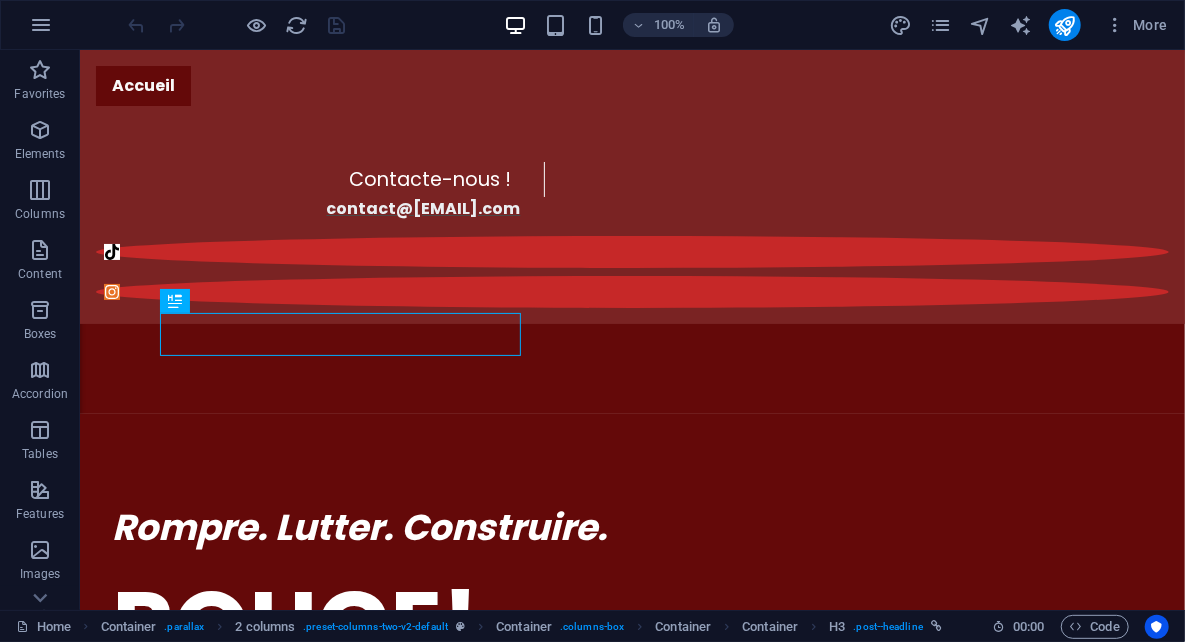 scroll, scrollTop: 745, scrollLeft: 0, axis: vertical 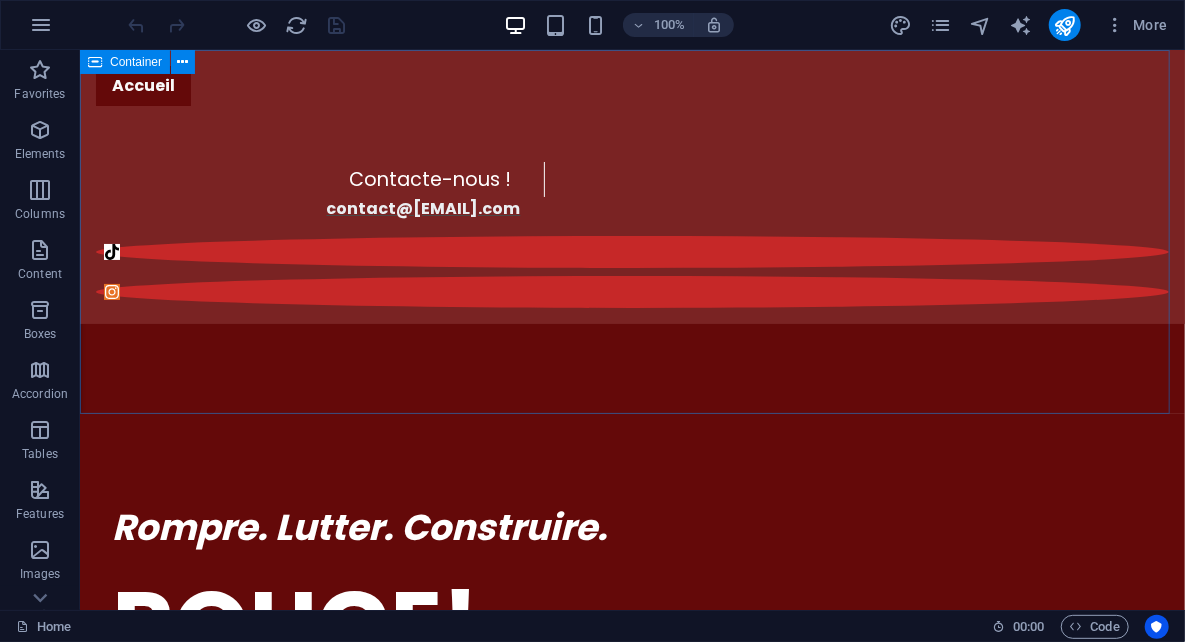 click on "Container" at bounding box center [125, 62] 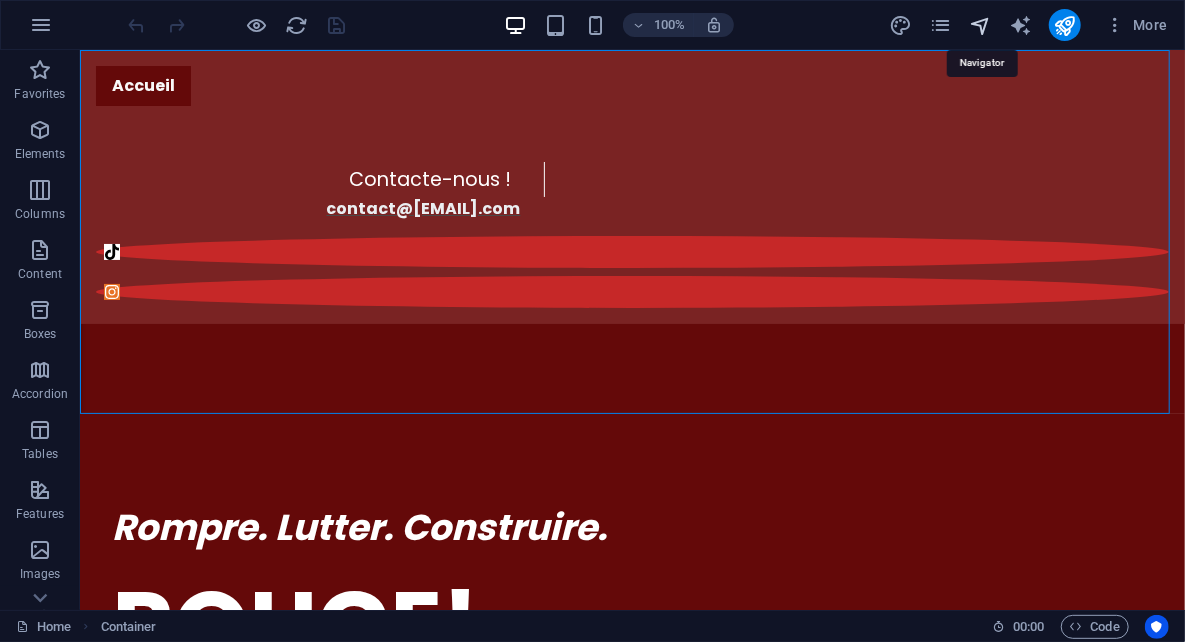click at bounding box center (980, 25) 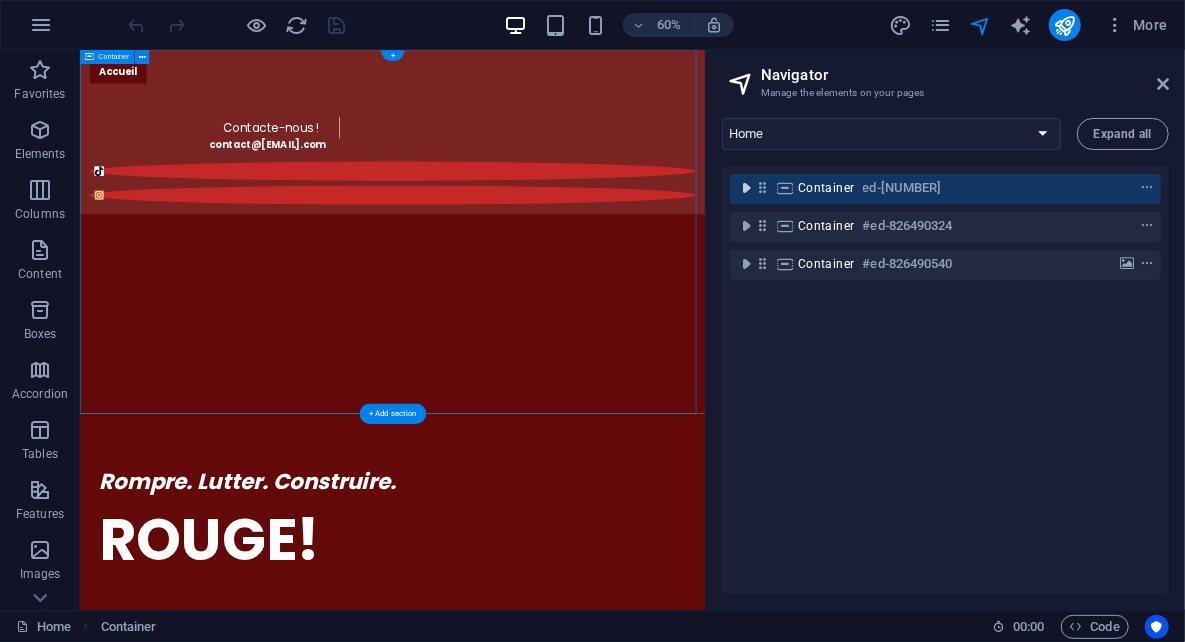 click at bounding box center [746, 188] 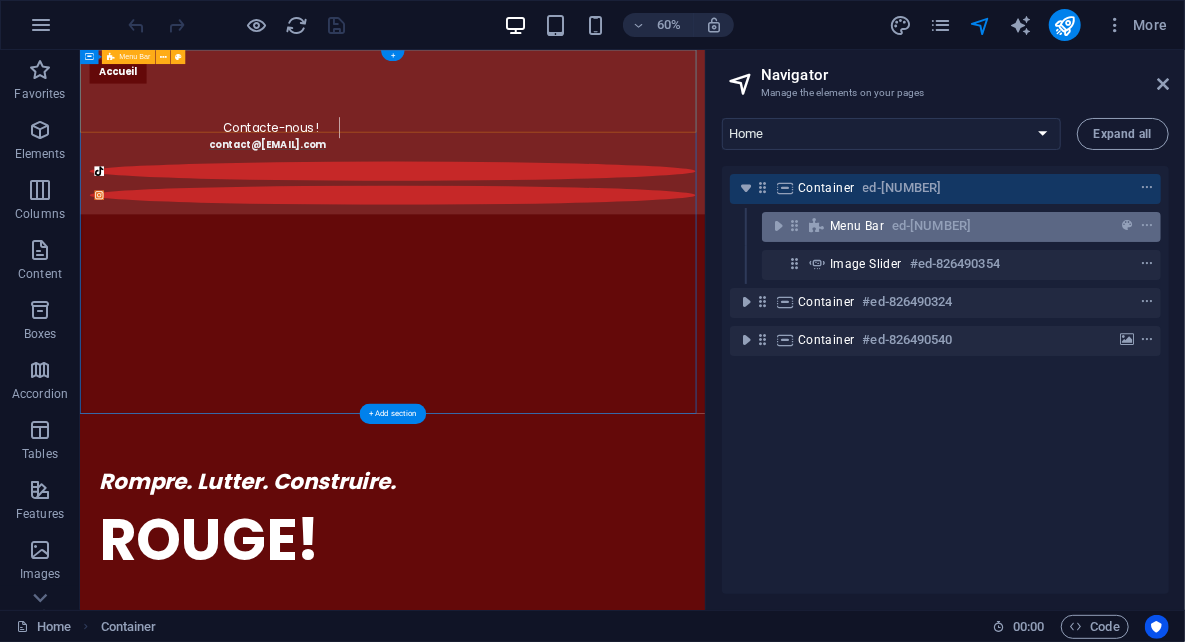 click at bounding box center [817, 226] 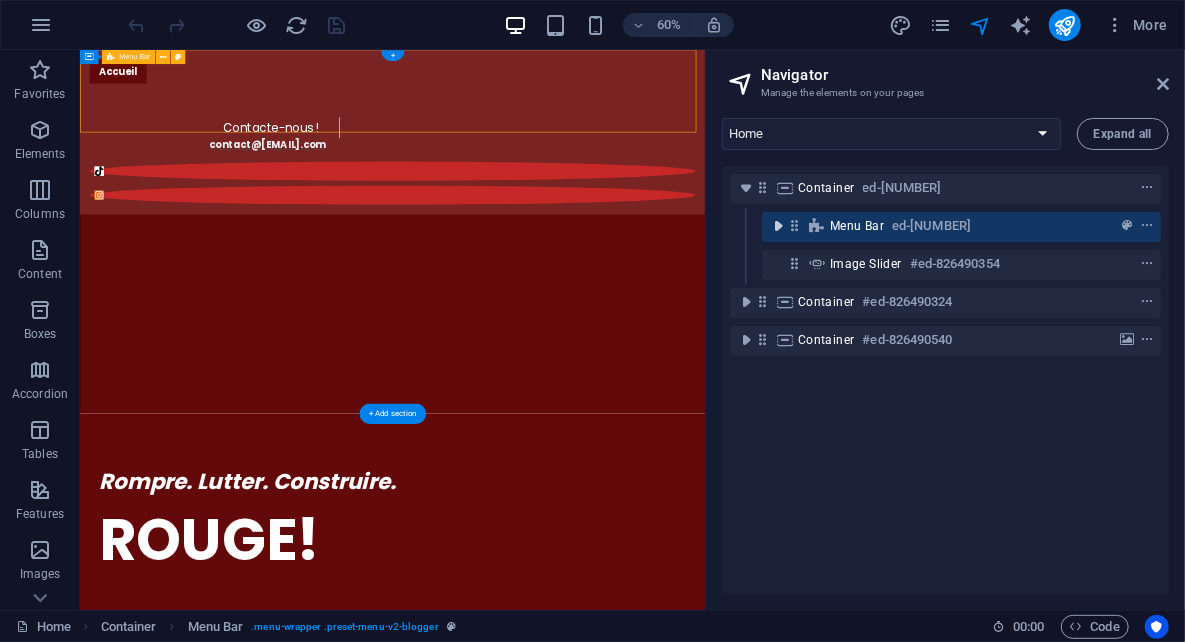 click at bounding box center [778, 226] 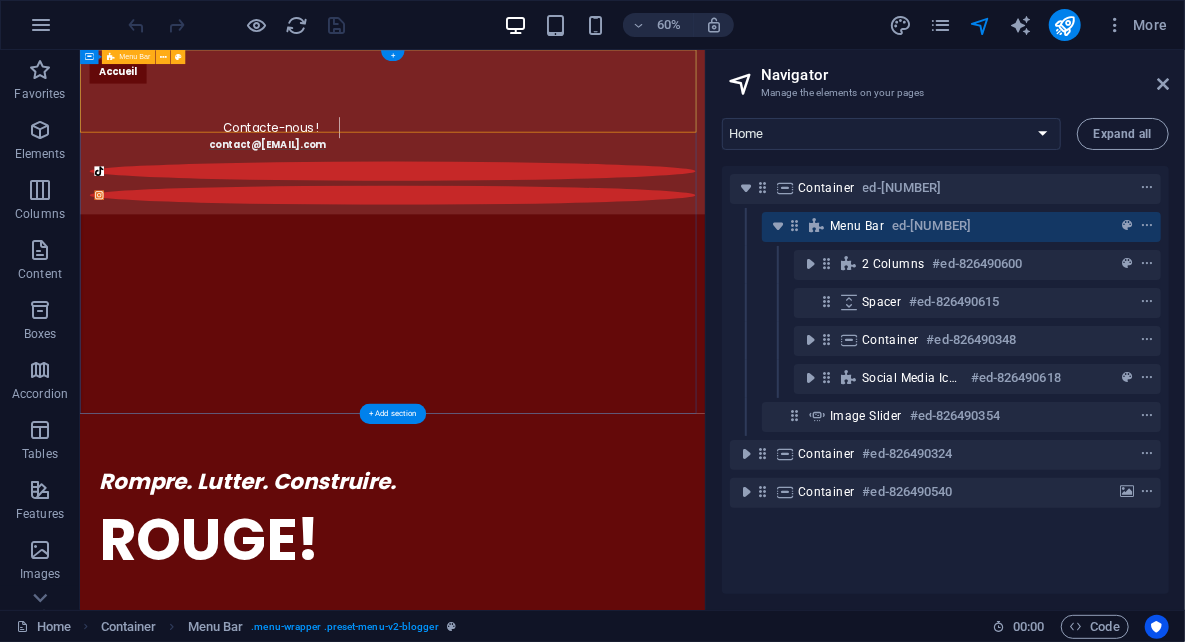 click on "Menu Bar #ed-826490342" at bounding box center [961, 227] 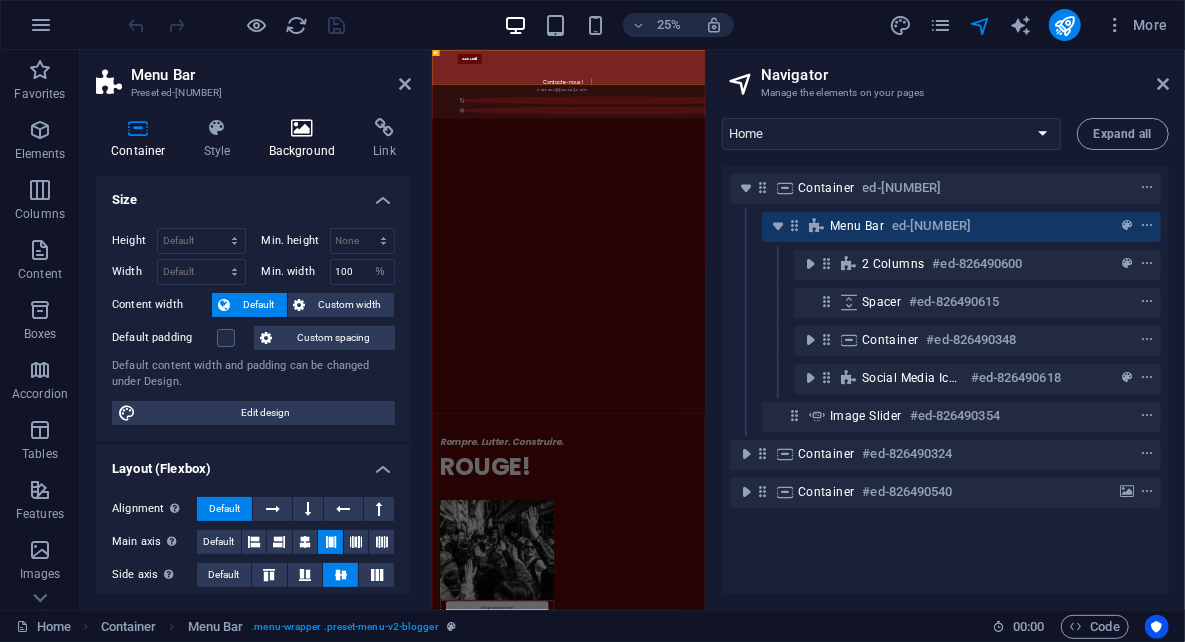 click on "Background" at bounding box center (306, 139) 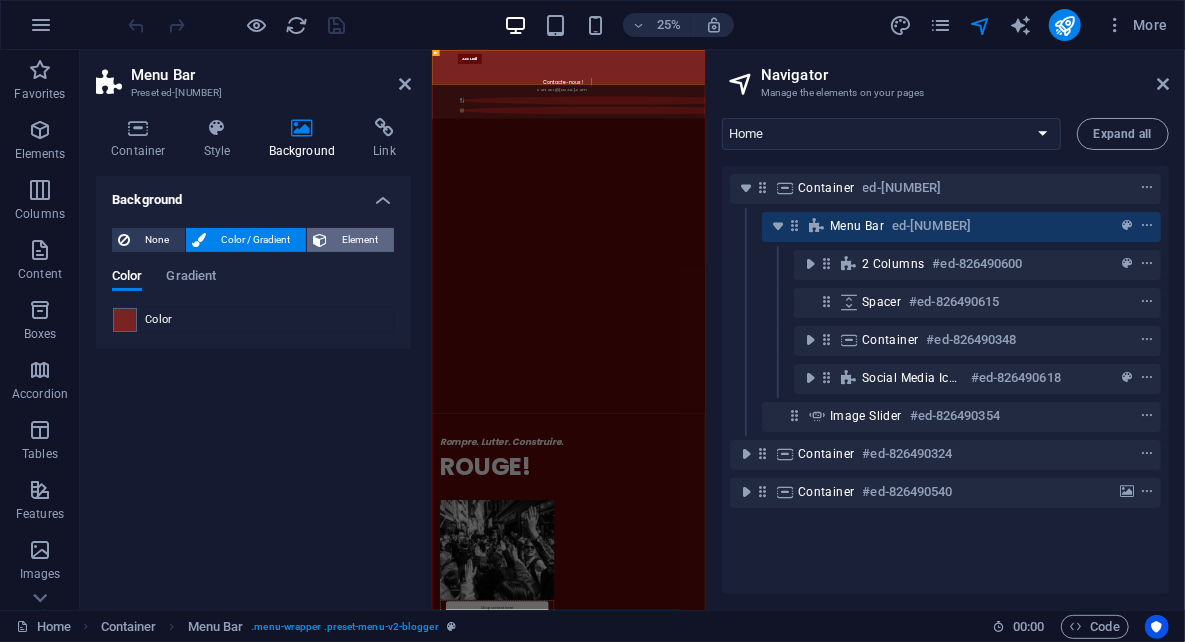 click at bounding box center [320, 240] 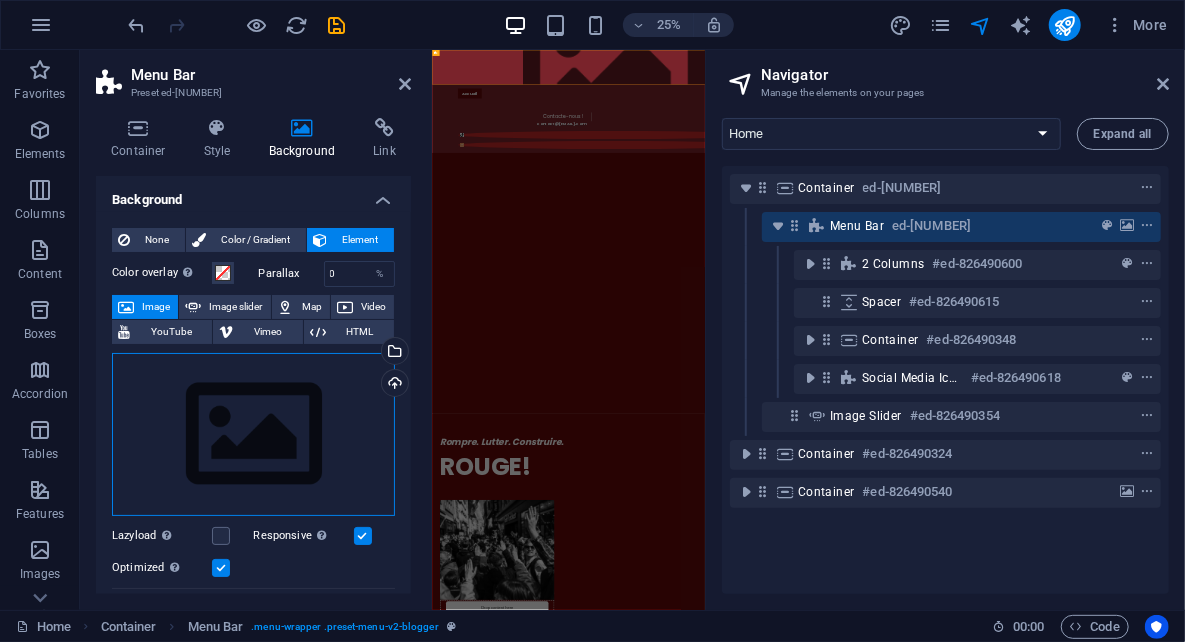 click on "Drag files here, click to choose files or select files from Files or our free stock photos & videos" at bounding box center (253, 435) 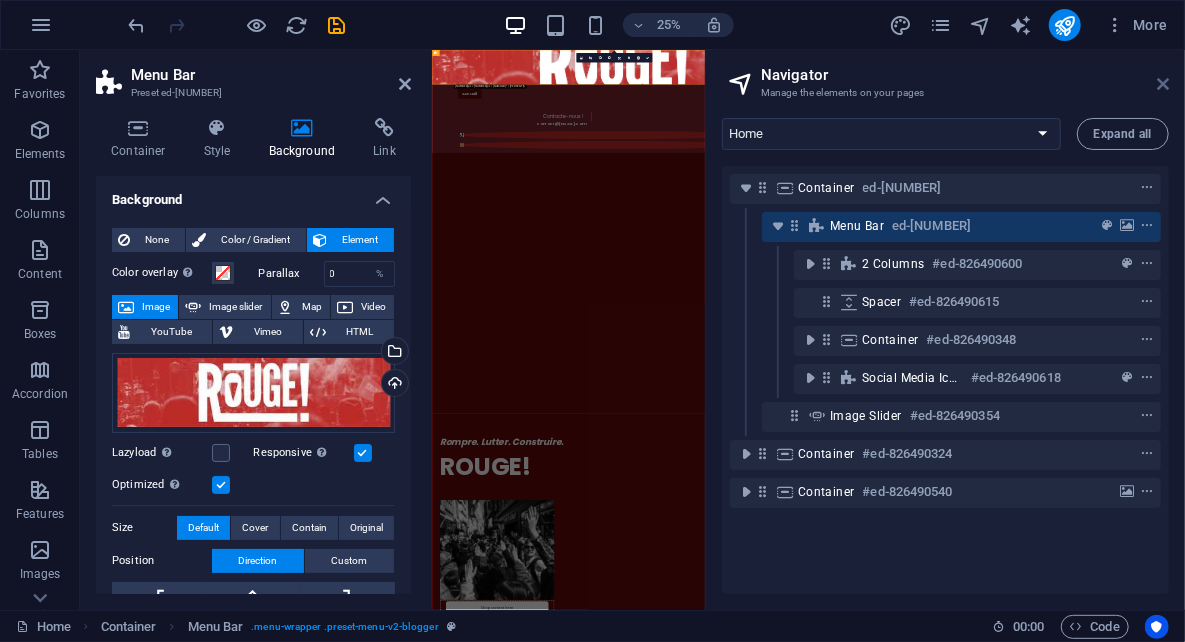 click at bounding box center (1163, 84) 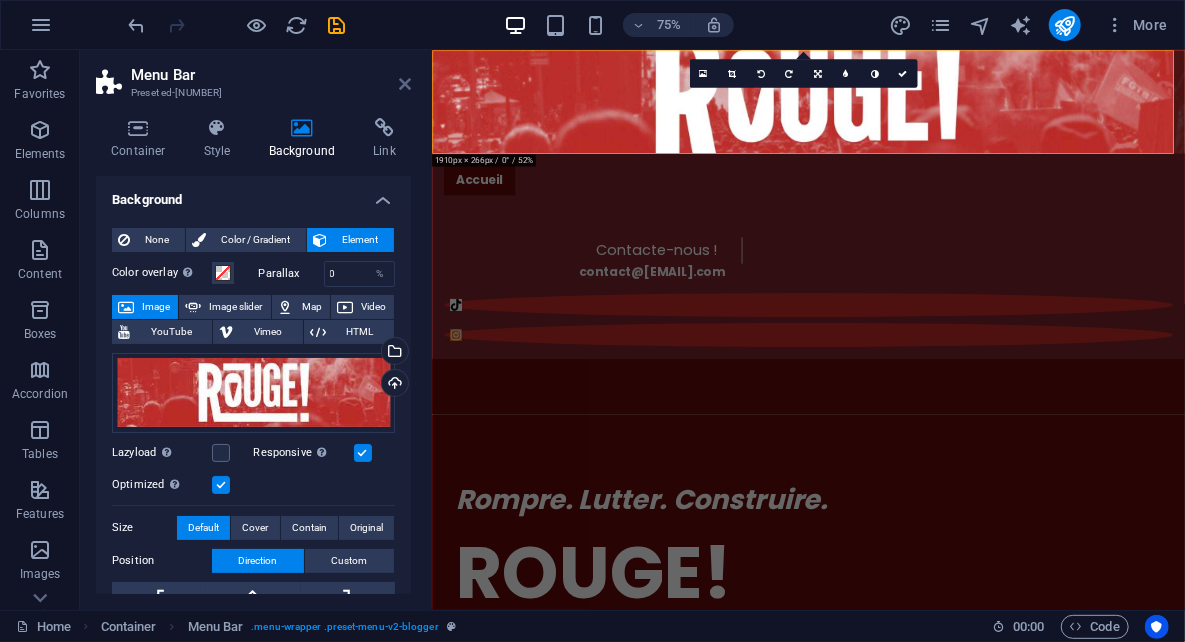 click at bounding box center [405, 84] 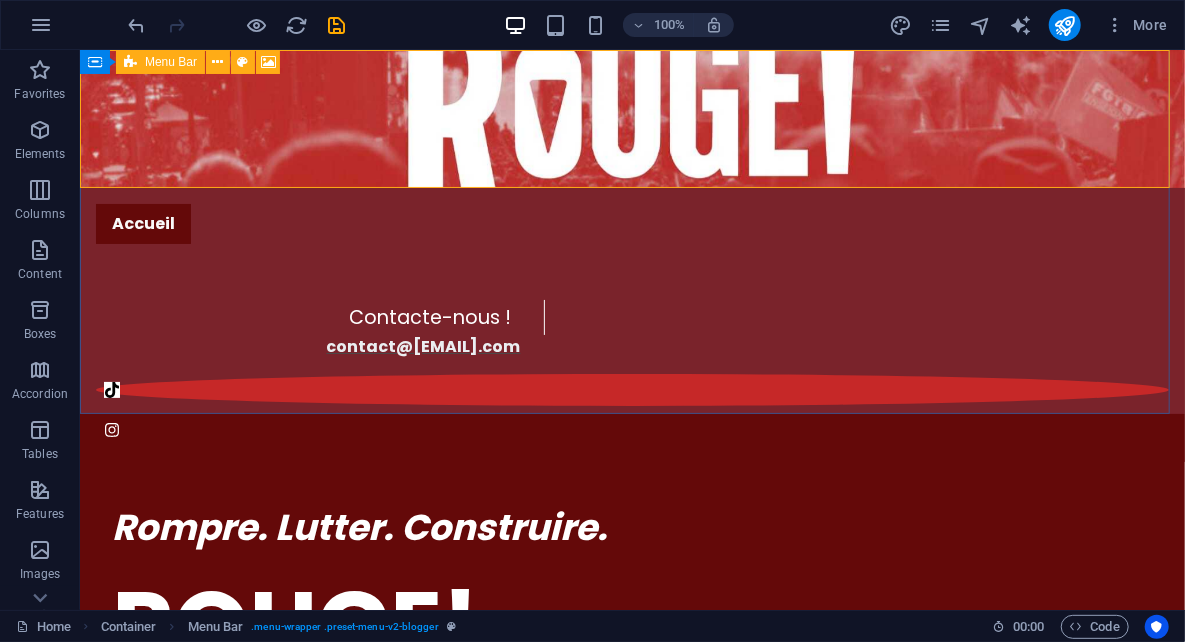 click on "Menu Bar" at bounding box center (171, 62) 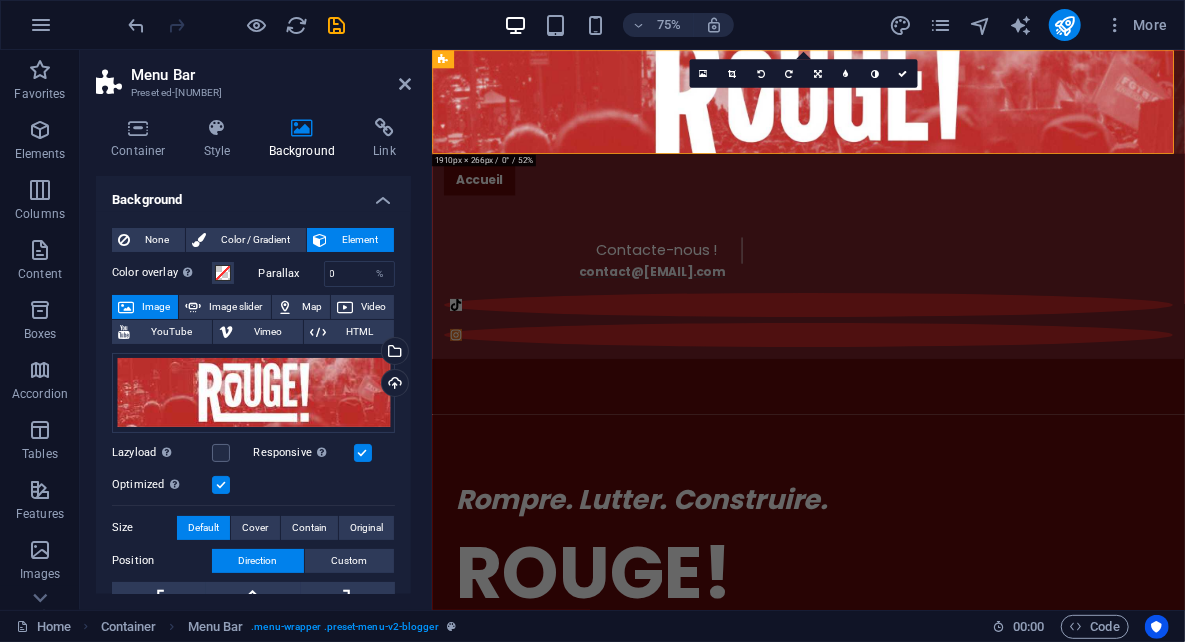 click at bounding box center (363, 453) 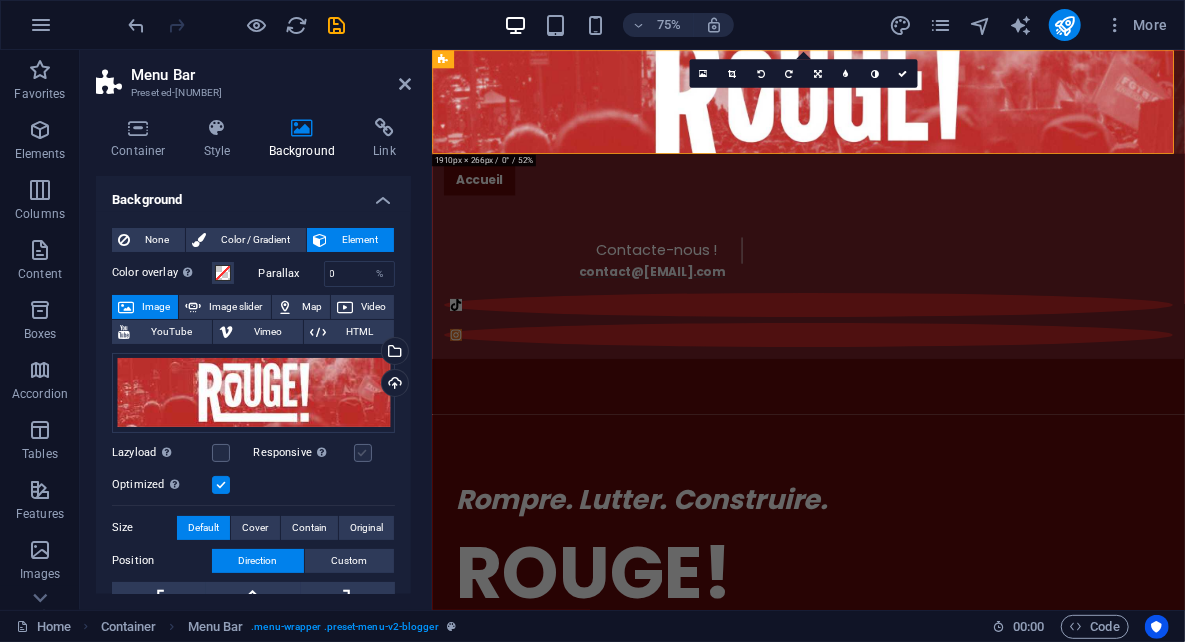 click at bounding box center (363, 453) 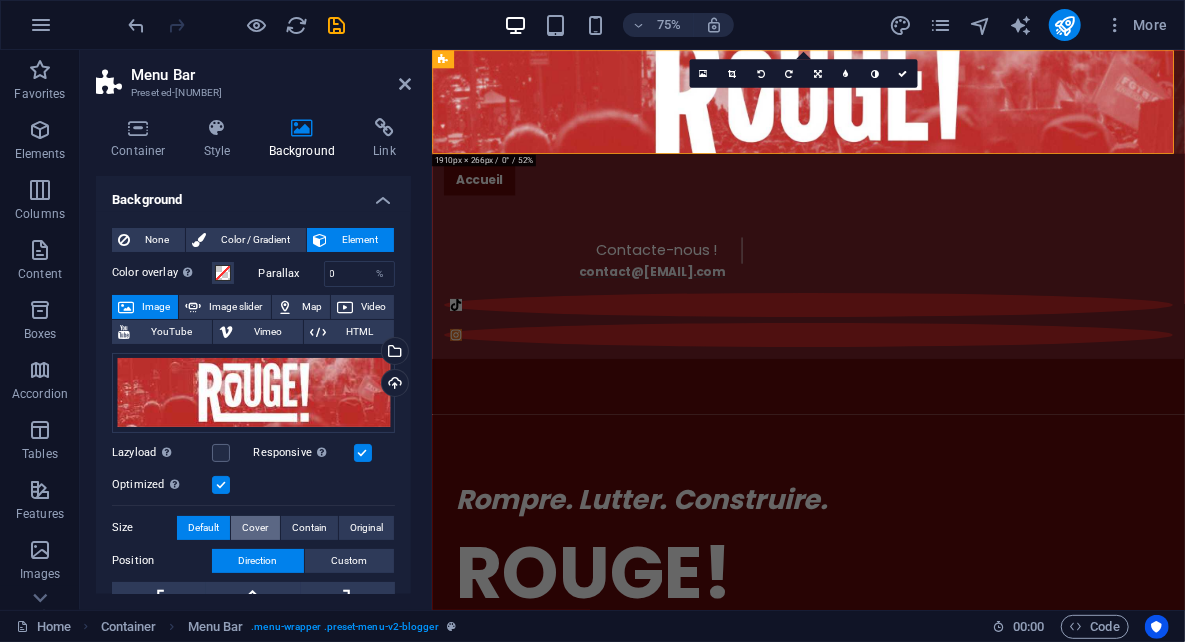 click on "Cover" at bounding box center [255, 528] 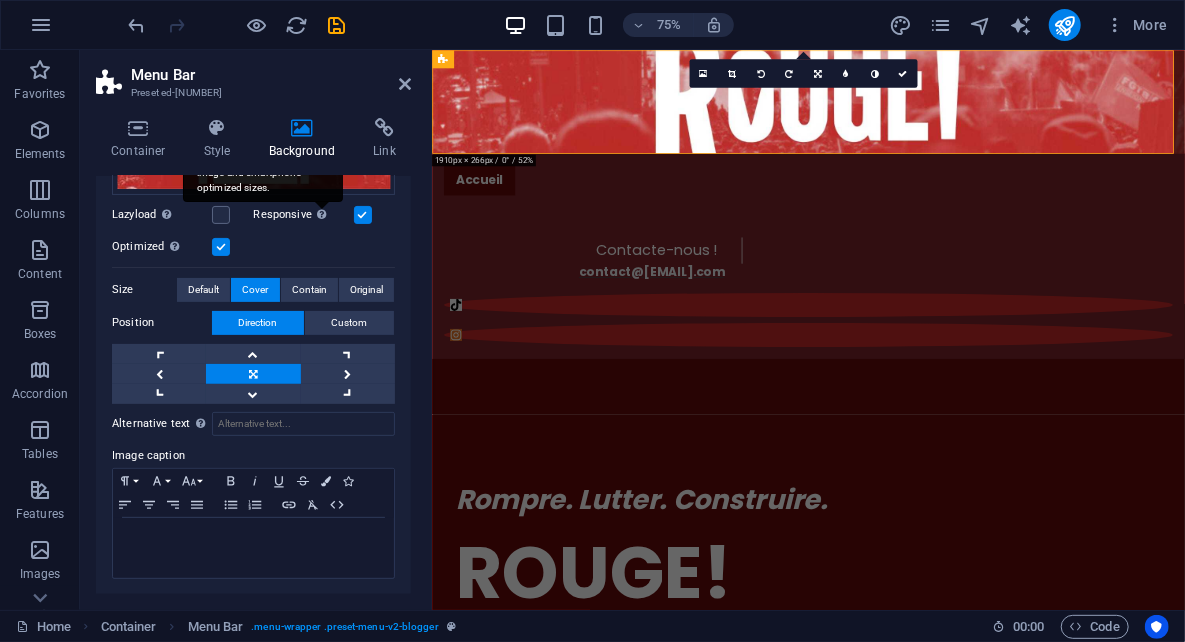 scroll, scrollTop: 0, scrollLeft: 0, axis: both 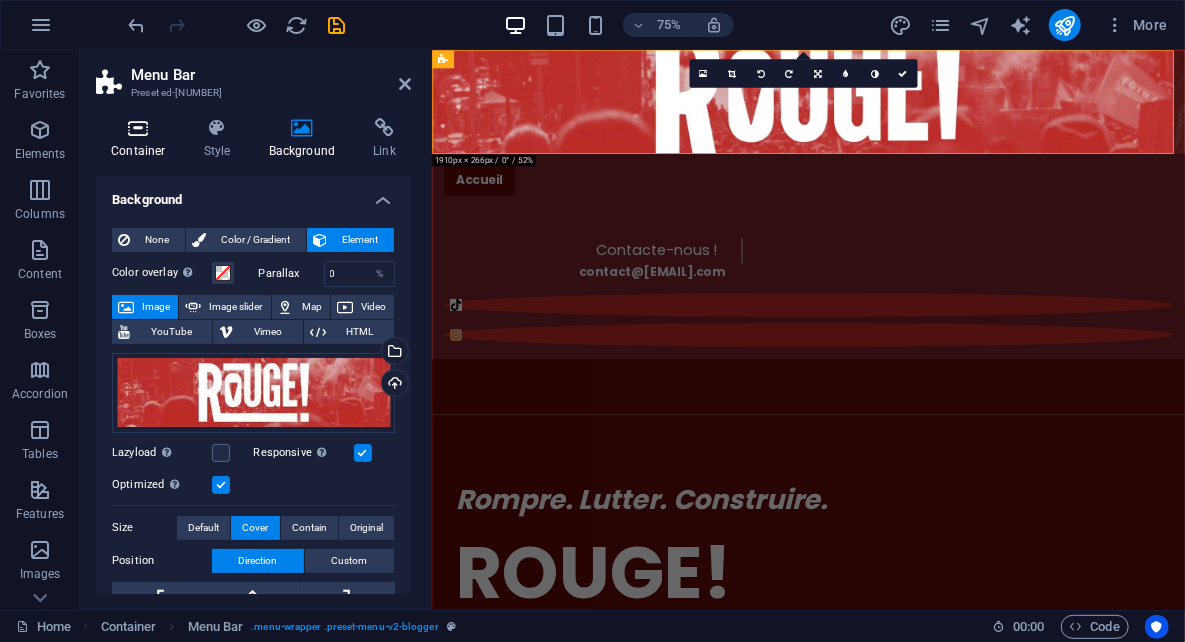 click at bounding box center (138, 128) 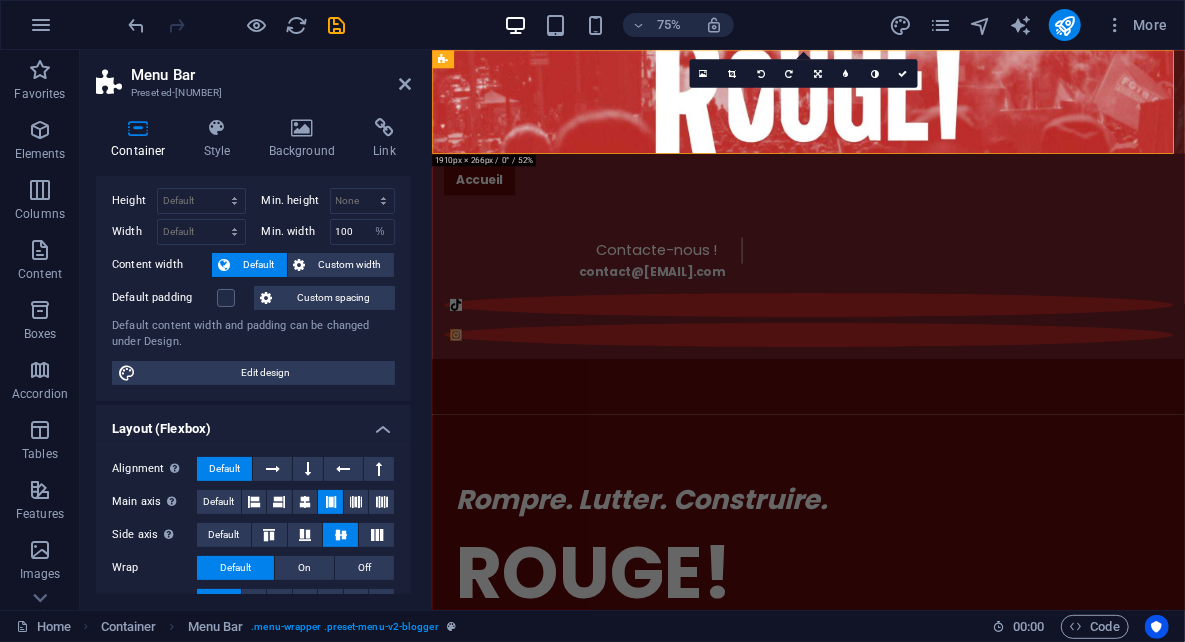 scroll, scrollTop: 0, scrollLeft: 0, axis: both 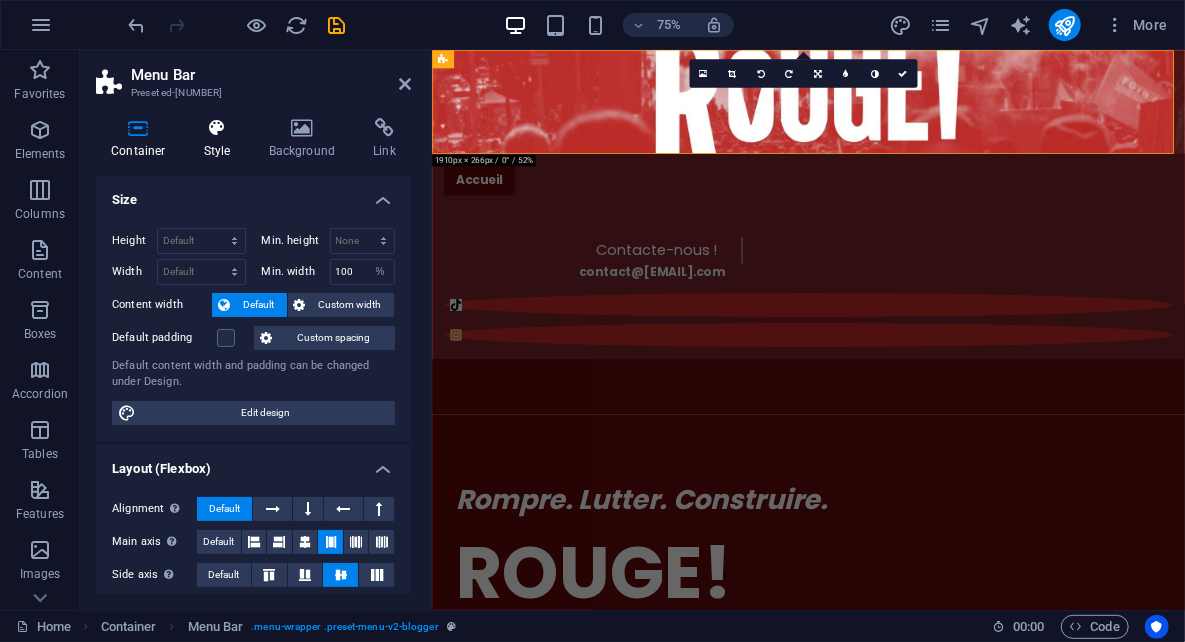 click at bounding box center (217, 128) 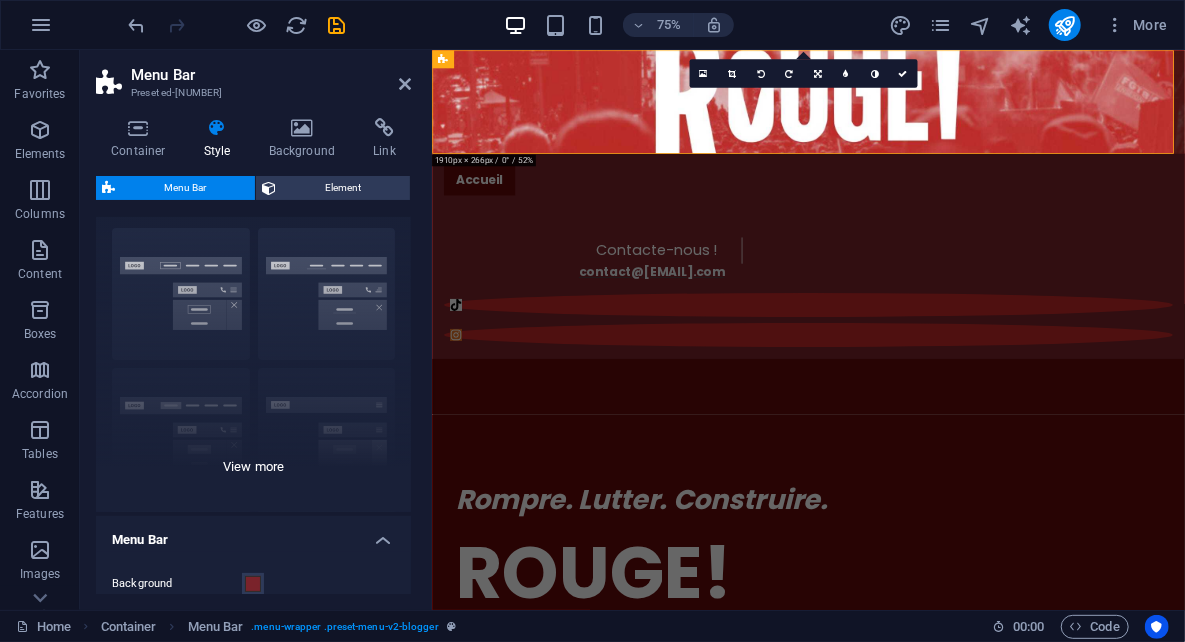 scroll, scrollTop: 0, scrollLeft: 0, axis: both 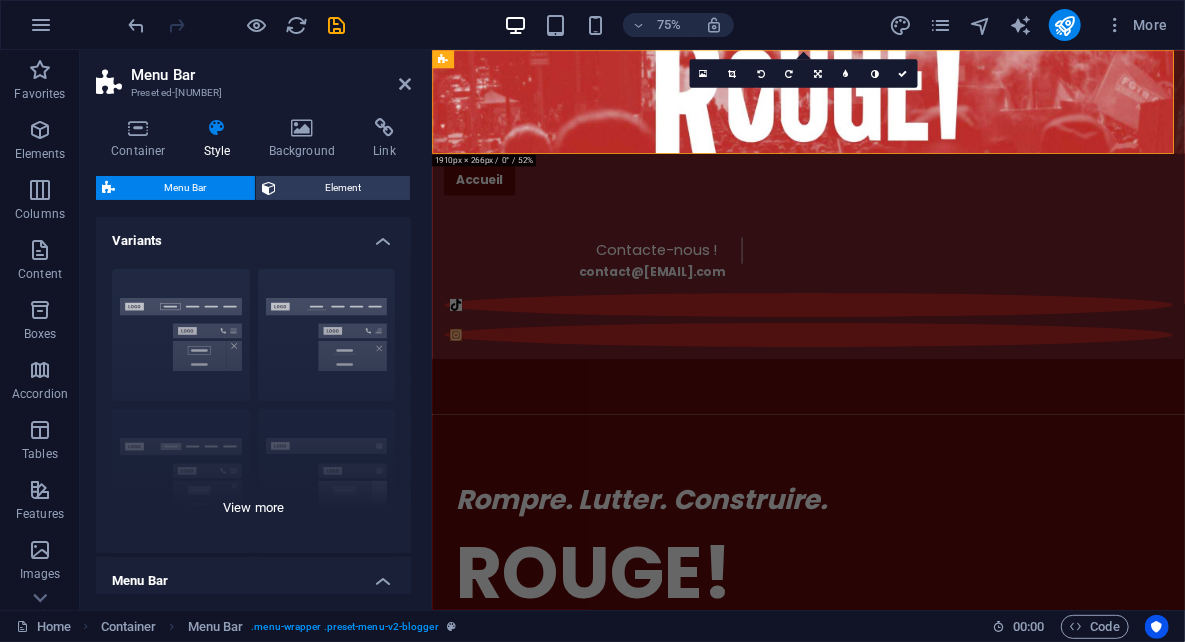 click on "Border Centered Default Fixed Loki Trigger Wide XXL" at bounding box center [253, 403] 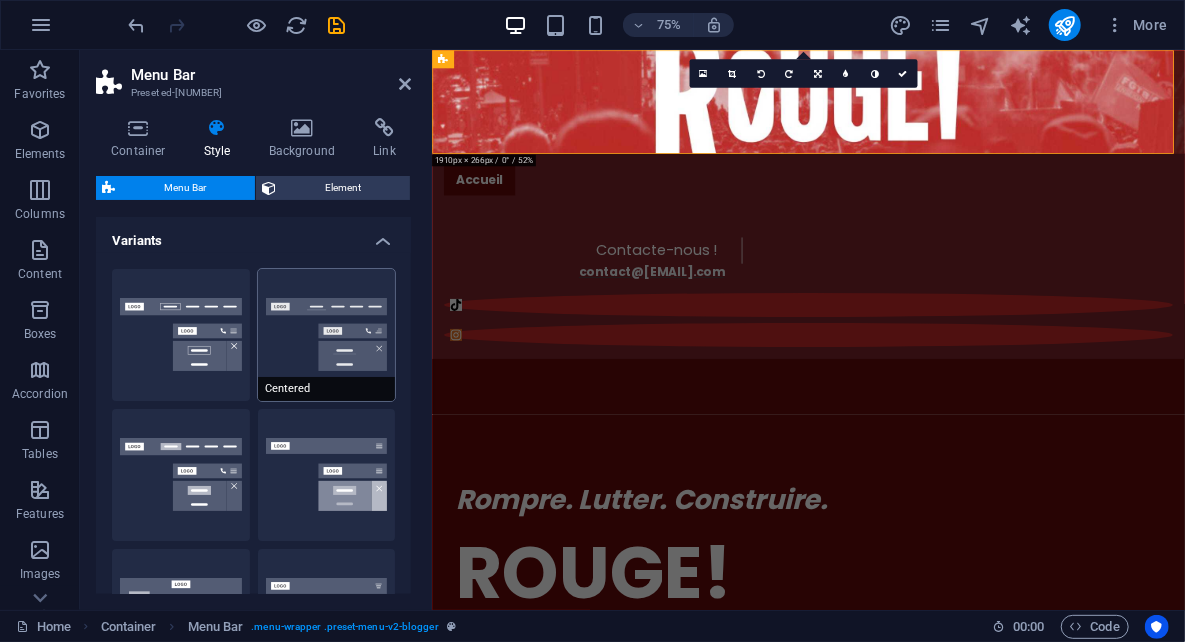 click on "Centered" at bounding box center [327, 335] 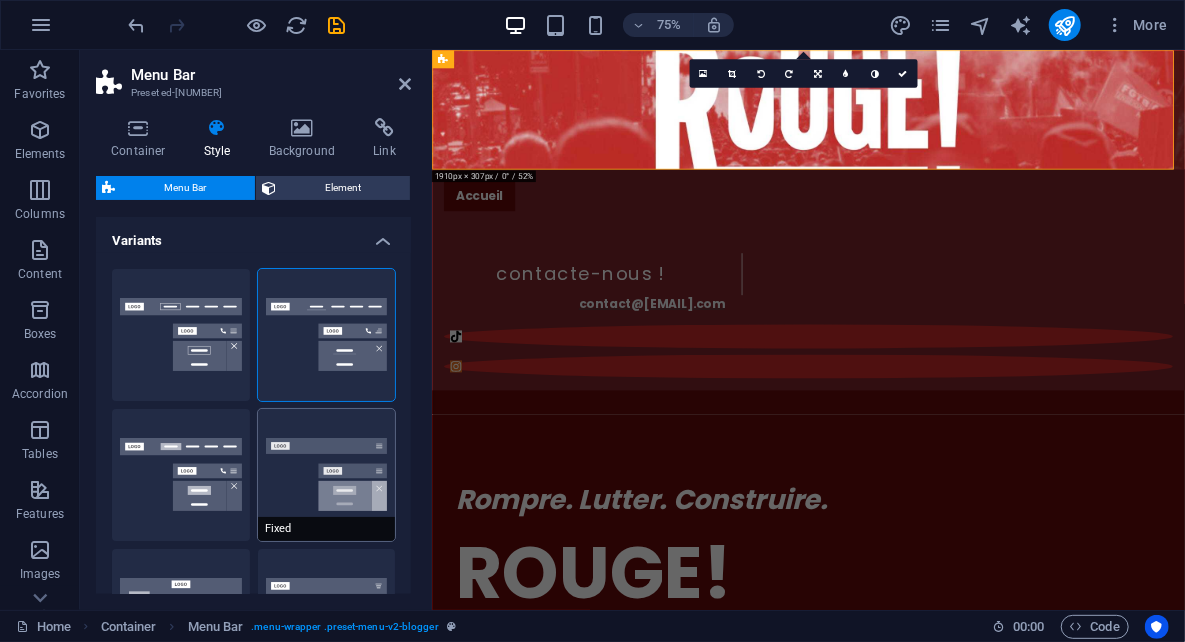 click on "Fixed" at bounding box center [327, 475] 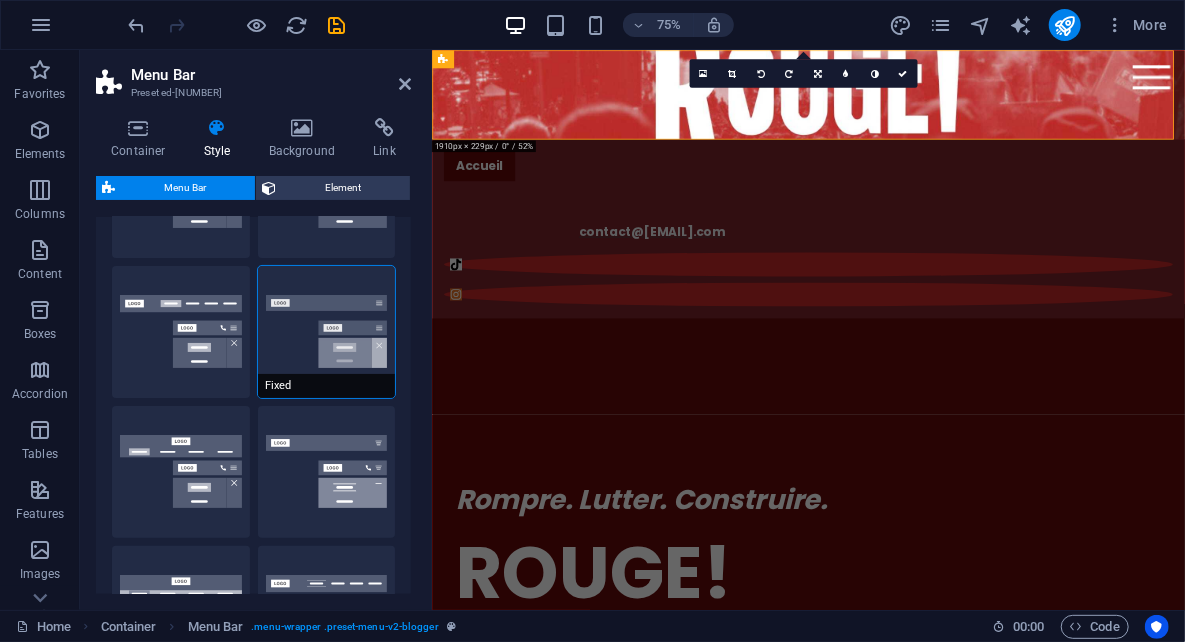 scroll, scrollTop: 144, scrollLeft: 0, axis: vertical 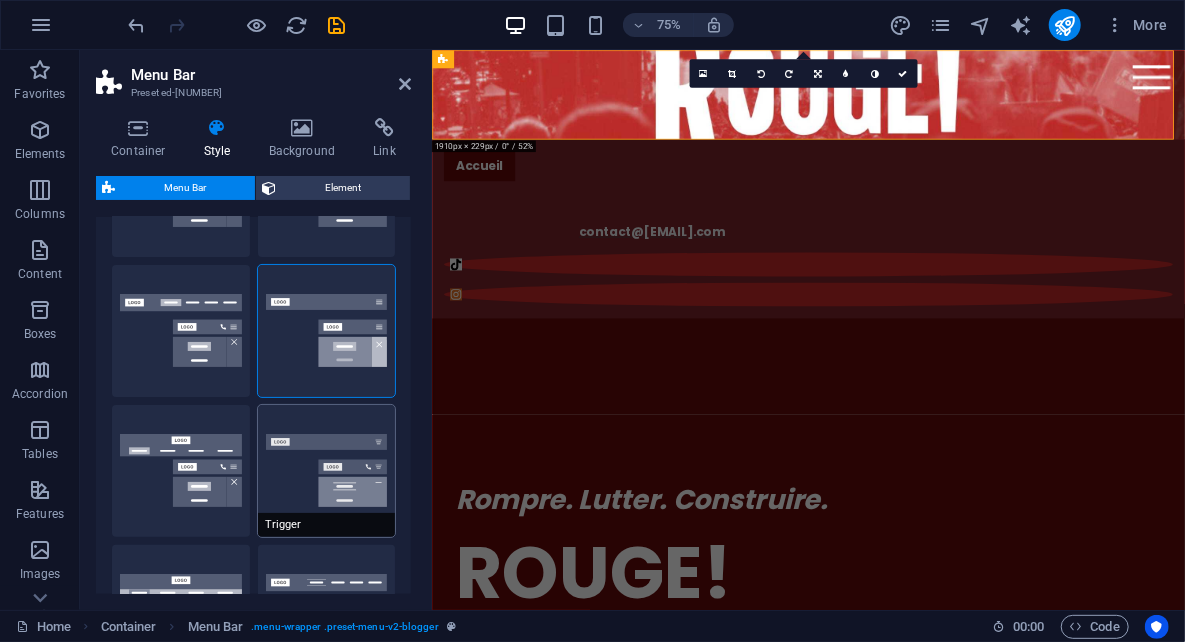 click on "Trigger" at bounding box center [327, 471] 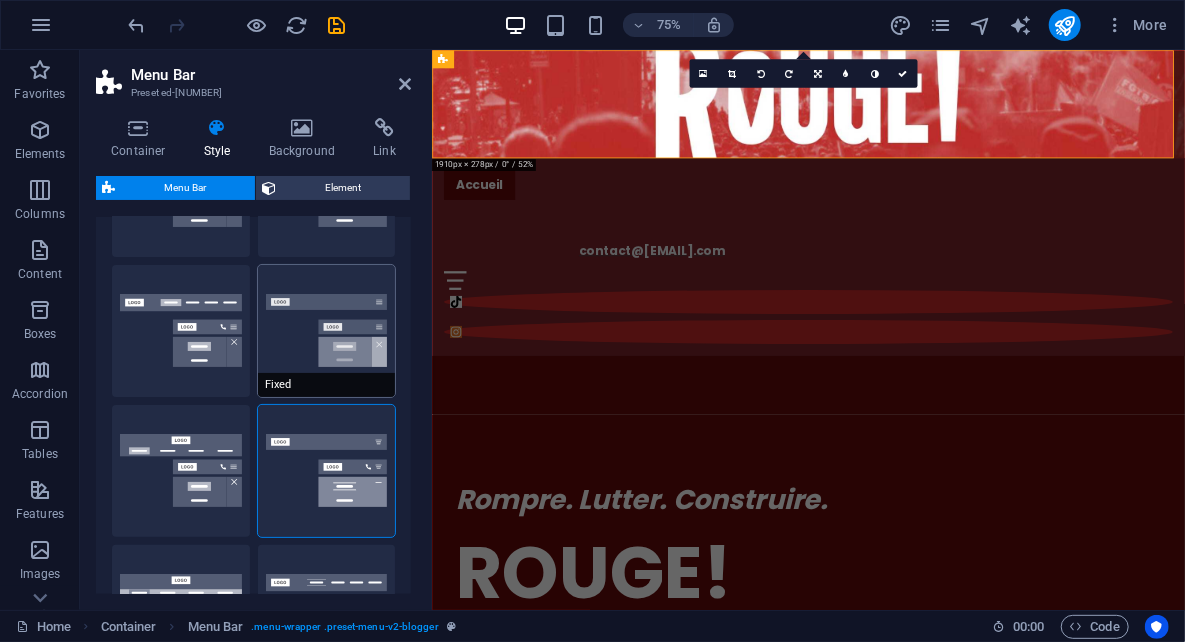 click on "Fixed" at bounding box center [327, 331] 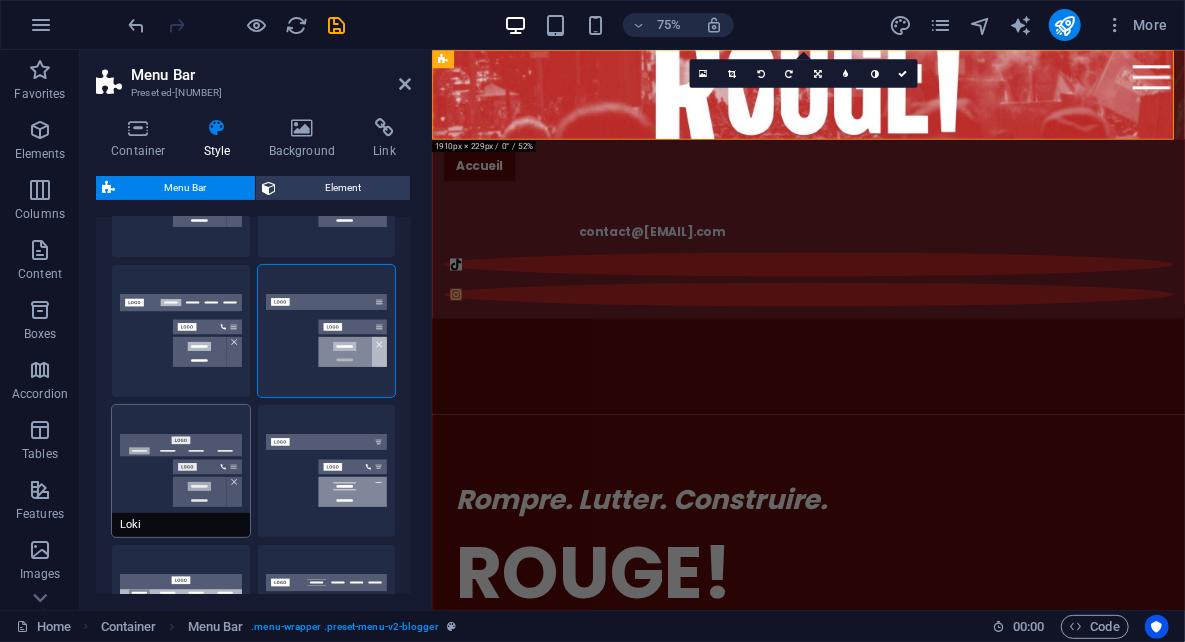 click on "Loki" at bounding box center [181, 471] 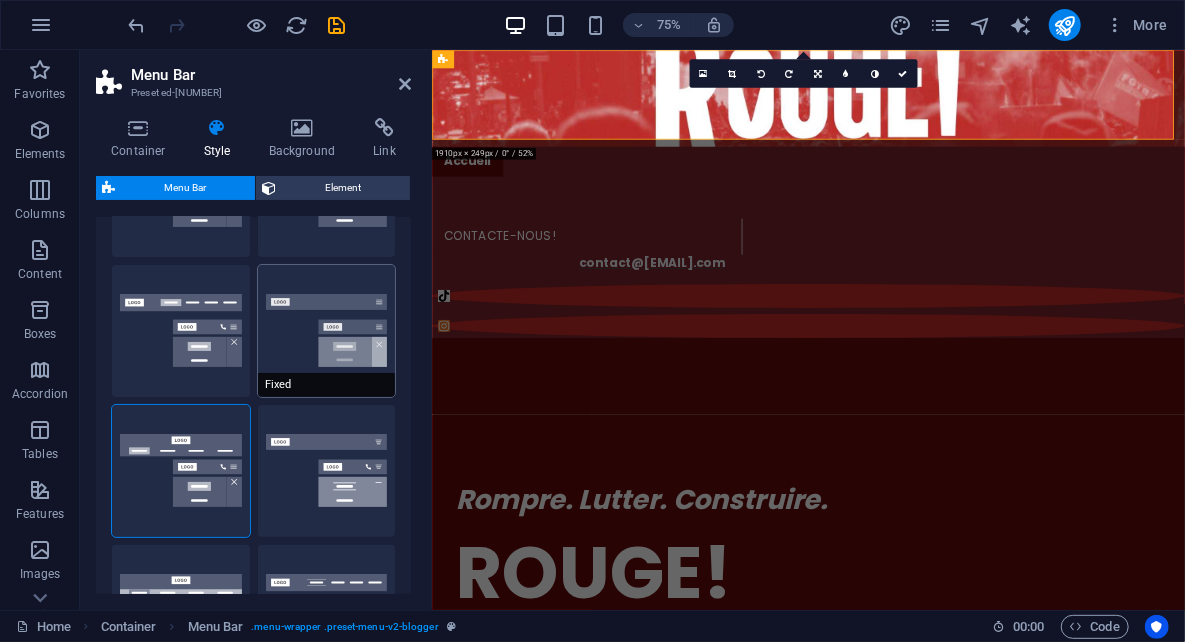 click on "Fixed" at bounding box center [327, 331] 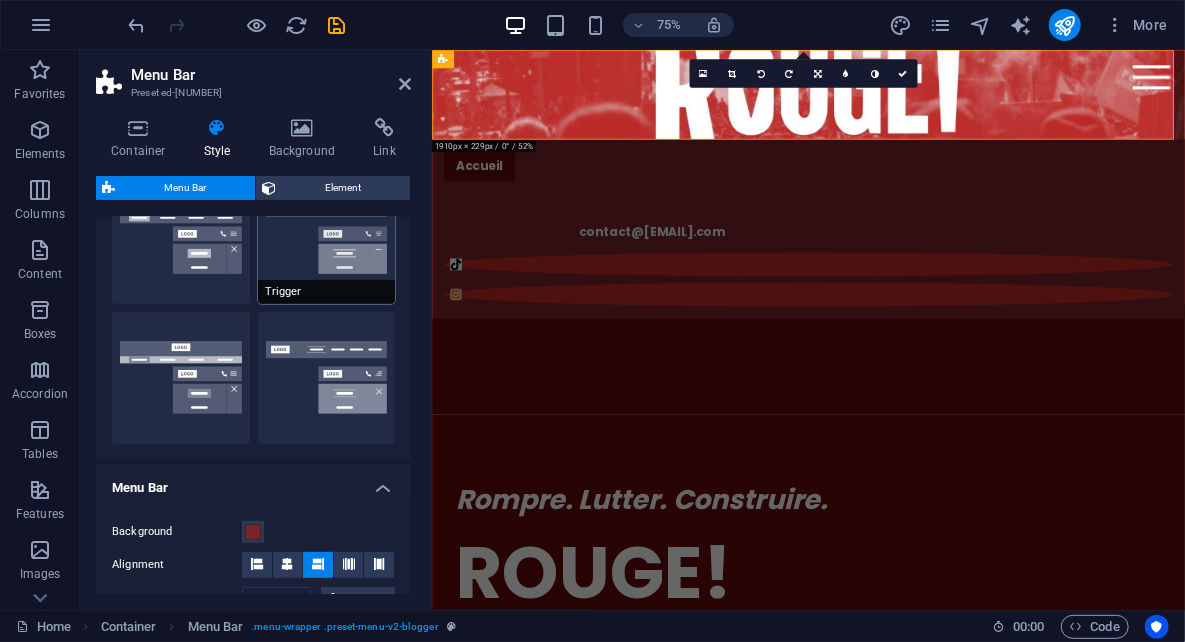 scroll, scrollTop: 380, scrollLeft: 0, axis: vertical 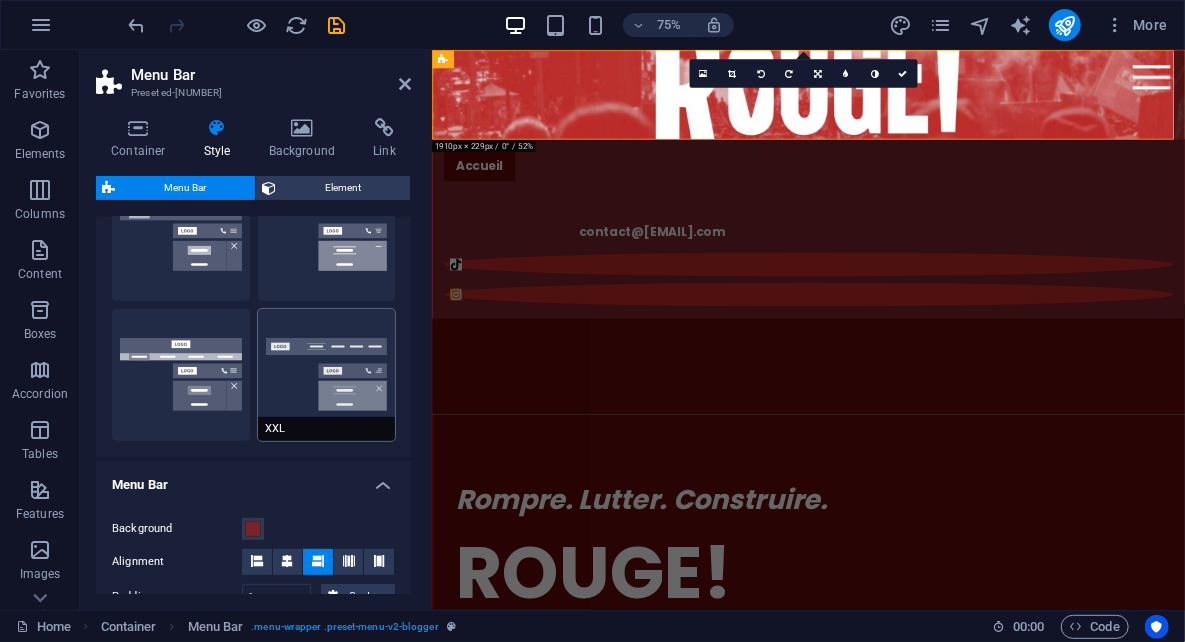 click on "XXL" at bounding box center (327, 375) 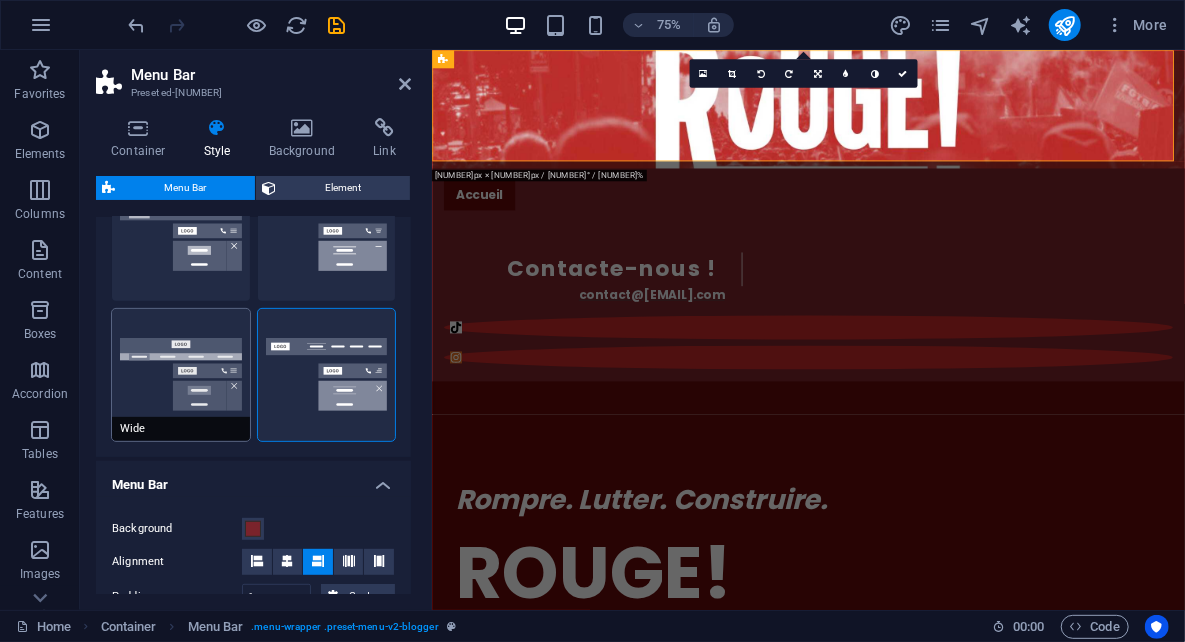 click on "Wide" at bounding box center [181, 375] 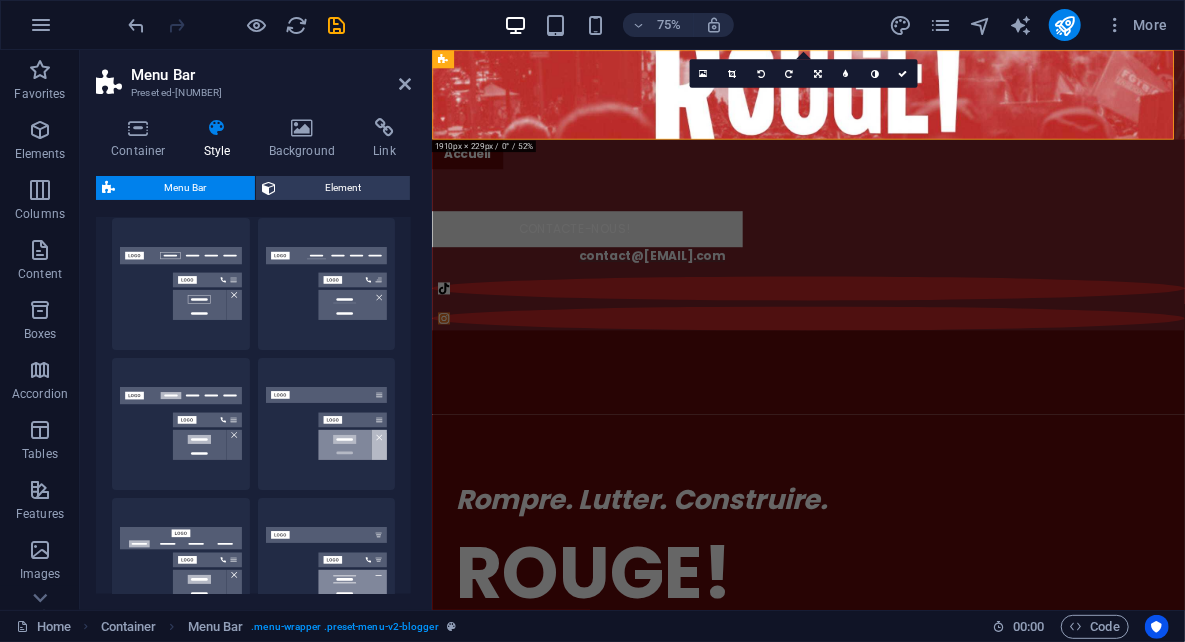 scroll, scrollTop: 50, scrollLeft: 0, axis: vertical 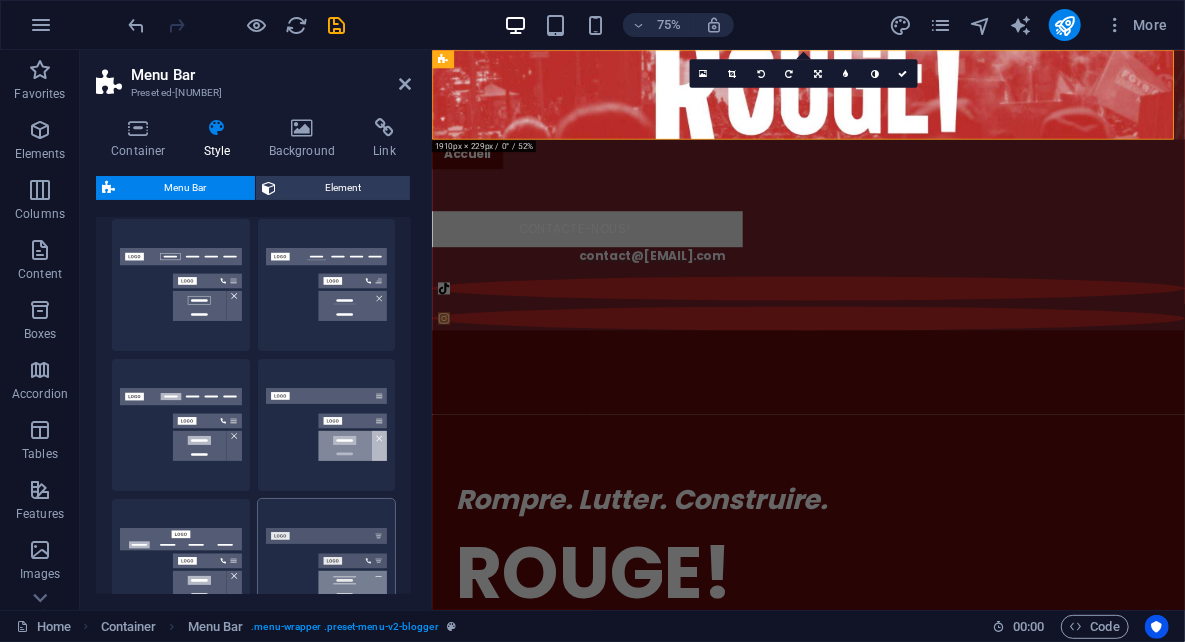 click on "Trigger" at bounding box center (327, 565) 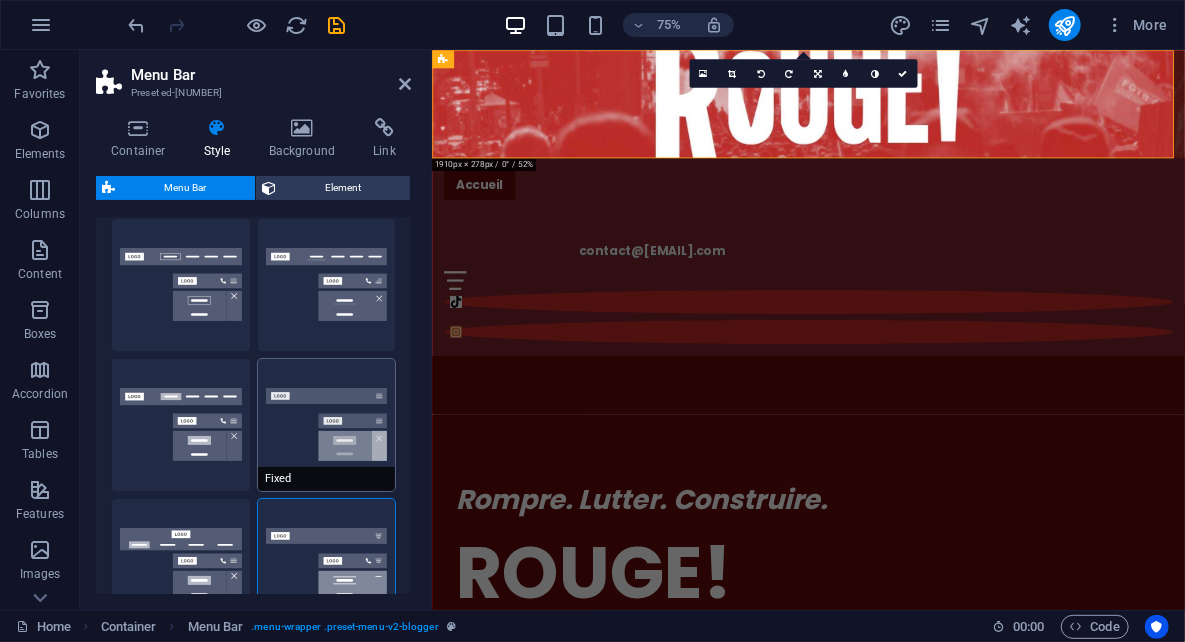 click on "Fixed" at bounding box center (327, 479) 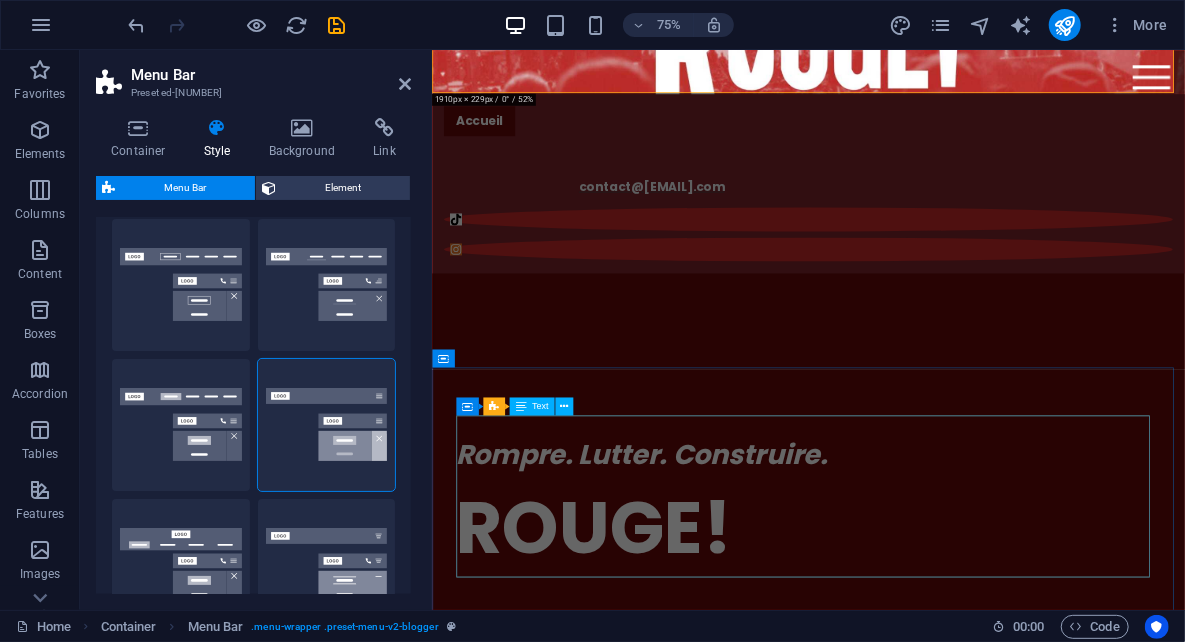 scroll, scrollTop: 62, scrollLeft: 0, axis: vertical 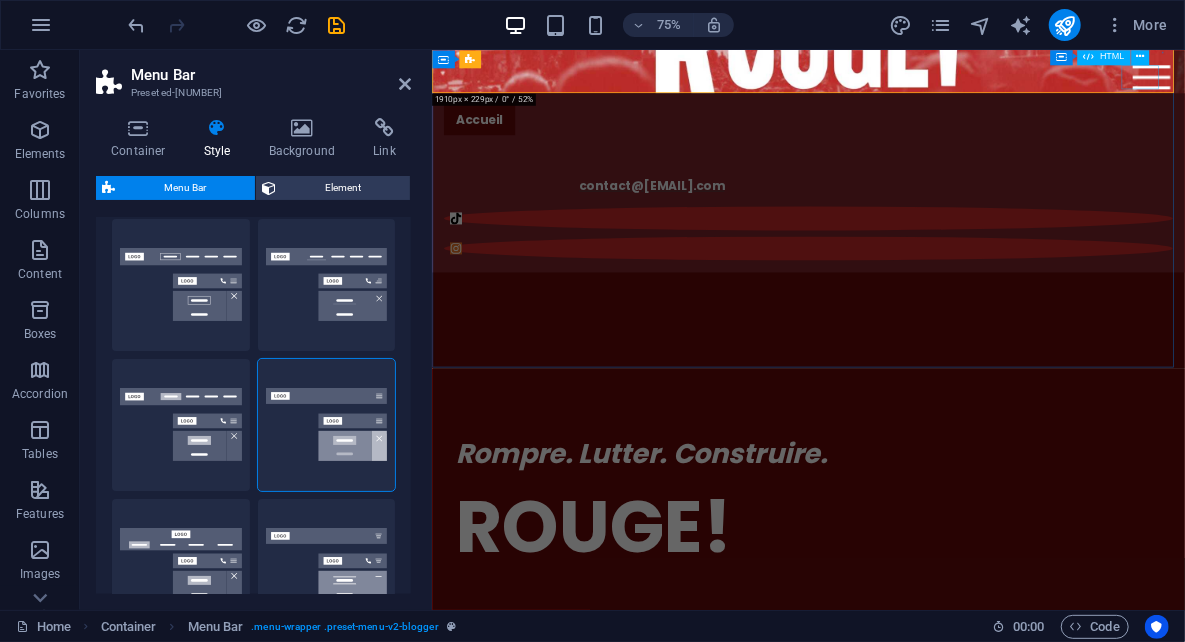click at bounding box center (1390, 85) 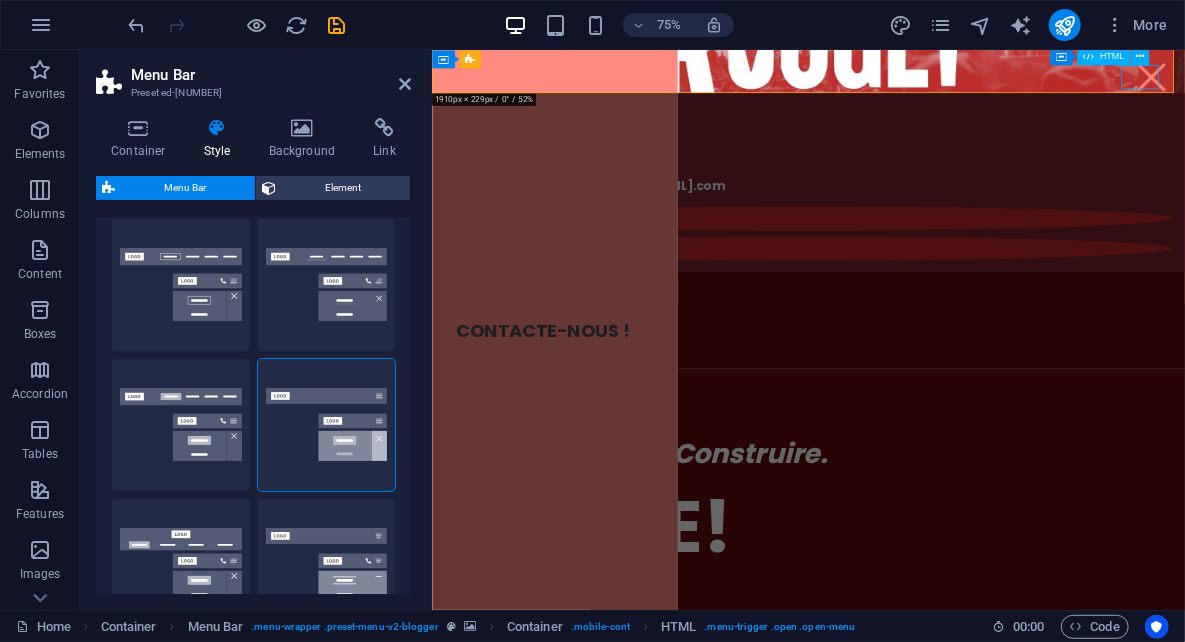 click at bounding box center [1390, 85] 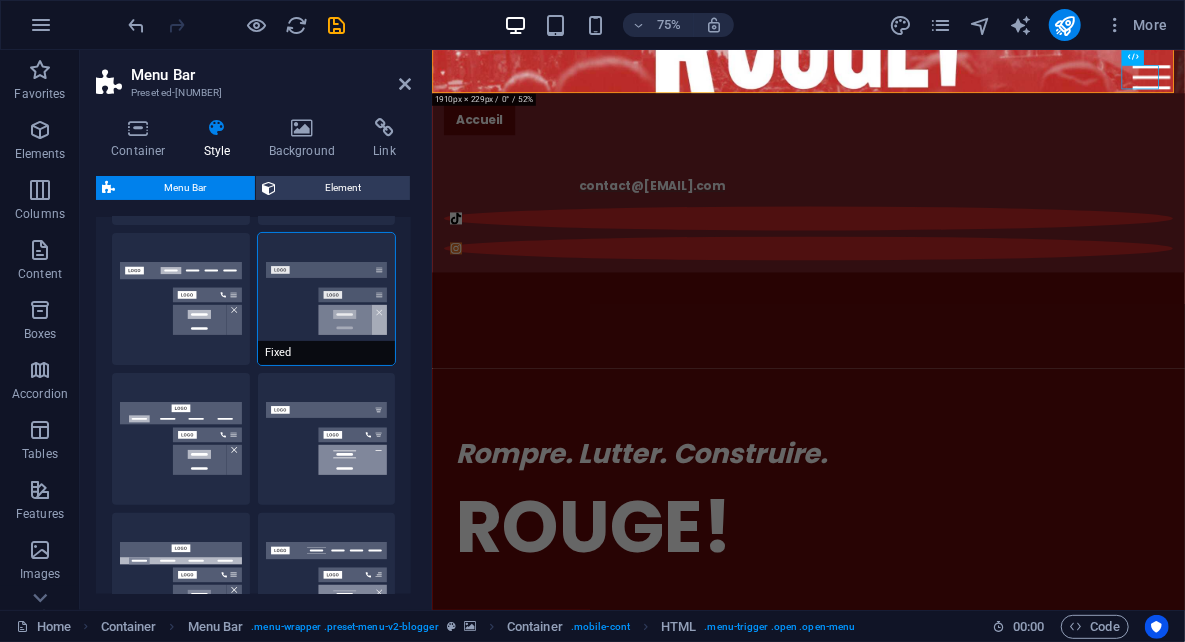 scroll, scrollTop: 172, scrollLeft: 0, axis: vertical 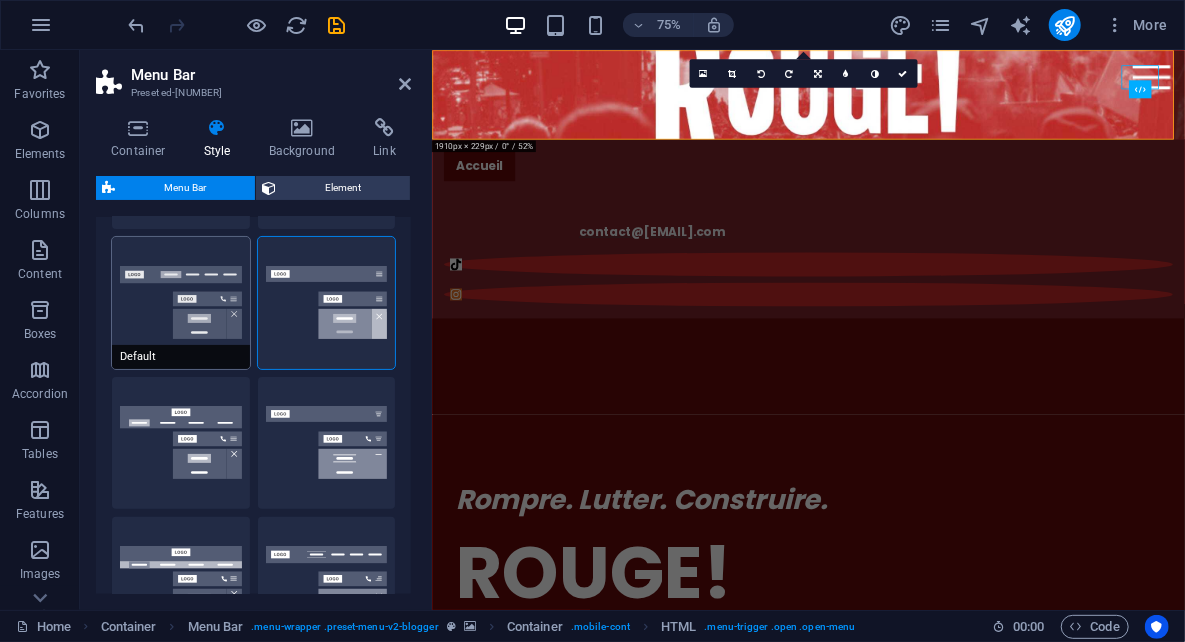 click on "Default" at bounding box center (181, 303) 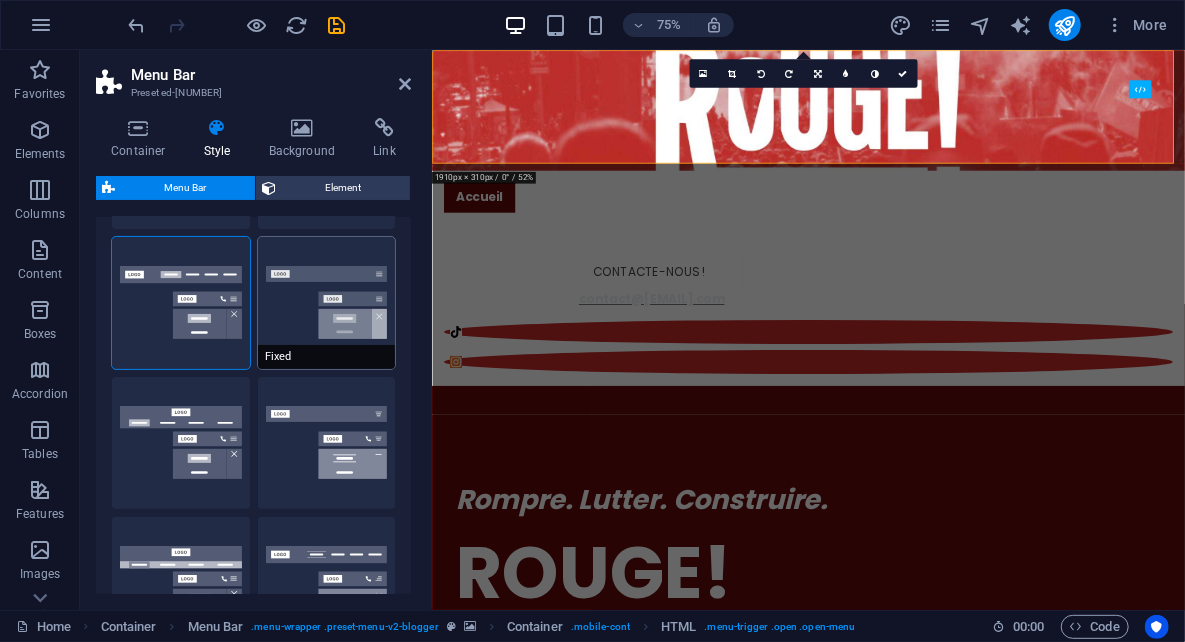 click on "Fixed" at bounding box center [327, 303] 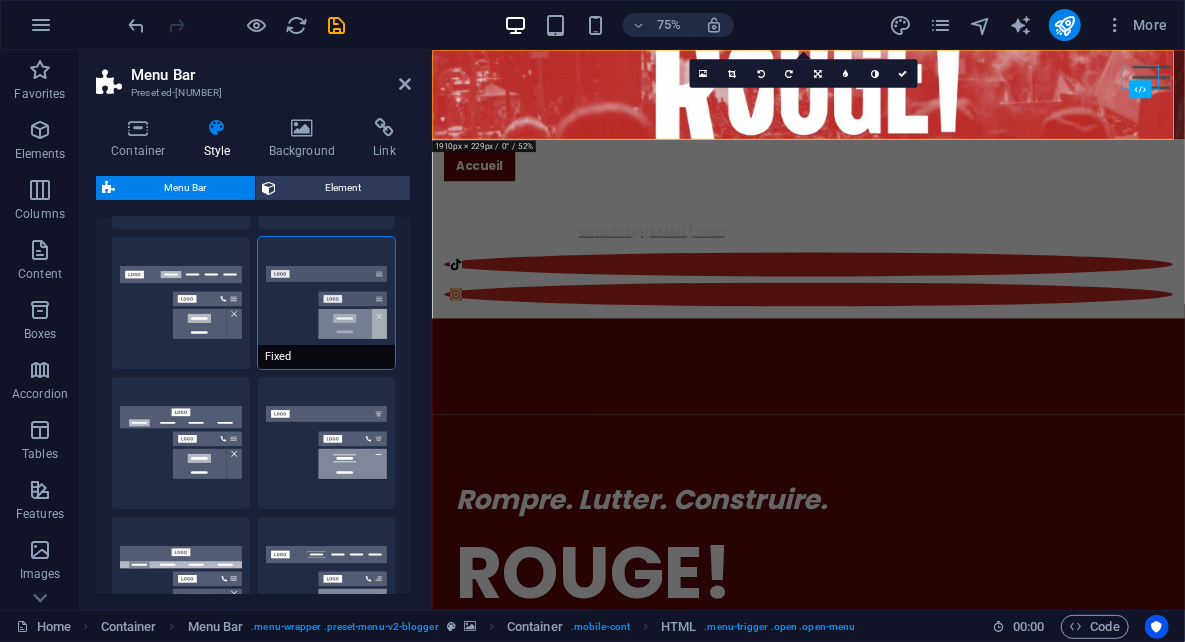 scroll, scrollTop: 0, scrollLeft: 0, axis: both 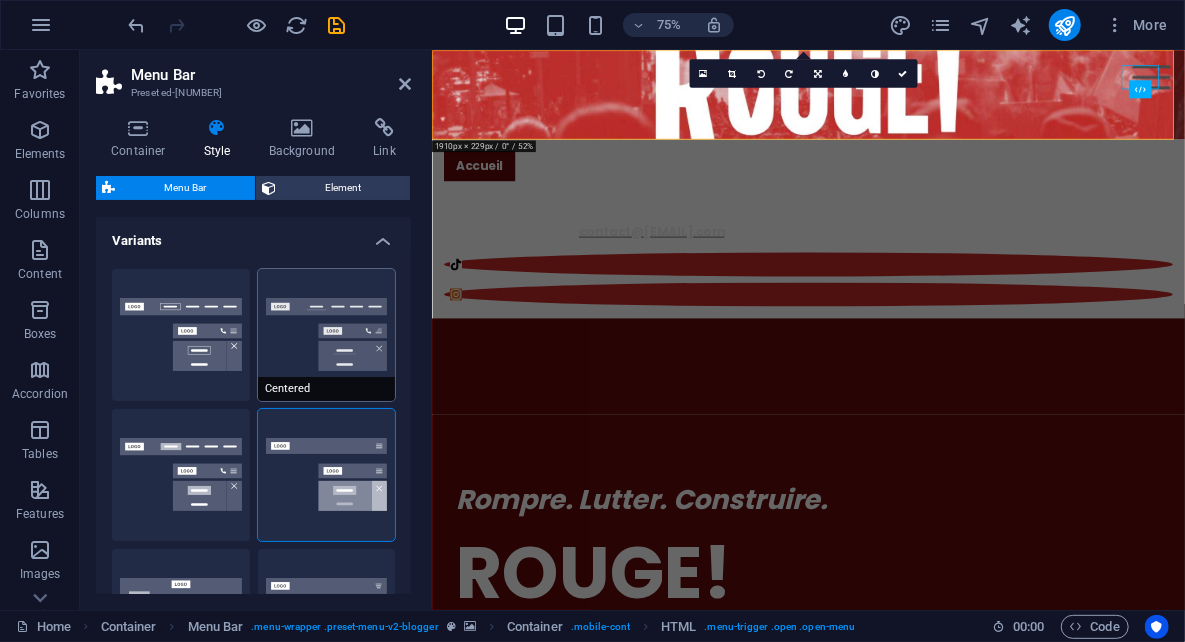 drag, startPoint x: 311, startPoint y: 316, endPoint x: 293, endPoint y: 316, distance: 18 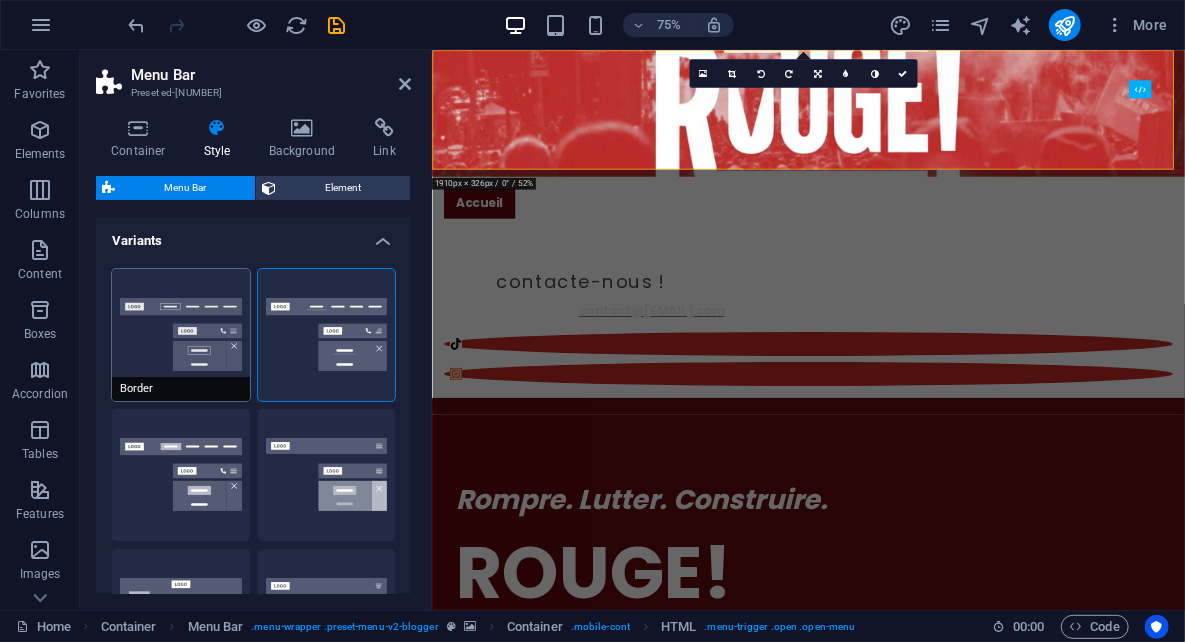 click on "Border" at bounding box center [181, 335] 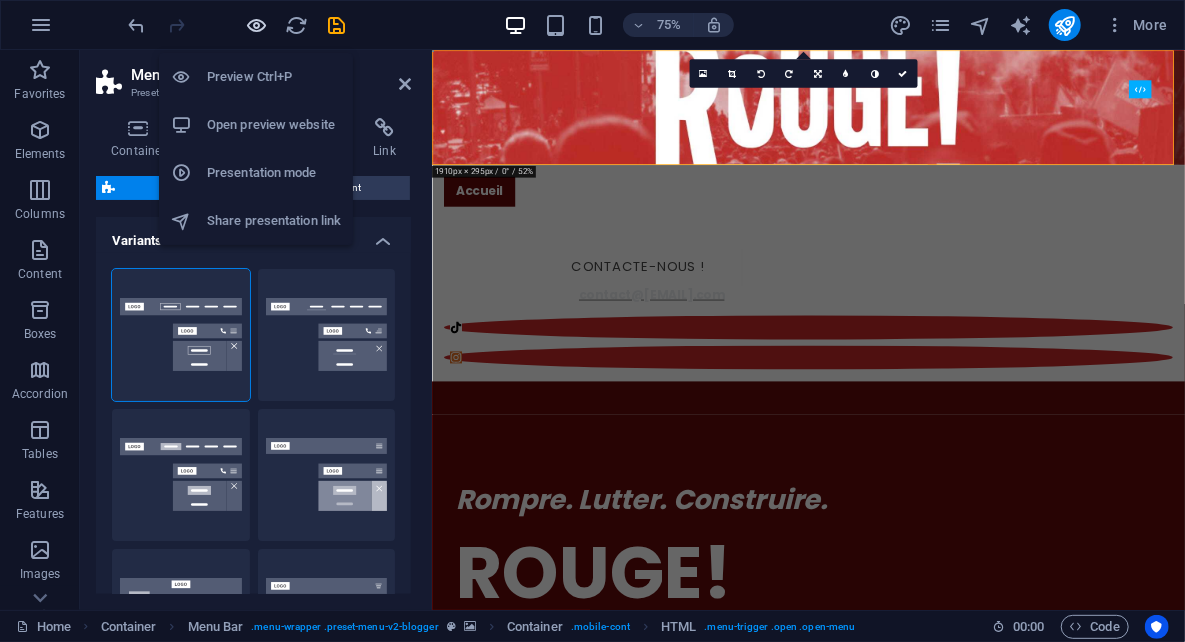 click at bounding box center [257, 25] 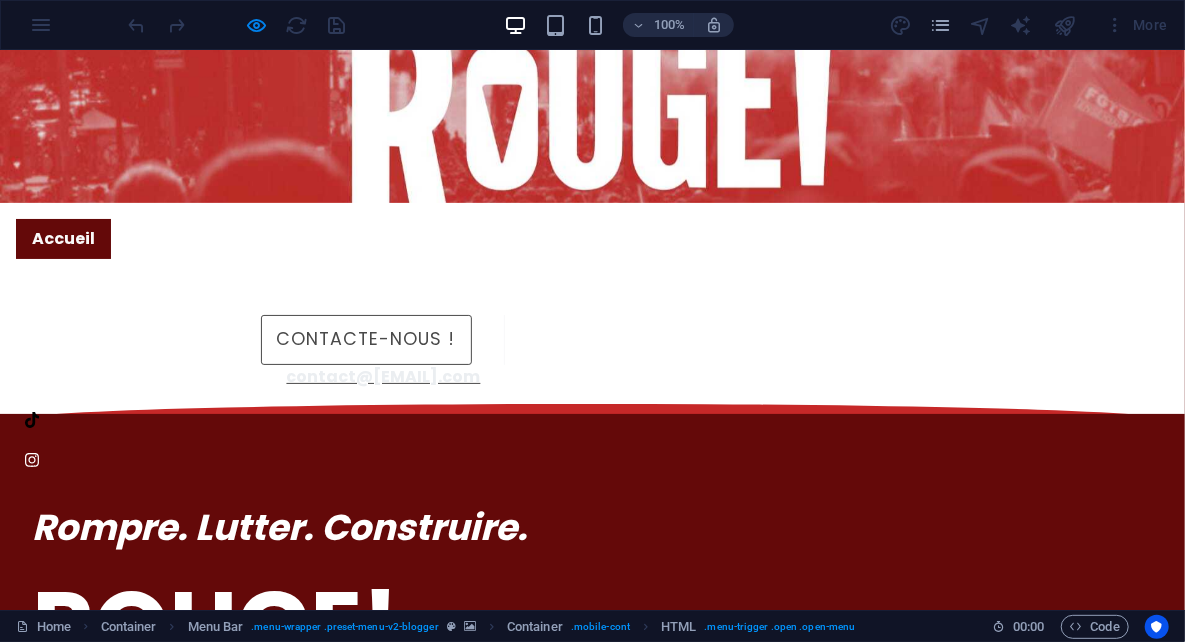click on "Contacte-nous !" at bounding box center (366, 339) 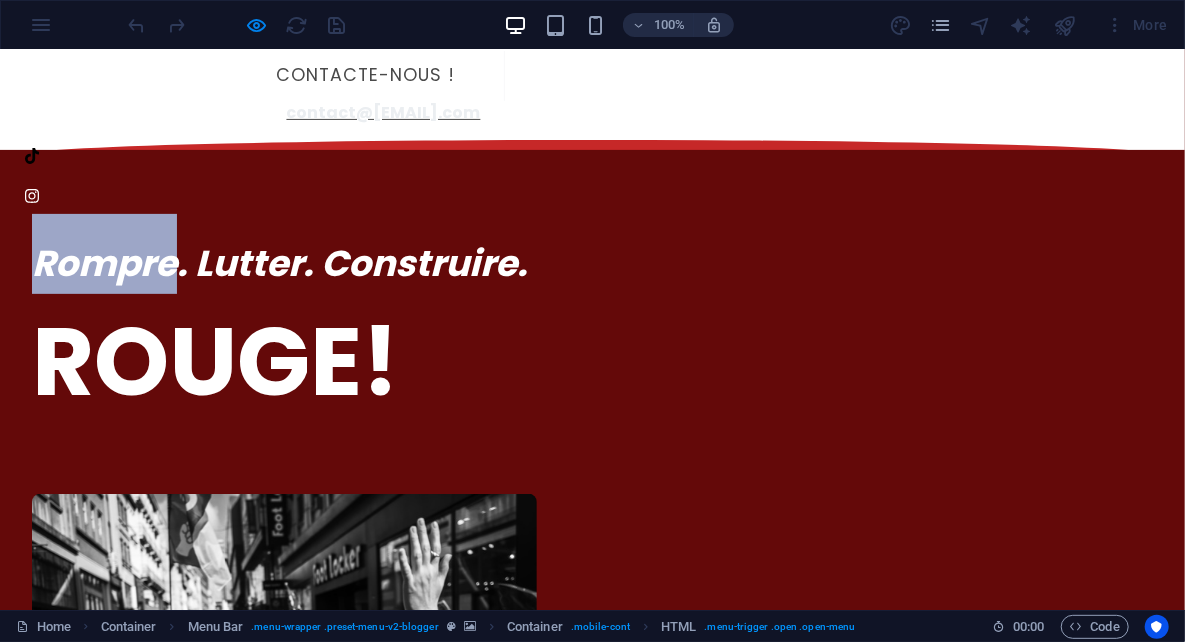 click on "Accueil Contacte-nous ! contact@rouge-rood.be                Rompre. Lutter. Construire. ROUGE! Drop content here or  Add elements  Paste clipboard Qui sommes-nous ? Rouge!  est un média militant qui vise à être un point d’appui pour celles et ceux qui, dans les luttes, dans leurs syndicats, dans leurs collectifs, dans la gauche révolutionnaire, veulent débattre, s’outiller, se former et s’organiser. Juillet [YEAR] Drop content here or  Add elements  Paste clipboard Marxism or Grantism ? Une critique acérée du courant grantiste par d’ancien·nes militant·es du RCI (en anglais).  Un démontage méthodique de ses méthodes, de son orientation et de sa dégénérescence autoritaire. Juillet [YEAR] Drop content here or  Add elements  Paste clipboard Refondation Révolutionnaire Texte de rupture stratégique avec le courant majoritaire du PSL.  Ce manifeste jette les bases d’un projet révolutionnaire vivant, féministe, démocratique et tourné vers les avant-gardes de la classe. or" at bounding box center [592, 2580] 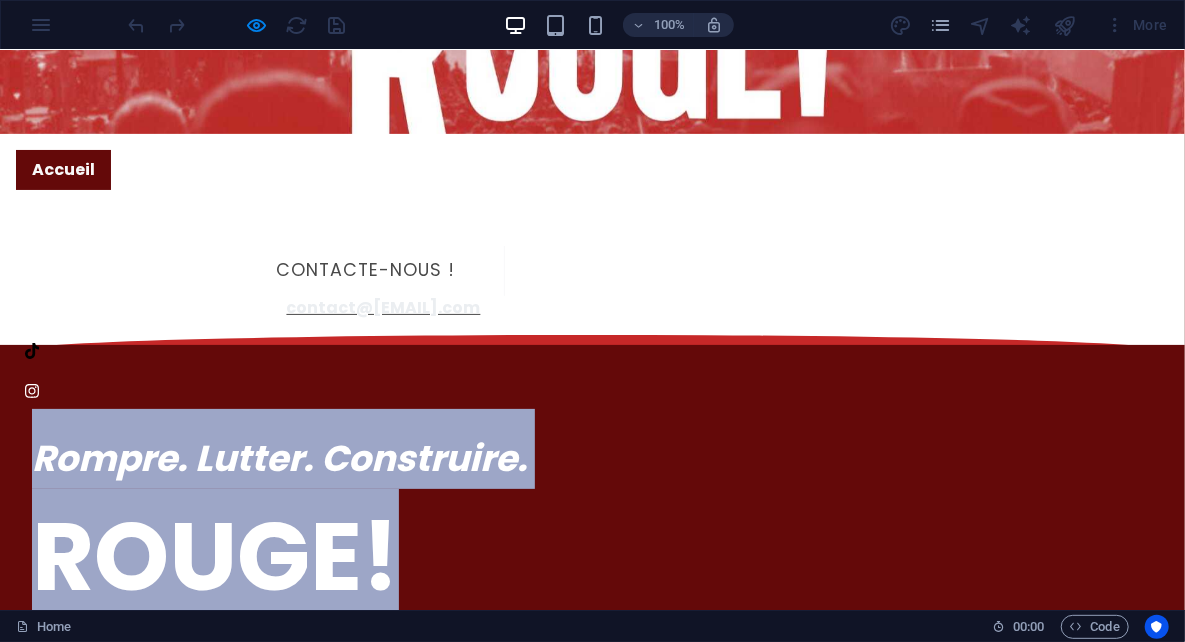 scroll, scrollTop: 0, scrollLeft: 0, axis: both 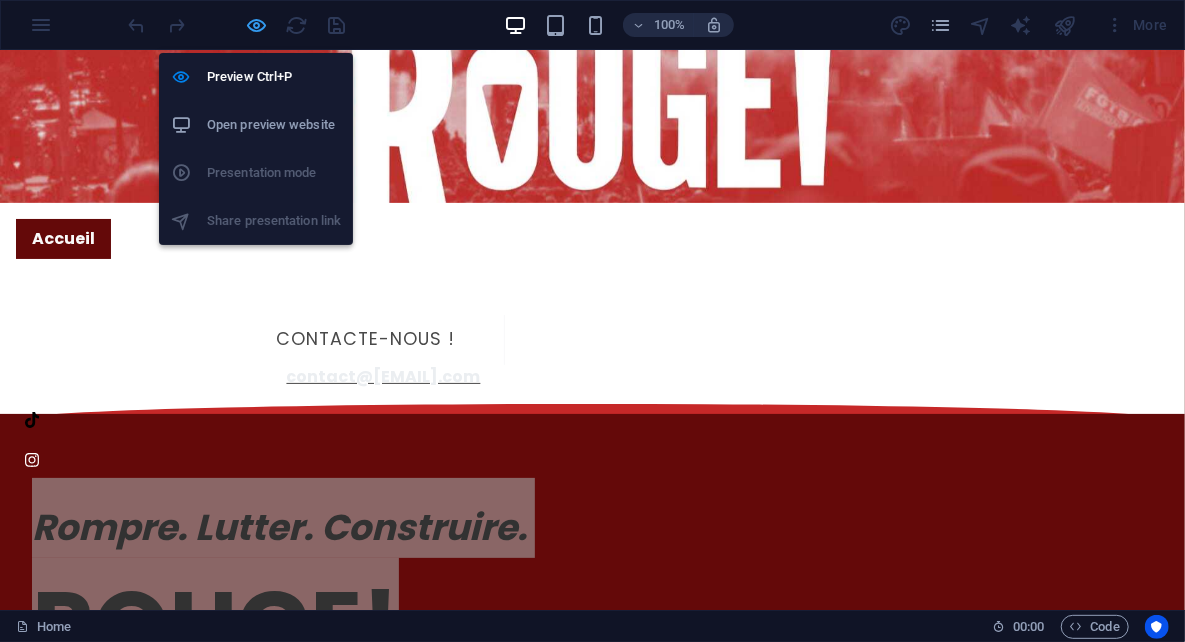 click at bounding box center (257, 25) 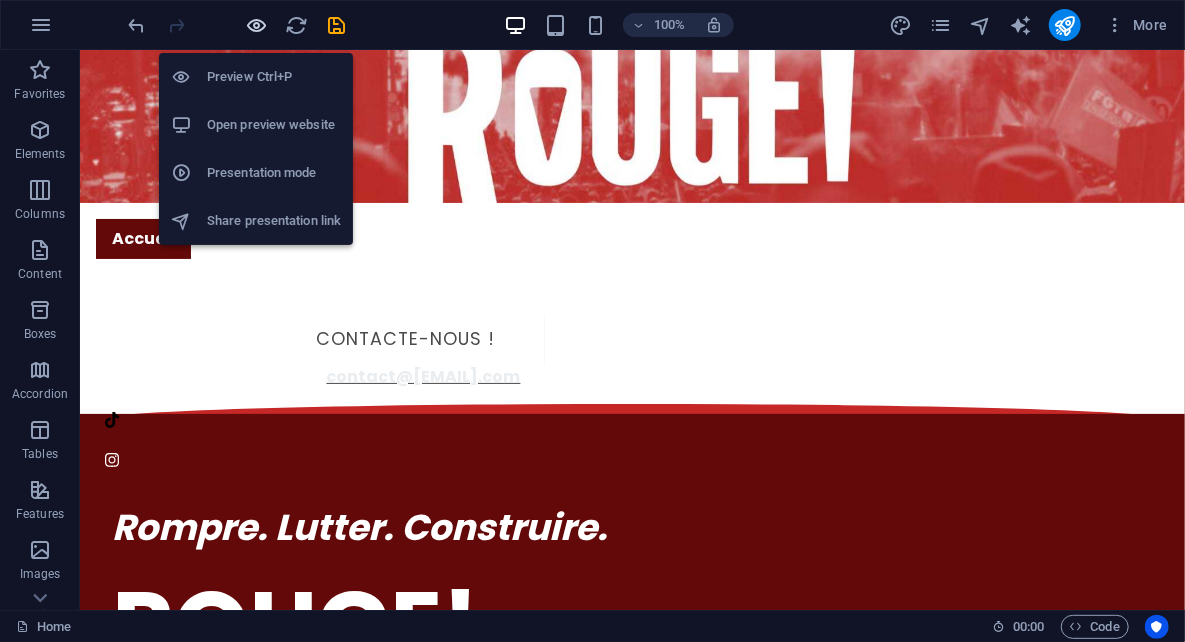 click at bounding box center (257, 25) 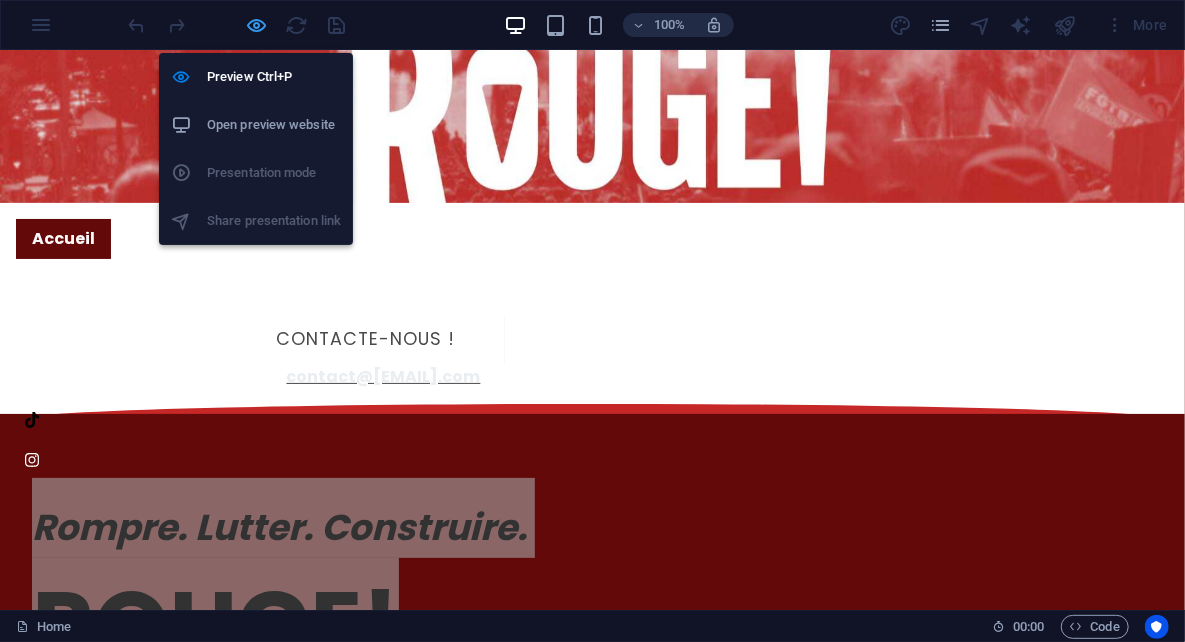 click at bounding box center (257, 25) 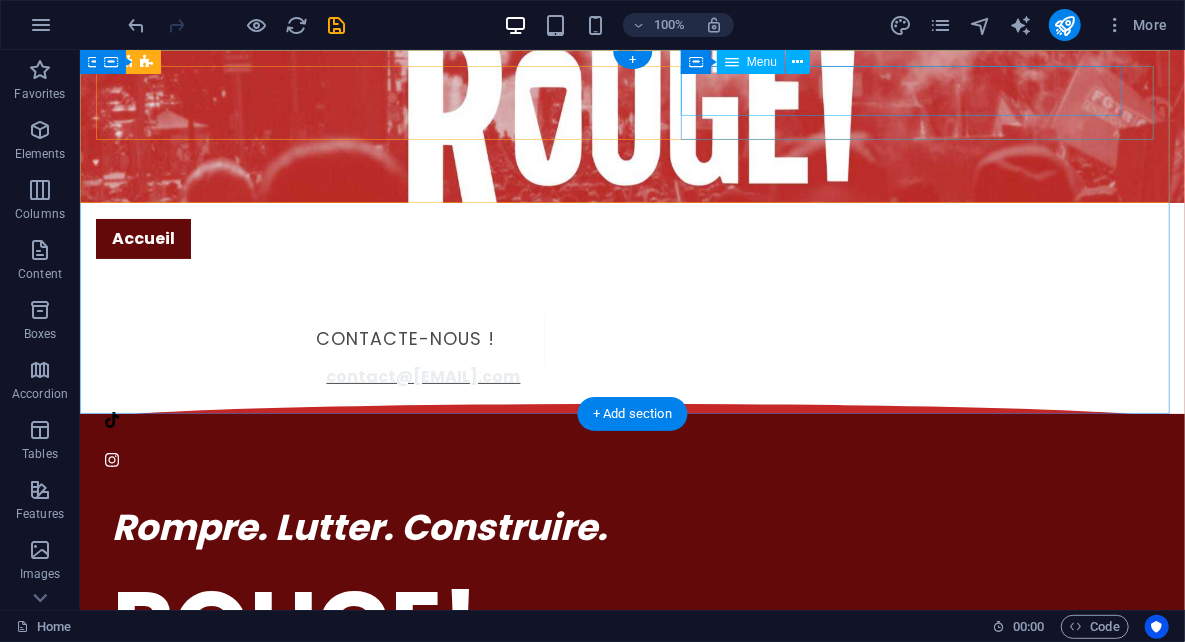 click on "Contacte-nous !" at bounding box center (319, 339) 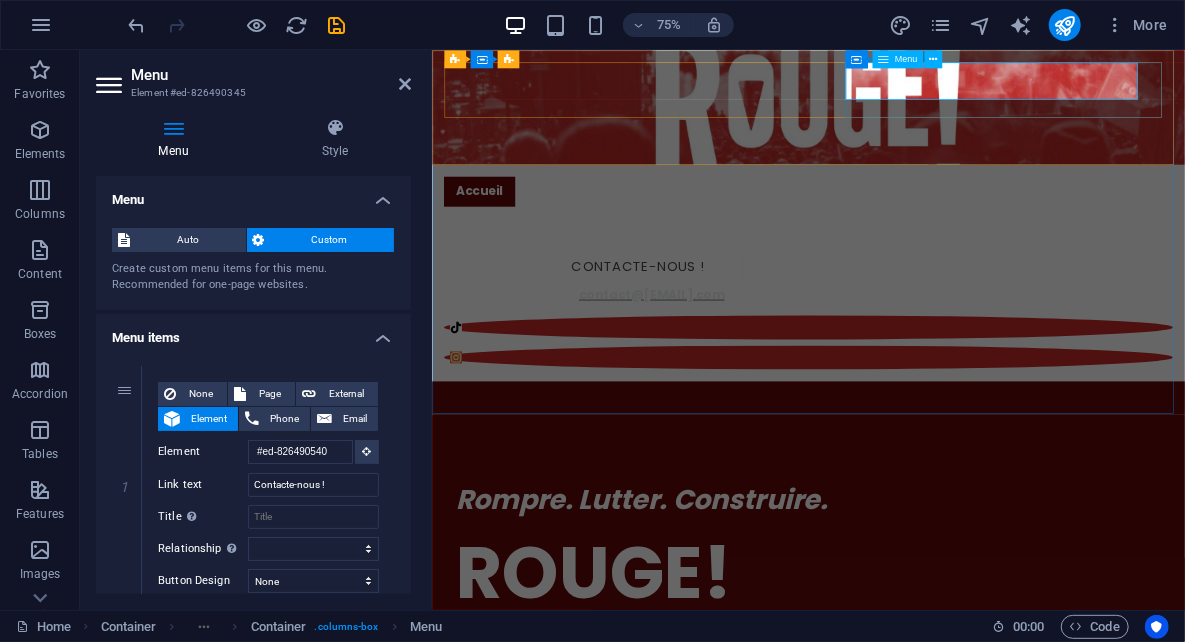 click on "Contacte-nous !" at bounding box center (646, 339) 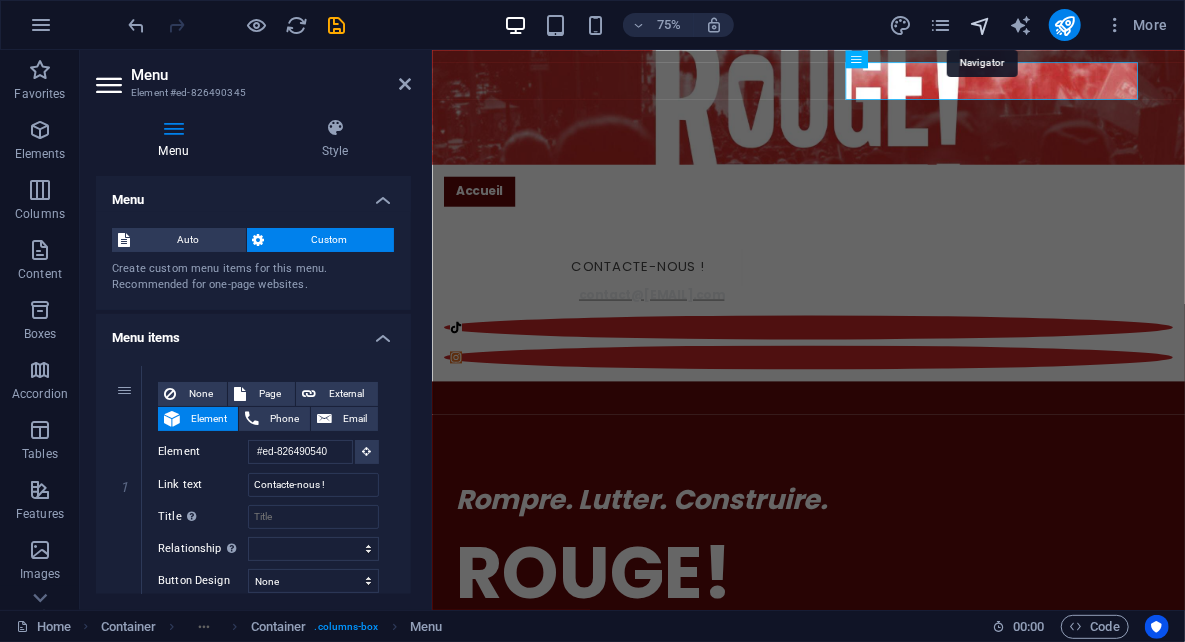 click at bounding box center (980, 25) 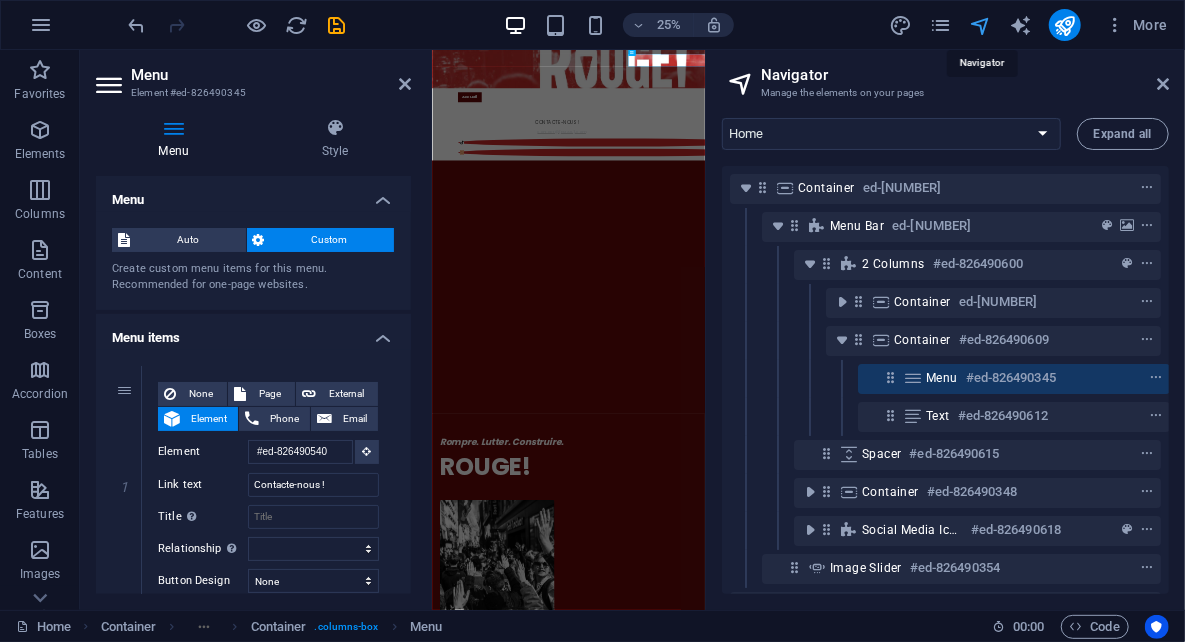 scroll, scrollTop: 6, scrollLeft: 4, axis: both 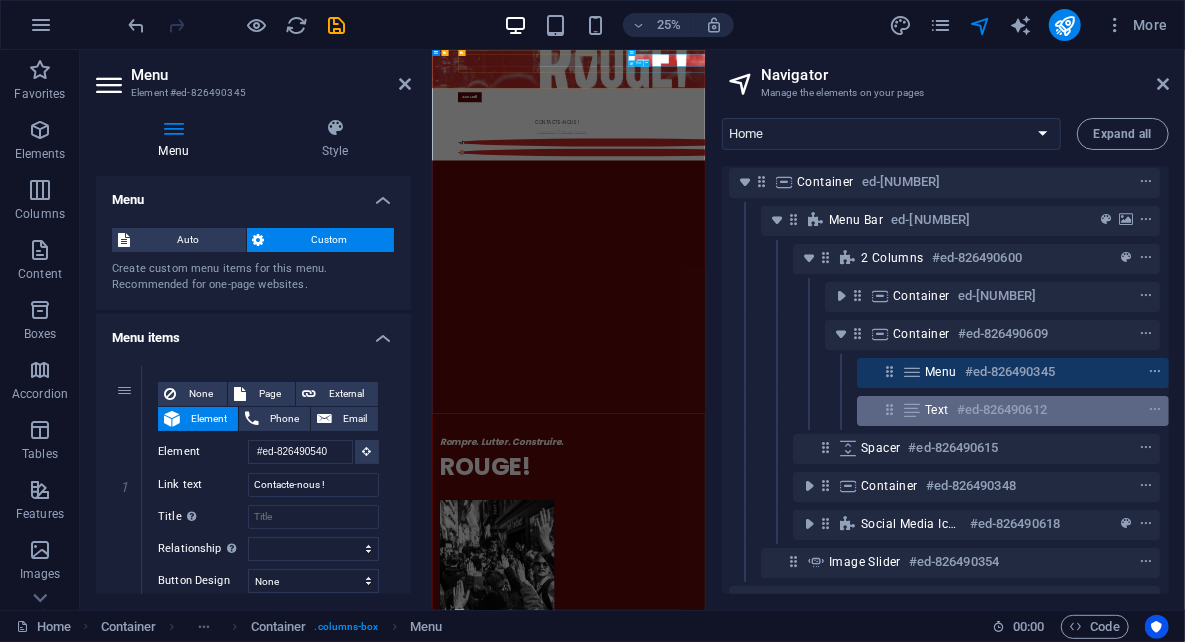 click on "Text #ed-826490612" at bounding box center [997, 410] 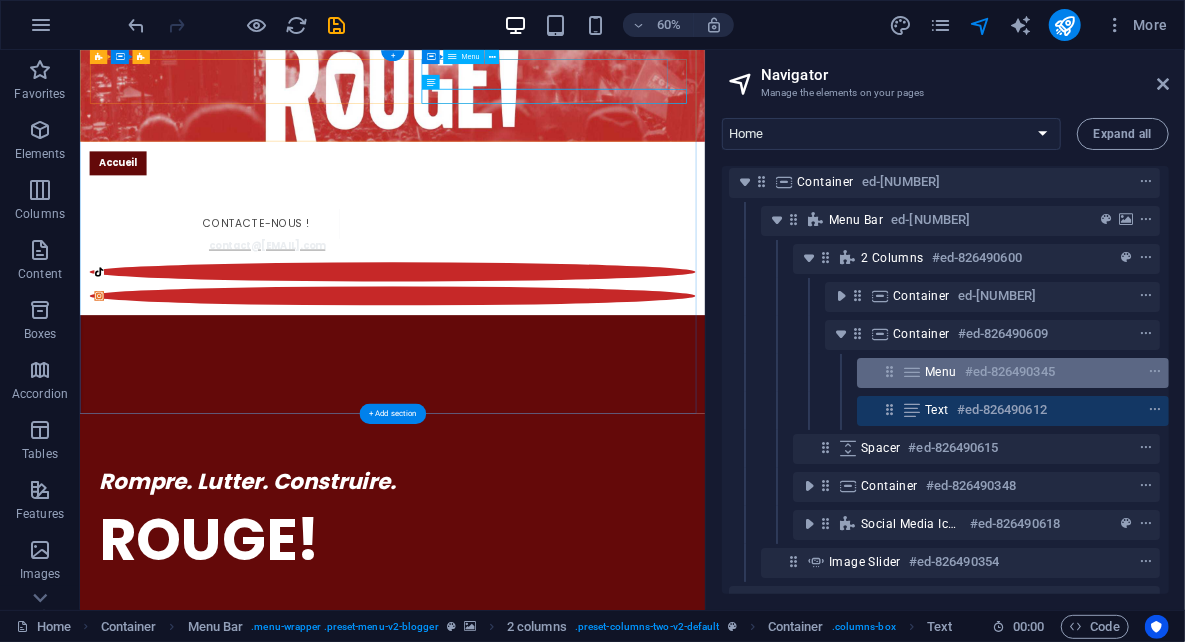 click on "#ed-826490345" at bounding box center [1010, 372] 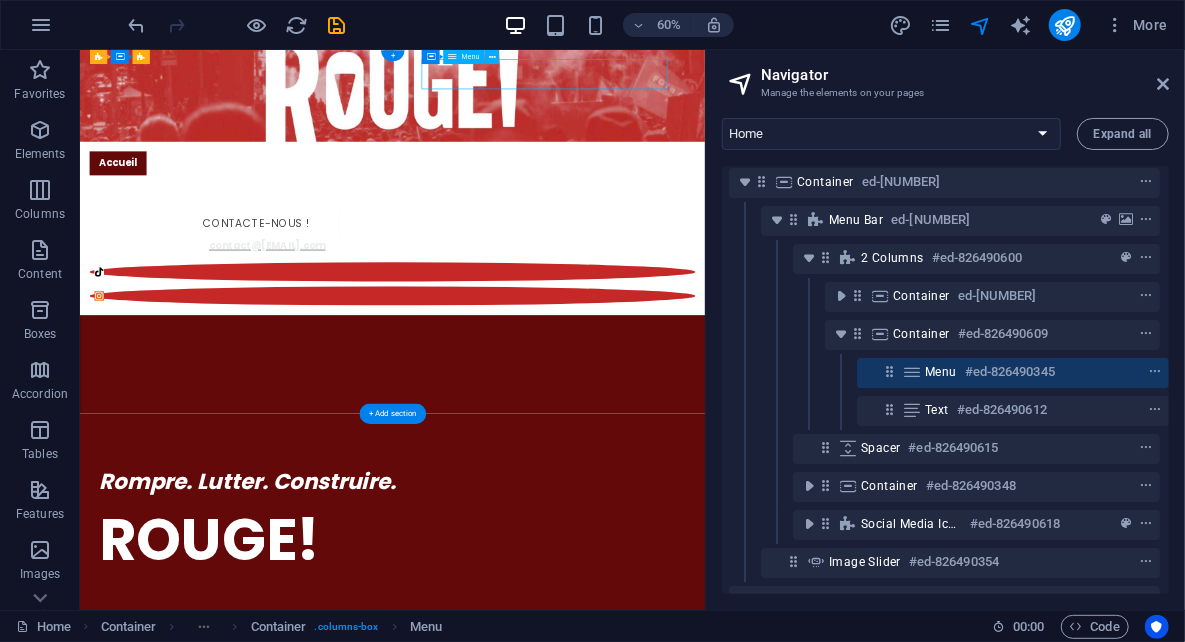 click on "#ed-826490345" at bounding box center (1010, 372) 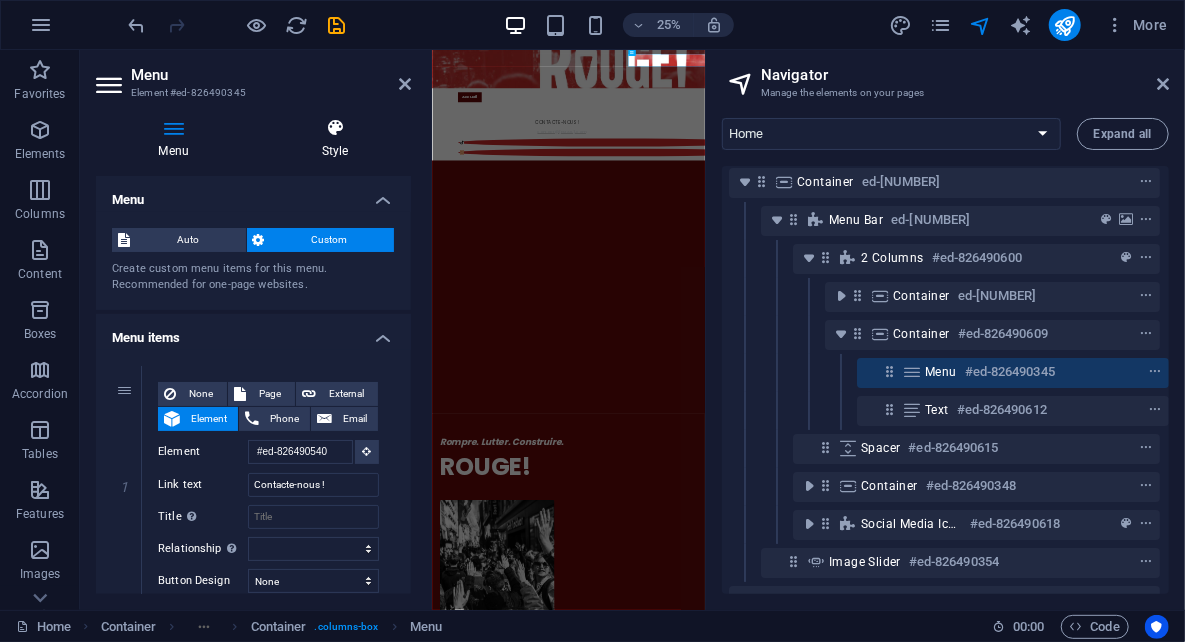 click on "Style" at bounding box center (335, 139) 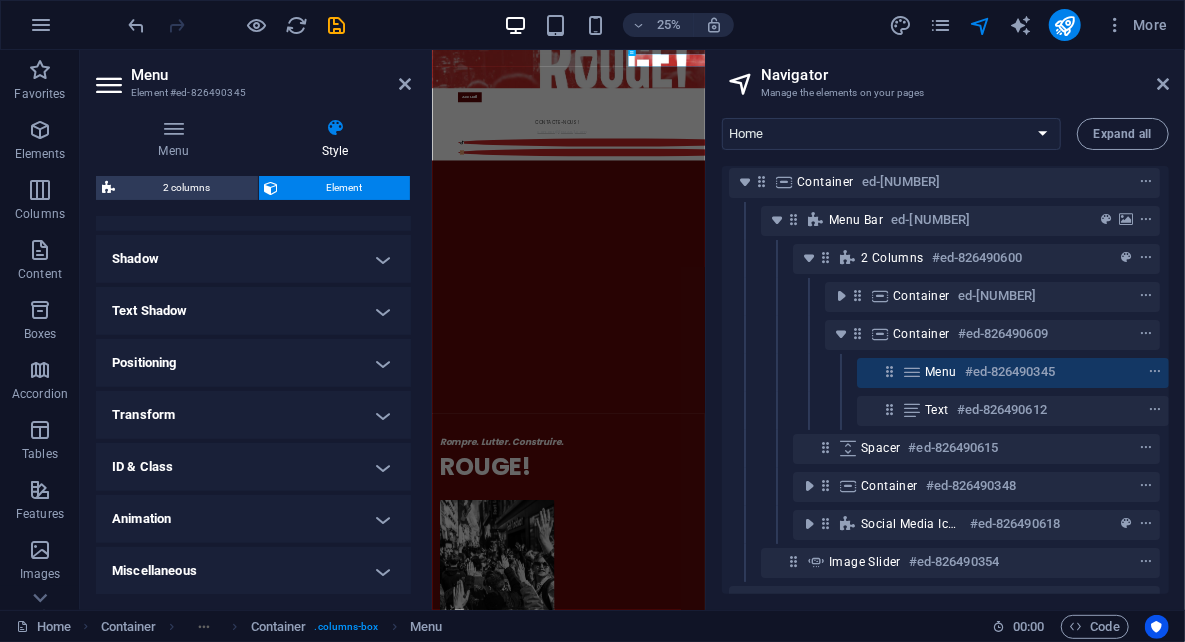 scroll, scrollTop: 0, scrollLeft: 0, axis: both 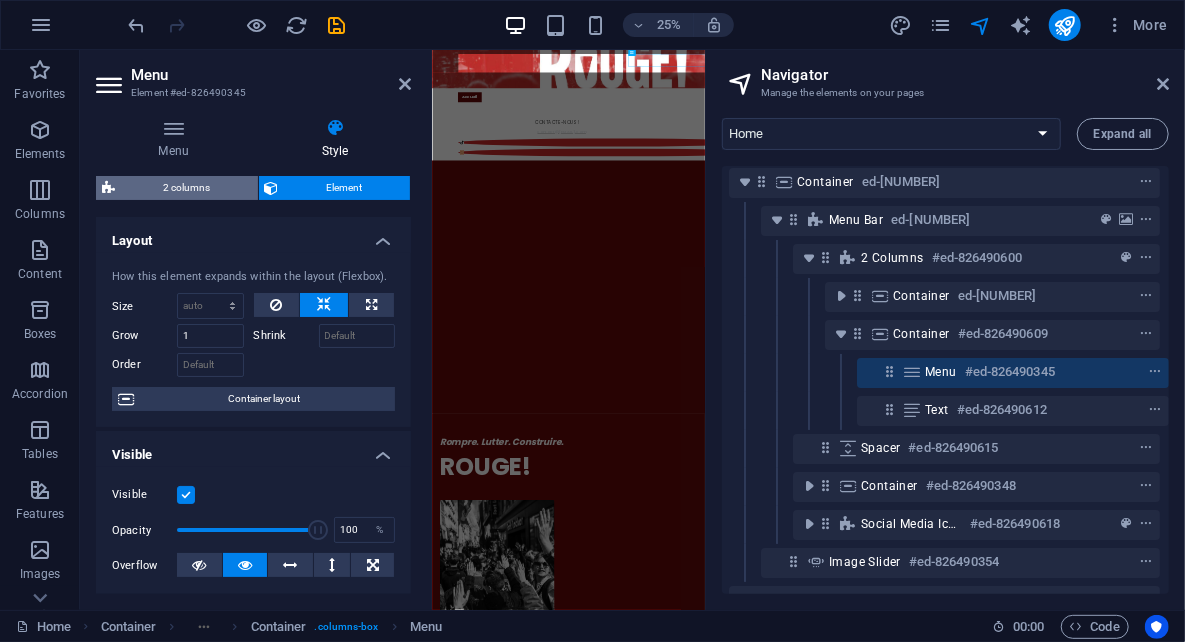 click on "2 columns" at bounding box center [186, 188] 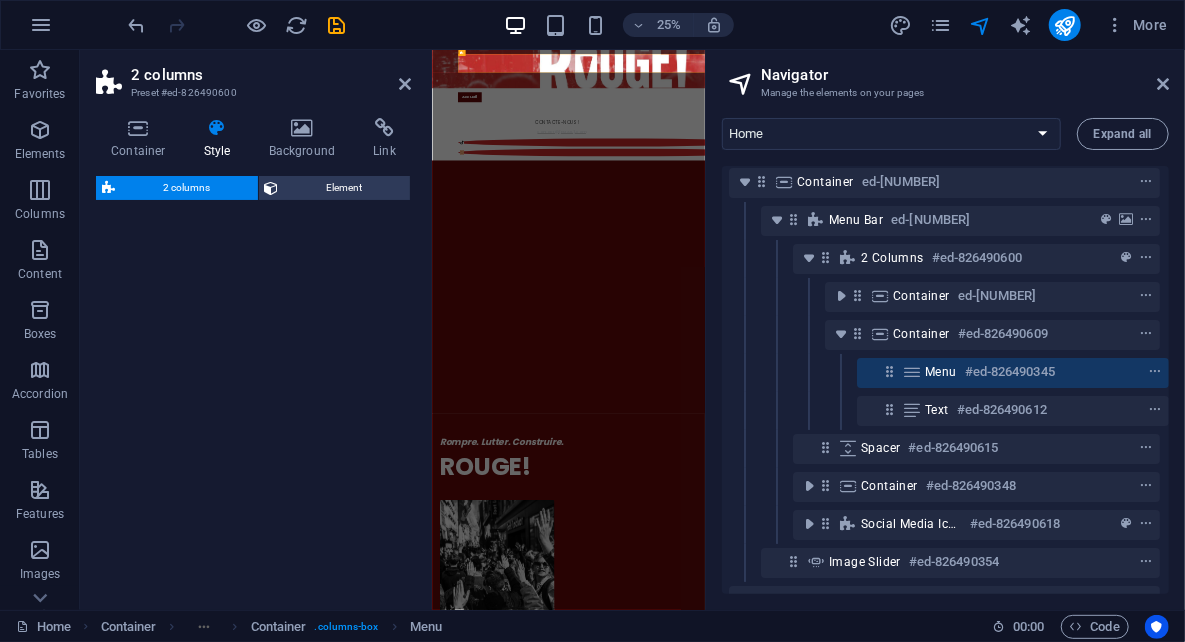 select on "rem" 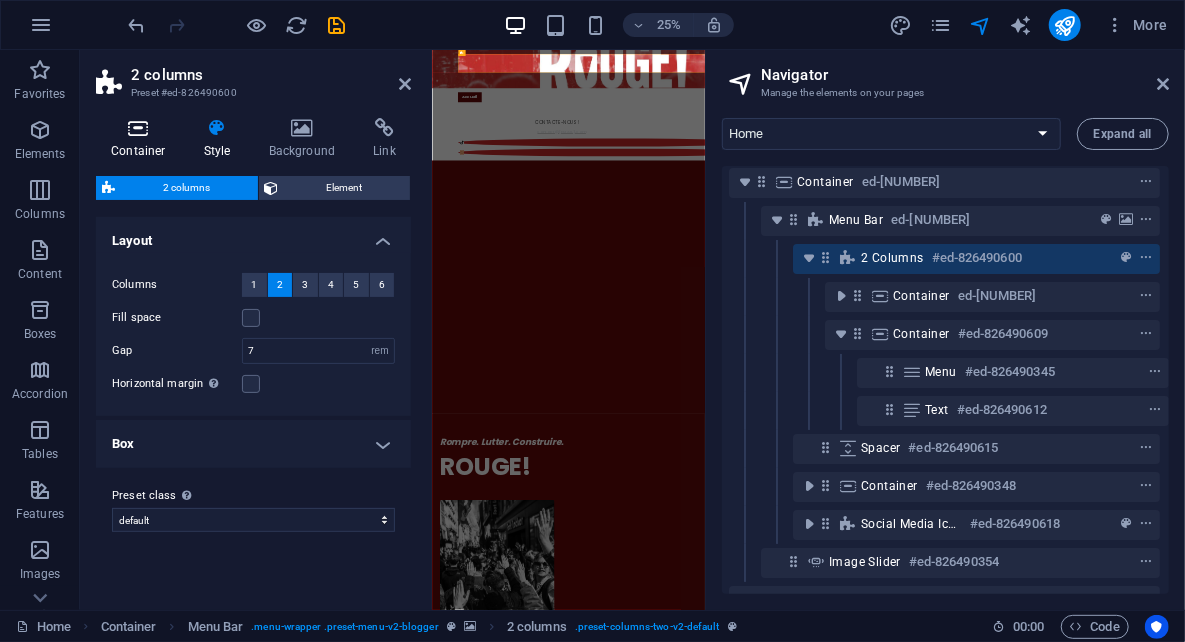 click at bounding box center [138, 128] 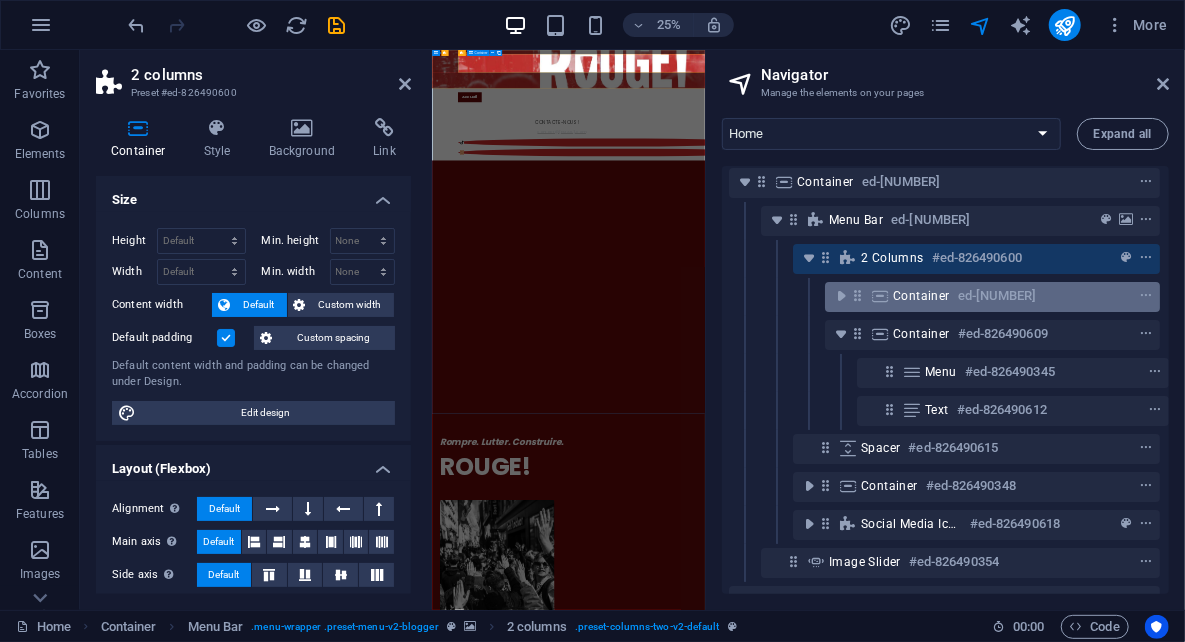 click on "Container #ed-826490603" at bounding box center (976, 296) 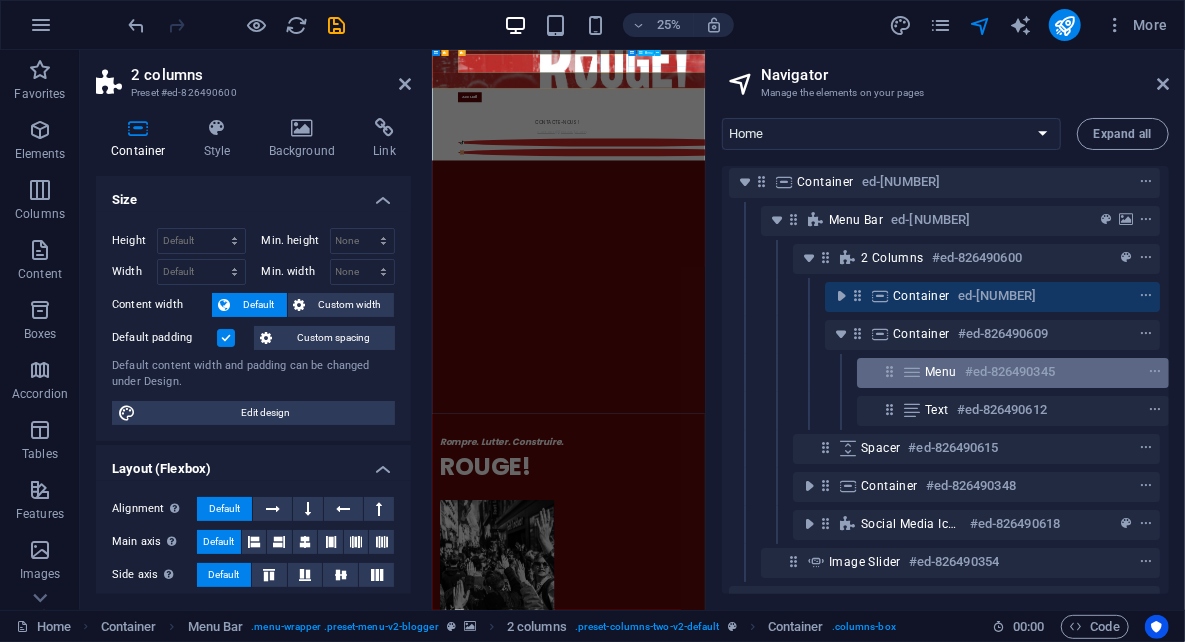 click on "Menu ed-[NUMBER]" at bounding box center (1013, 373) 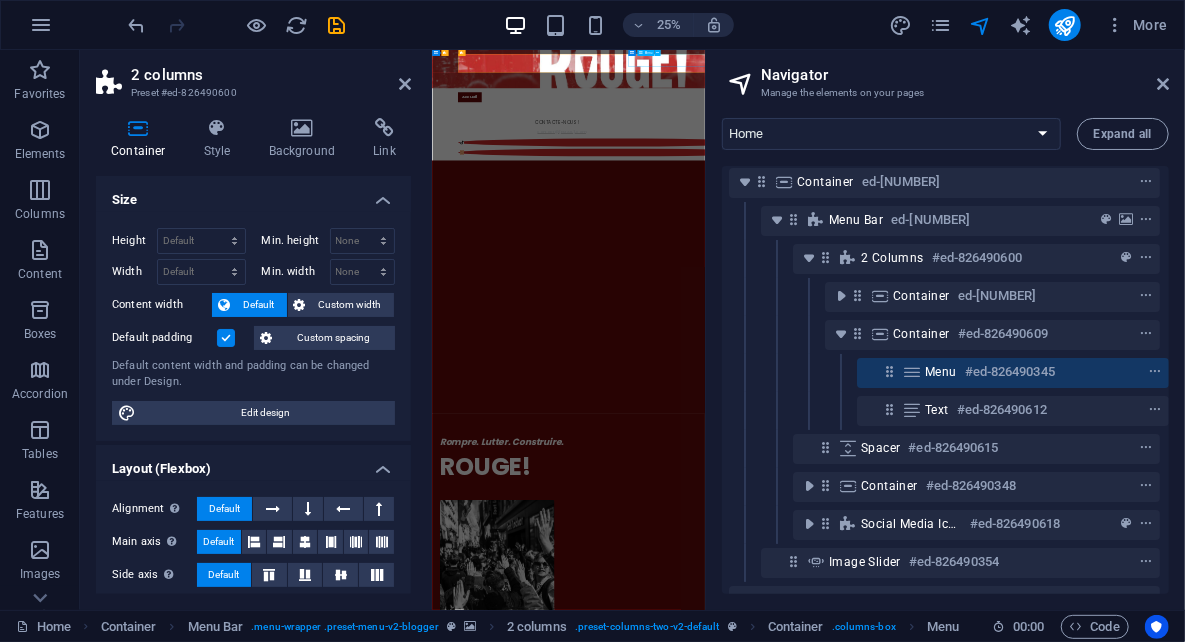 click on "Menu ed-[NUMBER]" at bounding box center [1013, 373] 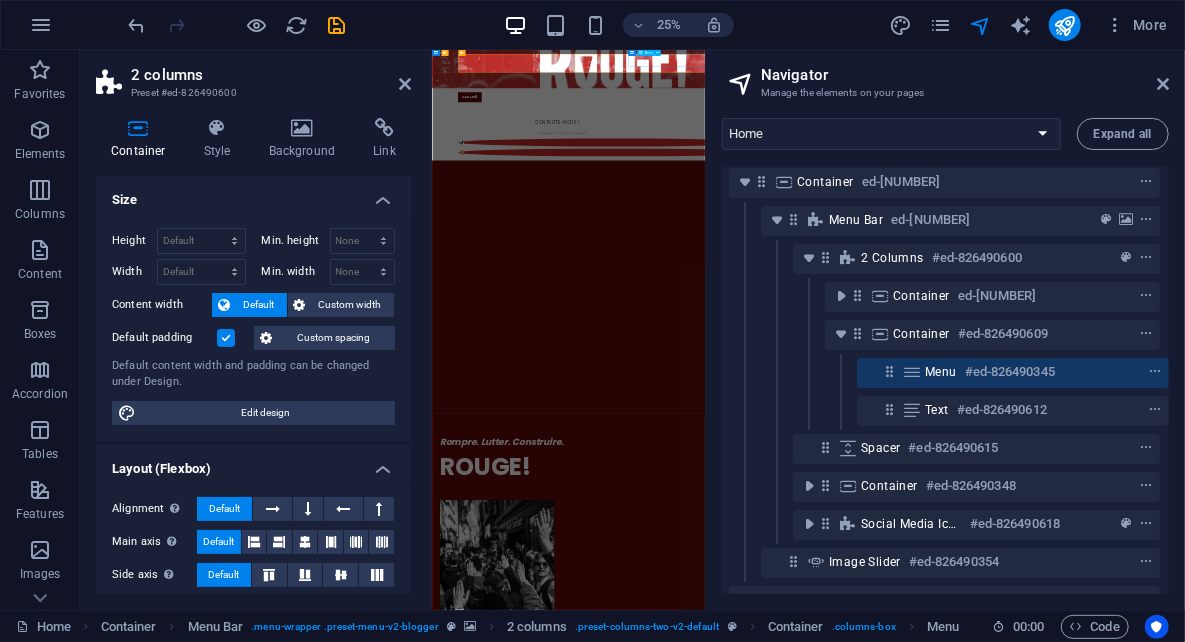 click on "Menu ed-[NUMBER]" at bounding box center [1013, 373] 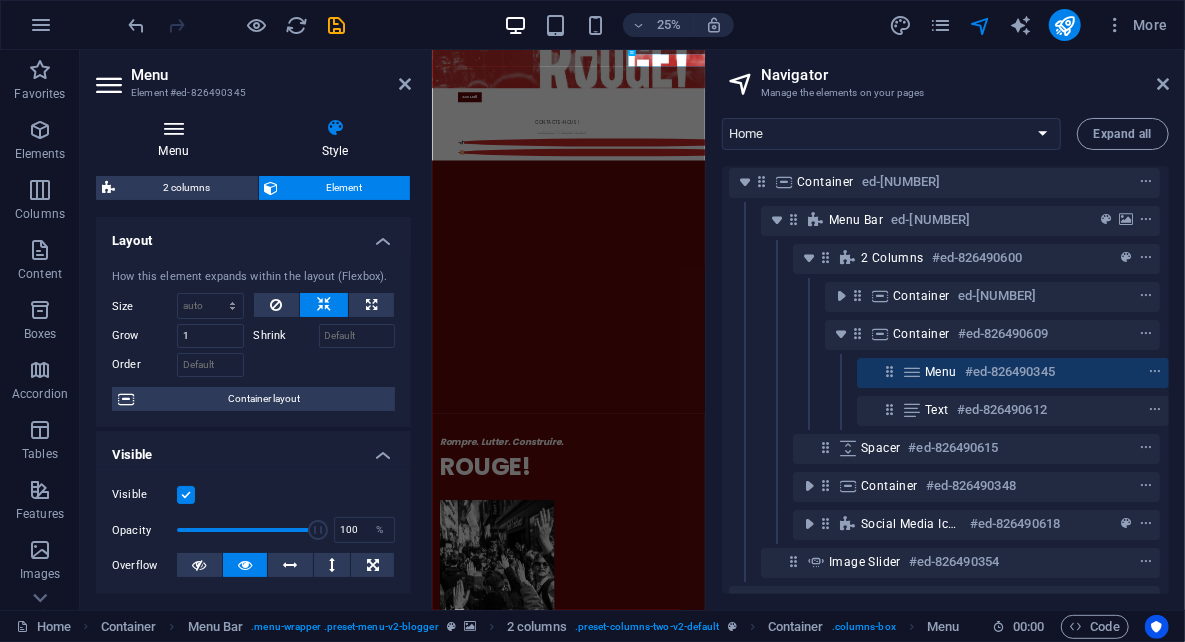 click on "Menu" at bounding box center [177, 139] 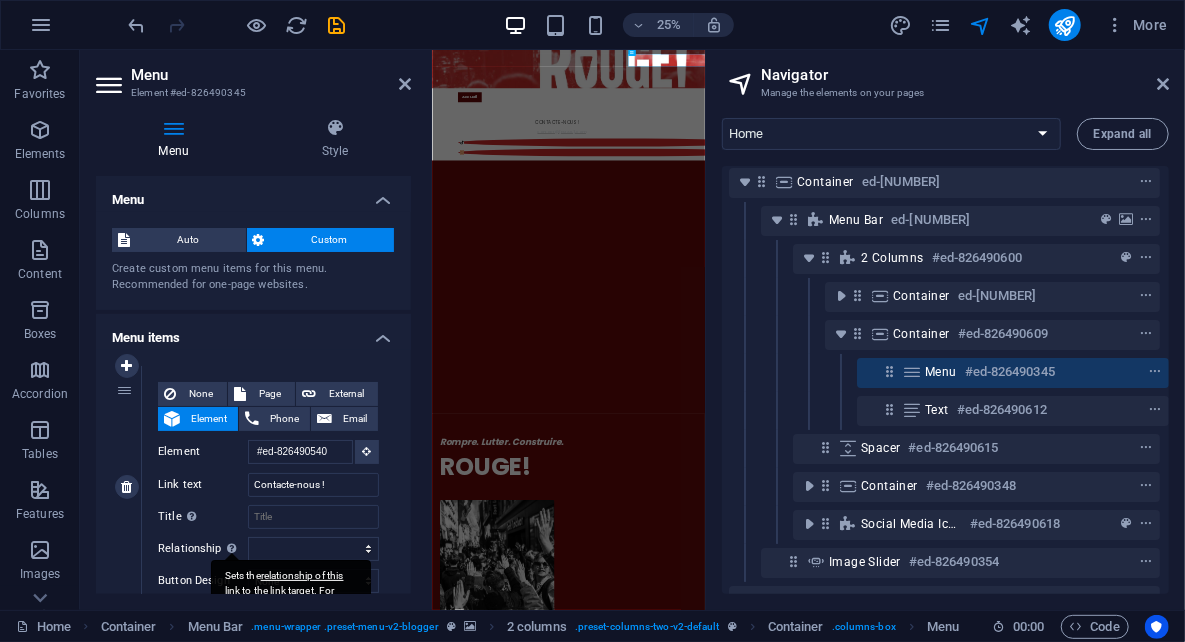 scroll, scrollTop: 70, scrollLeft: 0, axis: vertical 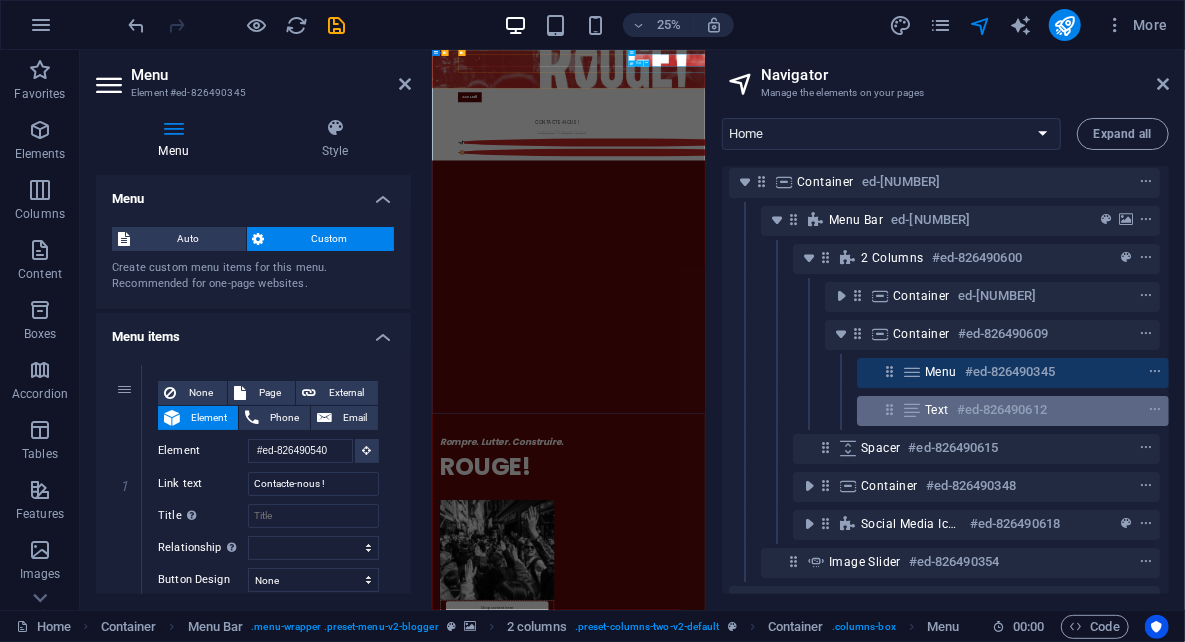 click on "#ed-826490612" at bounding box center (1002, 410) 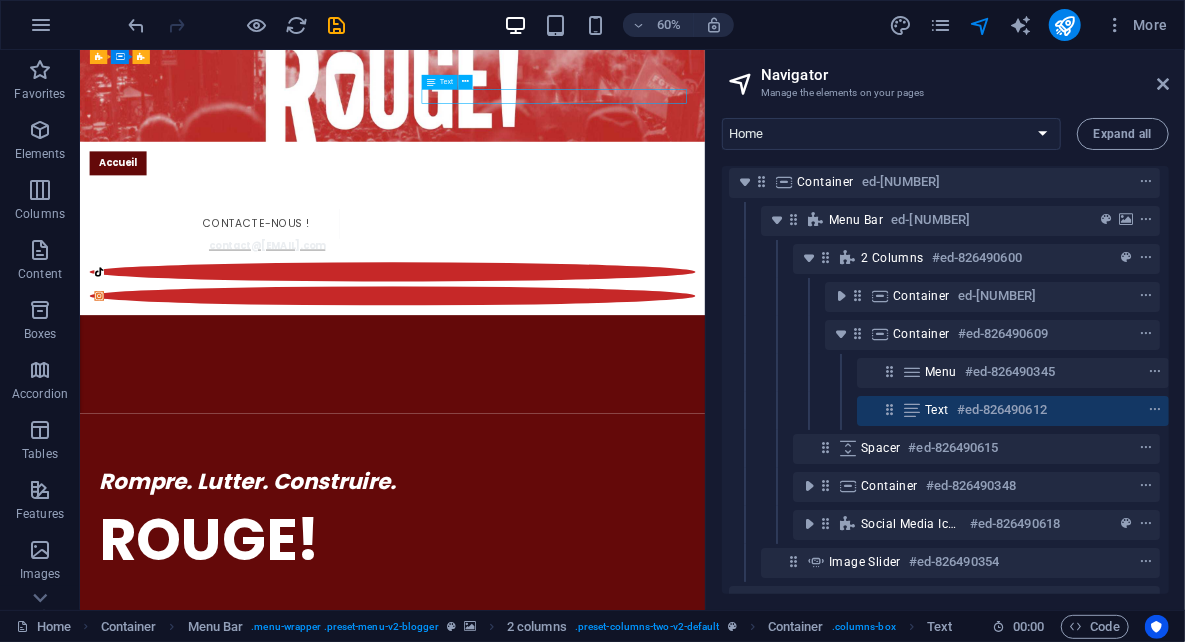 click on "#ed-826490612" at bounding box center [1002, 410] 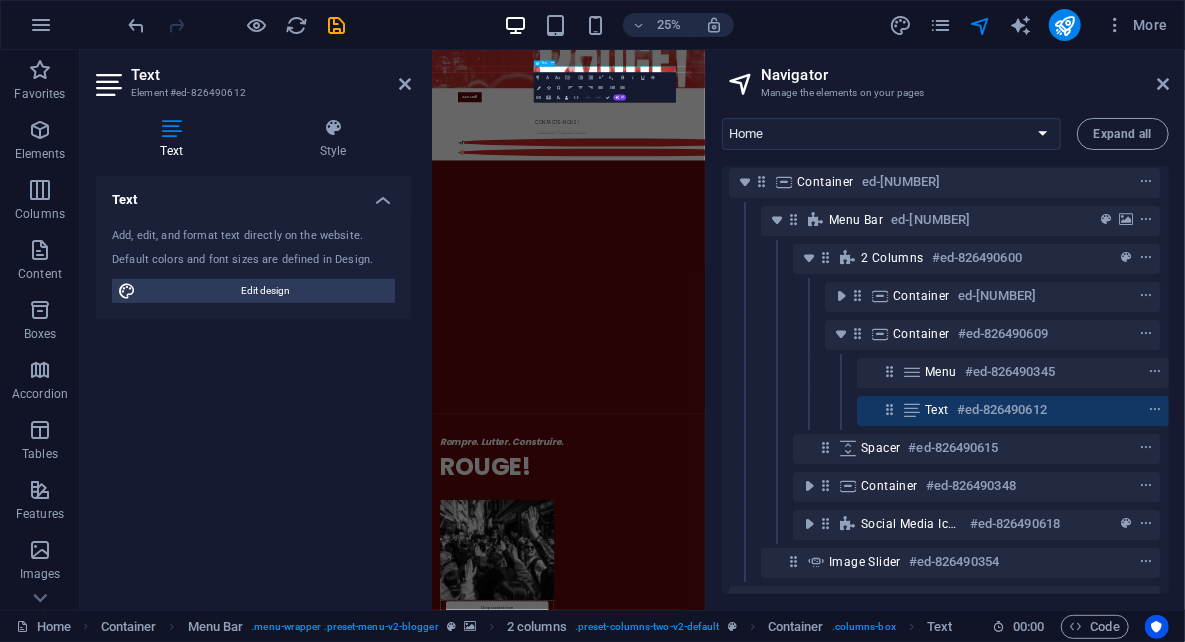 scroll, scrollTop: 0, scrollLeft: 378, axis: horizontal 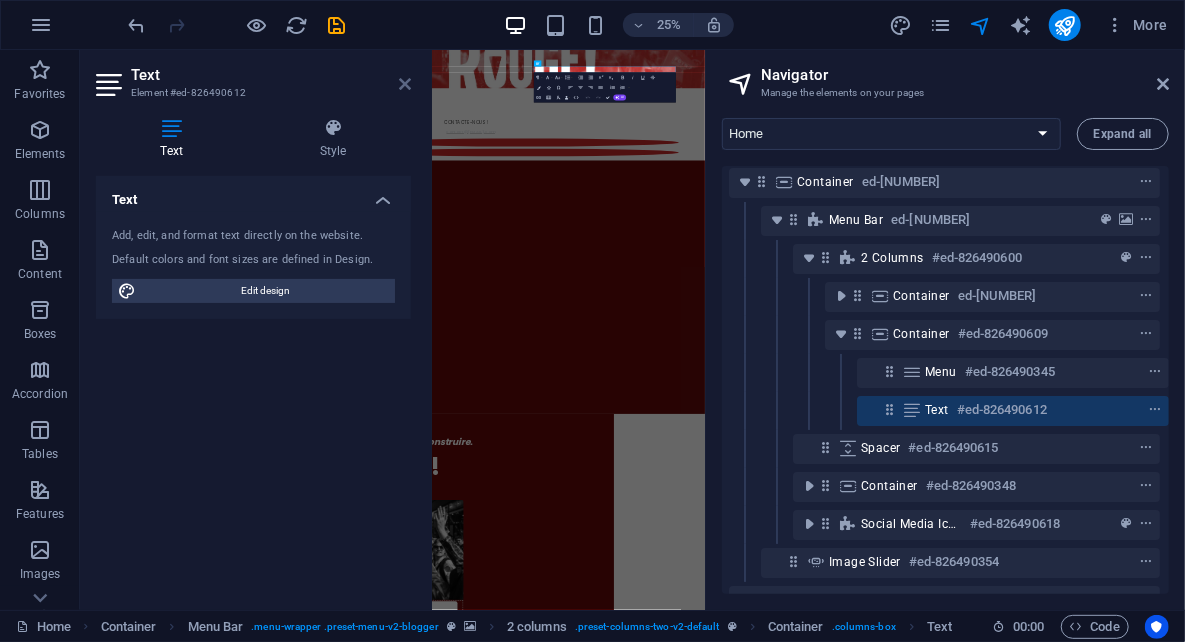click at bounding box center (405, 84) 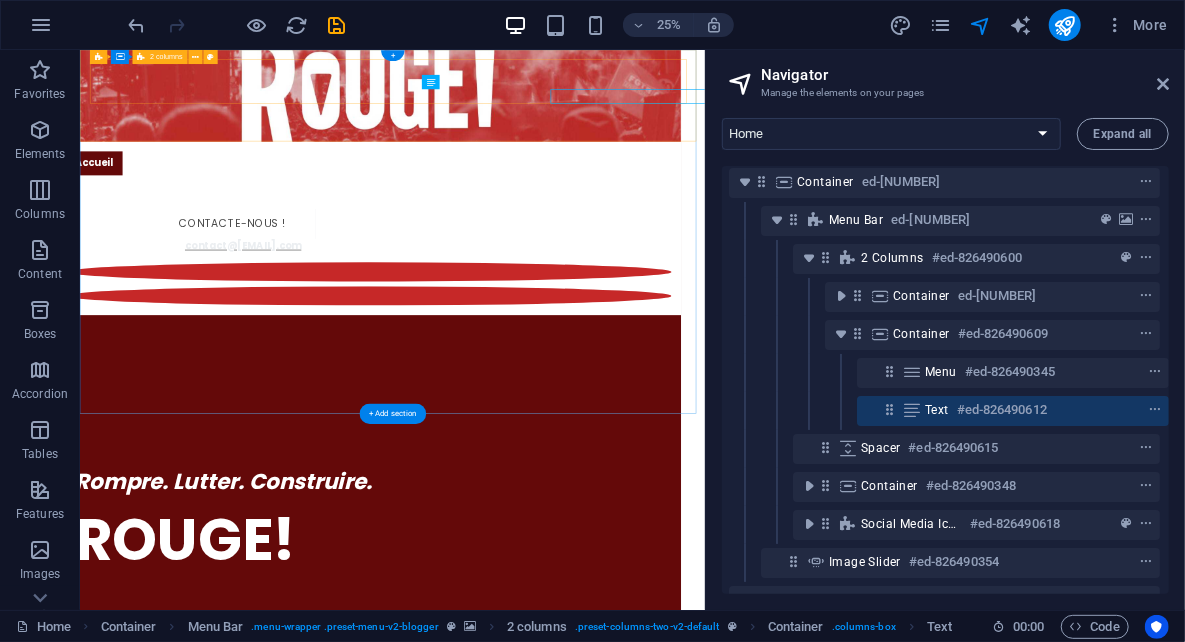 scroll, scrollTop: 0, scrollLeft: 0, axis: both 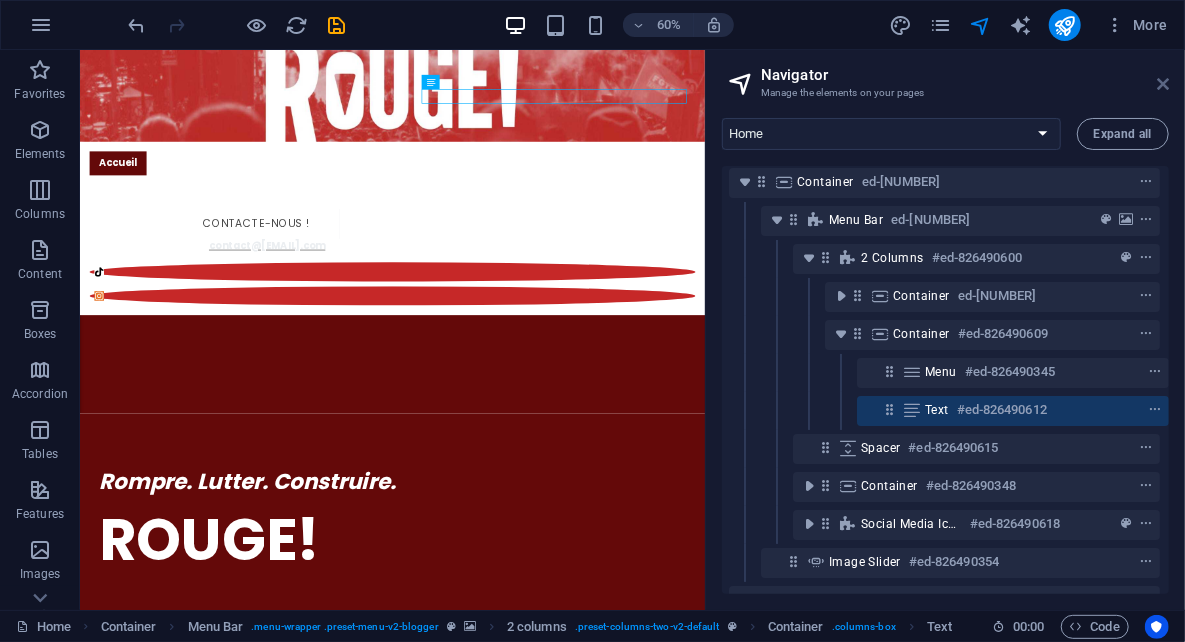 click at bounding box center [1163, 84] 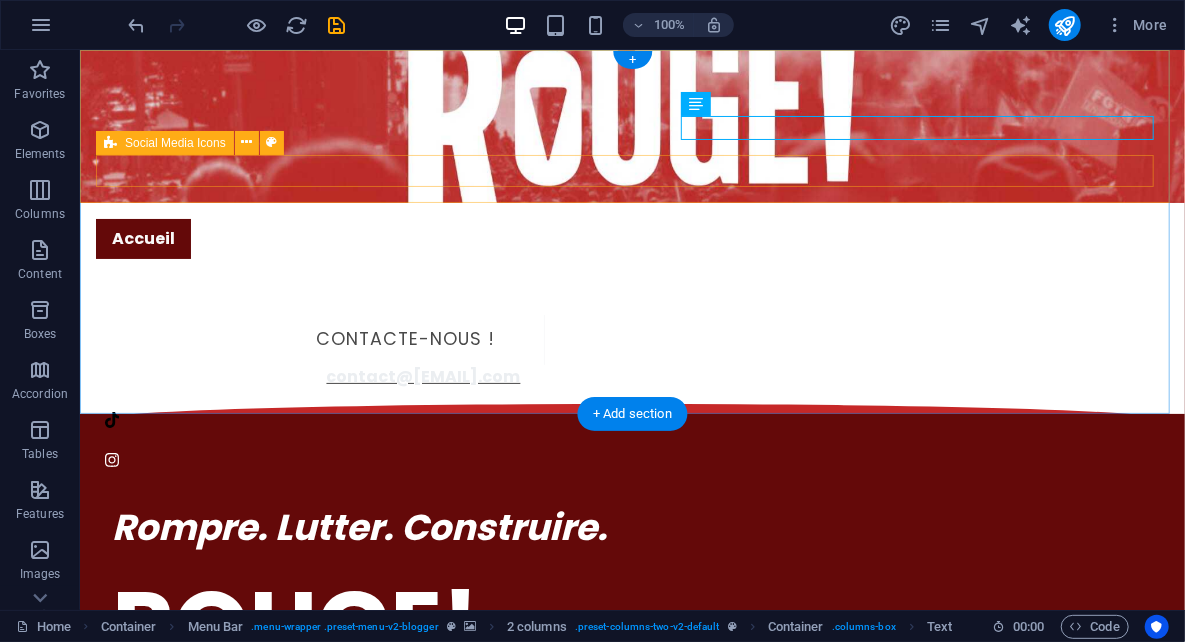 click at bounding box center [631, 439] 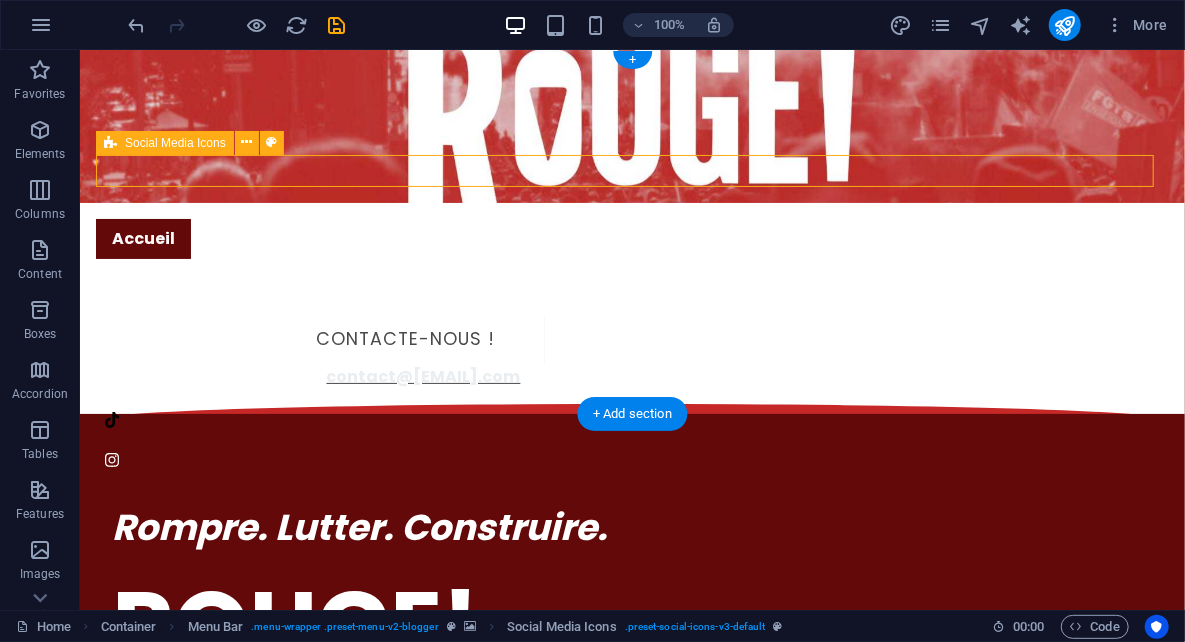click at bounding box center [631, 439] 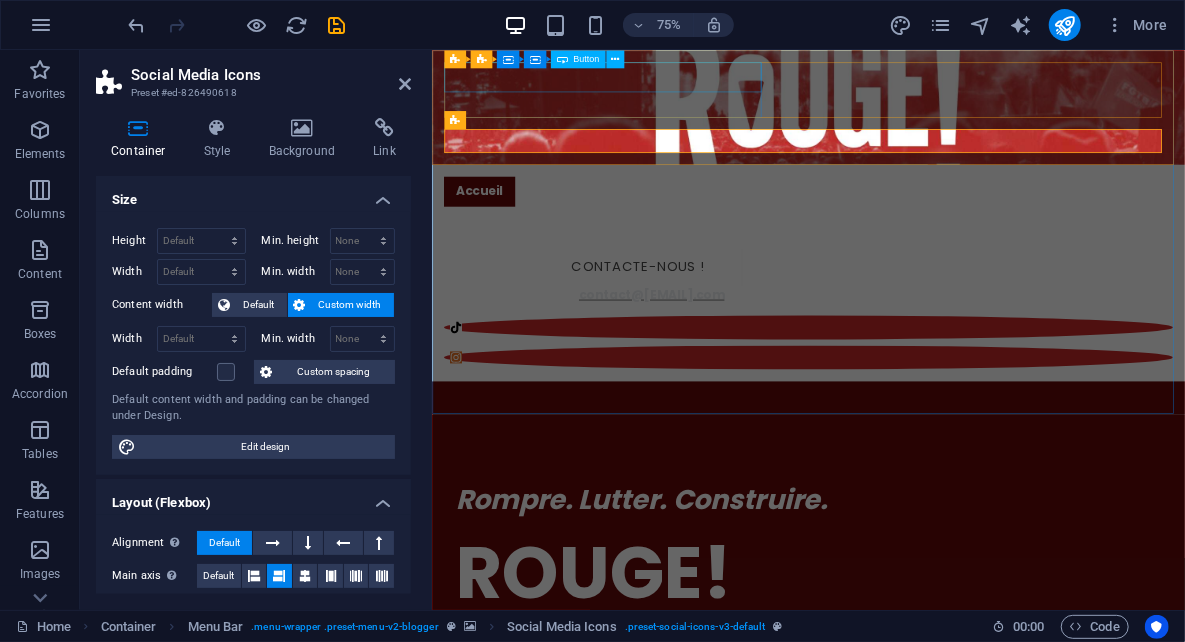 click on "Button" at bounding box center (586, 59) 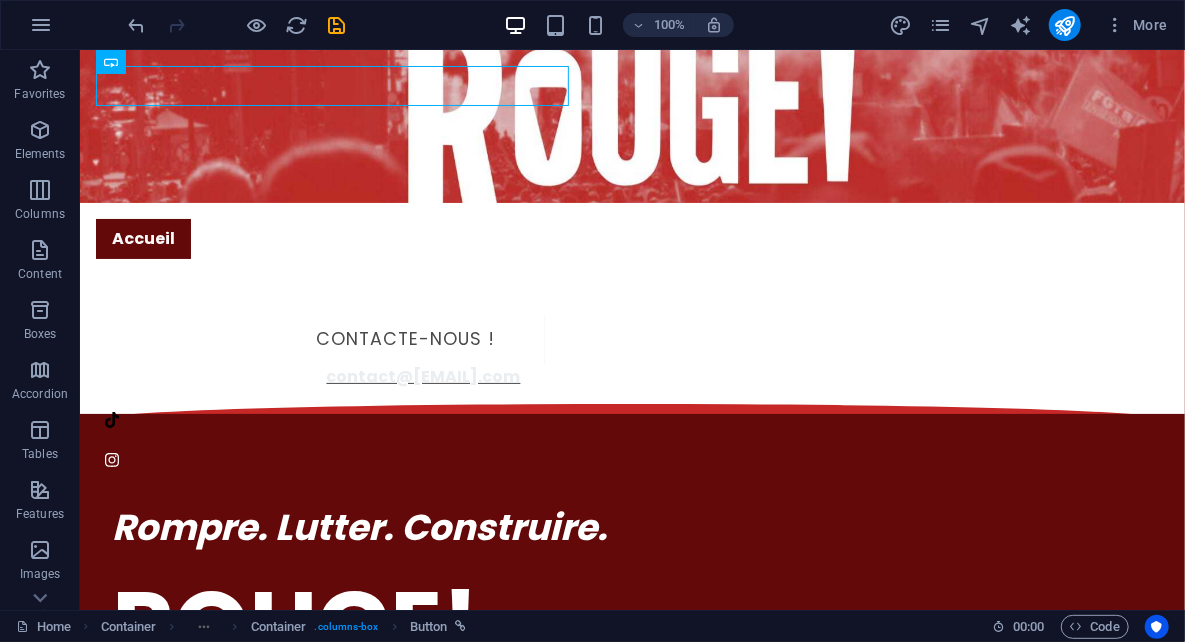click at bounding box center [981, 25] 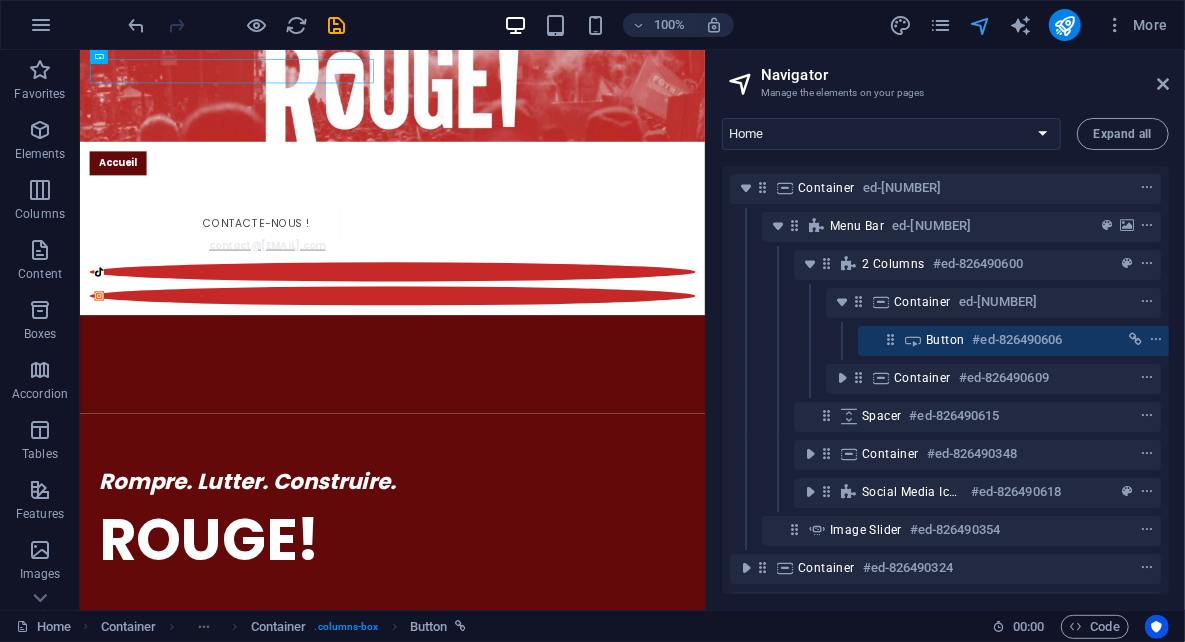 scroll, scrollTop: 0, scrollLeft: 4, axis: horizontal 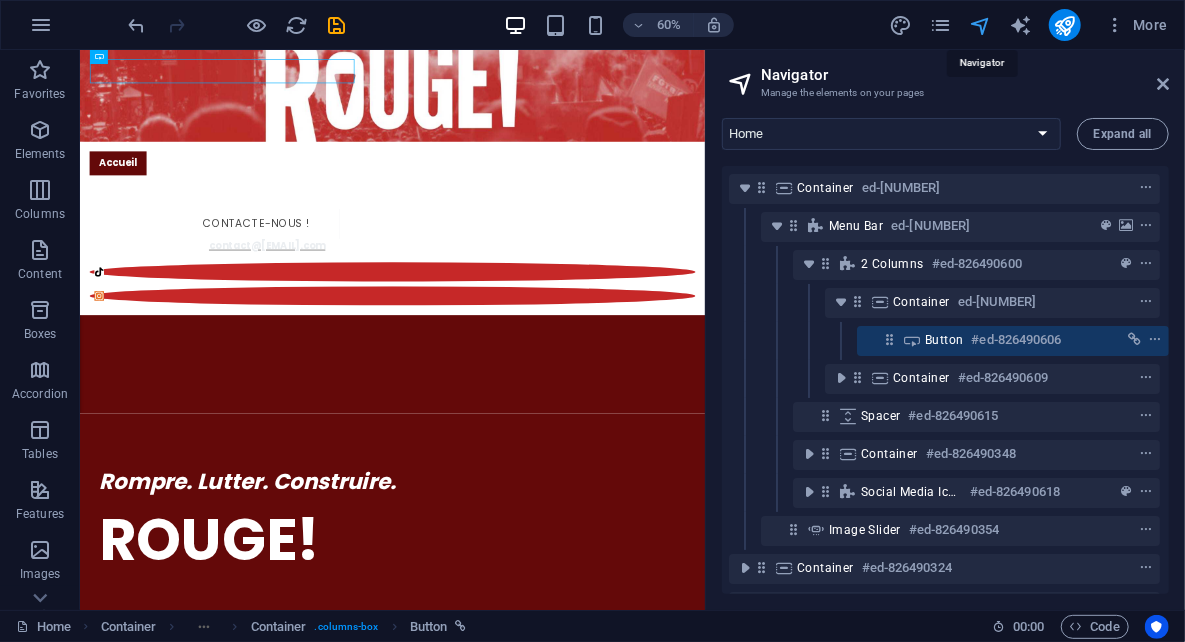 click at bounding box center [980, 25] 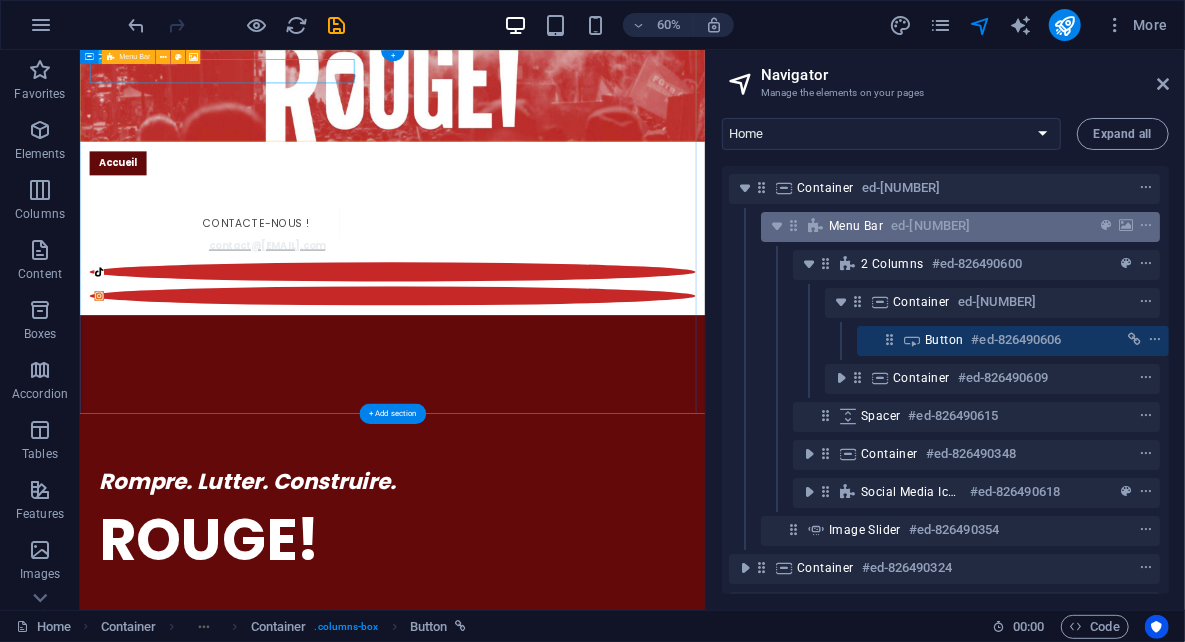 click on "ed-[NUMBER]" at bounding box center [930, 226] 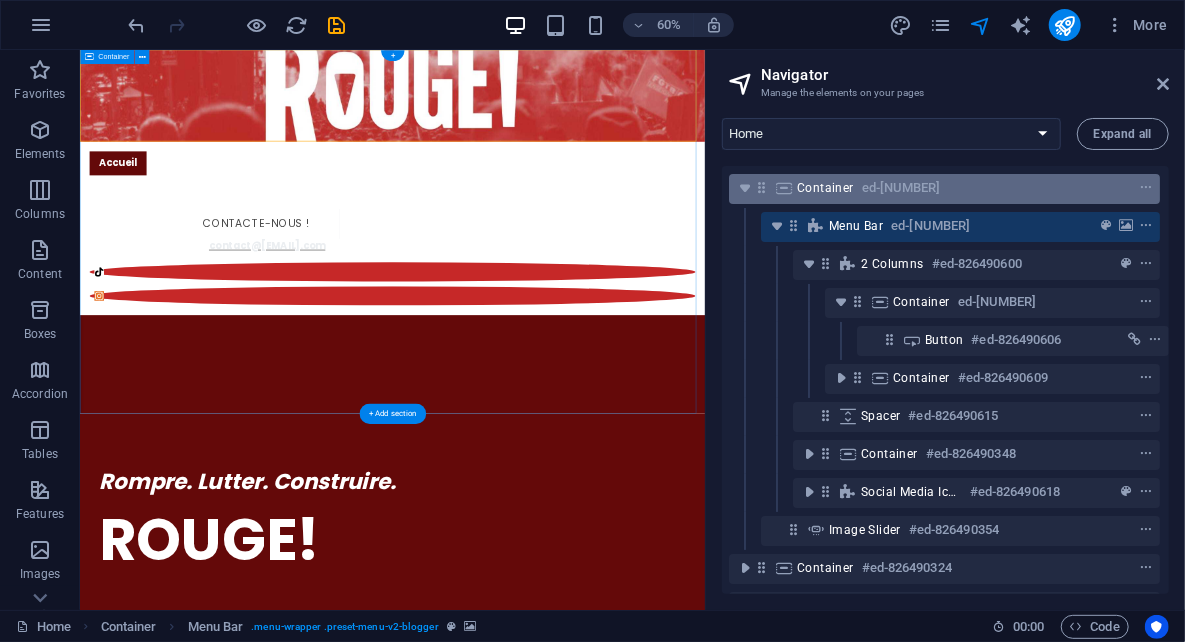 click on "ed-[NUMBER]" at bounding box center [901, 188] 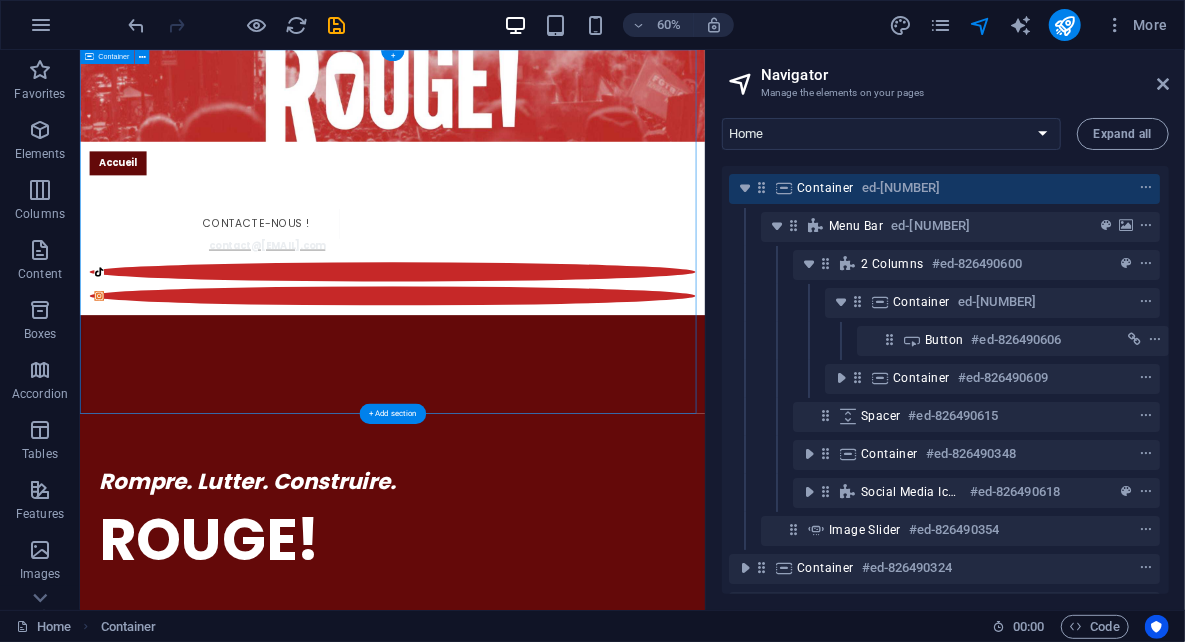 click on "ed-[NUMBER]" at bounding box center (901, 188) 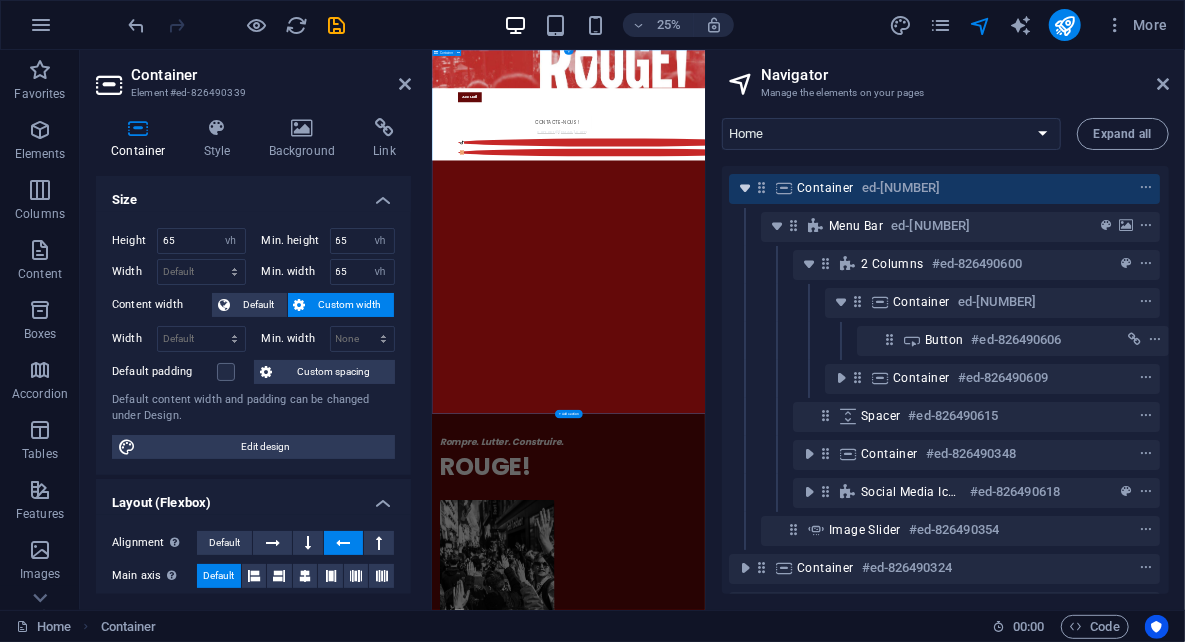 click at bounding box center (745, 188) 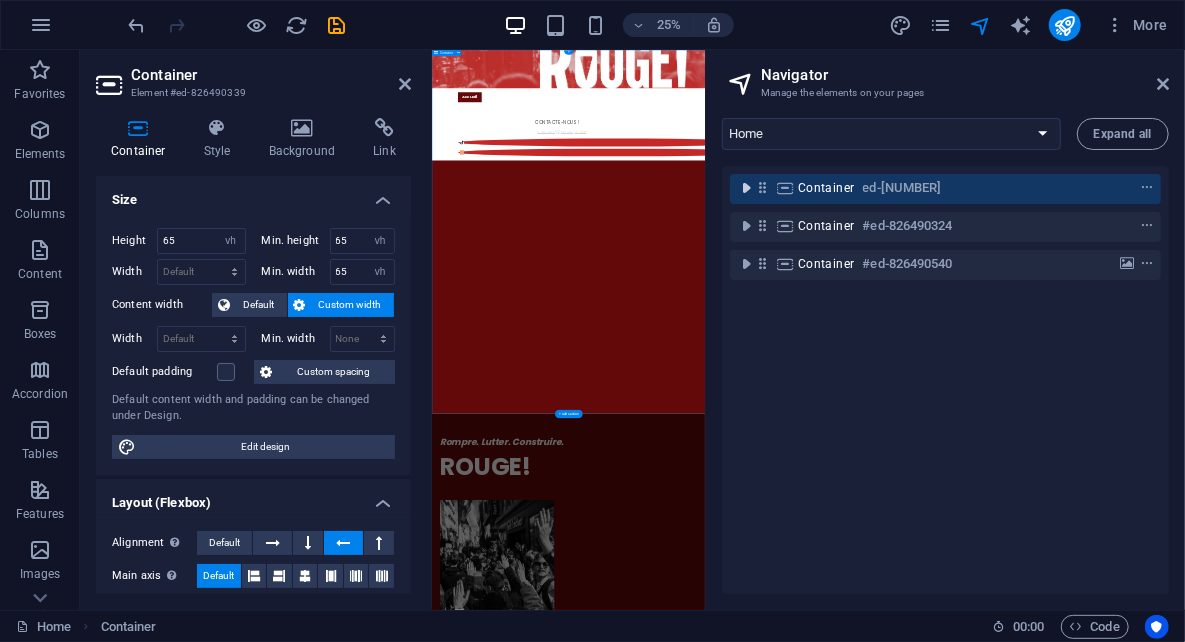 scroll, scrollTop: 0, scrollLeft: 0, axis: both 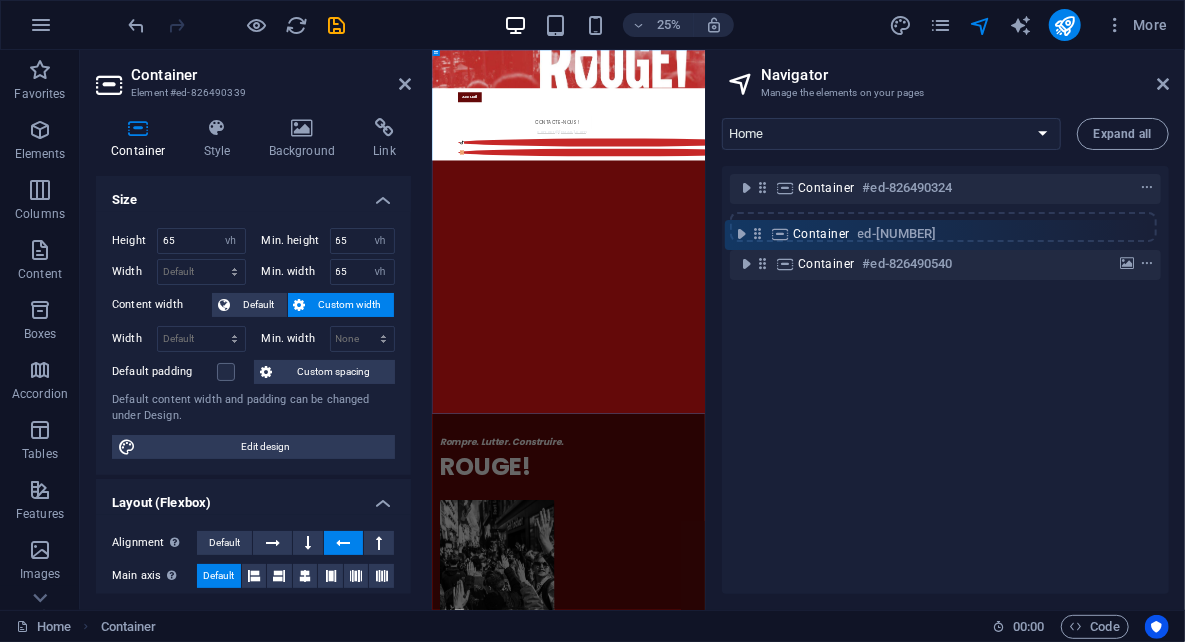 drag, startPoint x: 765, startPoint y: 190, endPoint x: 761, endPoint y: 242, distance: 52.153618 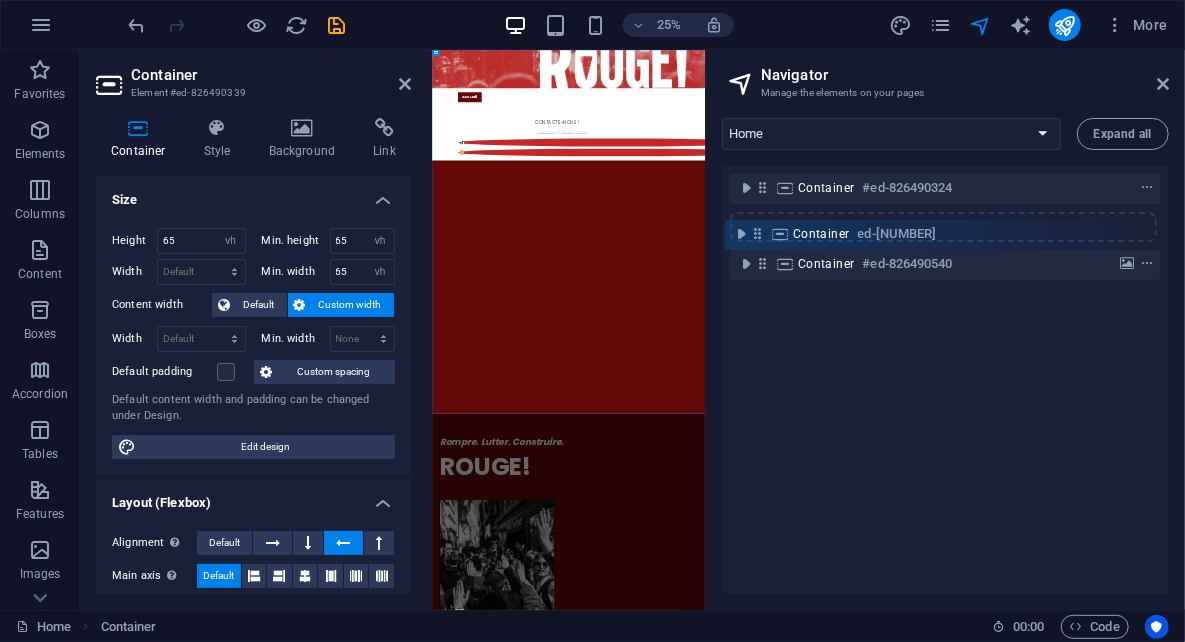 click on "Container #ed-826490339 Container #ed-826490324 Container #ed-826490540" at bounding box center (945, 380) 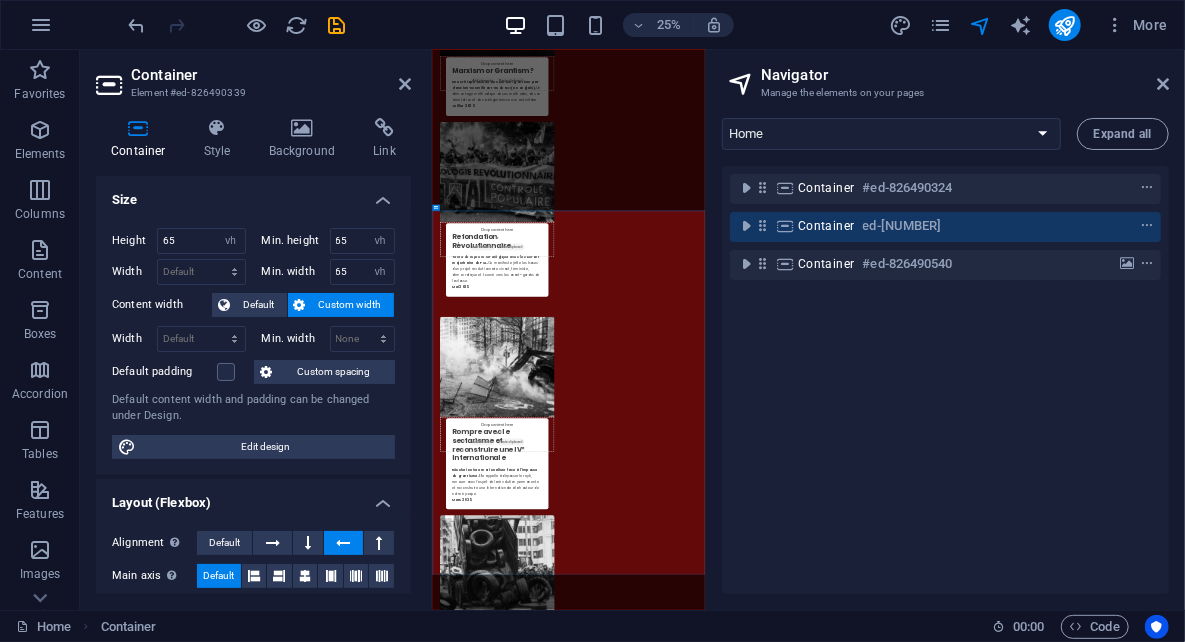 scroll, scrollTop: 1853, scrollLeft: 0, axis: vertical 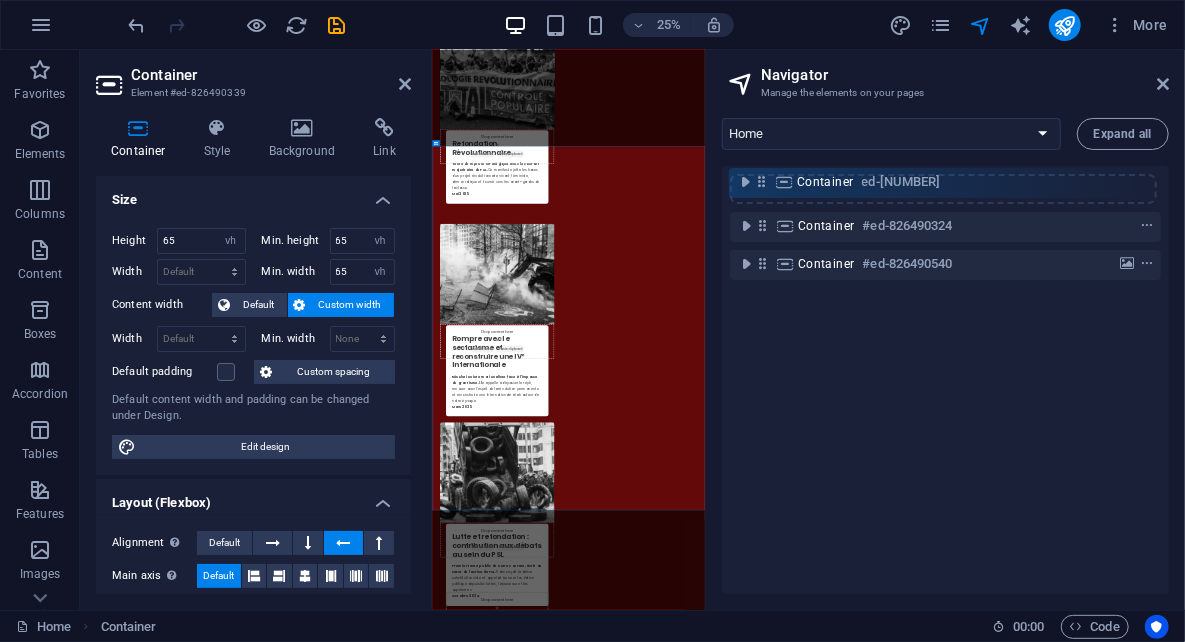 drag, startPoint x: 763, startPoint y: 228, endPoint x: 762, endPoint y: 176, distance: 52.009613 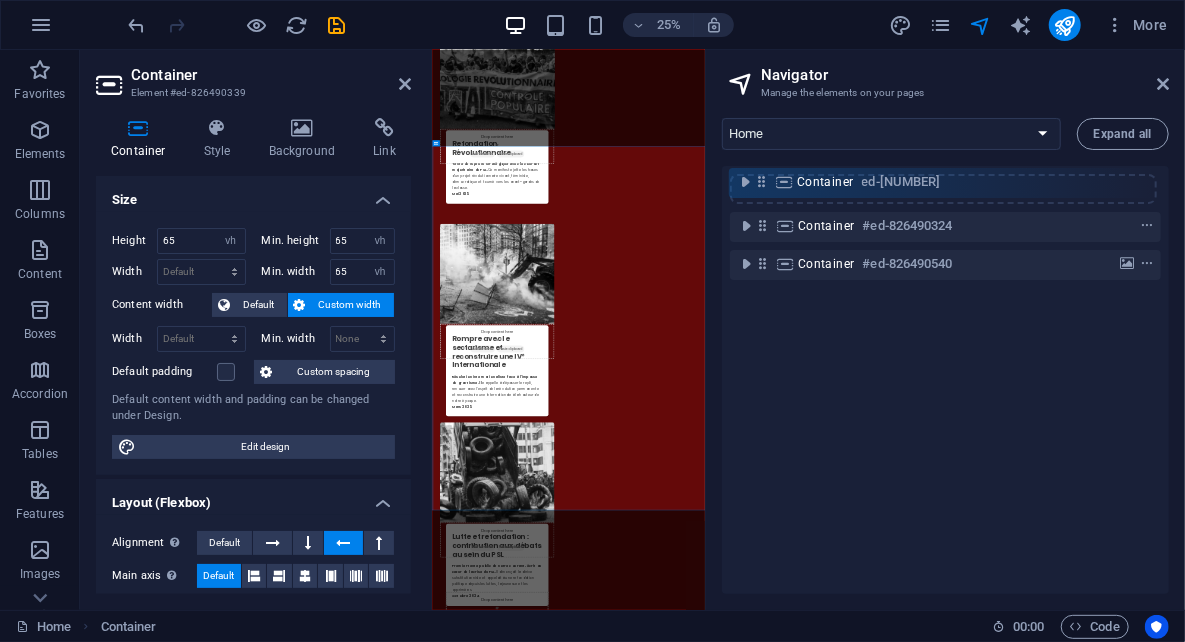 click on "Container #ed-826490324 Container #ed-826490339 Container #ed-826490540" at bounding box center [945, 380] 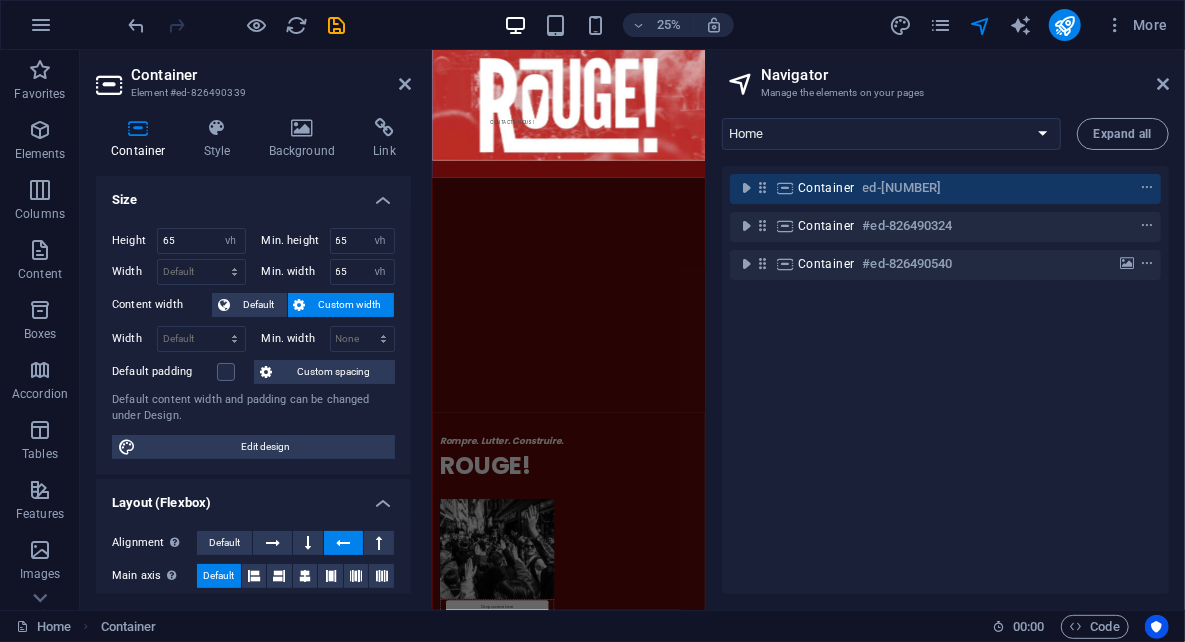 scroll, scrollTop: 0, scrollLeft: 0, axis: both 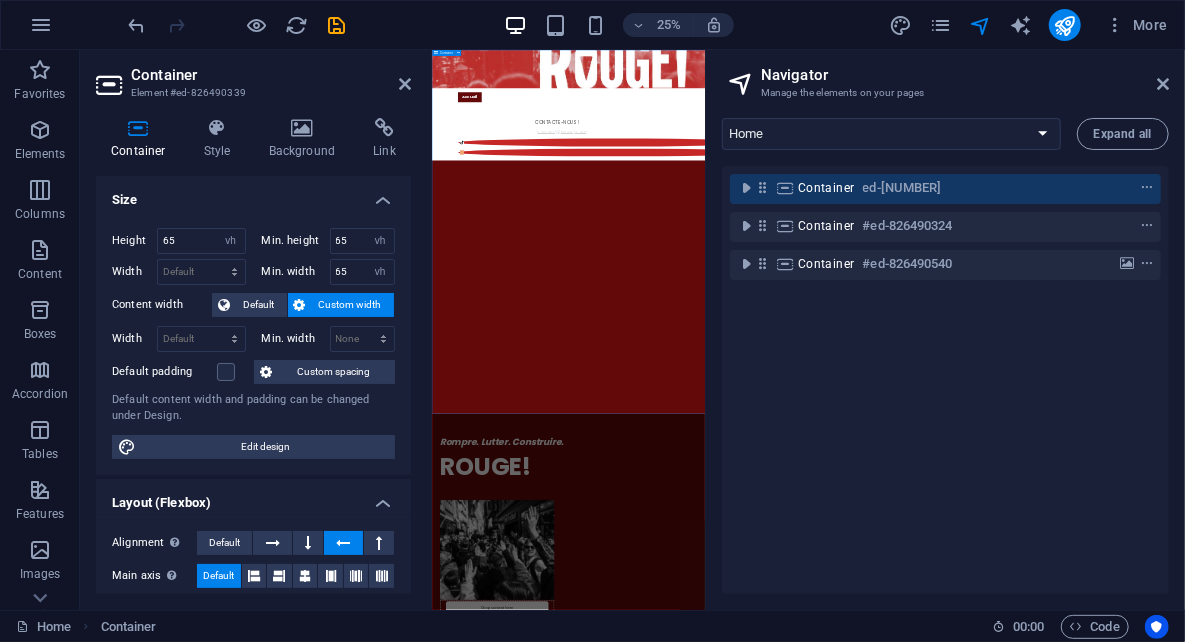 click on "Container ed-[NUMBER]" at bounding box center [945, 189] 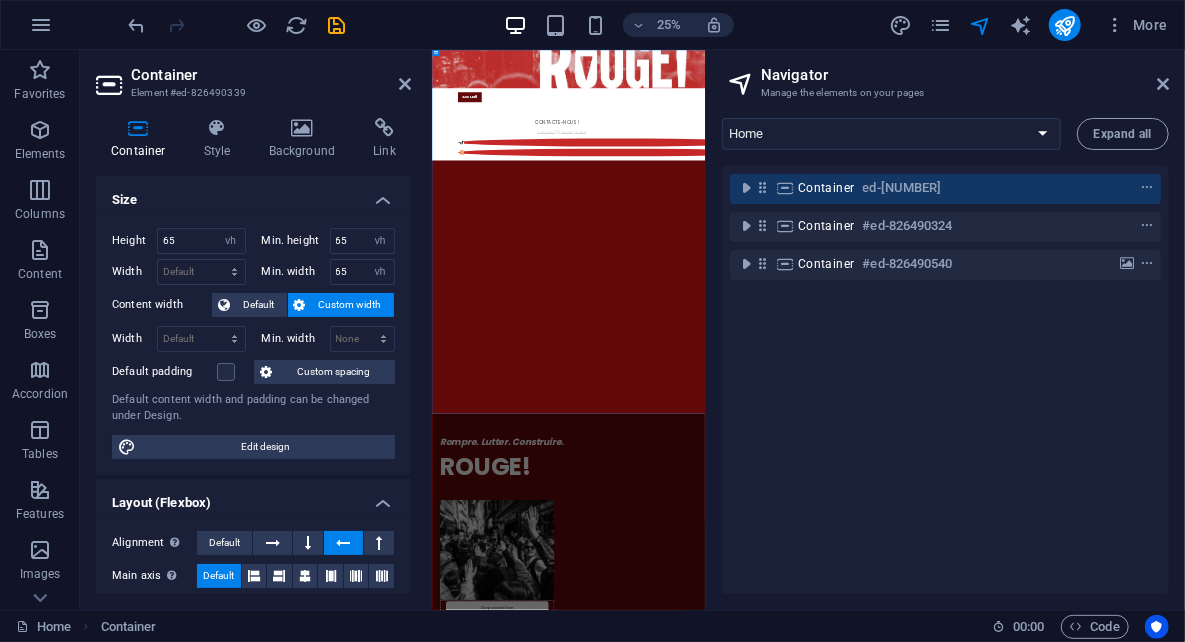 click on "Navigator Manage the elements on your pages Home  declaration  Marxism or Grantism?  Rompre avec le sectarisme et reconstruire une IVᵉ Internationale  Refondation Révolutionnaire  Lutte et refondation : contribution aux débats au sein du PSL  Contact  Privacy  Legal Notice  Expand all Container #ed-826490339 Container #ed-826490324 Container #ed-826490540" at bounding box center [945, 330] 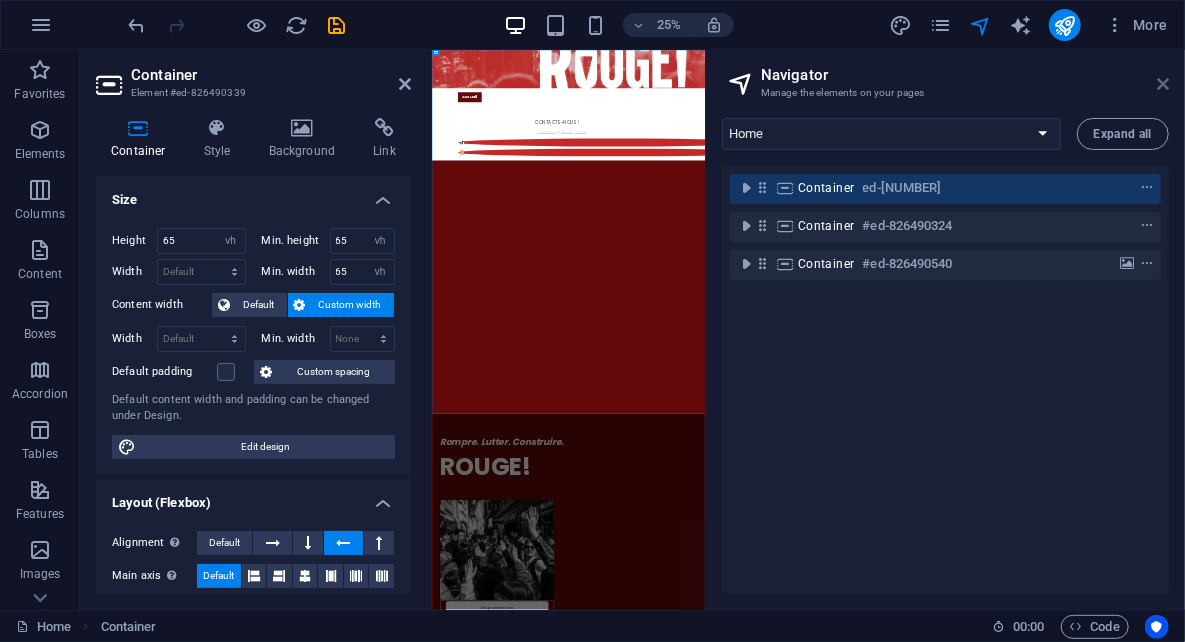 click at bounding box center [1163, 84] 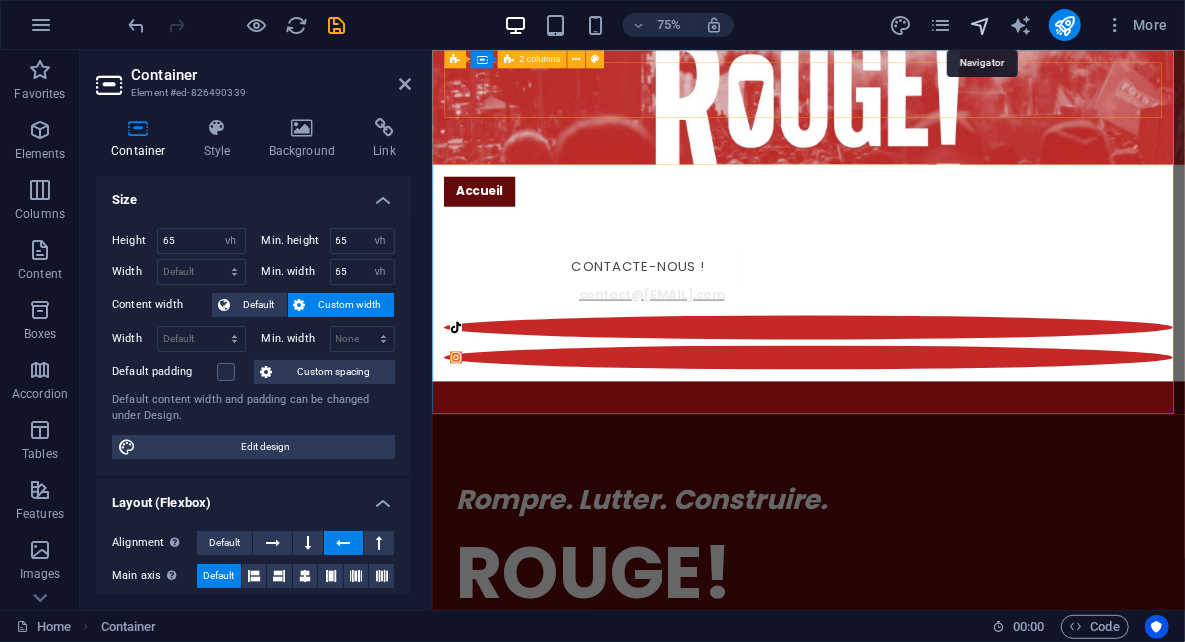 click at bounding box center (980, 25) 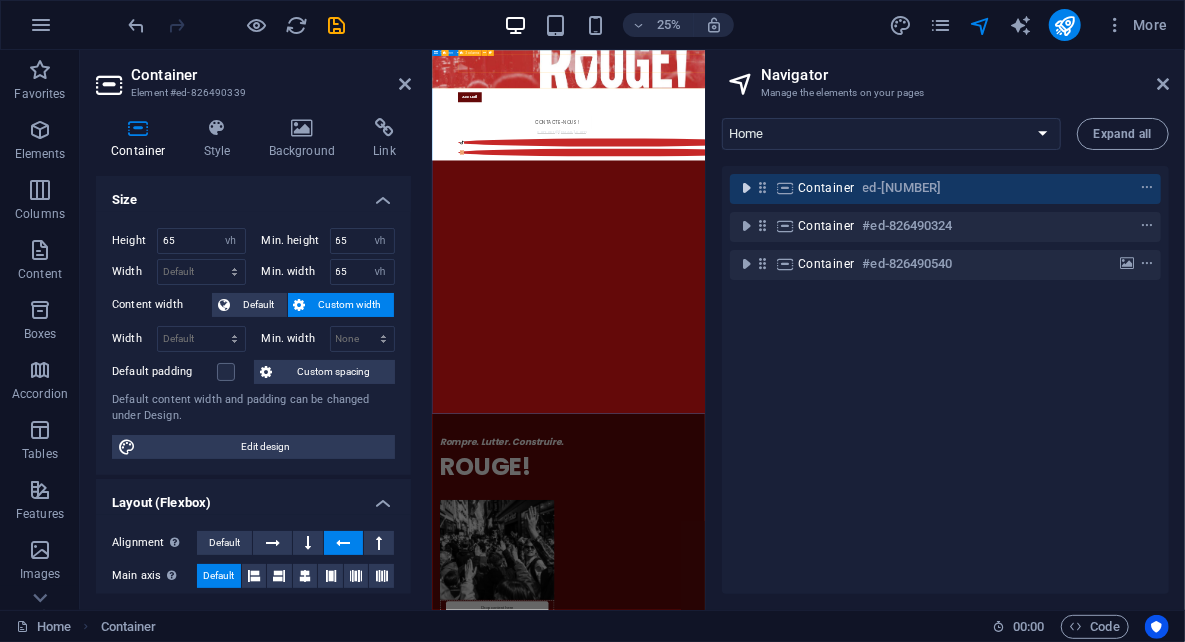 click at bounding box center [746, 188] 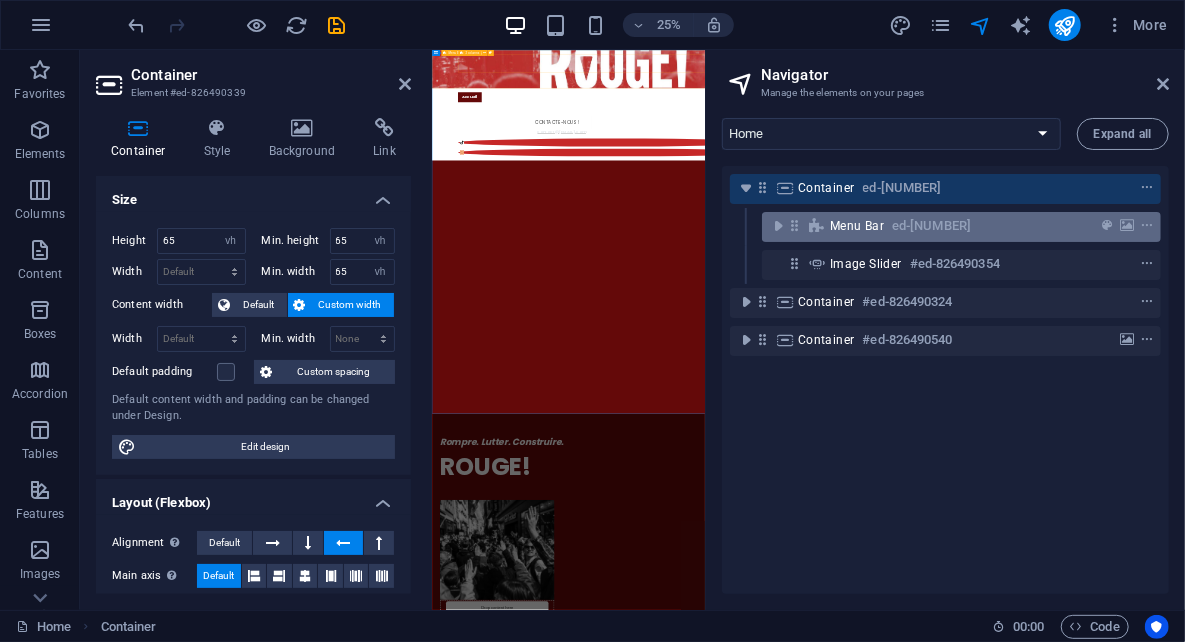 click on "Menu Bar" at bounding box center [857, 226] 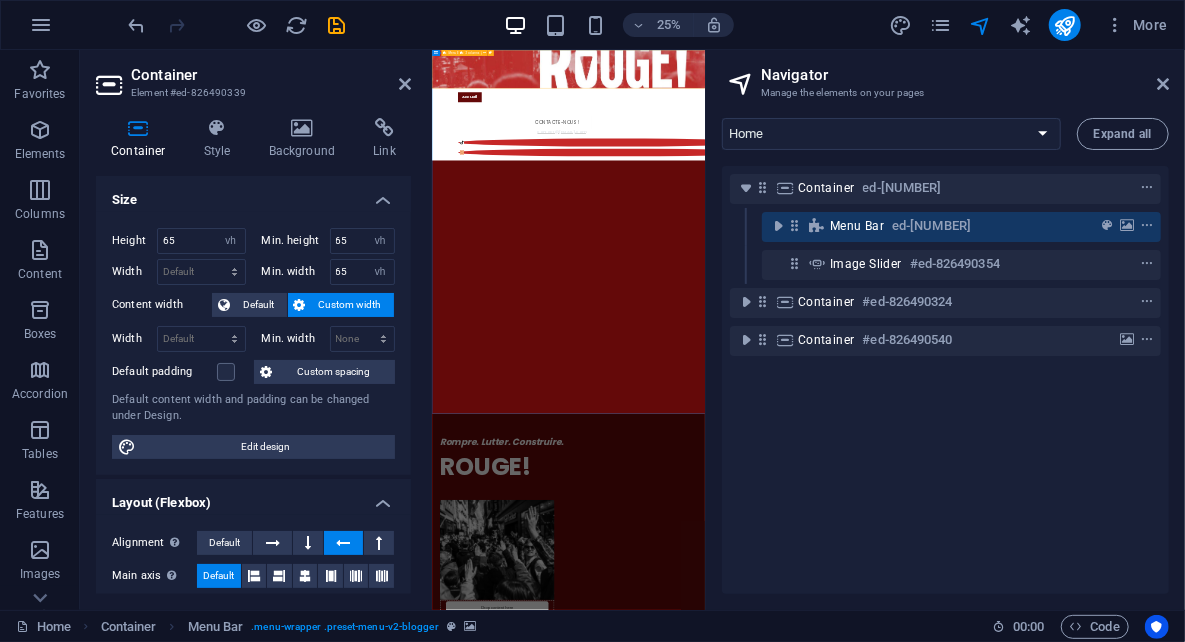 click on "Menu Bar" at bounding box center (857, 226) 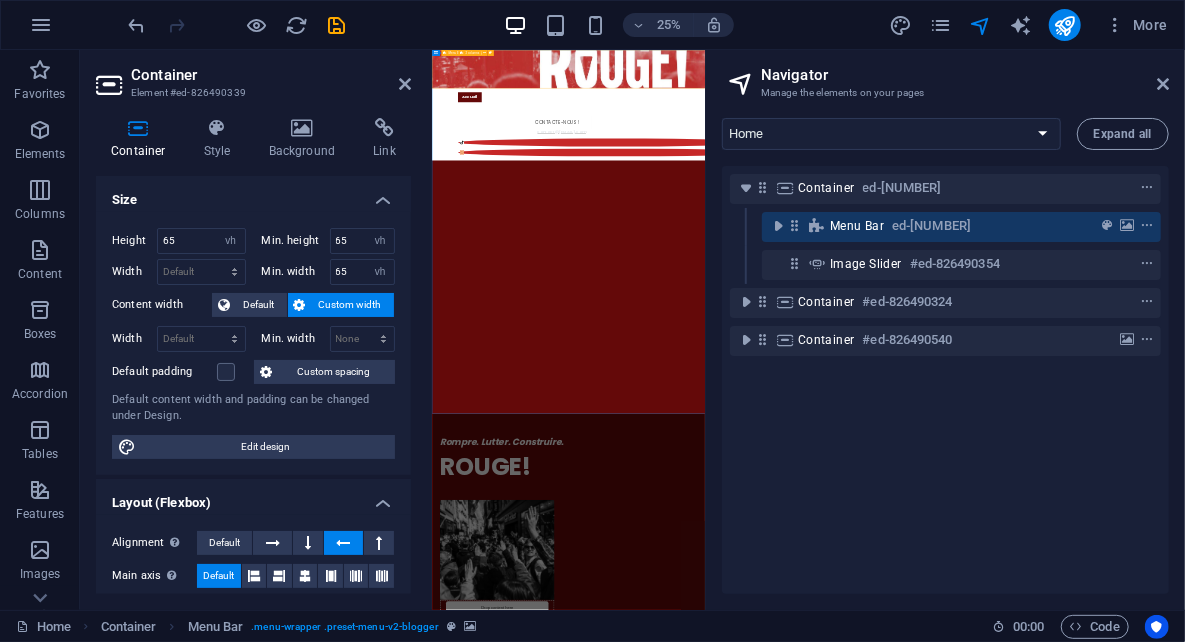 click on "Menu Bar" at bounding box center (857, 226) 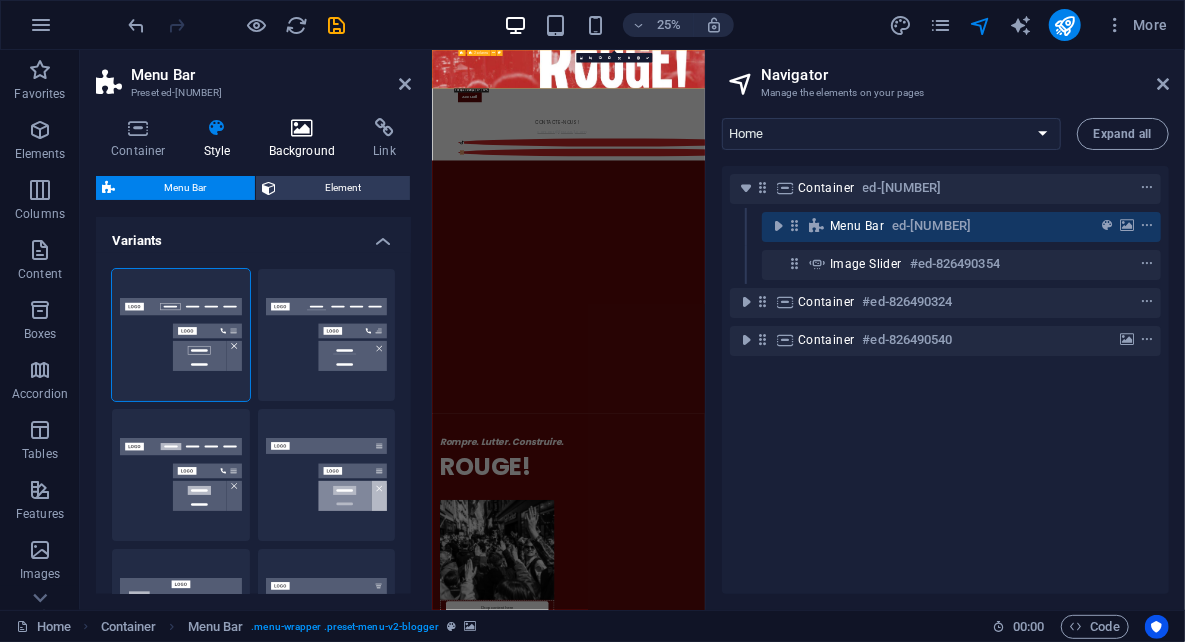 click at bounding box center [302, 128] 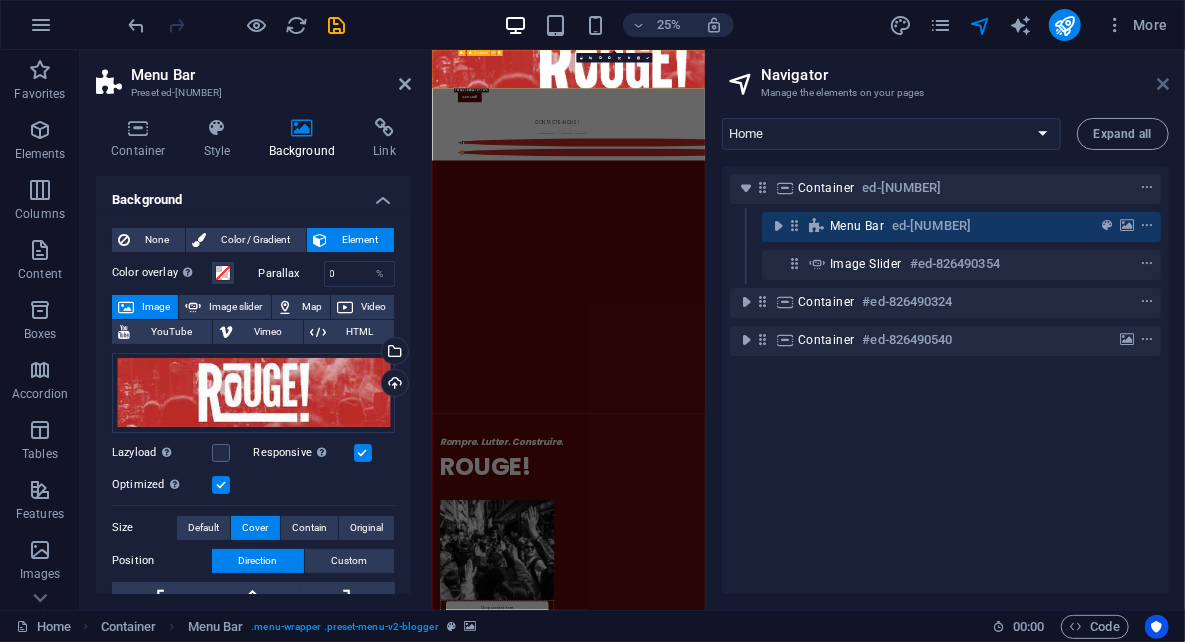 click on "Navigator Manage the elements on your pages Home  declaration  Marxism or Grantism?  Rompre avec le sectarisme et reconstruire une IVᵉ Internationale  Refondation Révolutionnaire  Lutte et refondation : contribution aux débats au sein du PSL  Contact  Privacy  Legal Notice  Expand all Container #ed-826490339 Menu Bar #ed-826490342 Image slider #ed-826490354 Container #ed-826490324 Container #ed-826490540" at bounding box center (945, 330) 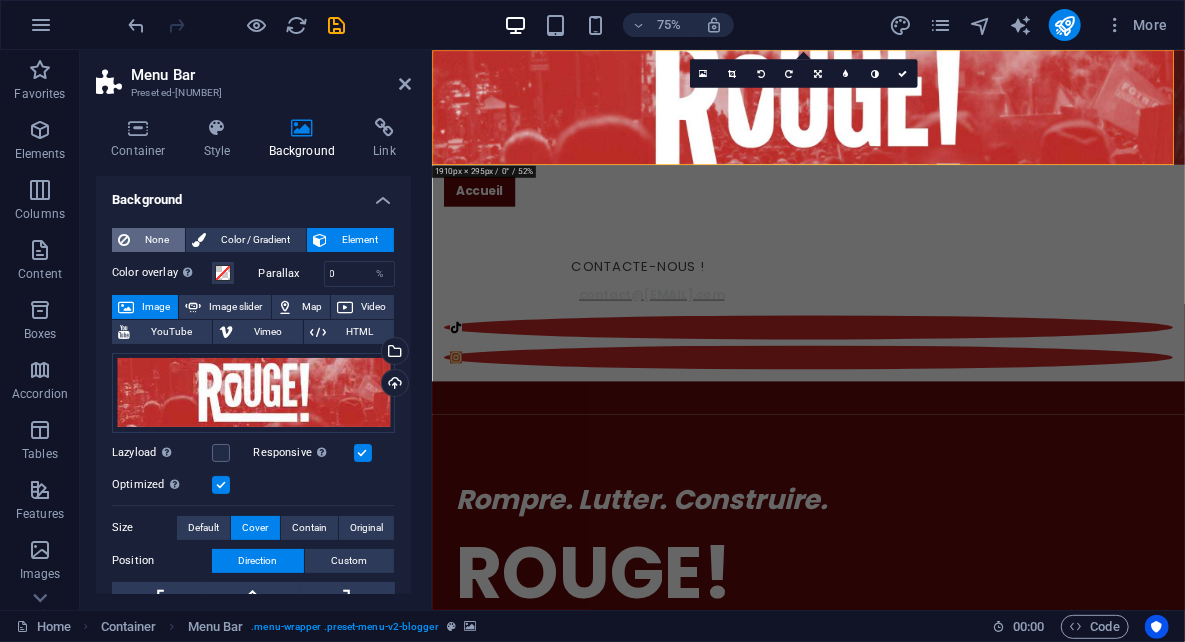 click on "None" at bounding box center (157, 240) 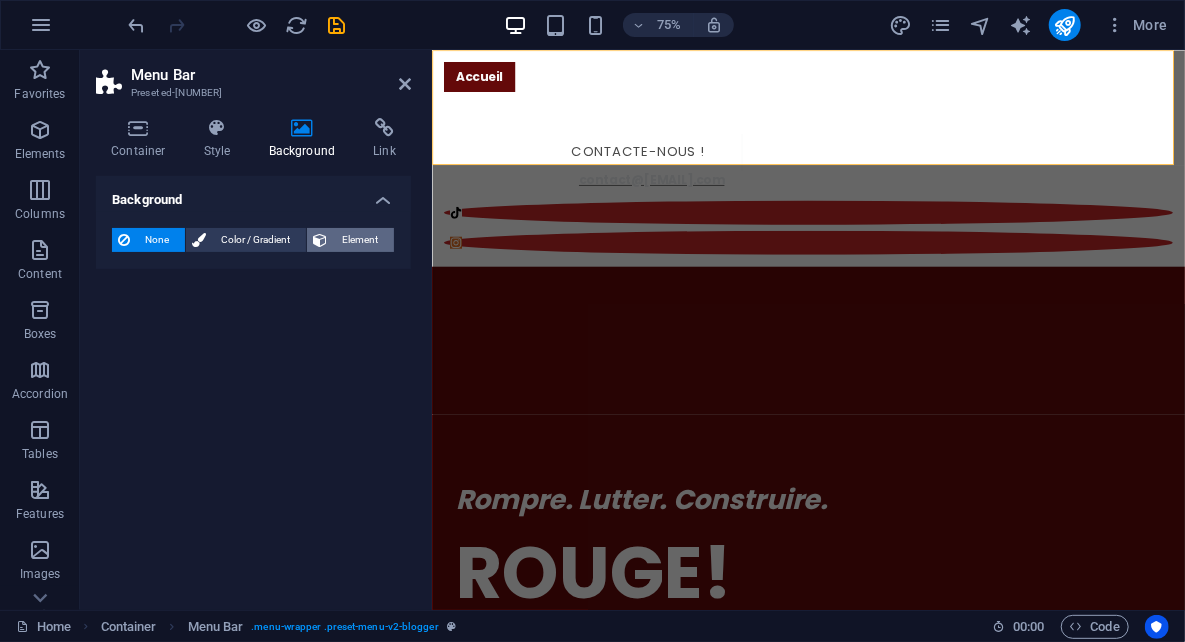 click on "Element" at bounding box center [360, 240] 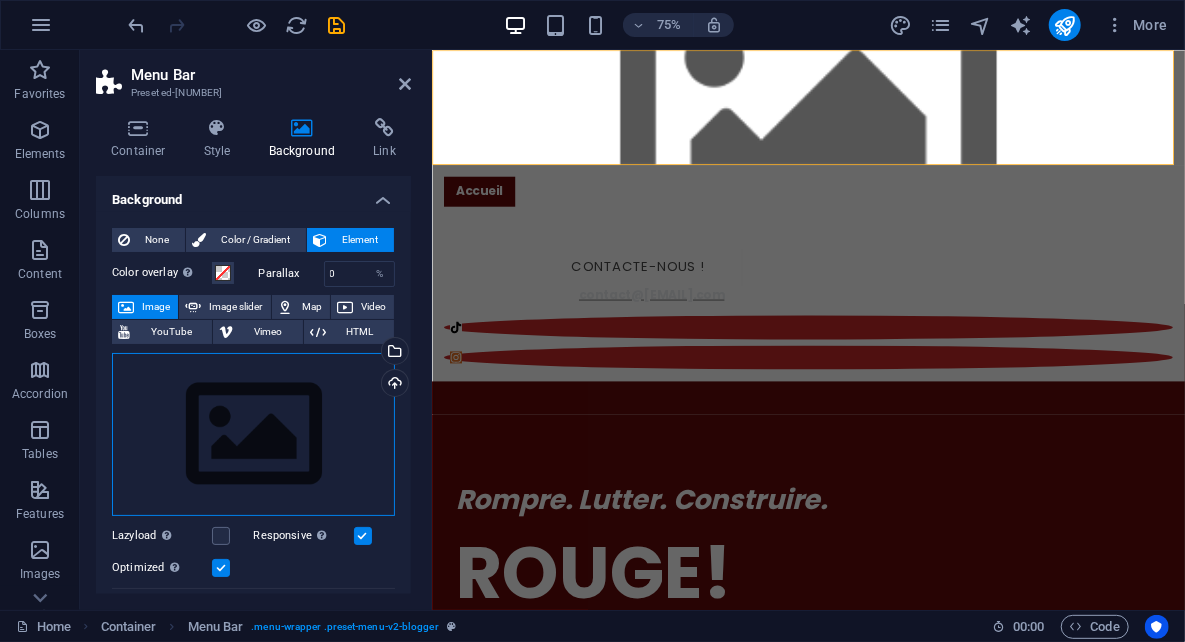 click on "Drag files here, click to choose files or select files from Files or our free stock photos & videos" at bounding box center (253, 435) 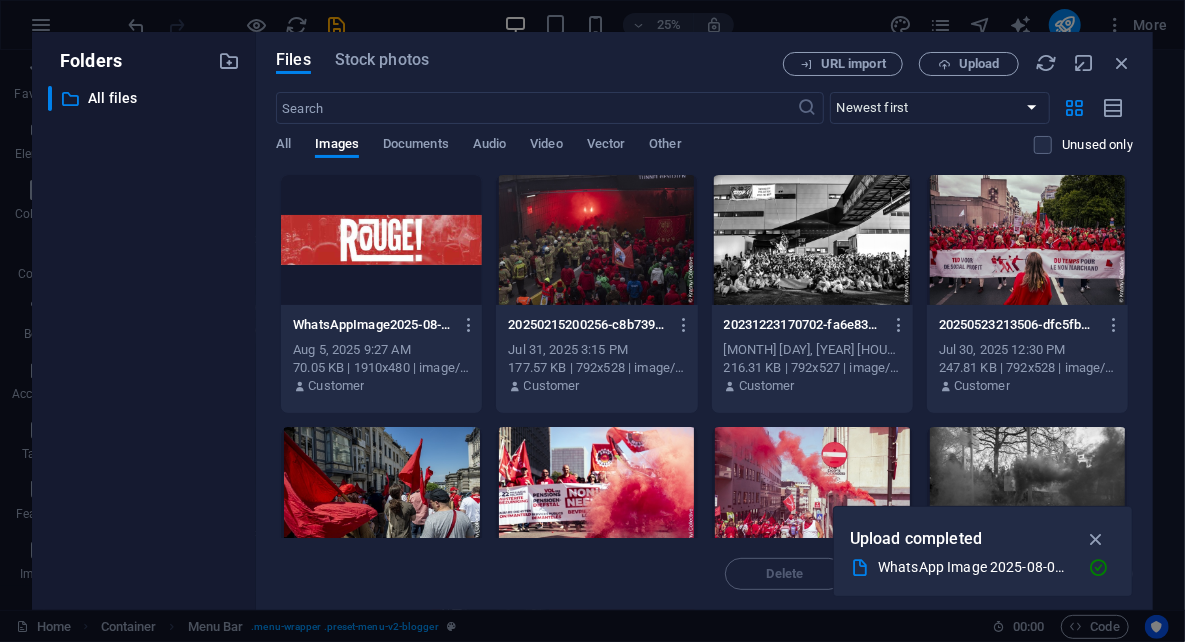 click at bounding box center [381, 240] 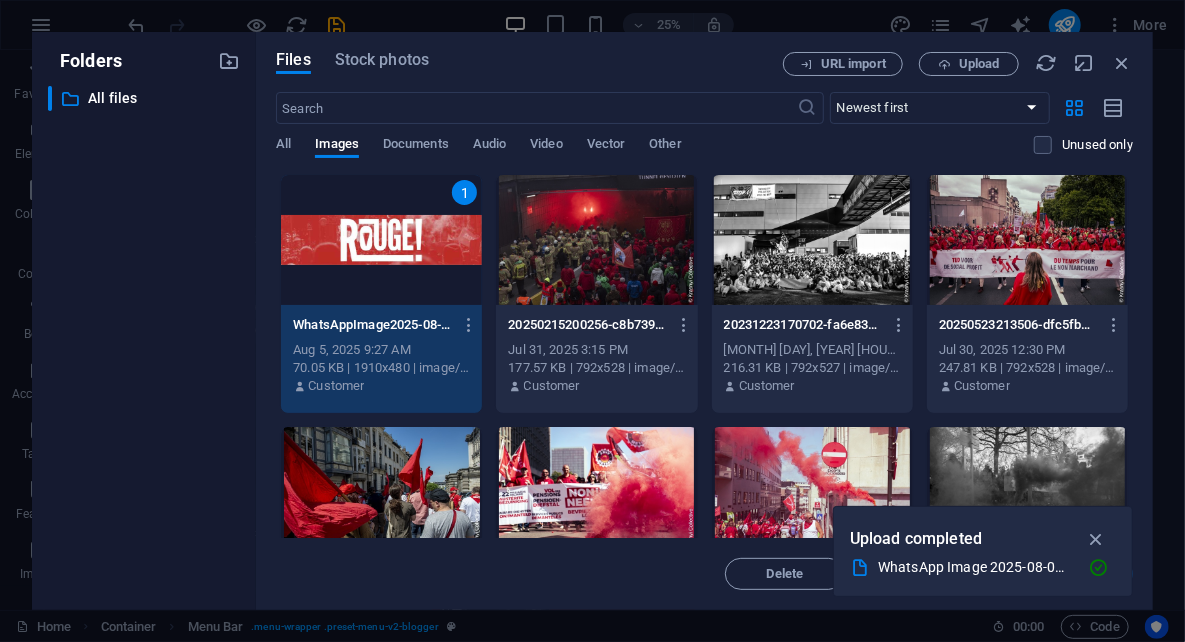 click on "1" at bounding box center [381, 240] 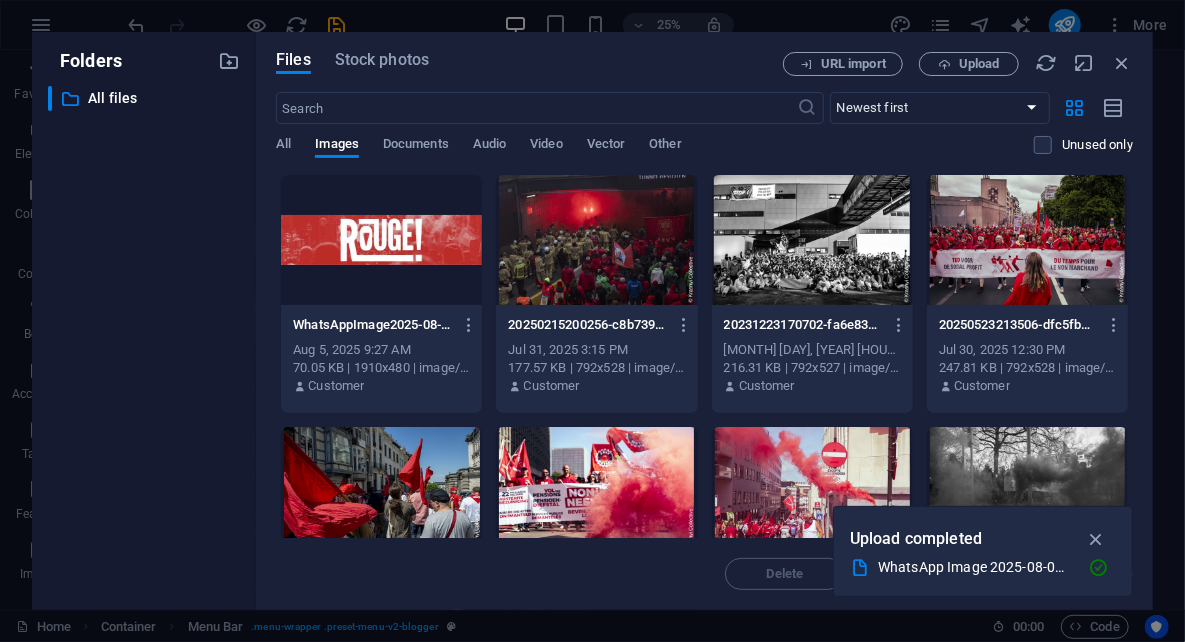 click at bounding box center [381, 240] 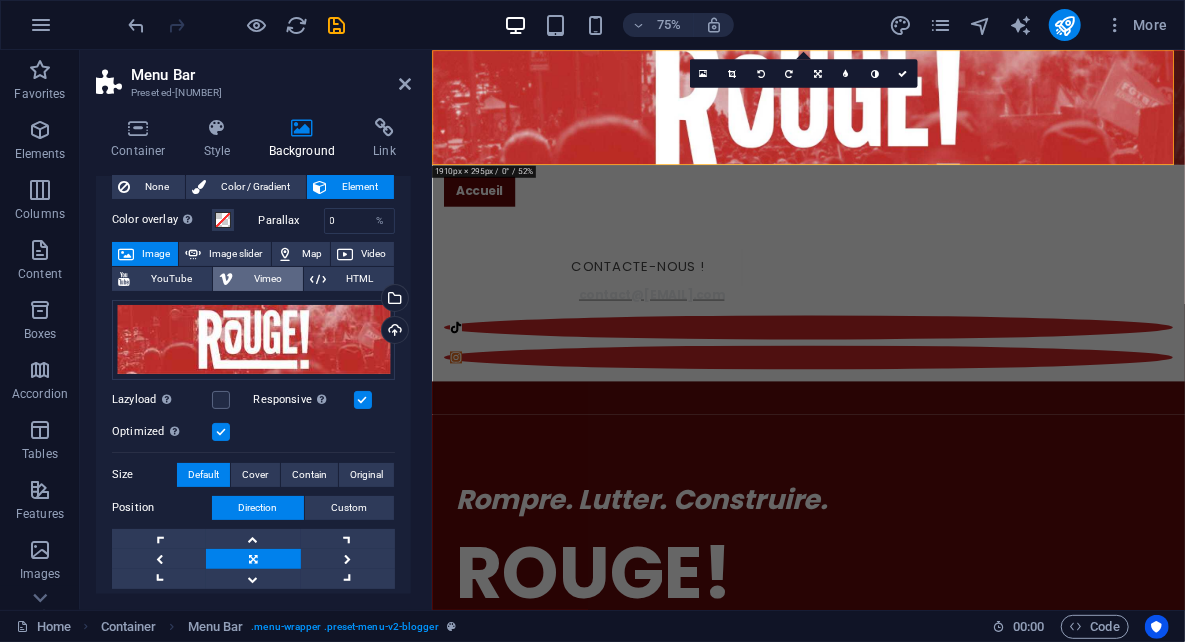 scroll, scrollTop: 0, scrollLeft: 0, axis: both 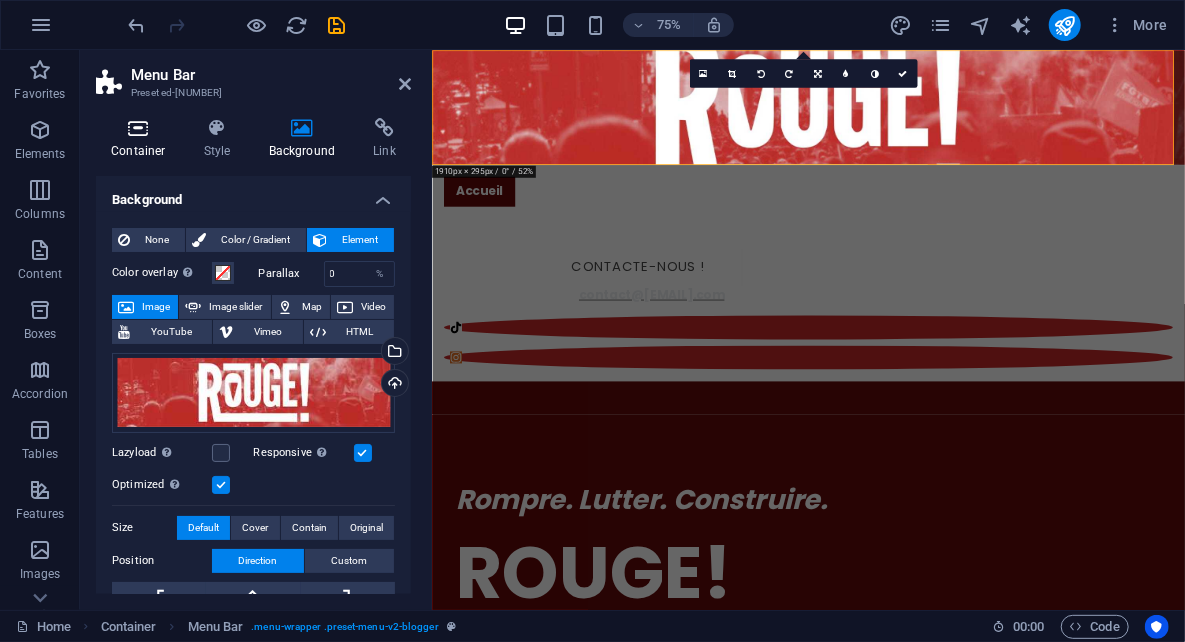 click on "Container" at bounding box center (142, 139) 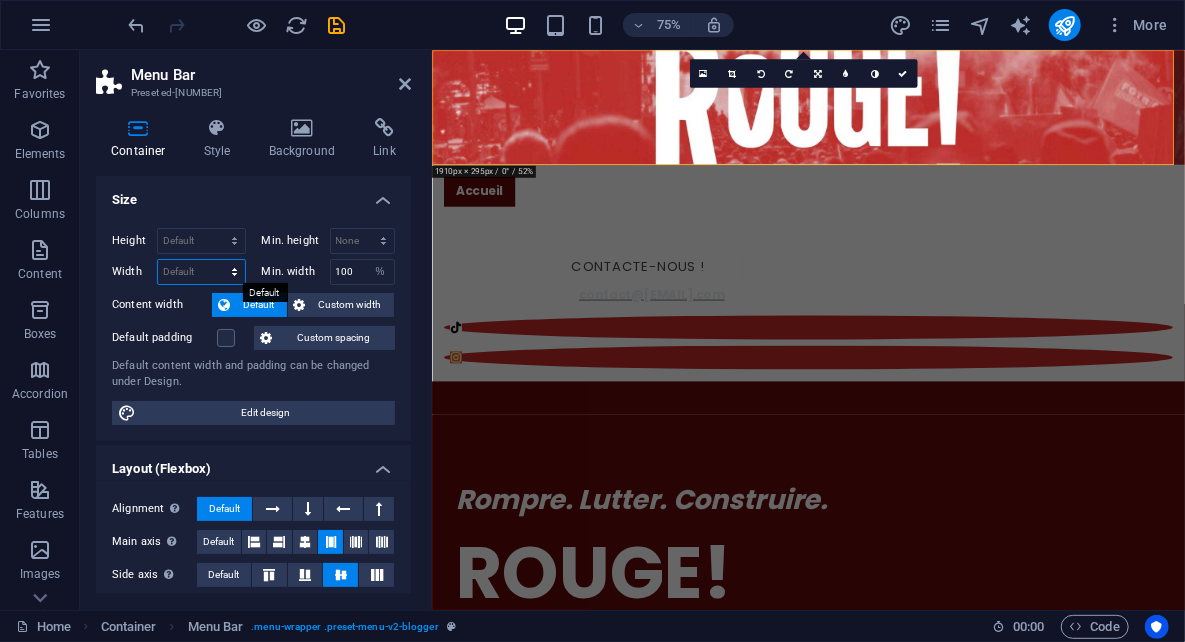 click on "Default px rem % em vh vw" at bounding box center (201, 272) 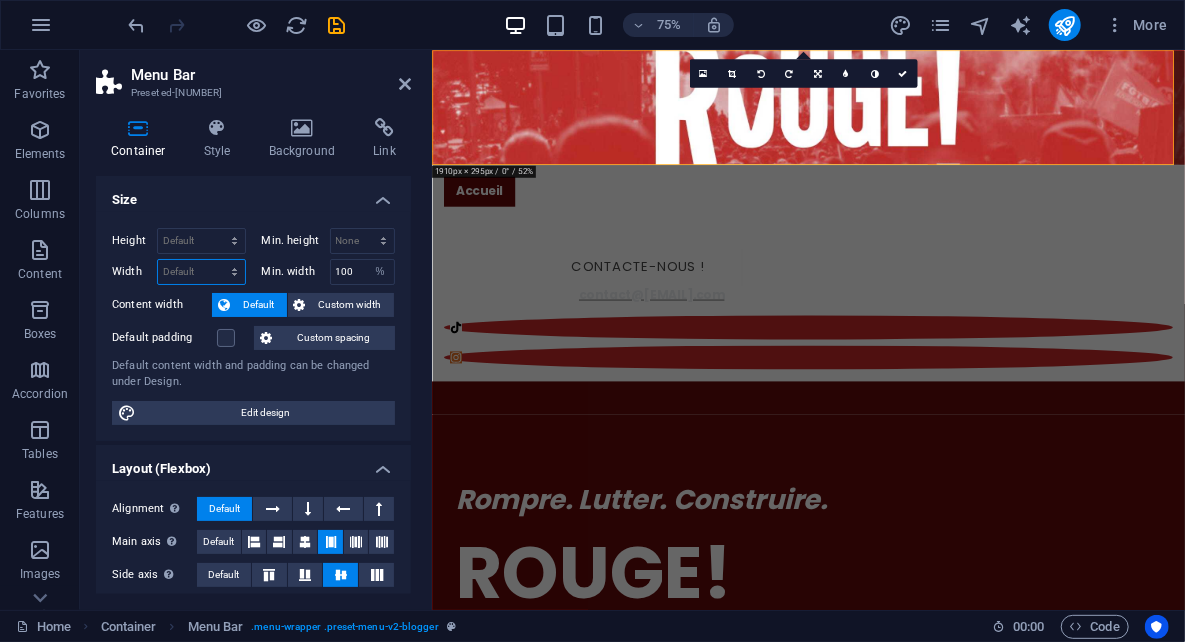 select on "px" 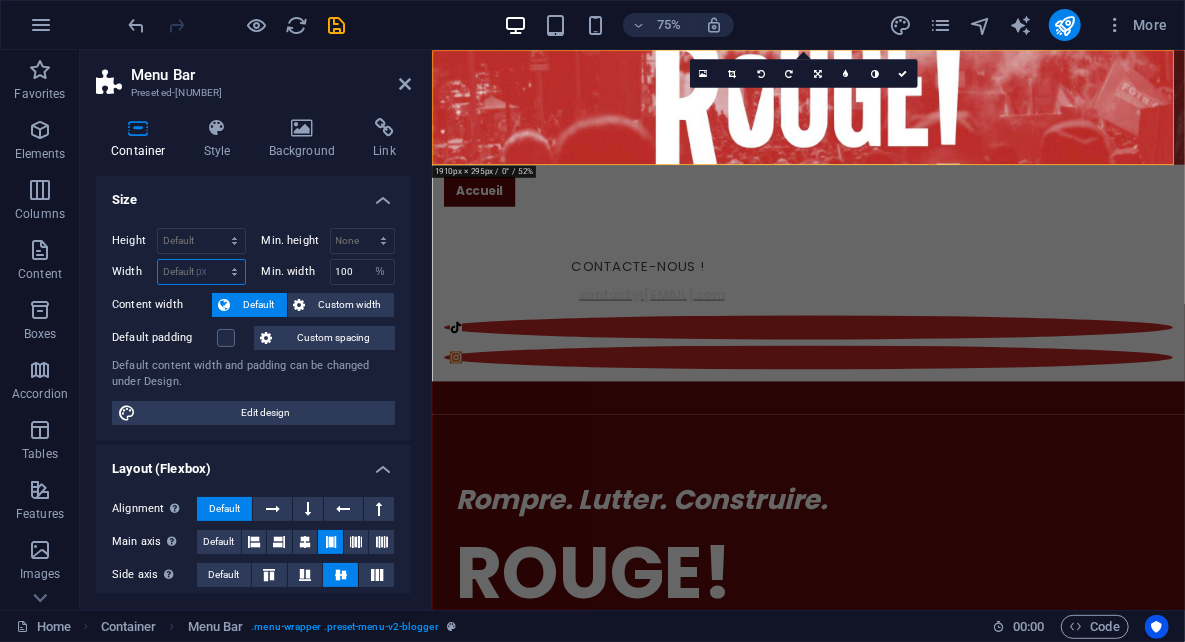 click on "Default px rem % em vh vw" at bounding box center (201, 272) 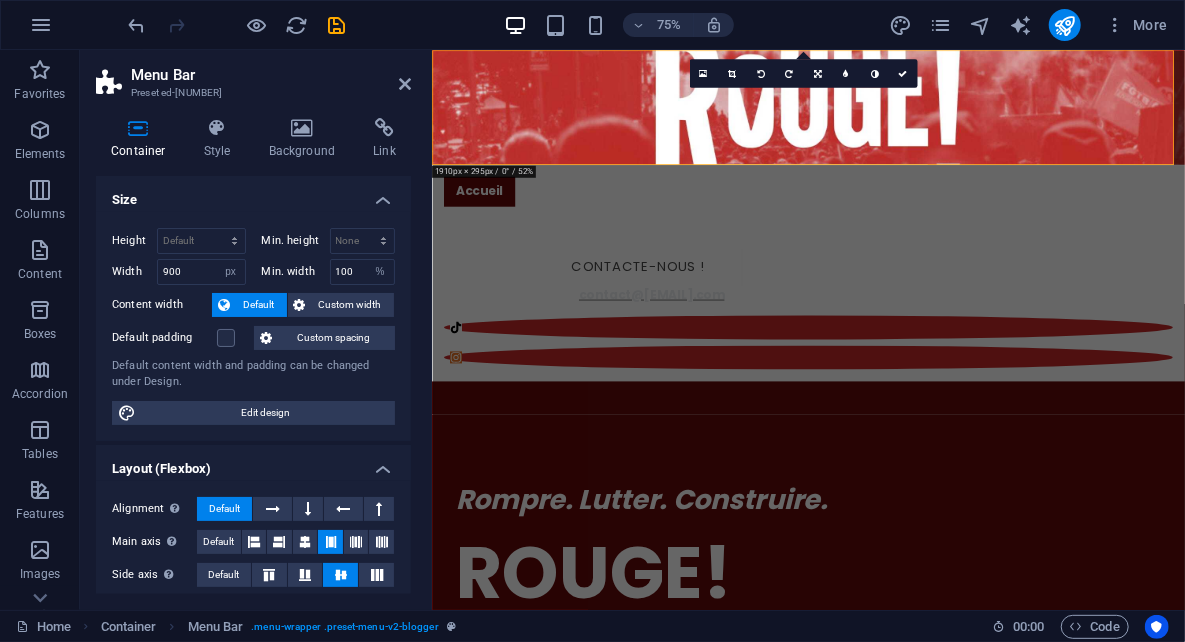 click on "Container Style Background Link Size Height Default px rem % vh vw Min. height None px rem % vh vw Width 900 Default px rem % em vh vw Min. width 100 None px rem % vh vw Content width Default Custom width Width Default px rem % em vh vw Min. width None px rem % vh vw Default padding Custom spacing Default content width and padding can be changed under Design. Edit design Layout (Flexbox) Alignment Determines the flex direction. Default Main axis Determine how elements should behave along the main axis inside this container (justify content). Default Side axis Control the vertical direction of the element inside of the container (align items). Default Wrap Default On Off Fill Controls the distances and direction of elements on the y-axis across several lines (align content). Default Accessibility ARIA helps assistive technologies (like screen readers) to understand the role, state, and behavior of web elements Role The ARIA role defines the purpose of an element.  None Alert Article Banner Fan" at bounding box center [253, 356] 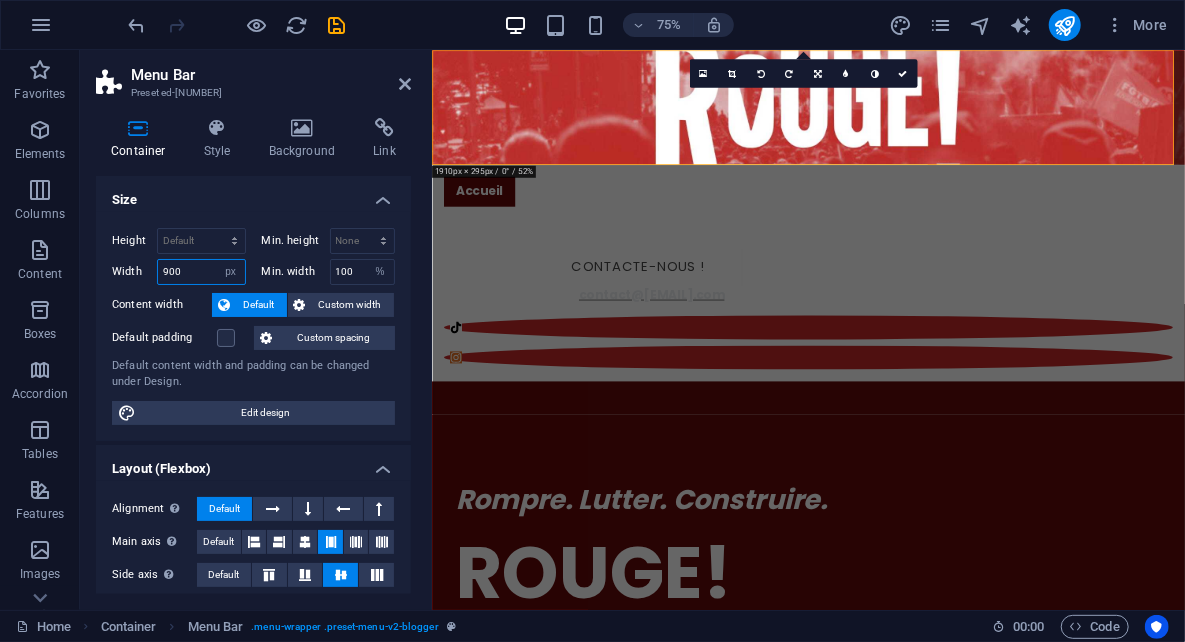click on "900" at bounding box center [201, 272] 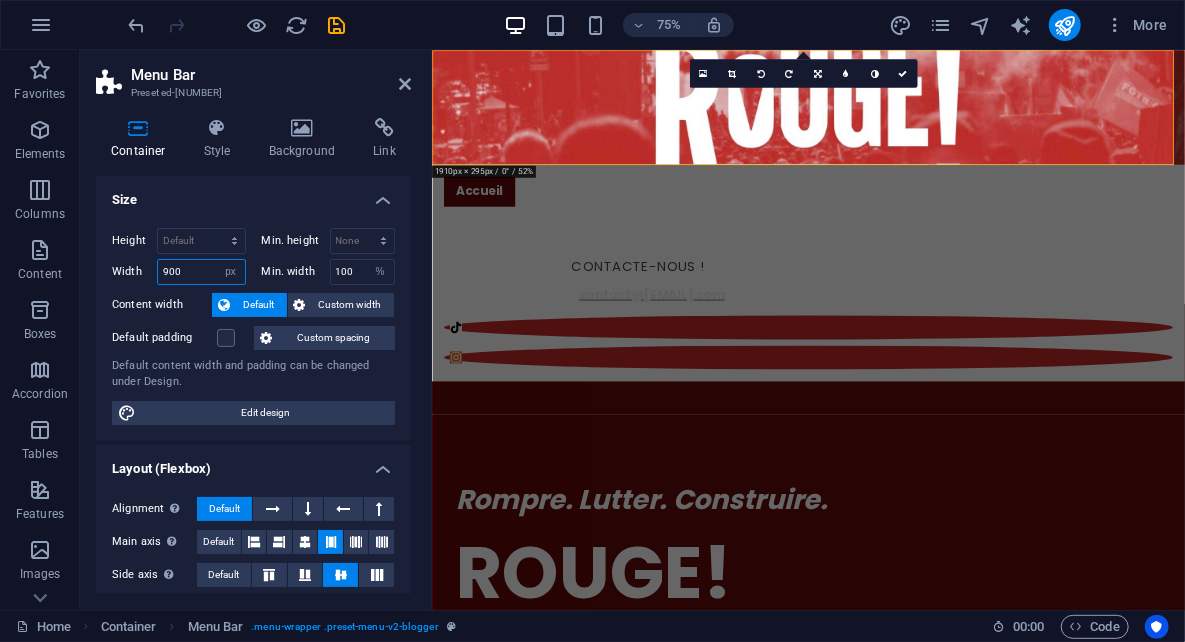 click on "900" at bounding box center [201, 272] 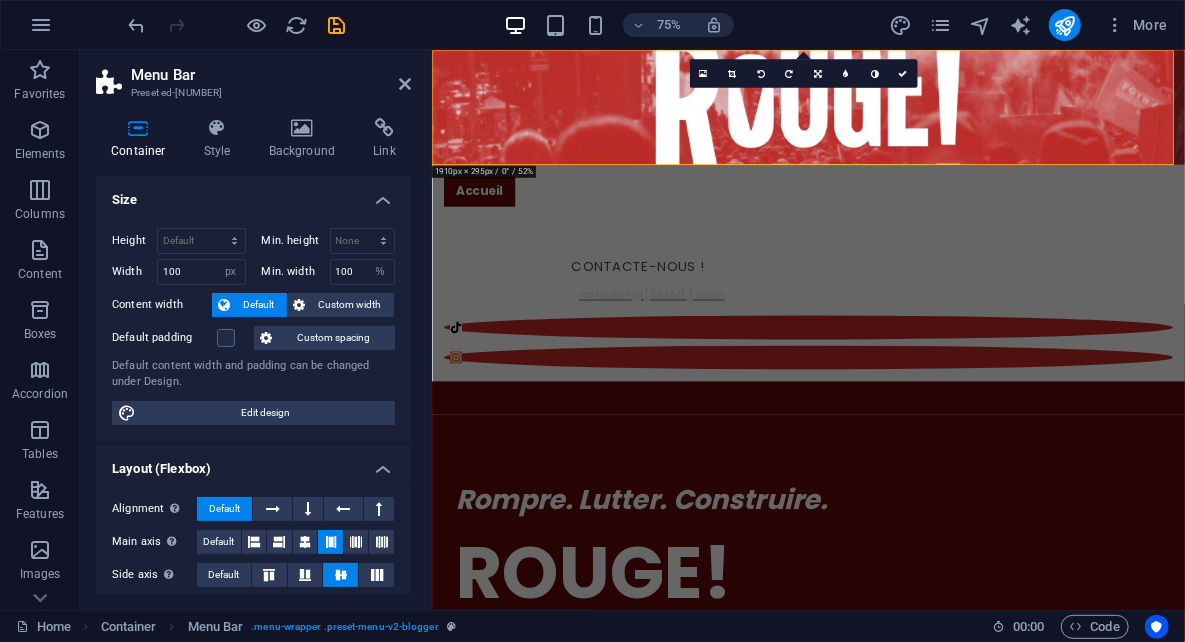 click on "Menu Bar Preset #ed-826490342" at bounding box center (253, 76) 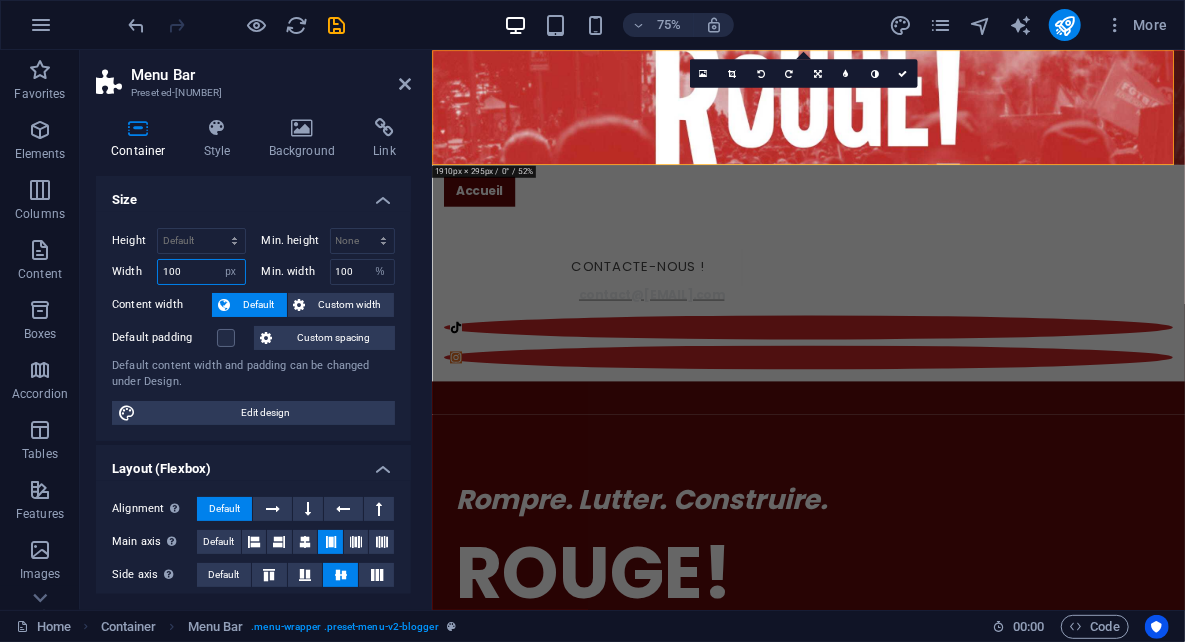 click on "100" at bounding box center [201, 272] 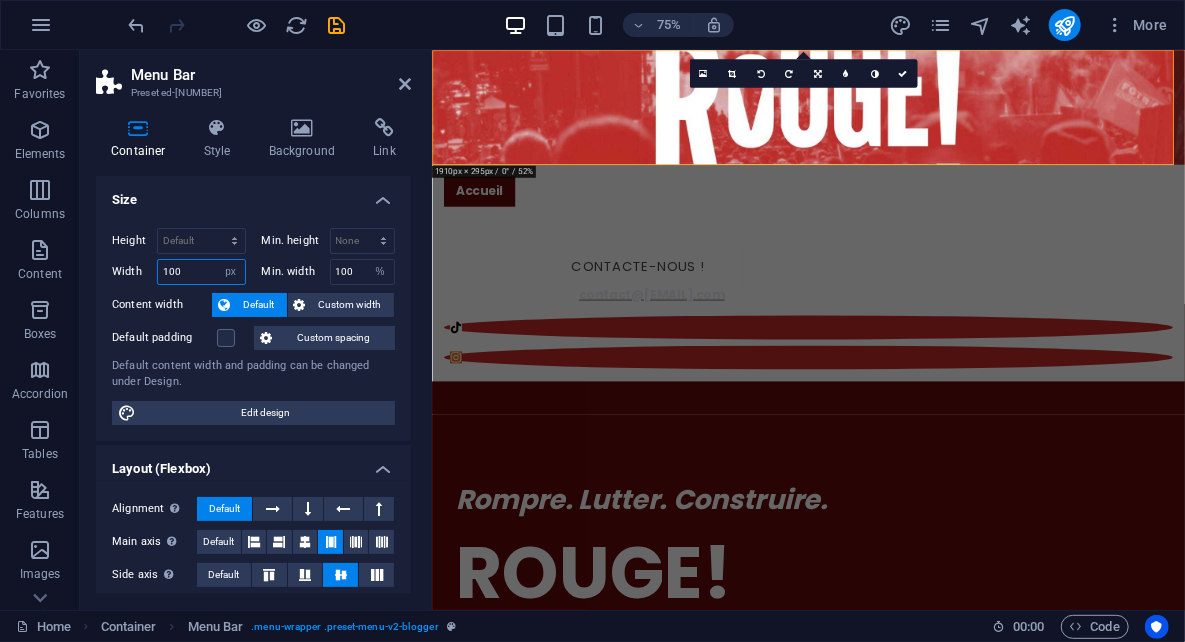 click on "100" at bounding box center (201, 272) 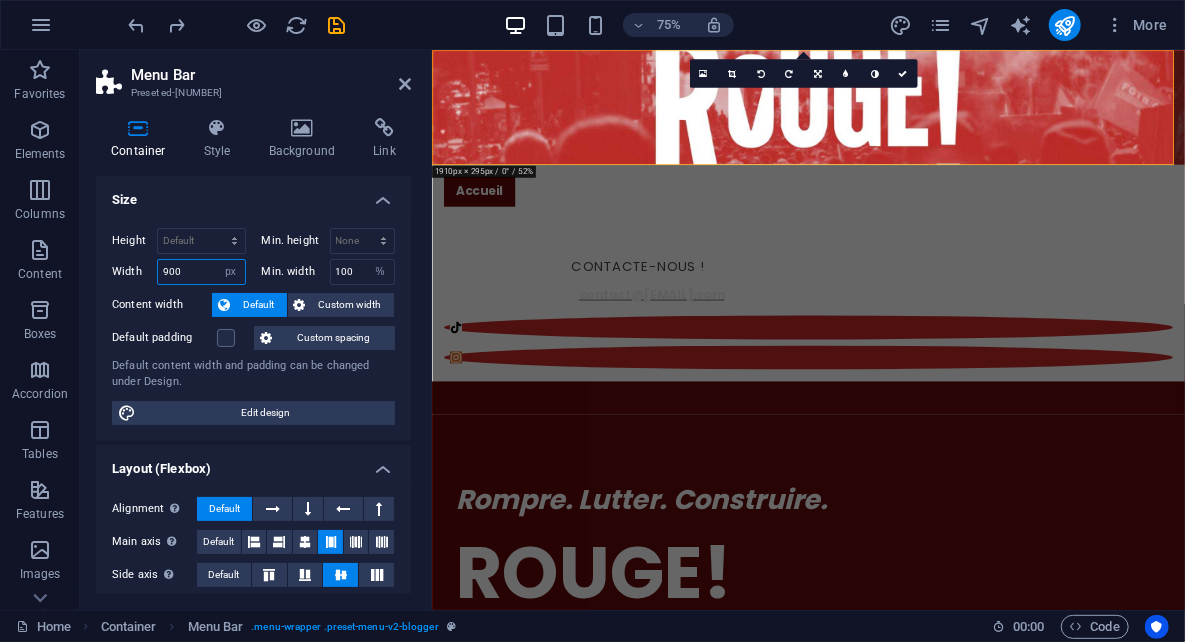 type on "989" 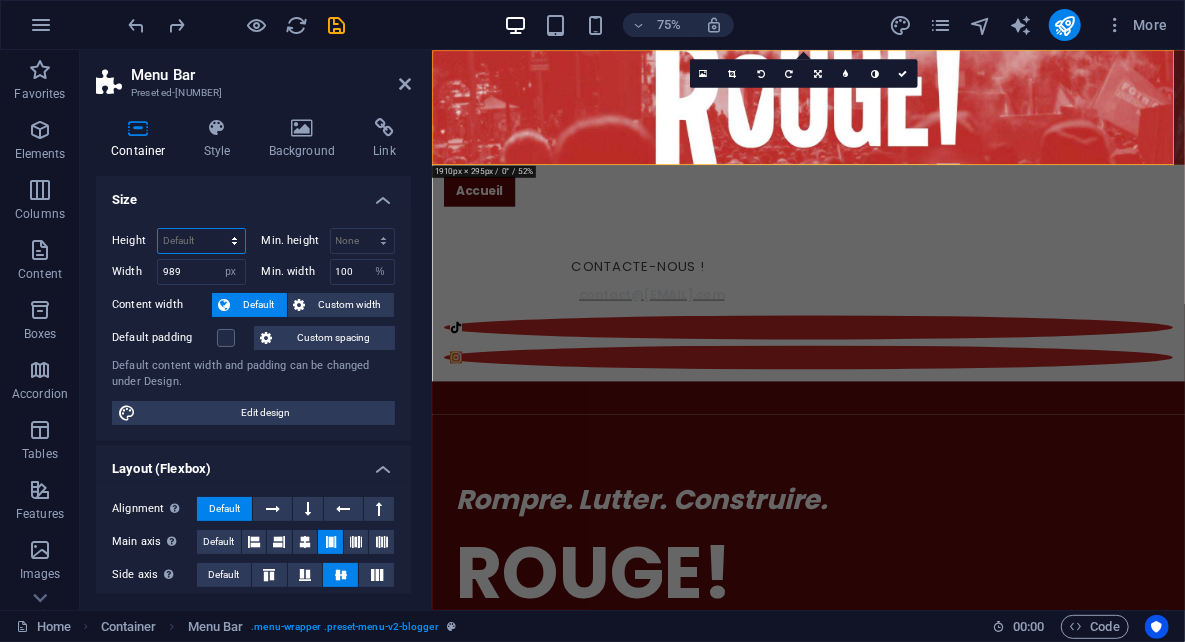 click on "Default px rem % vh vw" at bounding box center (201, 241) 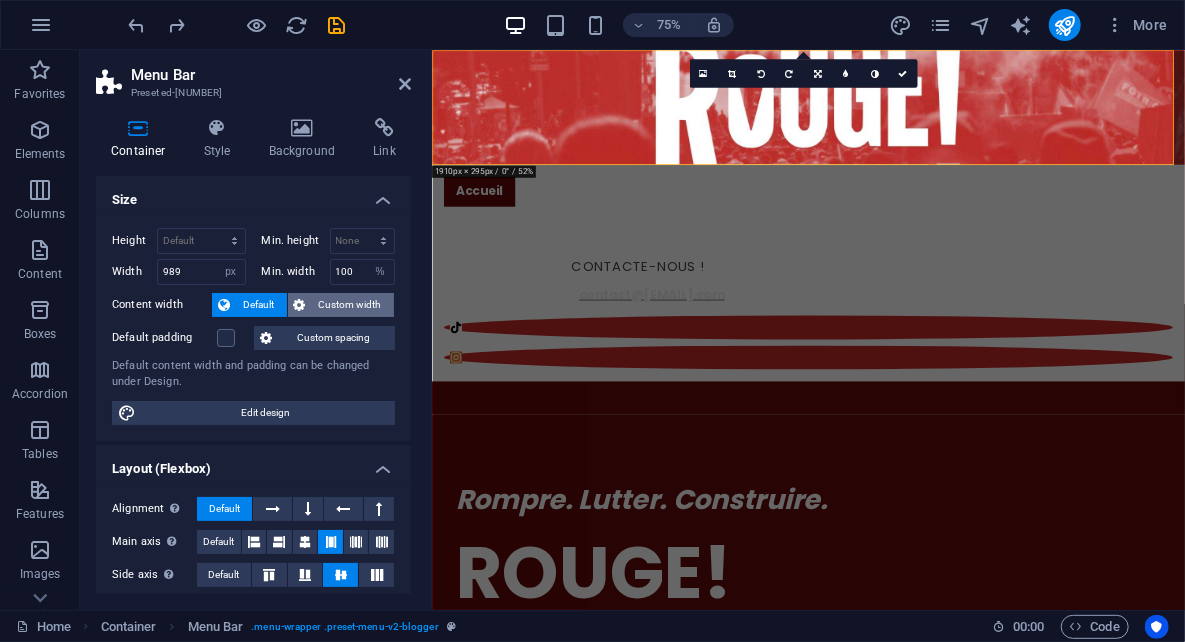 click on "Custom width" at bounding box center (350, 305) 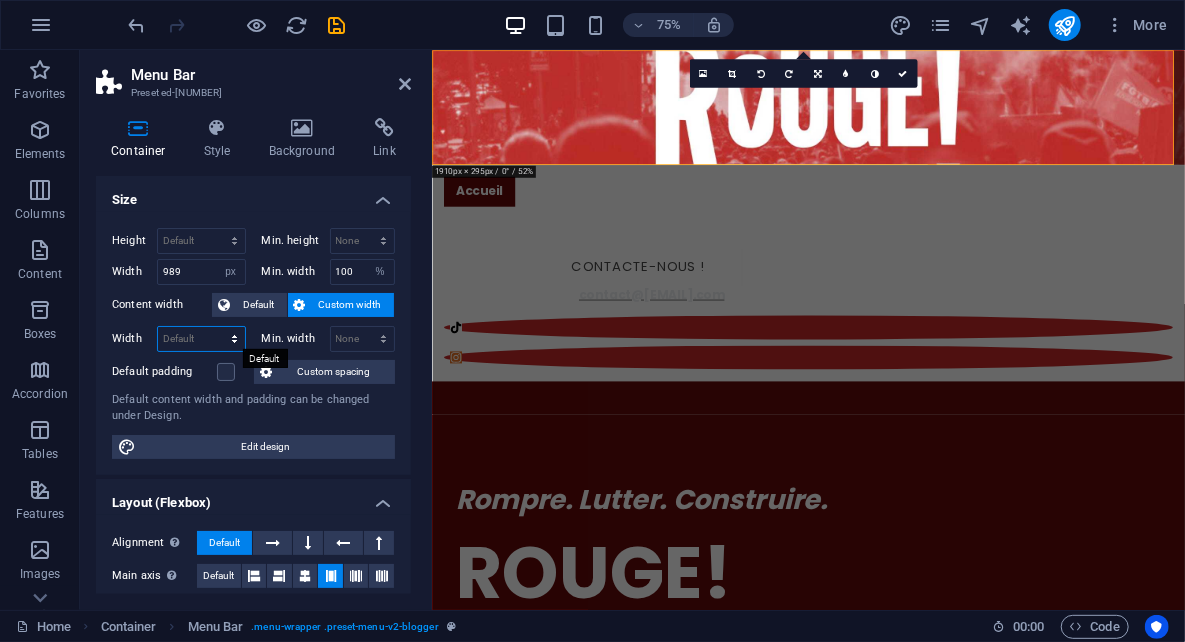 click on "Default px rem % em vh vw" at bounding box center (201, 339) 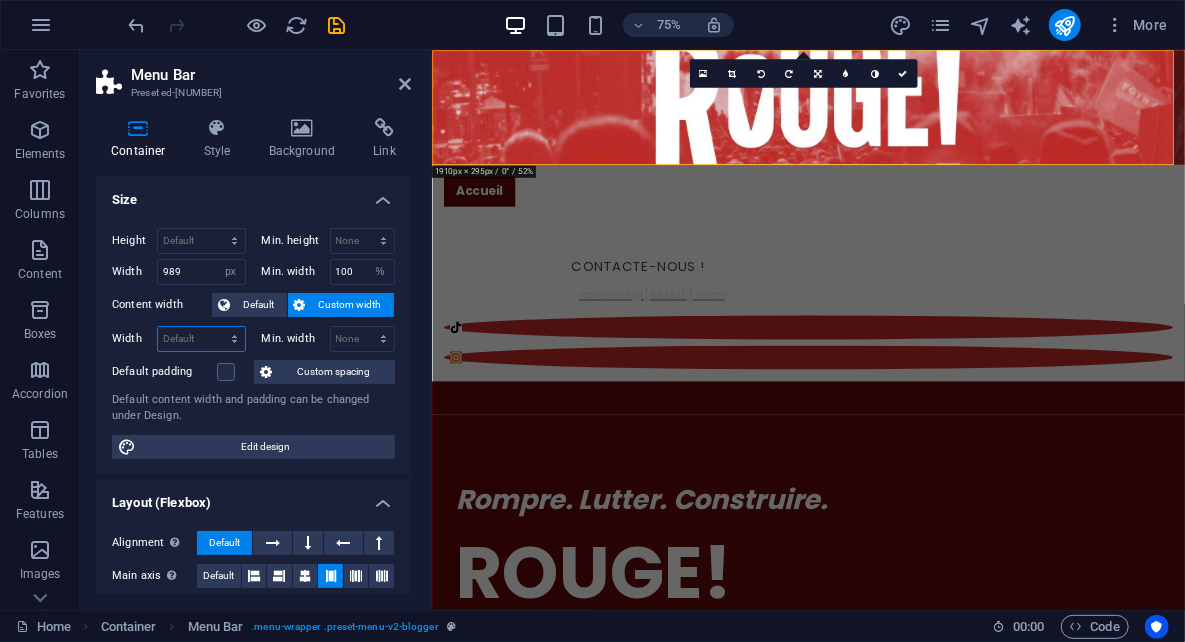 select on "px" 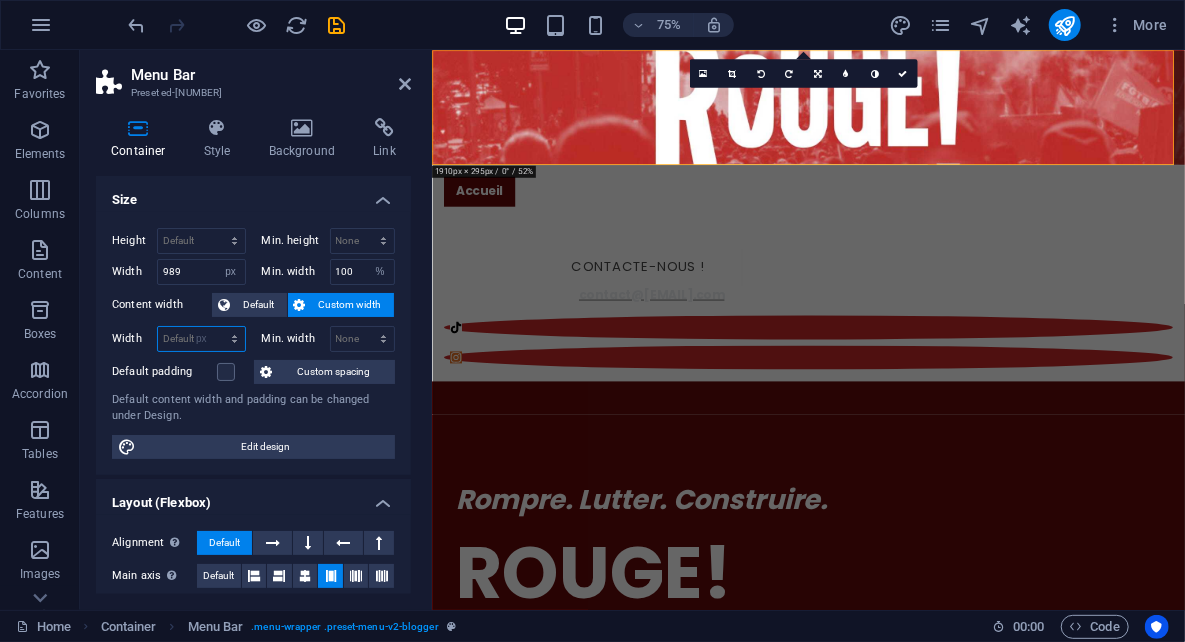 click on "Default px rem % em vh vw" at bounding box center (201, 339) 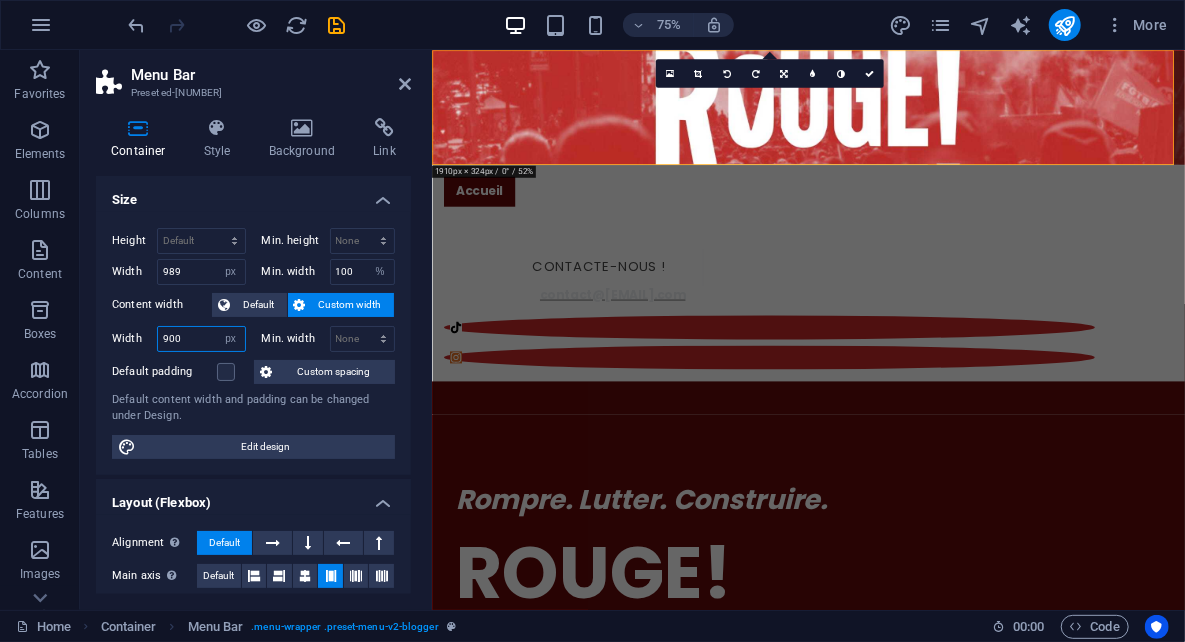 type on "989" 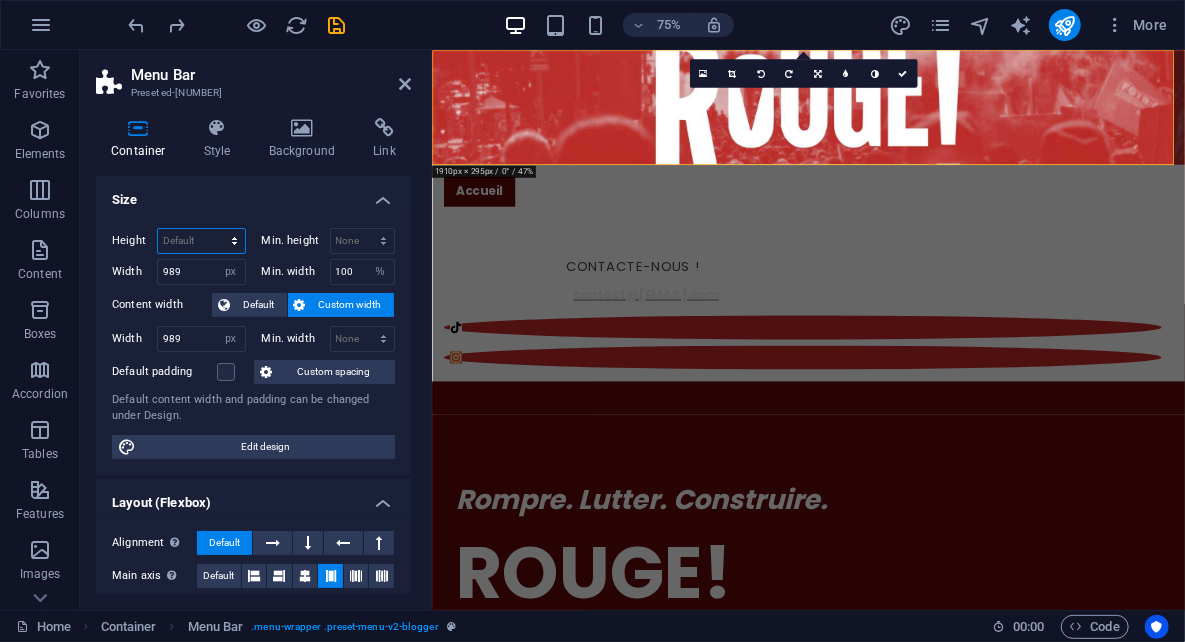 click on "Default px rem % vh vw" at bounding box center (201, 241) 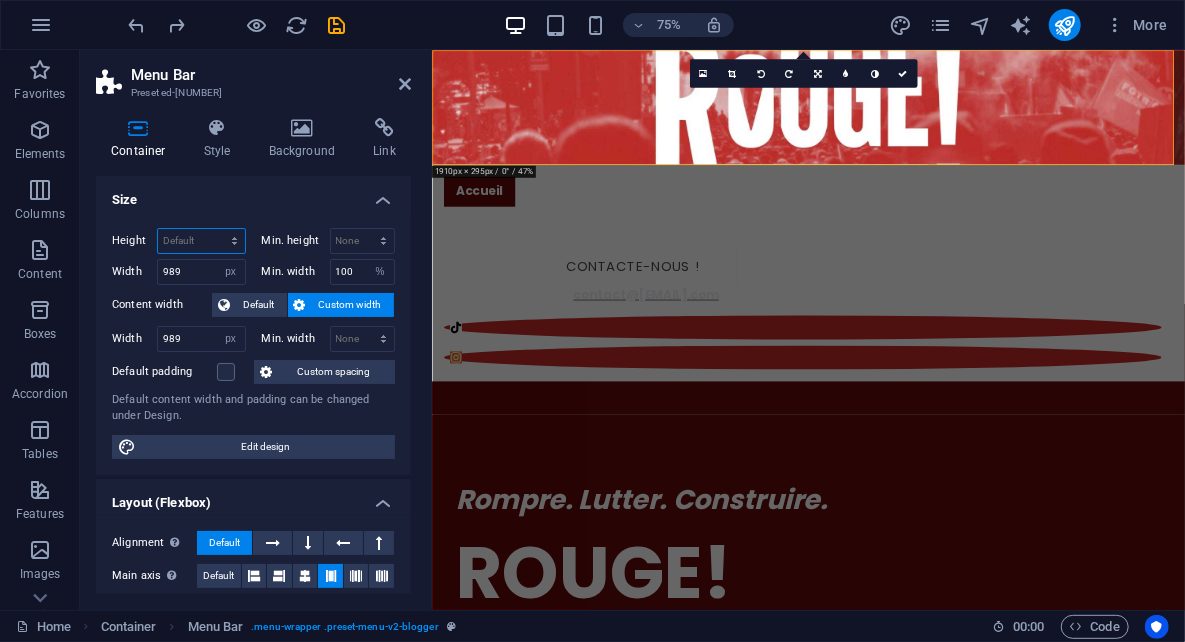 select on "px" 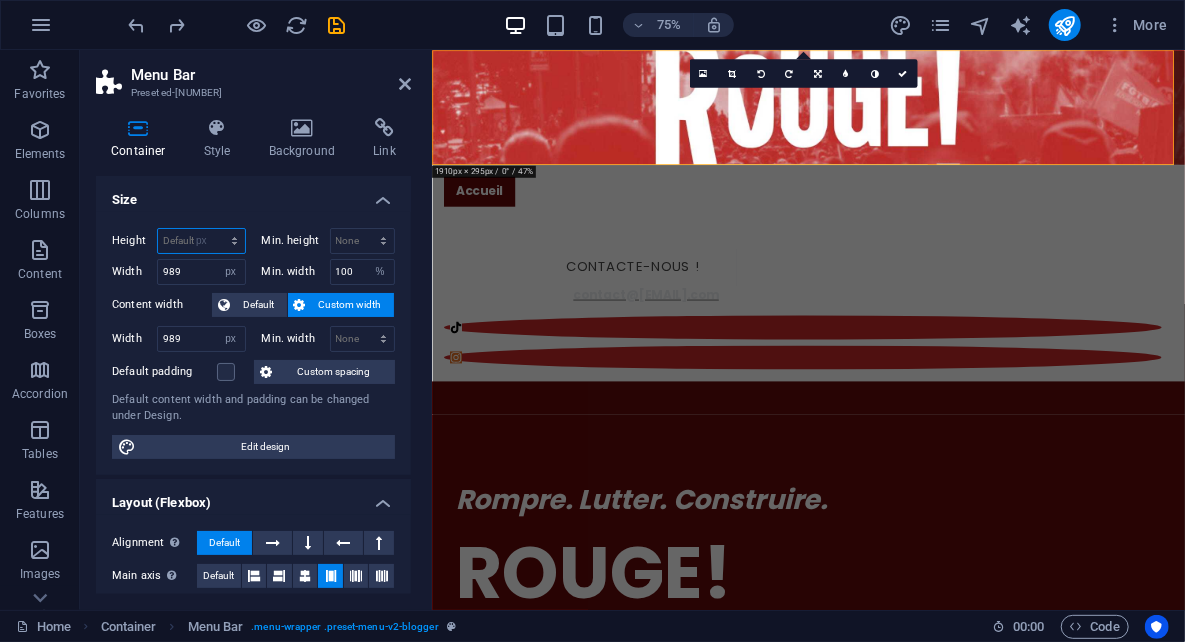 click on "Default px rem % vh vw" at bounding box center (201, 241) 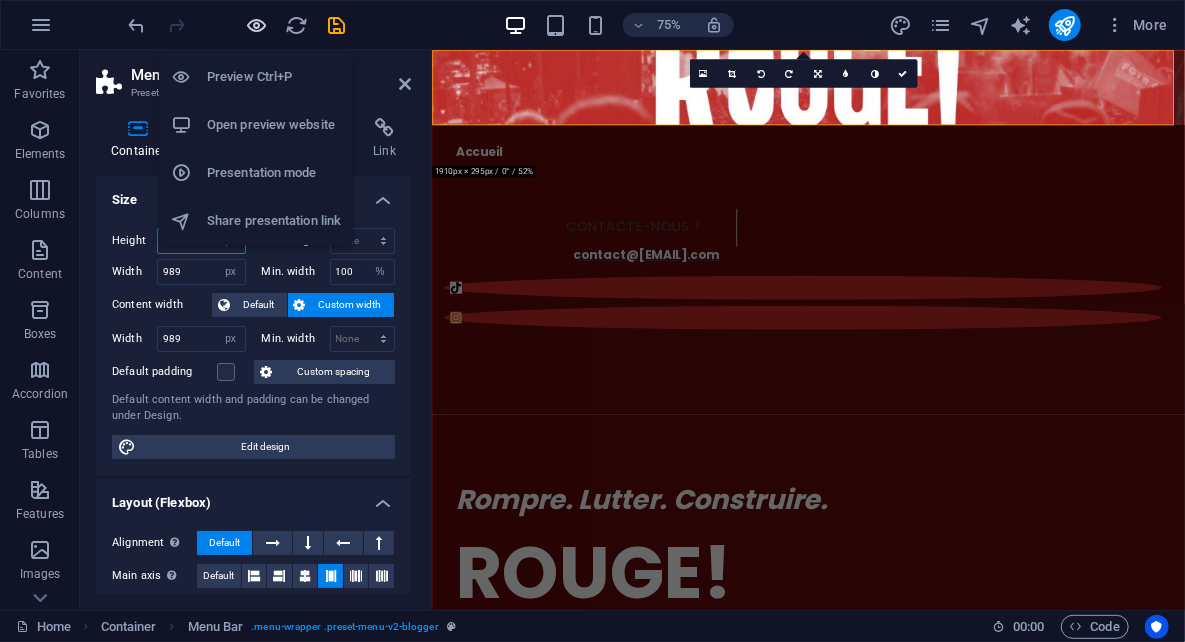 type on "100" 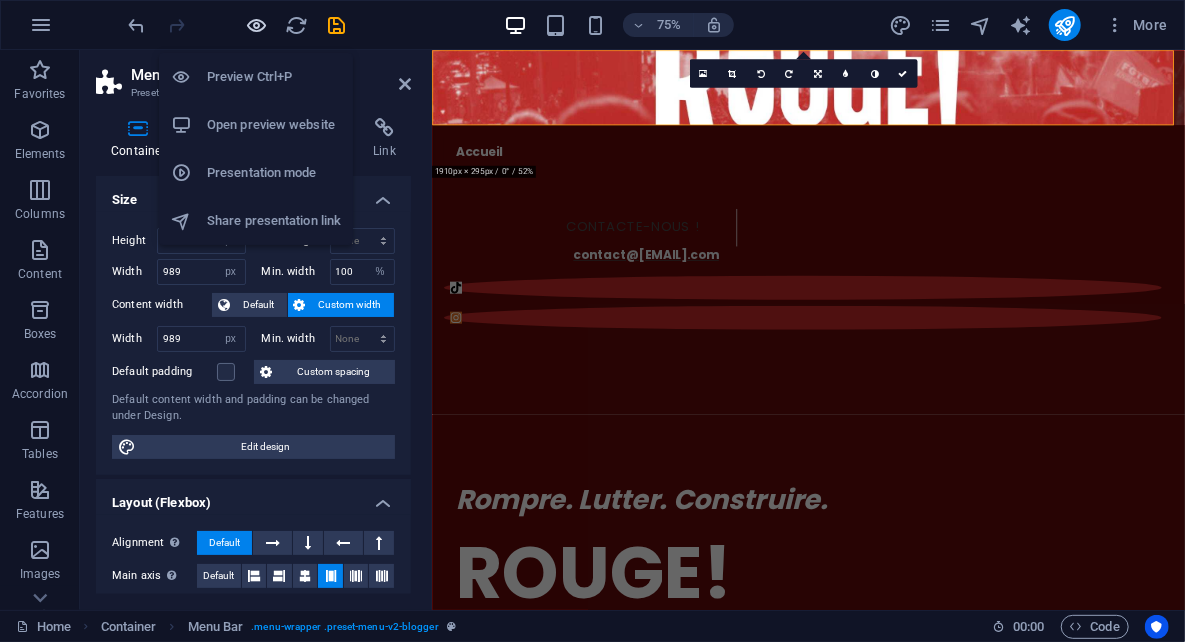 click at bounding box center (257, 25) 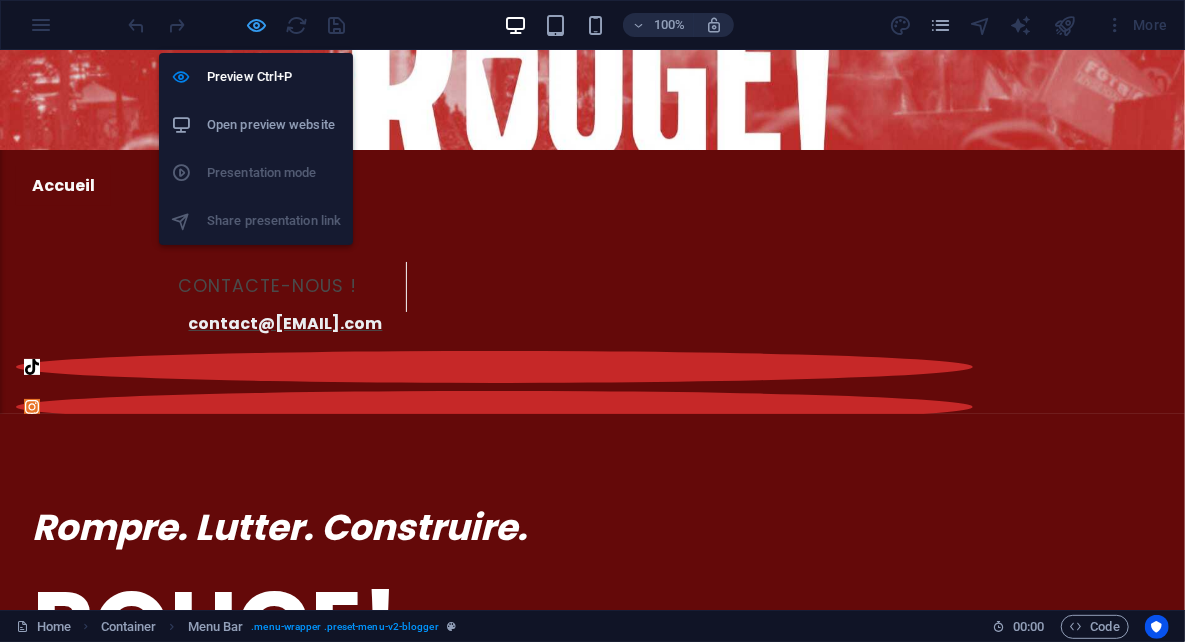 click at bounding box center [257, 25] 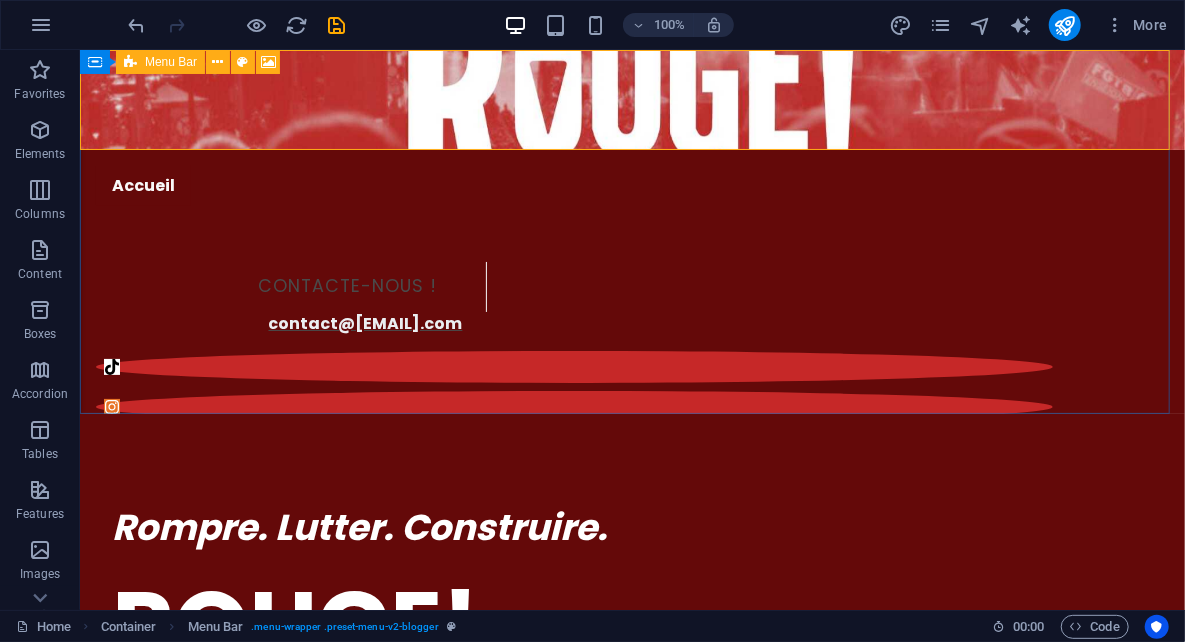 click on "Menu Bar" at bounding box center [160, 62] 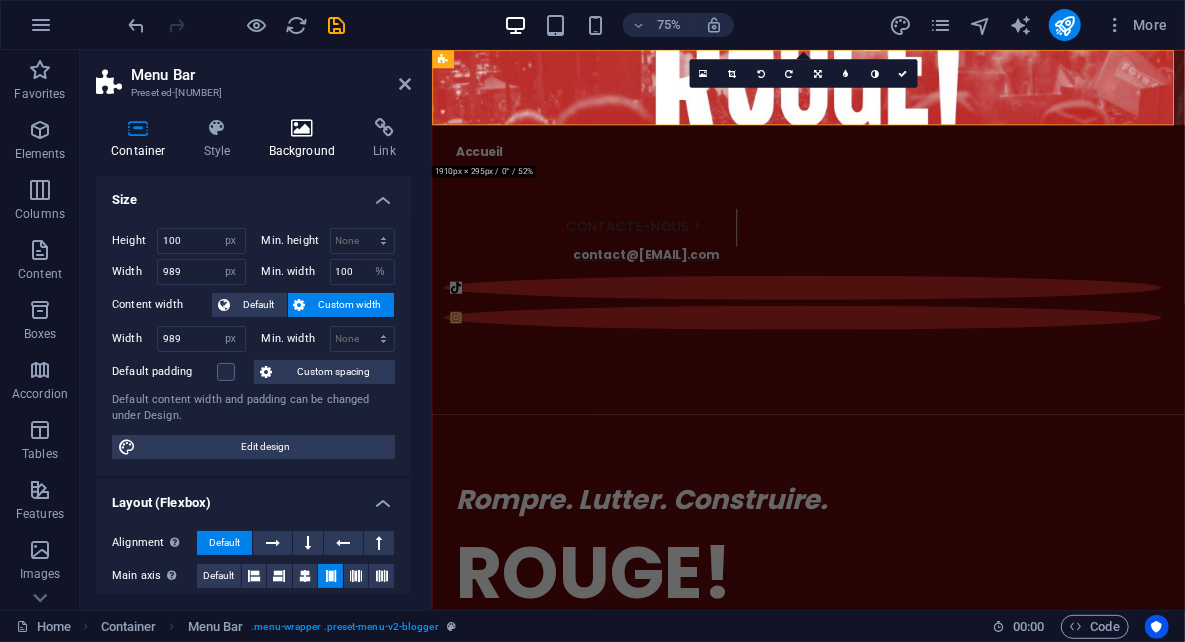 click on "Background" at bounding box center (306, 139) 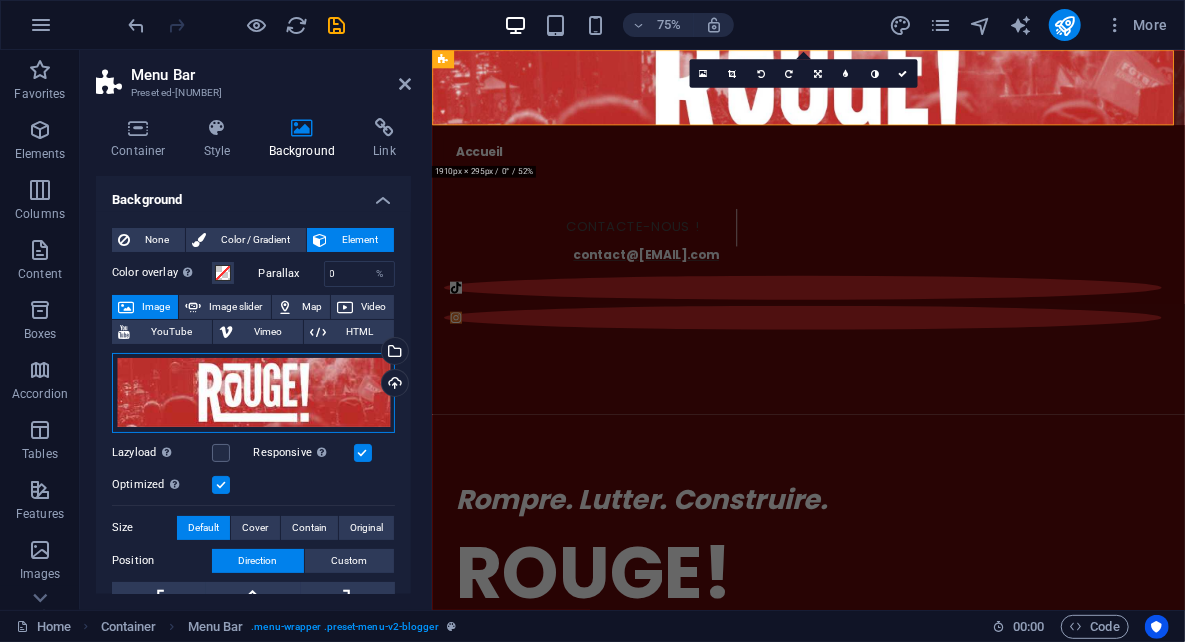 click on "Drag files here, click to choose files or select files from Files or our free stock photos & videos" at bounding box center [253, 393] 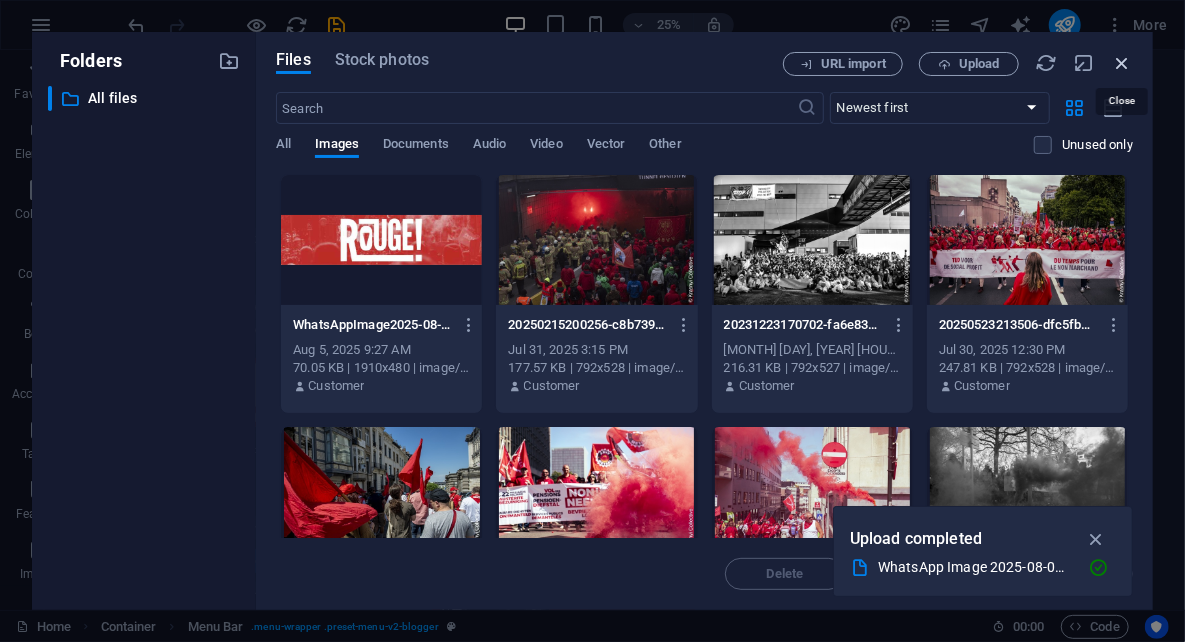 click at bounding box center (1122, 63) 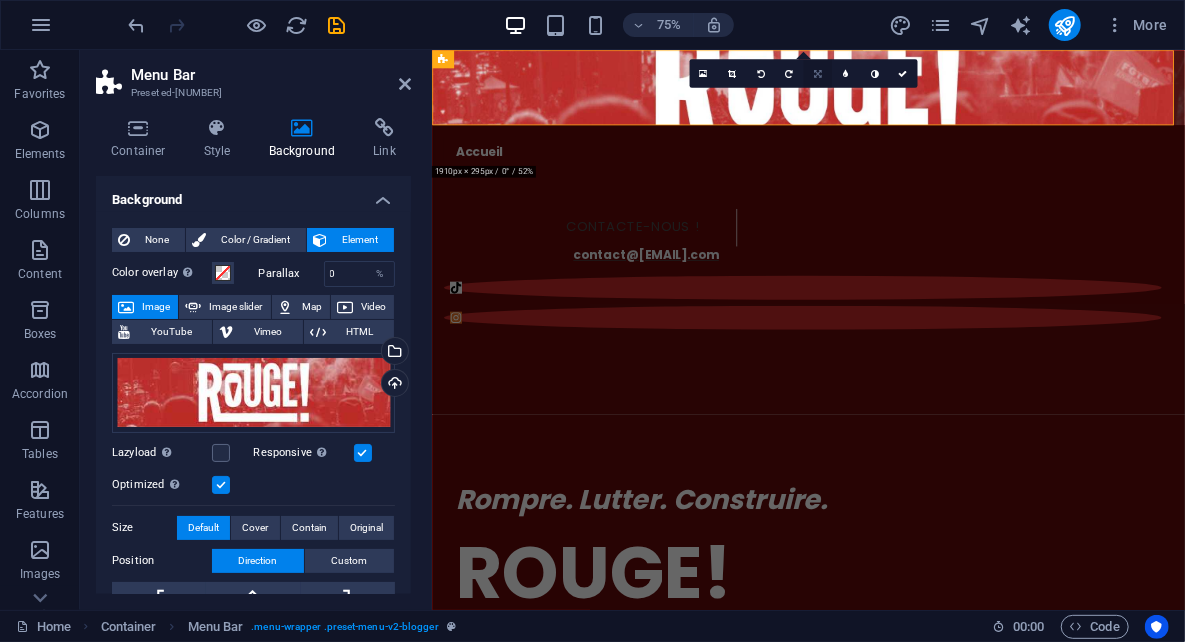 click at bounding box center [817, 73] 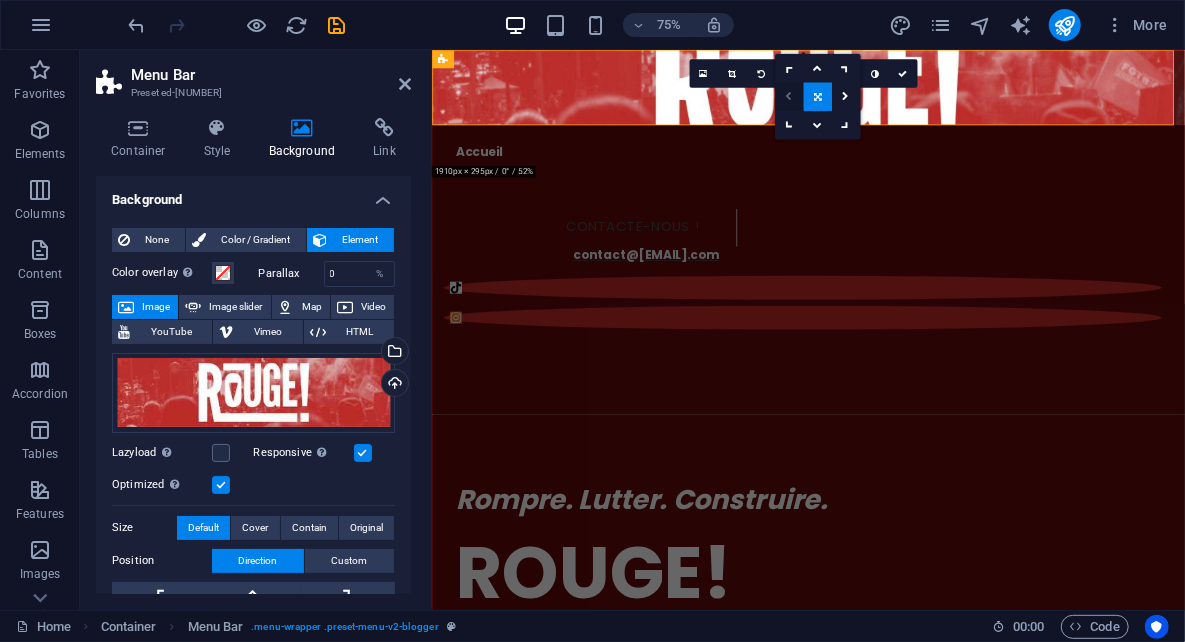 click at bounding box center (788, 96) 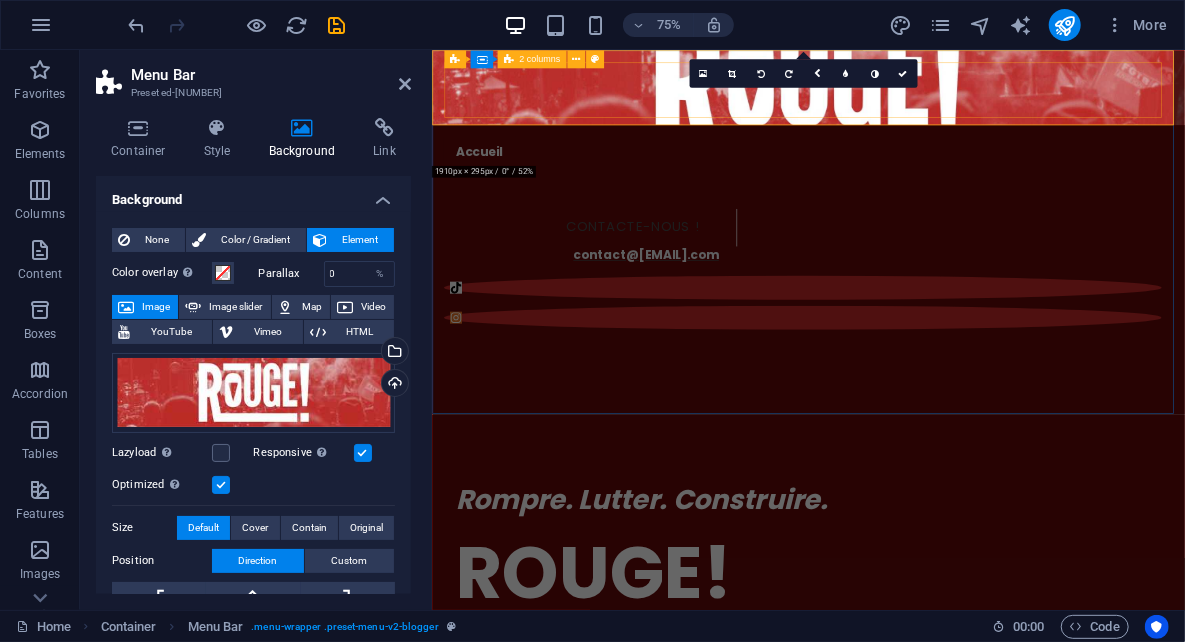 click on "Accueil Contacte-nous ! contact@rouge-rood.be" at bounding box center (925, 250) 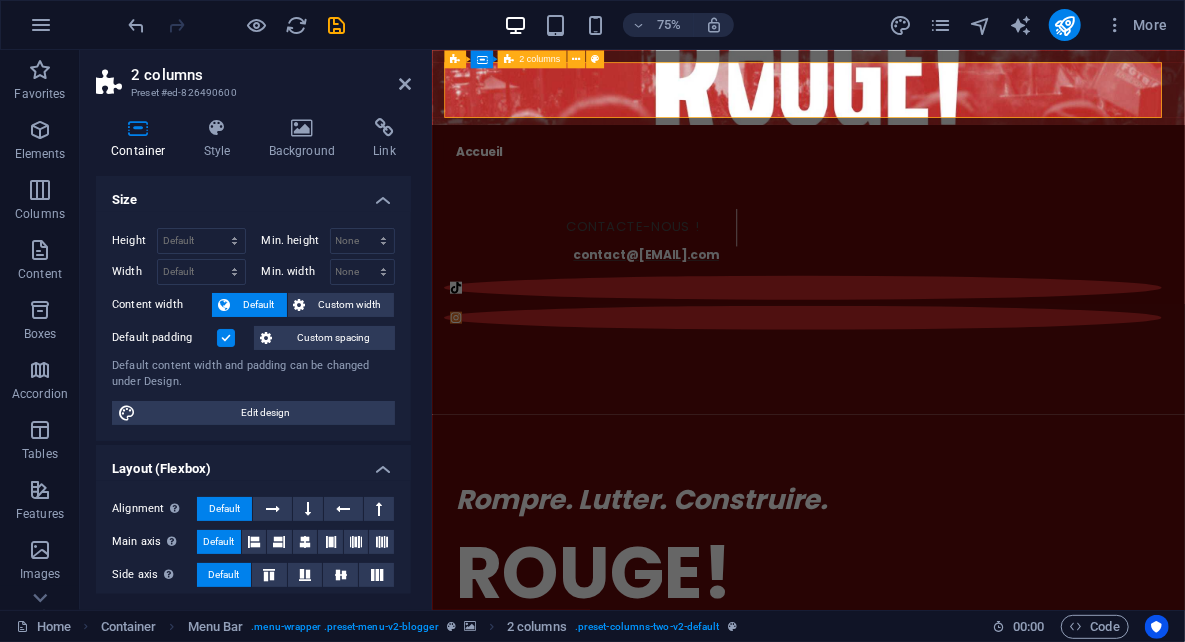 click on "Accueil Contacte-nous ! contact@rouge-rood.be" at bounding box center [925, 250] 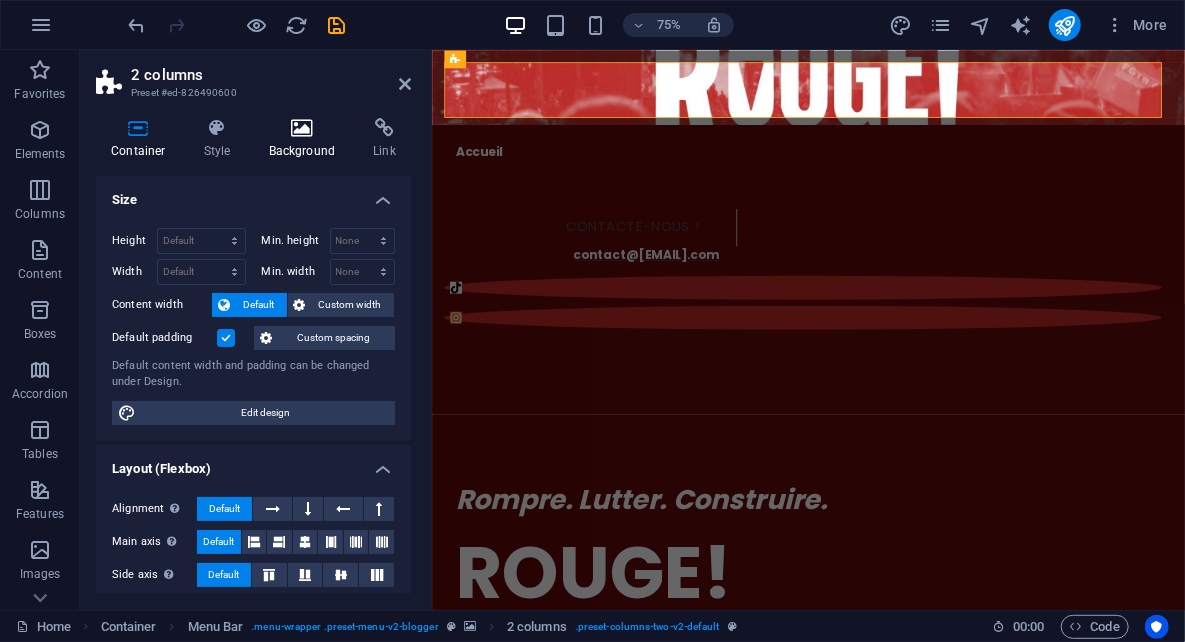 click on "Background" at bounding box center (306, 139) 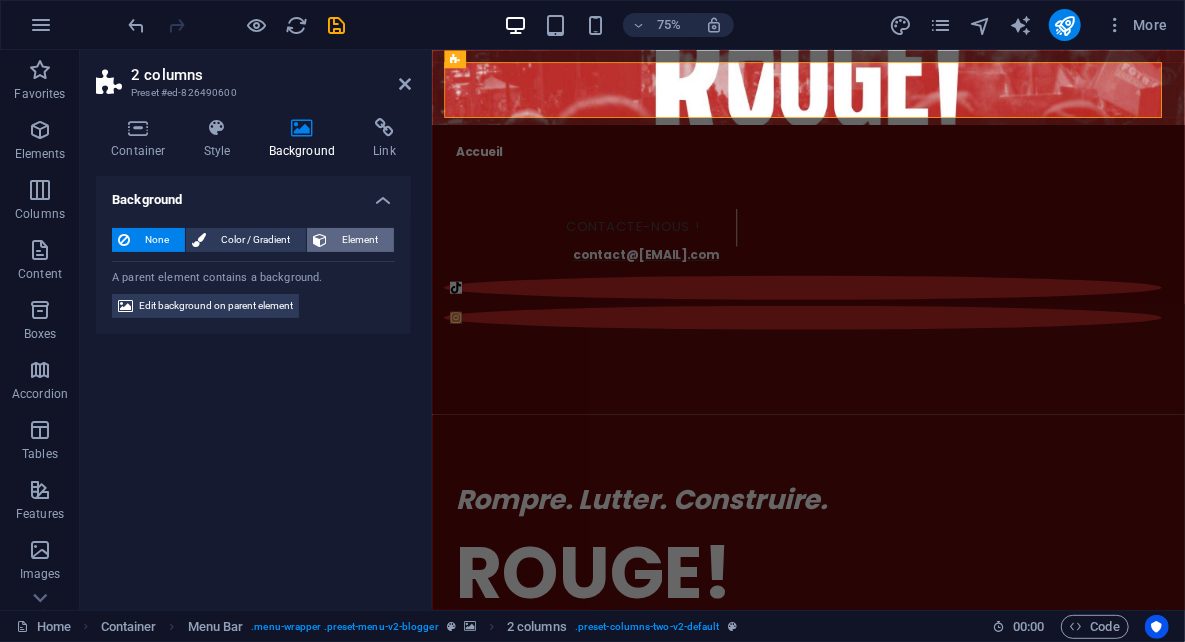click at bounding box center [320, 240] 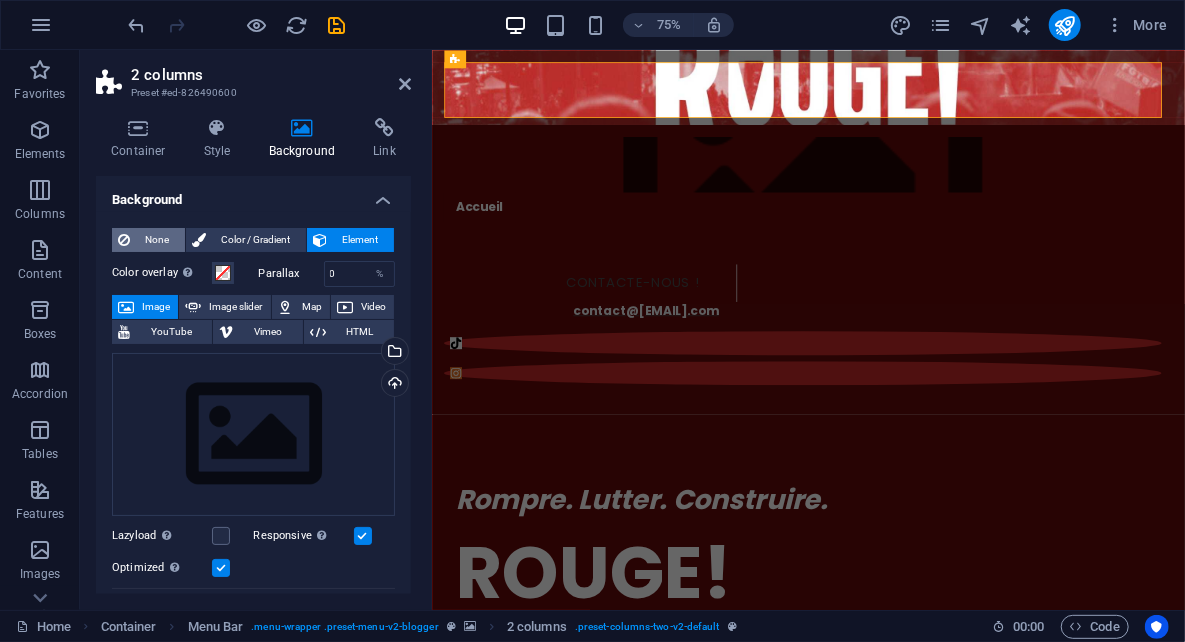 click on "None" at bounding box center (157, 240) 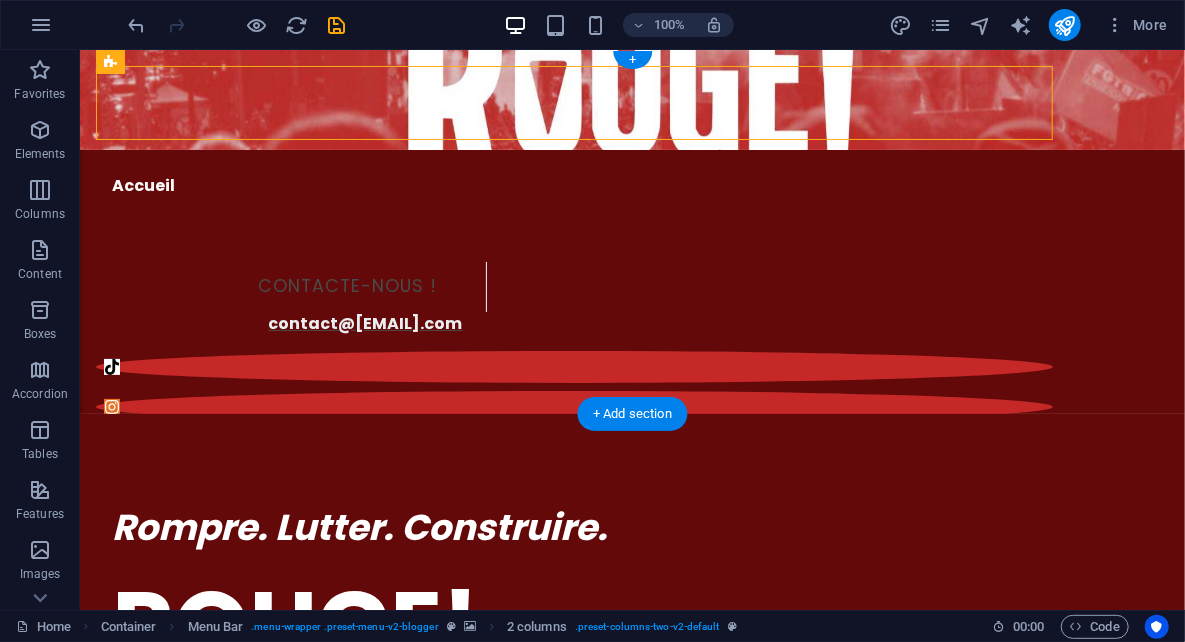 click at bounding box center [631, 99] 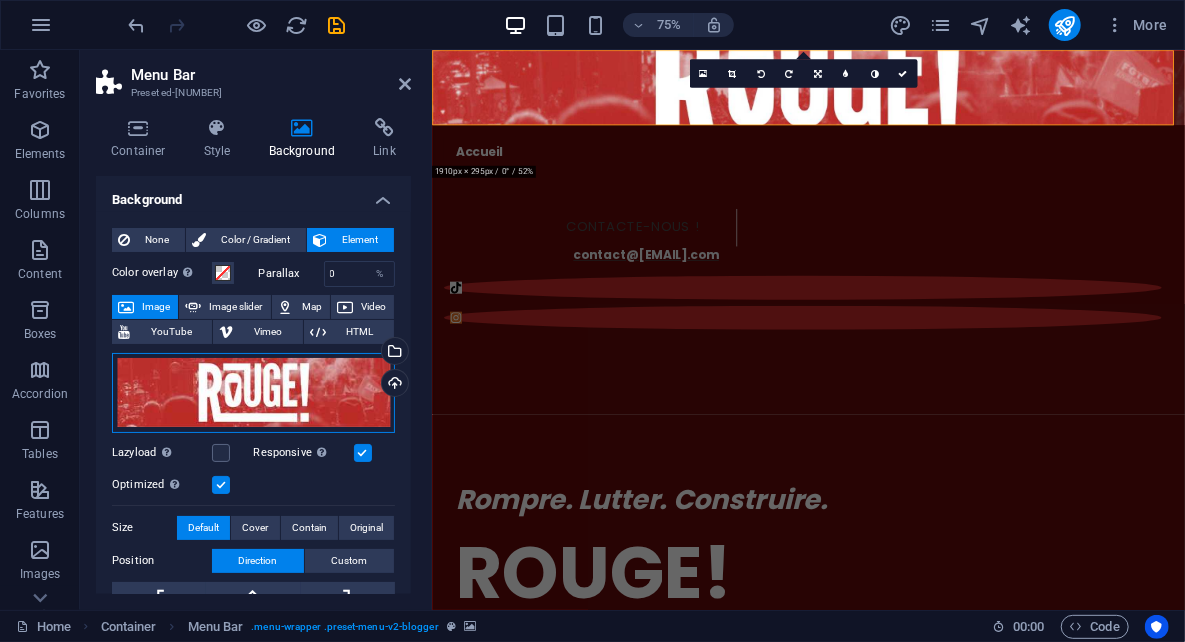 click on "Drag files here, click to choose files or select files from Files or our free stock photos & videos" at bounding box center (253, 393) 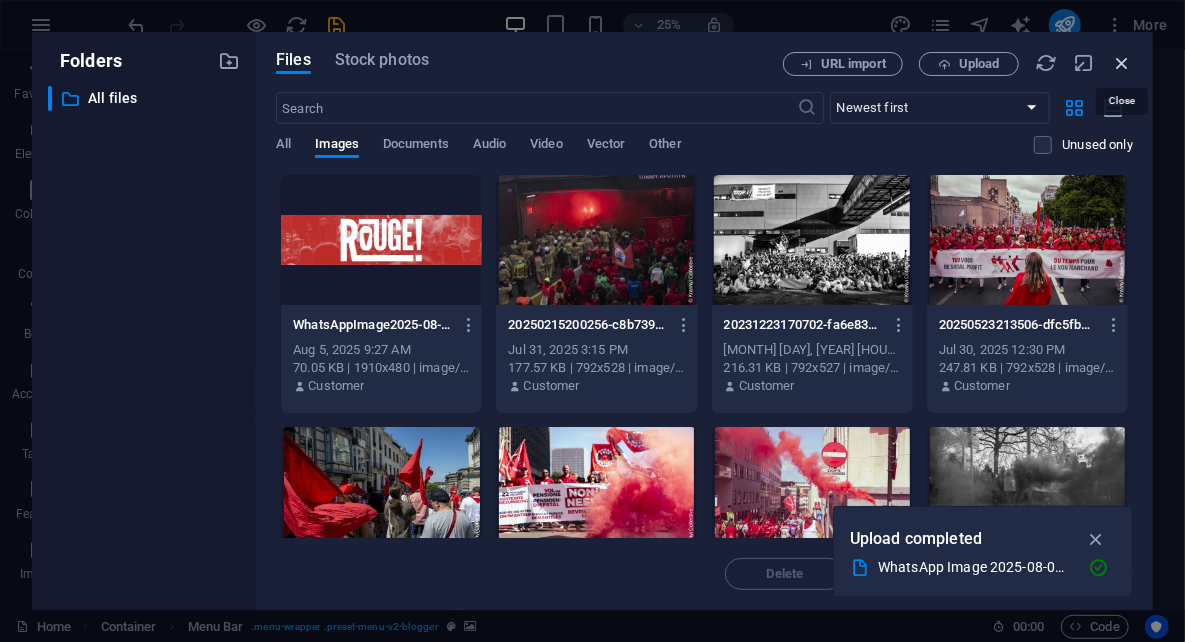 click at bounding box center (1122, 63) 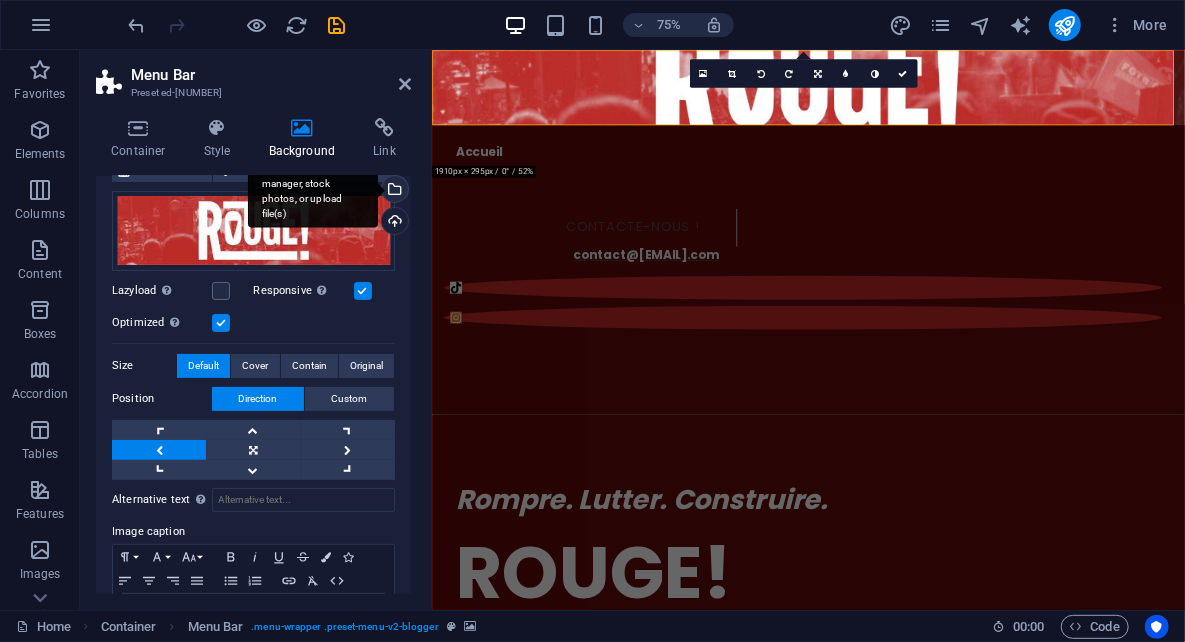 scroll, scrollTop: 163, scrollLeft: 0, axis: vertical 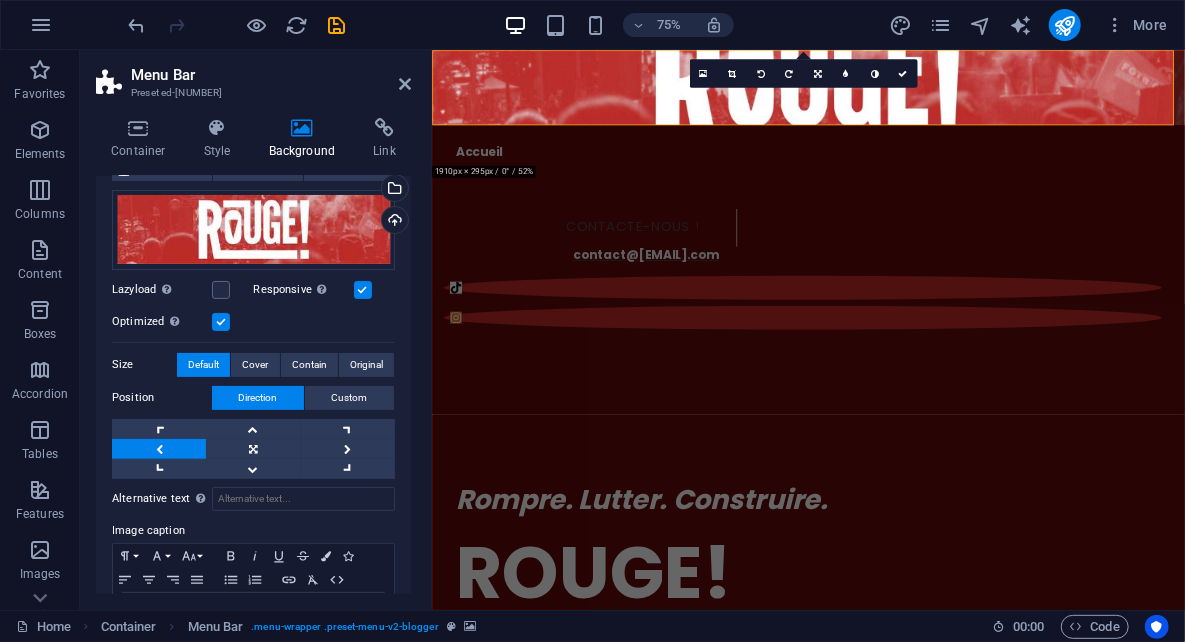 click at bounding box center (159, 449) 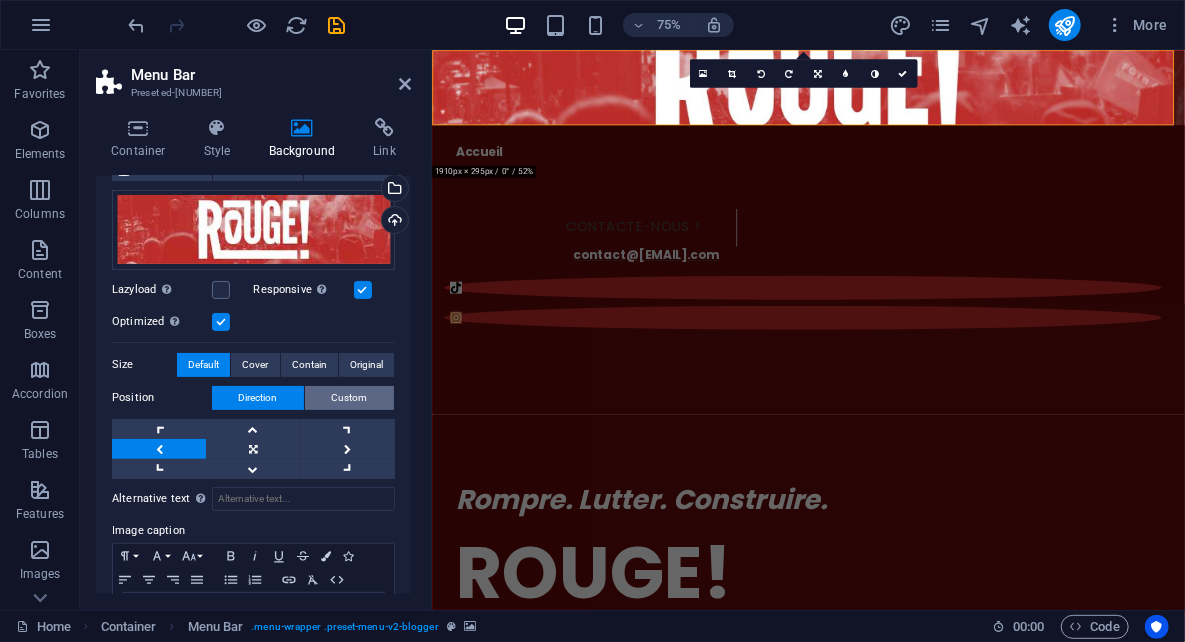 click on "Custom" at bounding box center [350, 398] 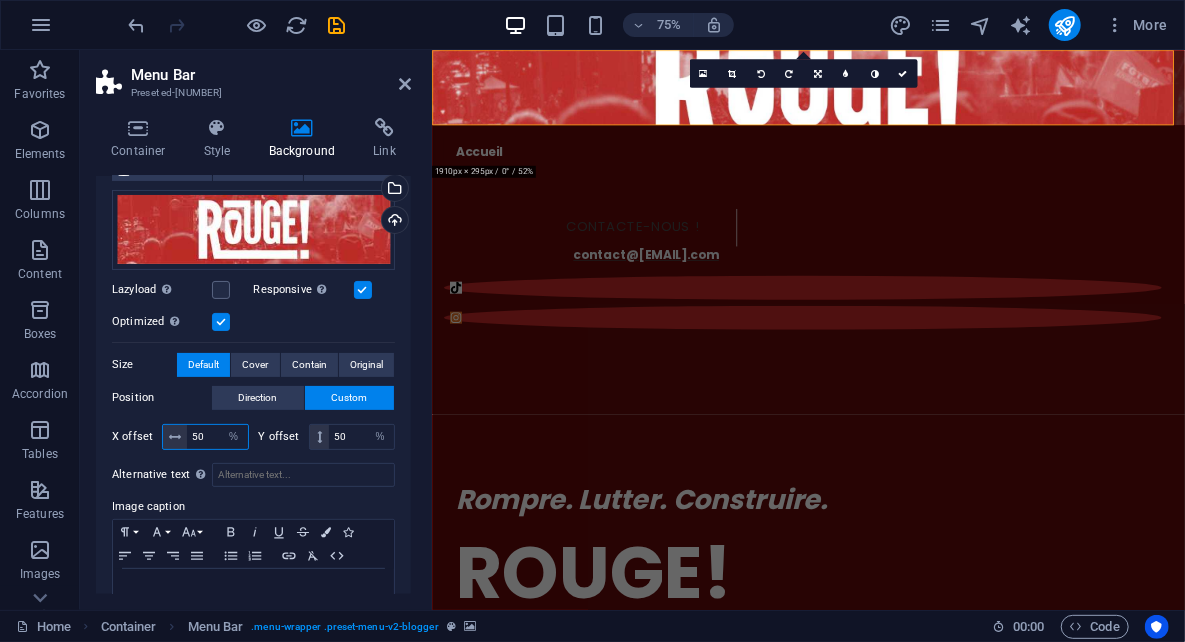 drag, startPoint x: 213, startPoint y: 433, endPoint x: 179, endPoint y: 435, distance: 34.058773 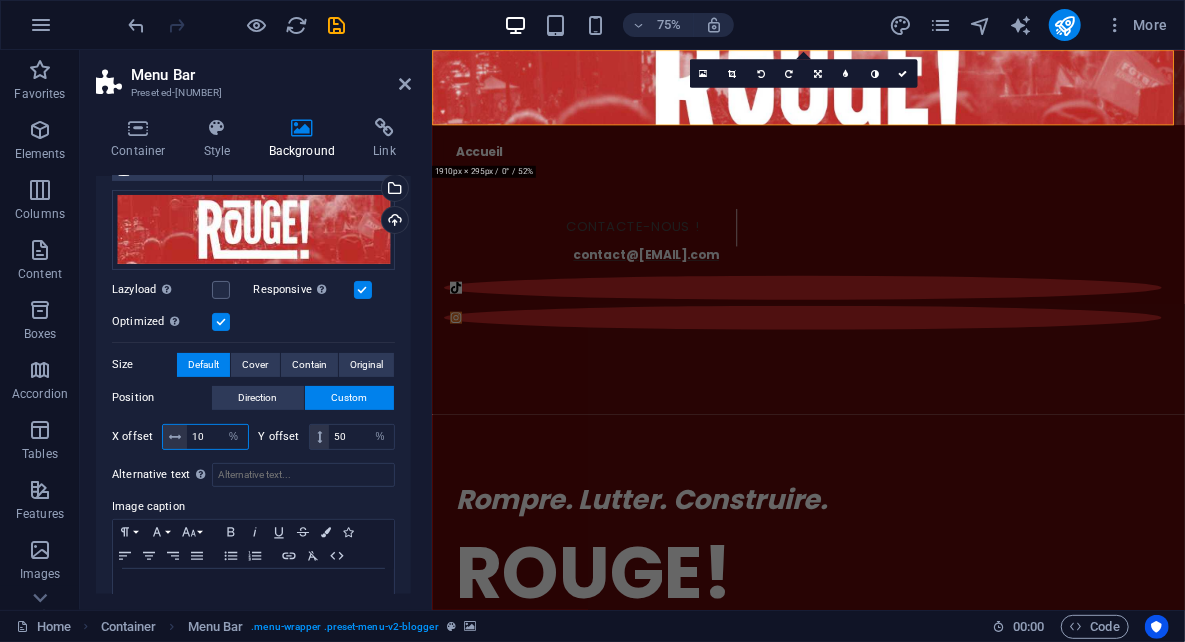 type on "10" 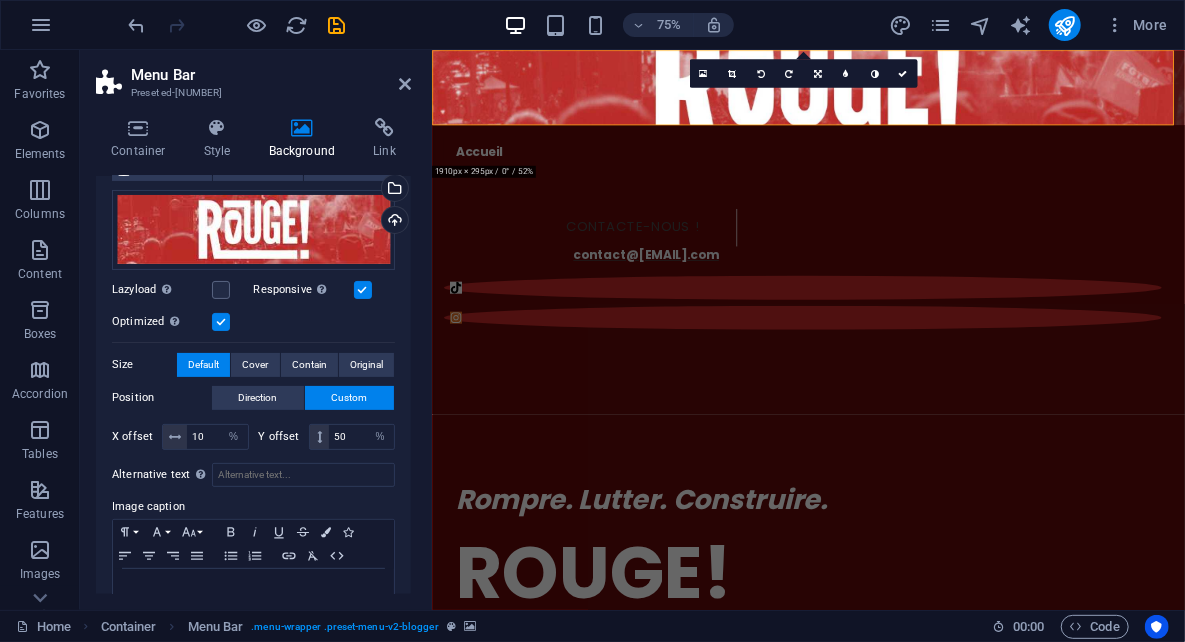 click on "Image caption" at bounding box center [253, 507] 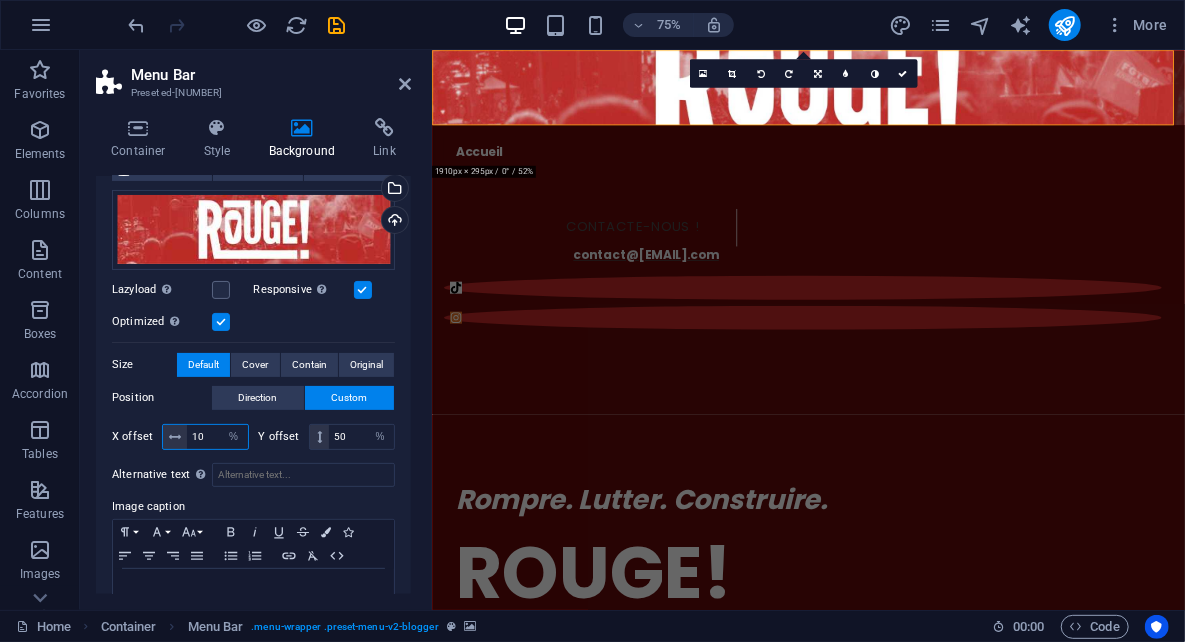 click on "10" at bounding box center (217, 437) 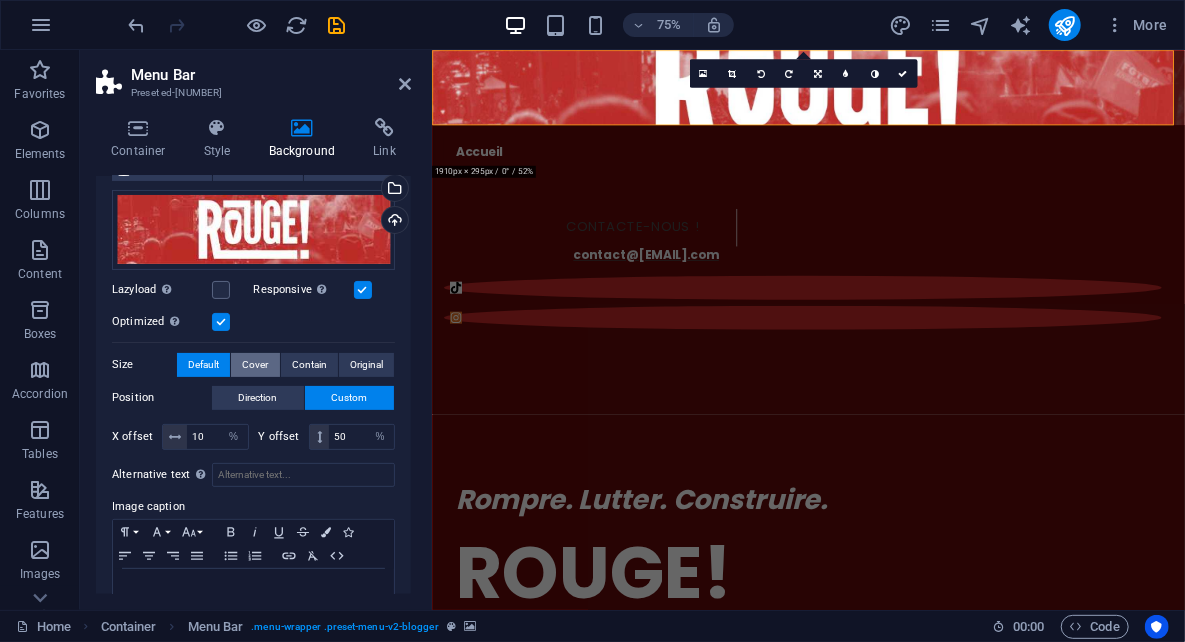 click on "Cover" at bounding box center [255, 365] 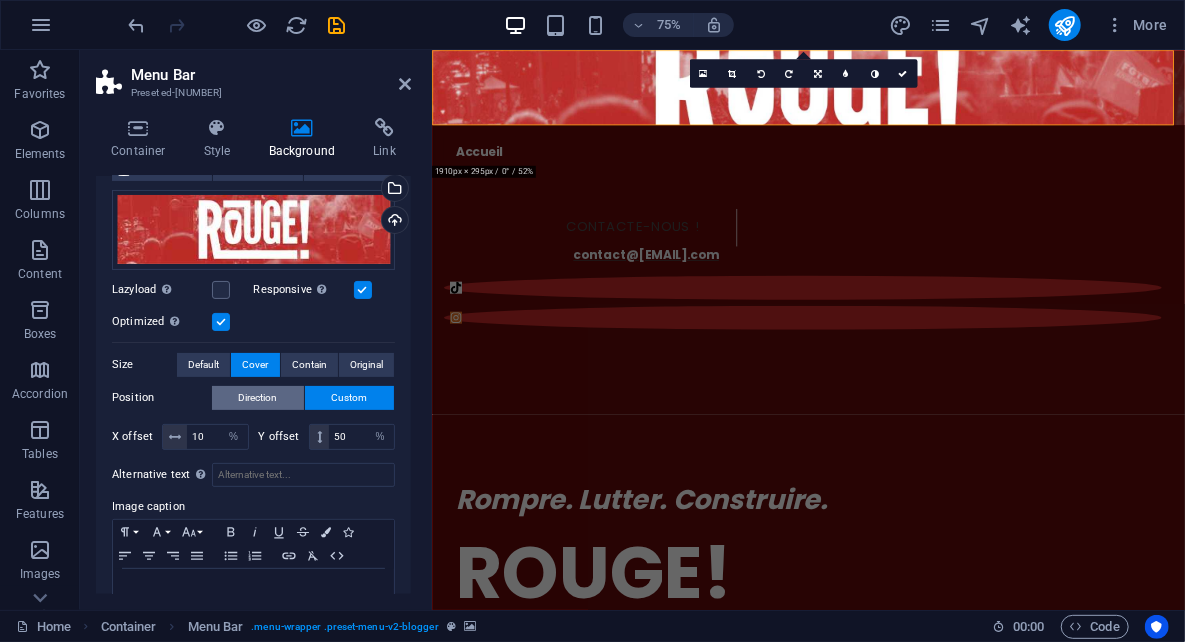 click on "Direction" at bounding box center [258, 398] 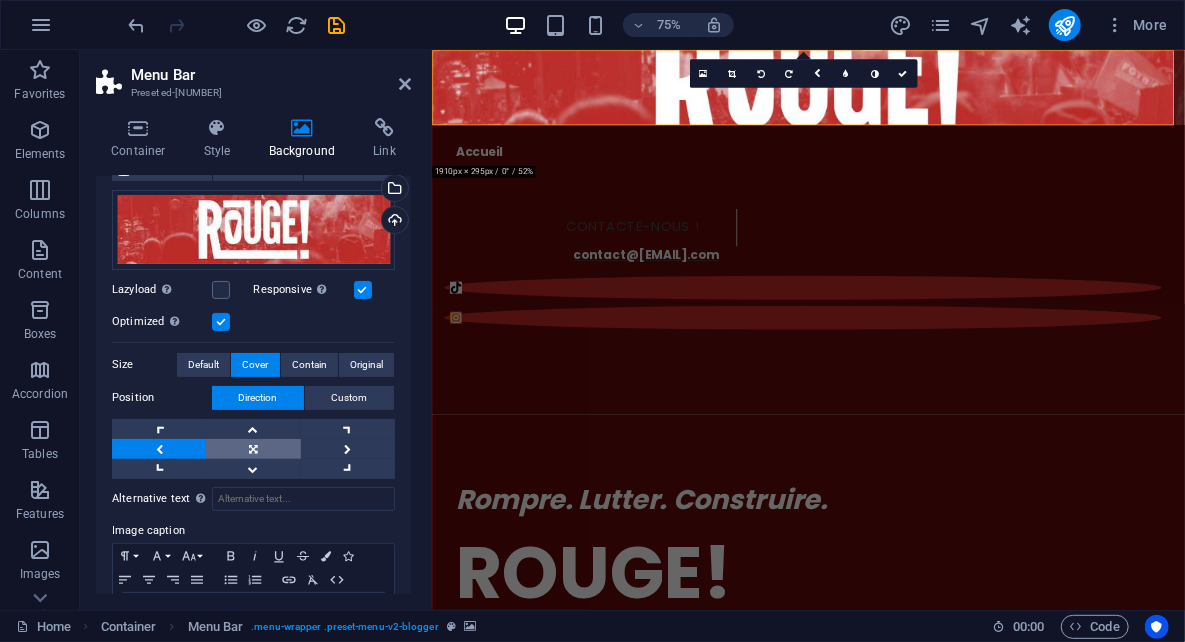 click at bounding box center [253, 449] 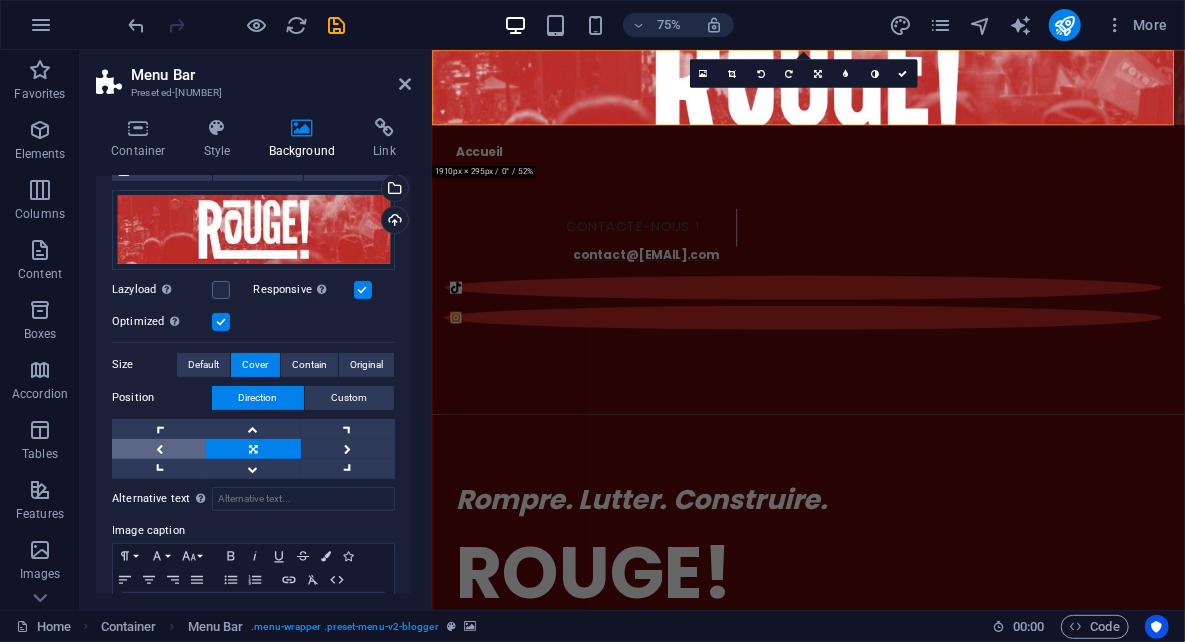 click at bounding box center (159, 449) 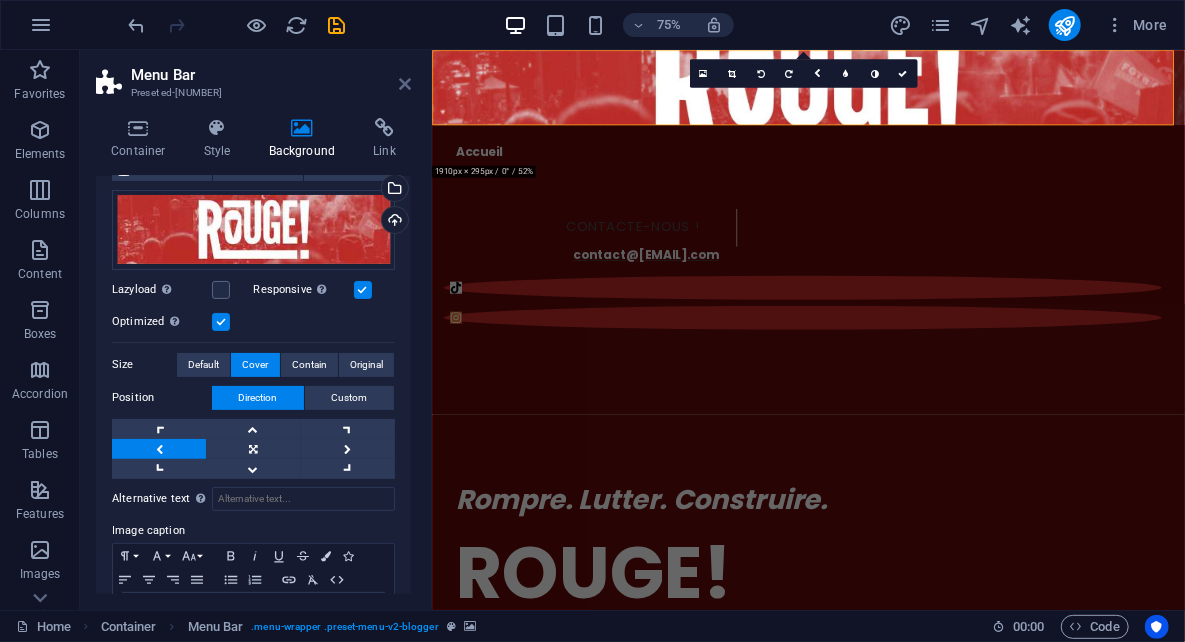 click at bounding box center [405, 84] 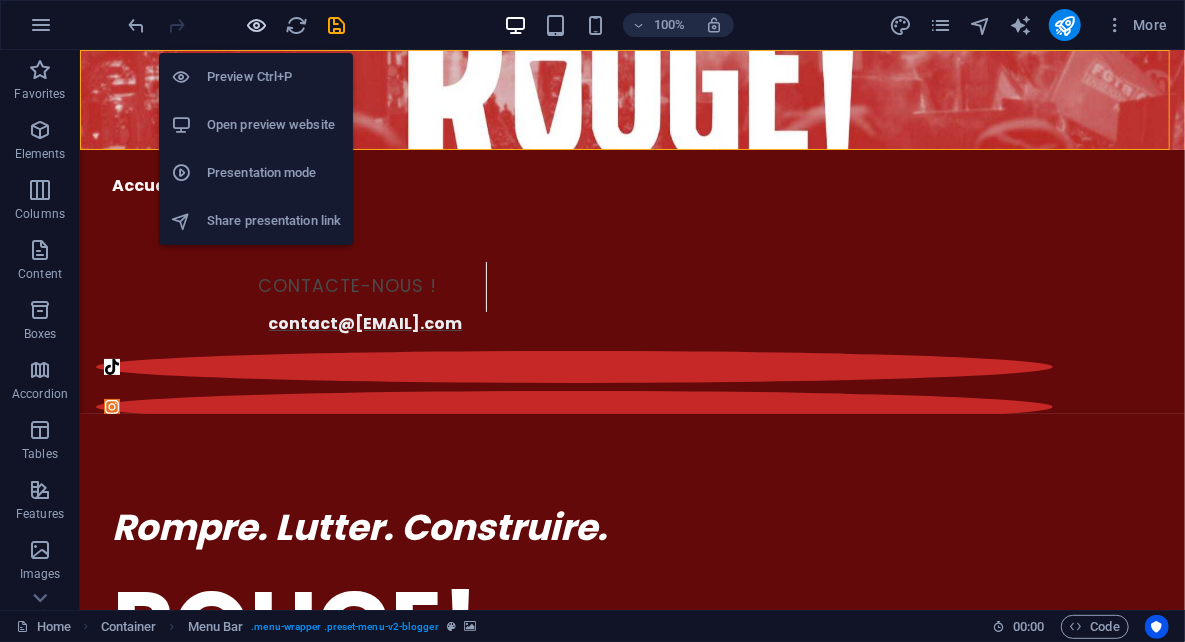click at bounding box center [257, 25] 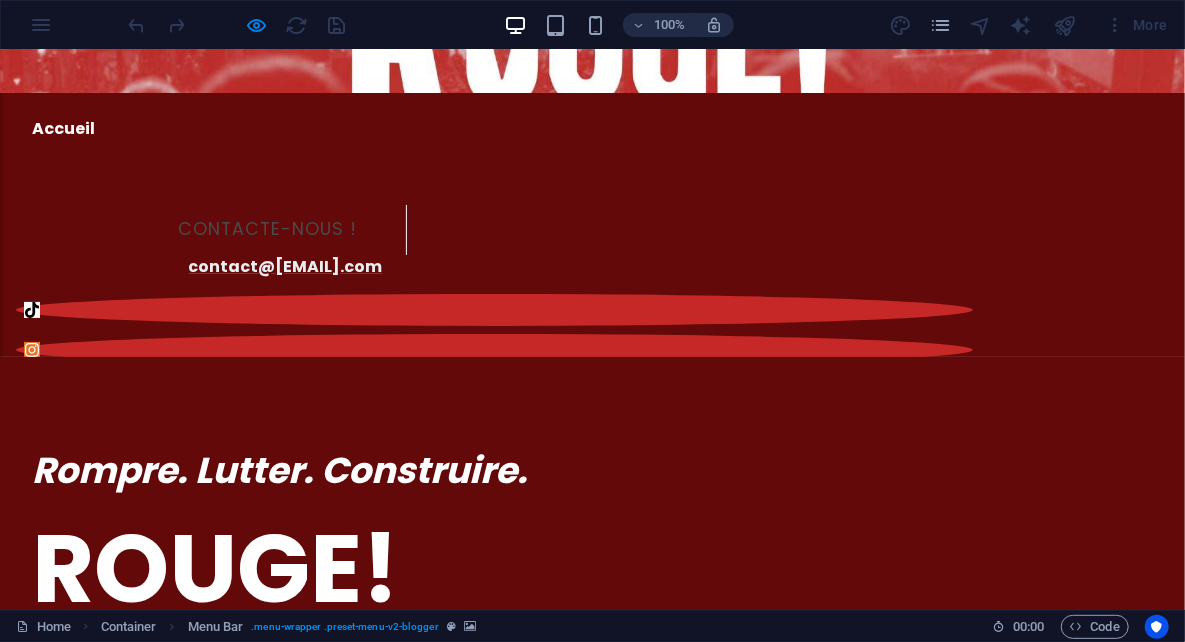 scroll, scrollTop: 0, scrollLeft: 0, axis: both 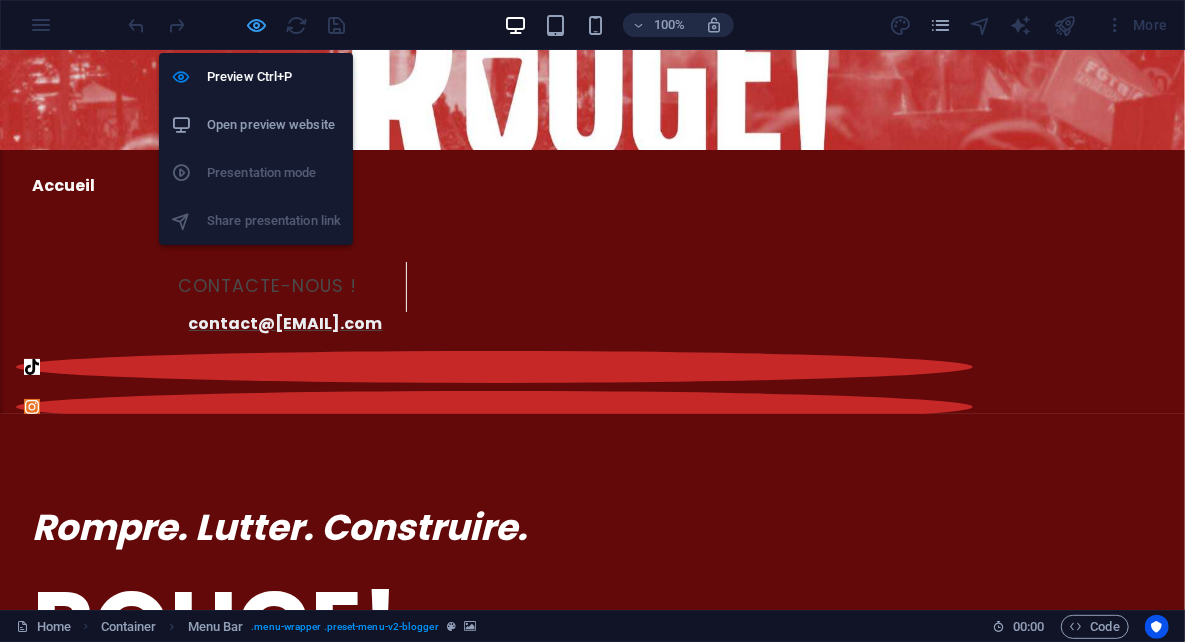 click at bounding box center [257, 25] 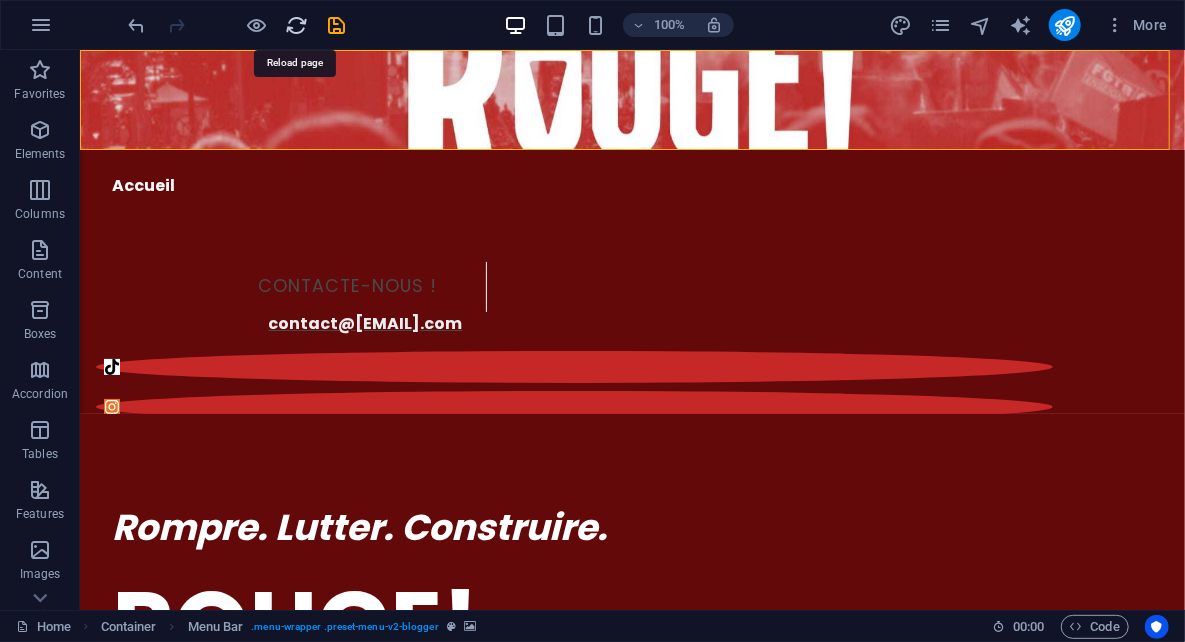 click at bounding box center (297, 25) 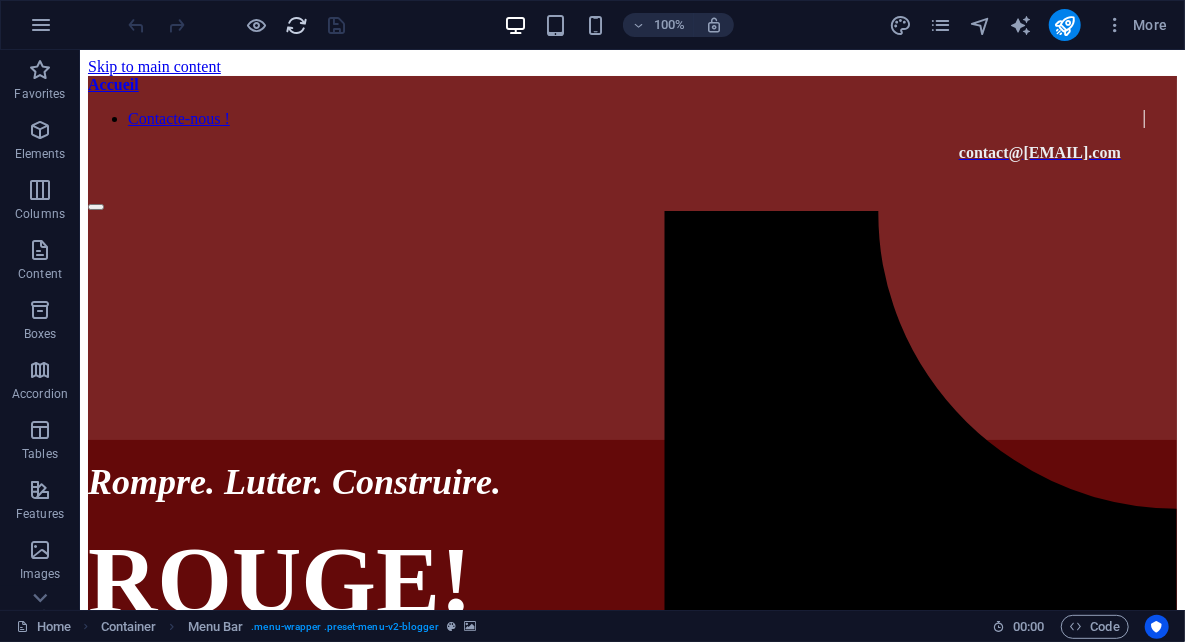 scroll, scrollTop: 0, scrollLeft: 0, axis: both 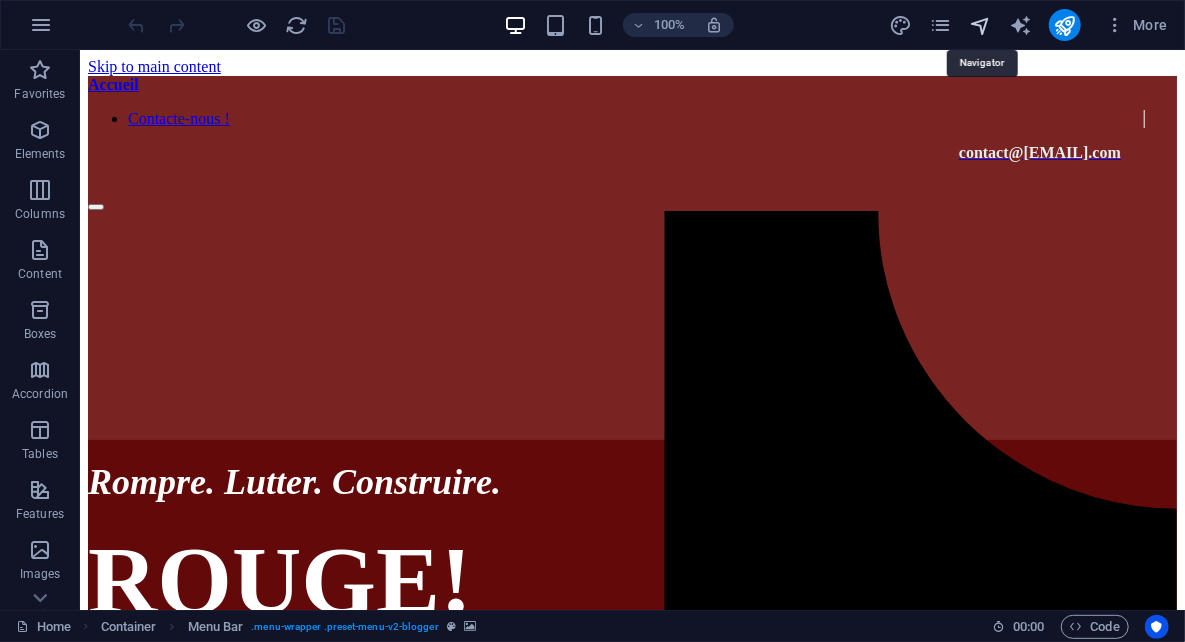 click at bounding box center [980, 25] 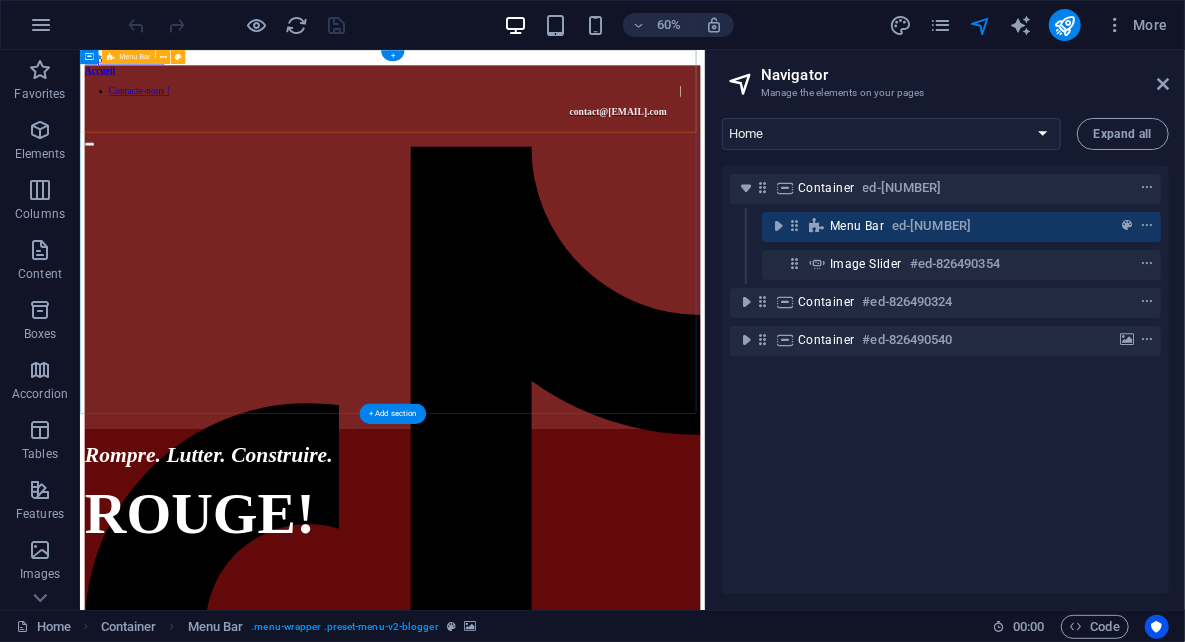 click on "Menu Bar" at bounding box center (857, 226) 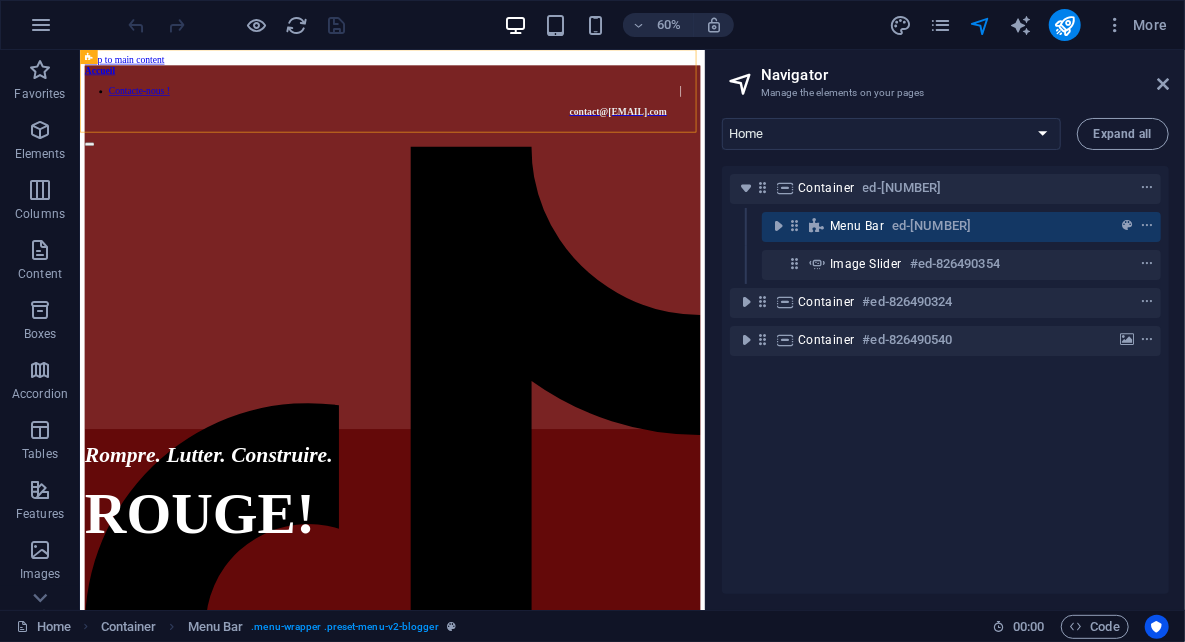click on "Navigator Manage the elements on your pages Home  declaration  Marxism or Grantism?  Rompre avec le sectarisme et reconstruire une IVᵉ Internationale  Refondation Révolutionnaire  Lutte et refondation : contribution aux débats au sein du PSL  Contact  Privacy  Legal Notice  Expand all Container #ed-826490339 Menu Bar #ed-826490342 Image slider #ed-826490354 Container #ed-826490324 Container #ed-826490540" at bounding box center (945, 330) 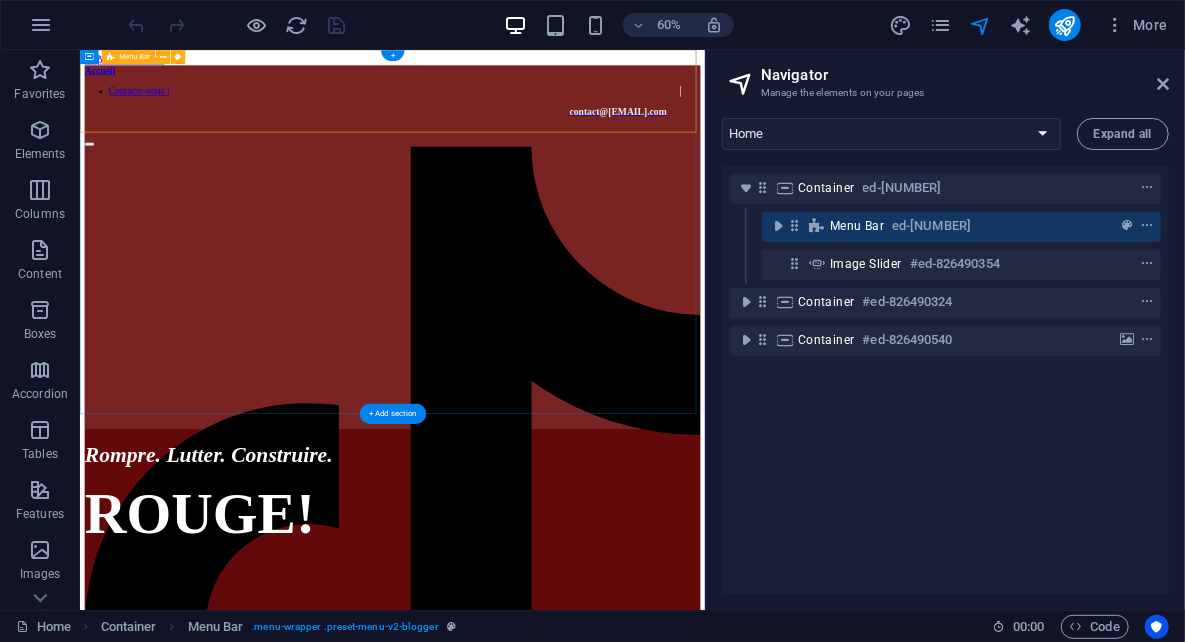click on "Menu Bar" at bounding box center [857, 226] 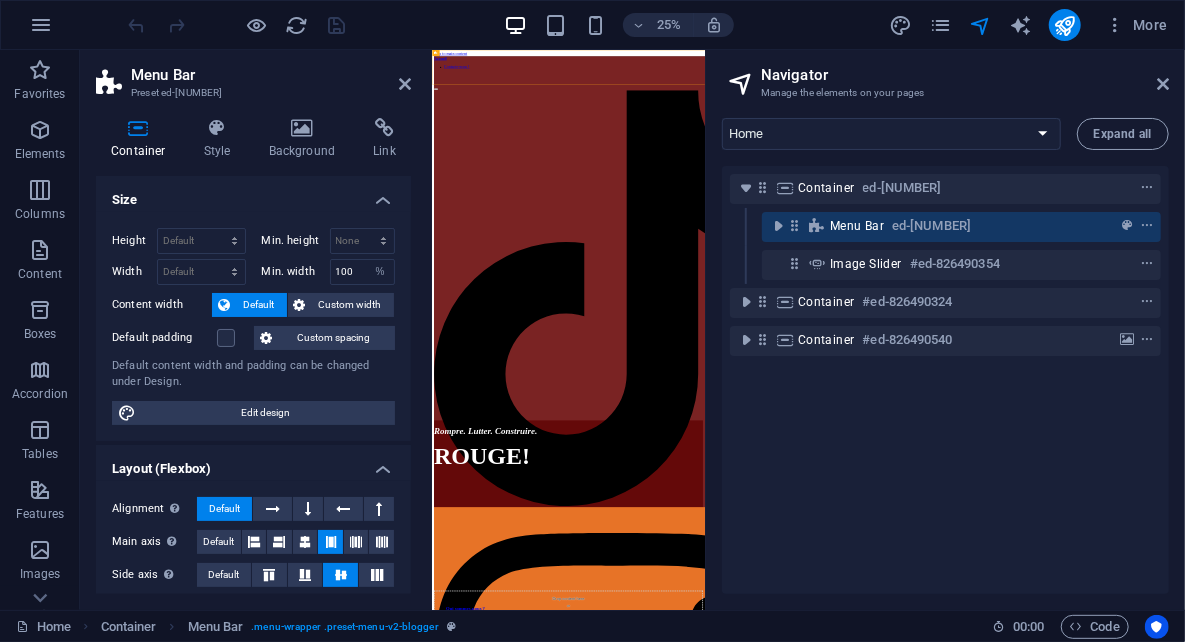 click on "Navigator Manage the elements on your pages Home  declaration  Marxism or Grantism?  Rompre avec le sectarisme et reconstruire une IVᵉ Internationale  Refondation Révolutionnaire  Lutte et refondation : contribution aux débats au sein du PSL  Contact  Privacy  Legal Notice  Expand all Container #ed-826490339 Menu Bar #ed-826490342 Image slider #ed-826490354 Container #ed-826490324 Container #ed-826490540" at bounding box center (945, 330) 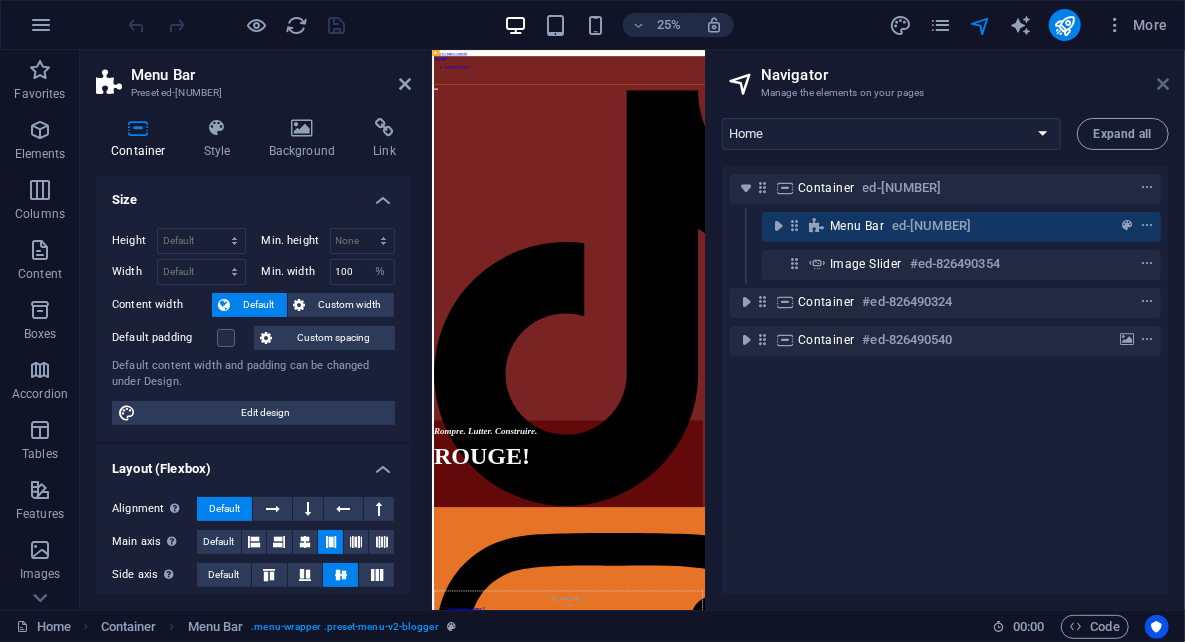 drag, startPoint x: 1163, startPoint y: 87, endPoint x: 510, endPoint y: 88, distance: 653.0008 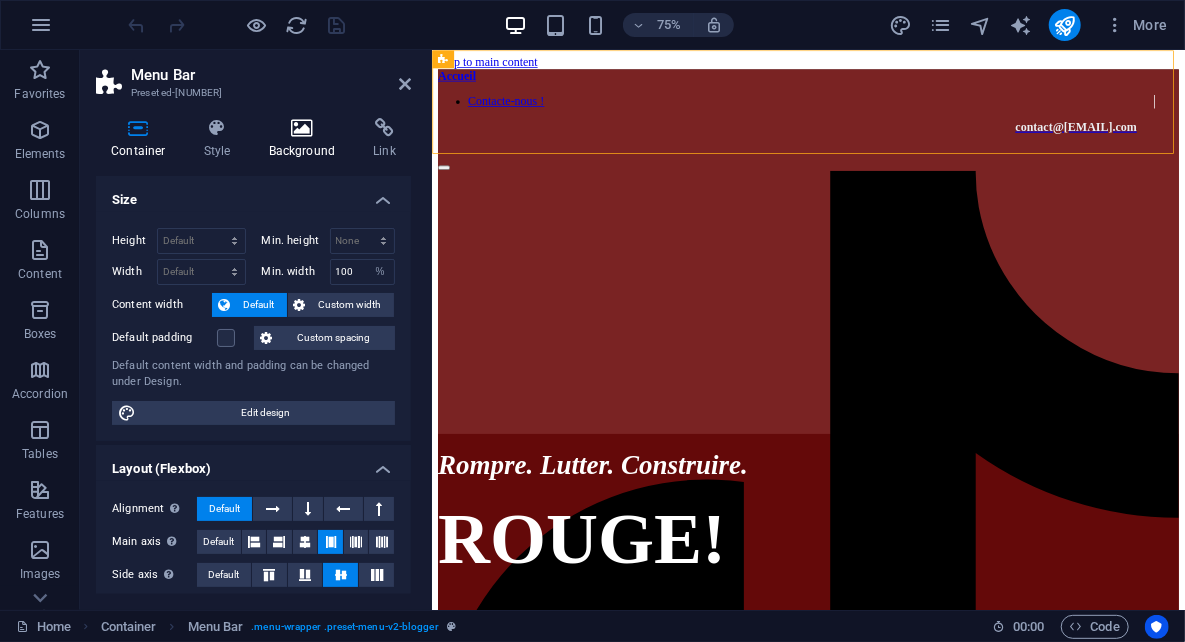 click on "Background" at bounding box center (306, 139) 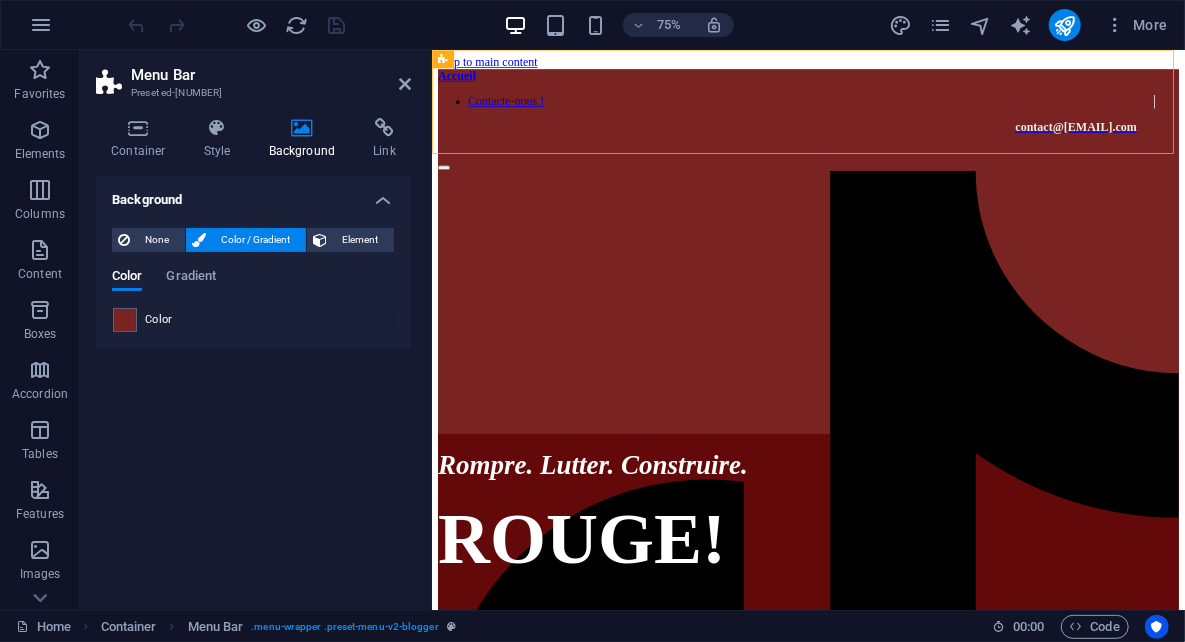 click on "Element" at bounding box center [360, 240] 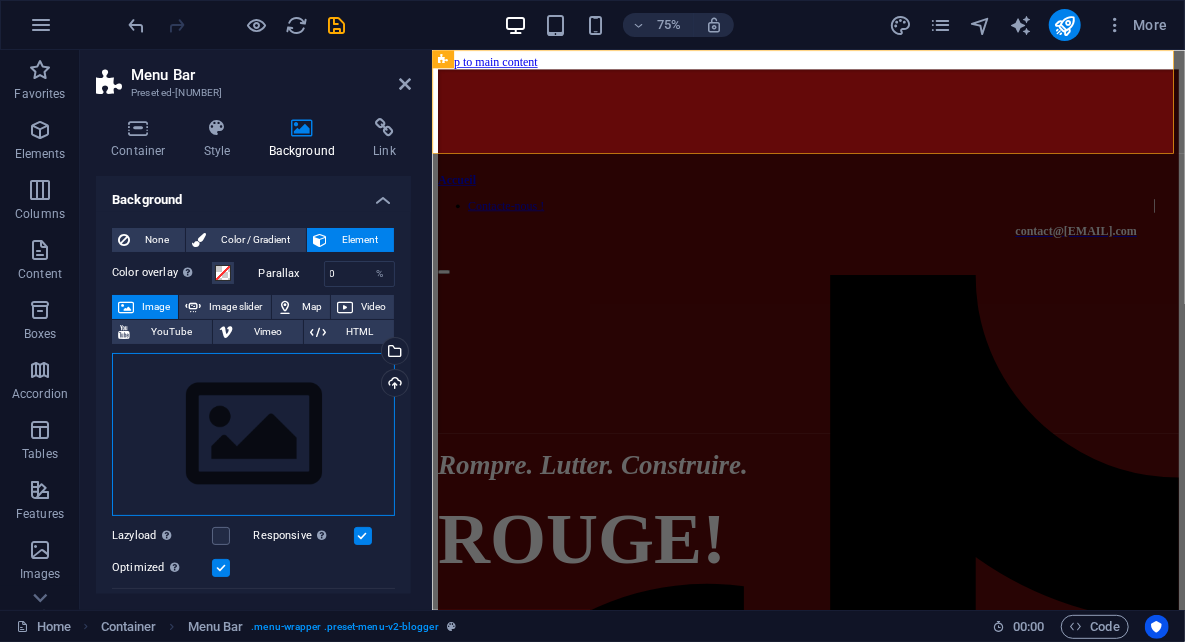 click on "Drag files here, click to choose files or select files from Files or our free stock photos & videos" at bounding box center (253, 435) 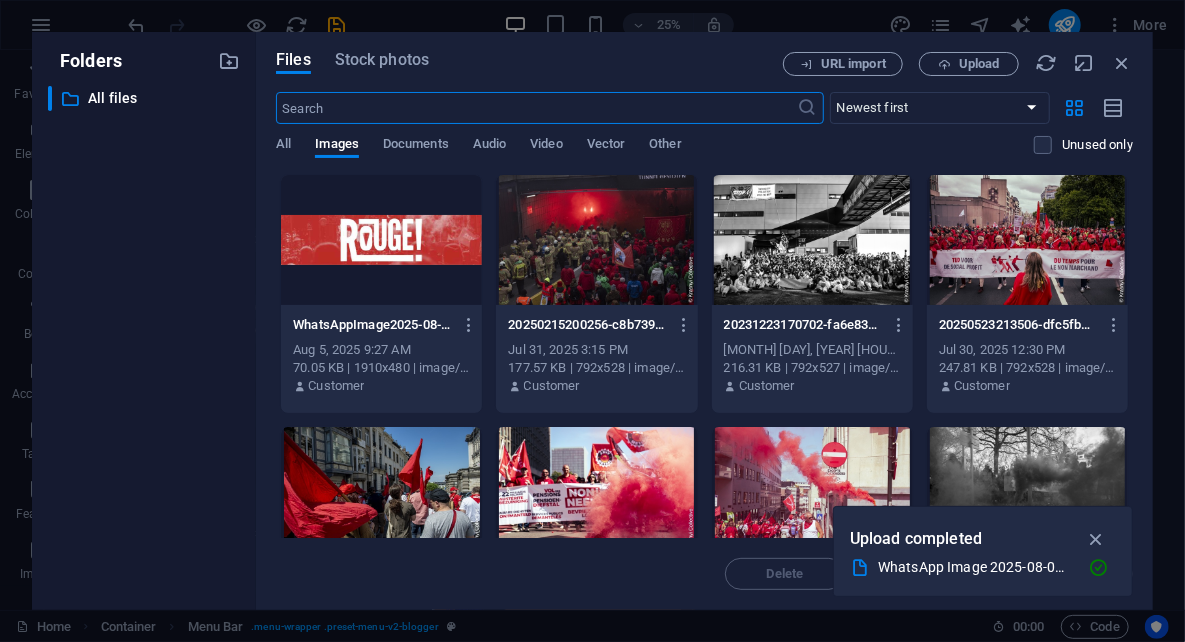 click at bounding box center (381, 240) 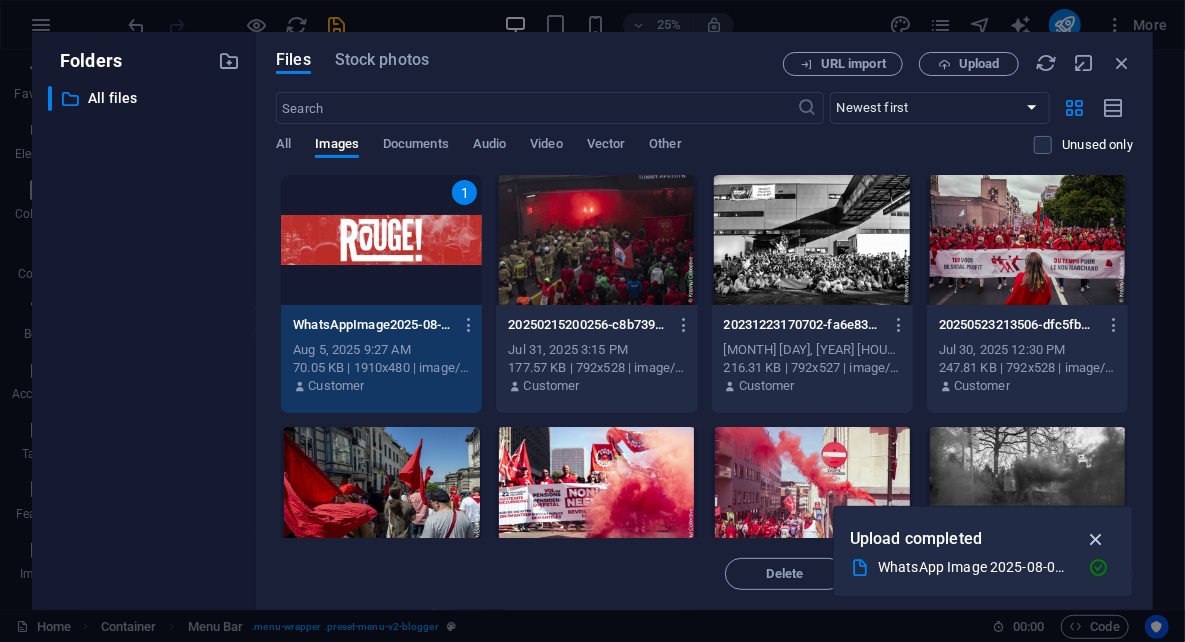 click at bounding box center (1096, 539) 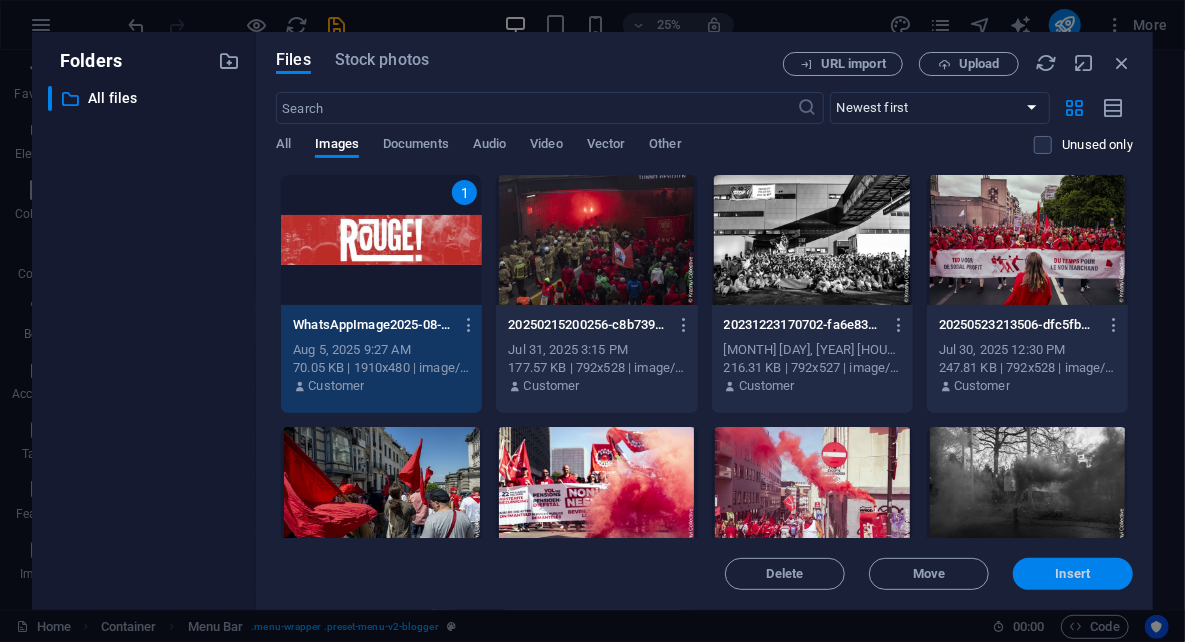 drag, startPoint x: 1040, startPoint y: 579, endPoint x: 811, endPoint y: 705, distance: 261.3752 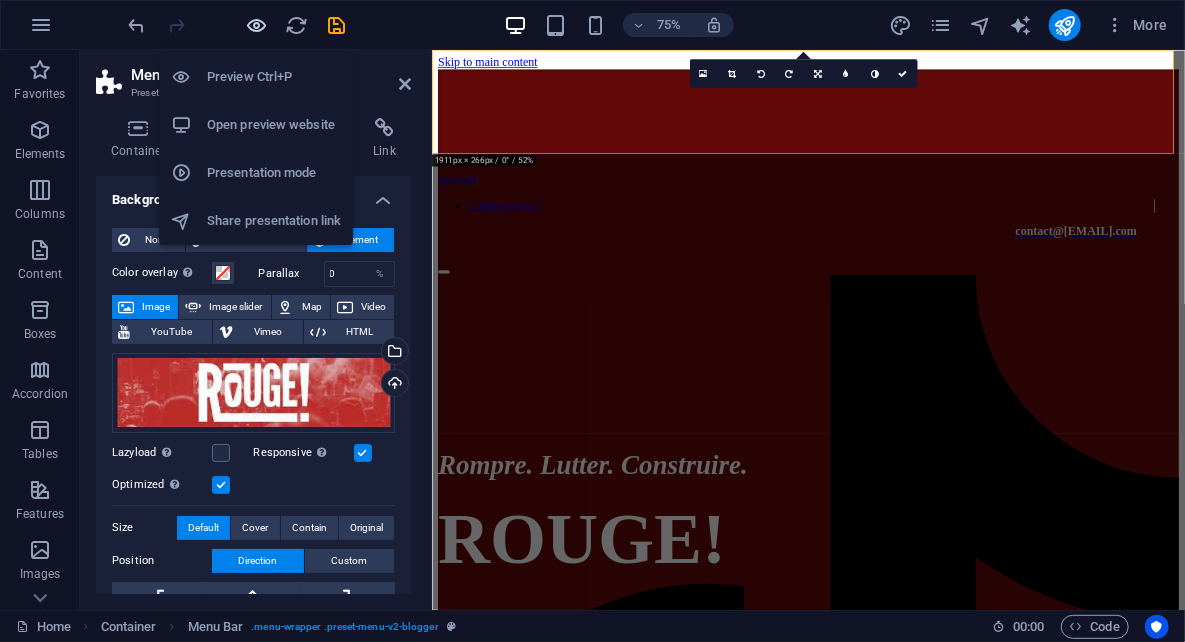 click at bounding box center (257, 25) 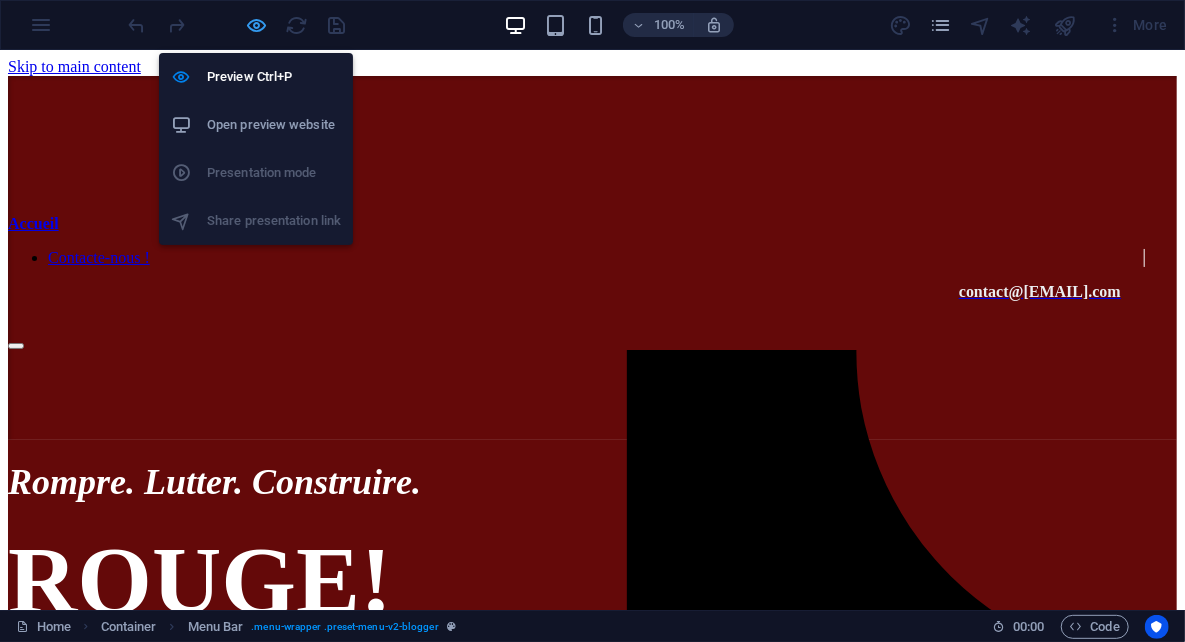 click at bounding box center [257, 25] 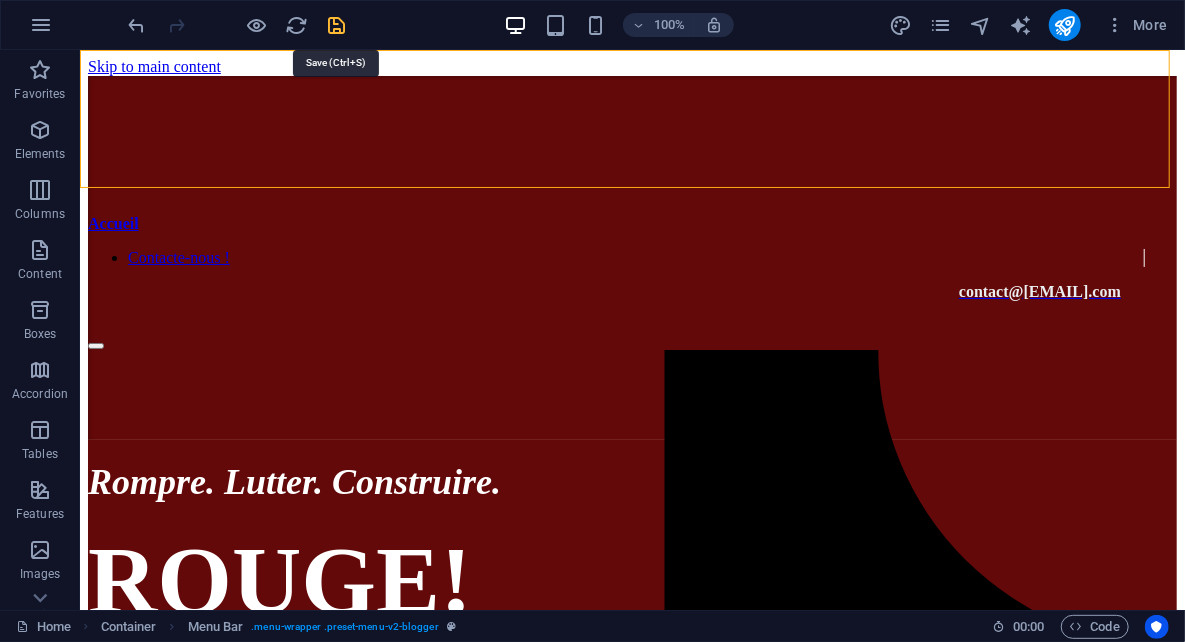 click at bounding box center [337, 25] 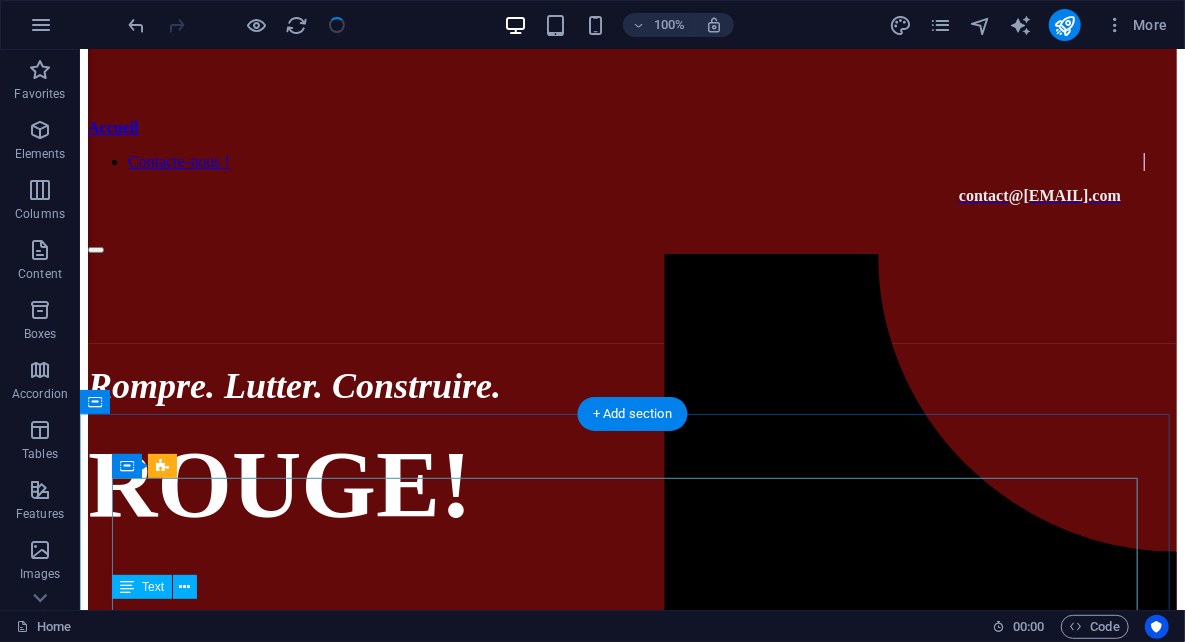 scroll, scrollTop: 200, scrollLeft: 0, axis: vertical 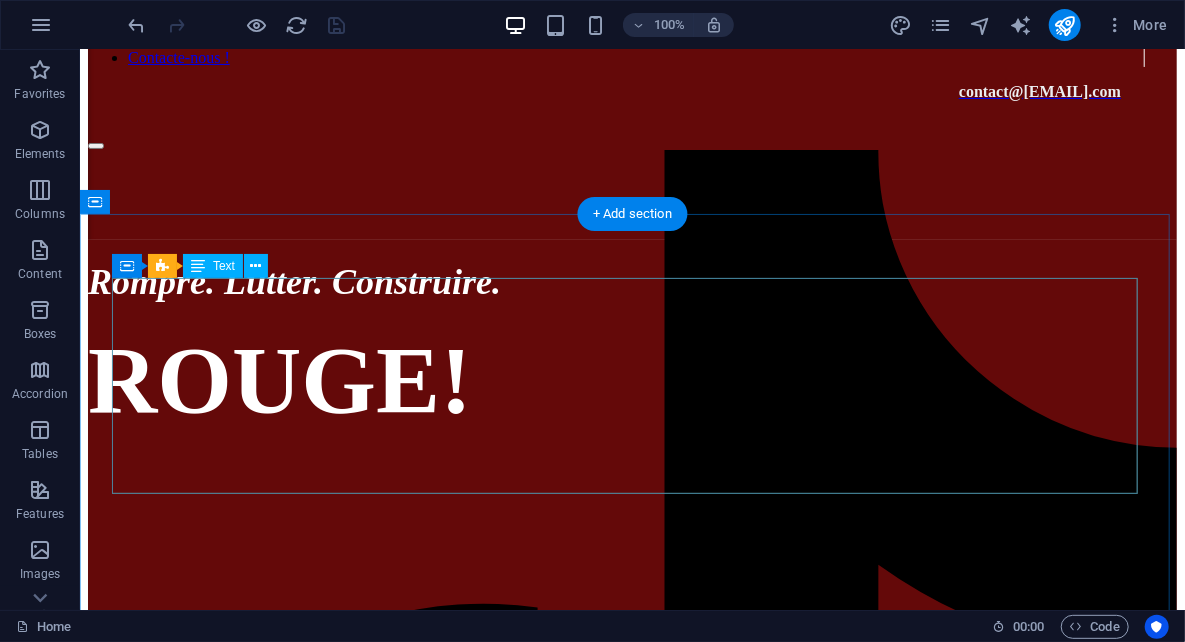 click on "Rompre. Lutter. Construire. ROUGE!" at bounding box center [631, 347] 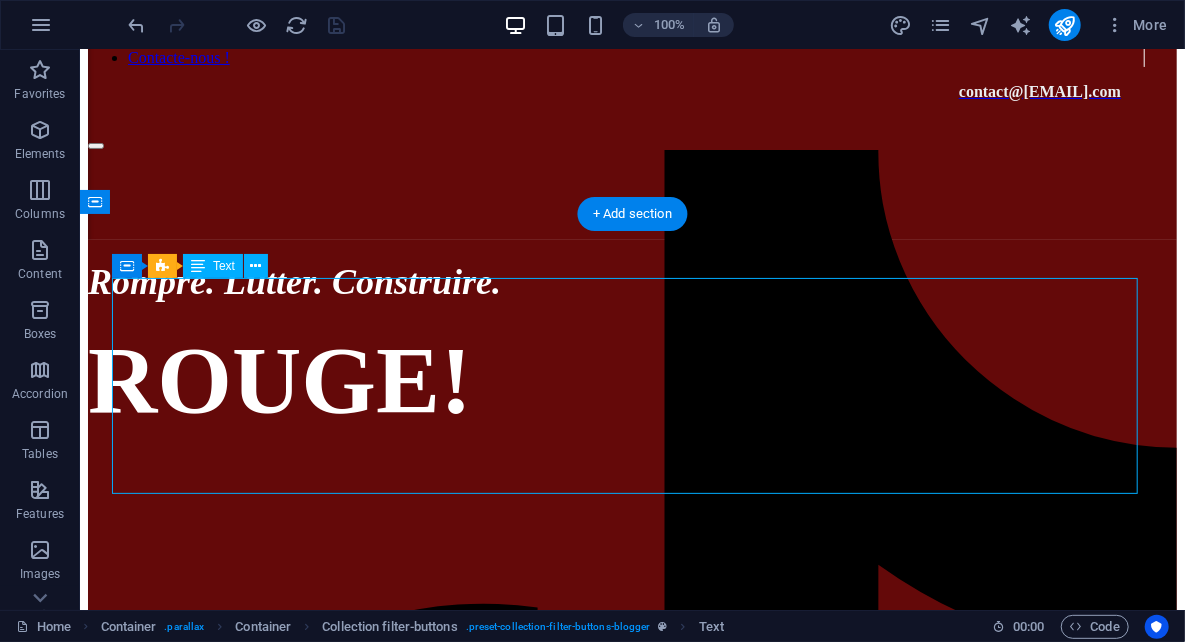 click on "Rompre. Lutter. Construire. ROUGE!" at bounding box center [631, 347] 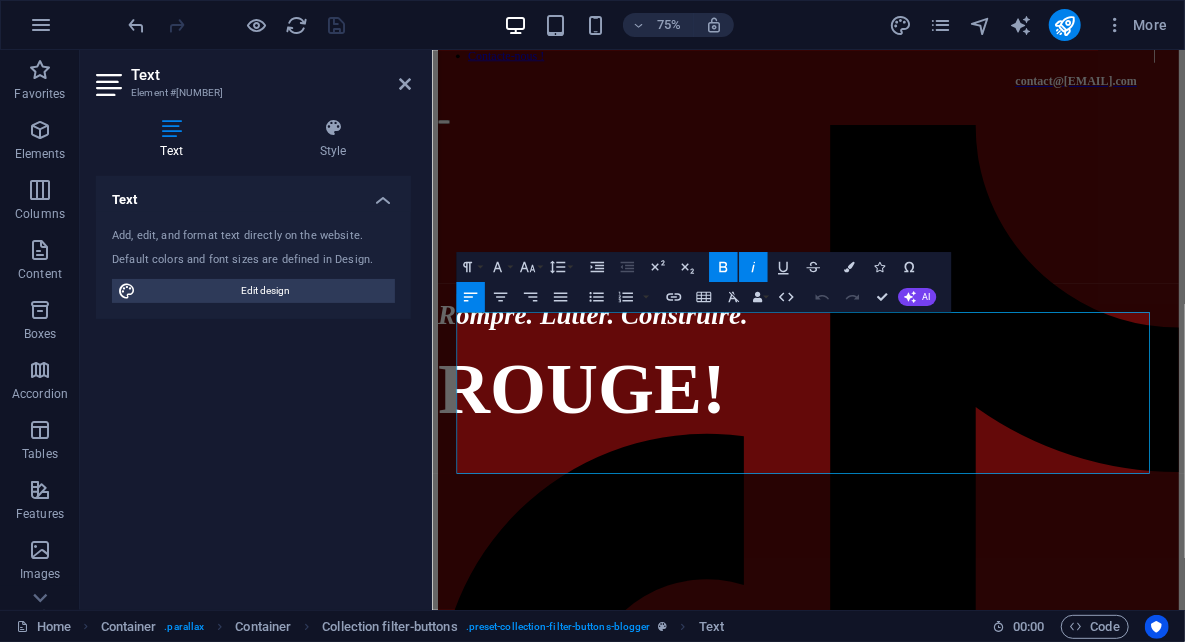 click on "Text Add, edit, and format text directly on the website. Default colors and font sizes are defined in Design. Edit design Alignment Left aligned Centered Right aligned" at bounding box center [253, 385] 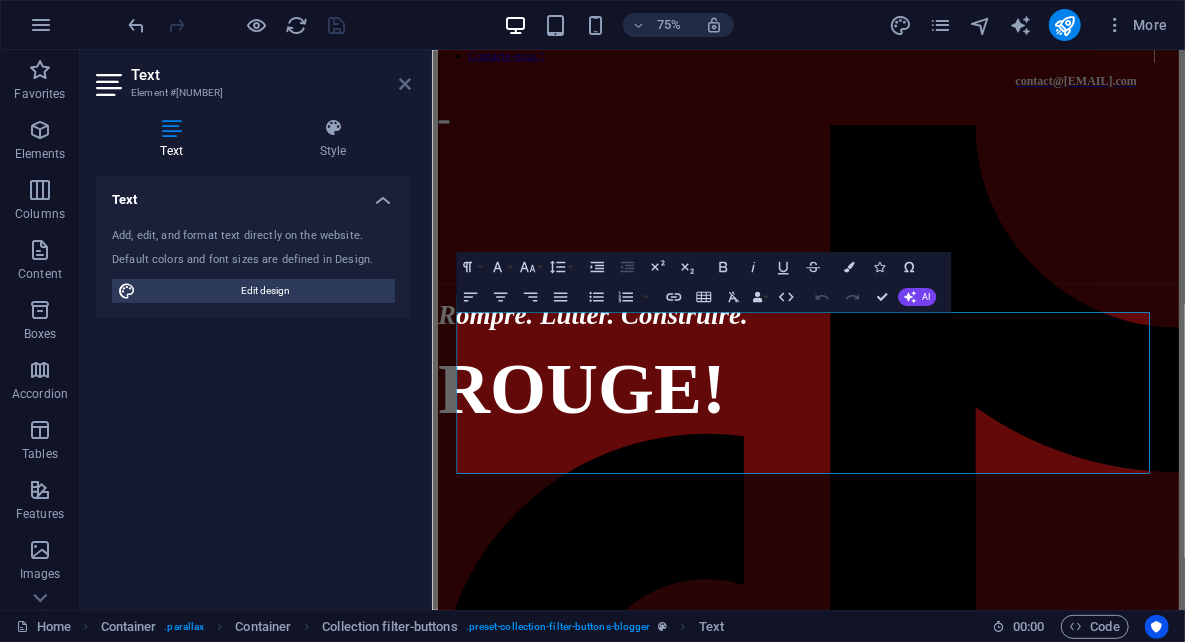 click at bounding box center [405, 84] 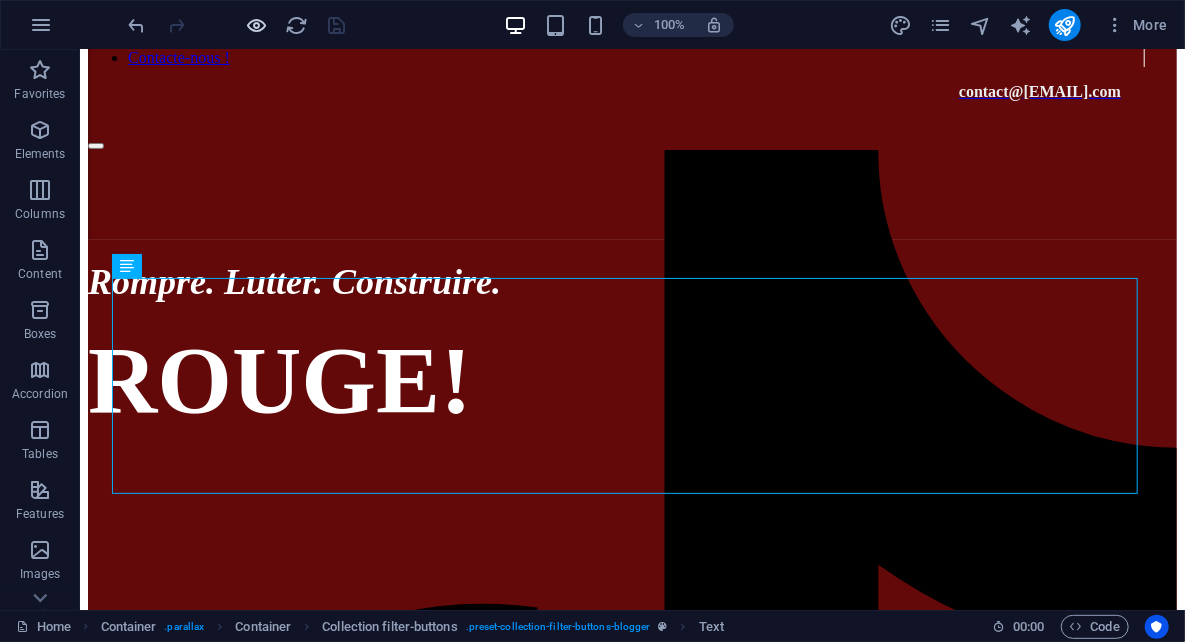 drag, startPoint x: 241, startPoint y: 18, endPoint x: 255, endPoint y: 23, distance: 14.866069 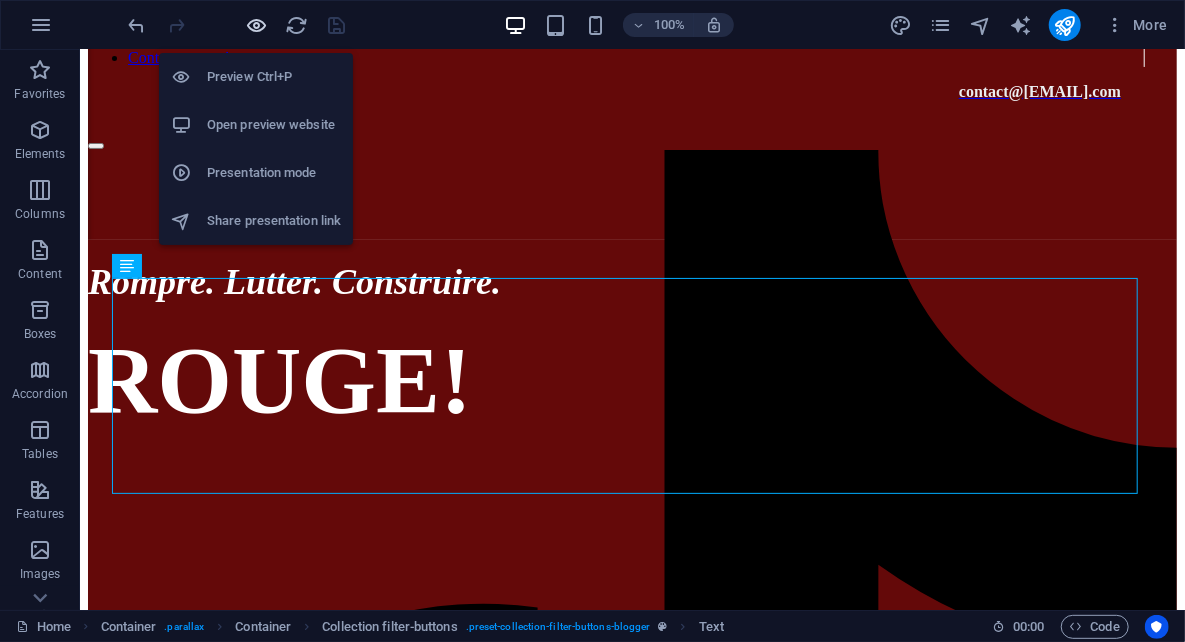 click at bounding box center (257, 25) 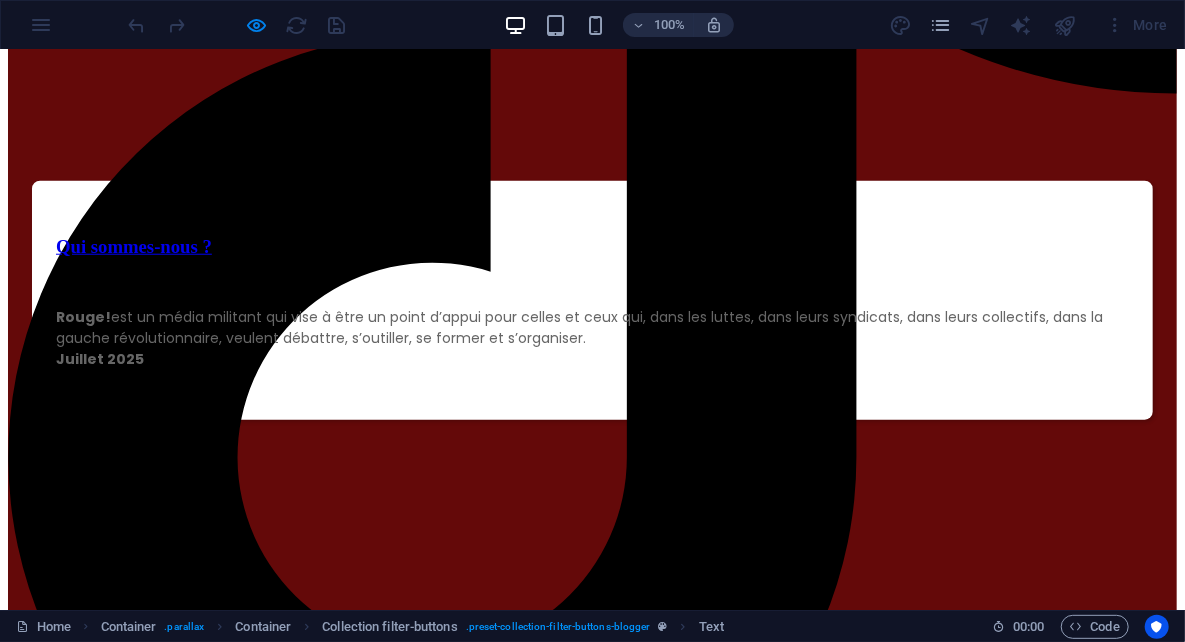 scroll, scrollTop: 700, scrollLeft: 0, axis: vertical 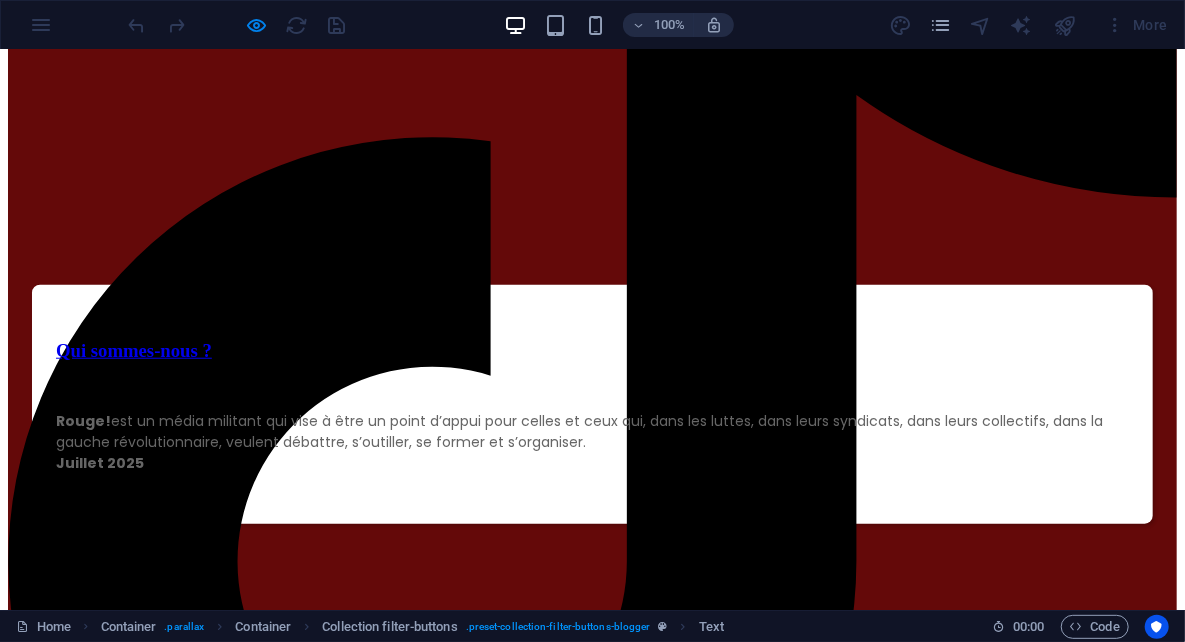 click on "Marxism or Grantism ?" at bounding box center (151, 876) 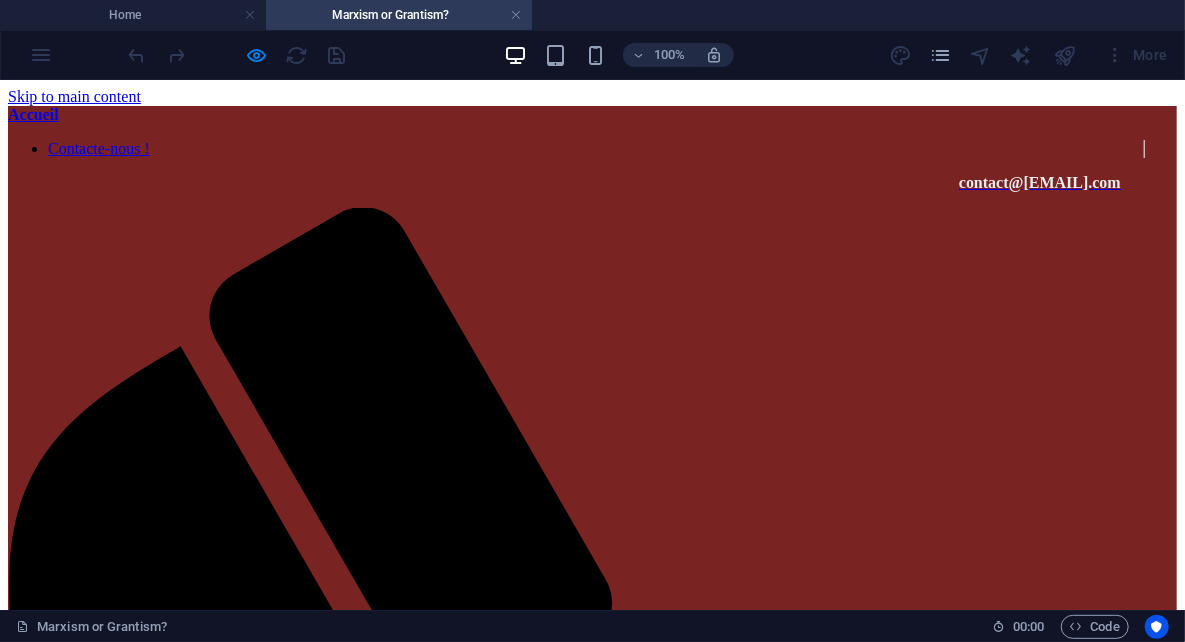 scroll, scrollTop: 916, scrollLeft: 0, axis: vertical 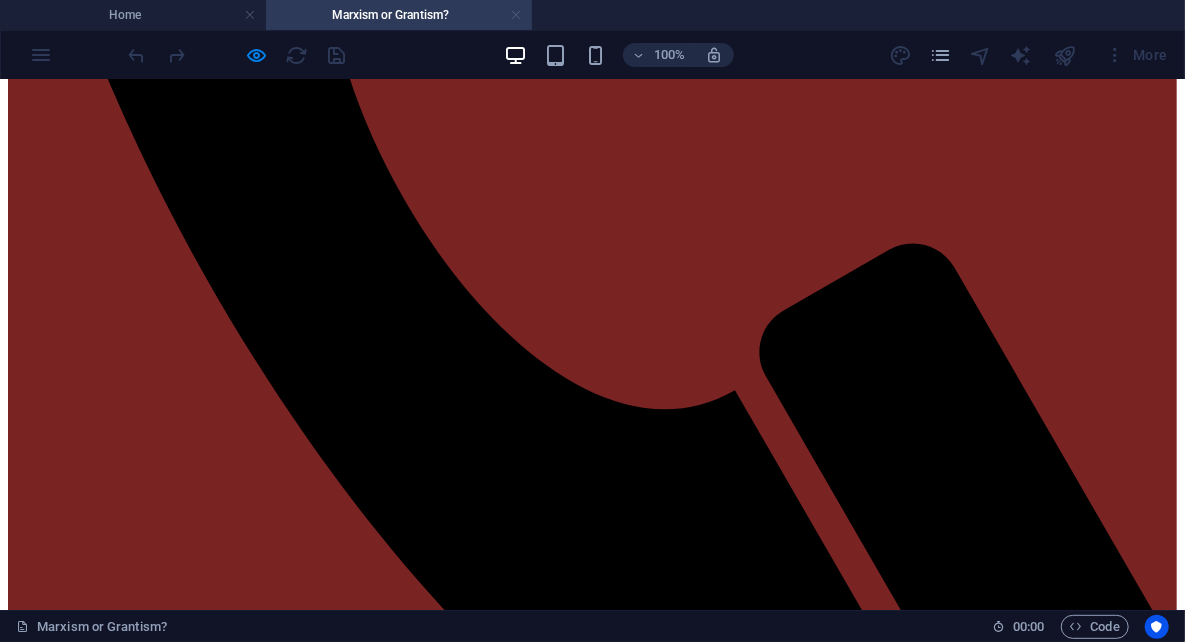 click at bounding box center (516, 15) 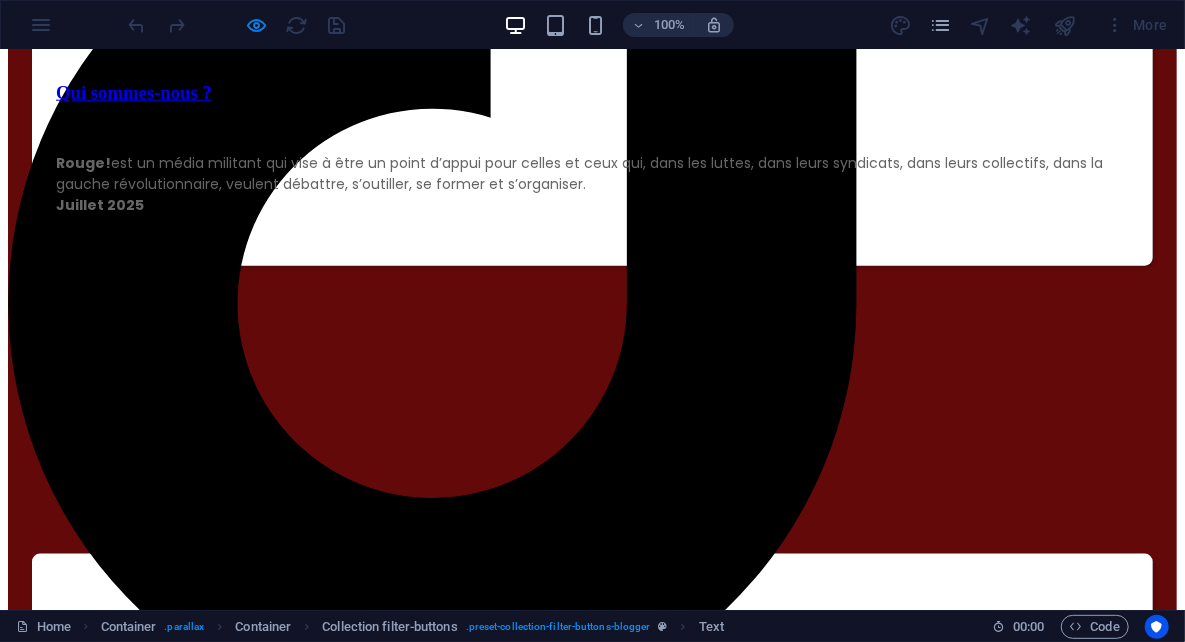 scroll, scrollTop: 756, scrollLeft: 0, axis: vertical 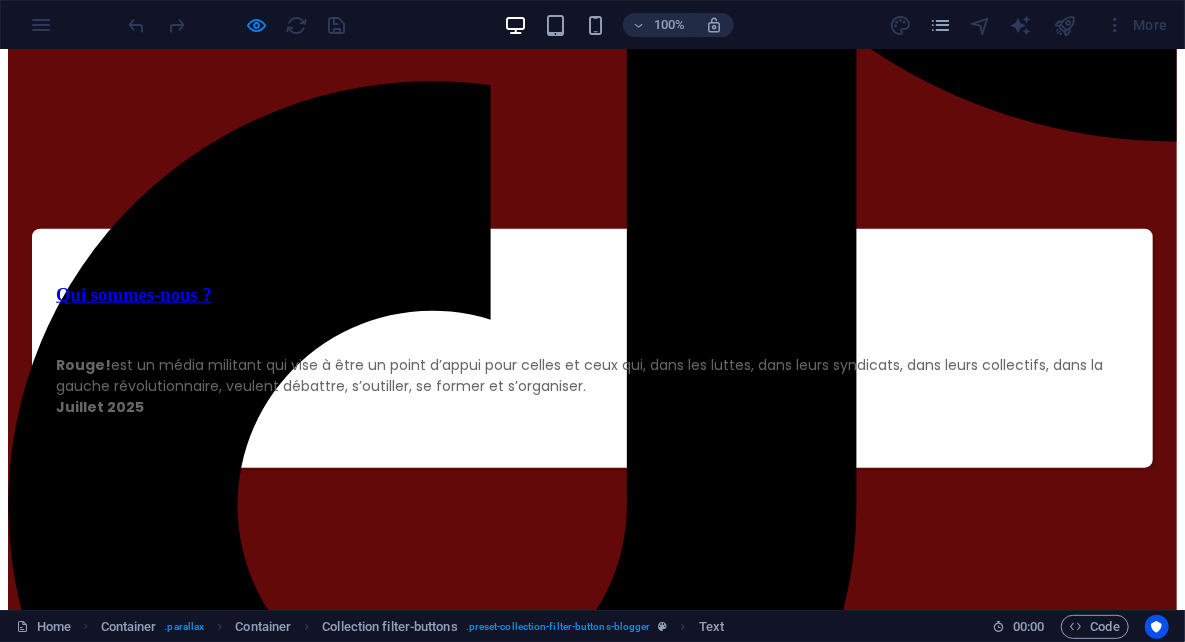 click on "Marxism or Grantism ?" at bounding box center [151, 820] 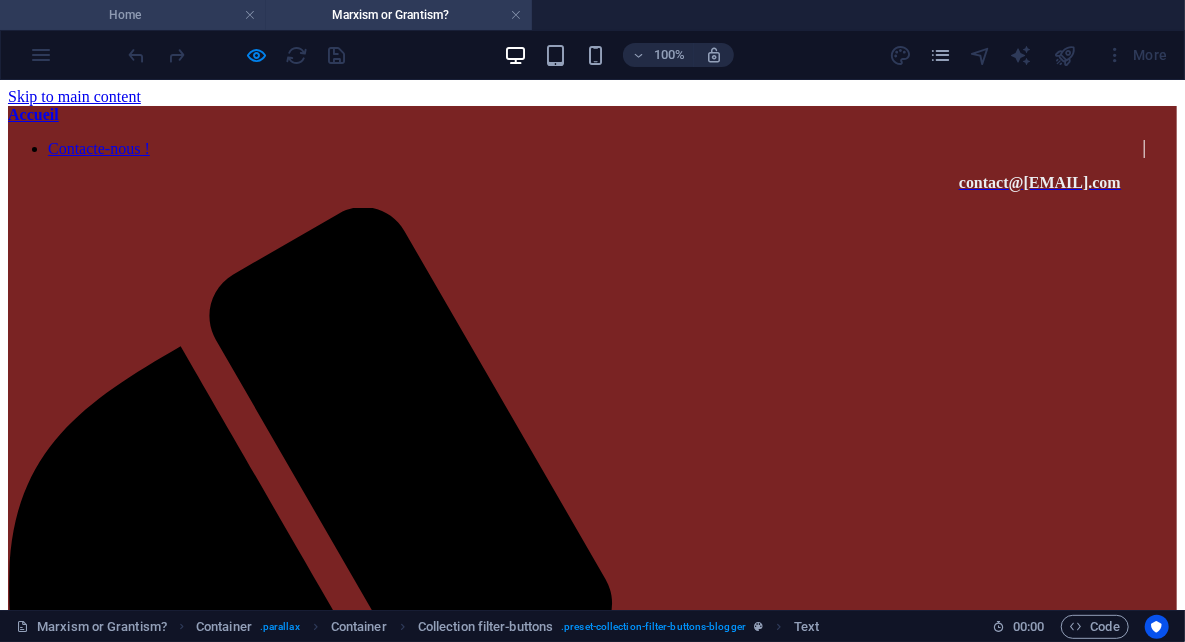 scroll, scrollTop: 0, scrollLeft: 0, axis: both 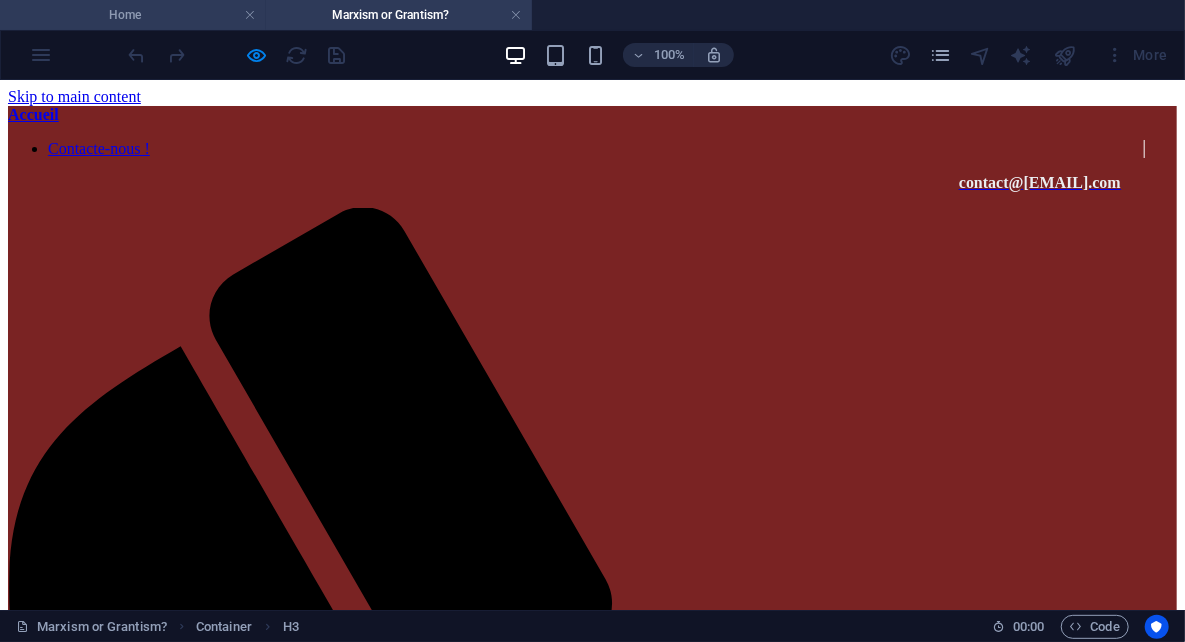click on "Home" at bounding box center (133, 15) 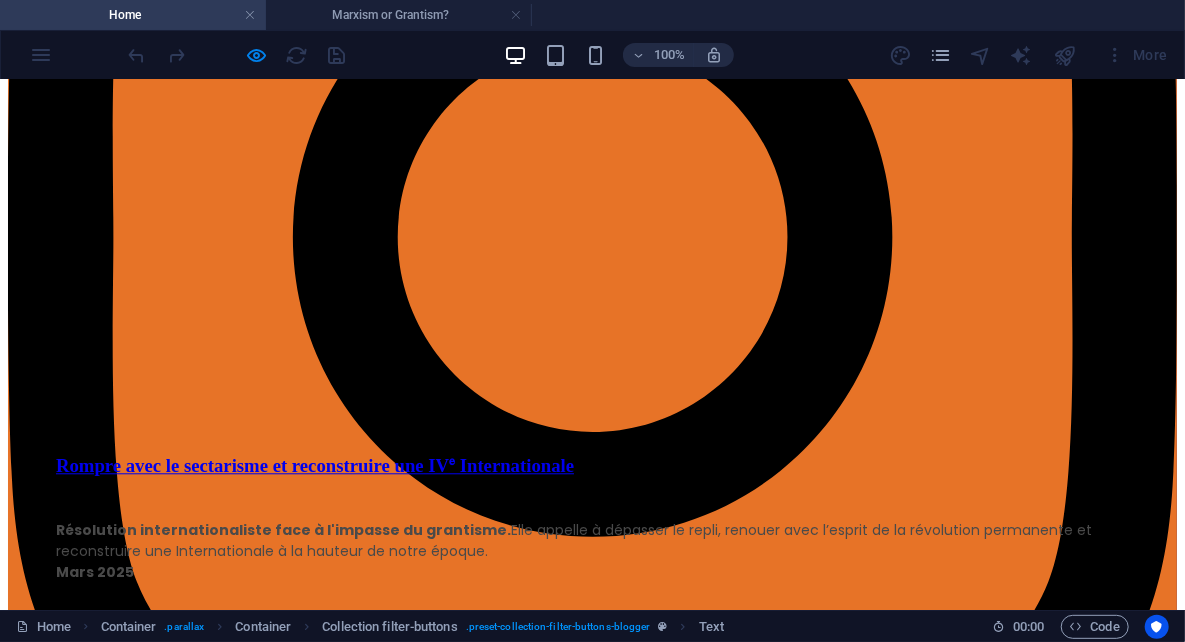 scroll, scrollTop: 1551, scrollLeft: 0, axis: vertical 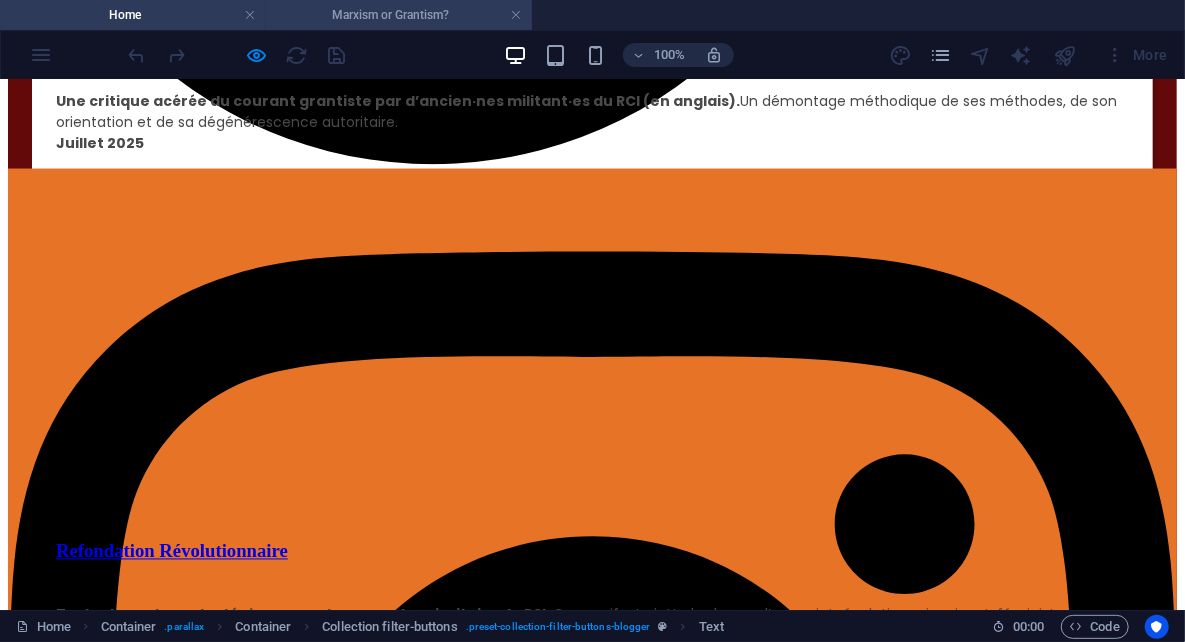 click on "Marxism or Grantism?" at bounding box center (399, 15) 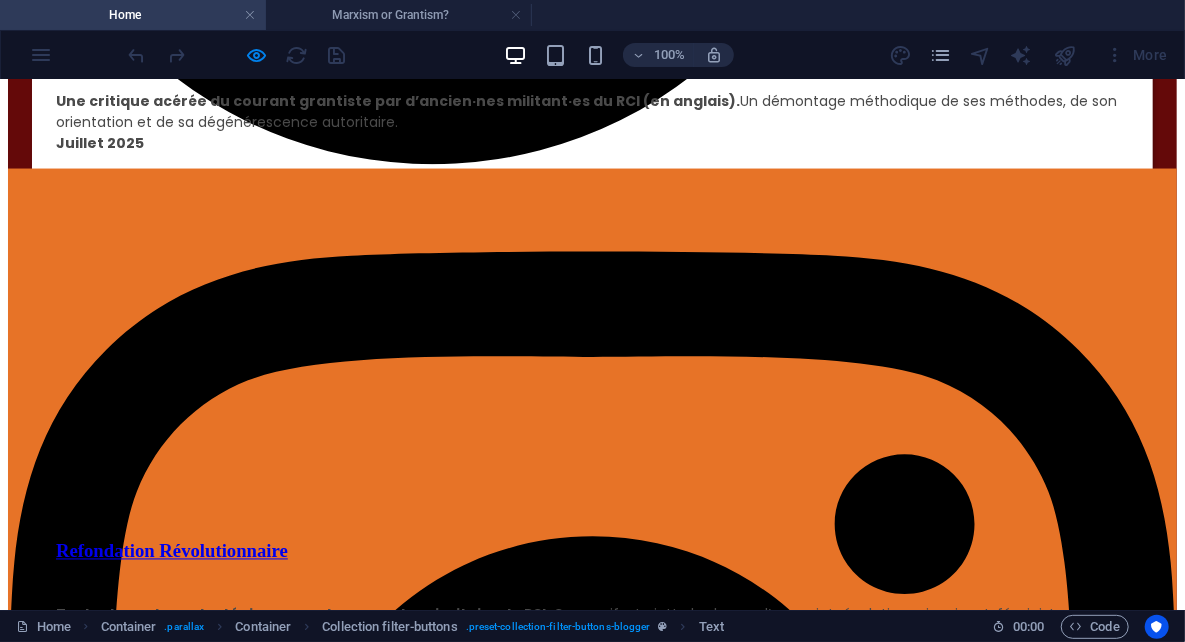 scroll, scrollTop: 0, scrollLeft: 0, axis: both 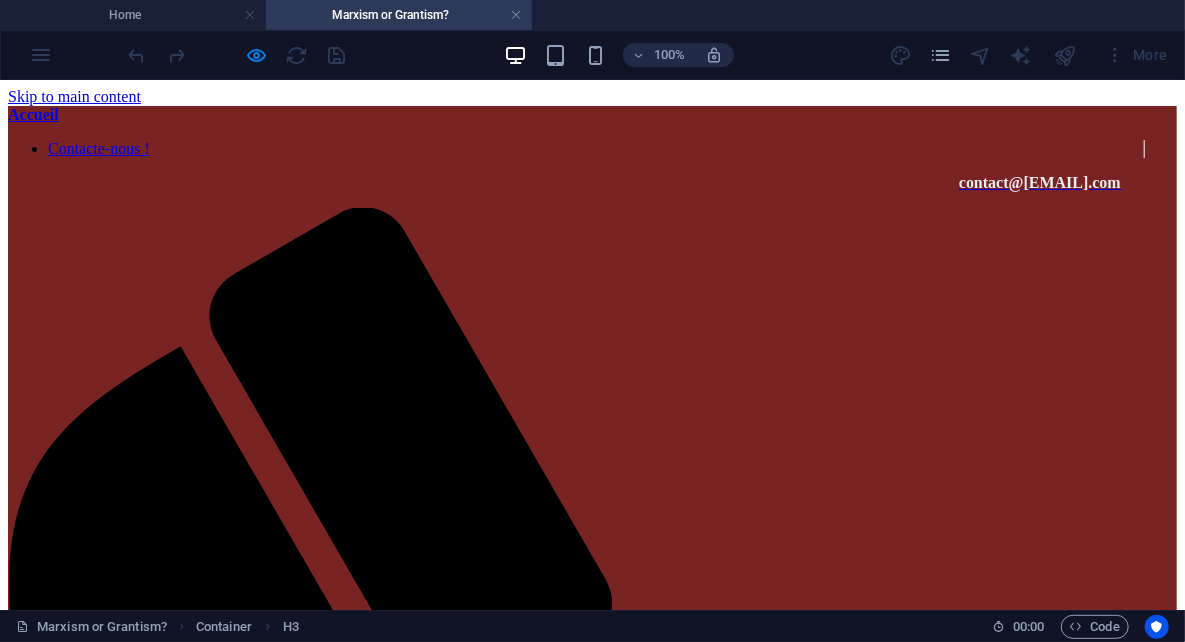 drag, startPoint x: 459, startPoint y: 356, endPoint x: 255, endPoint y: 350, distance: 204.08821 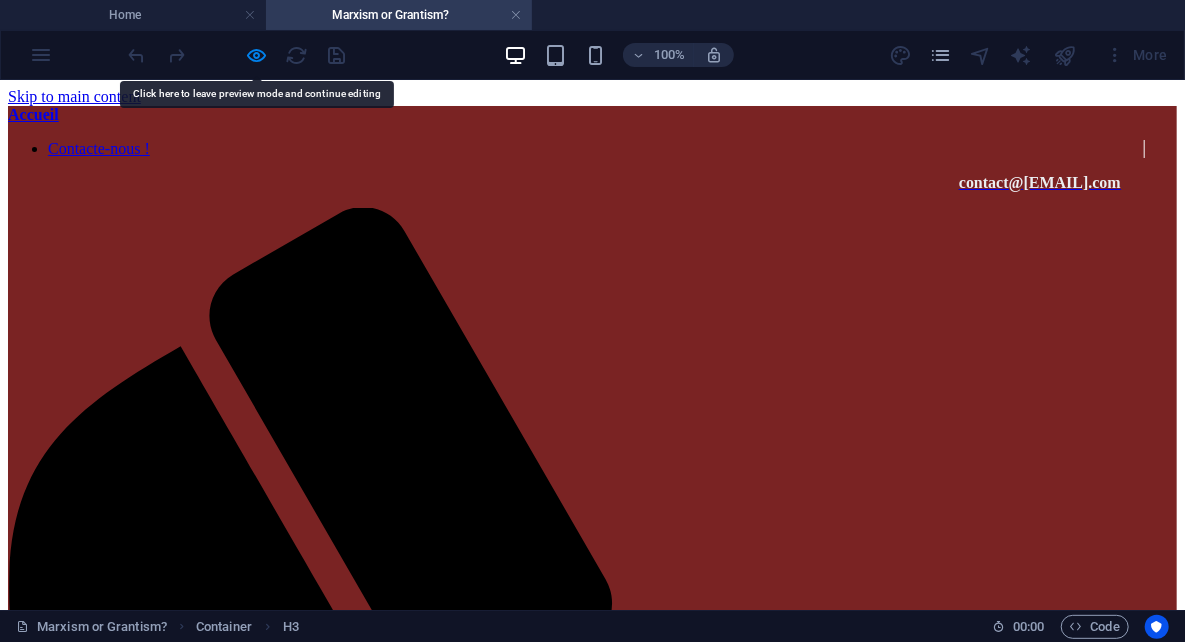 click on "Texte original ici :  https://whatistobedone.ca/ Our balance sheet of the Revolutionary Communist International   Introduction This document is the result of extensive discussions between former members of the Revolutionary Communist Party (RCP), the Canadian section of the Revolutionary Communist International (RCI). Most of us left the organization in [YEAR] in the wake of a scandal in which the Canadian leadership covered up a case of transphobic sexual harassment and grossly mishandled a case of sexual assault. We published our thoughts on the scandal at the time (when the organization was called the International Marxist Tendency or IMT, and its Canadian section was called Fightback), but this was only the beginning of discussions about how to build an organization that truly combats all forms of oppression, maintains a consistent class-independent perspective, and acts as a tribune of the people rather than a pyramid scheme or parasite on social movements. The Good The Organization is Essential want" at bounding box center (592, 7408) 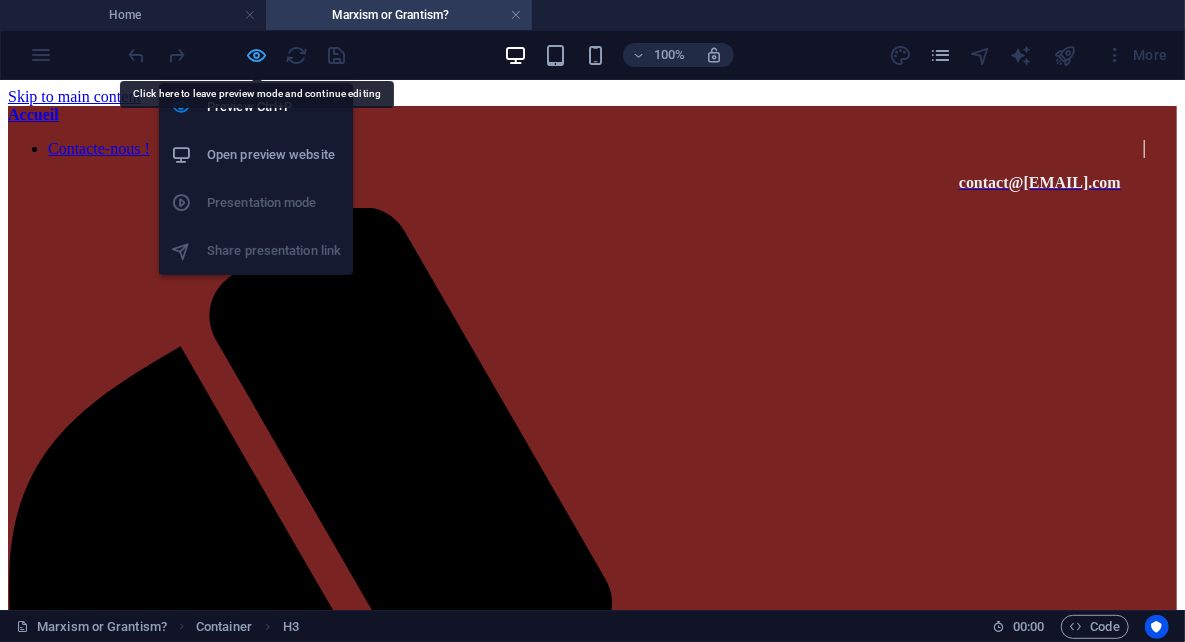 click at bounding box center [257, 55] 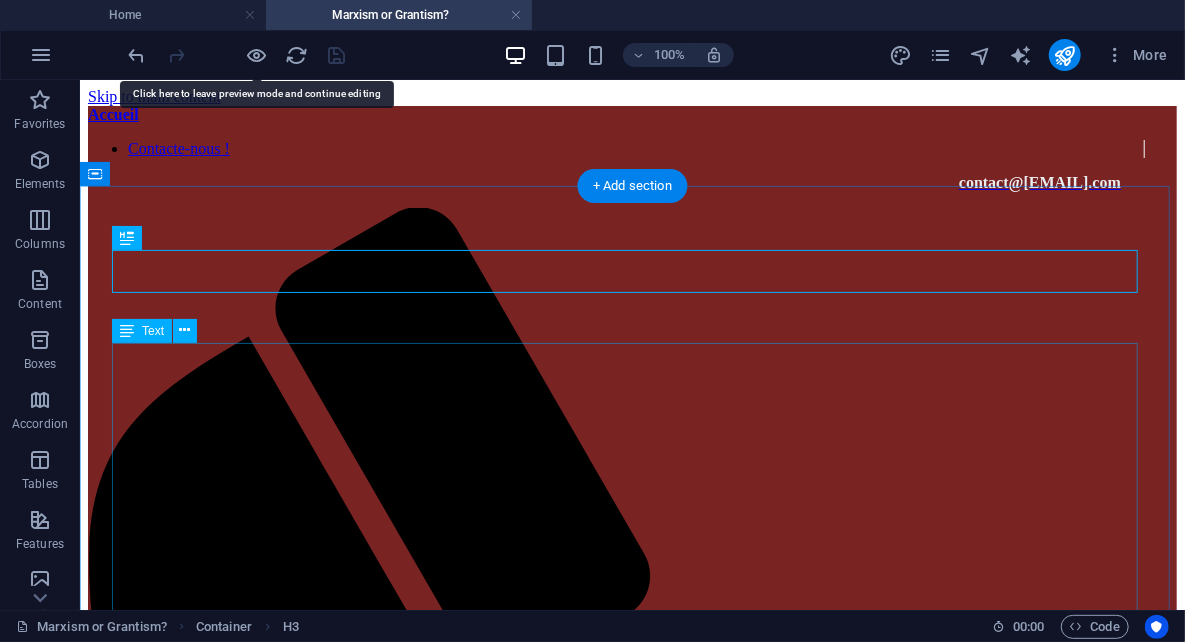 click on "Texte original ici :  https://whatistobedone.ca/ Our balance sheet of the Revolutionary Communist International   Introduction This document is the result of extensive discussions between former members of the Revolutionary Communist Party (RCP), the Canadian section of the Revolutionary Communist International (RCI). Most of us left the organization in [YEAR] in the wake of a scandal in which the Canadian leadership covered up a case of transphobic sexual harassment and grossly mishandled a case of sexual assault. We published our thoughts on the scandal at the time (when the organization was called the International Marxist Tendency or IMT, and its Canadian section was called Fightback), but this was only the beginning of discussions about how to build an organization that truly combats all forms of oppression, maintains a consistent class-independent perspective, and acts as a tribune of the people rather than a pyramid scheme or parasite on social movements. The Good The Organization is Essential want" at bounding box center (631, 7608) 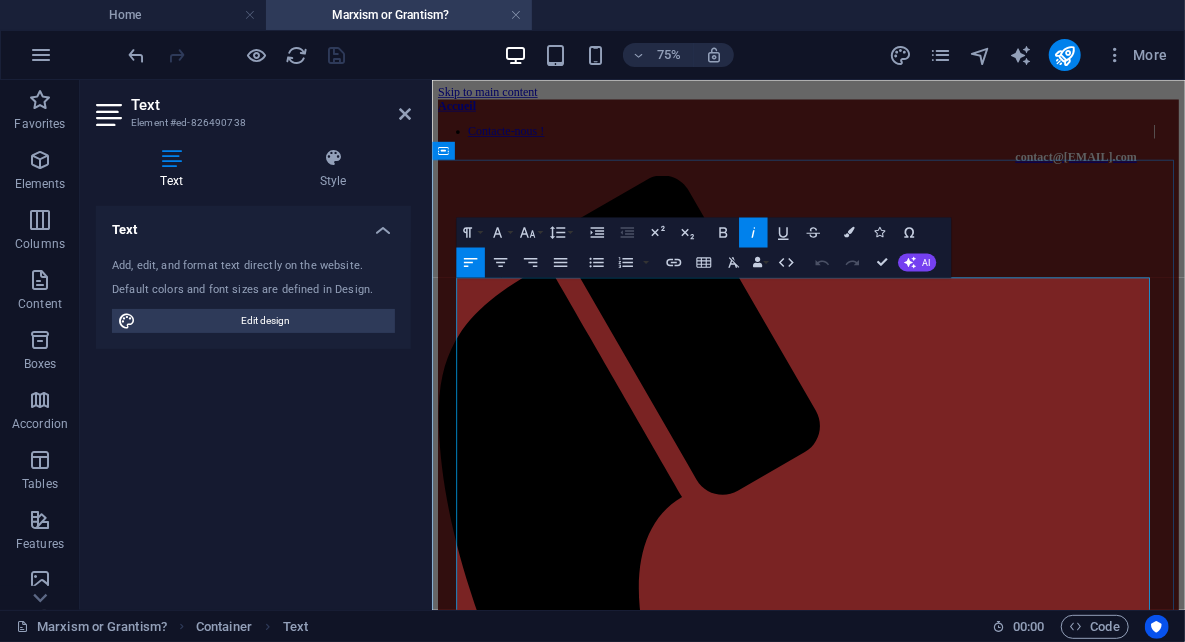 click on "Texte original ici :" at bounding box center [505, 1655] 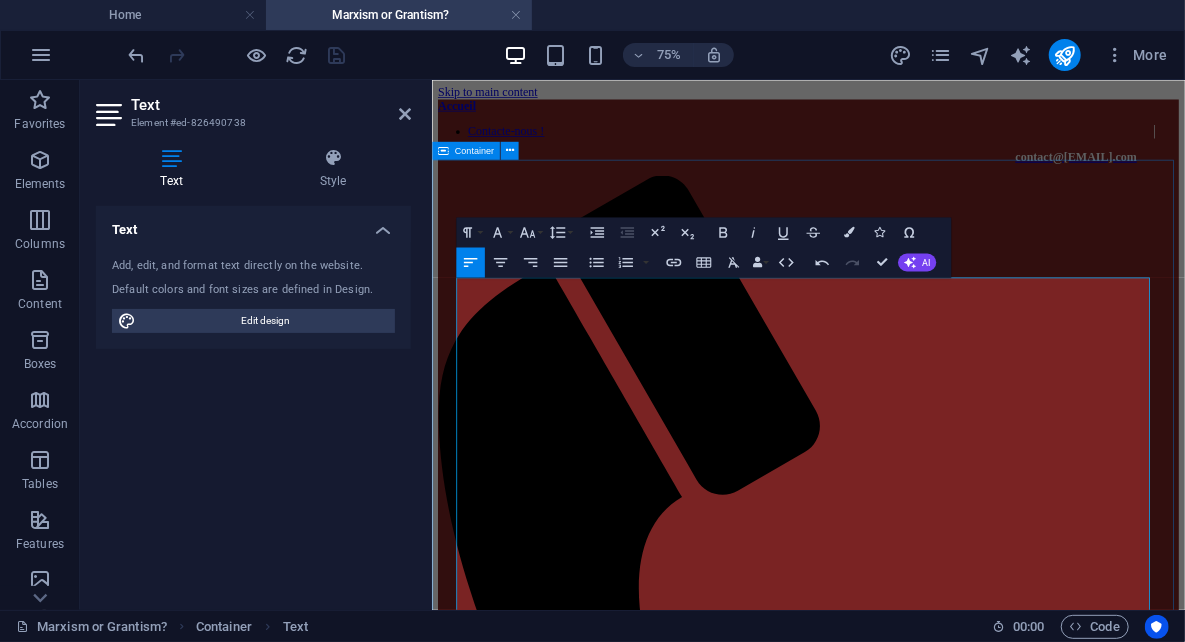 scroll, scrollTop: 3324, scrollLeft: 2, axis: both 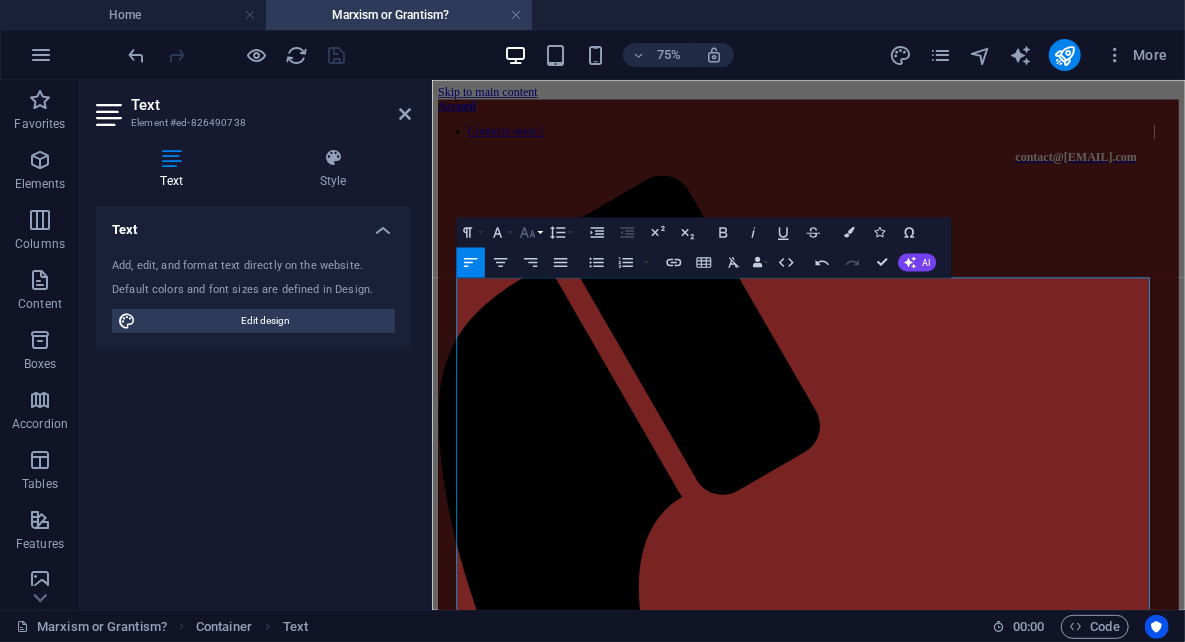 click on "Font Size" at bounding box center [530, 232] 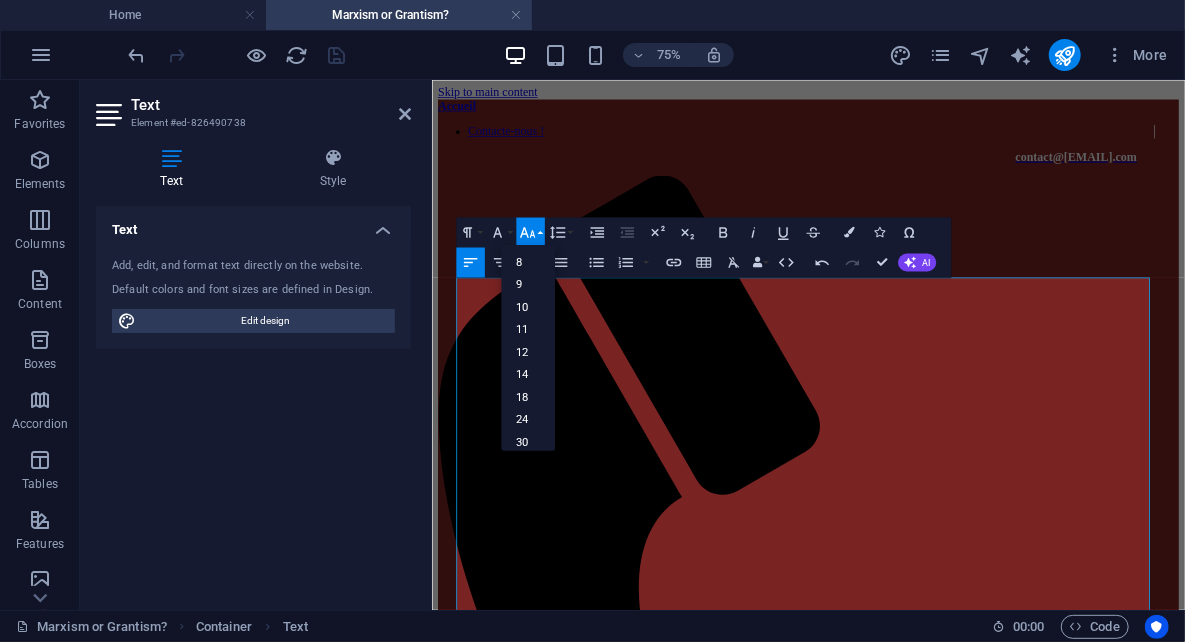 click on "Font Size" at bounding box center [530, 232] 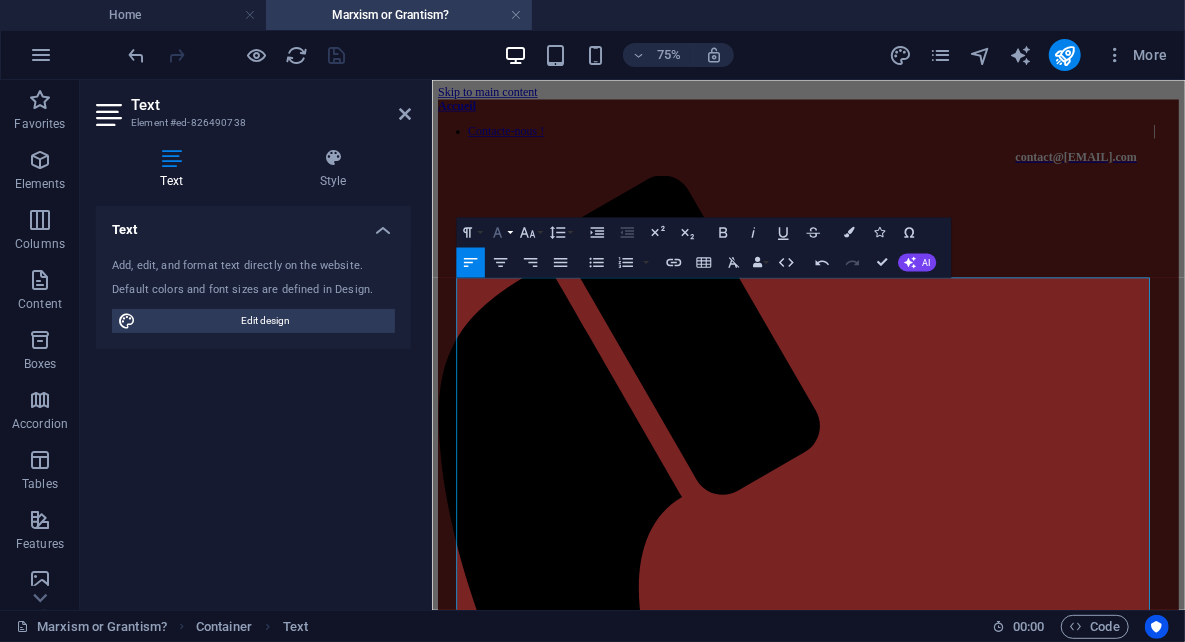 click 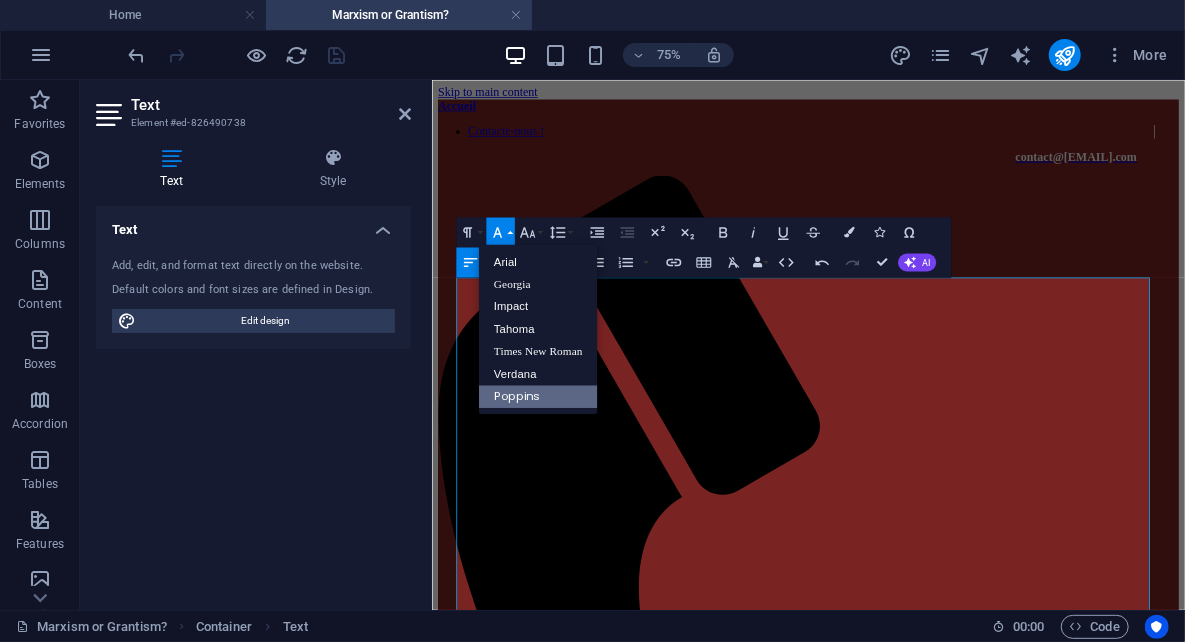 scroll, scrollTop: 0, scrollLeft: 0, axis: both 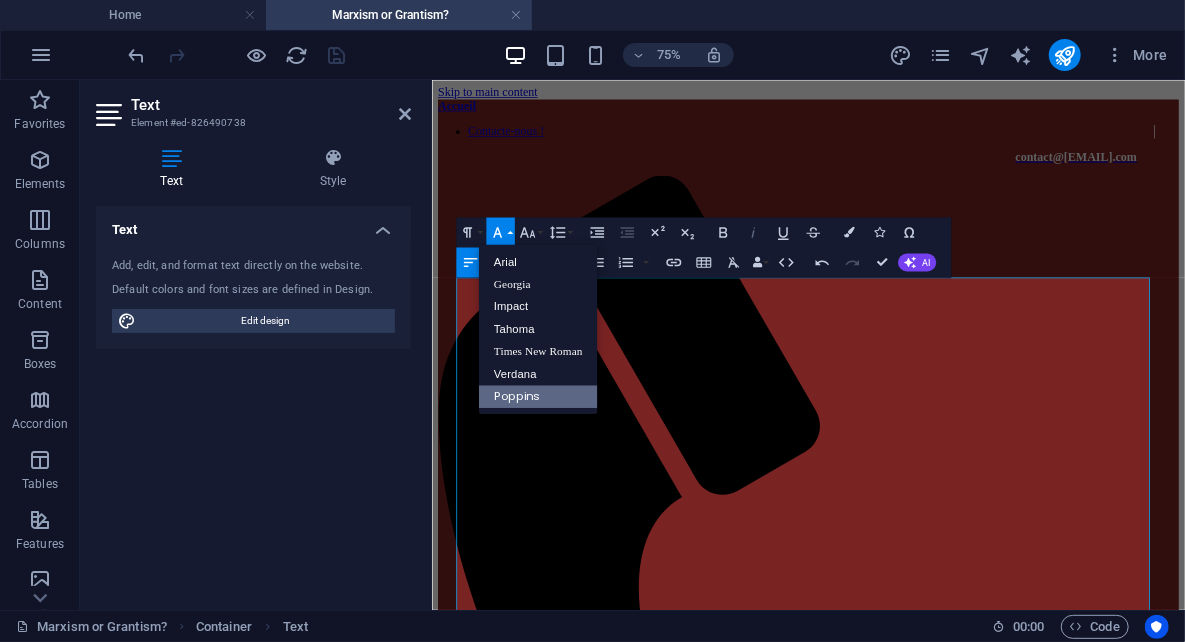 click 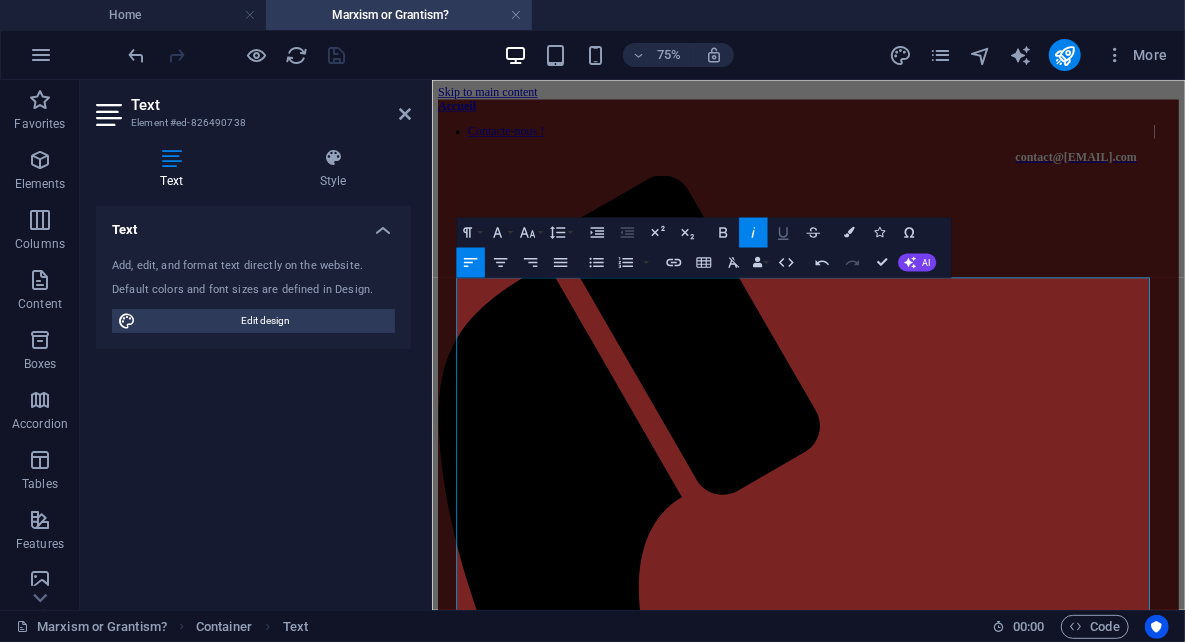 click 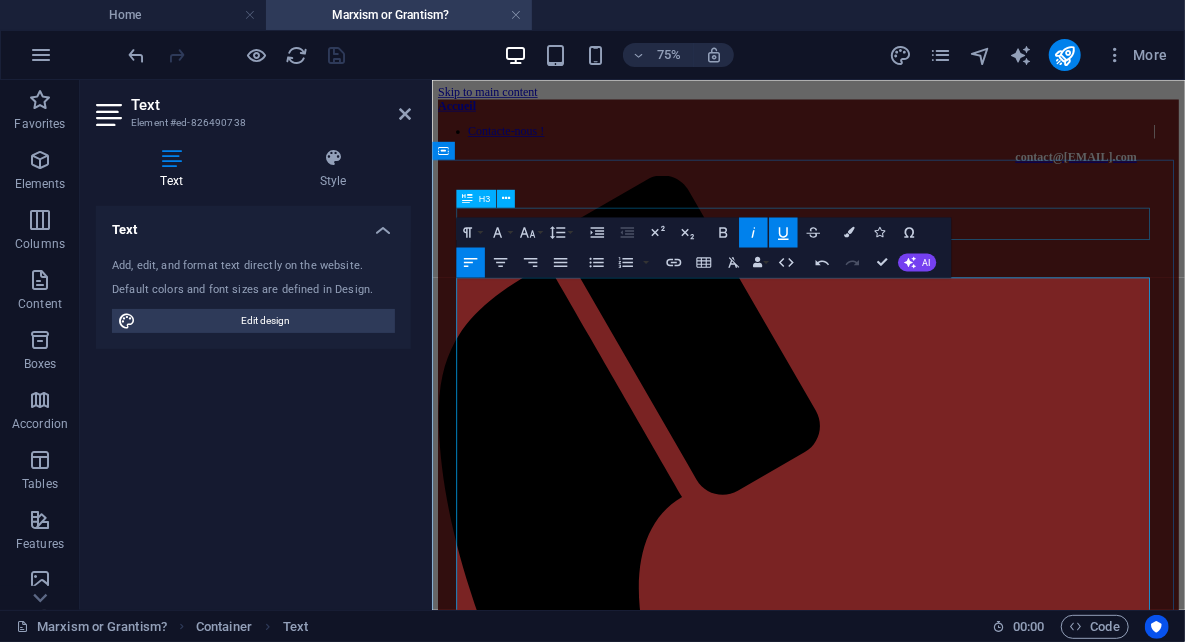 click on "Marxism or Grantism Nous publions ici un texte de camarades canadien.nes sur leur départ de l'ICR (anciennement TMI). Nous nous sommes beaucoup retrouvé.es dans leur travail et voulions le partager ici comme contribution externe.  Texte original ici :  https://whatistobedone.ca/ Our balance sheet of the Revolutionary Communist International  Introduction This document is divided into three parts: the “good” (positive lessons from the RCI we wish to carry forward), the “bad” (shortcomings in the RCI’s politics), and the “ugly” (how the RCI applies their politics organizationally and in the movement). We hope it’ll be useful for anyone who wants to get involved in revolutionary politics but wishes to avoid the pitfalls of what is currently Canada’s largest socialist organization. The Good The Organization is Essential want  Defending the ABCs of Marxism Rank-and-File Orientation The Bad No Clear Break From Reformism Long-Term Entryism and Reformist Adaptation Colour Blindness The Ugly" at bounding box center (933, 7887) 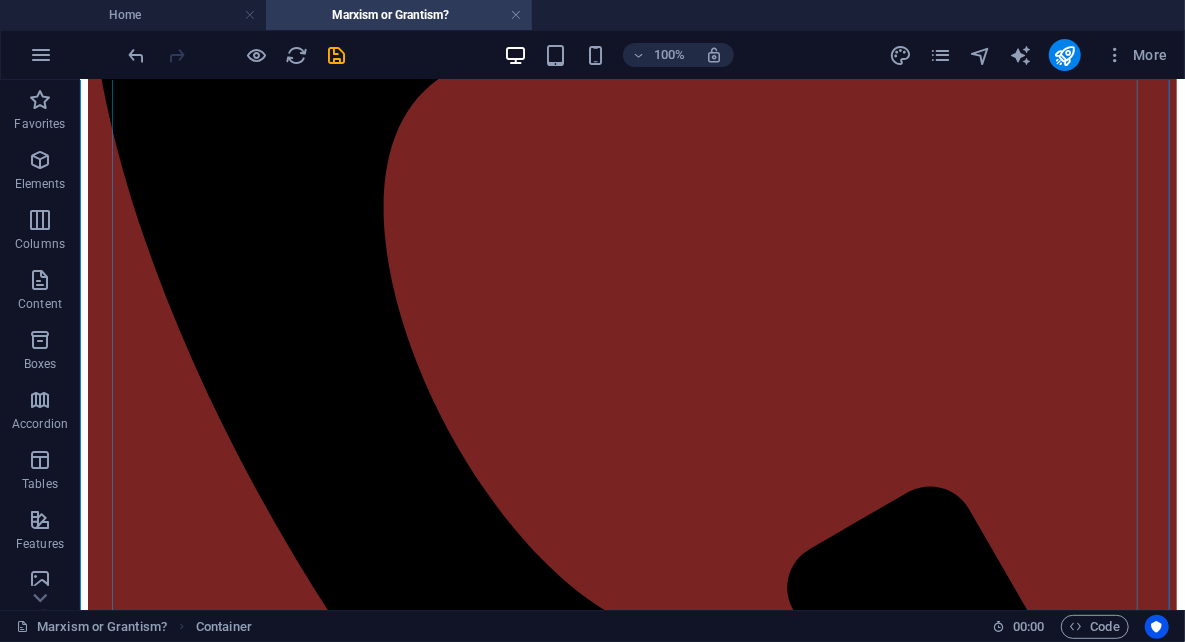 scroll, scrollTop: 700, scrollLeft: 0, axis: vertical 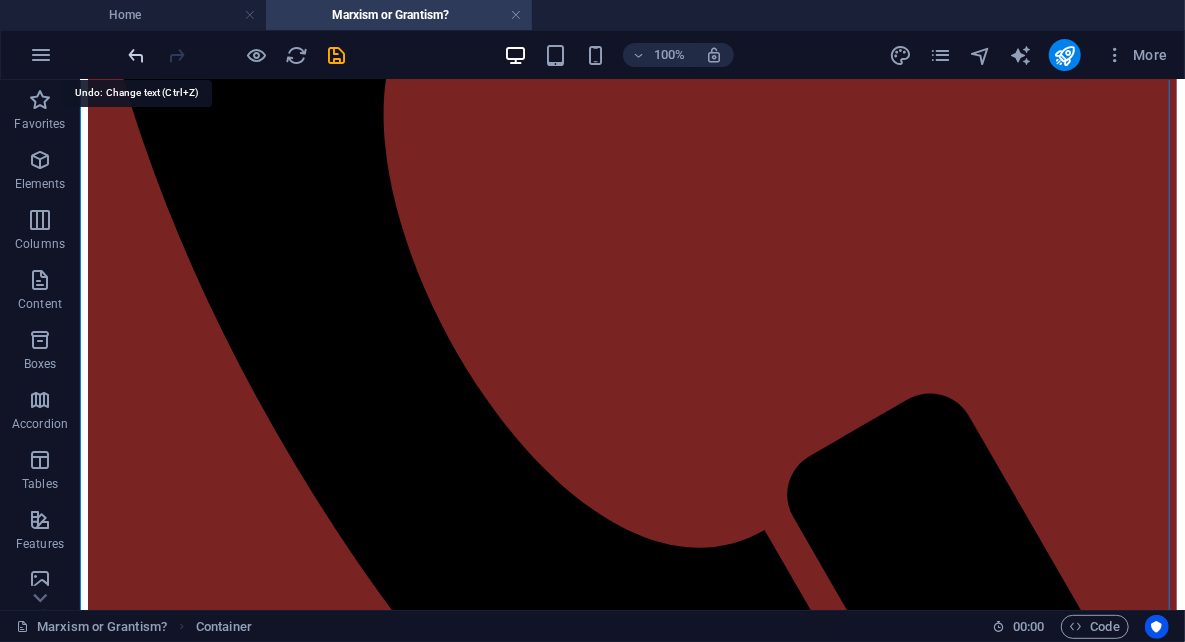click at bounding box center (137, 55) 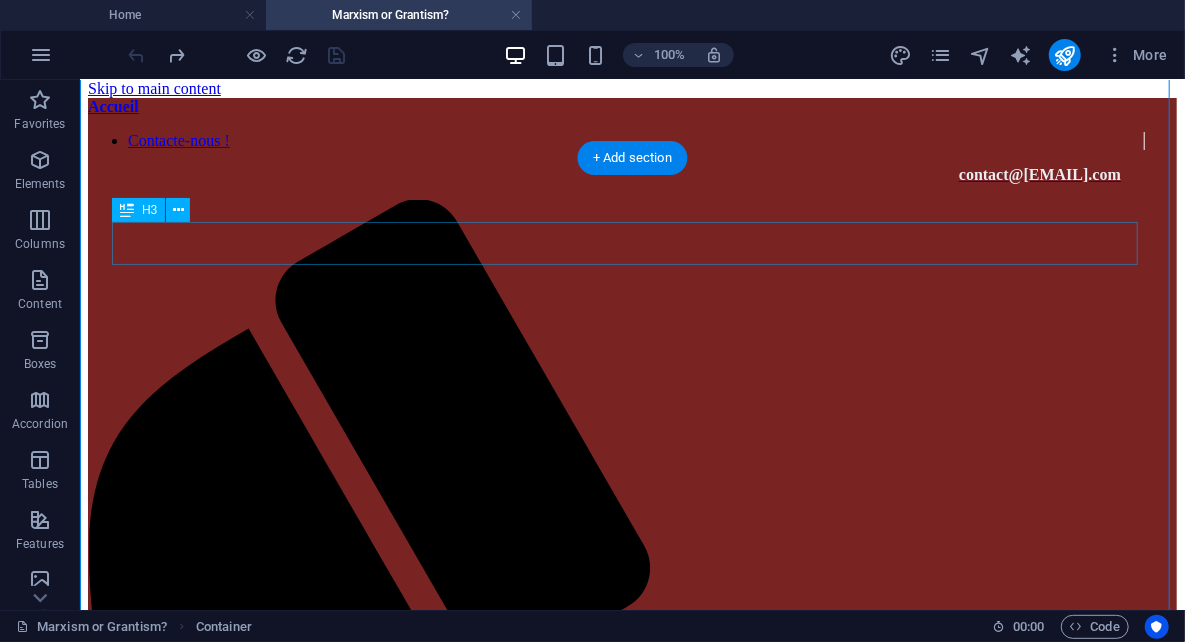 scroll, scrollTop: 0, scrollLeft: 0, axis: both 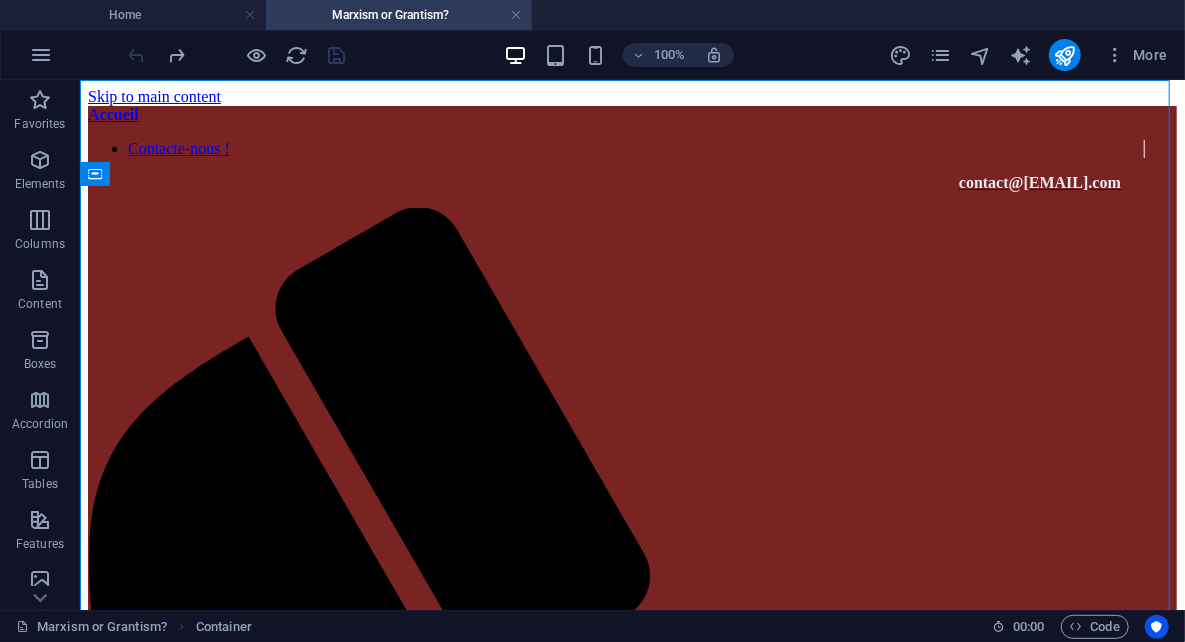 click on "Marxism or Grantism?" at bounding box center (399, 15) 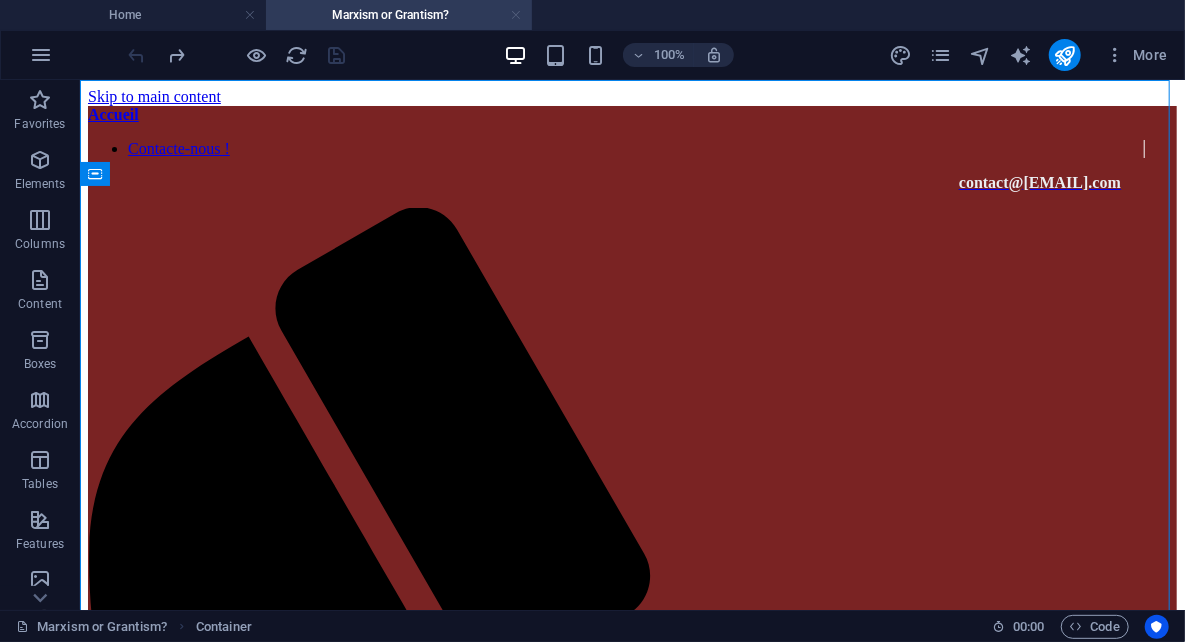 click at bounding box center [516, 15] 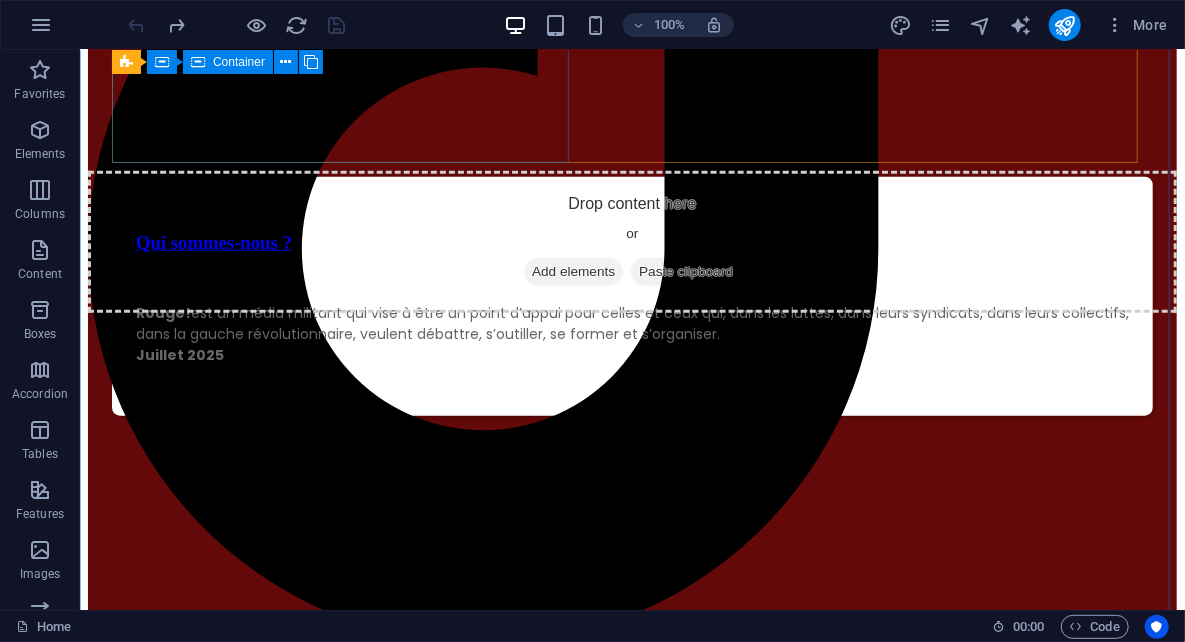 scroll, scrollTop: 1156, scrollLeft: 0, axis: vertical 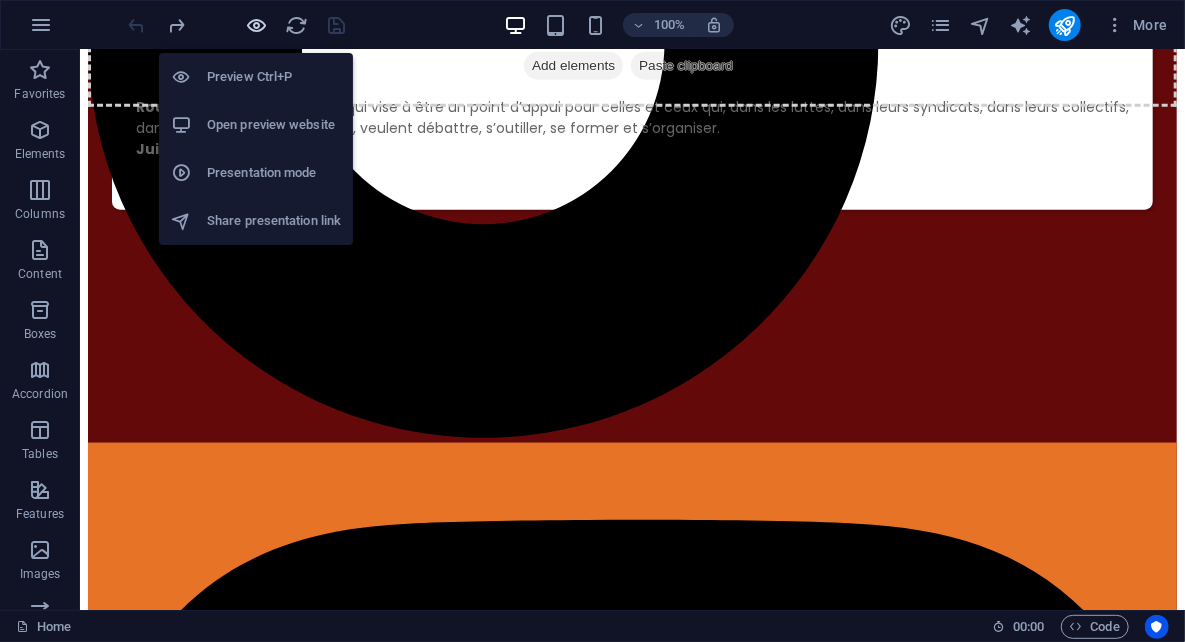 click at bounding box center [257, 25] 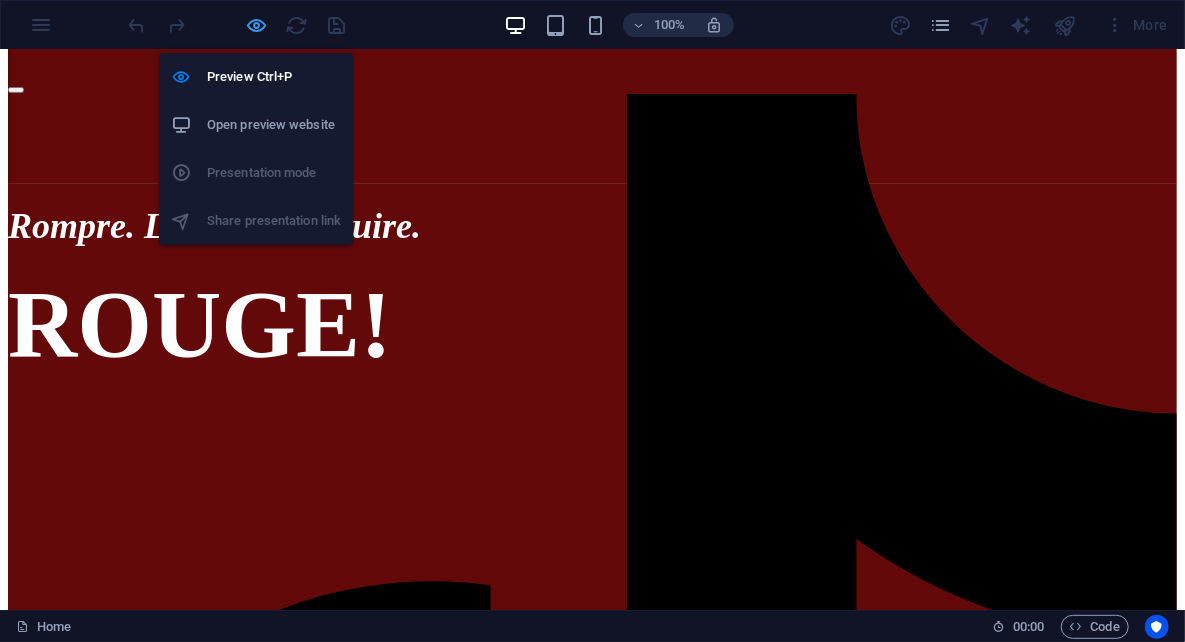 click at bounding box center [257, 25] 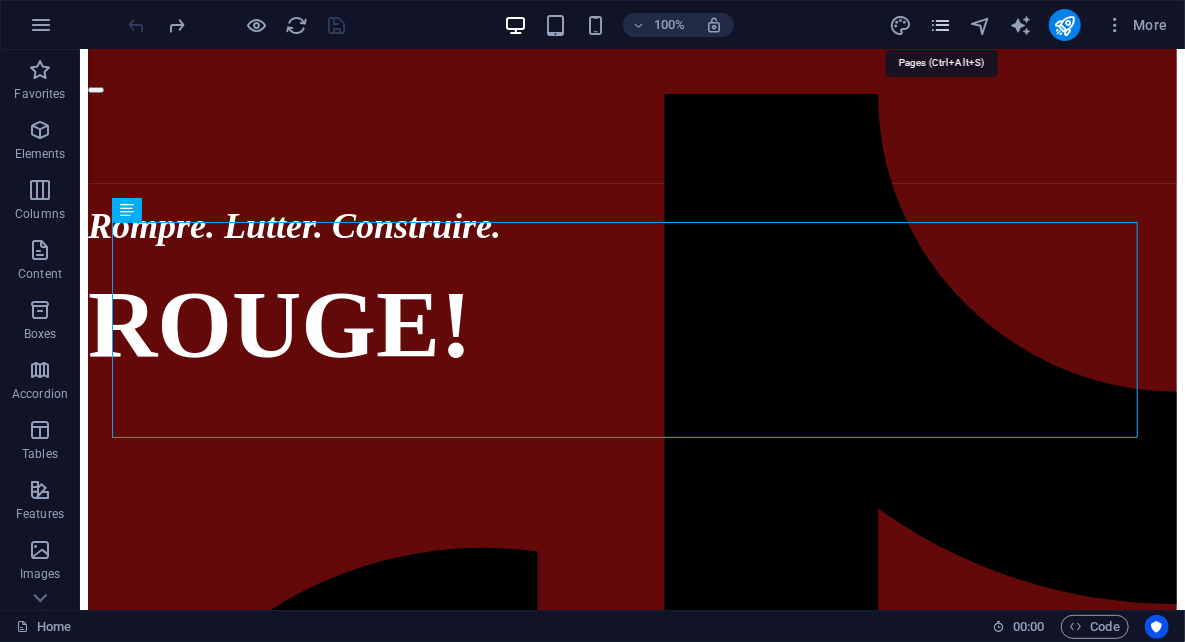 click at bounding box center (940, 25) 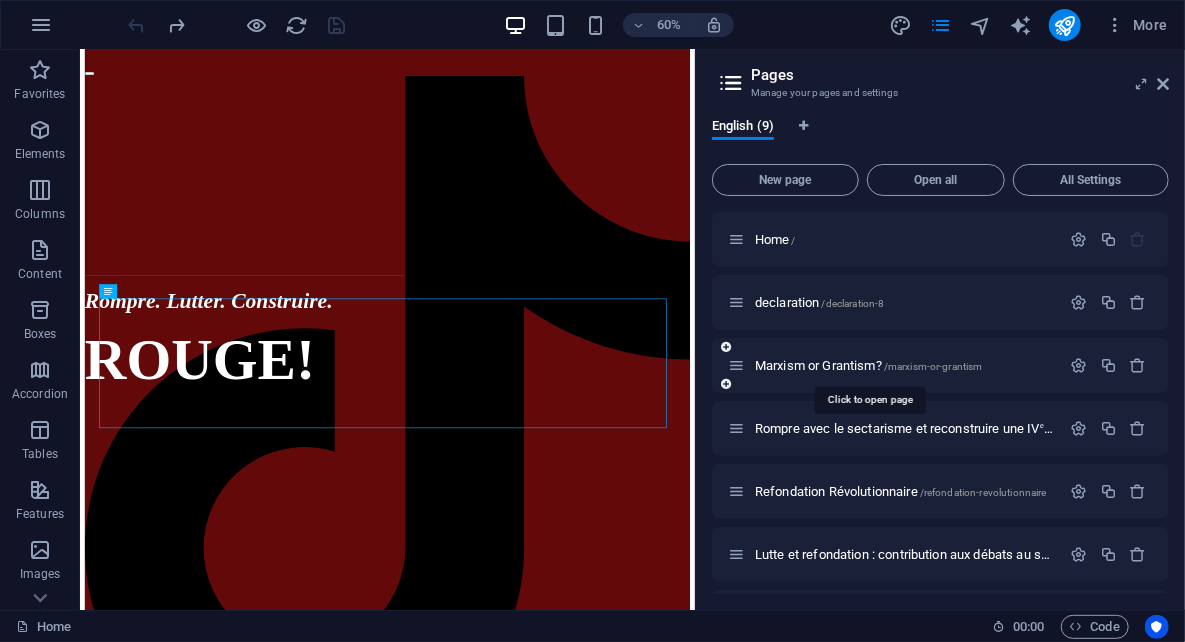 click on "Marxism or Grantism? /marxism-or-grantism" at bounding box center [940, 365] 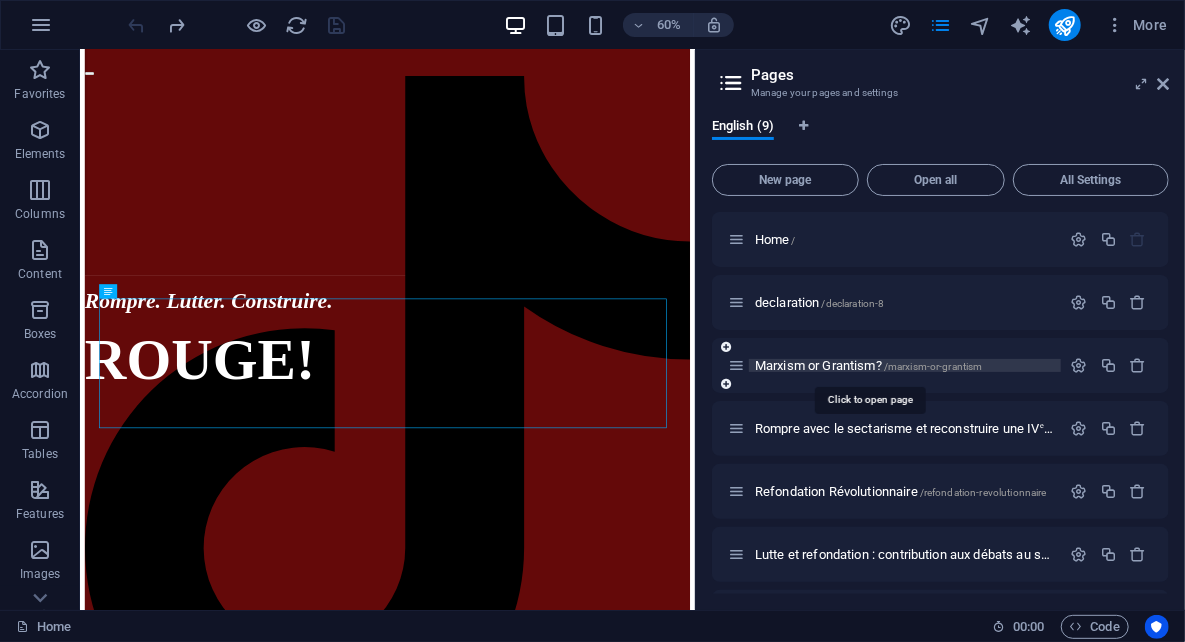 click on "Marxism or Grantism? /marxism-or-grantism" at bounding box center (869, 365) 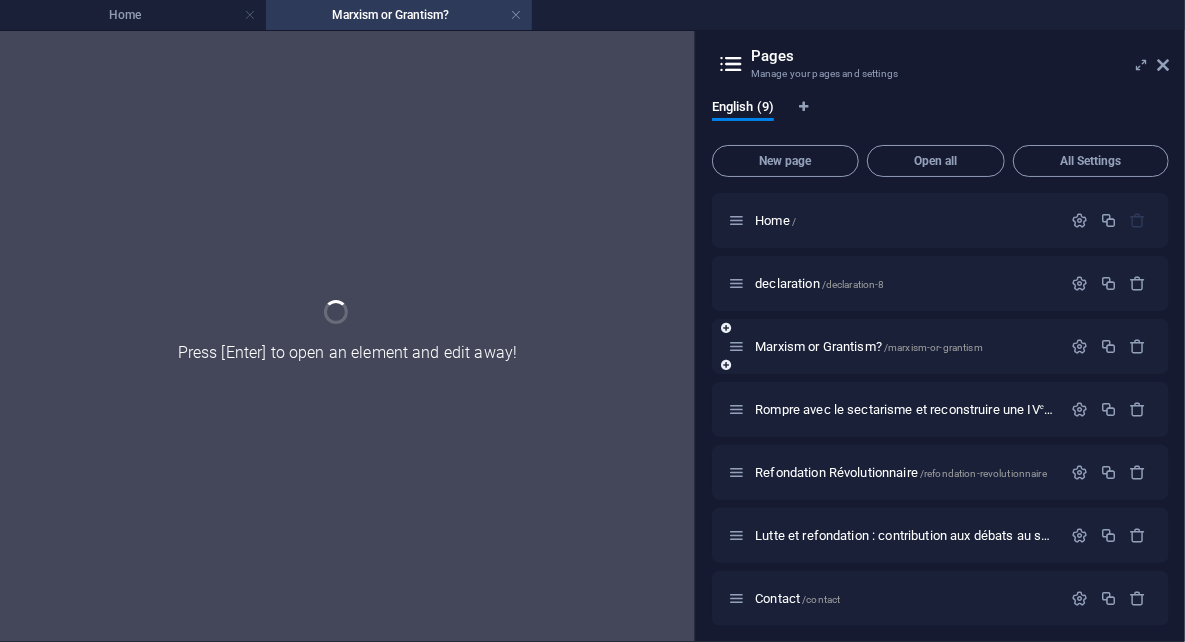 scroll, scrollTop: 0, scrollLeft: 0, axis: both 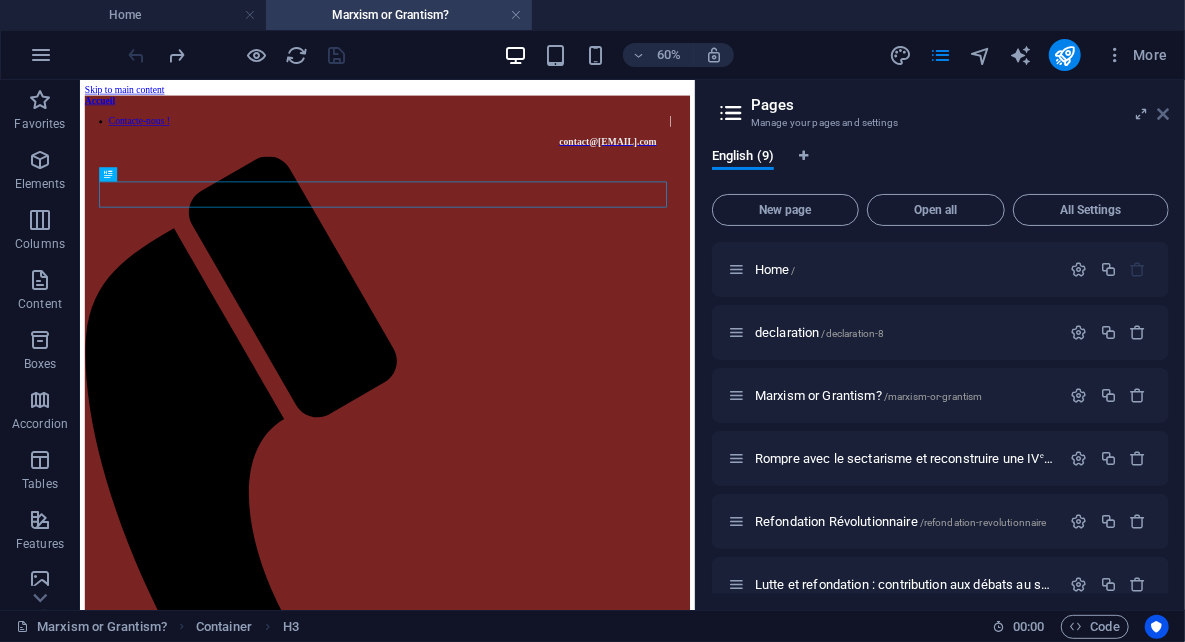 click at bounding box center [1163, 114] 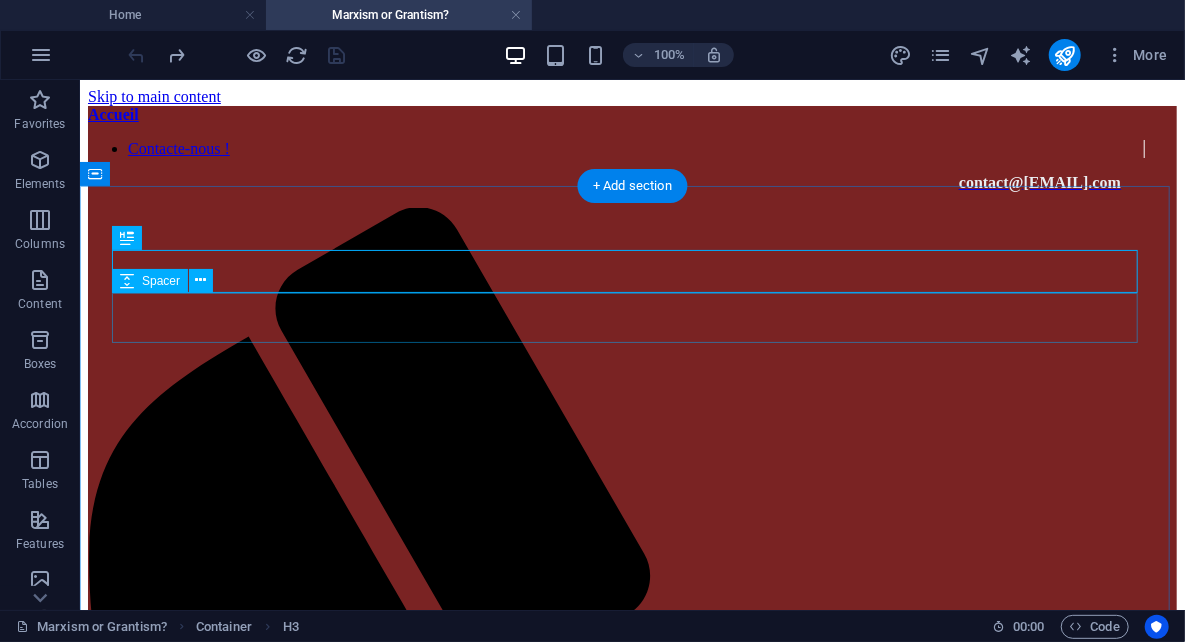 click at bounding box center (631, 1738) 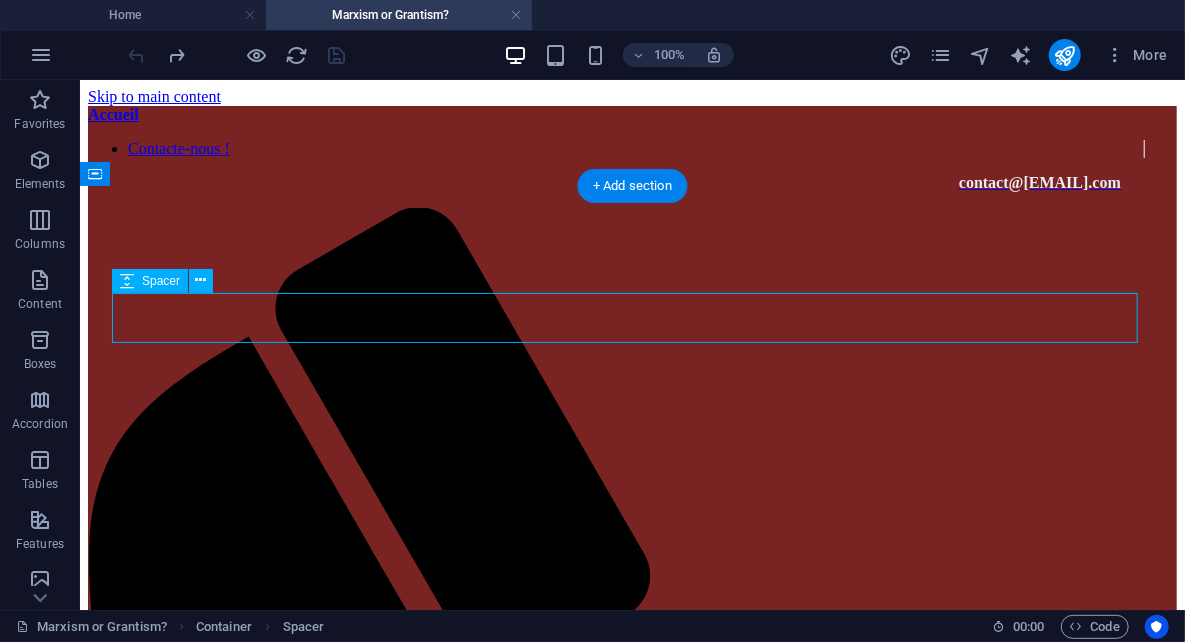 click at bounding box center [631, 1738] 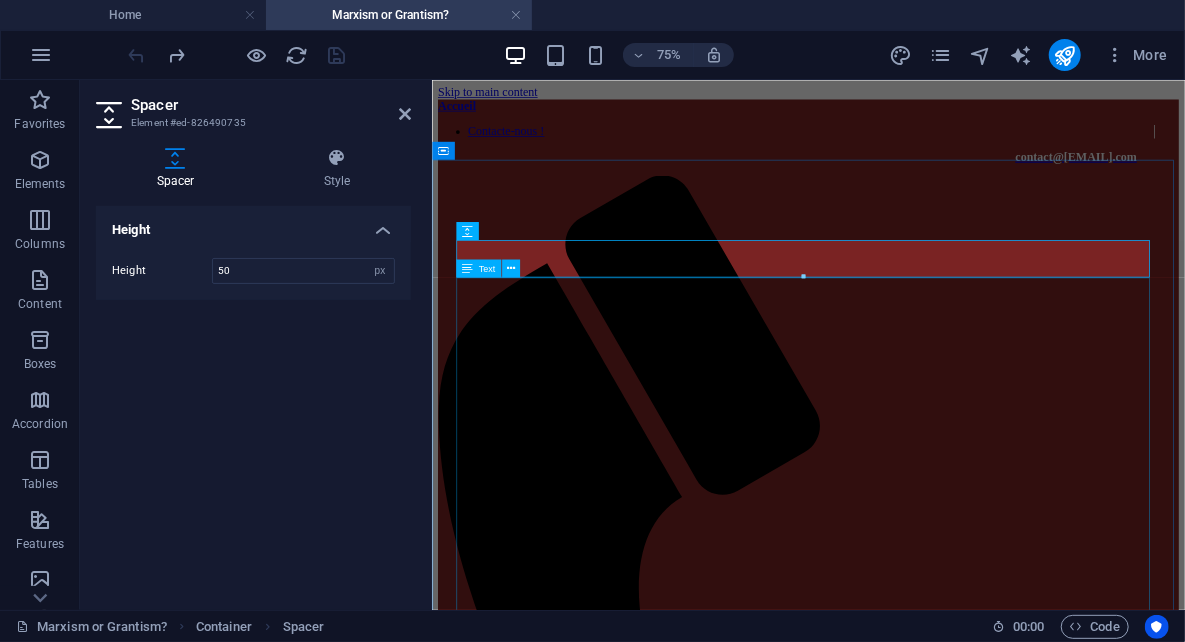 click on "Texte original ici :  https://whatistobedone.ca/ Our balance sheet of the Revolutionary Communist International   Introduction This document is the result of extensive discussions between former members of the Revolutionary Communist Party (RCP), the Canadian section of the Revolutionary Communist International (RCI). Most of us left the organization in [YEAR] in the wake of a scandal in which the Canadian leadership covered up a case of transphobic sexual harassment and grossly mishandled a case of sexual assault. We published our thoughts on the scandal at the time (when the organization was called the International Marxist Tendency or IMT, and its Canadian section was called Fightback), but this was only the beginning of discussions about how to build an organization that truly combats all forms of oppression, maintains a consistent class-independent perspective, and acts as a tribune of the people rather than a pyramid scheme or parasite on social movements. The Good The Organization is Essential want" at bounding box center [933, 7897] 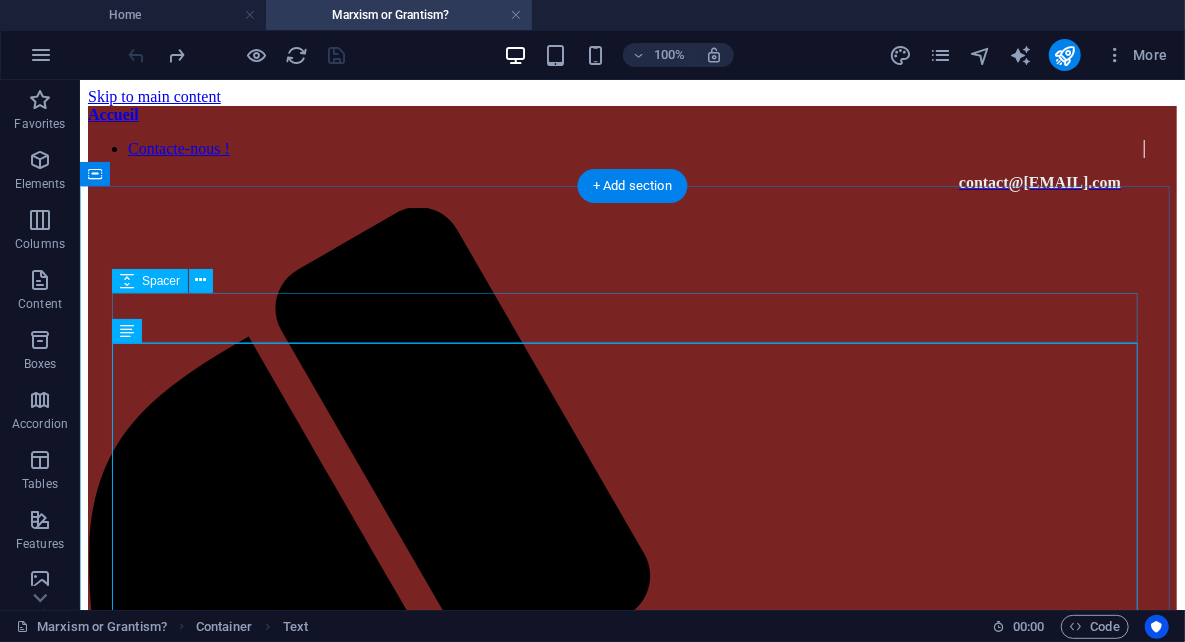 click at bounding box center [631, 1738] 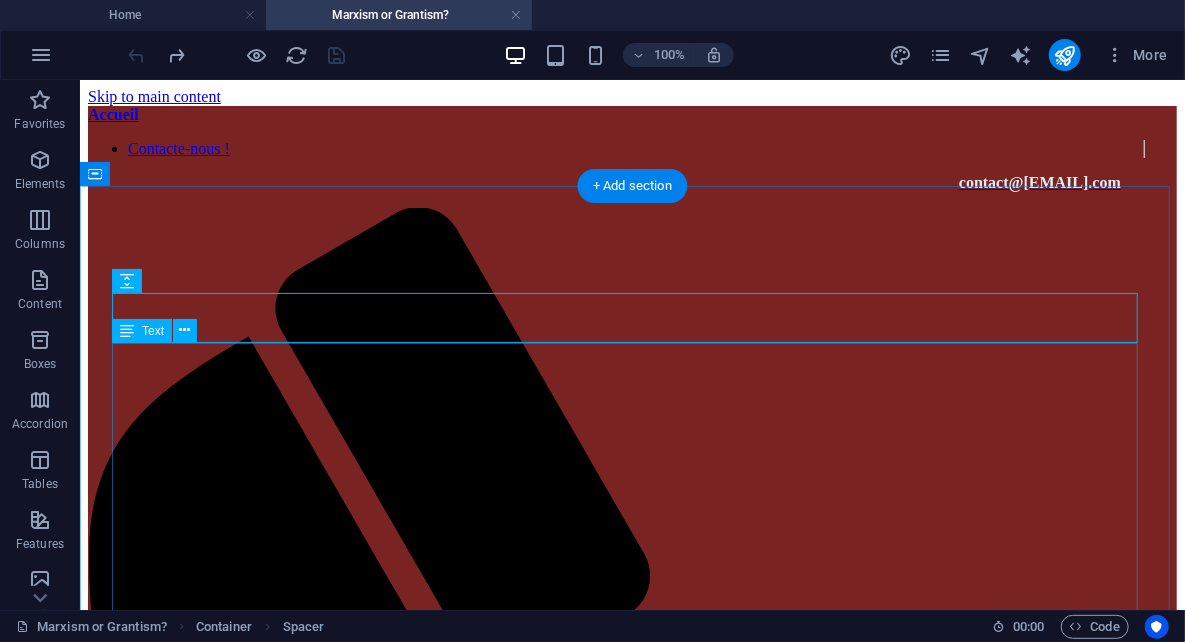 click on "Texte original ici :  https://whatistobedone.ca/ Our balance sheet of the Revolutionary Communist International   Introduction This document is the result of extensive discussions between former members of the Revolutionary Communist Party (RCP), the Canadian section of the Revolutionary Communist International (RCI). Most of us left the organization in [YEAR] in the wake of a scandal in which the Canadian leadership covered up a case of transphobic sexual harassment and grossly mishandled a case of sexual assault. We published our thoughts on the scandal at the time (when the organization was called the International Marxist Tendency or IMT, and its Canadian section was called Fightback), but this was only the beginning of discussions about how to build an organization that truly combats all forms of oppression, maintains a consistent class-independent perspective, and acts as a tribune of the people rather than a pyramid scheme or parasite on social movements. The Good The Organization is Essential want" at bounding box center (631, 7608) 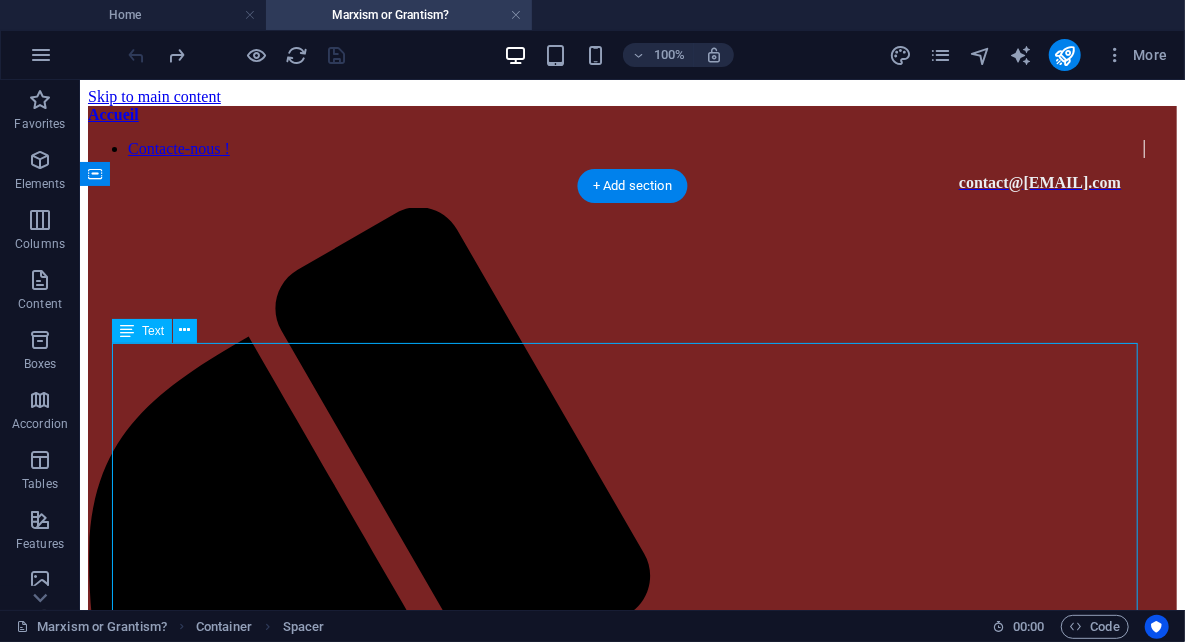 click on "Texte original ici :  https://whatistobedone.ca/ Our balance sheet of the Revolutionary Communist International   Introduction This document is the result of extensive discussions between former members of the Revolutionary Communist Party (RCP), the Canadian section of the Revolutionary Communist International (RCI). Most of us left the organization in [YEAR] in the wake of a scandal in which the Canadian leadership covered up a case of transphobic sexual harassment and grossly mishandled a case of sexual assault. We published our thoughts on the scandal at the time (when the organization was called the International Marxist Tendency or IMT, and its Canadian section was called Fightback), but this was only the beginning of discussions about how to build an organization that truly combats all forms of oppression, maintains a consistent class-independent perspective, and acts as a tribune of the people rather than a pyramid scheme or parasite on social movements. The Good The Organization is Essential want" at bounding box center [631, 7608] 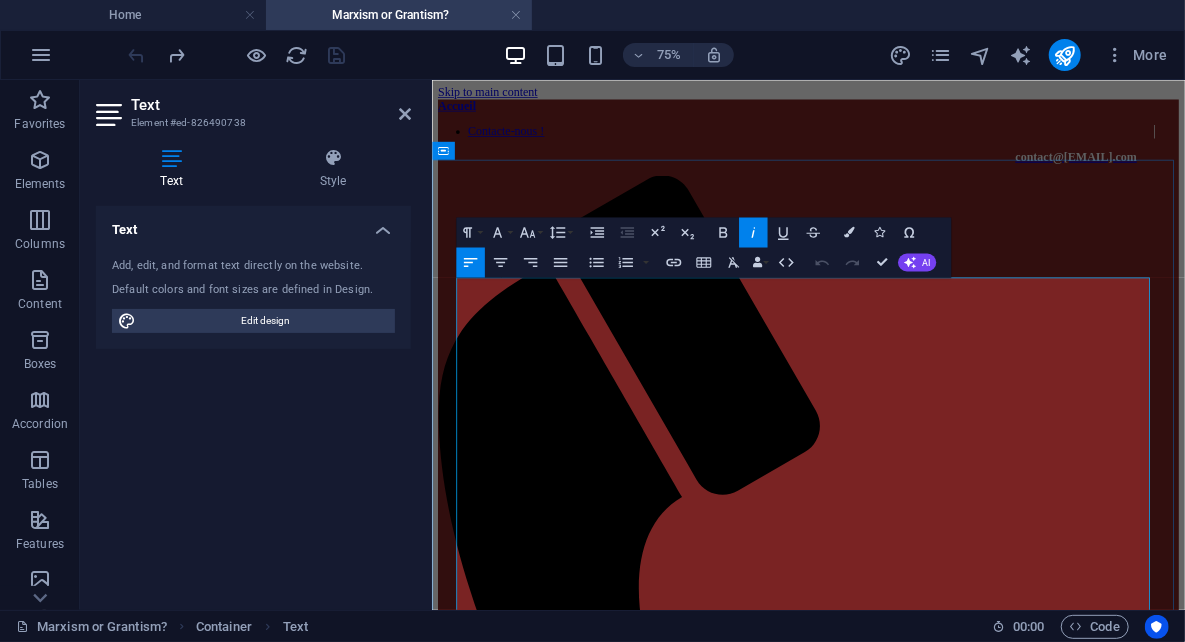 click on "Texte original ici :" at bounding box center [505, 1655] 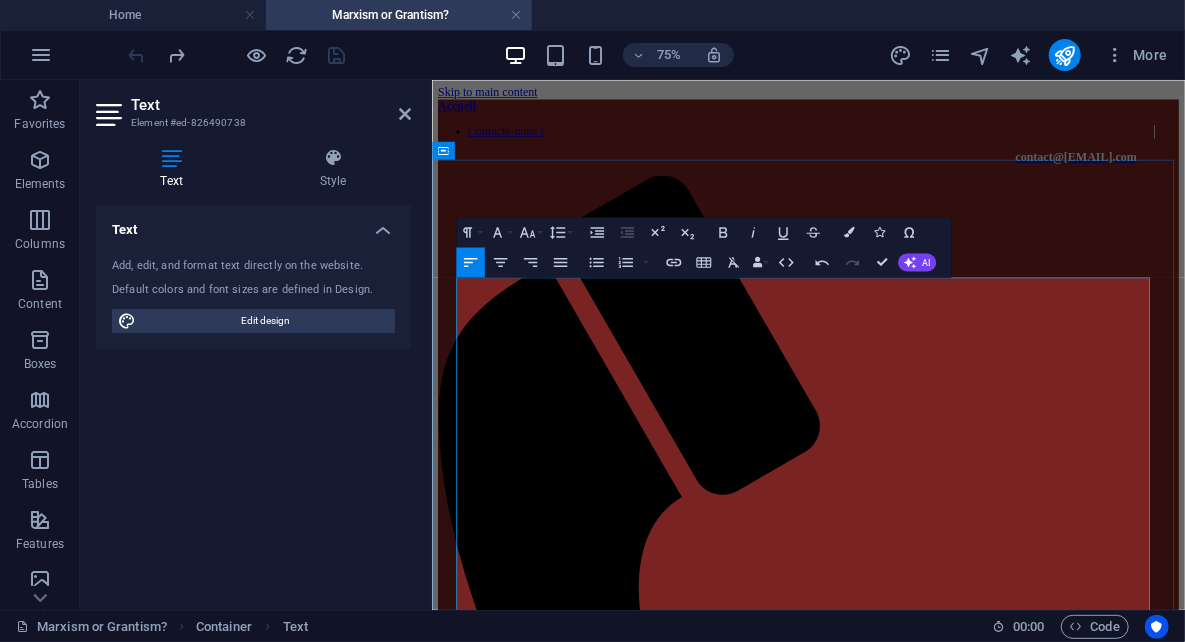 scroll, scrollTop: 3324, scrollLeft: 2, axis: both 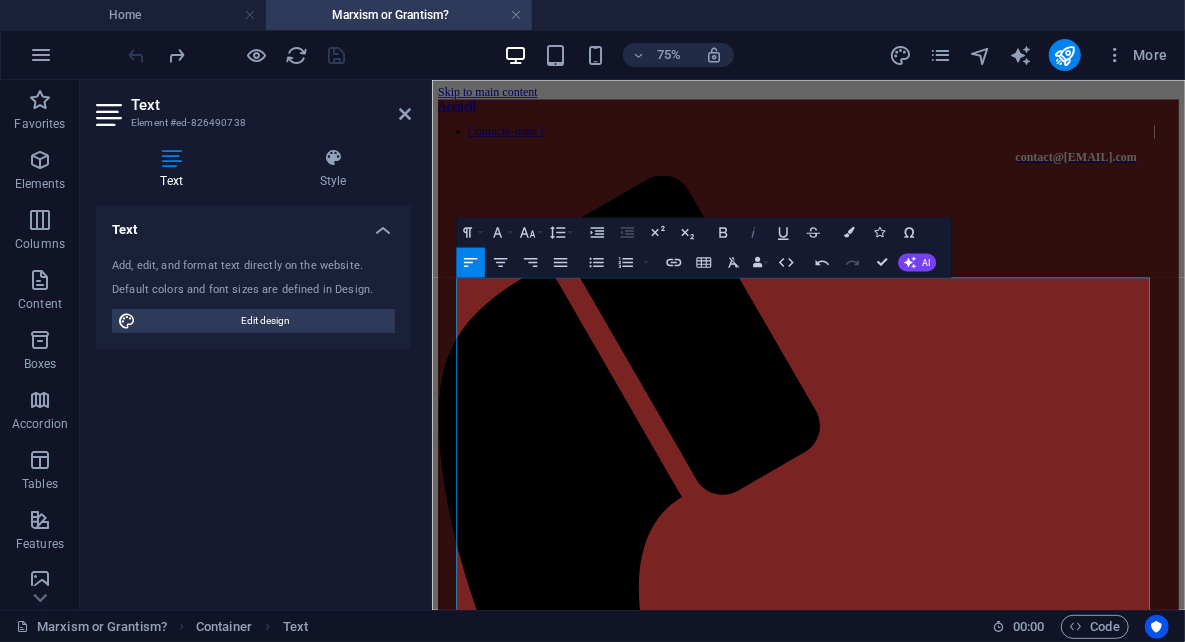 click 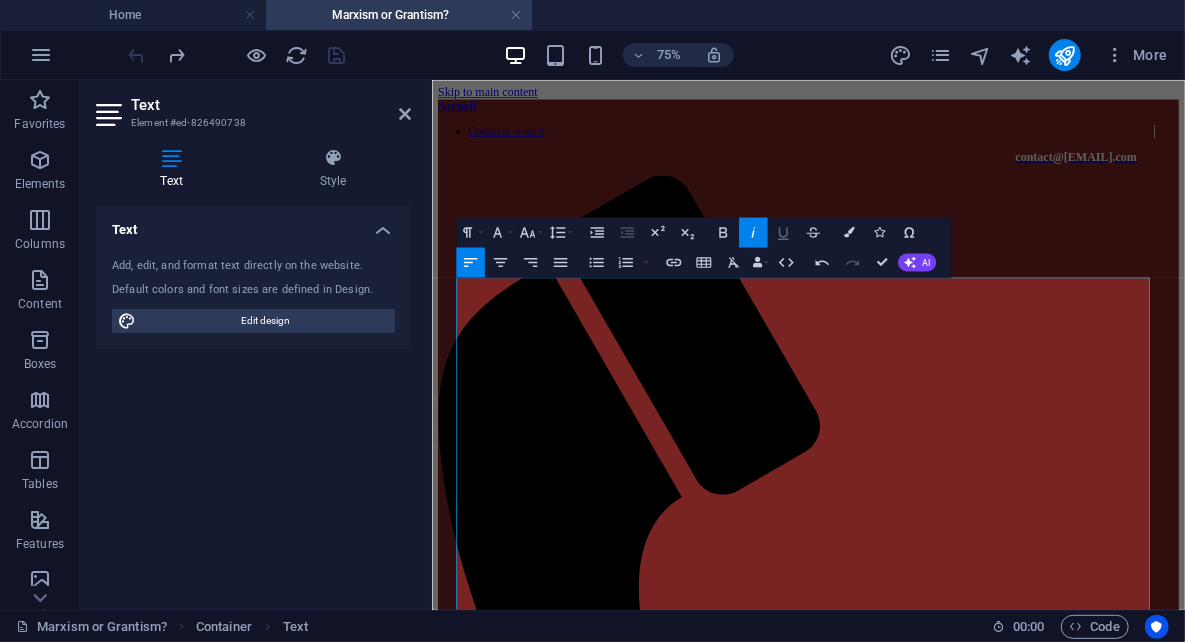 click 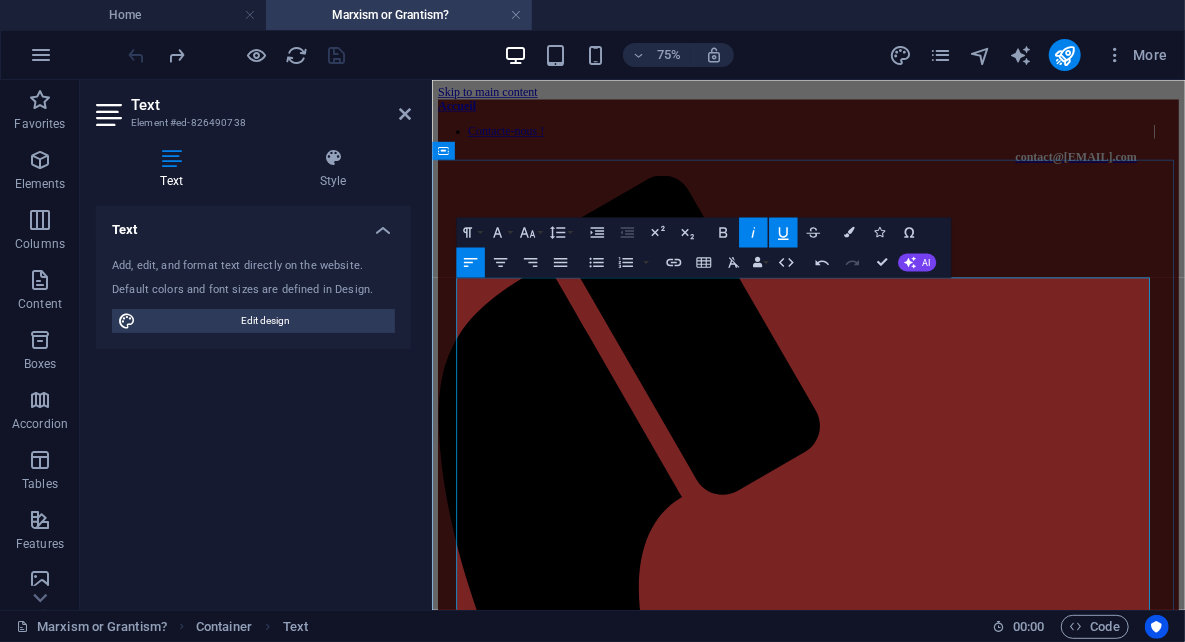 click at bounding box center [933, 1740] 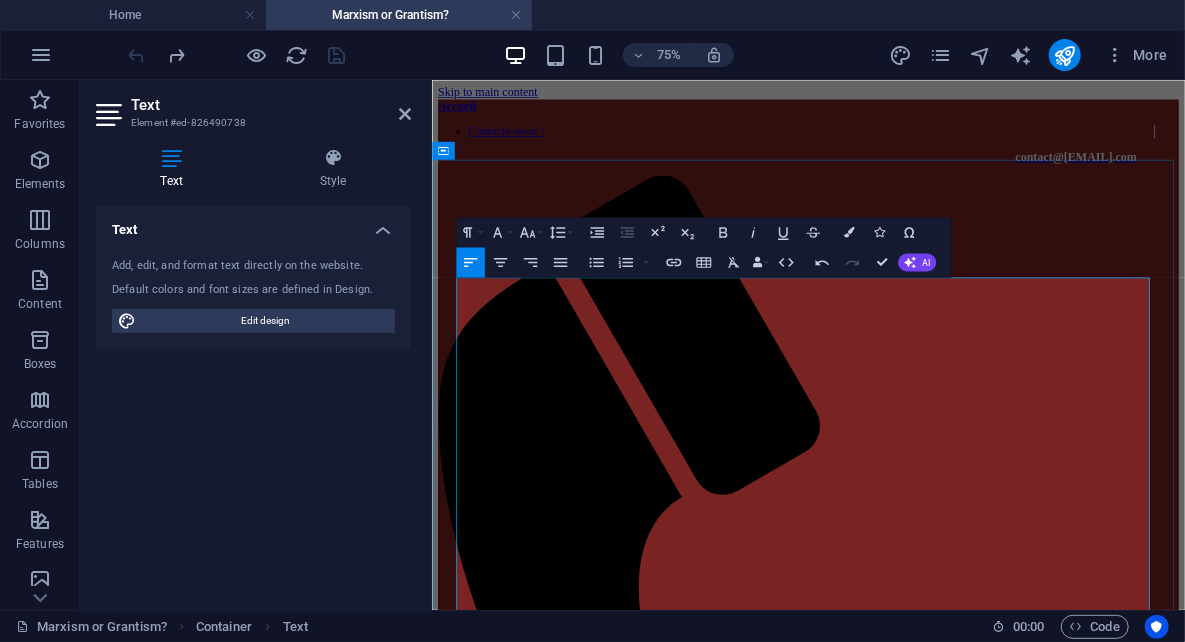 drag, startPoint x: 619, startPoint y: 395, endPoint x: 733, endPoint y: 458, distance: 130.24976 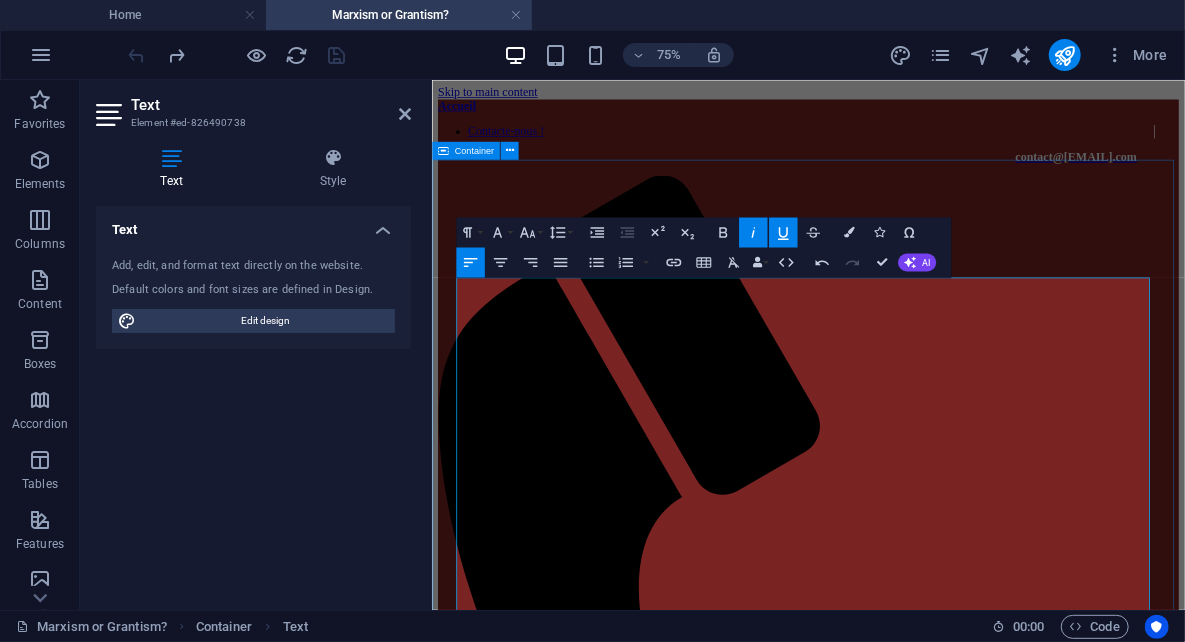 click on "Marxism or Grantism Nous publions ici un texte de camarades canadien.nes sur leur départ de l'ICR (anciennement TMI). Nous nous sommes beaucoup retrouvé.es dans leur travail et voulions le partager ici comme contribution externe.  ​ Texte original ici :  https://whatistobedone.ca/ Our balance sheet of the Revolutionary Communist International  Introduction This document is divided into three parts: the “good” (positive lessons from the RCI we wish to carry forward), the “bad” (shortcomings in the RCI’s politics), and the “ugly” (how the RCI applies their politics organizationally and in the movement). We hope it’ll be useful for anyone who wants to get involved in revolutionary politics but wishes to avoid the pitfalls of what is currently Canada’s largest socialist organization. The Good The Organization is Essential want  Defending the ABCs of Marxism Rank-and-File Orientation The Bad No Clear Break From Reformism Long-Term Entryism and Reformist Adaptation Colour Blindness" at bounding box center (933, 7887) 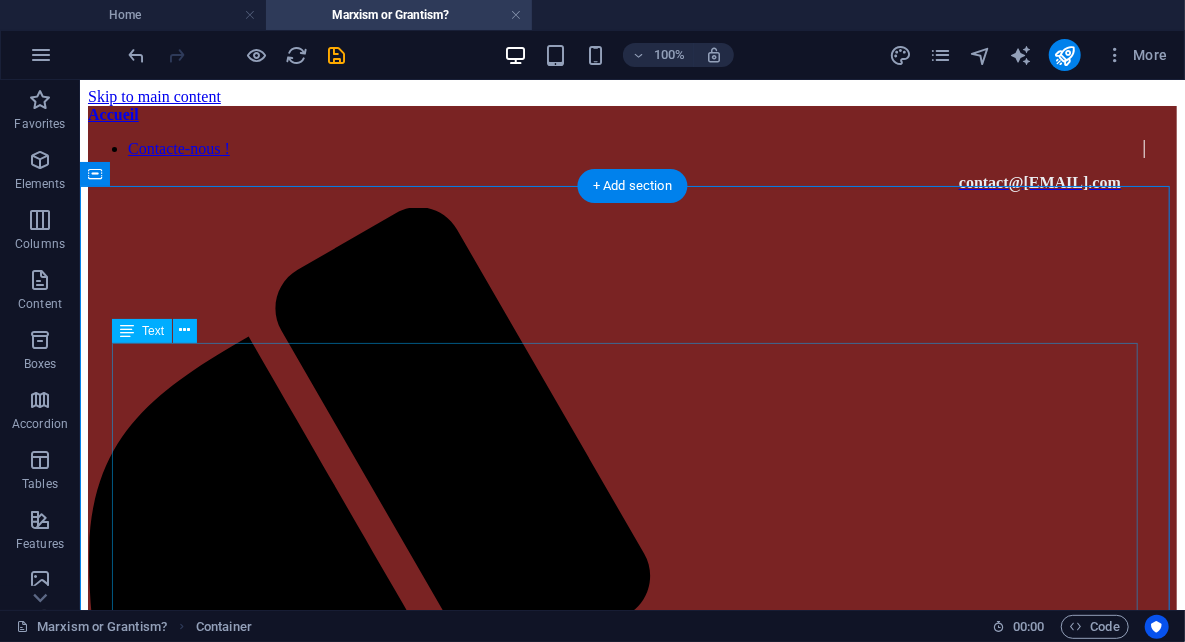 click on "Nous publions ici un texte de camarades canadien.nes sur leur départ de l'ICR (anciennement TMI). Nous nous sommes beaucoup retrouvé.es dans leur travail et voulions le partager ici comme contribution externe.  Texte original ici :  https://whatistobedone.ca/ Our balance sheet of the Revolutionary Communist International   Introduction This document is divided into three parts: the “good” (positive lessons from the RCI we wish to carry forward), the “bad” (shortcomings in the RCI’s politics), and the “ugly” (how the RCI applies their politics organizationally and in the movement). We hope it’ll be useful for anyone who wants to get involved in revolutionary politics but wishes to avoid the pitfalls of what is currently Canada’s largest socialist organization. The Good The Organization is Essential want  Defending the ABCs of Marxism Rank-and-File Orientation The Bad No Clear Break From Reformism Long-Term Entryism and Reformist Adaptation No Lessons Learned From the Militant Years" at bounding box center [631, 7651] 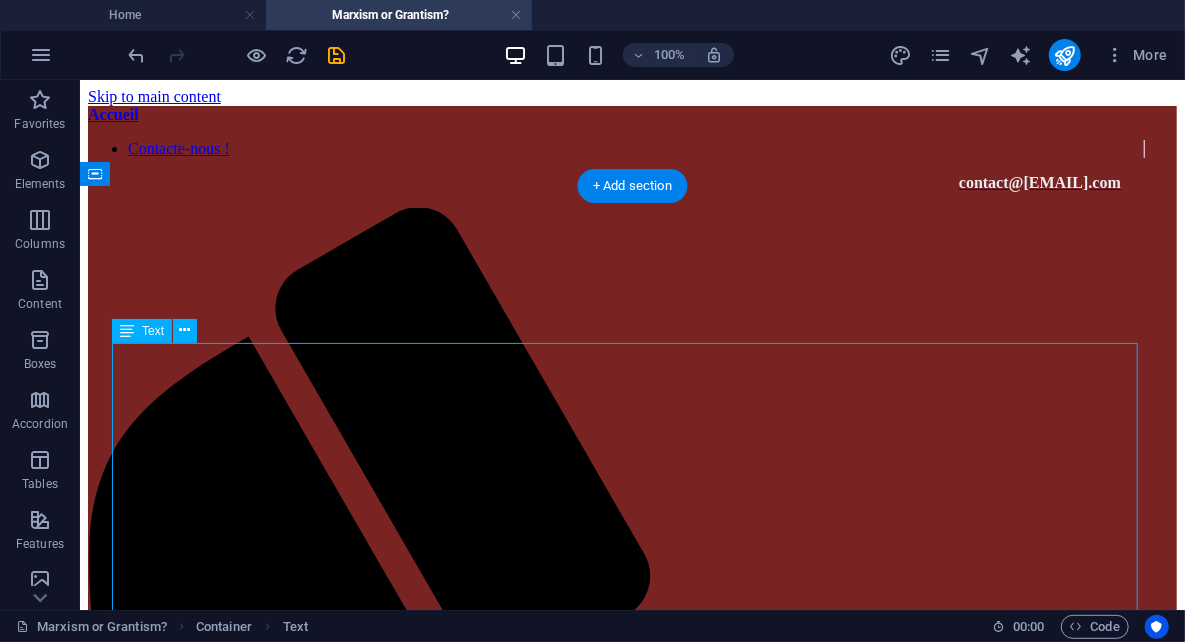 click on "Nous publions ici un texte de camarades canadien.nes sur leur départ de l'ICR (anciennement TMI). Nous nous sommes beaucoup retrouvé.es dans leur travail et voulions le partager ici comme contribution externe.  Texte original ici :  https://whatistobedone.ca/ Our balance sheet of the Revolutionary Communist International   Introduction This document is divided into three parts: the “good” (positive lessons from the RCI we wish to carry forward), the “bad” (shortcomings in the RCI’s politics), and the “ugly” (how the RCI applies their politics organizationally and in the movement). We hope it’ll be useful for anyone who wants to get involved in revolutionary politics but wishes to avoid the pitfalls of what is currently Canada’s largest socialist organization. The Good The Organization is Essential want  Defending the ABCs of Marxism Rank-and-File Orientation The Bad No Clear Break From Reformism Long-Term Entryism and Reformist Adaptation No Lessons Learned From the Militant Years" at bounding box center [631, 7651] 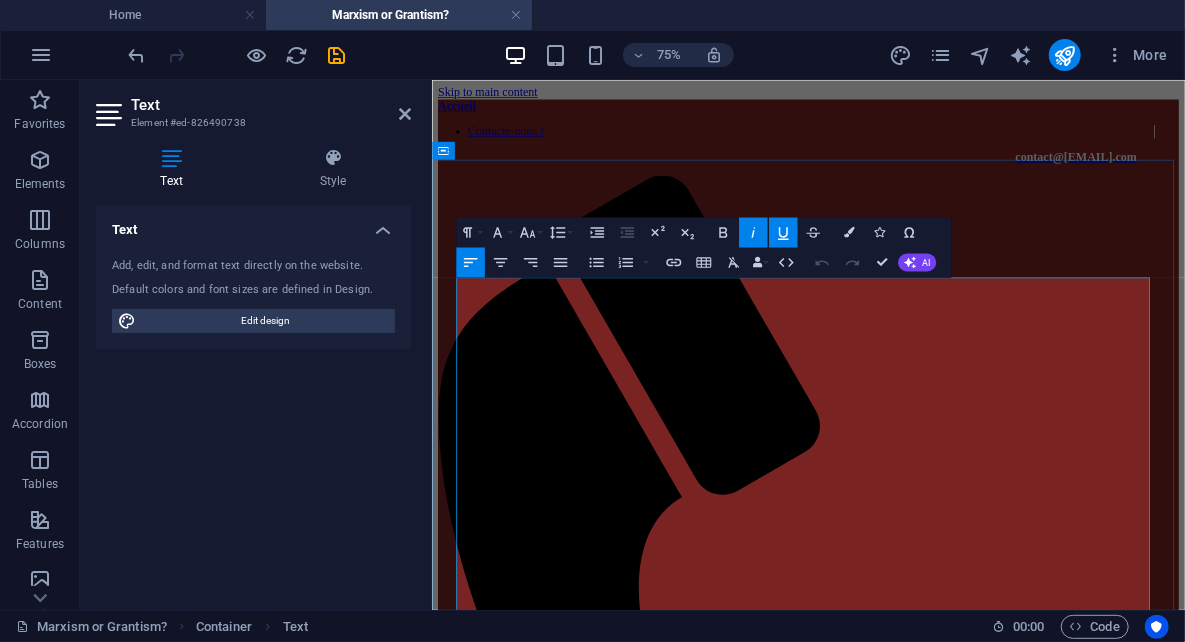 drag, startPoint x: 906, startPoint y: 436, endPoint x: 620, endPoint y: 430, distance: 286.06293 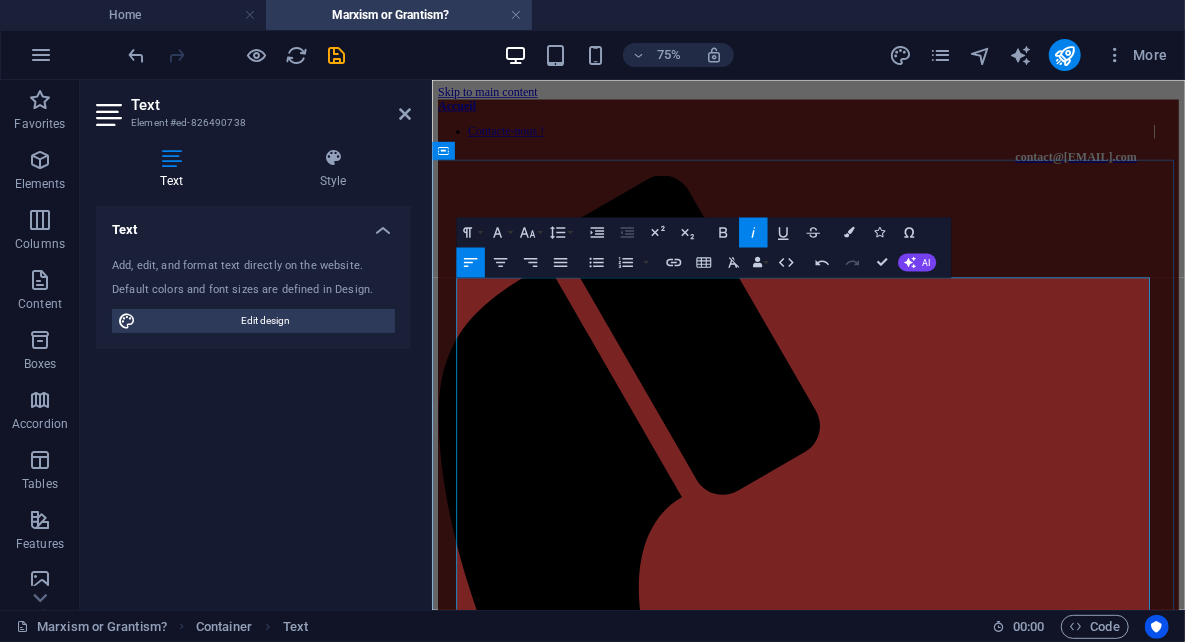 drag, startPoint x: 613, startPoint y: 423, endPoint x: 587, endPoint y: 426, distance: 26.172504 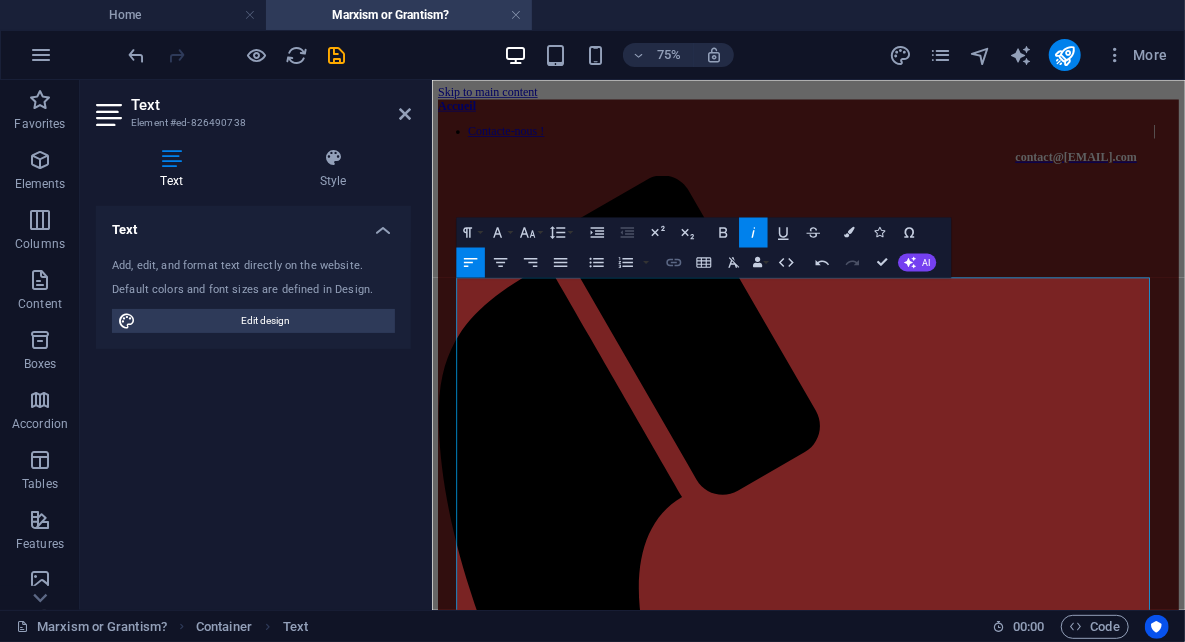 click 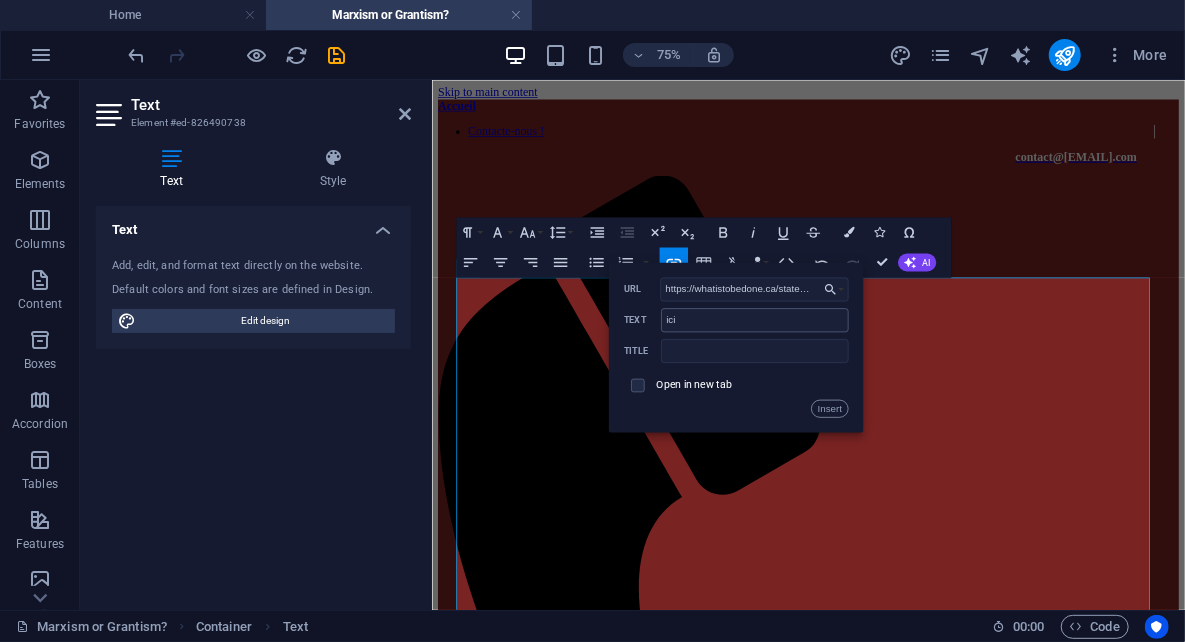 scroll, scrollTop: 0, scrollLeft: 135, axis: horizontal 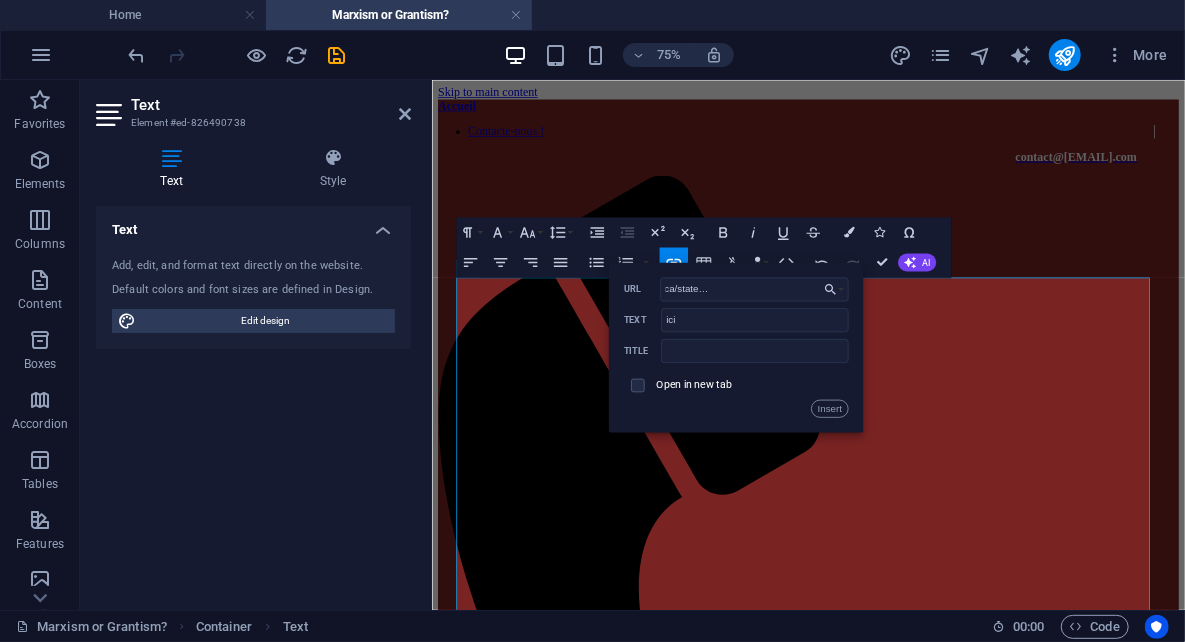 type on "https://whatistobedone.ca/statements/marxism-or-grantism" 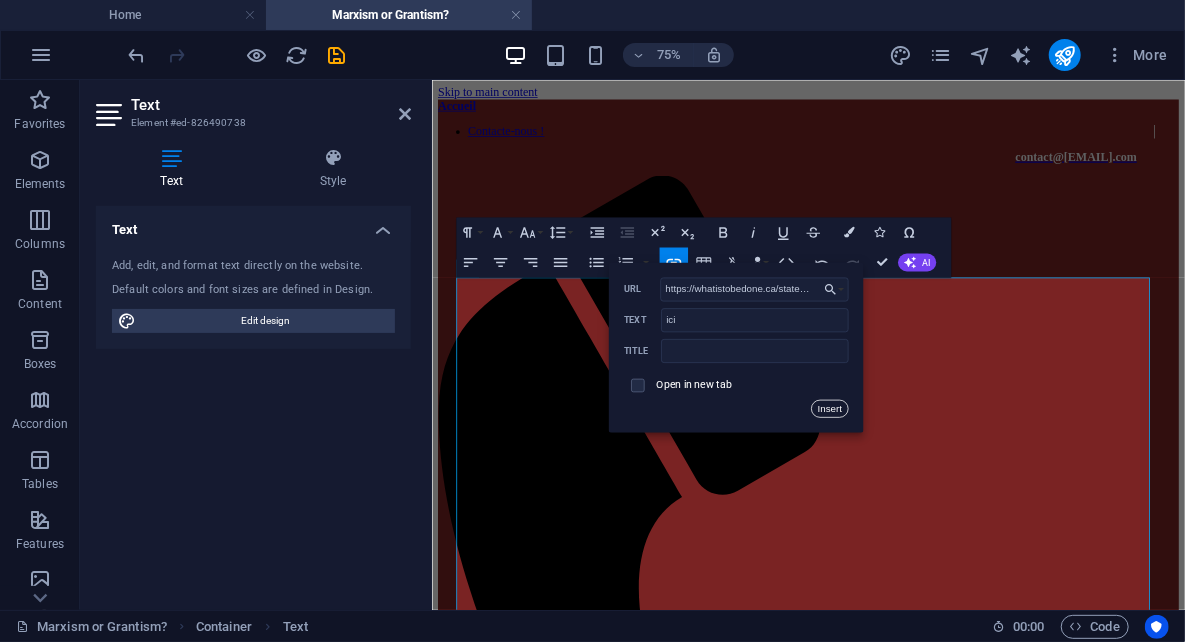click on "Insert" at bounding box center [830, 408] 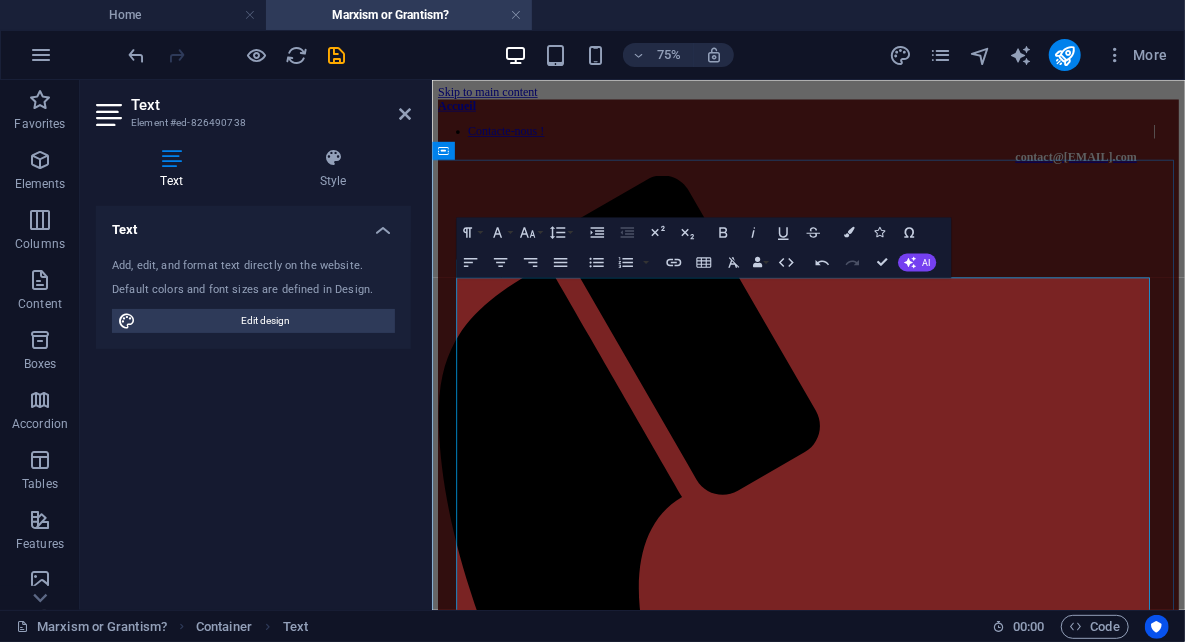 click on "Texte original  ici  :" at bounding box center [933, 1741] 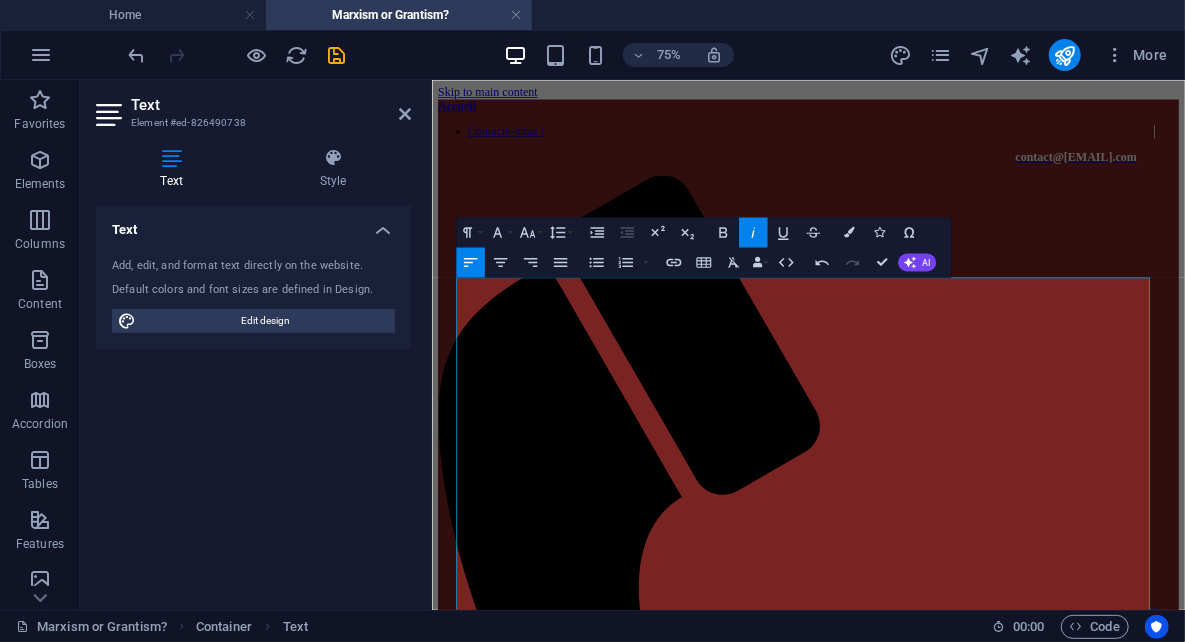 click at bounding box center [237, 55] 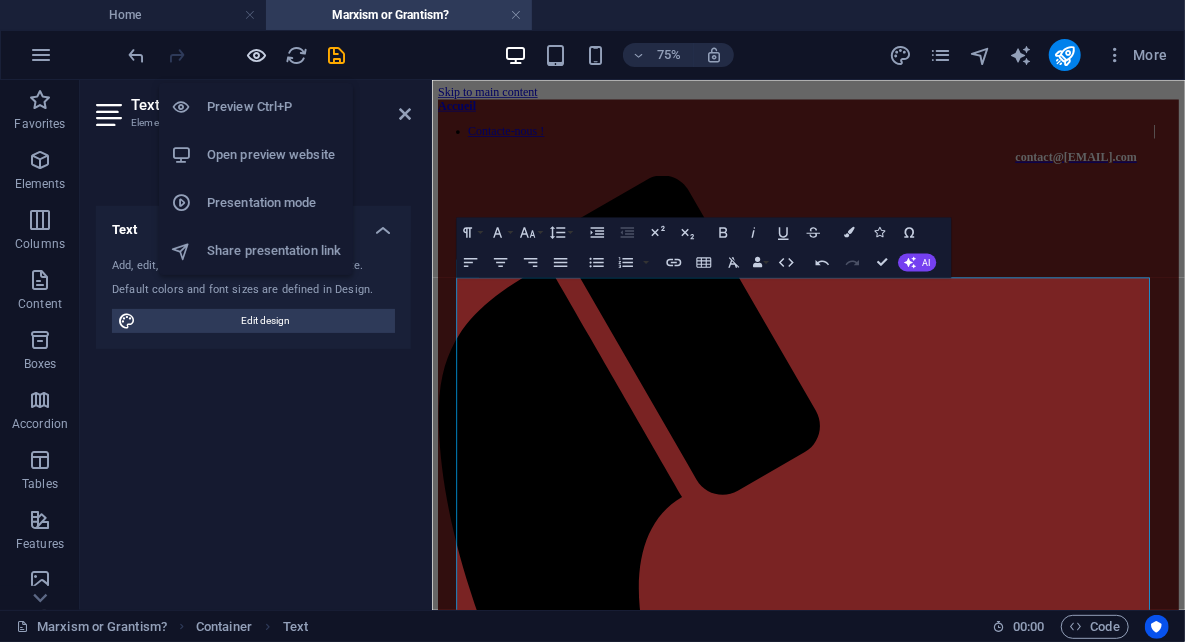 click at bounding box center [257, 55] 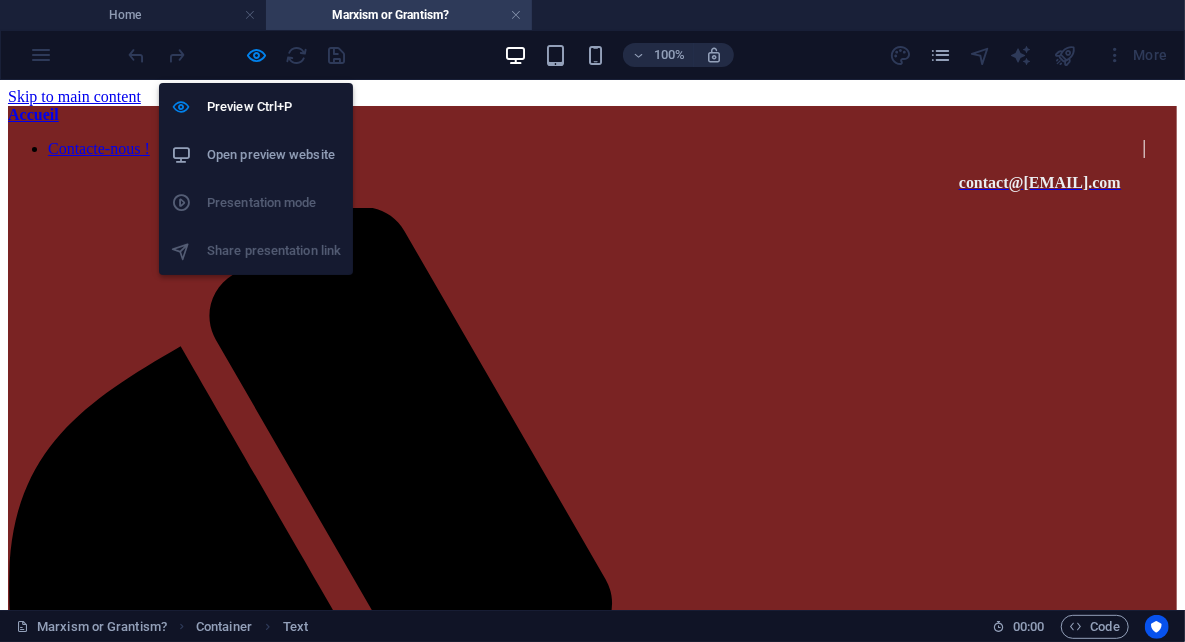 drag, startPoint x: 255, startPoint y: 54, endPoint x: 257, endPoint y: 68, distance: 14.142136 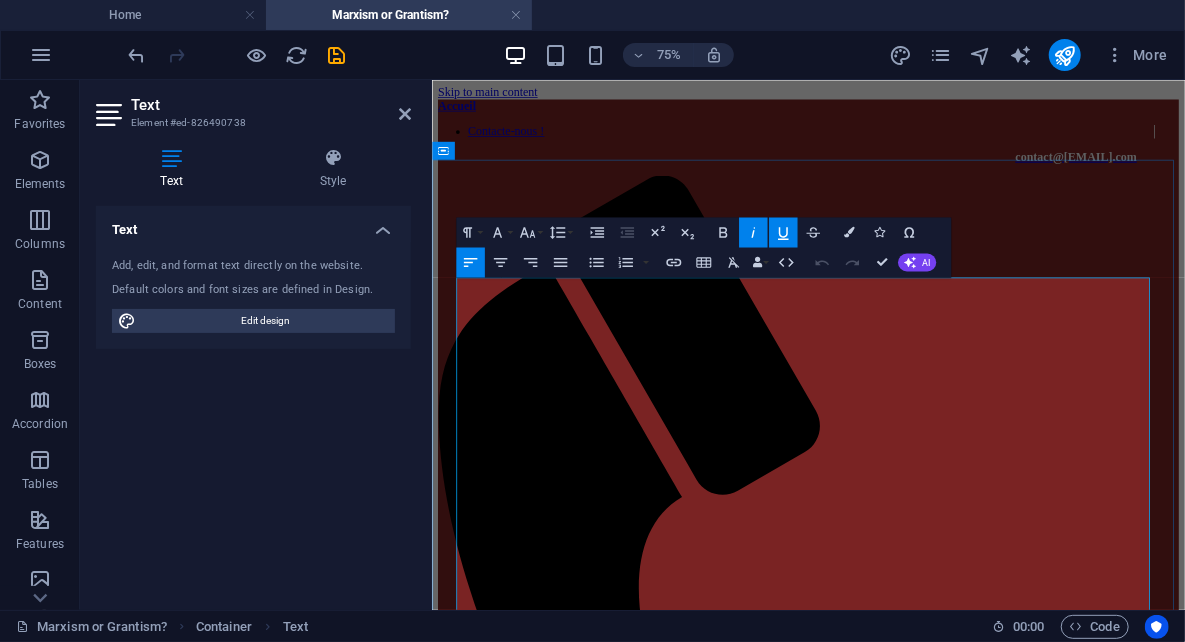 drag, startPoint x: 588, startPoint y: 428, endPoint x: 611, endPoint y: 429, distance: 23.021729 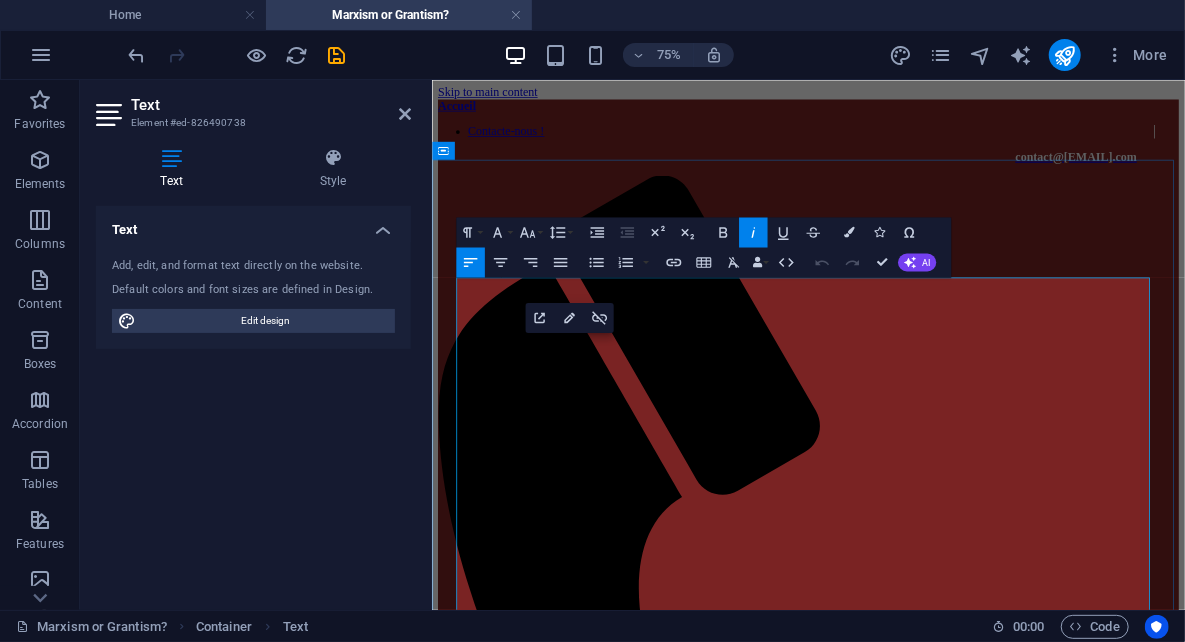 drag, startPoint x: 1006, startPoint y: 427, endPoint x: 623, endPoint y: 437, distance: 383.13052 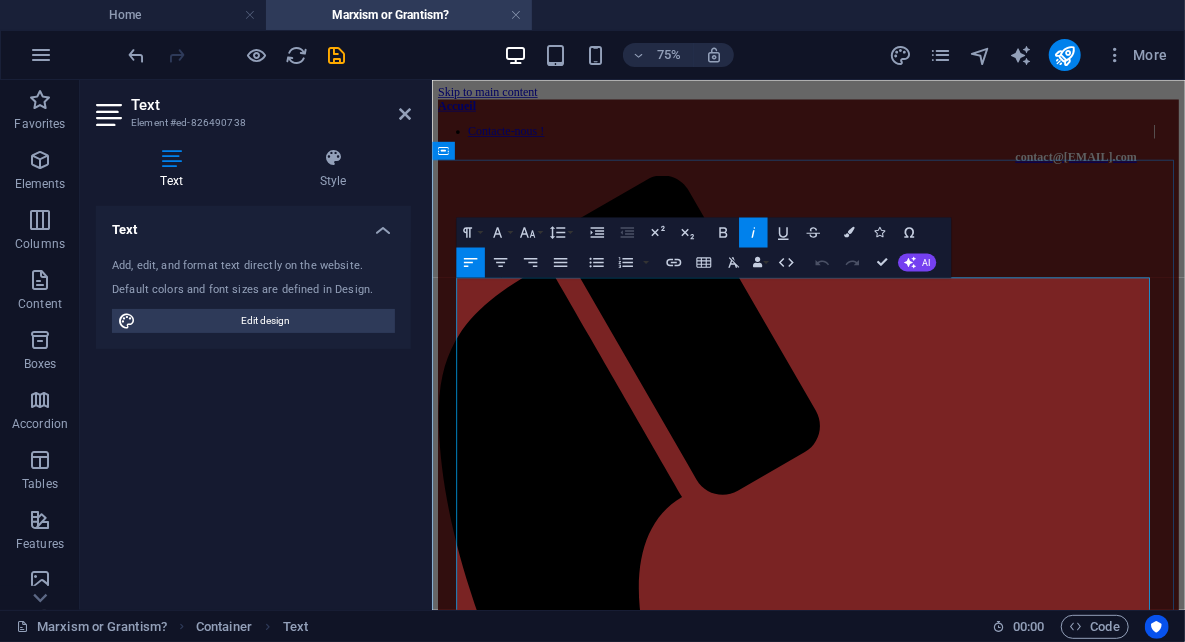 drag, startPoint x: 620, startPoint y: 424, endPoint x: 588, endPoint y: 426, distance: 32.06244 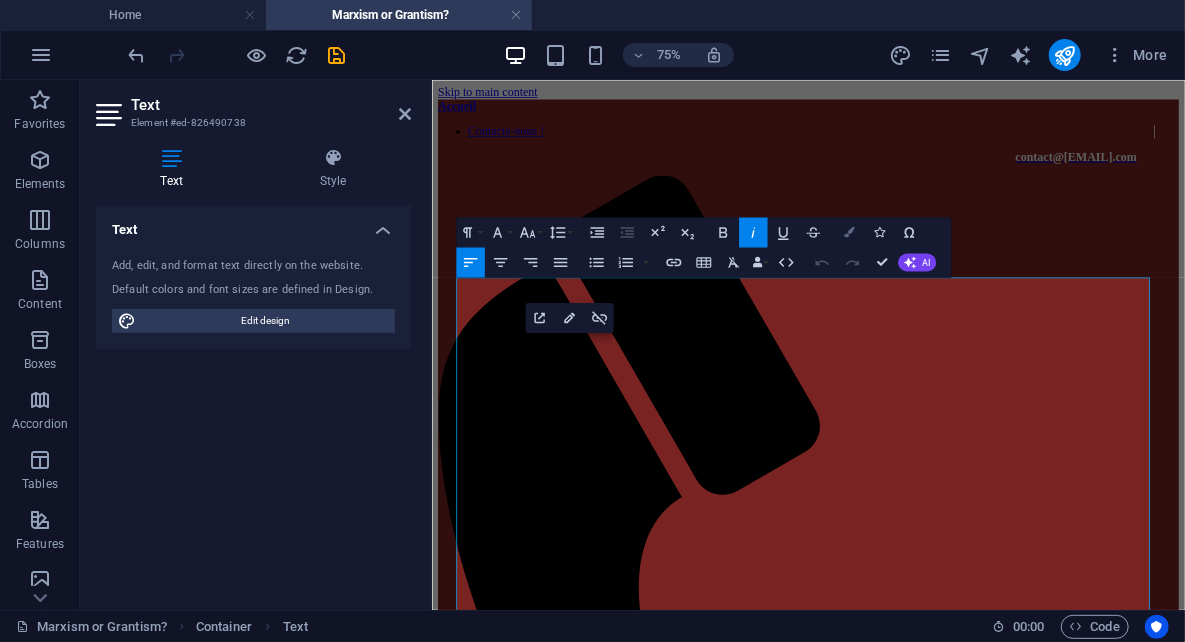 click at bounding box center [849, 232] 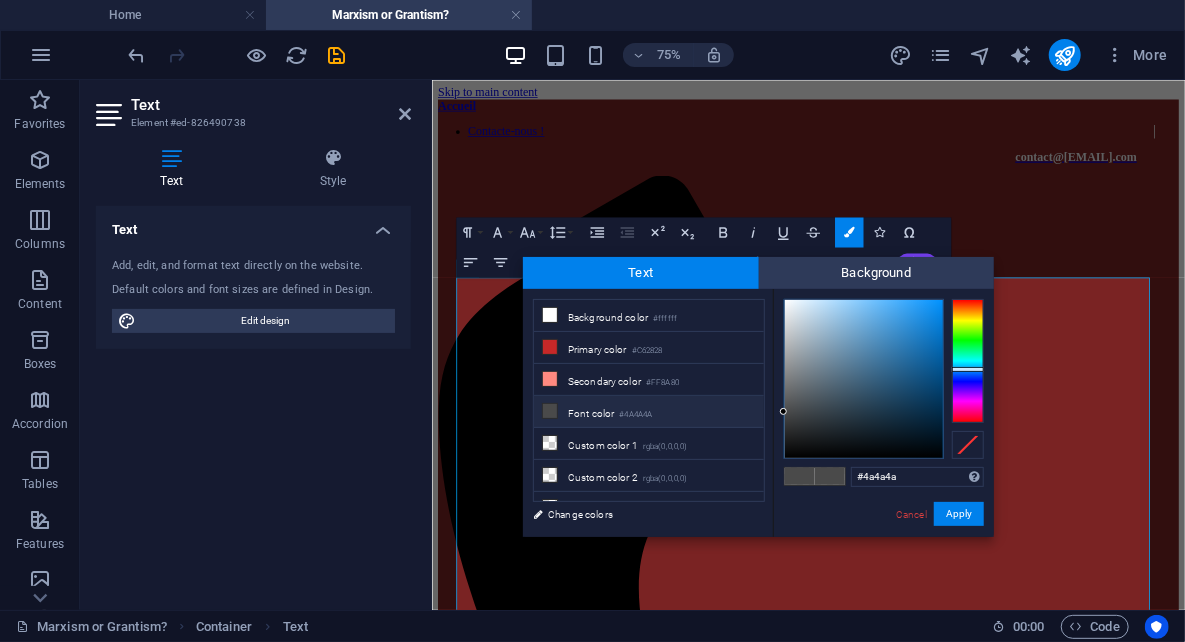 click at bounding box center (968, 361) 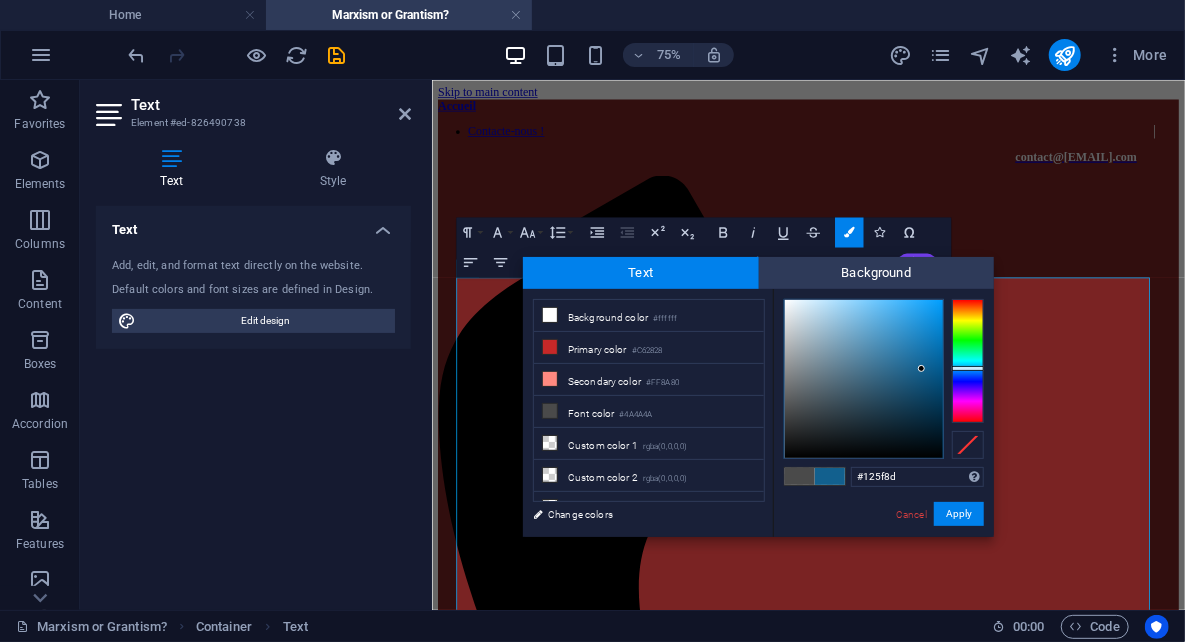 type on "#[HEXCODE]" 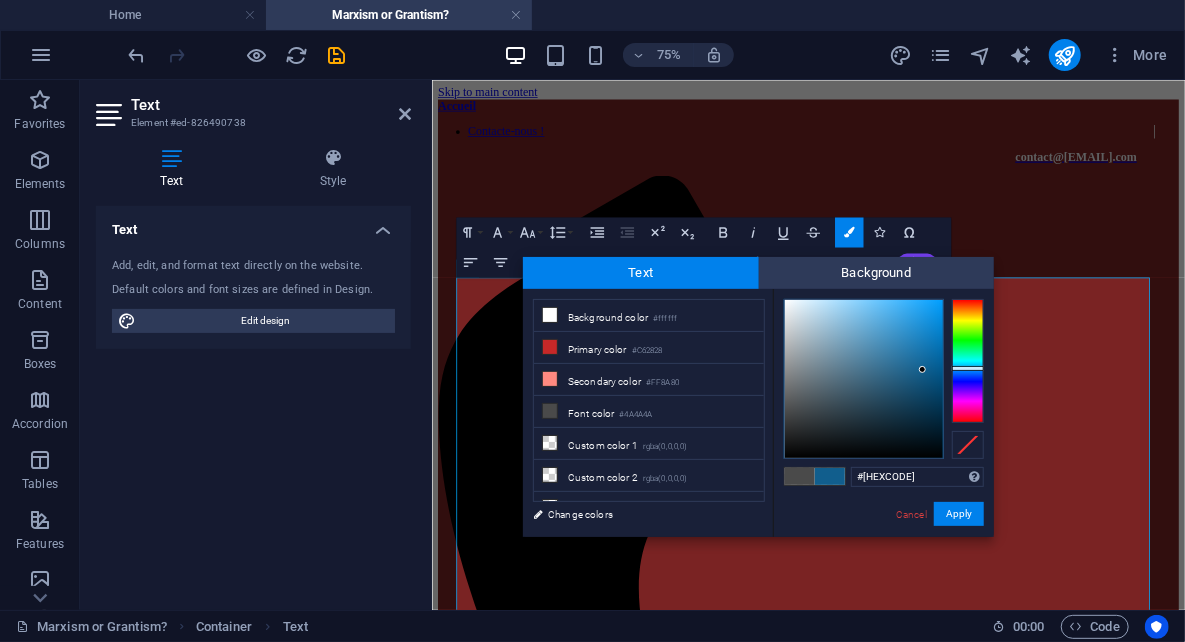 drag, startPoint x: 903, startPoint y: 354, endPoint x: 923, endPoint y: 370, distance: 25.612497 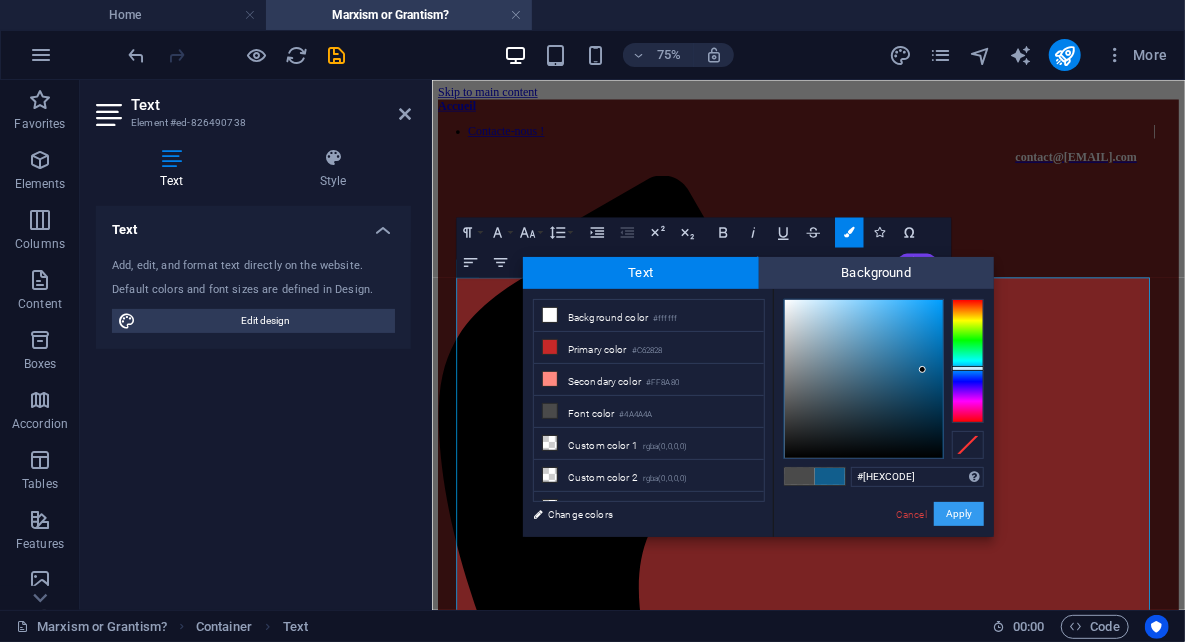 click on "Apply" at bounding box center [959, 514] 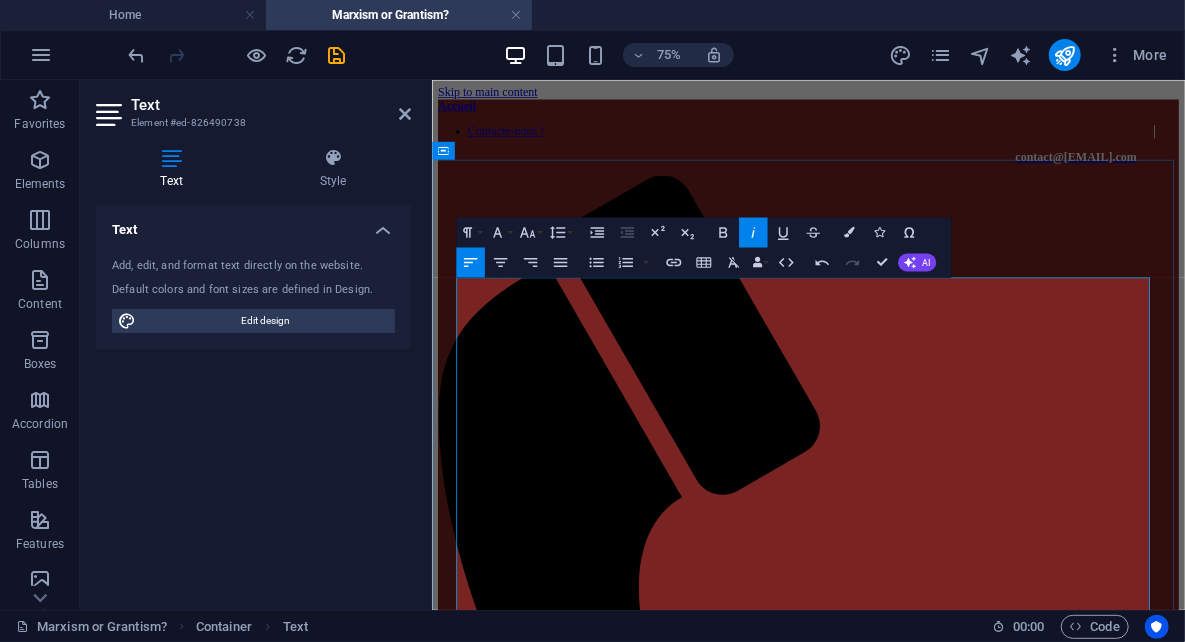 click at bounding box center [933, 1777] 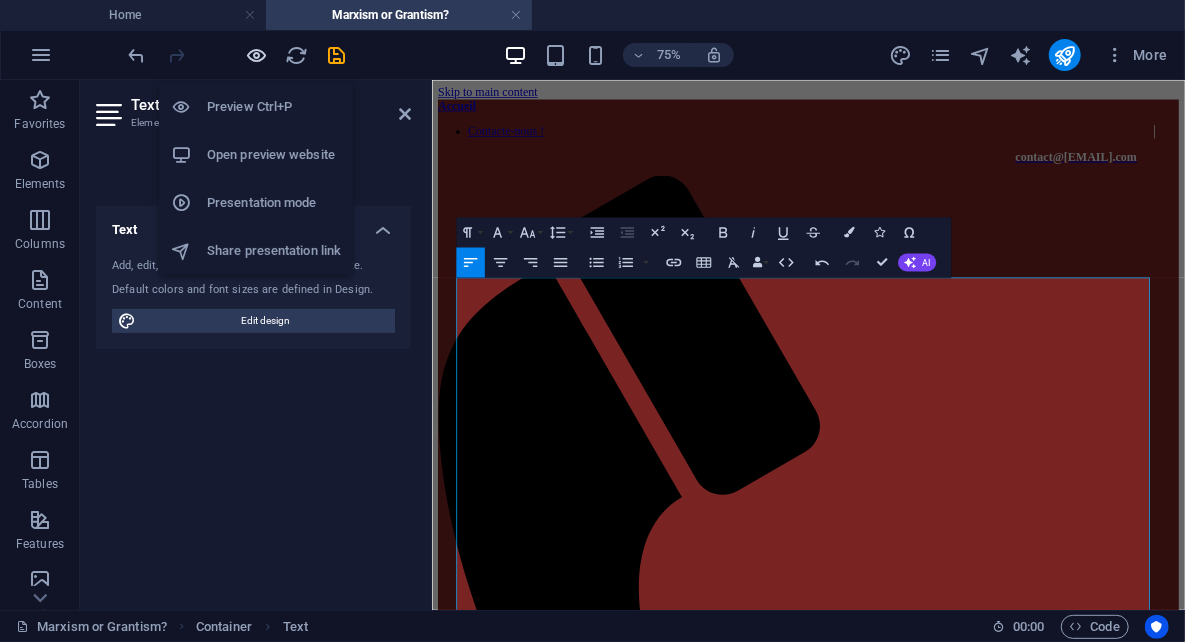 click at bounding box center [257, 55] 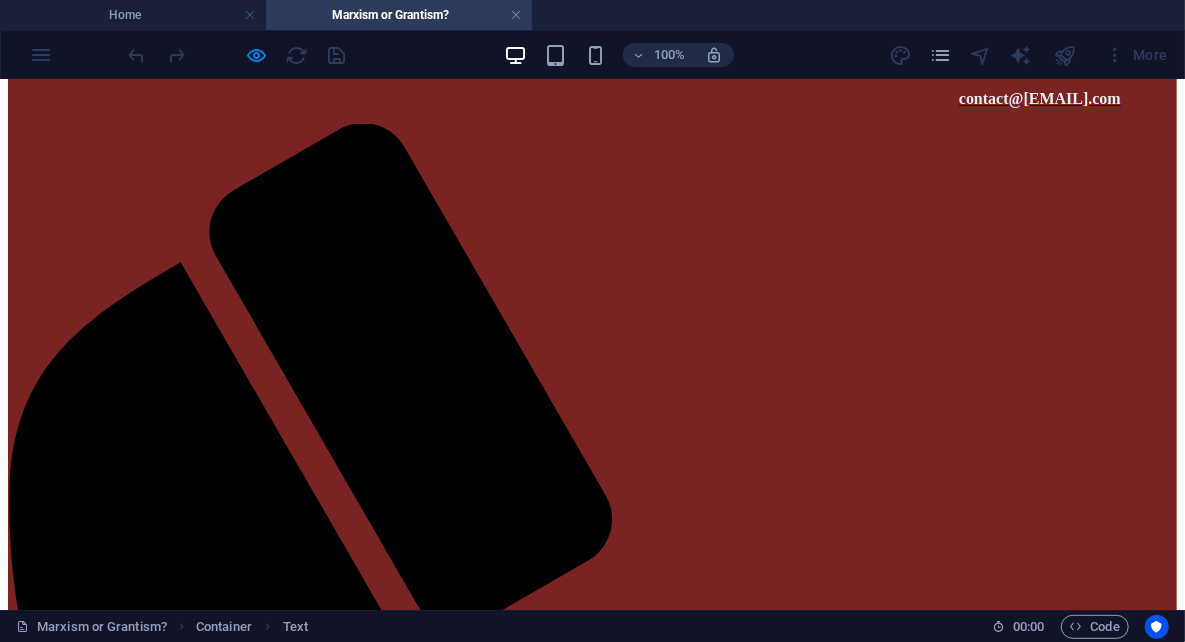 scroll, scrollTop: 100, scrollLeft: 0, axis: vertical 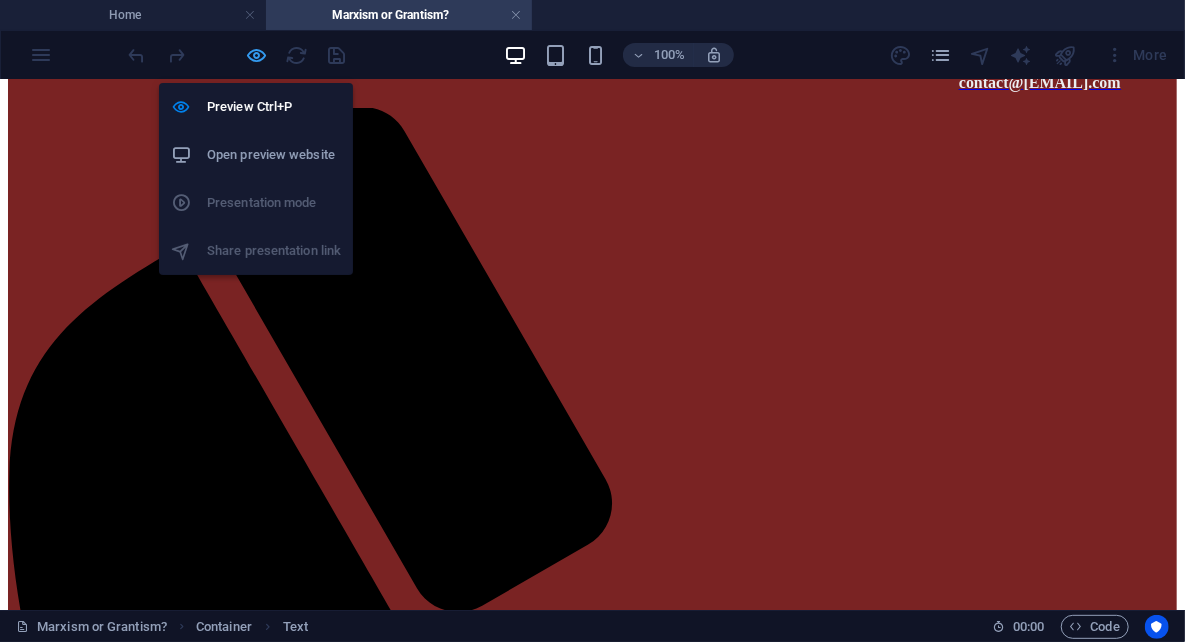 click at bounding box center (257, 55) 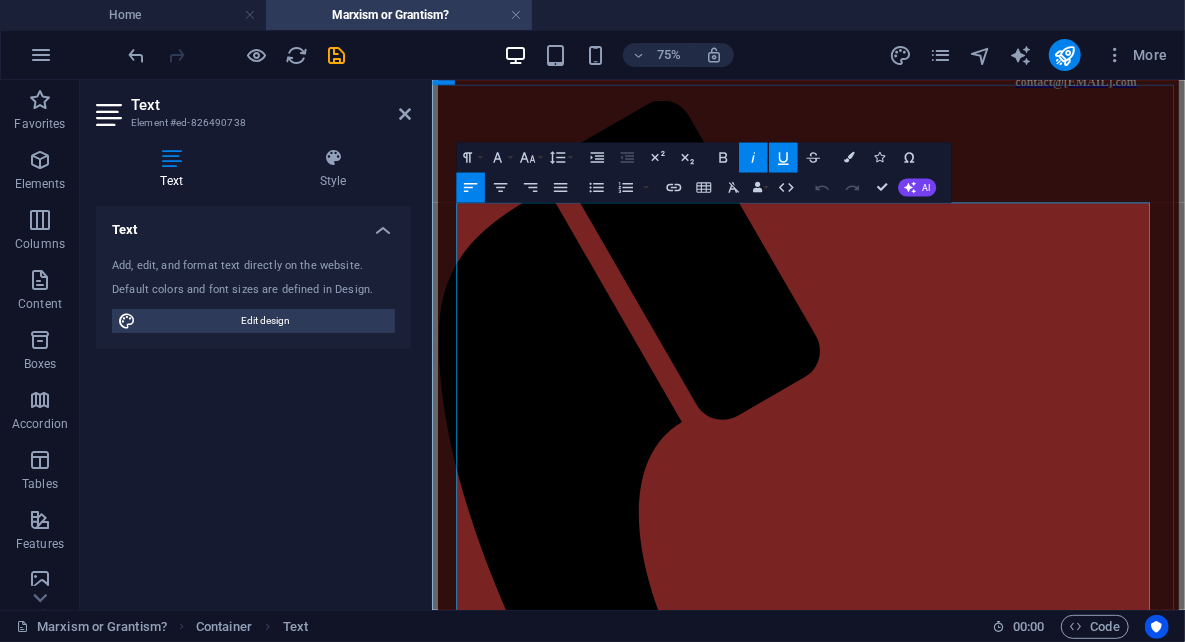 drag, startPoint x: 625, startPoint y: 329, endPoint x: 613, endPoint y: 334, distance: 13 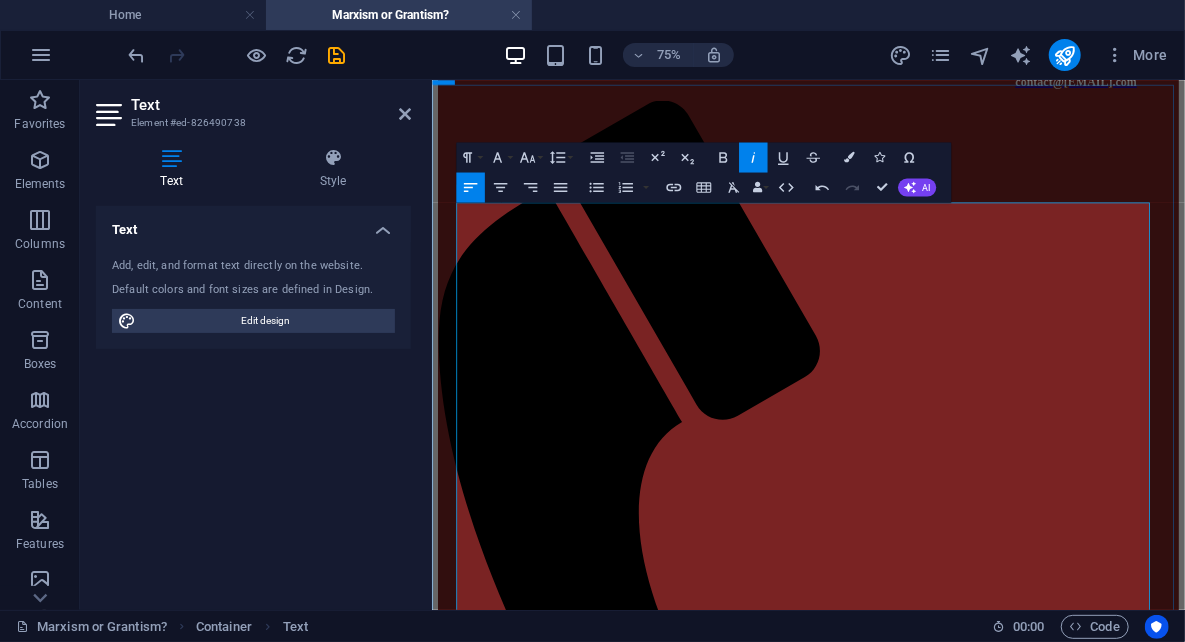 drag, startPoint x: 630, startPoint y: 326, endPoint x: 586, endPoint y: 334, distance: 44.72136 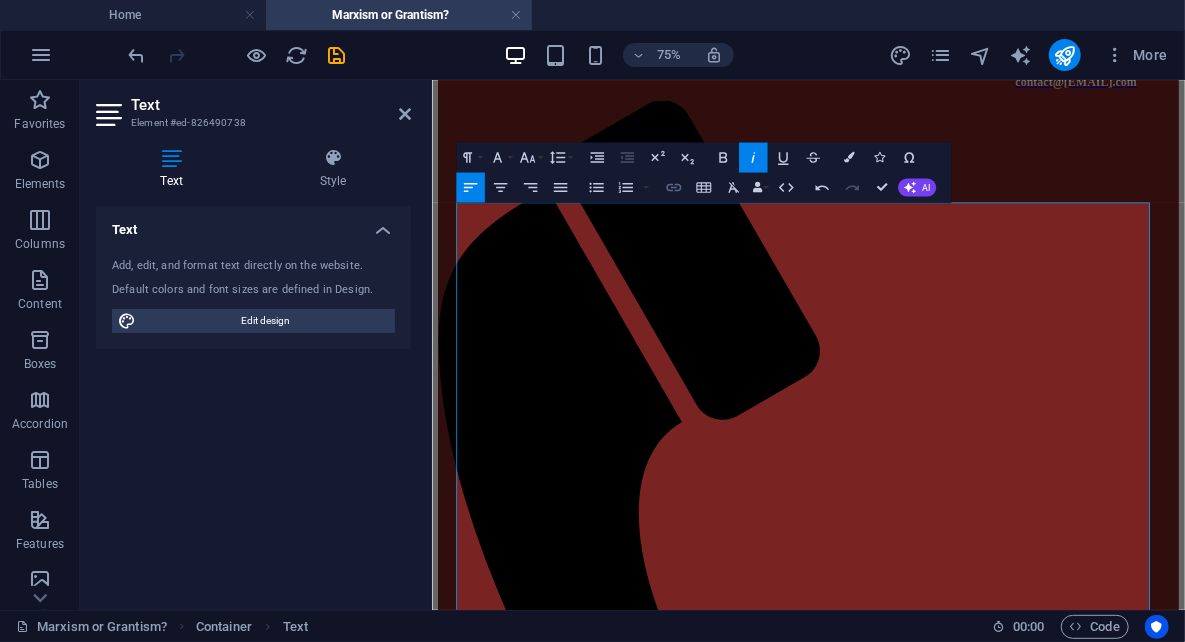 click on "Insert Link" at bounding box center [673, 187] 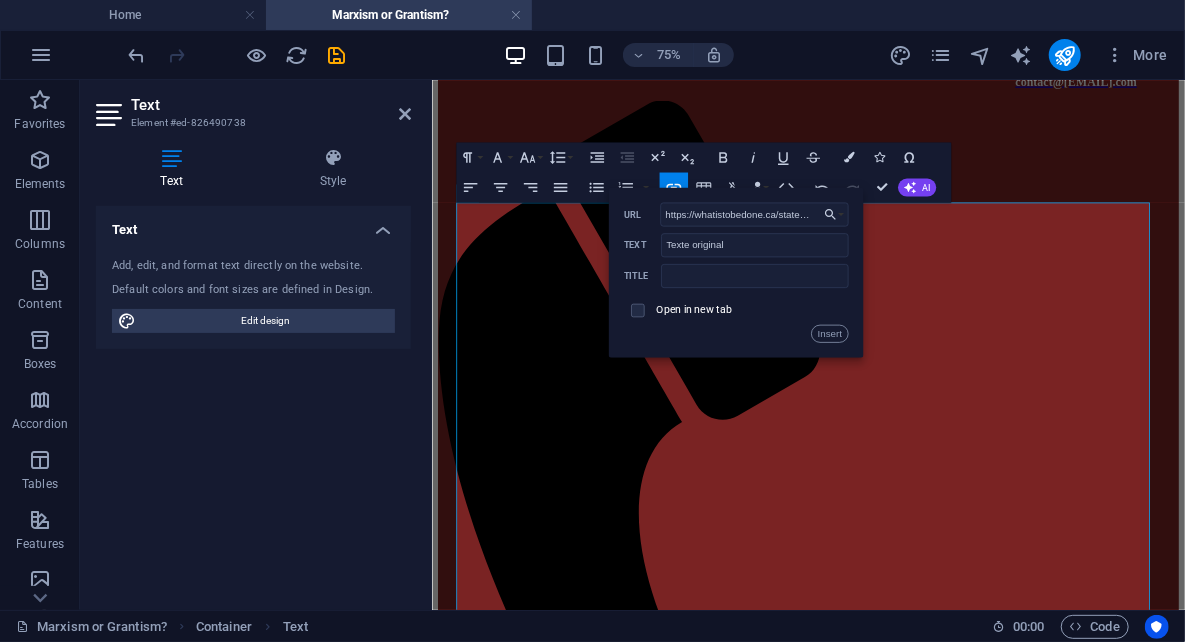 scroll, scrollTop: 0, scrollLeft: 135, axis: horizontal 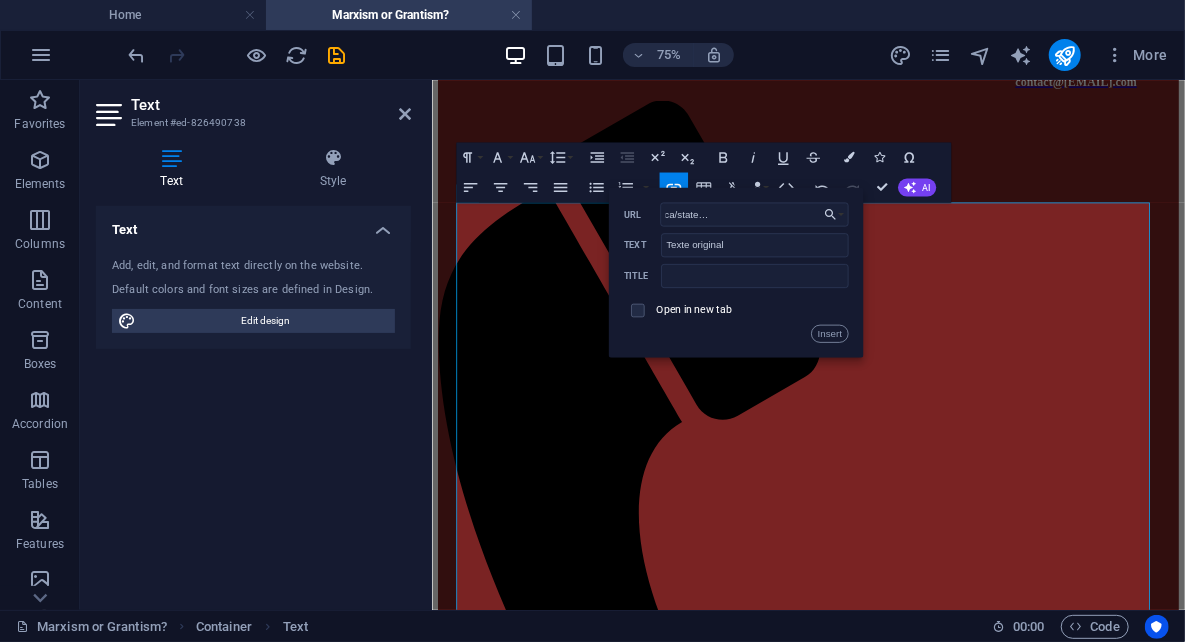 type on "https://whatistobedone.ca/statements/marxism-or-grantism" 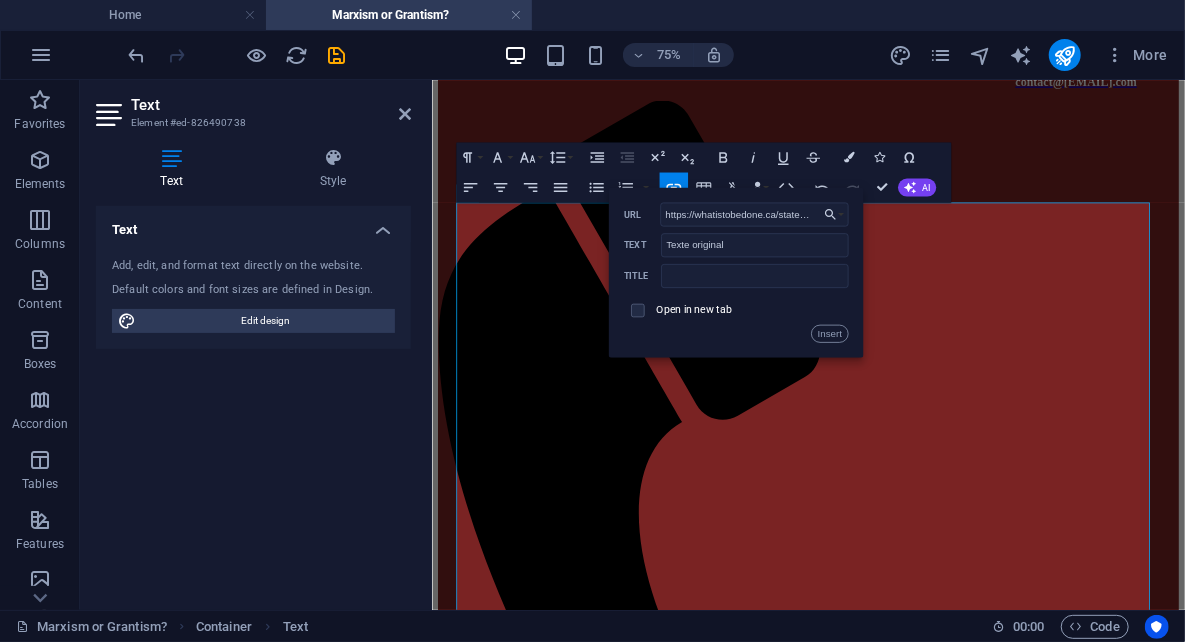 drag, startPoint x: 663, startPoint y: 310, endPoint x: 726, endPoint y: 329, distance: 65.802734 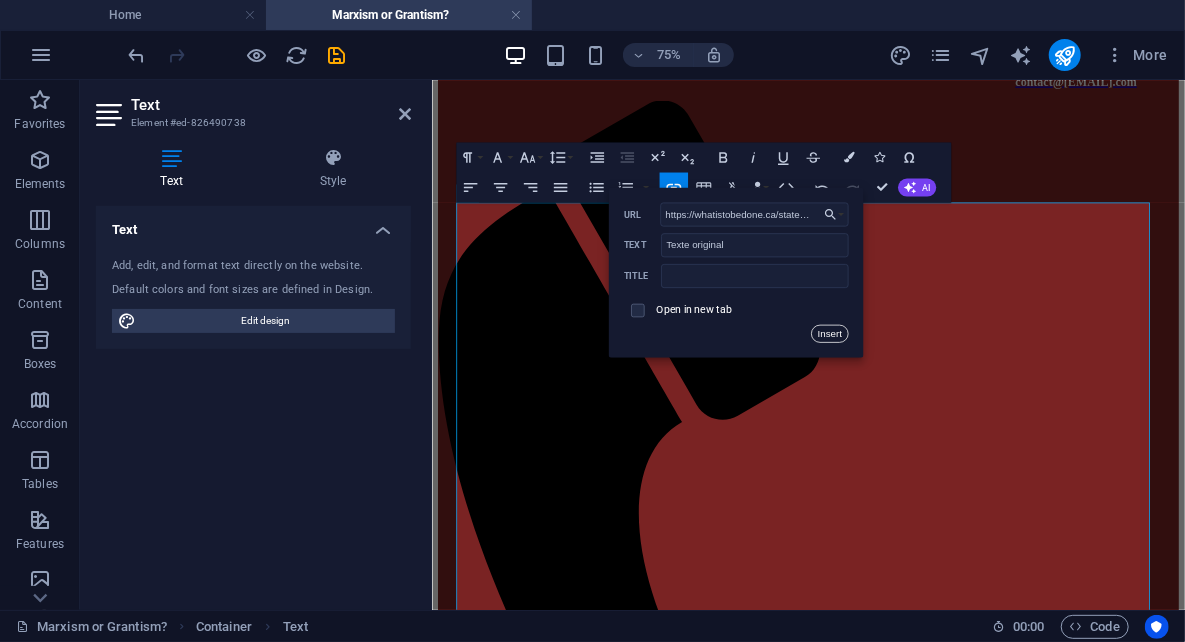 drag, startPoint x: 826, startPoint y: 330, endPoint x: 435, endPoint y: 333, distance: 391.0115 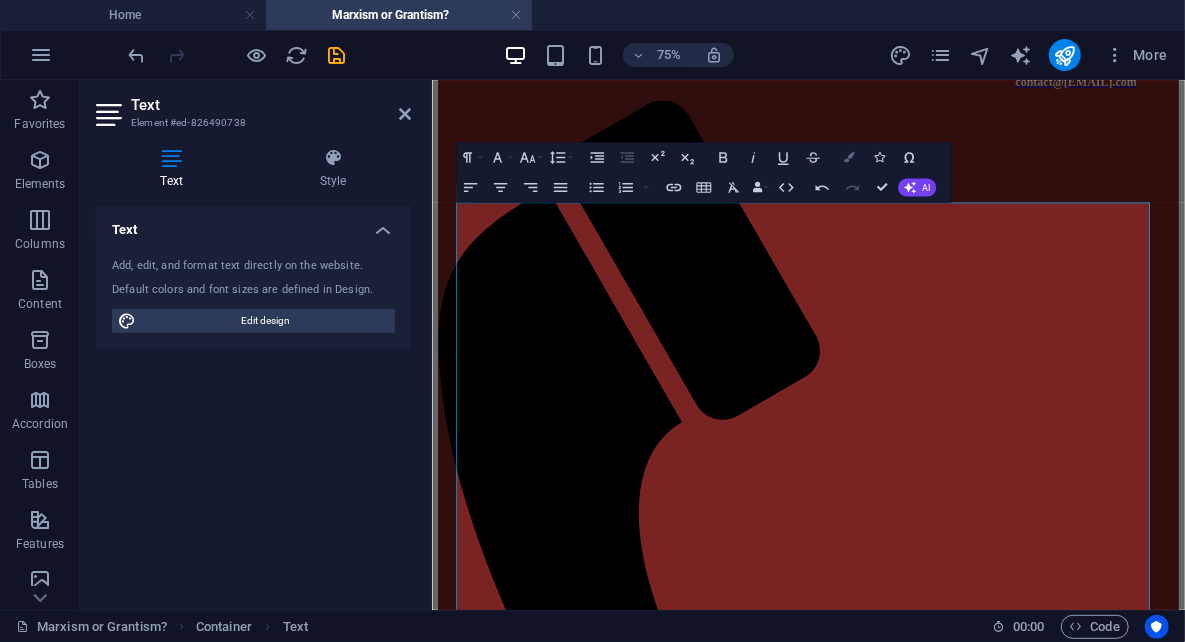 click on "Colors" at bounding box center (849, 157) 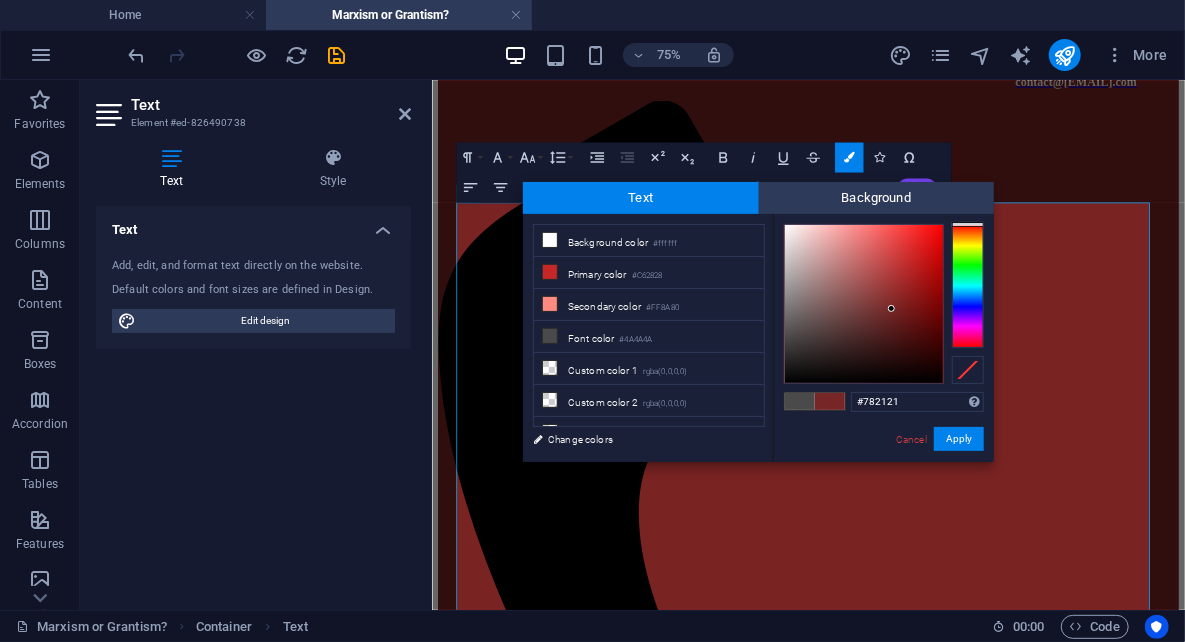 drag, startPoint x: 846, startPoint y: 296, endPoint x: 912, endPoint y: 306, distance: 66.75328 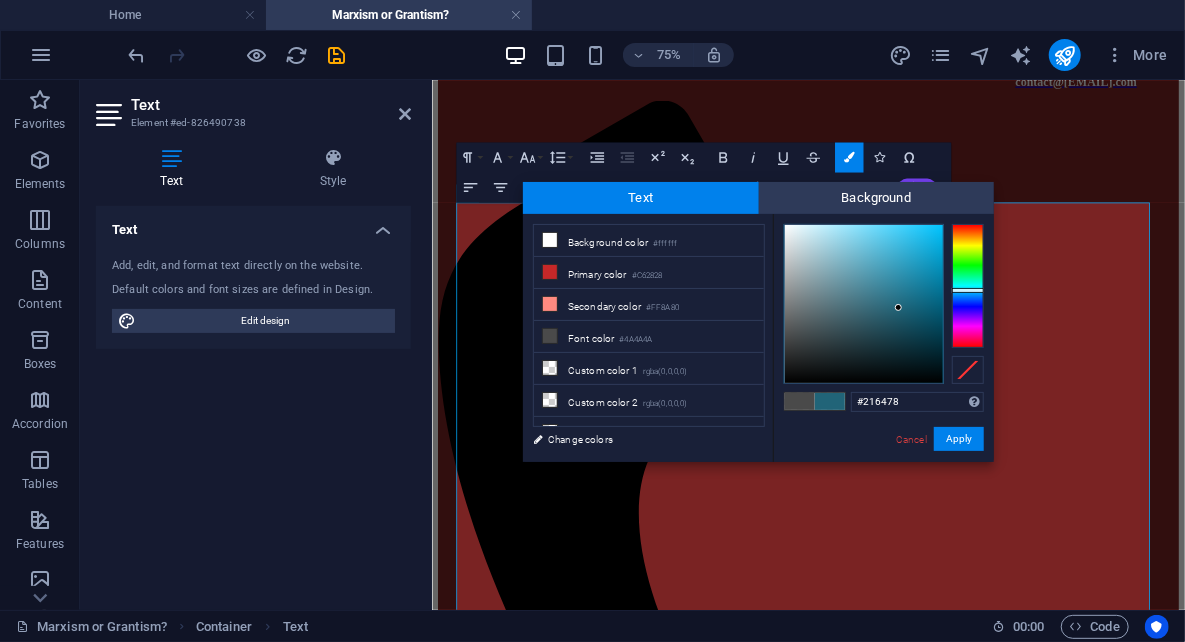 click at bounding box center [968, 286] 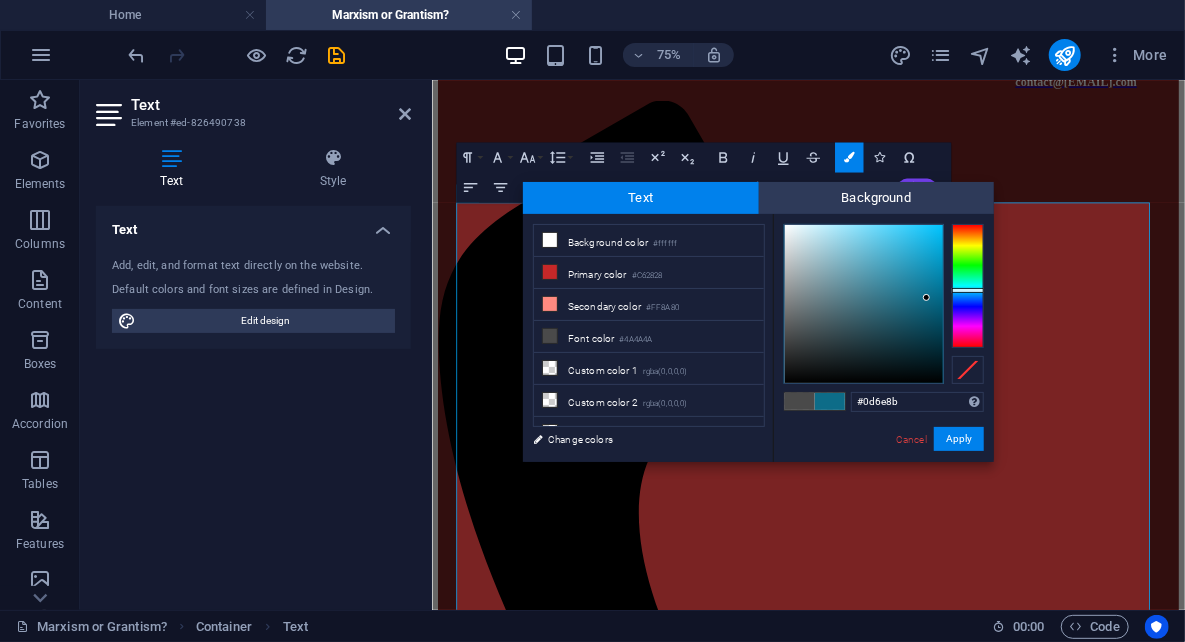 drag, startPoint x: 927, startPoint y: 308, endPoint x: 927, endPoint y: 296, distance: 12 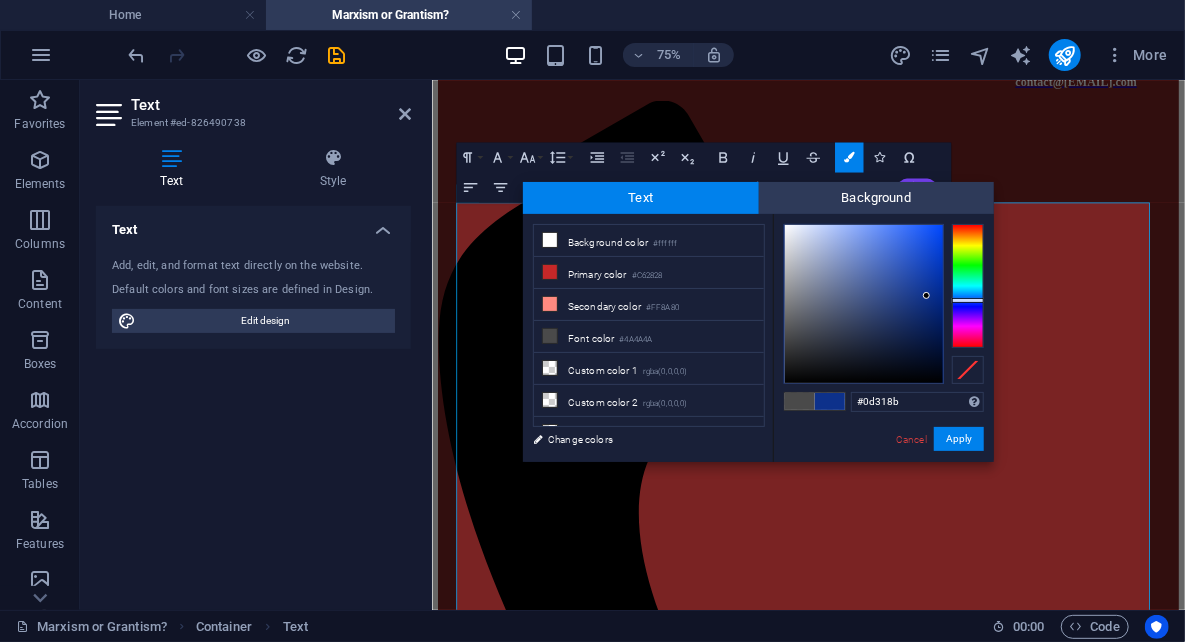 drag, startPoint x: 959, startPoint y: 292, endPoint x: 939, endPoint y: 300, distance: 21.540659 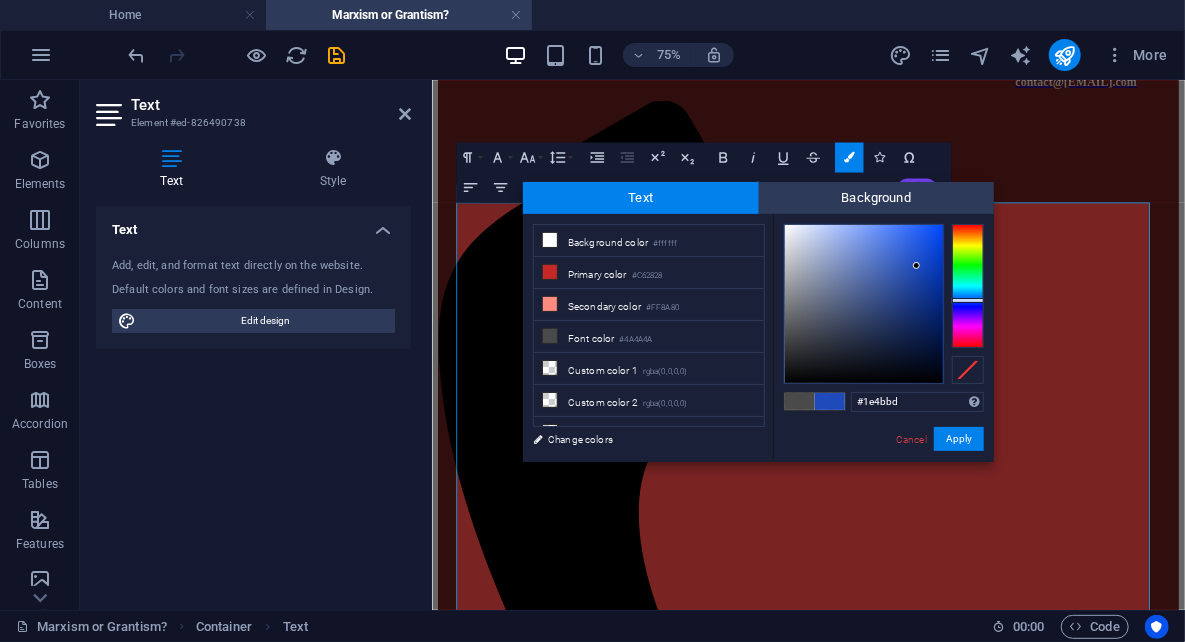 type on "#1e4bbf" 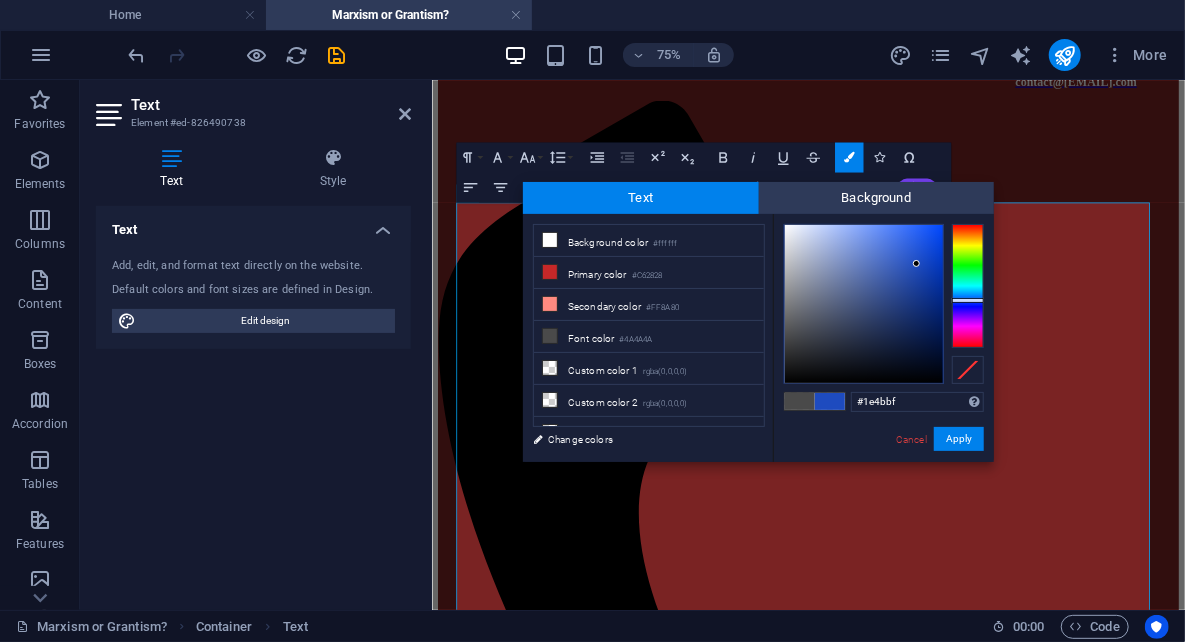 drag, startPoint x: 925, startPoint y: 296, endPoint x: 917, endPoint y: 264, distance: 32.984844 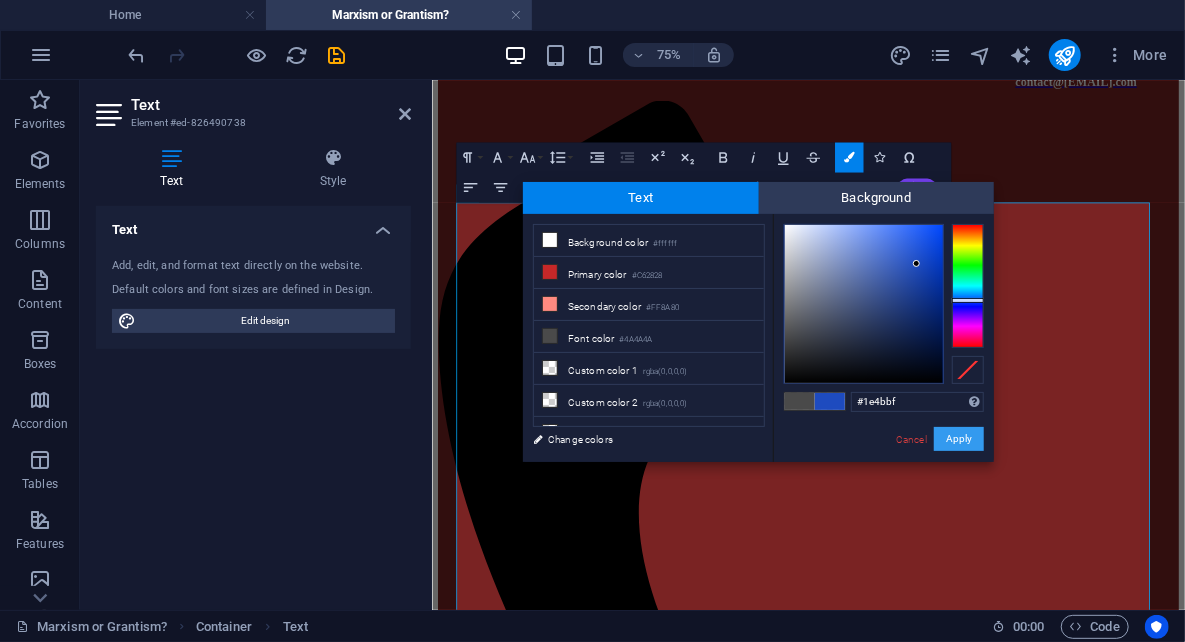 click on "Apply" at bounding box center (959, 439) 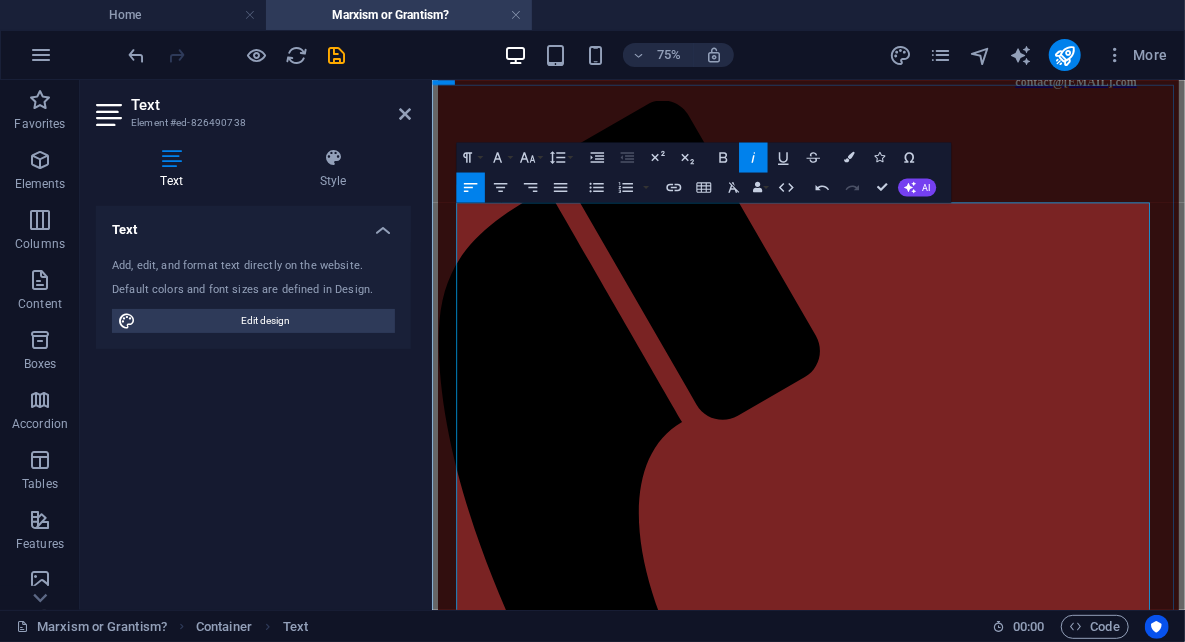 click on "Texte original" at bounding box center (933, 1641) 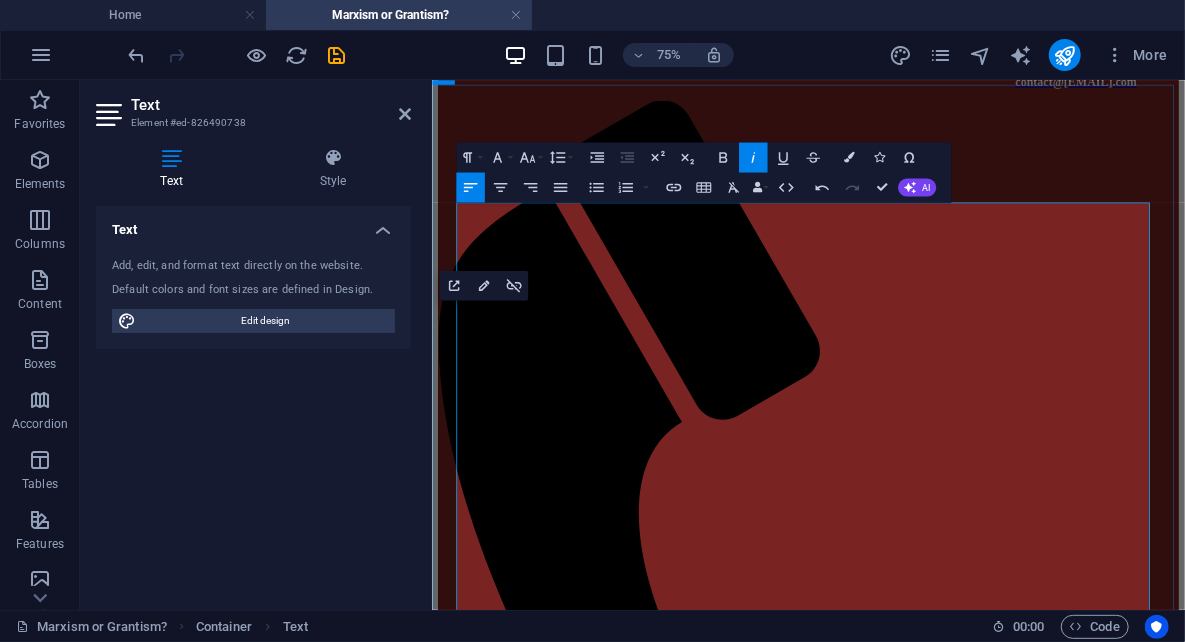 drag, startPoint x: 616, startPoint y: 322, endPoint x: 476, endPoint y: 313, distance: 140.28899 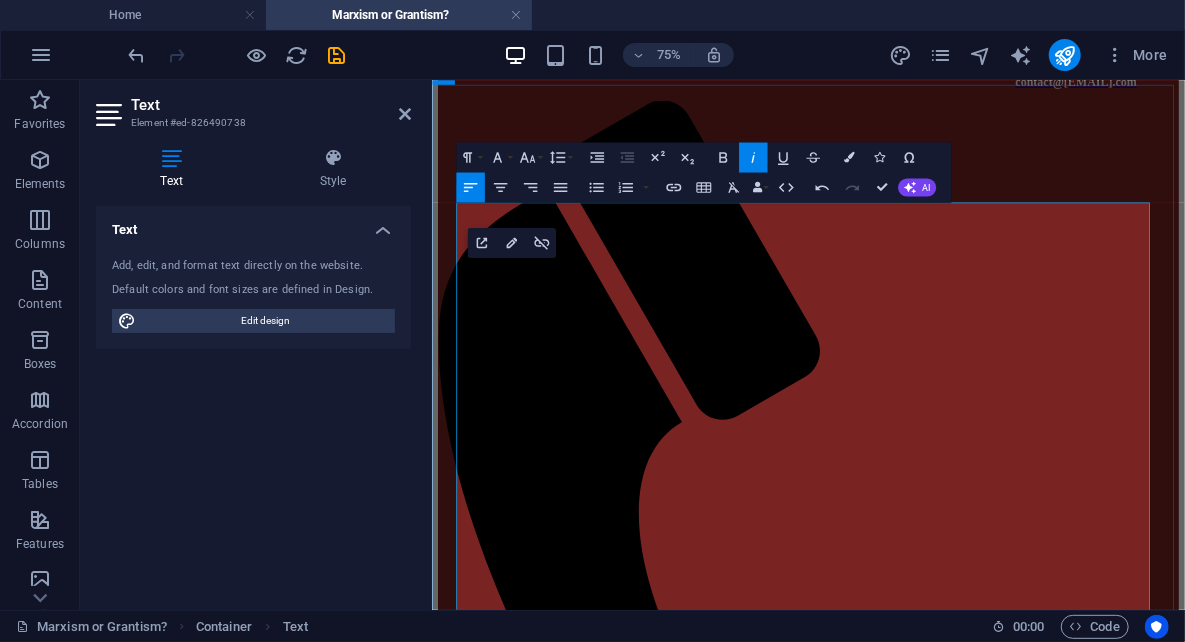 click at bounding box center [933, 1677] 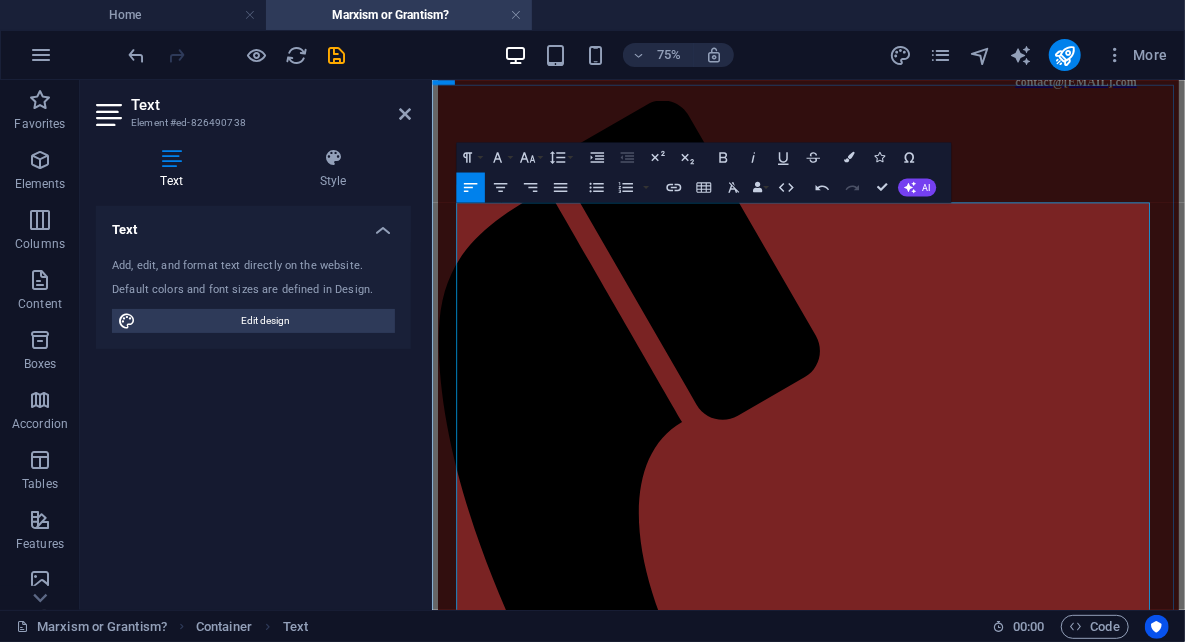 click on "Texte original" at bounding box center (933, 1641) 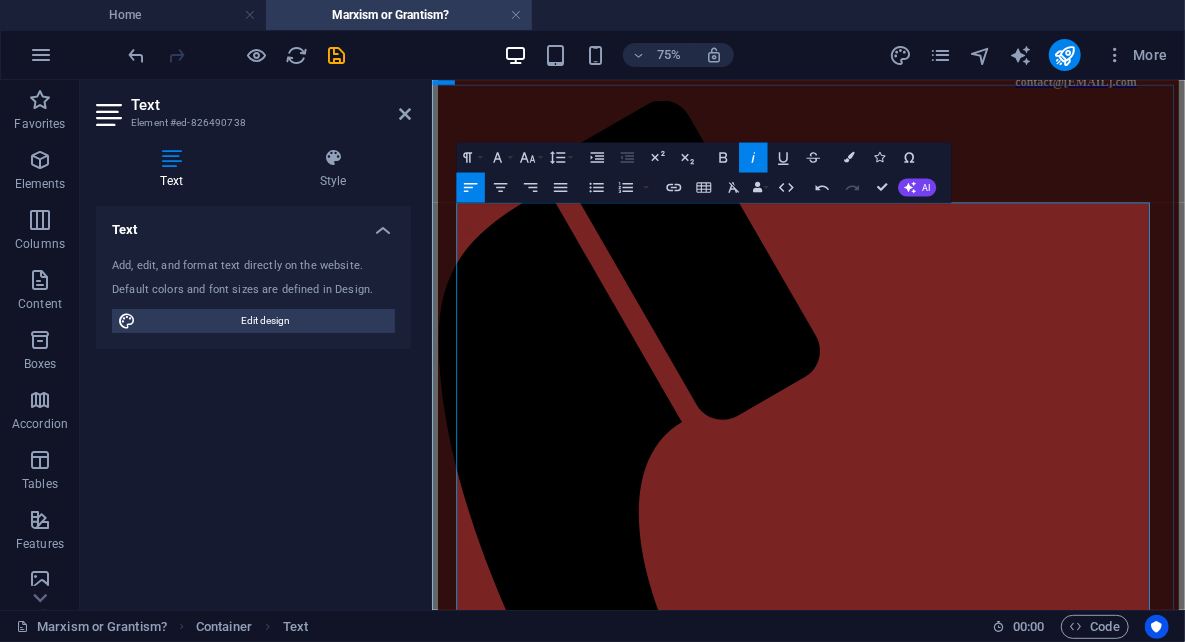 click on "Texte original" at bounding box center (933, 1641) 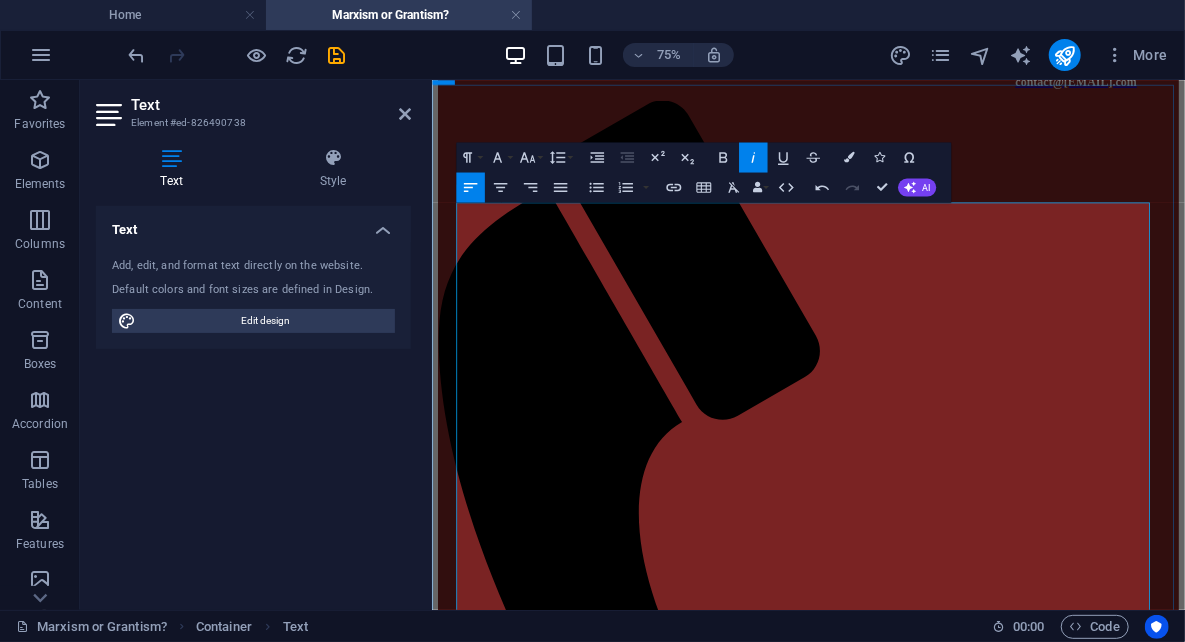 click on "Texte original" at bounding box center (933, 1641) 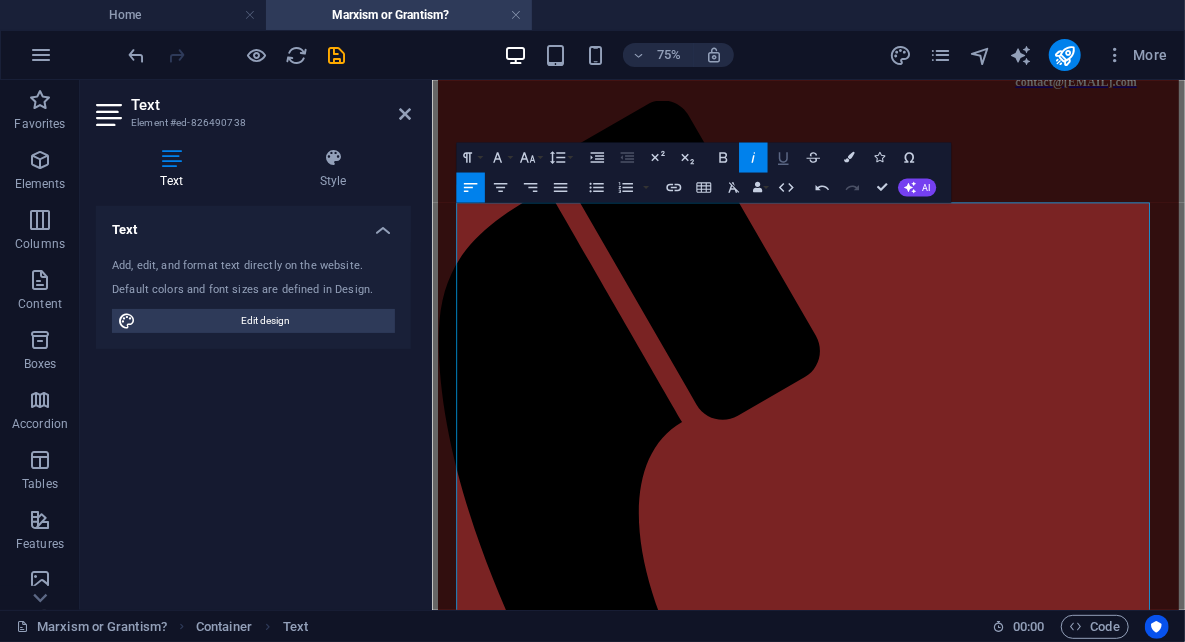 click 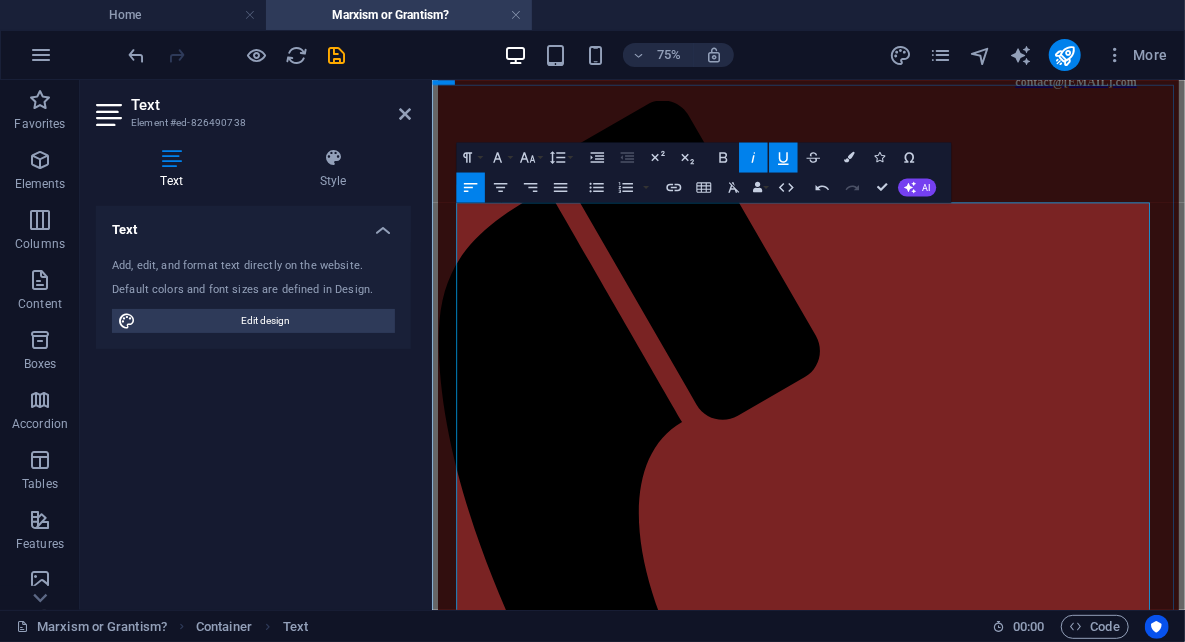 click at bounding box center (933, 1677) 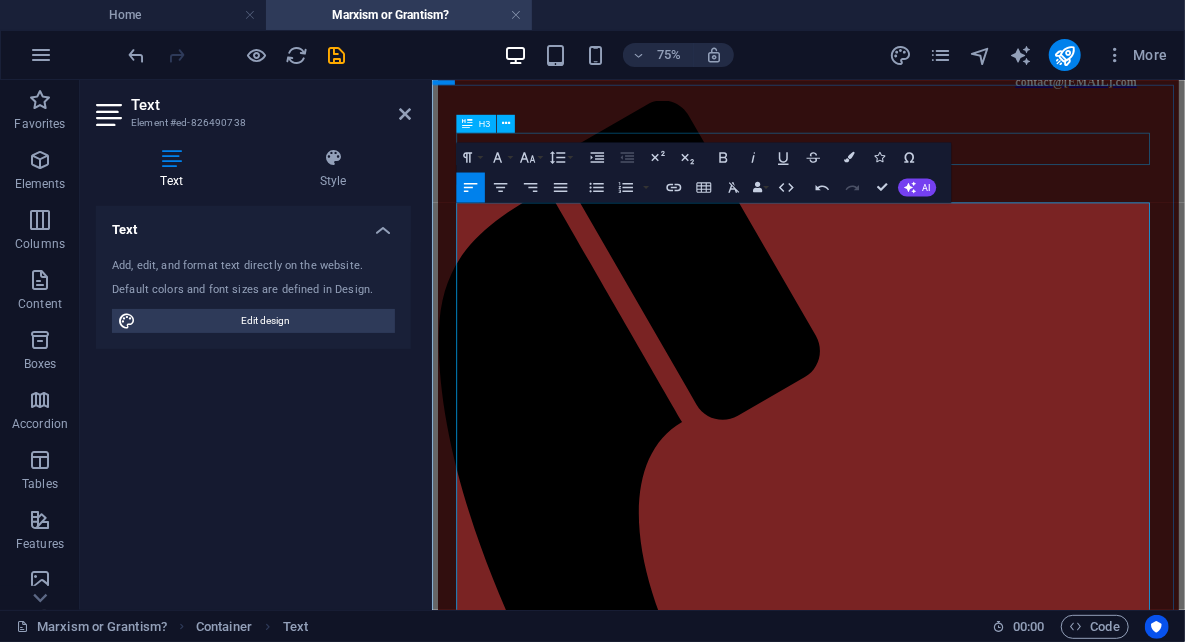 click on "Marxism or Grantism" at bounding box center (933, 1449) 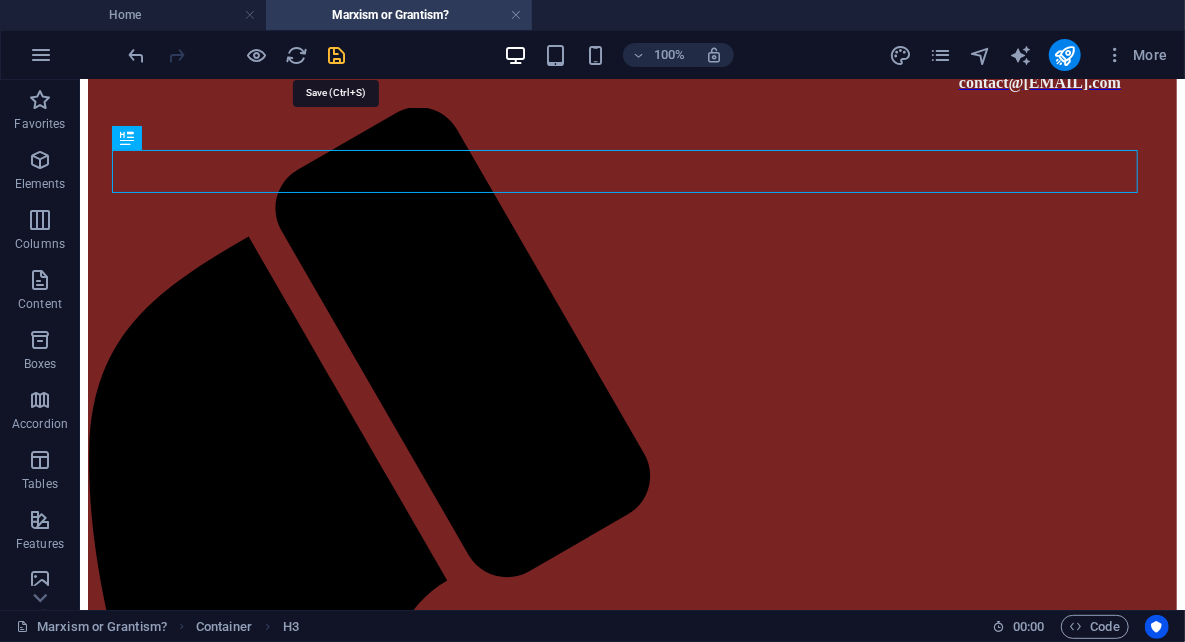 click at bounding box center (337, 55) 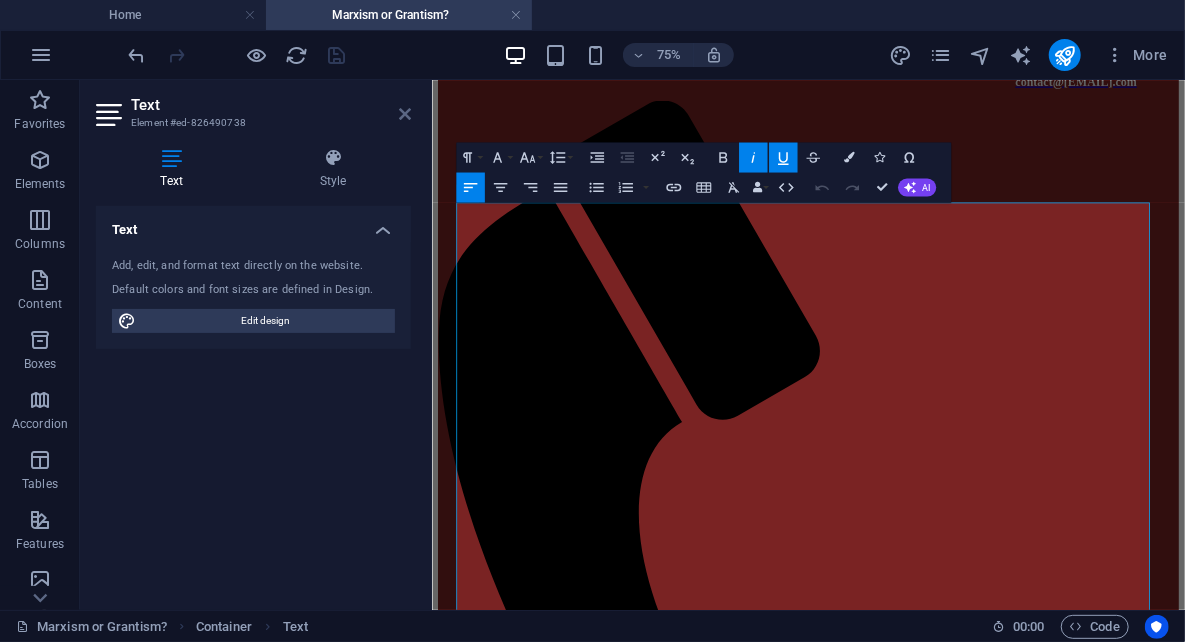 click at bounding box center [405, 114] 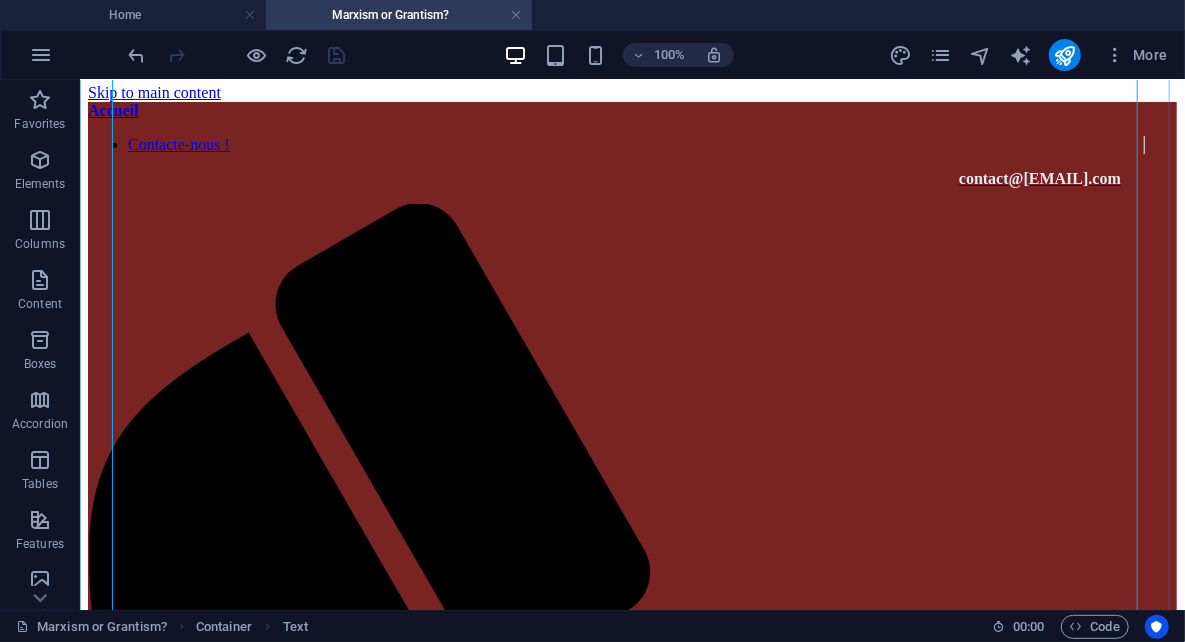 scroll, scrollTop: 0, scrollLeft: 0, axis: both 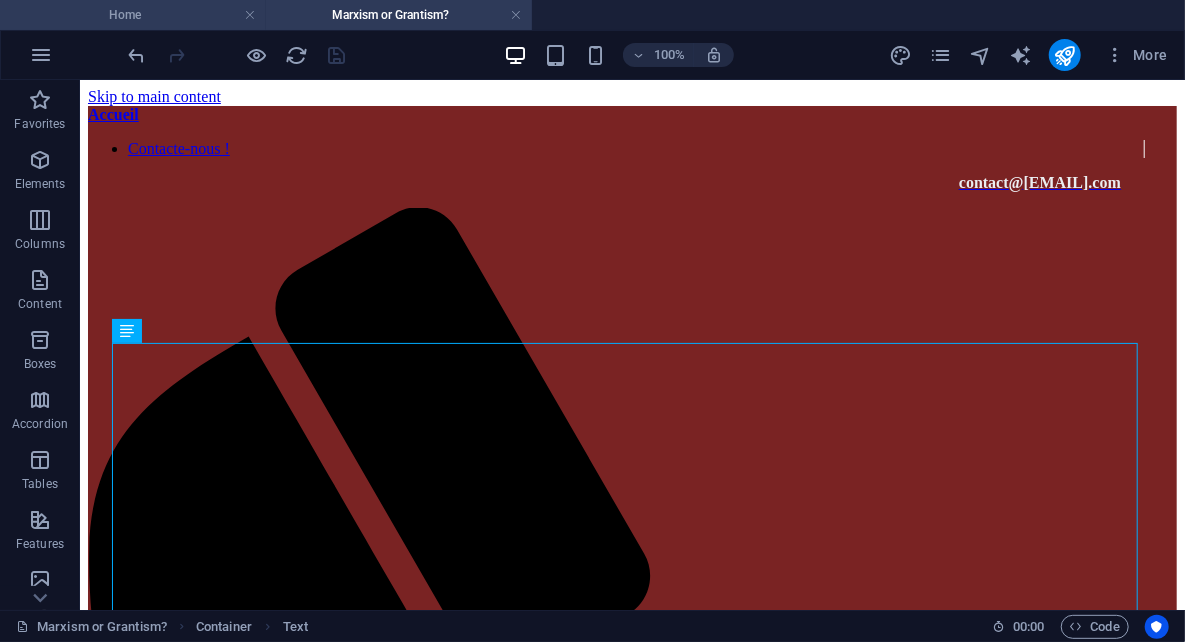 drag, startPoint x: 173, startPoint y: 17, endPoint x: 187, endPoint y: 42, distance: 28.653097 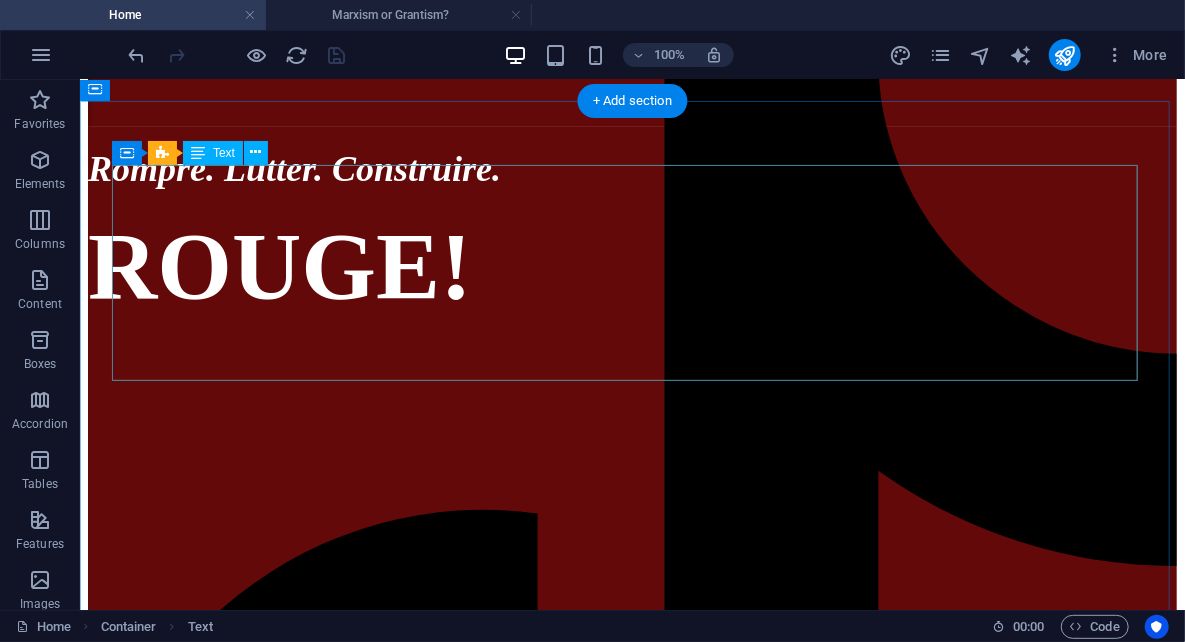 scroll, scrollTop: 356, scrollLeft: 0, axis: vertical 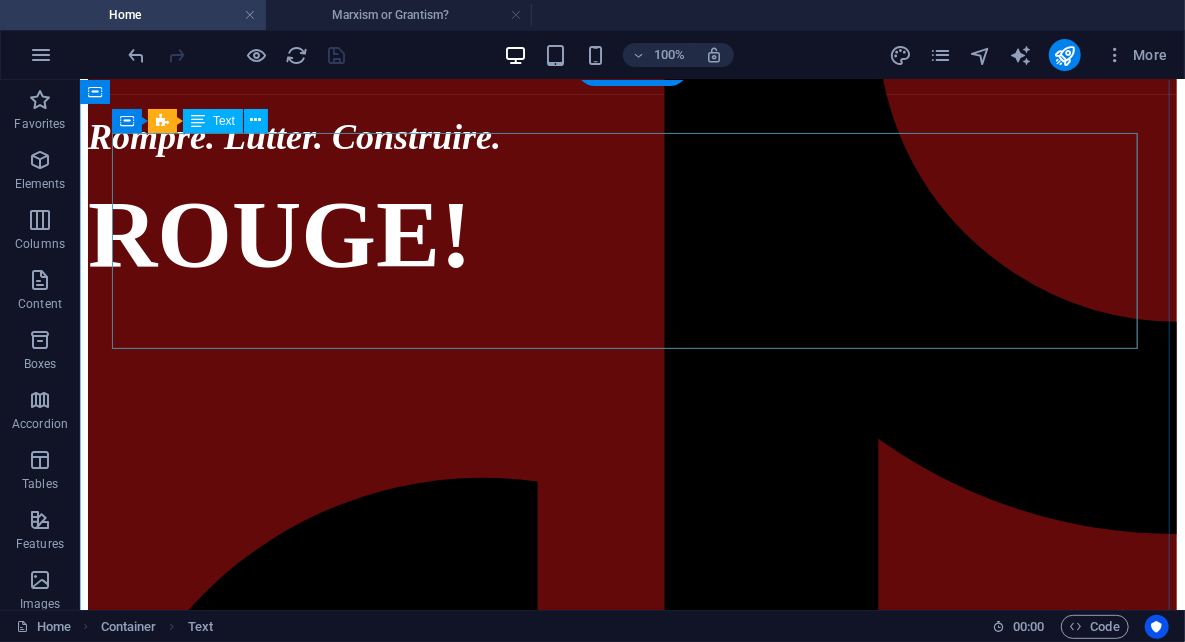 click on "Rompre. Lutter. Construire. ROUGE!" at bounding box center (631, 202) 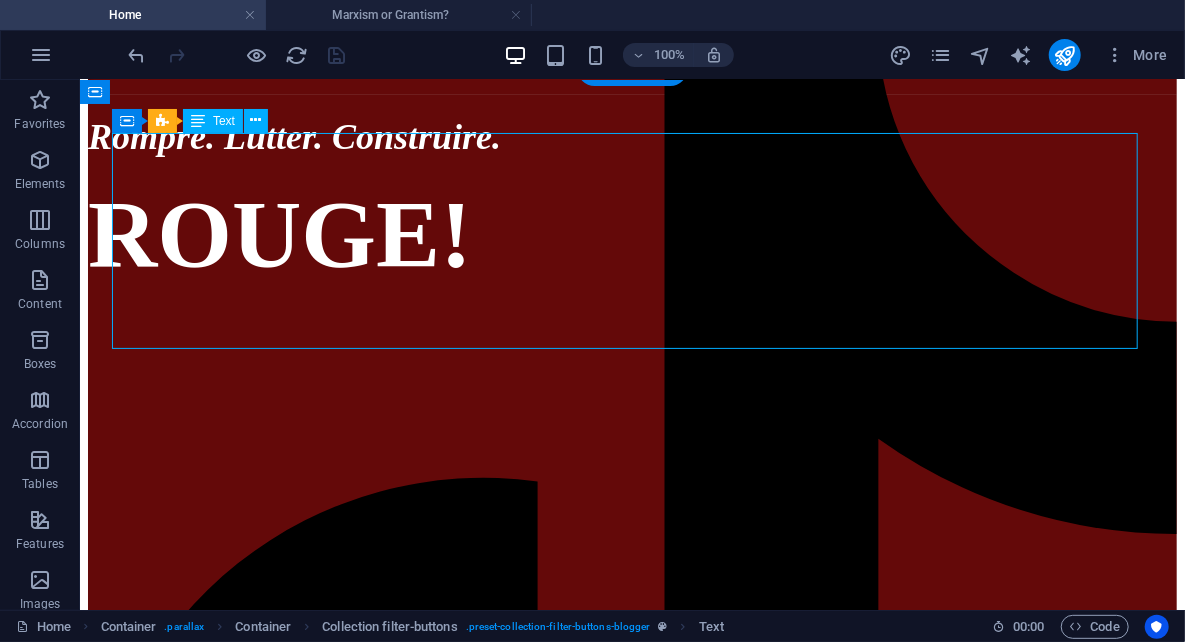 click on "Rompre. Lutter. Construire. ROUGE!" at bounding box center [631, 202] 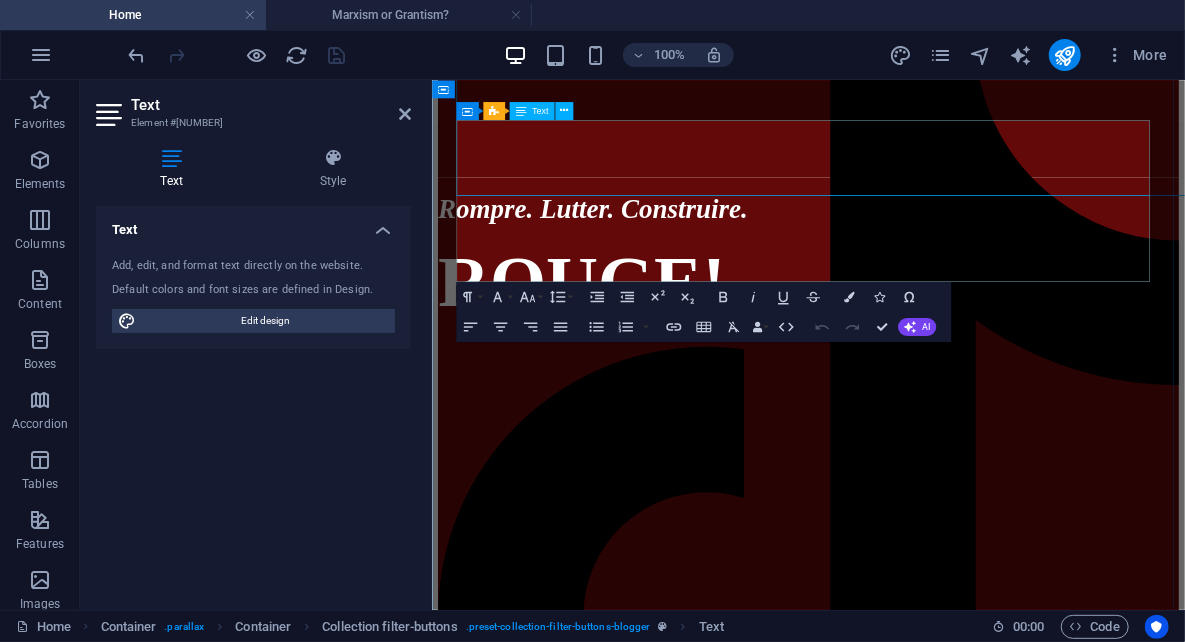 scroll, scrollTop: 470, scrollLeft: 0, axis: vertical 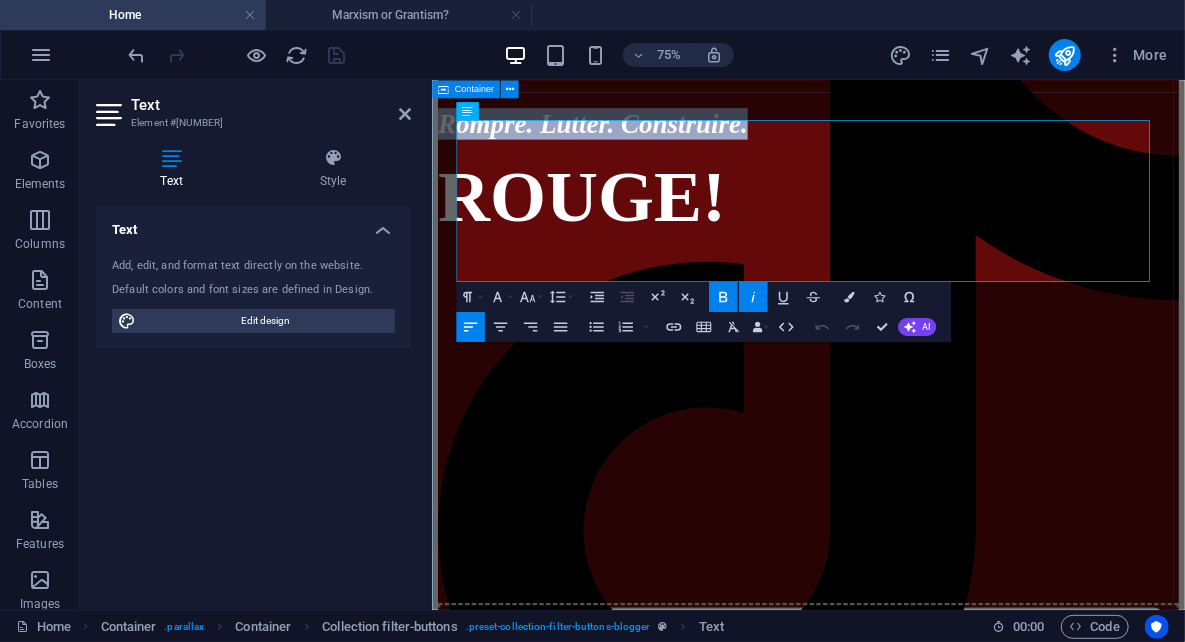 drag, startPoint x: 1038, startPoint y: 186, endPoint x: 450, endPoint y: 181, distance: 588.02124 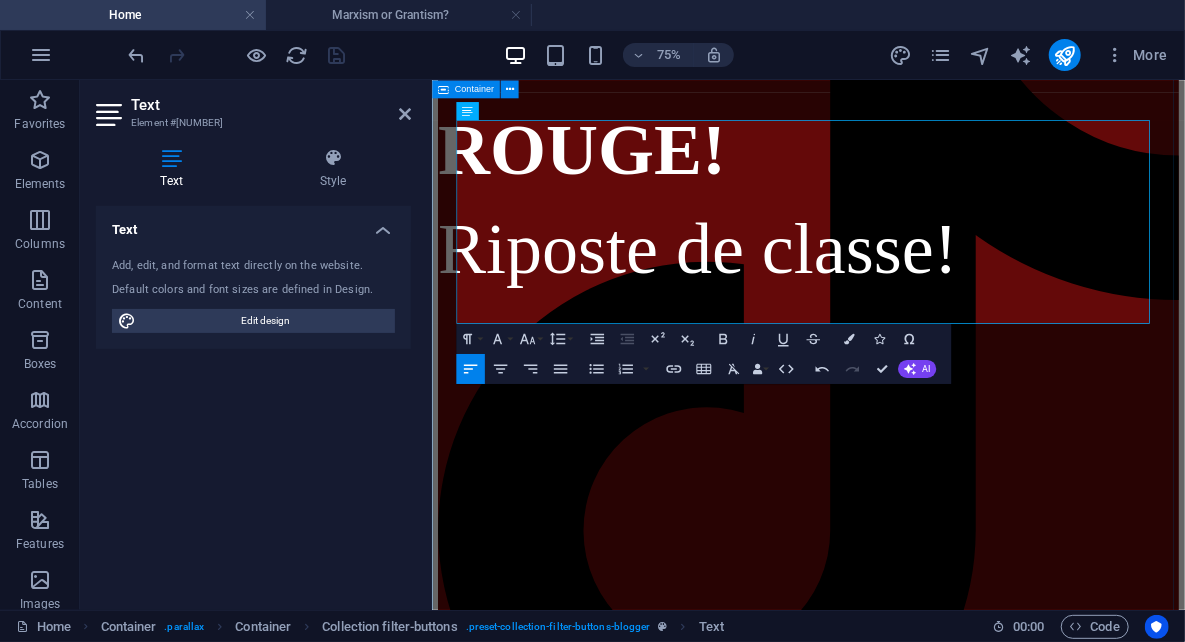 scroll, scrollTop: 0, scrollLeft: 3, axis: horizontal 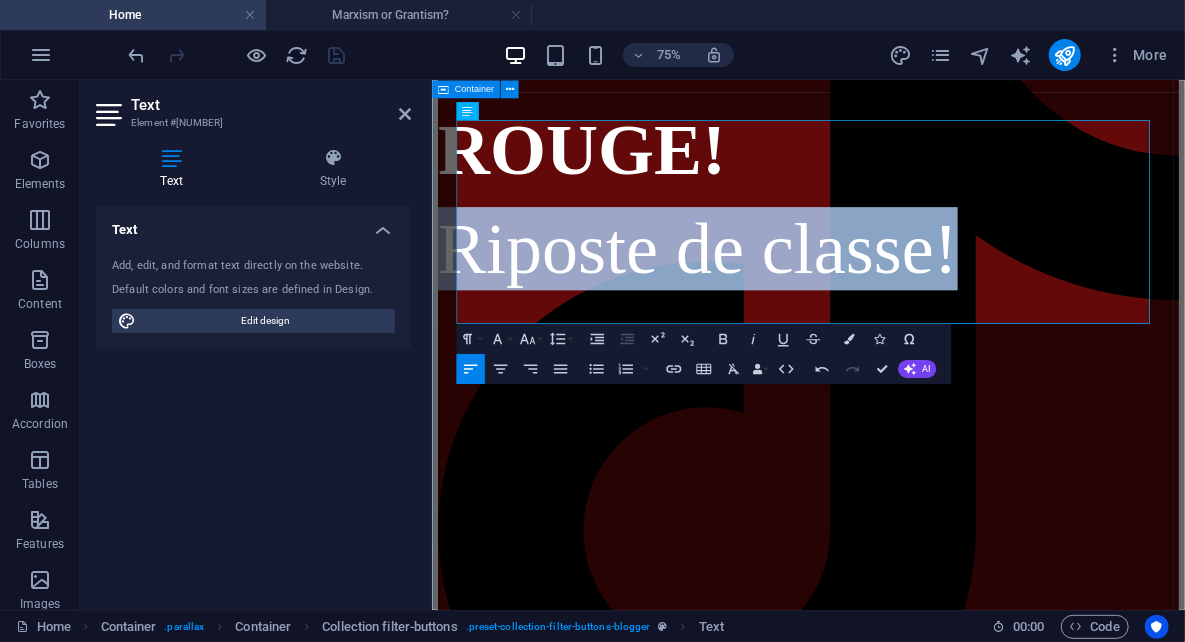 click on "Skip to main content
Accueil Contacte-nous ! contact@rouge-rood.be                ROUGE! Riposte de classe! Riposte de classe! Drop content here or  Add elements  Paste clipboard Qui sommes-nous ? Rouge!  est un média militant qui vise à être un point d’appui pour celles et ceux qui, dans les luttes, dans leurs syndicats, dans leurs collectifs, dans la gauche révolutionnaire, veulent débattre, s’outiller, se former et s’organiser. Juillet [YEAR] Drop content here or  Add elements  Paste clipboard Marxism or Grantism ? Une critique acérée du courant grantiste par d’ancien·nes militant·es du RCI (en anglais).  Un démontage méthodique de ses méthodes, de son orientation et de sa dégénérescence autoritaire. Juillet [YEAR] Drop content here or  Add elements  Paste clipboard Refondation Révolutionnaire Texte de rupture stratégique avec le courant majoritaire du PSL. Mai [YEAR] Drop content here or  Add elements or" at bounding box center (933, 2584) 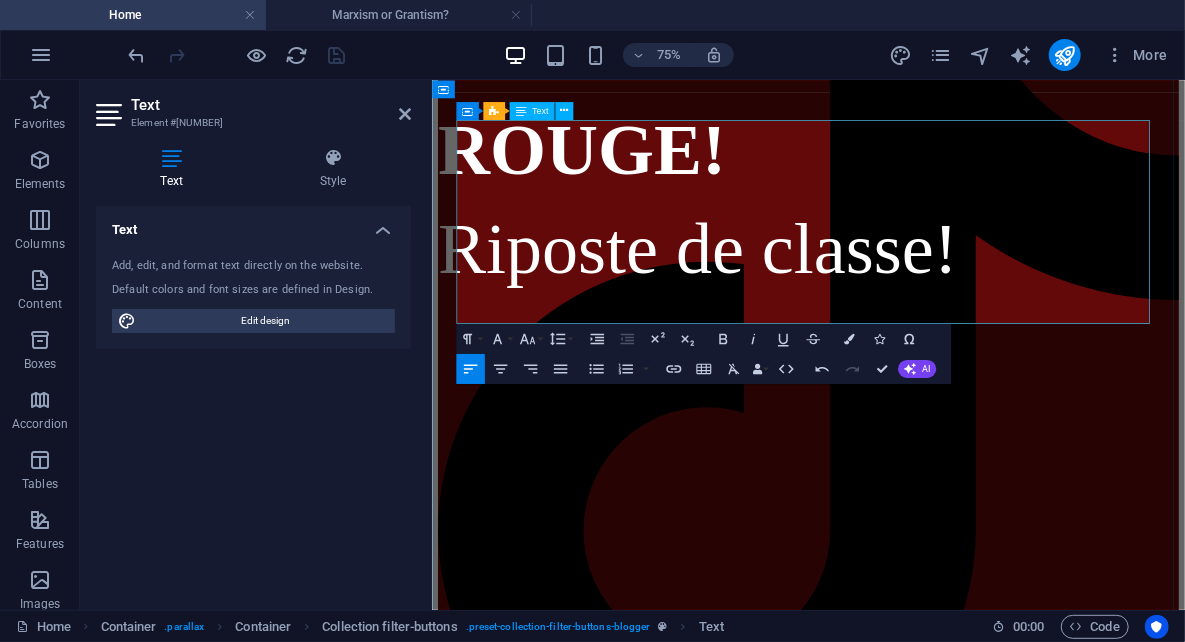 click on "Riposte de classe!" at bounding box center [933, 303] 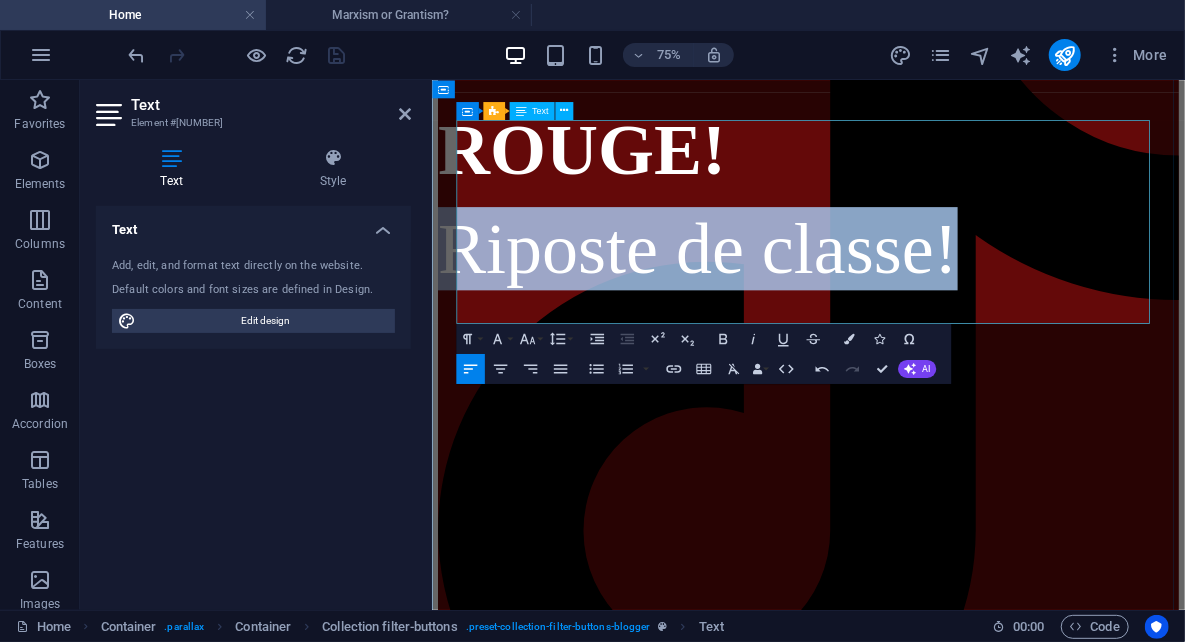 drag, startPoint x: 1350, startPoint y: 343, endPoint x: 457, endPoint y: 324, distance: 893.2021 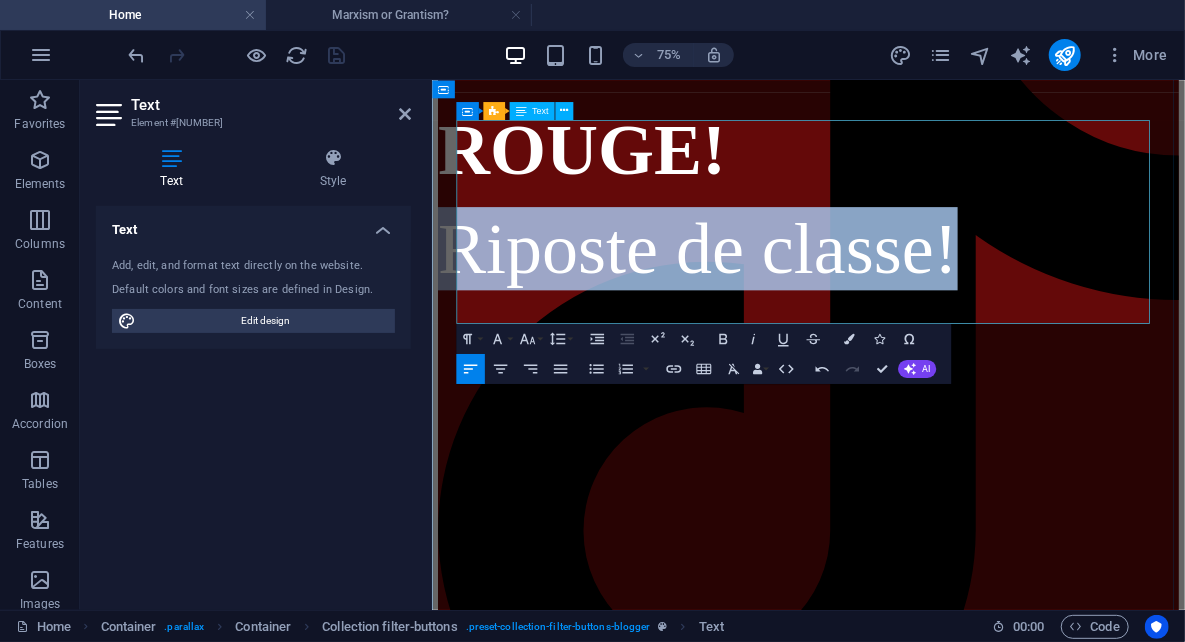 click on "ROUGE! Riposte de classe! Riposte de classe! Drop content here or  Add elements  Paste clipboard Qui sommes-nous ? Rouge!  est un média militant qui vise à être un point d’appui pour celles et ceux qui, dans les luttes, dans leurs syndicats, dans leurs collectifs, dans la gauche révolutionnaire, veulent débattre, s’outiller, se former et s’organiser. Juillet 2025 Drop content here or  Add elements  Paste clipboard Marxism or Grantism ? Une critique acérée du courant grantiste par d’ancien·nes militant·es du RCI (en anglais).  Un démontage méthodique de ses méthodes, de son orientation et de sa dégénérescence autoritaire. Juillet 2025 Drop content here or  Add elements  Paste clipboard Refondation Révolutionnaire Texte de rupture stratégique avec le courant majoritaire du PSL.  Ce manifeste jette les bases d’un projet révolutionnaire vivant, féministe, démocratique et tourné vers les avant-gardes de la classe. Mai 2025 Drop content here or  Add elements  Paste clipboard" at bounding box center [933, 2000] 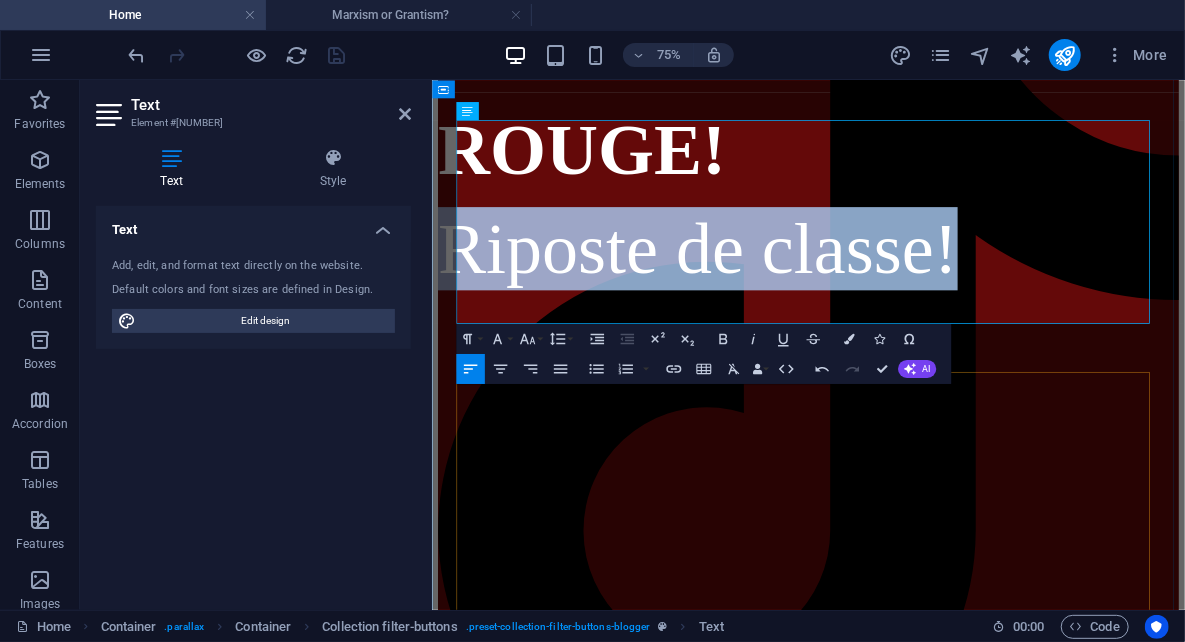 scroll, scrollTop: 270, scrollLeft: 0, axis: vertical 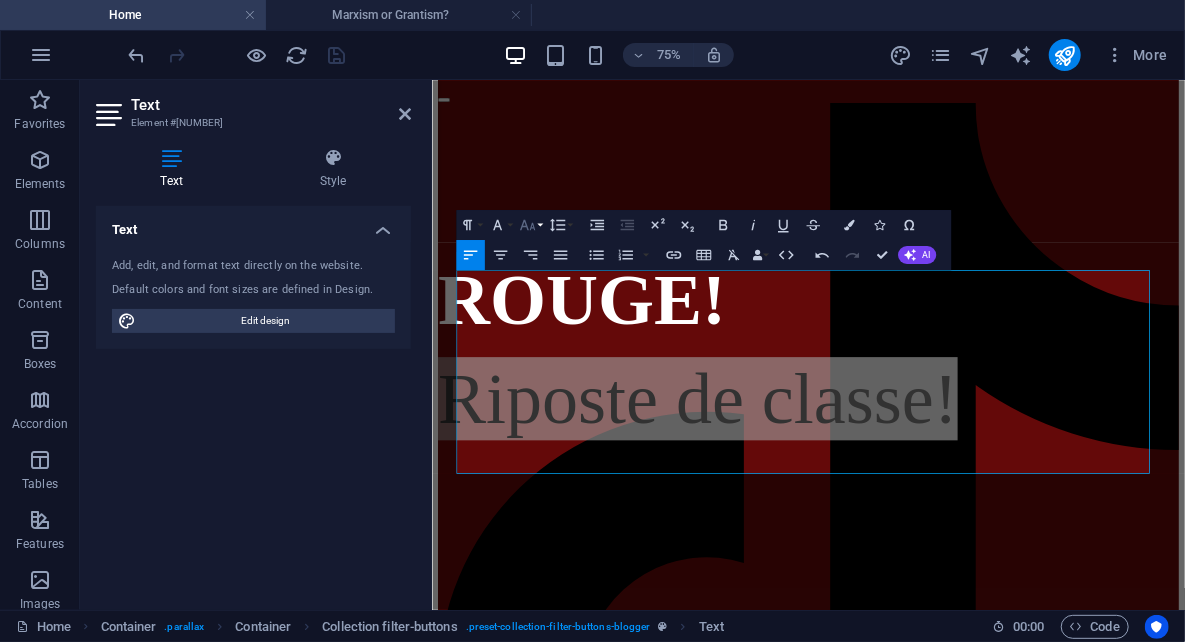 click 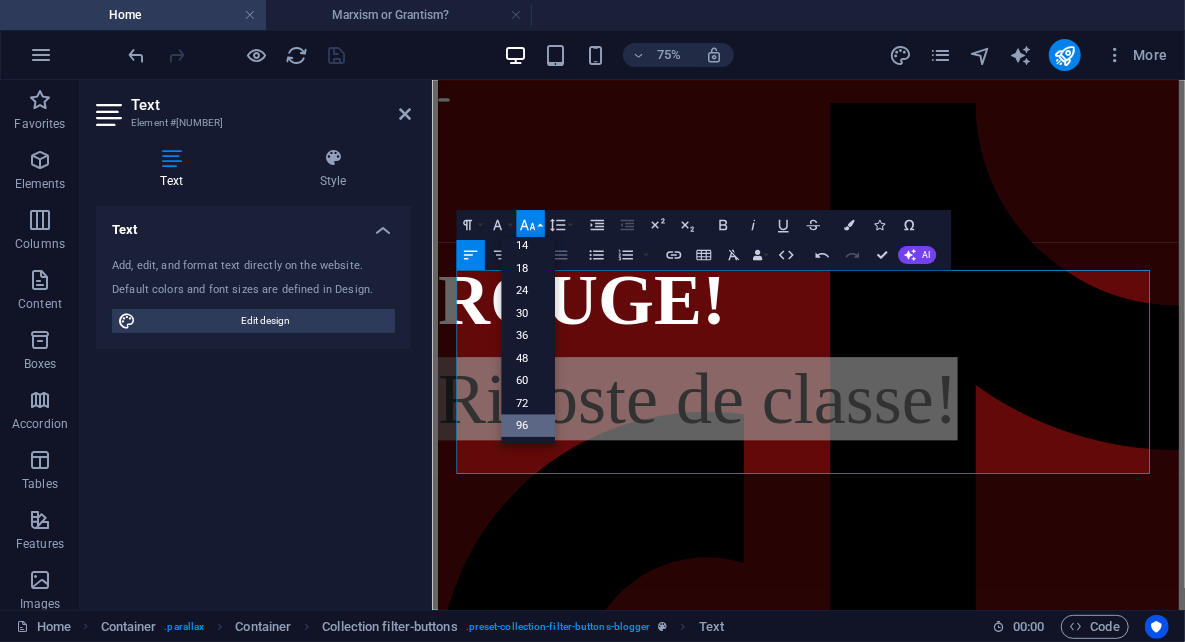 scroll, scrollTop: 160, scrollLeft: 0, axis: vertical 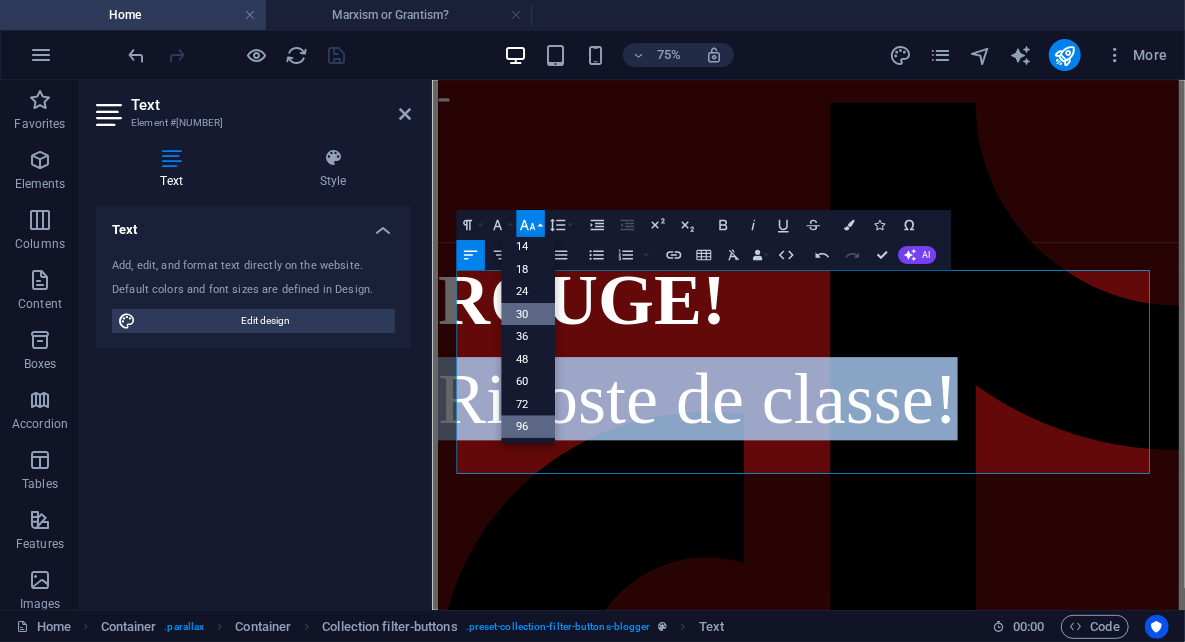 click on "30" at bounding box center [528, 314] 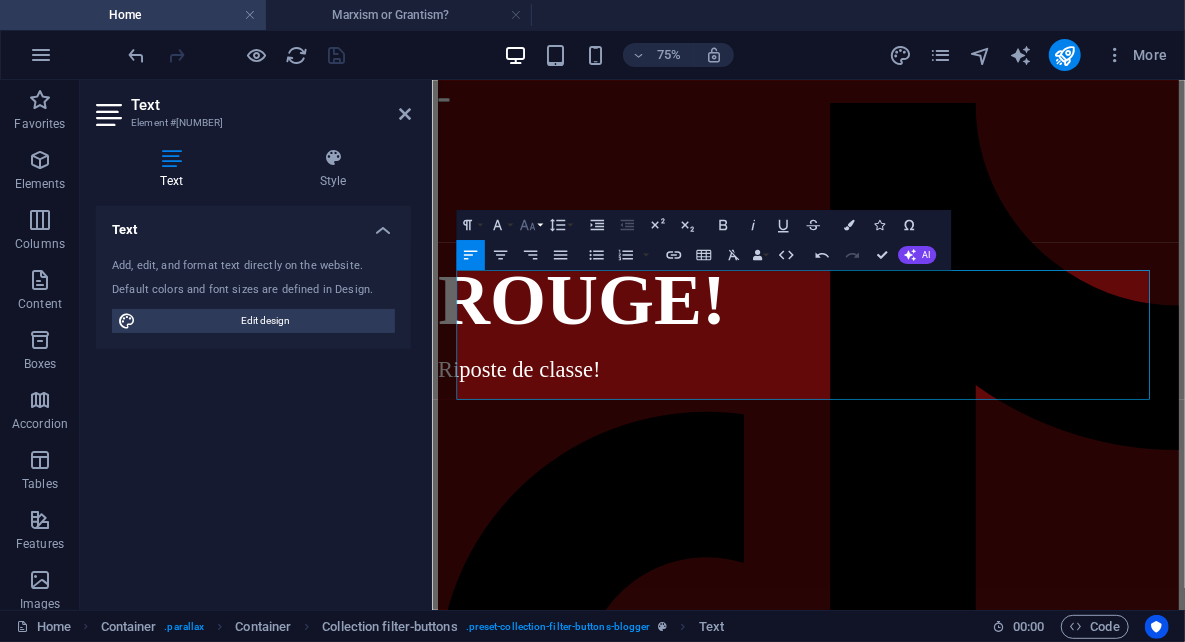 click 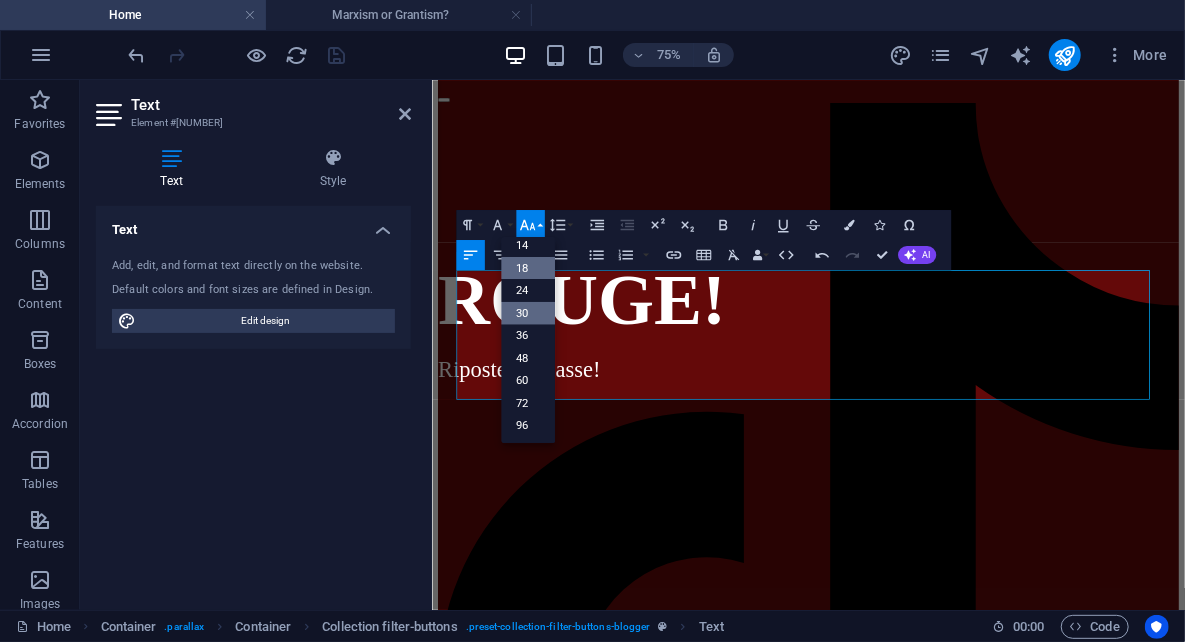 scroll, scrollTop: 160, scrollLeft: 0, axis: vertical 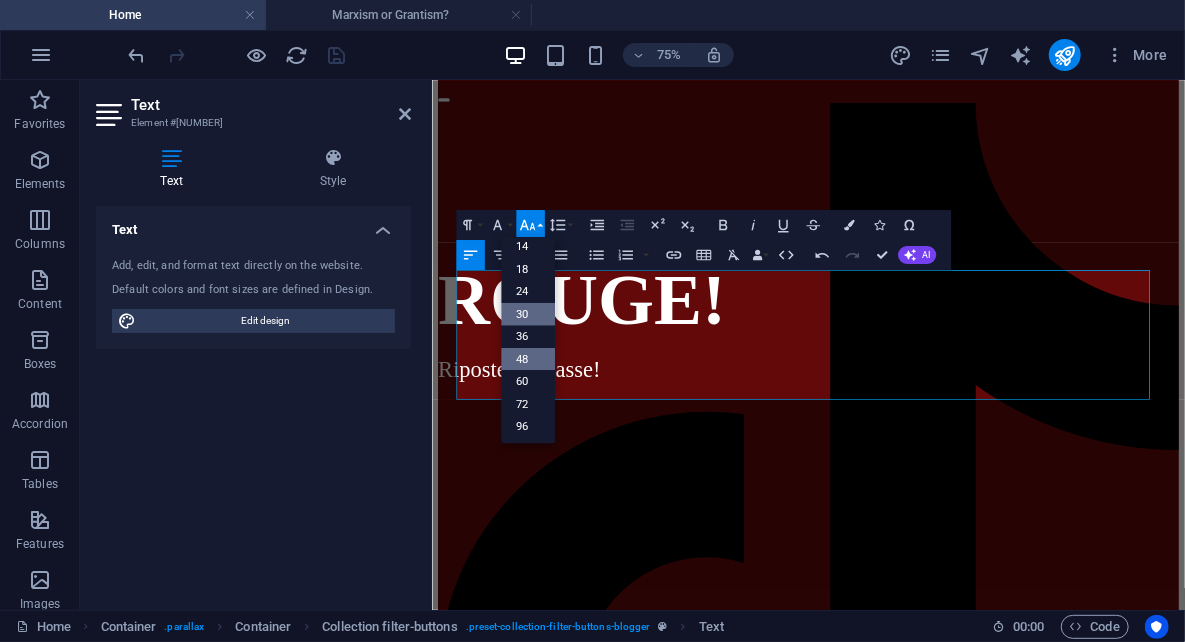 click on "48" at bounding box center (528, 359) 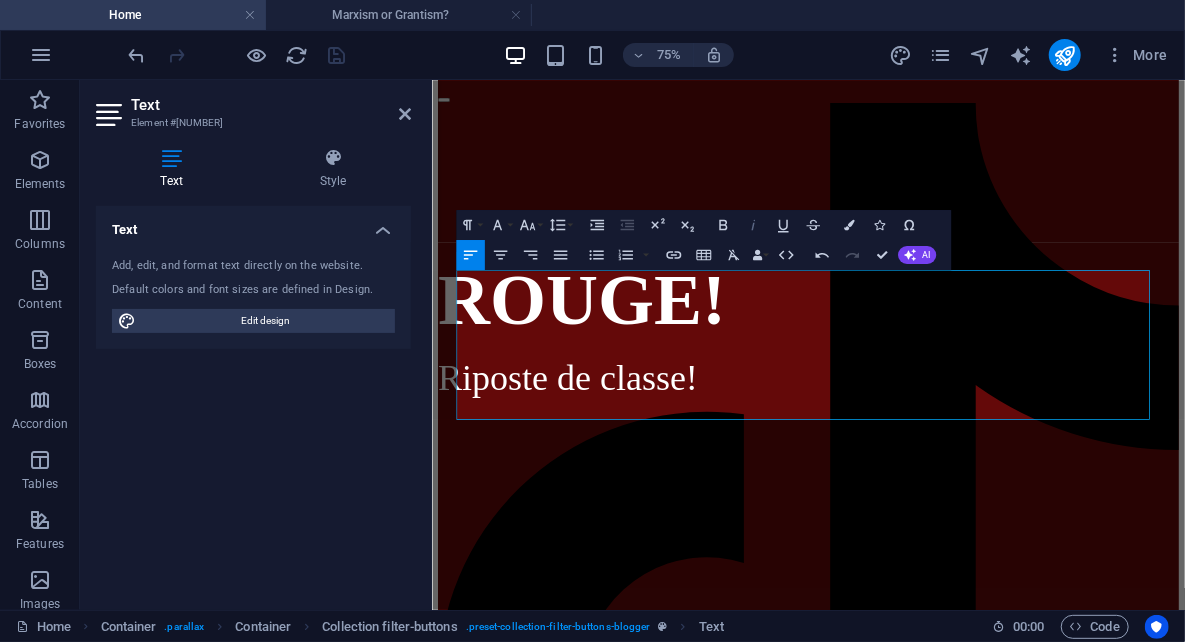 click 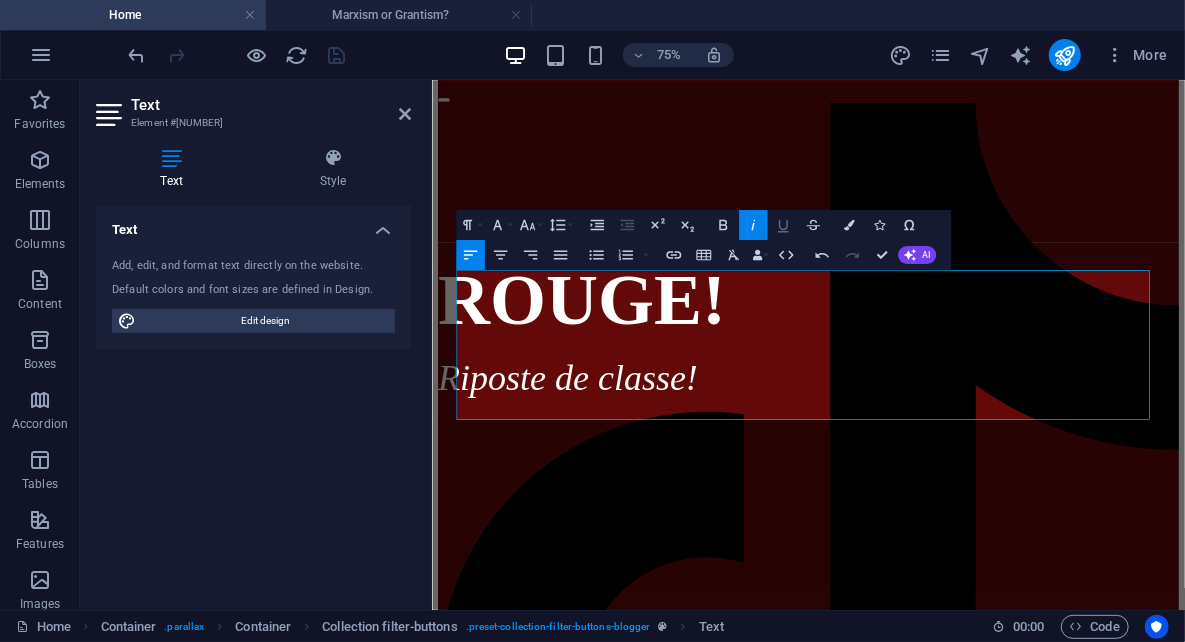 click 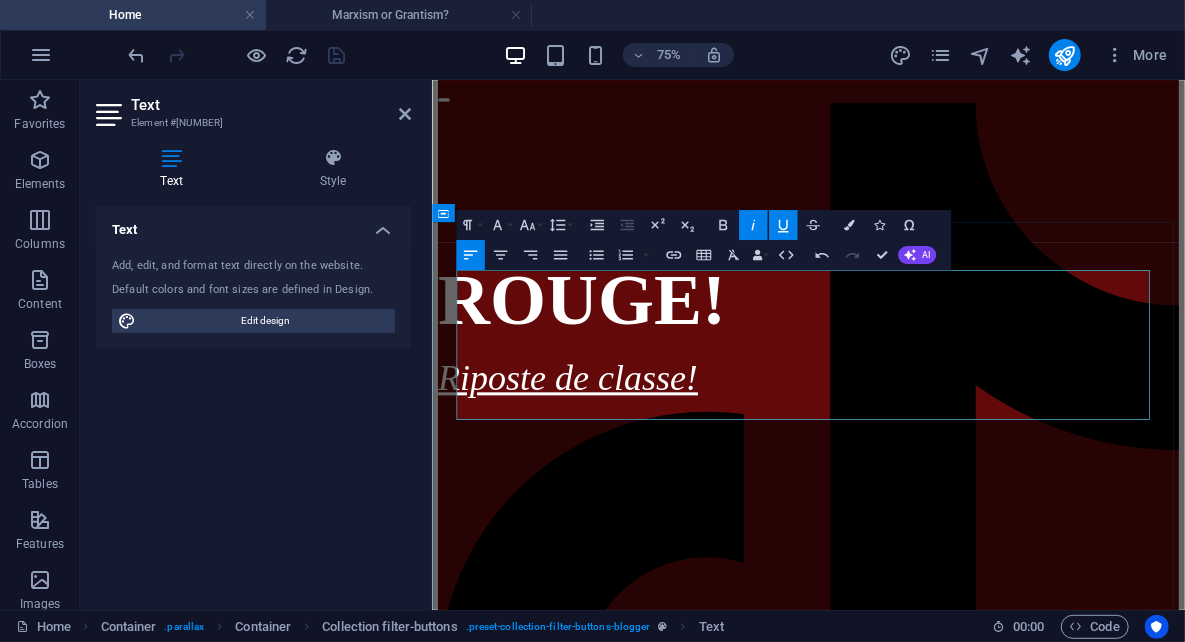 click on "ROUGE!" at bounding box center [933, 371] 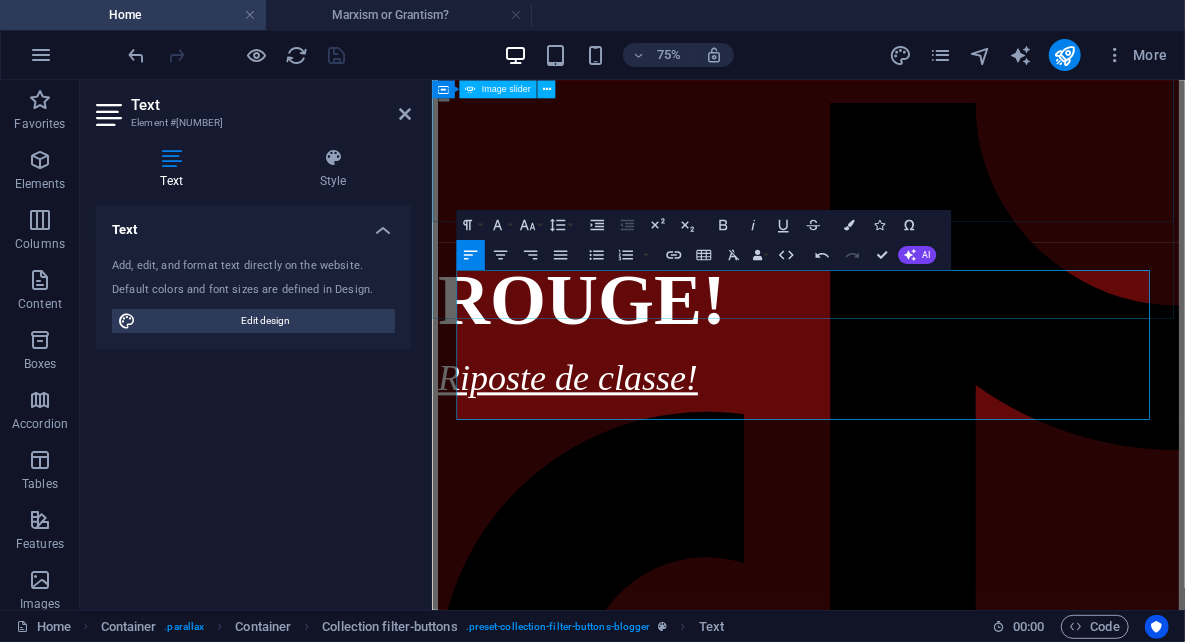 click at bounding box center [933, -165] 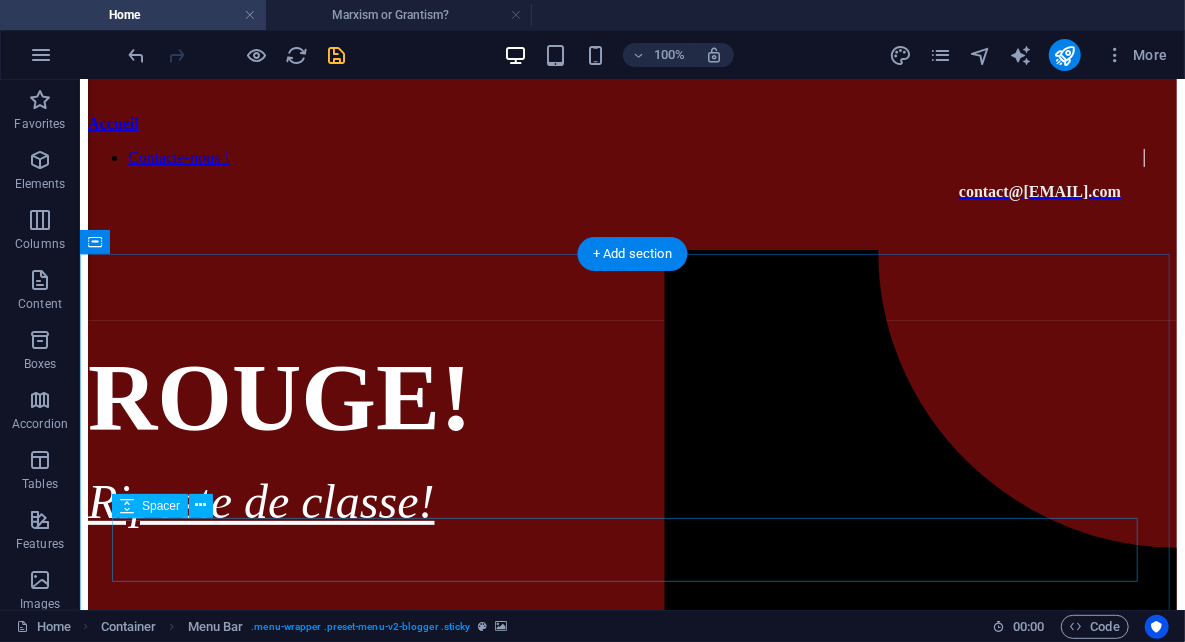 scroll, scrollTop: 300, scrollLeft: 0, axis: vertical 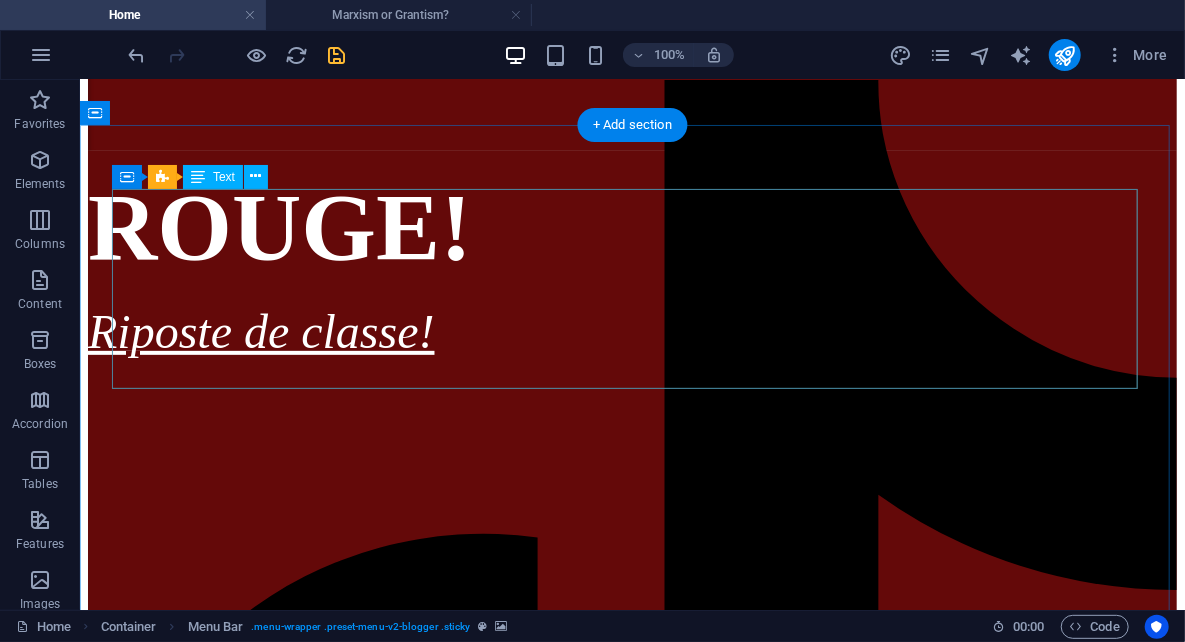 click on "ROUGE! Riposte de classe!" at bounding box center [631, 264] 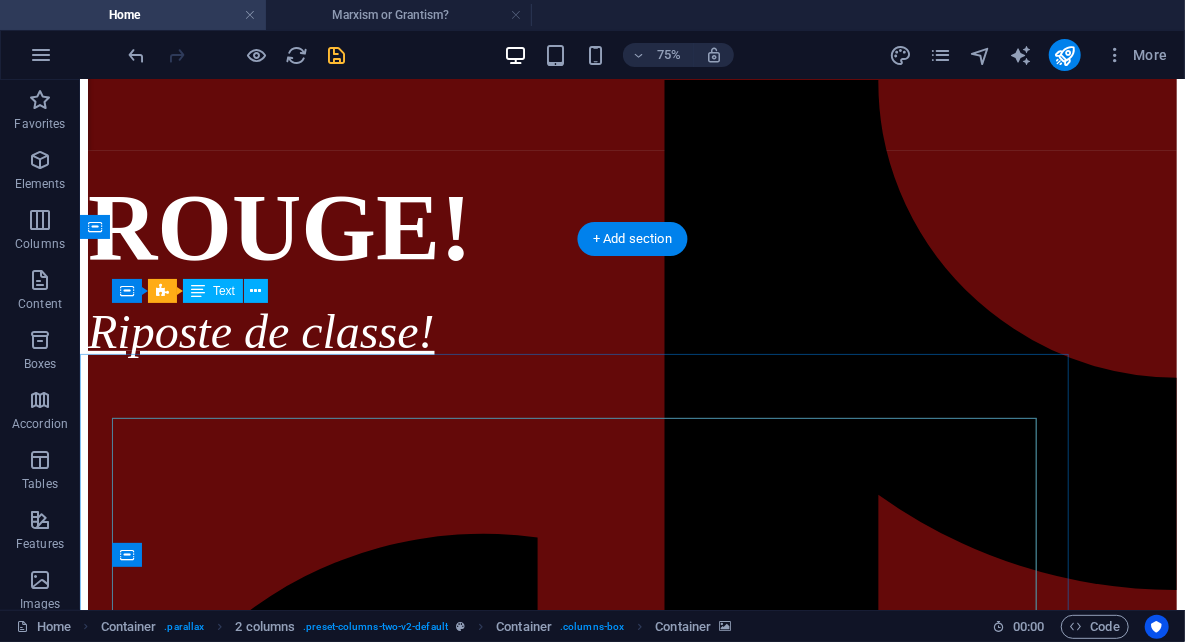 scroll, scrollTop: 185, scrollLeft: 0, axis: vertical 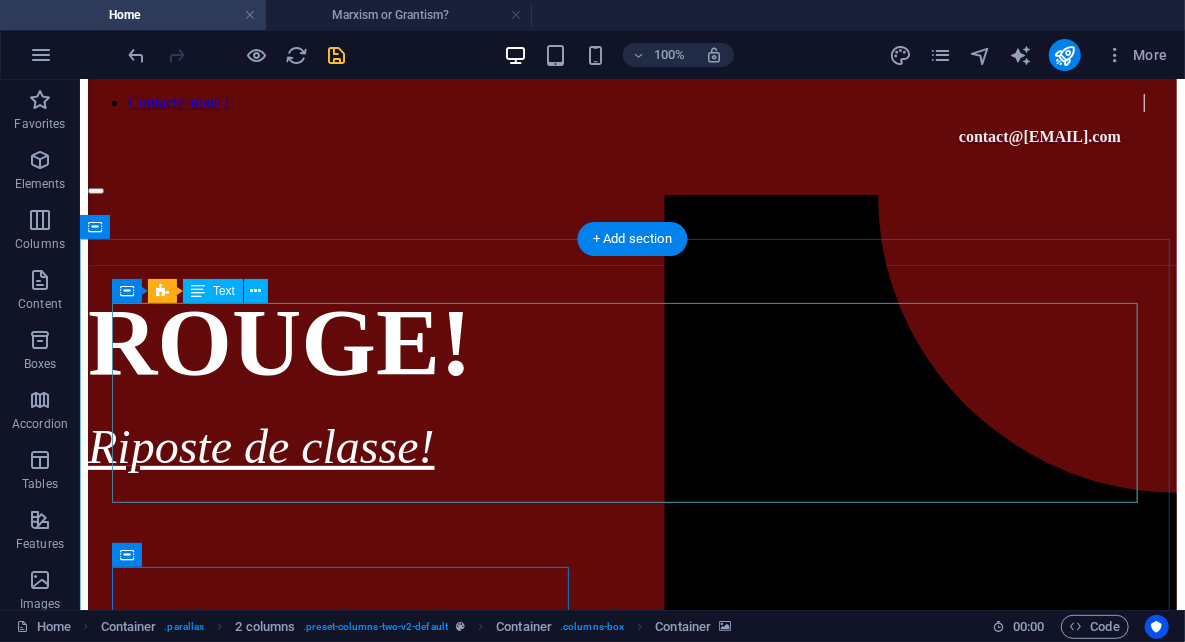 click on "ROUGE! Riposte de classe!" at bounding box center [631, 379] 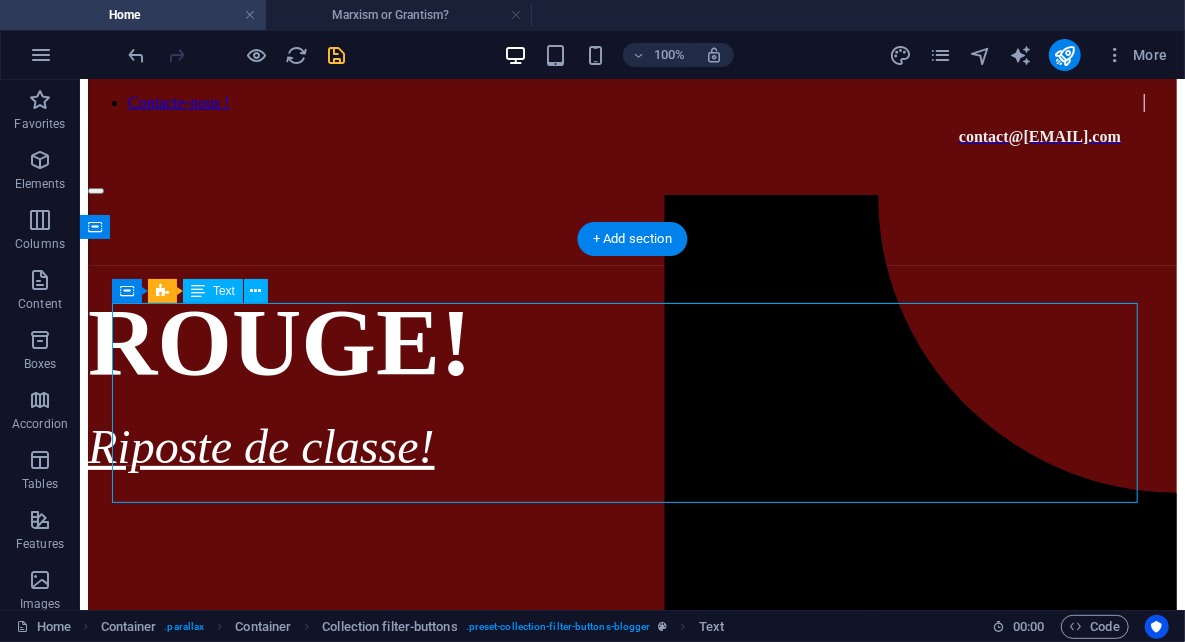 click on "ROUGE! Riposte de classe!" at bounding box center [631, 379] 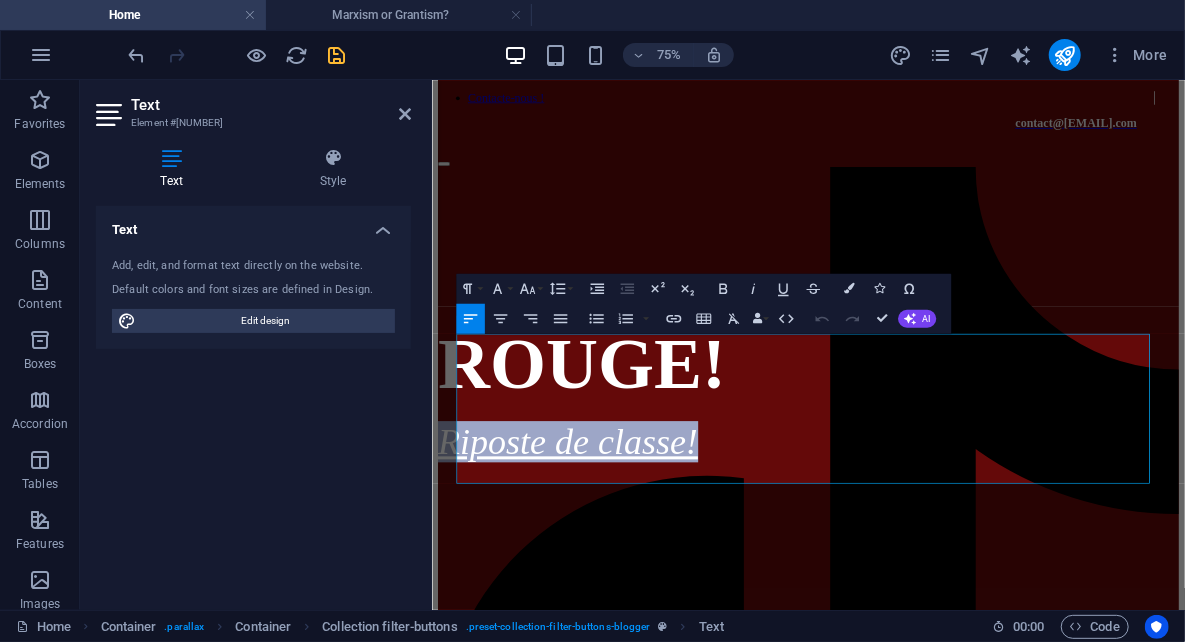 drag, startPoint x: 926, startPoint y: 592, endPoint x: 382, endPoint y: 558, distance: 545.06146 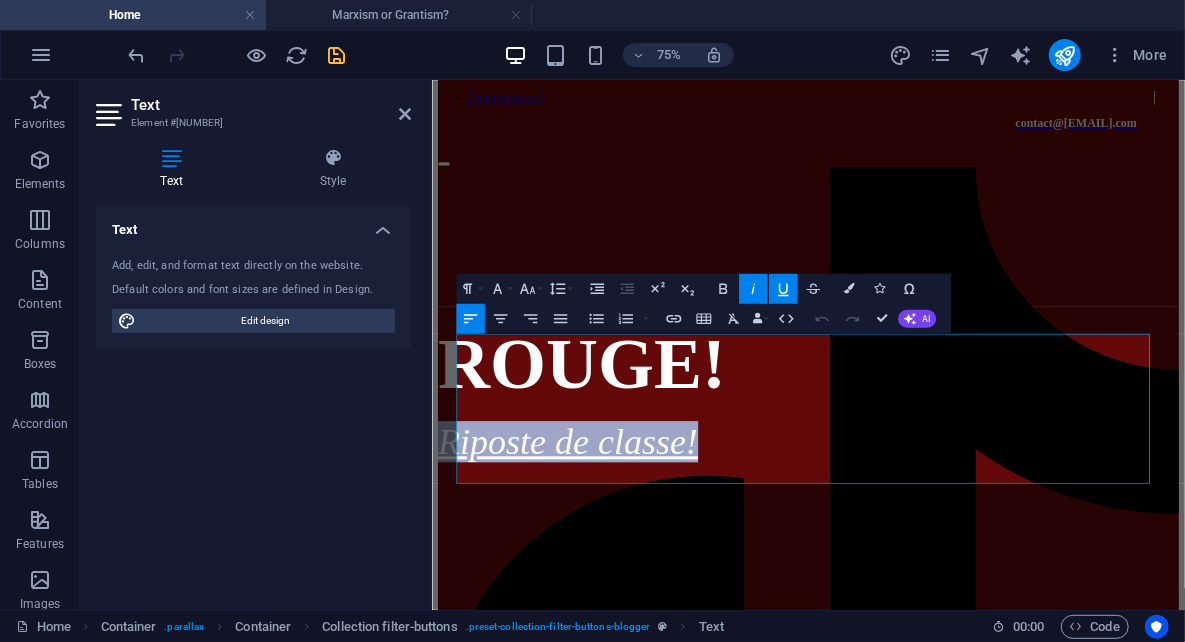 click 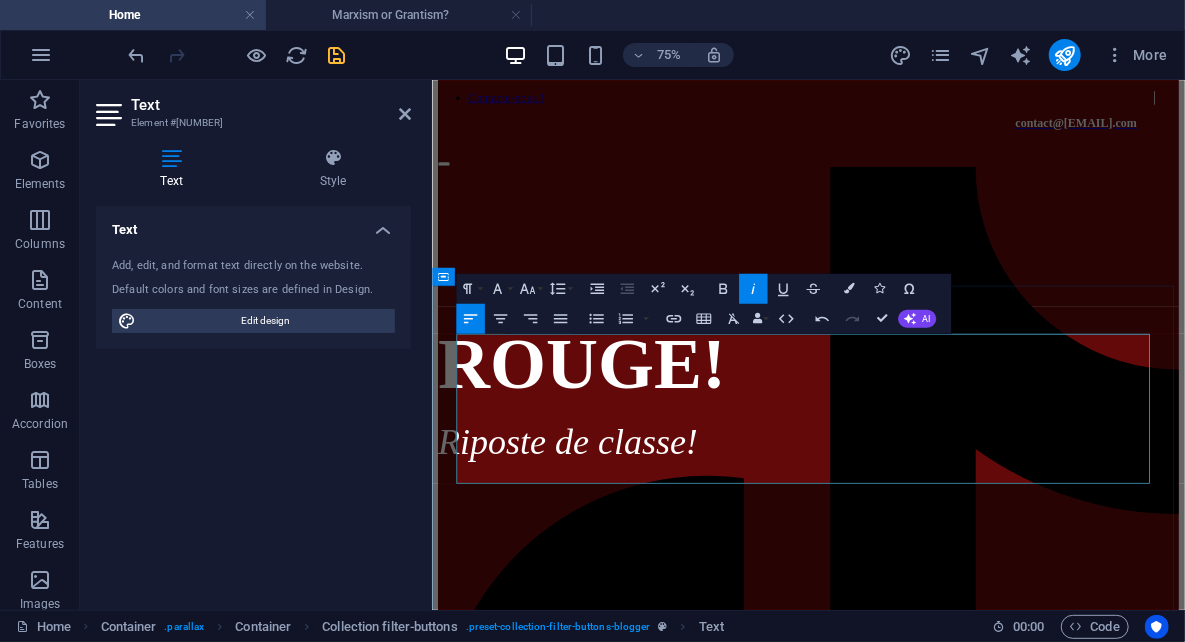 click on "Riposte de classe!" at bounding box center (933, 560) 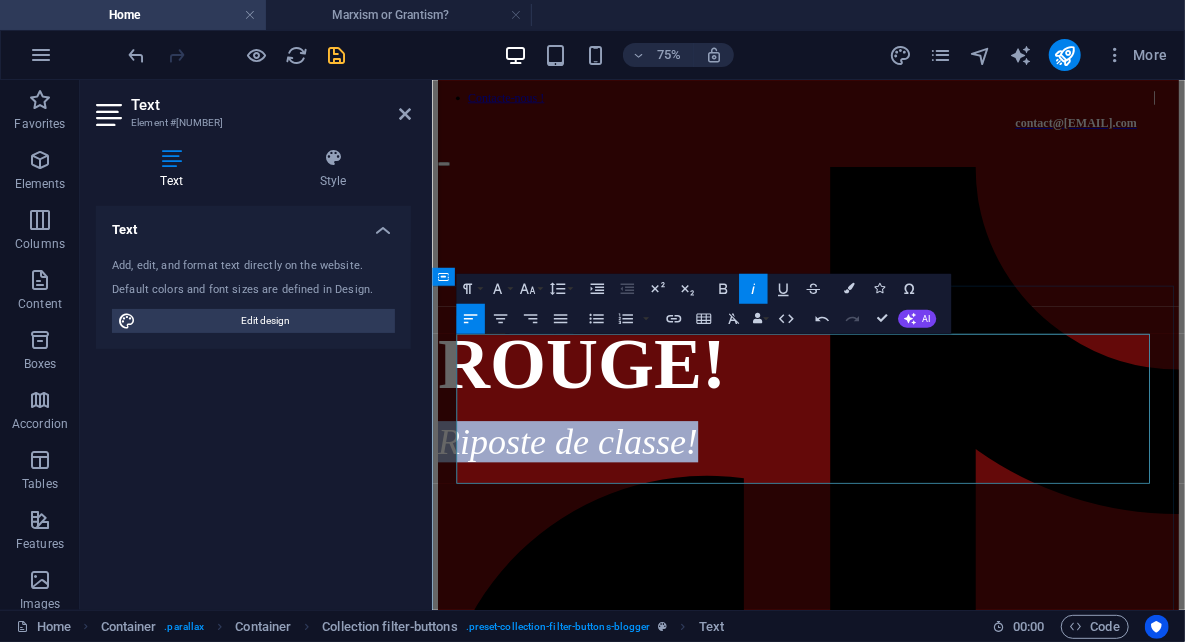 drag, startPoint x: 1006, startPoint y: 604, endPoint x: 473, endPoint y: 598, distance: 533.03375 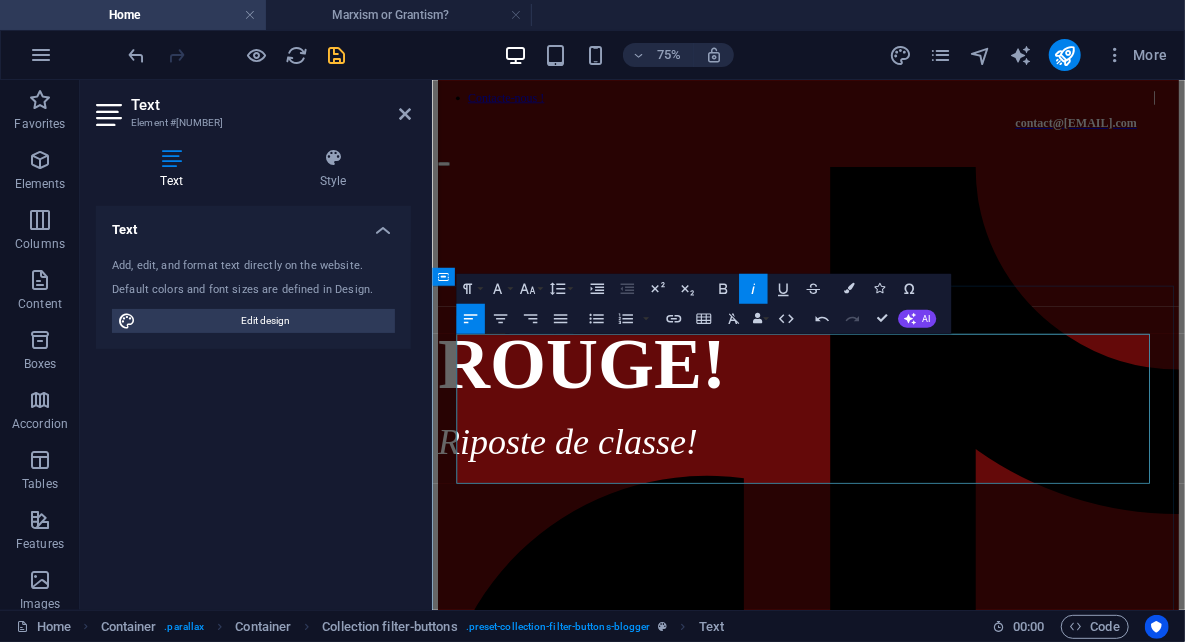 click on "ROUGE!" at bounding box center [933, 456] 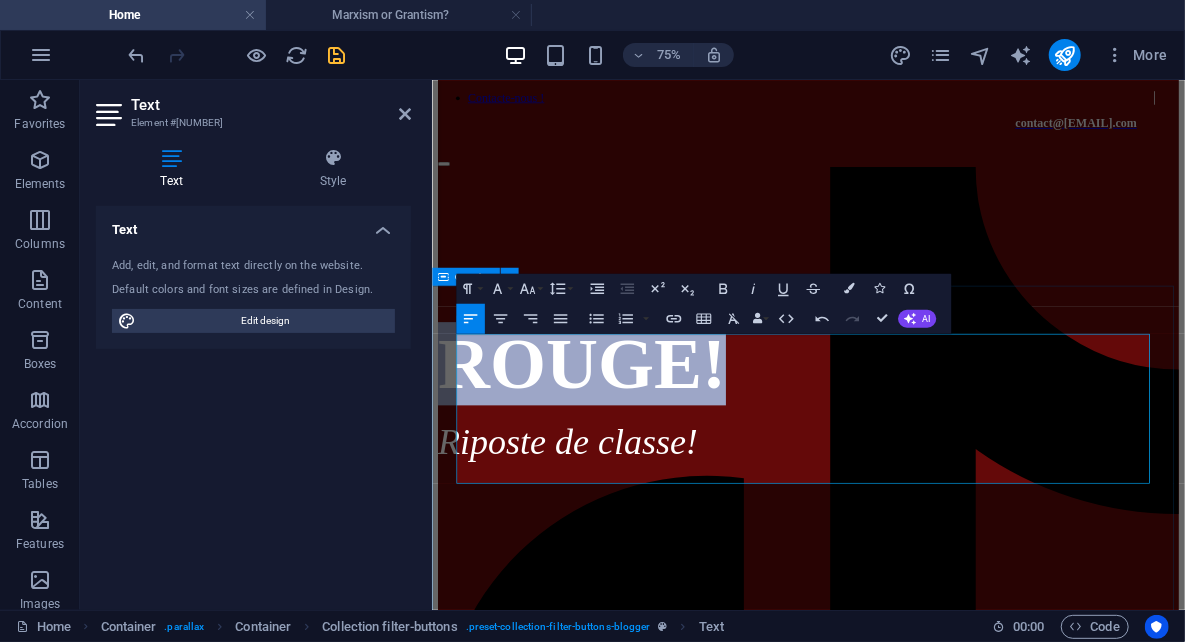 drag, startPoint x: 879, startPoint y: 462, endPoint x: 429, endPoint y: 491, distance: 450.93347 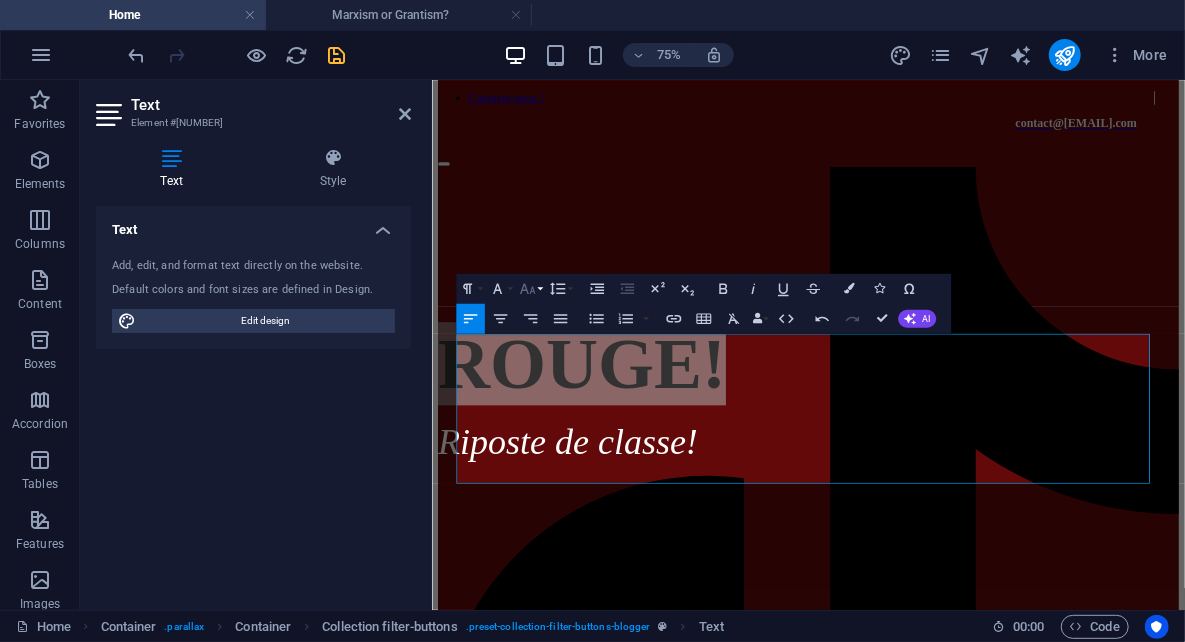 click 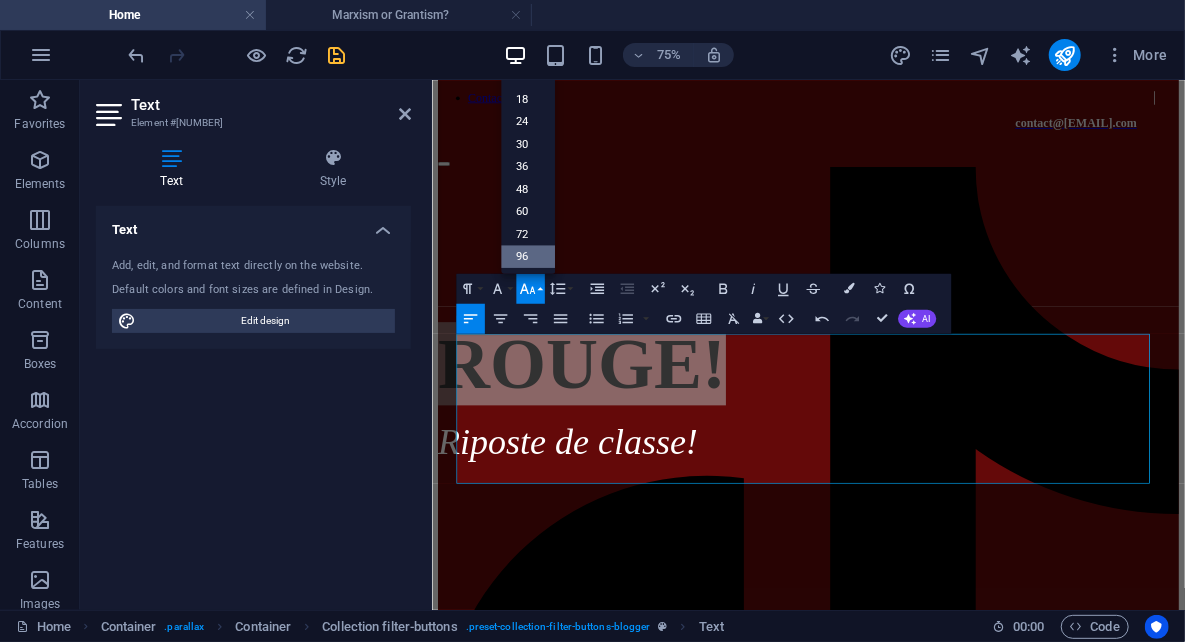 scroll, scrollTop: 160, scrollLeft: 0, axis: vertical 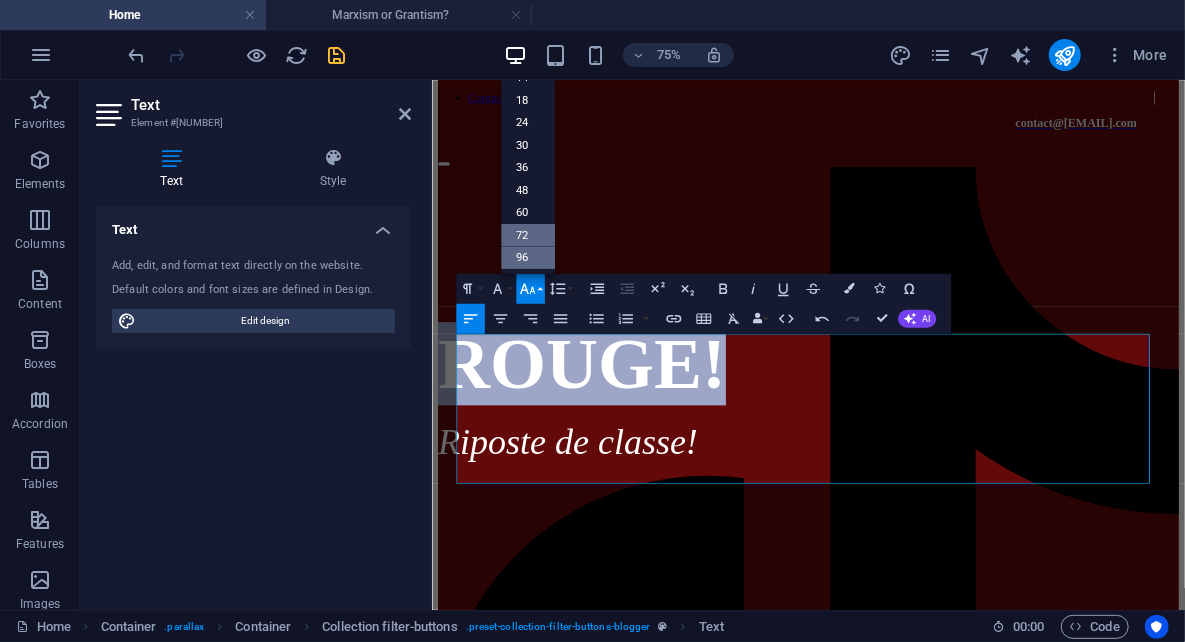 click on "72" at bounding box center [528, 234] 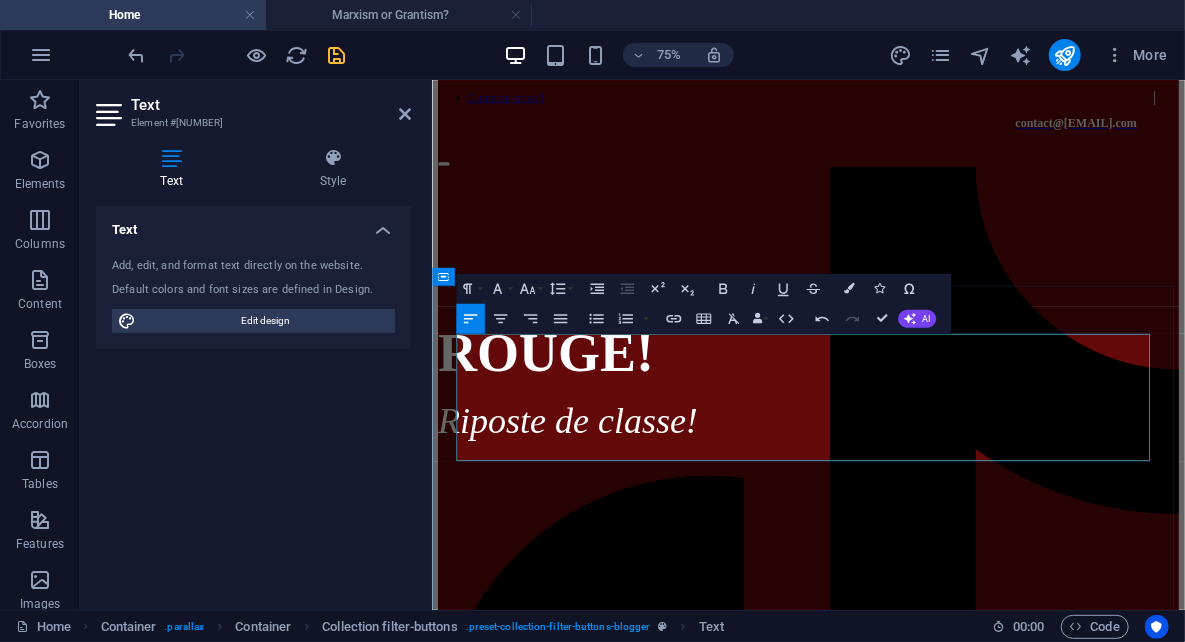 click on "Riposte de classe!" at bounding box center [933, 532] 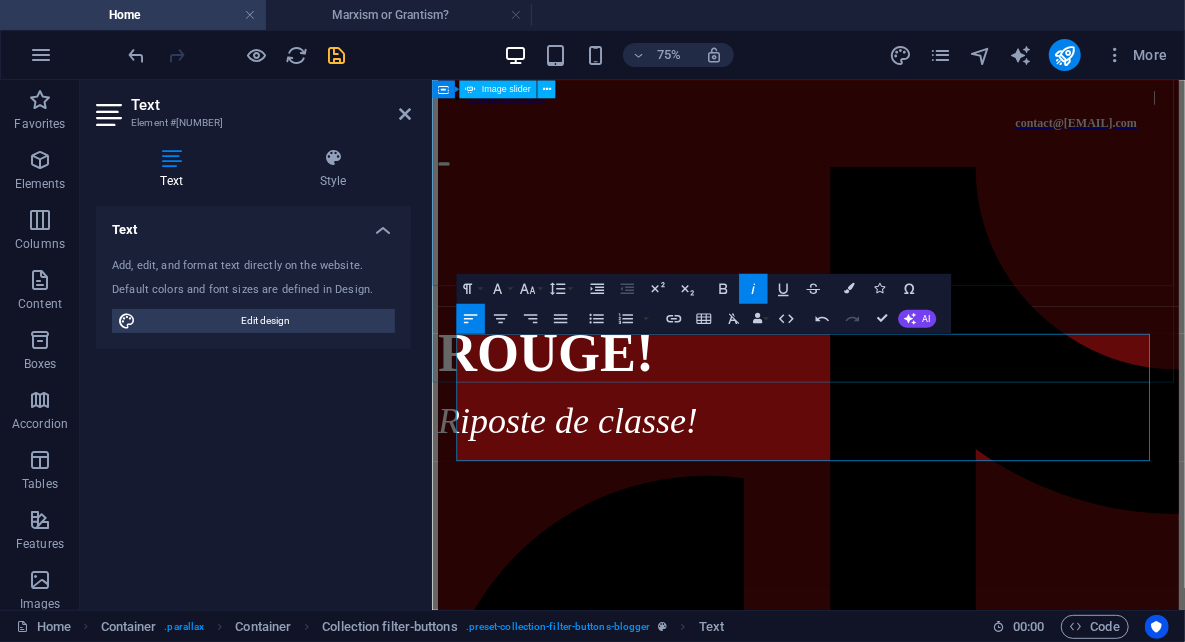 click at bounding box center [-3125, 4487] 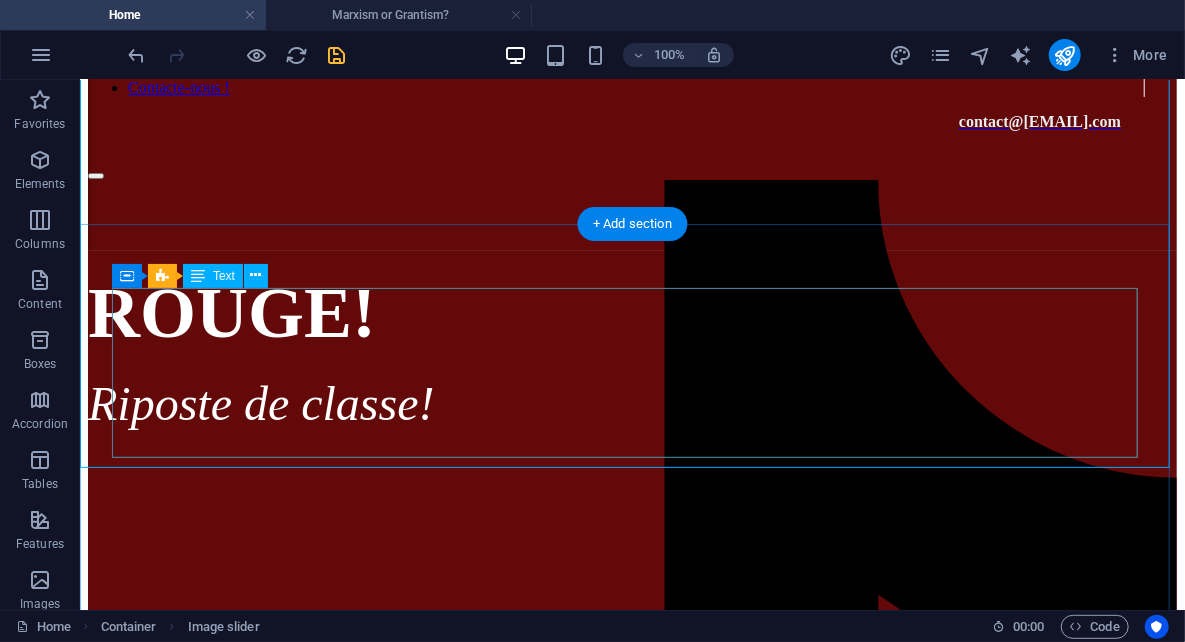 scroll, scrollTop: 185, scrollLeft: 0, axis: vertical 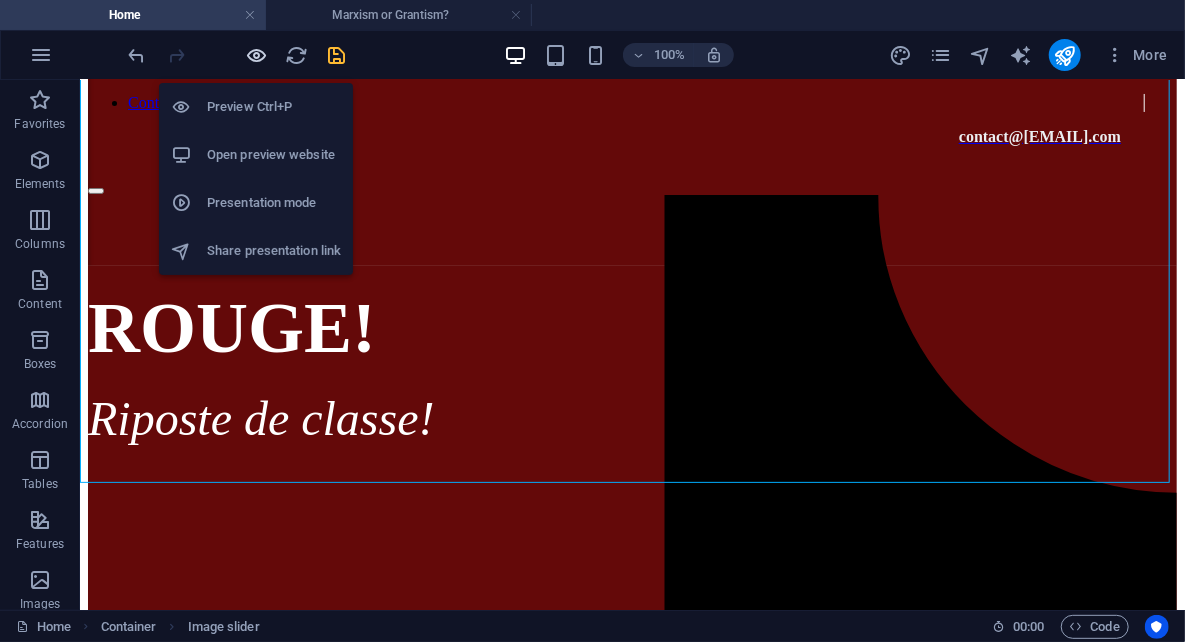 click at bounding box center [257, 55] 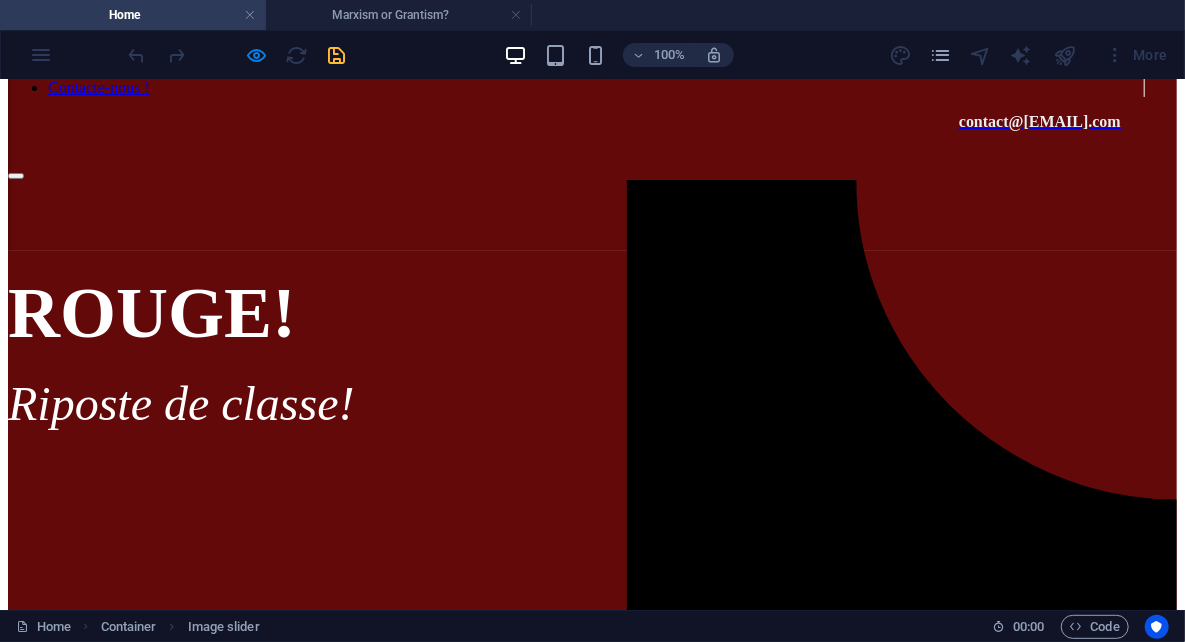 scroll, scrollTop: 0, scrollLeft: 0, axis: both 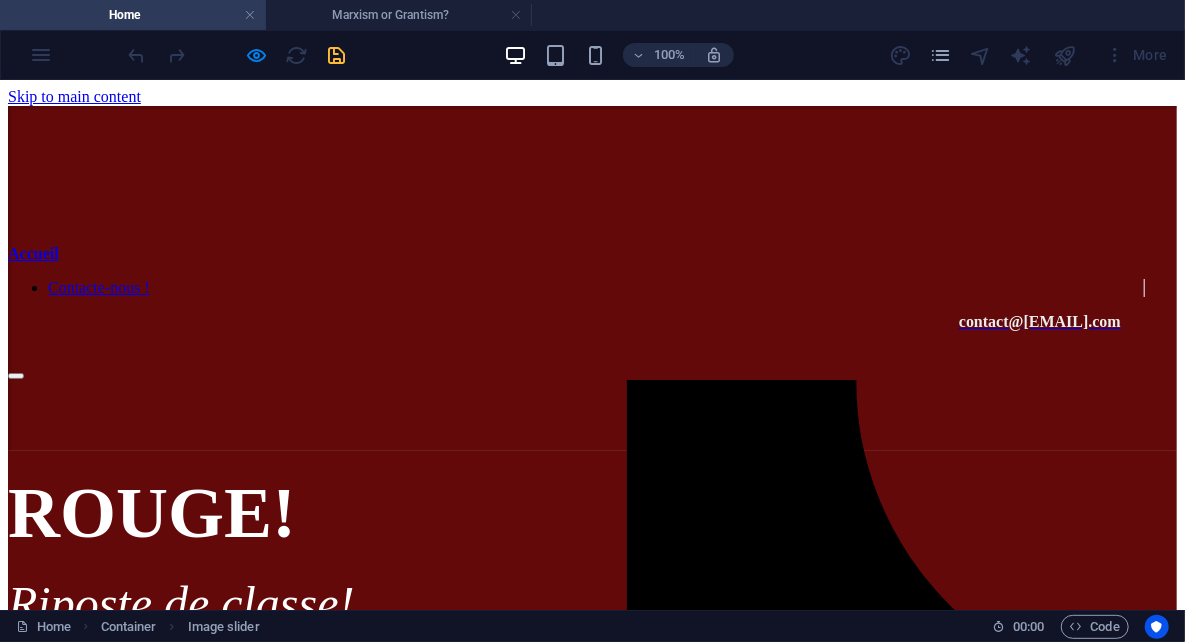 click at bounding box center (-4276, 5086) 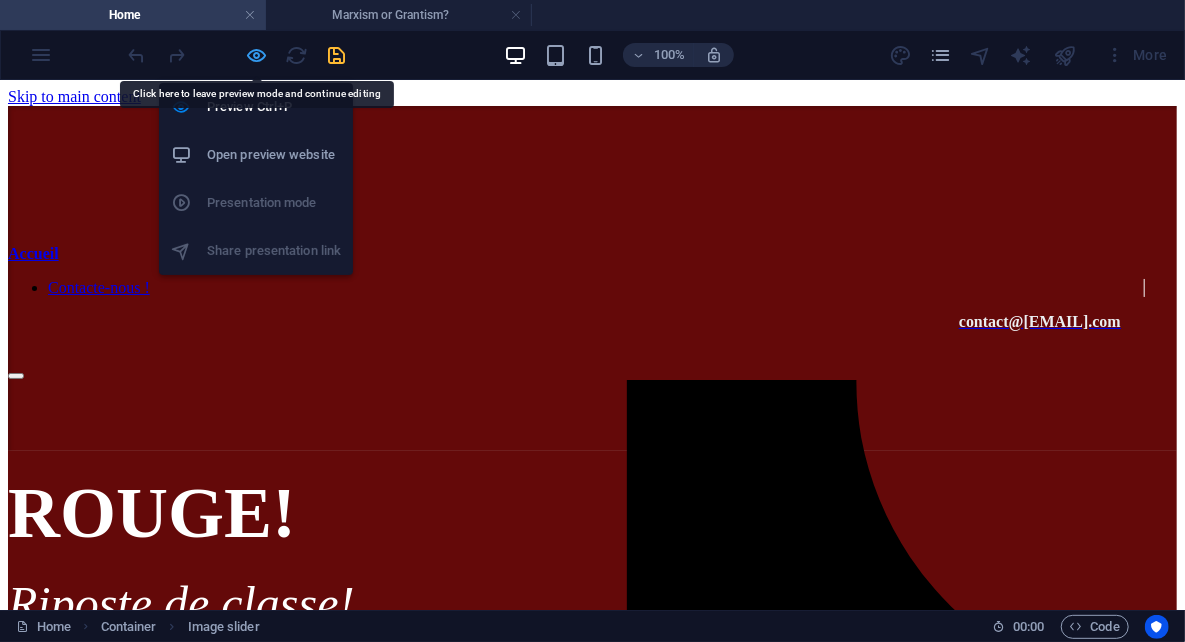 click at bounding box center (257, 55) 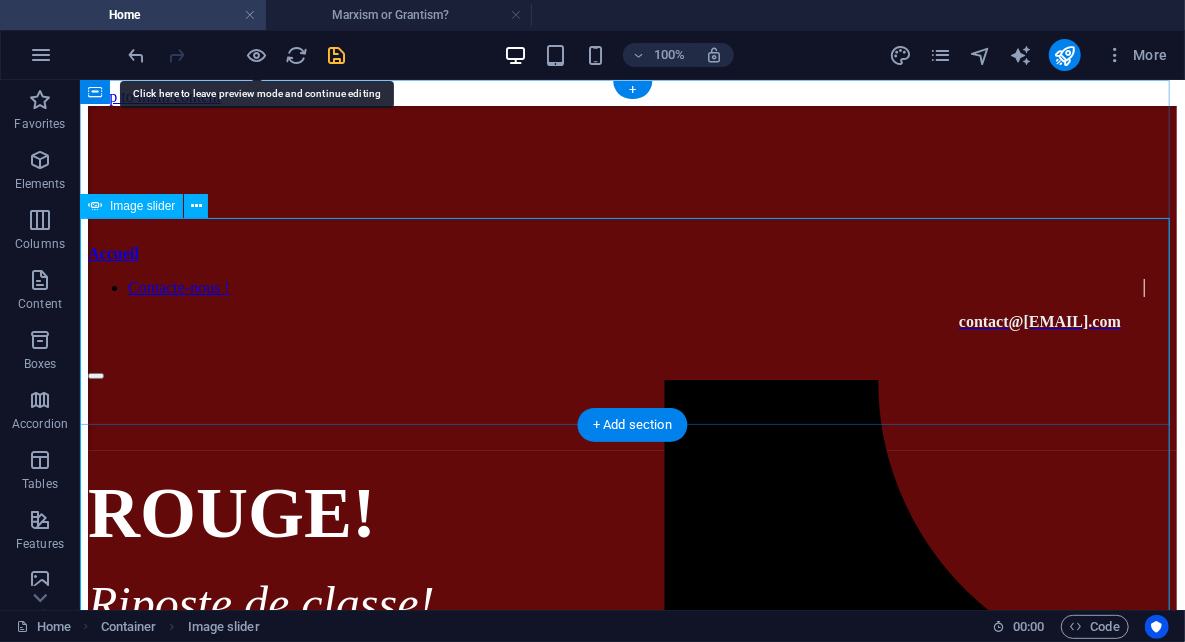 click at bounding box center [-3877, 4903] 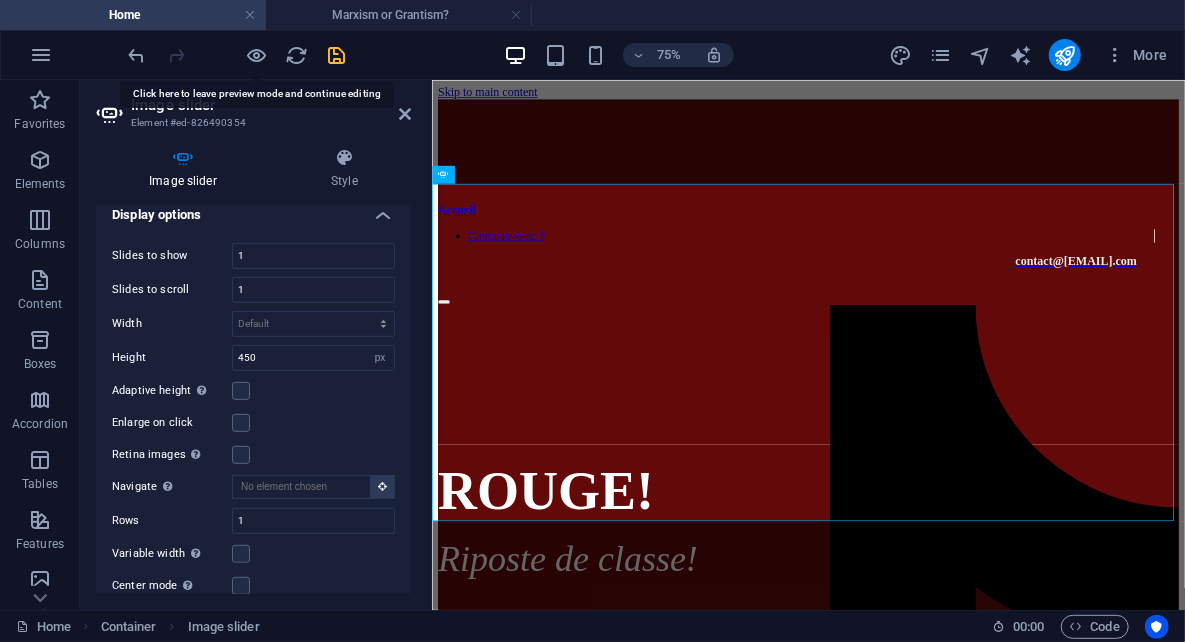 scroll, scrollTop: 500, scrollLeft: 0, axis: vertical 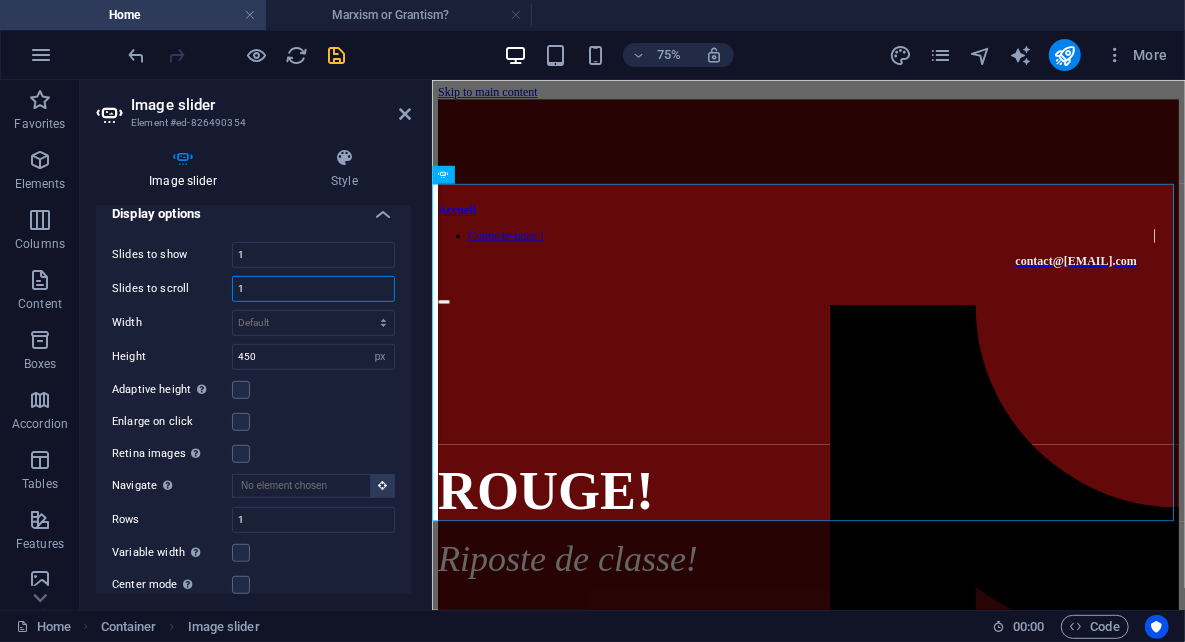 drag, startPoint x: 267, startPoint y: 283, endPoint x: 217, endPoint y: 282, distance: 50.01 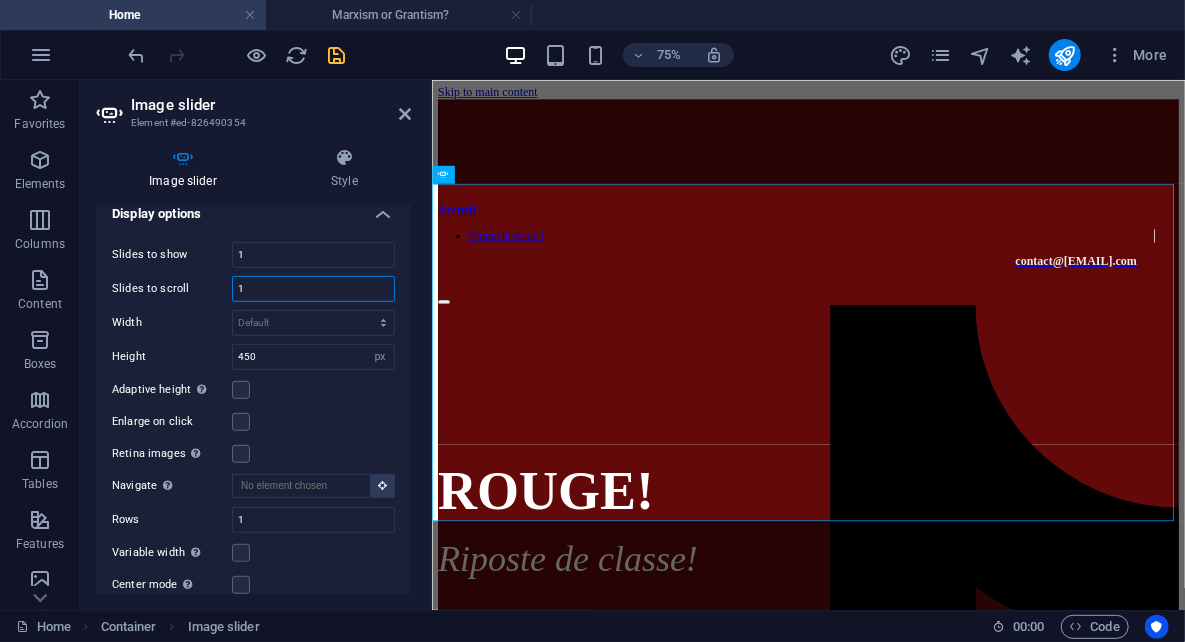 click on "Slides to scroll 1" at bounding box center (253, 289) 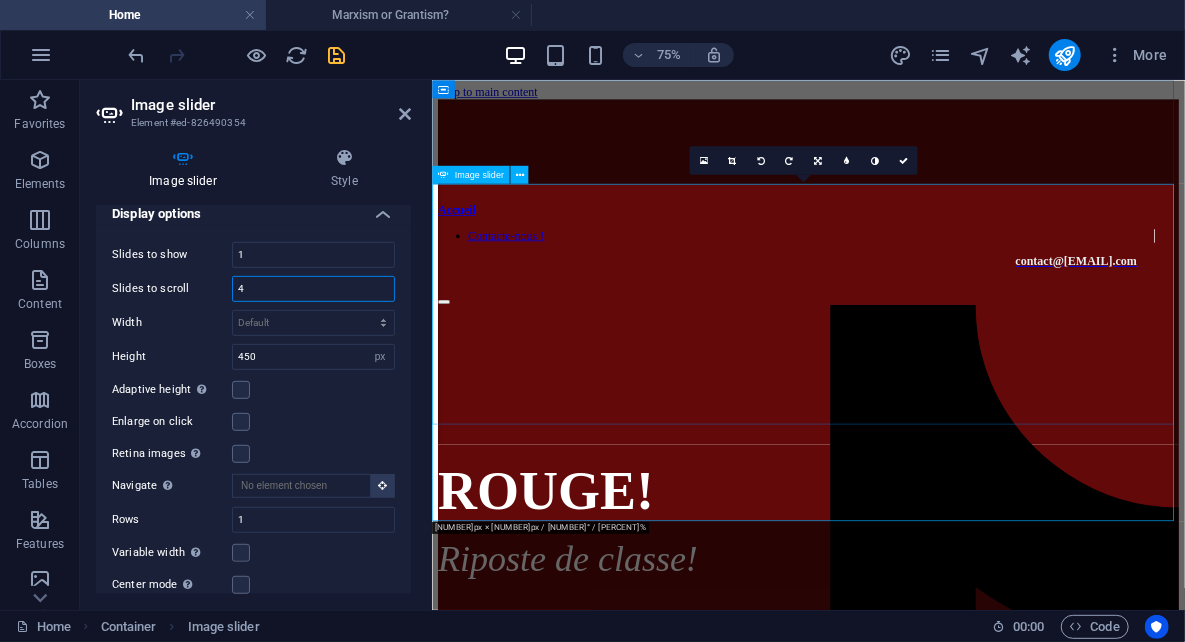 drag, startPoint x: 308, startPoint y: 291, endPoint x: 161, endPoint y: 280, distance: 147.411 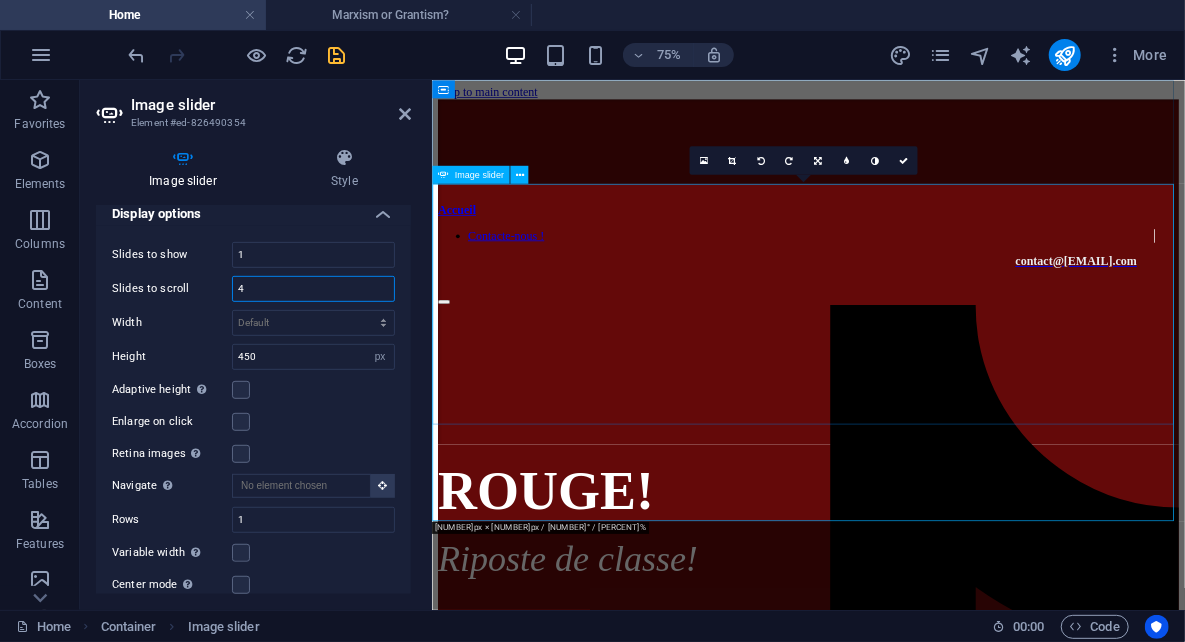 click on "Slides to scroll 4" at bounding box center [253, 289] 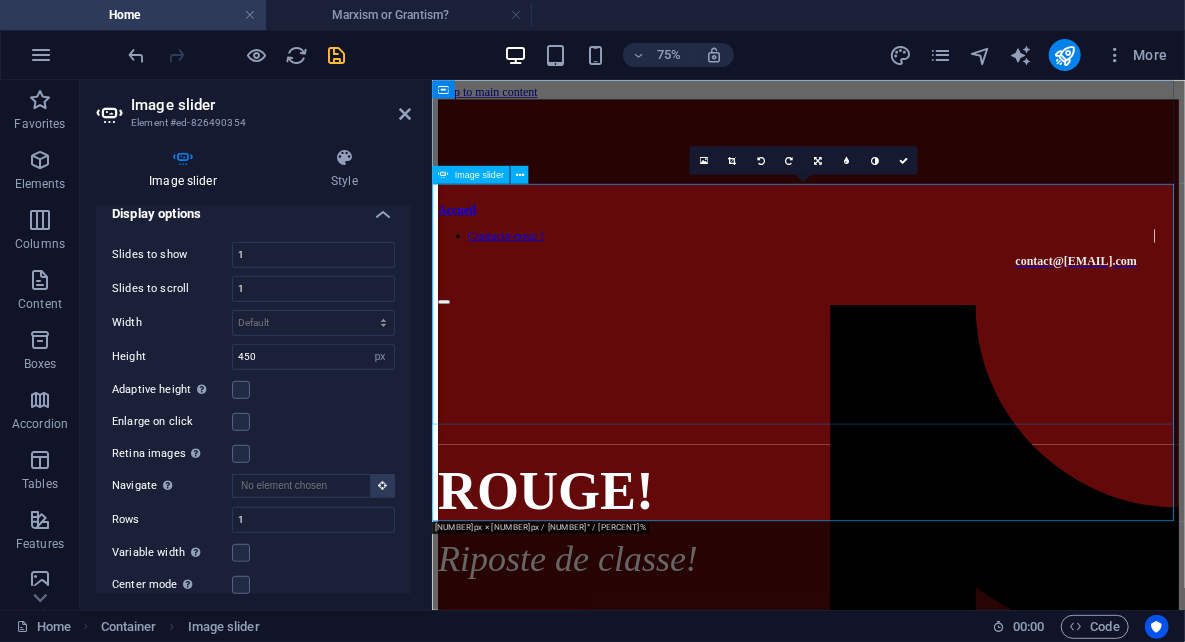 click at bounding box center [447, 5359] 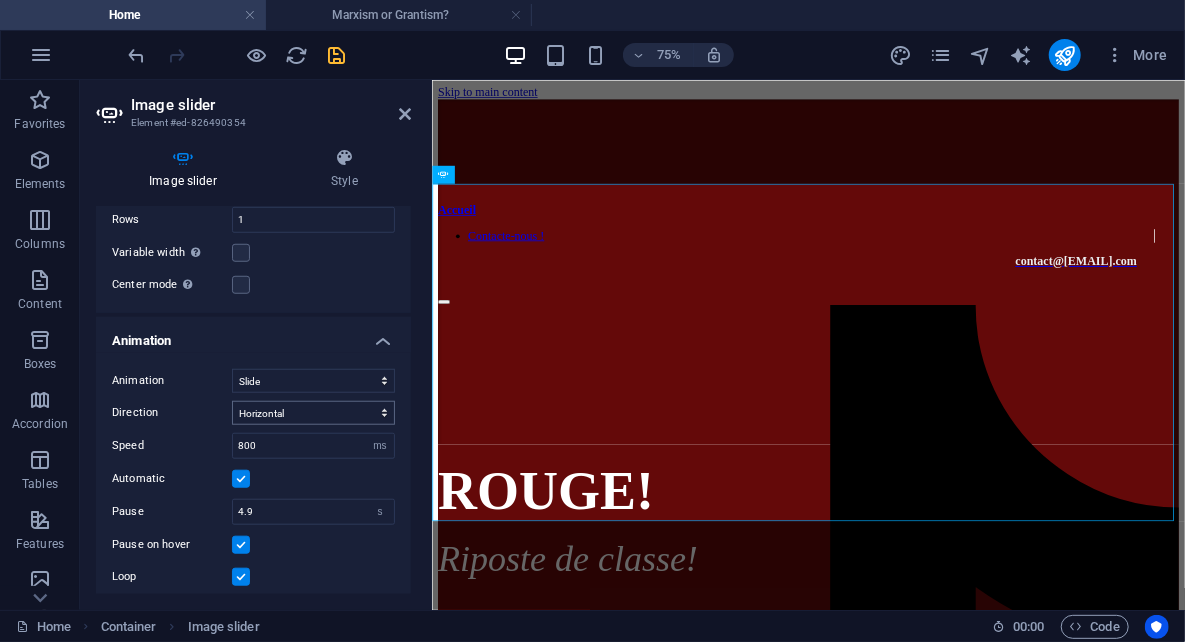 scroll, scrollTop: 900, scrollLeft: 0, axis: vertical 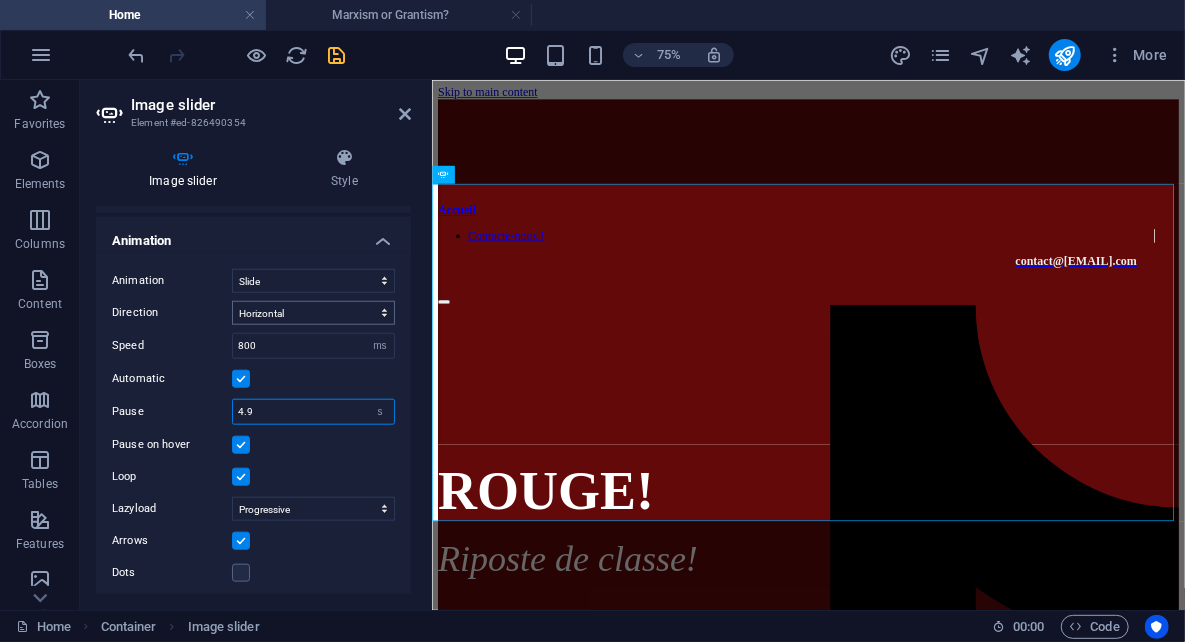click on "4.9" at bounding box center (313, 412) 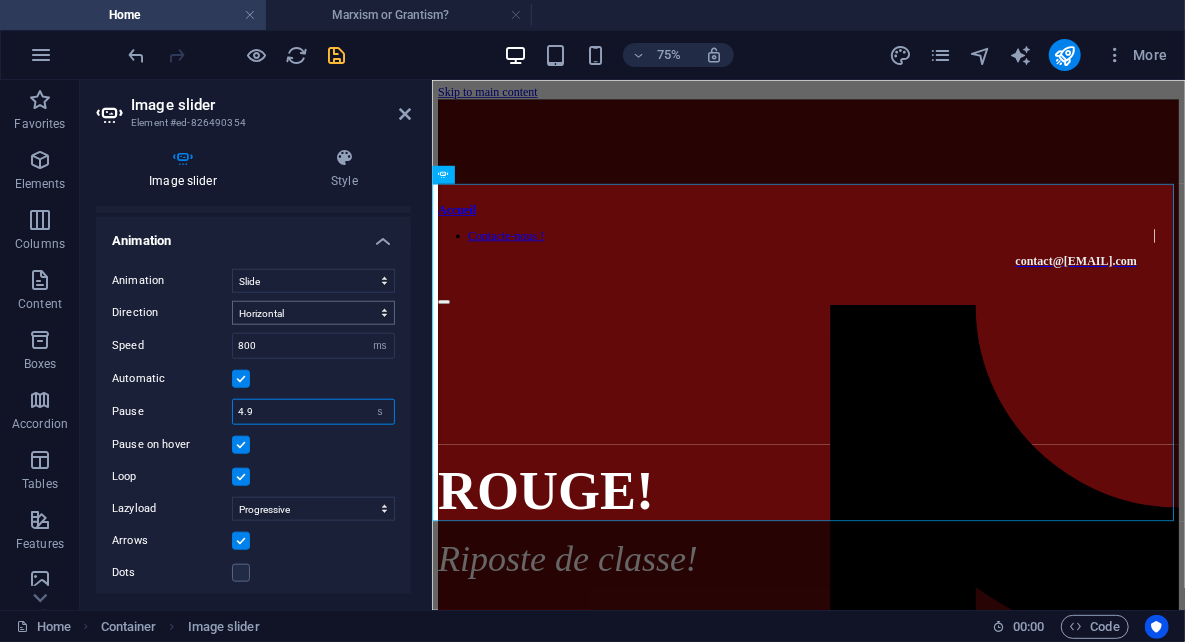 click on "4.9" at bounding box center (313, 412) 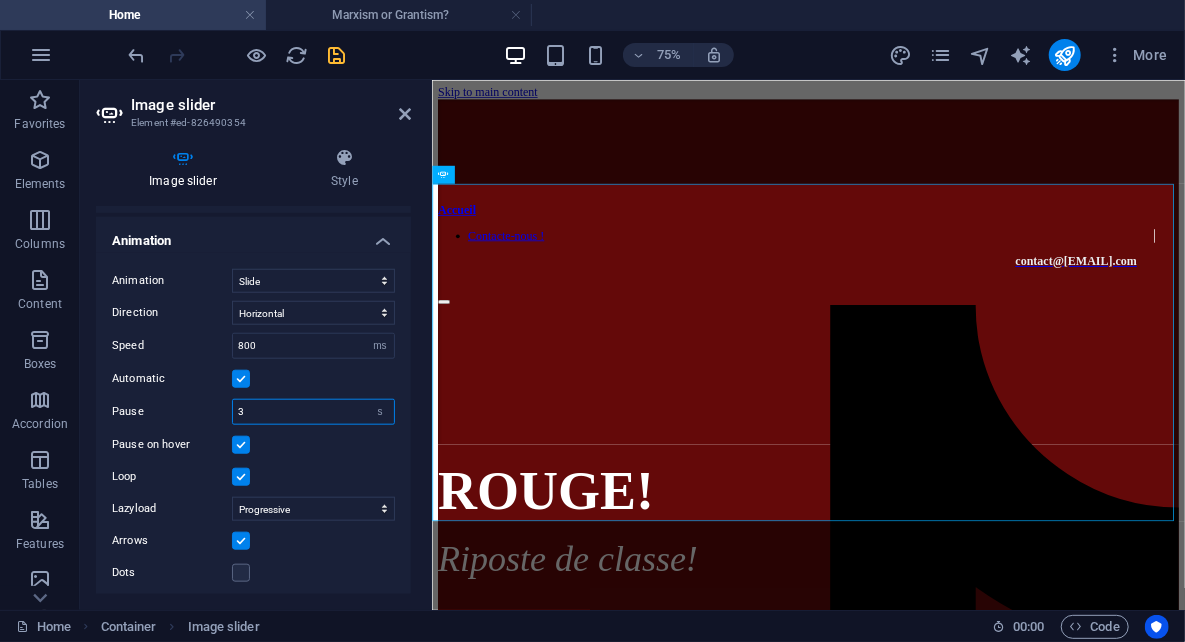 type on "3" 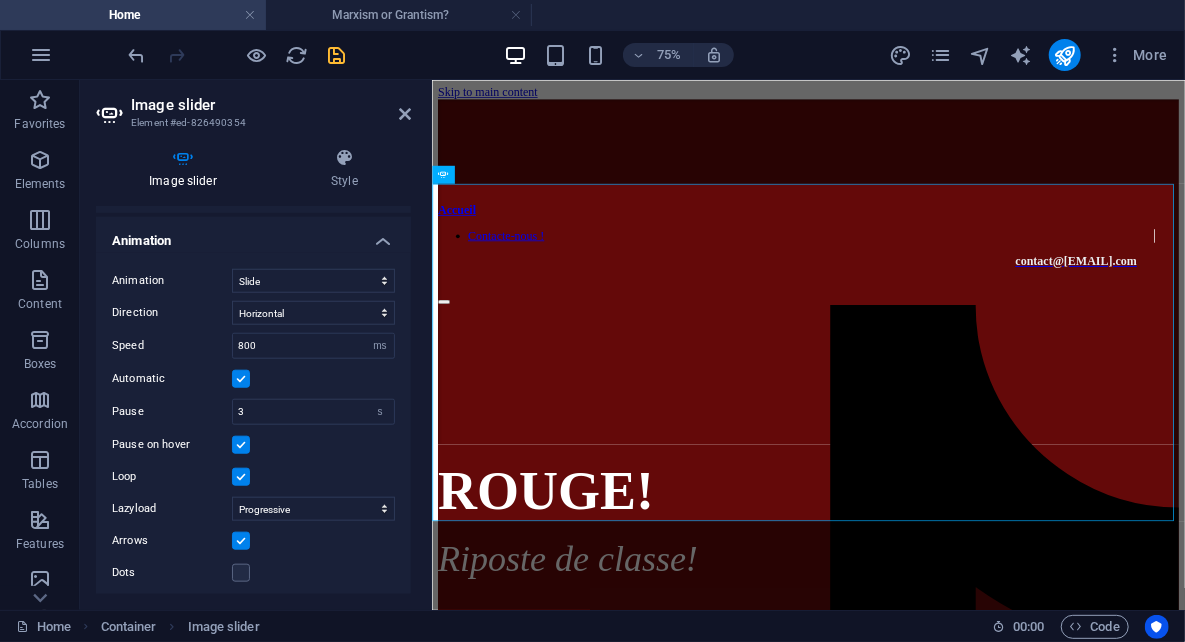 click on "Animation Slide Fade Direction Horizontal Vertical Speed 800 s ms Automatic Pause 3 s ms Pause on hover Loop Lazyload Off On demand Progressive Arrows Dots" at bounding box center [253, 427] 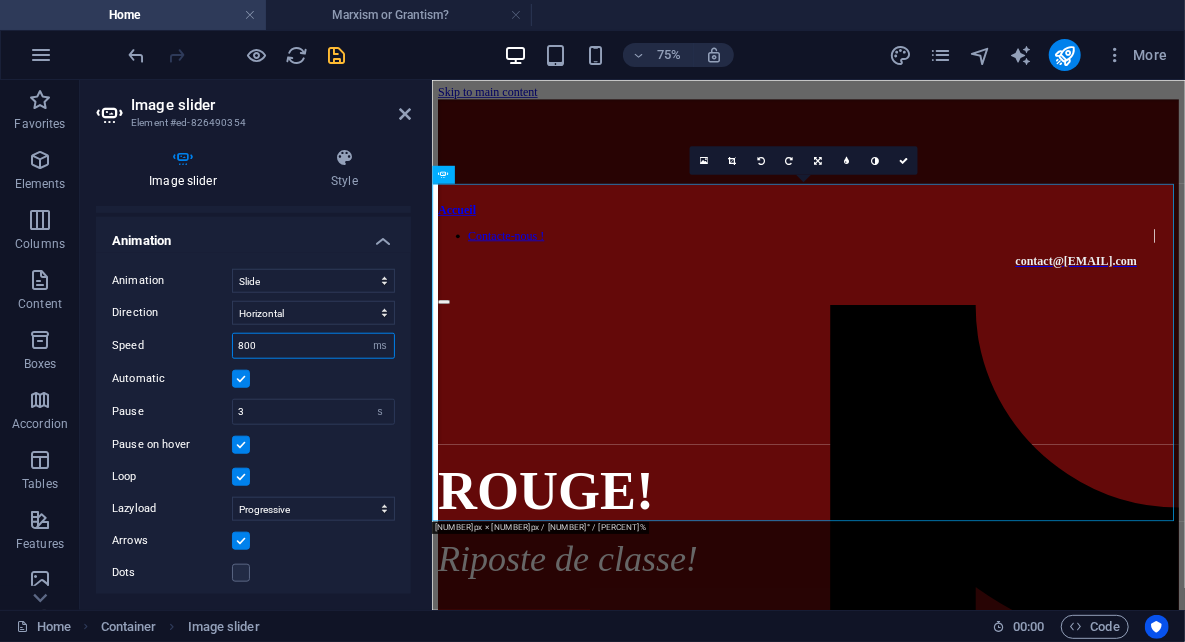 drag, startPoint x: 329, startPoint y: 338, endPoint x: 157, endPoint y: 320, distance: 172.9393 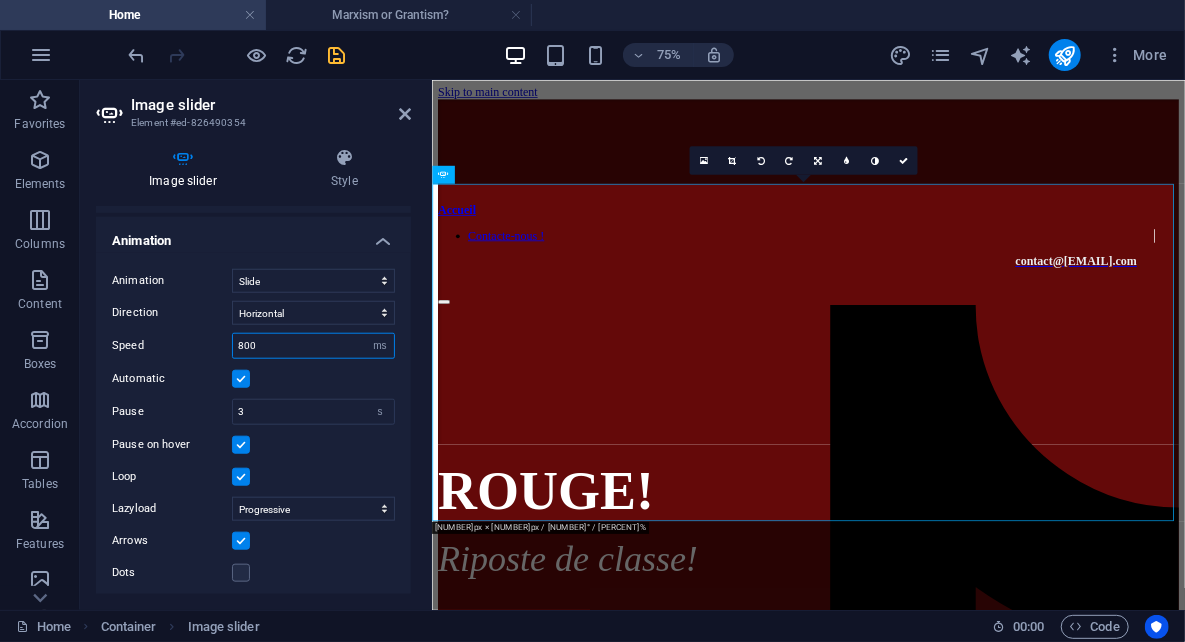 click on "Animation Slide Fade Direction Horizontal Vertical Speed 800 s ms Automatic Pause 3 s ms Pause on hover Loop Lazyload Off On demand Progressive Arrows Dots" at bounding box center (253, 427) 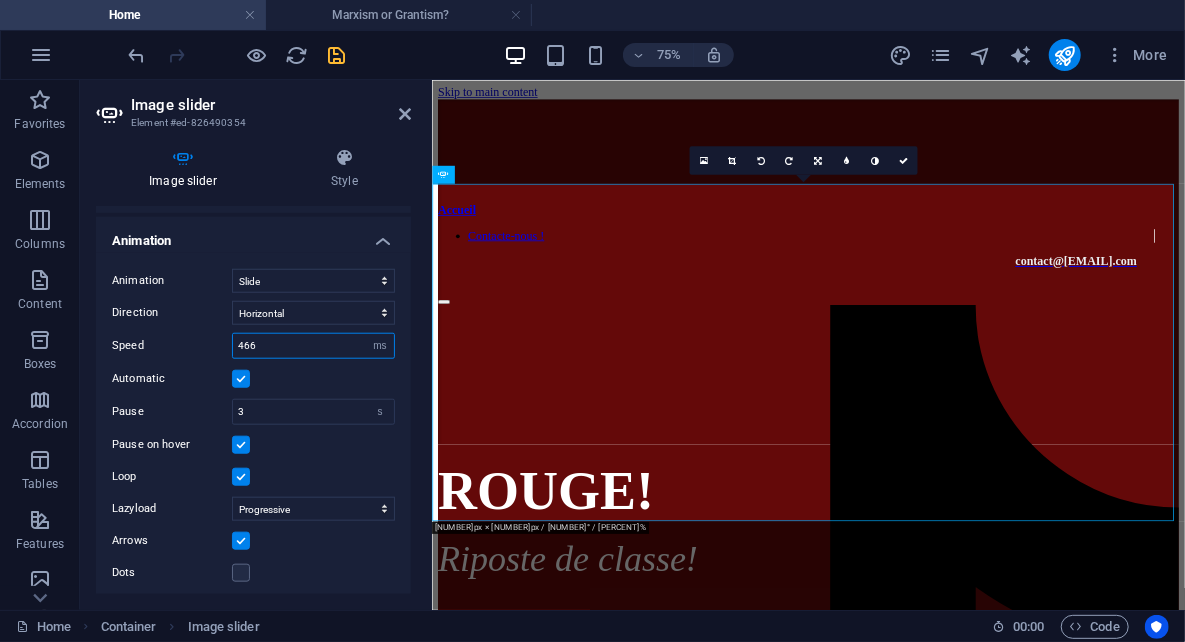 type on "466" 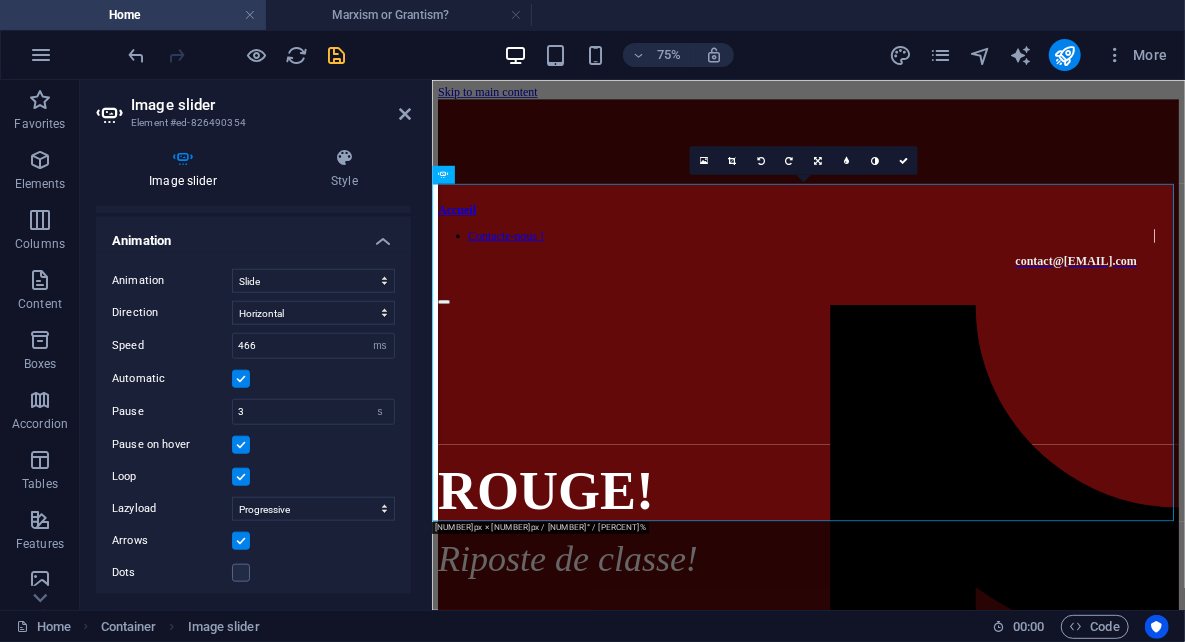 click on "Dots" at bounding box center (253, 573) 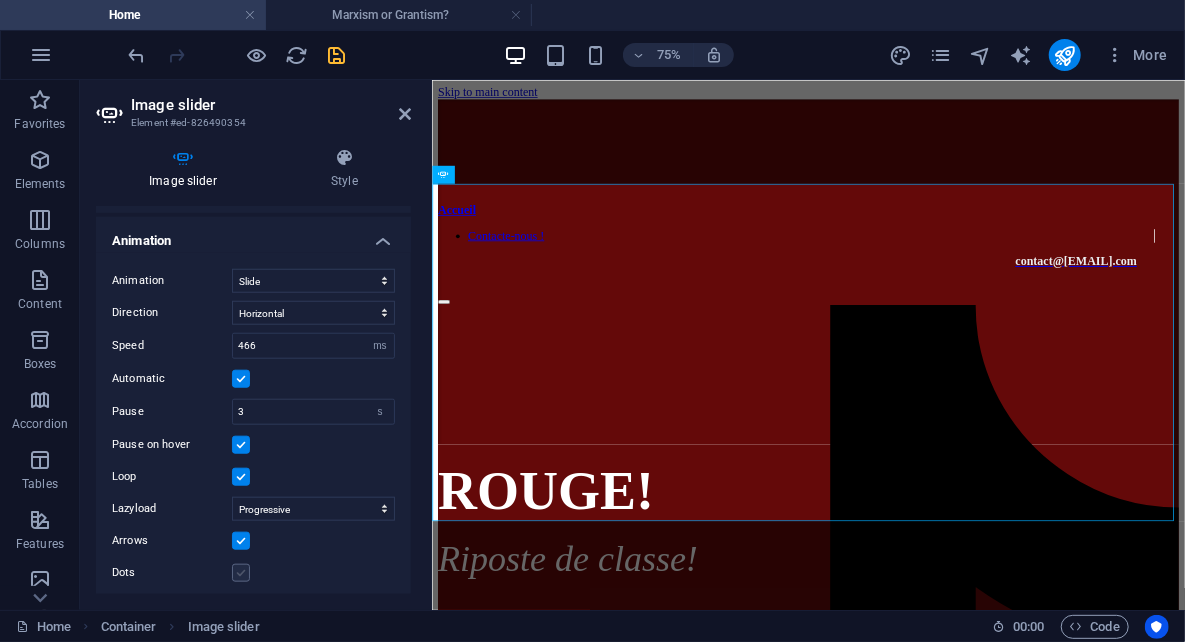 click at bounding box center (241, 573) 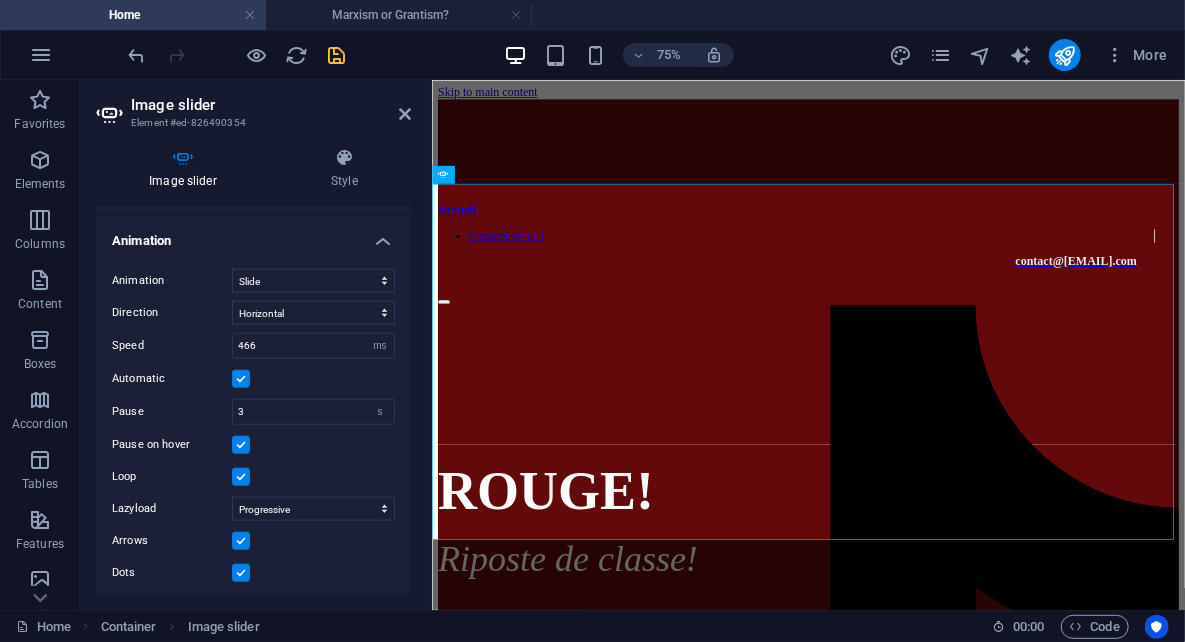 click at bounding box center (241, 573) 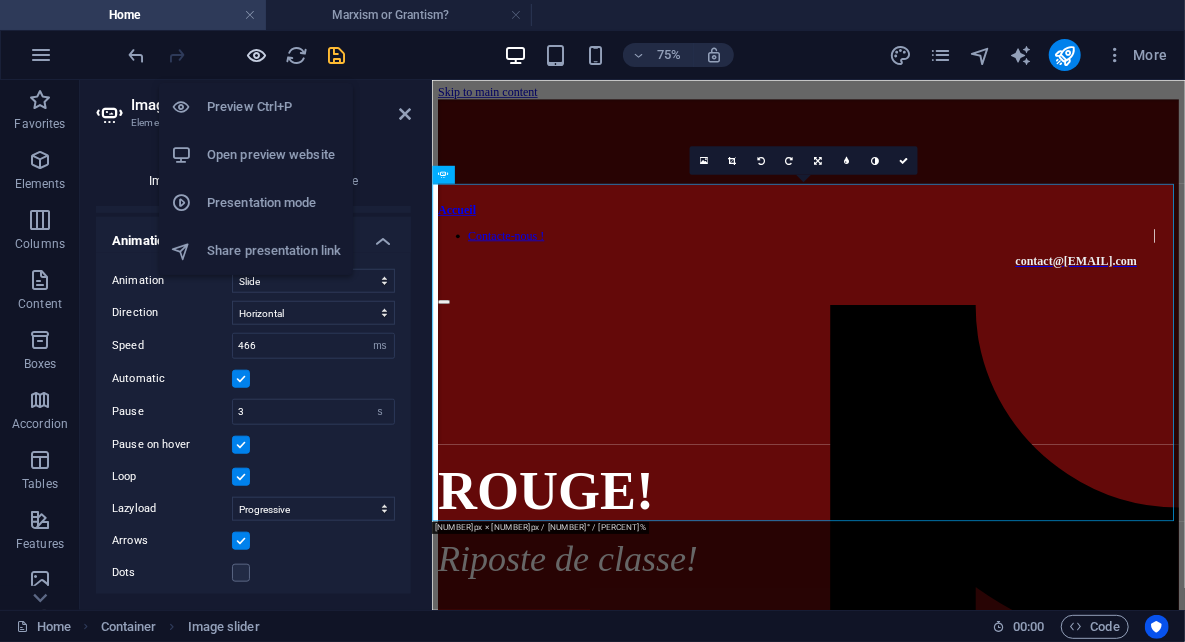 click at bounding box center (257, 55) 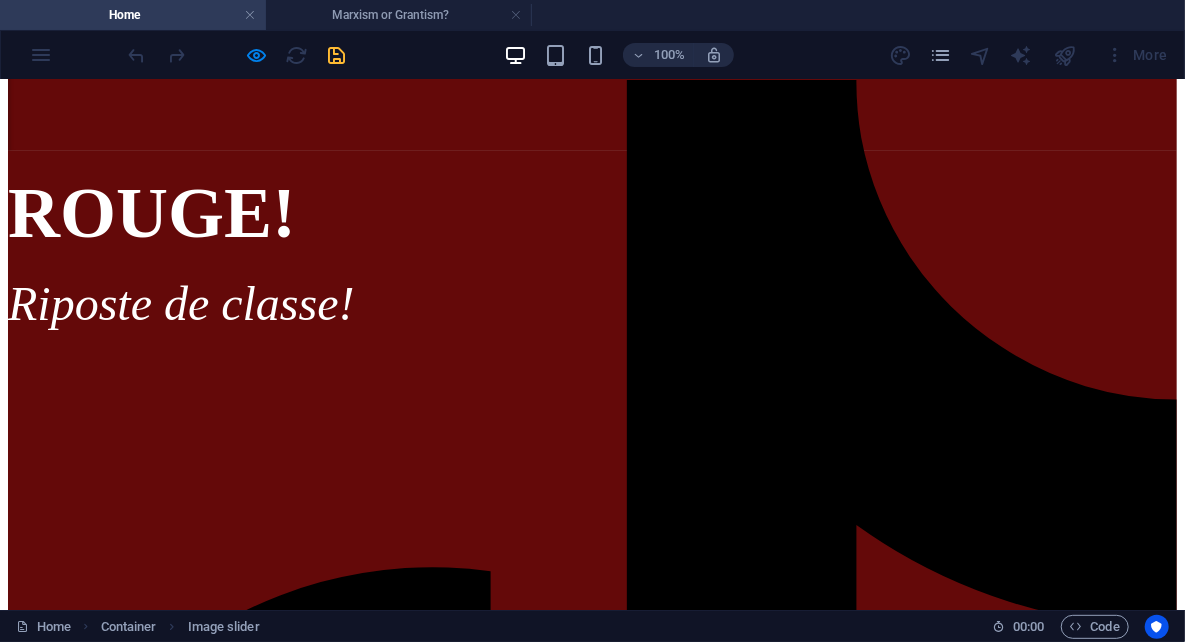 scroll, scrollTop: 100, scrollLeft: 0, axis: vertical 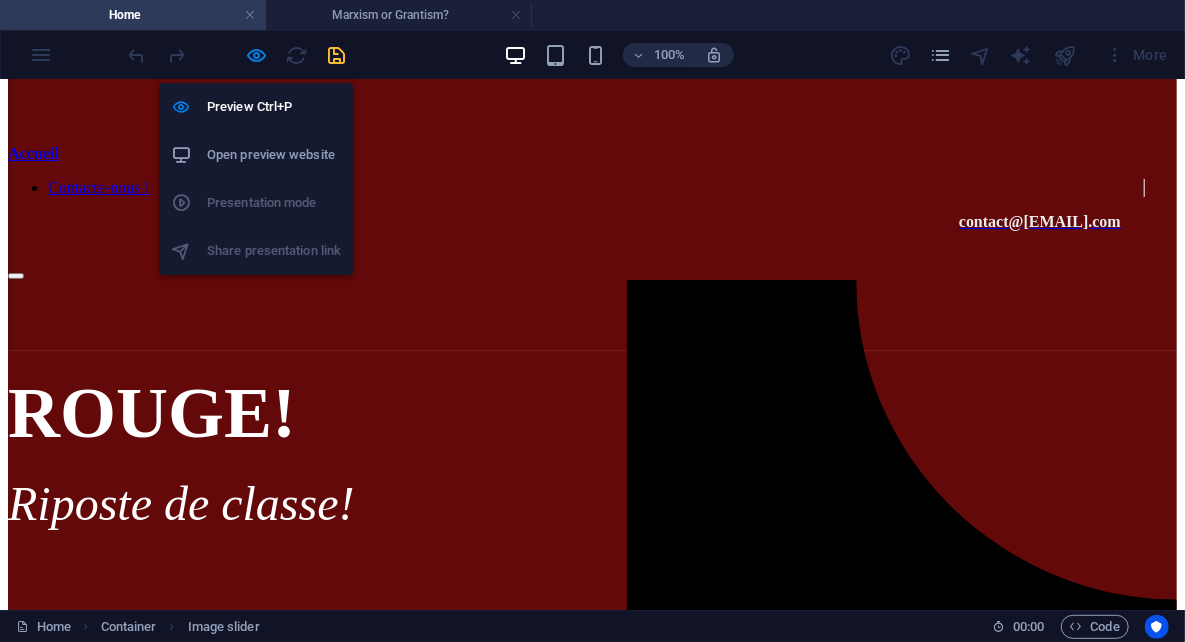 drag, startPoint x: 259, startPoint y: 58, endPoint x: 227, endPoint y: 254, distance: 198.59506 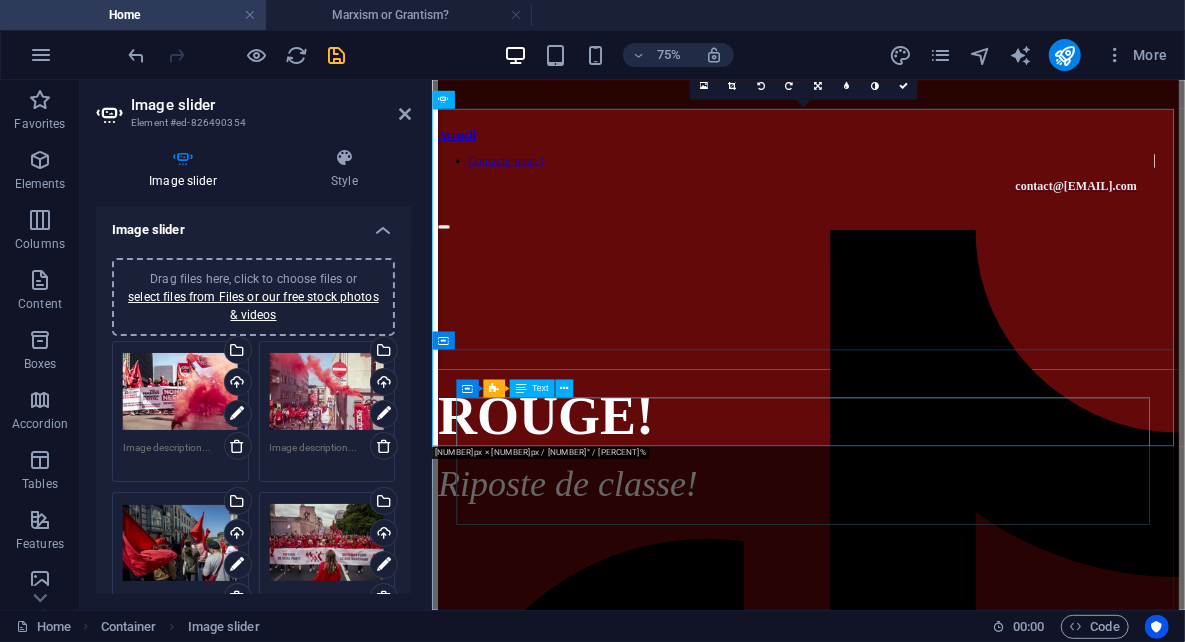 click on "ROUGE! Riposte de classe!" at bounding box center [933, 565] 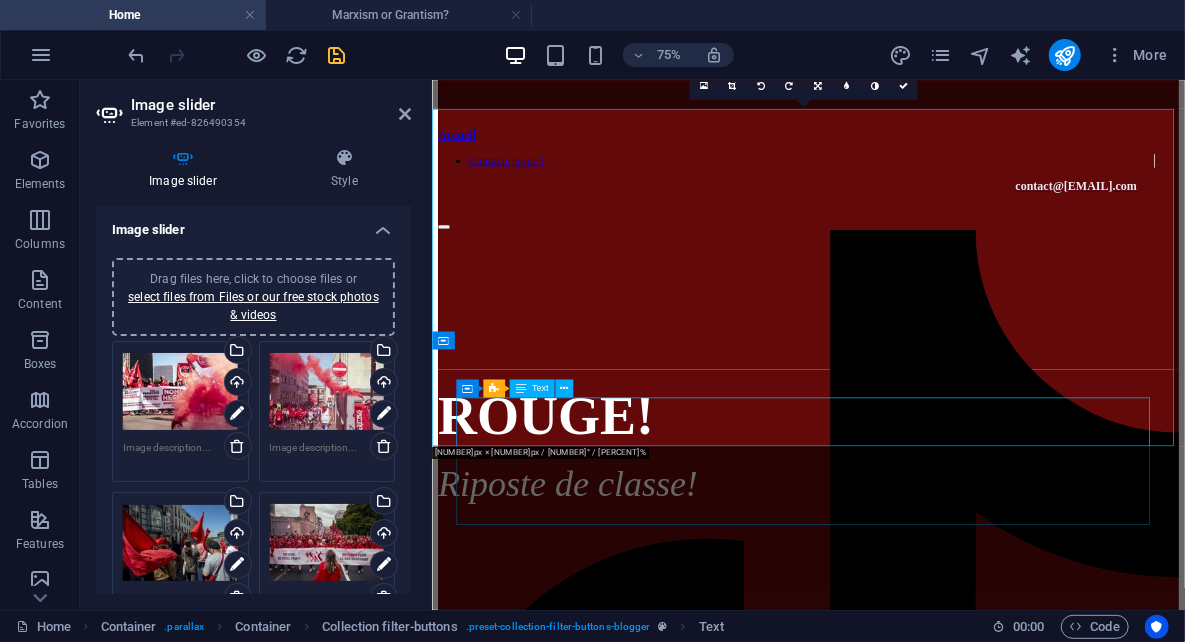 click on "ROUGE! Riposte de classe!" at bounding box center (933, 565) 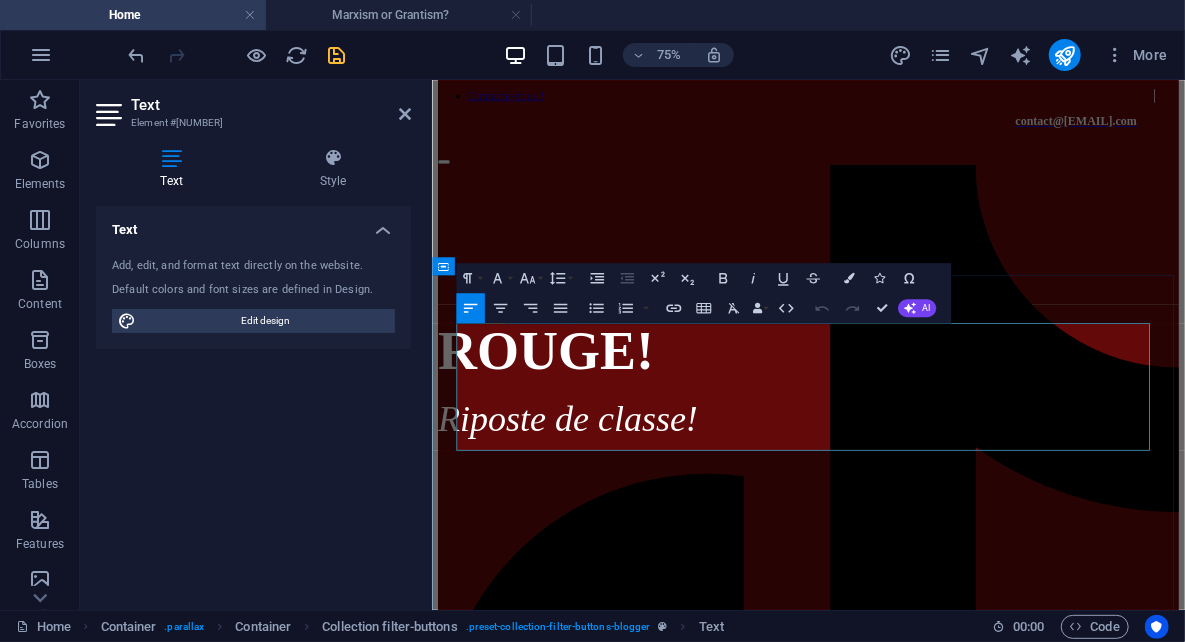 scroll, scrollTop: 200, scrollLeft: 0, axis: vertical 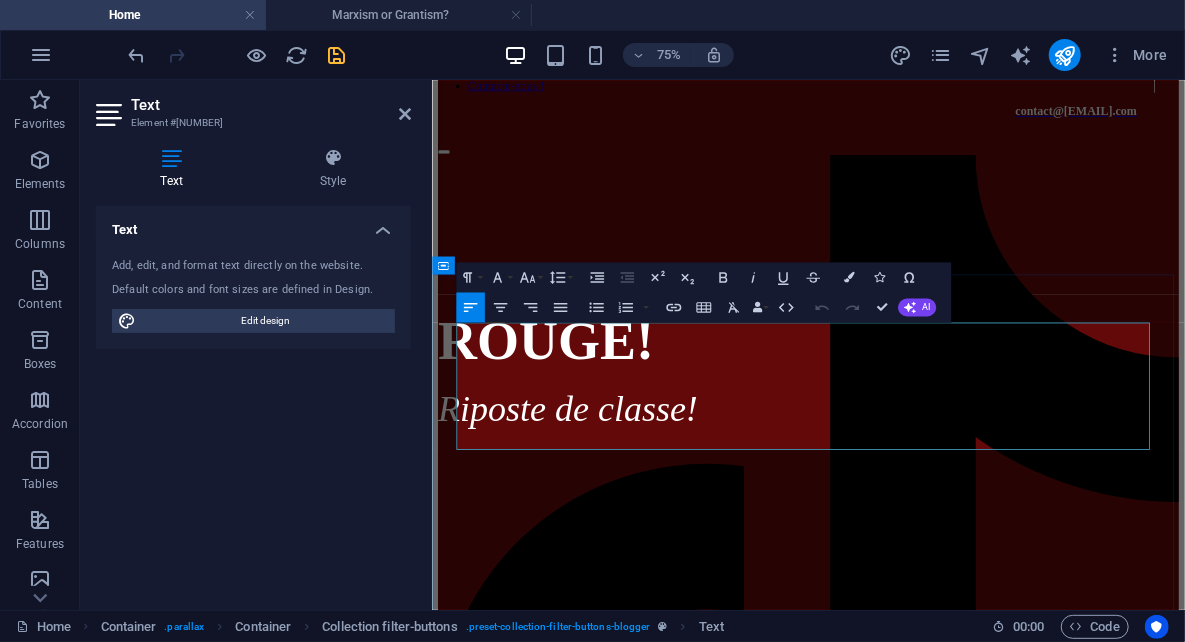 click on "Riposte de classe!" at bounding box center (612, 517) 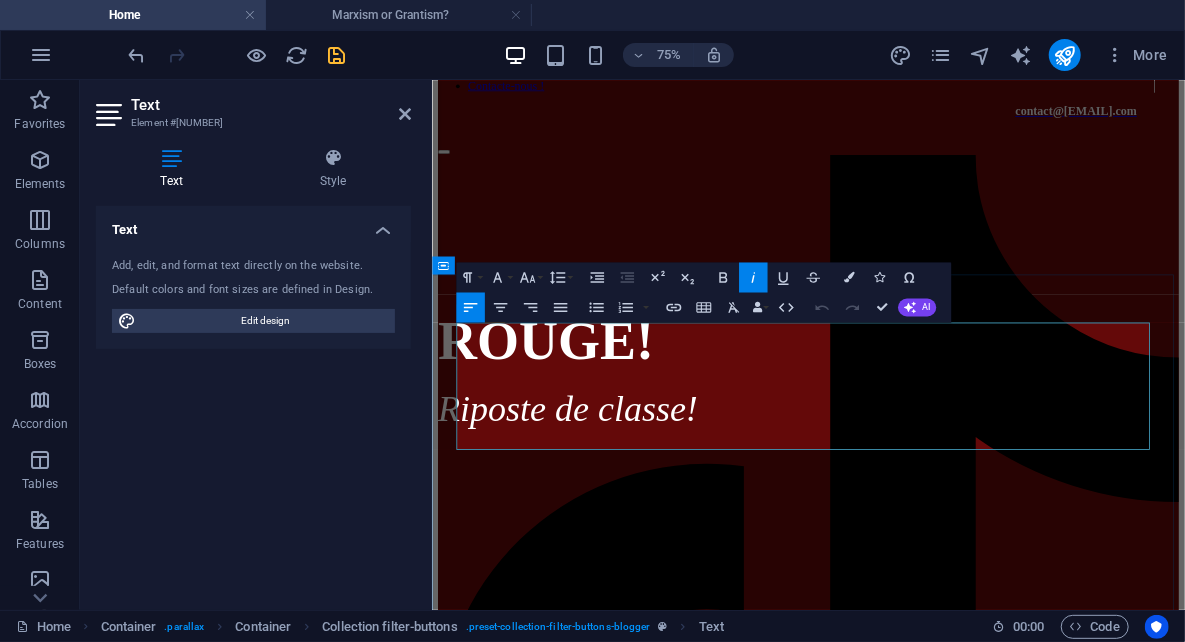 type 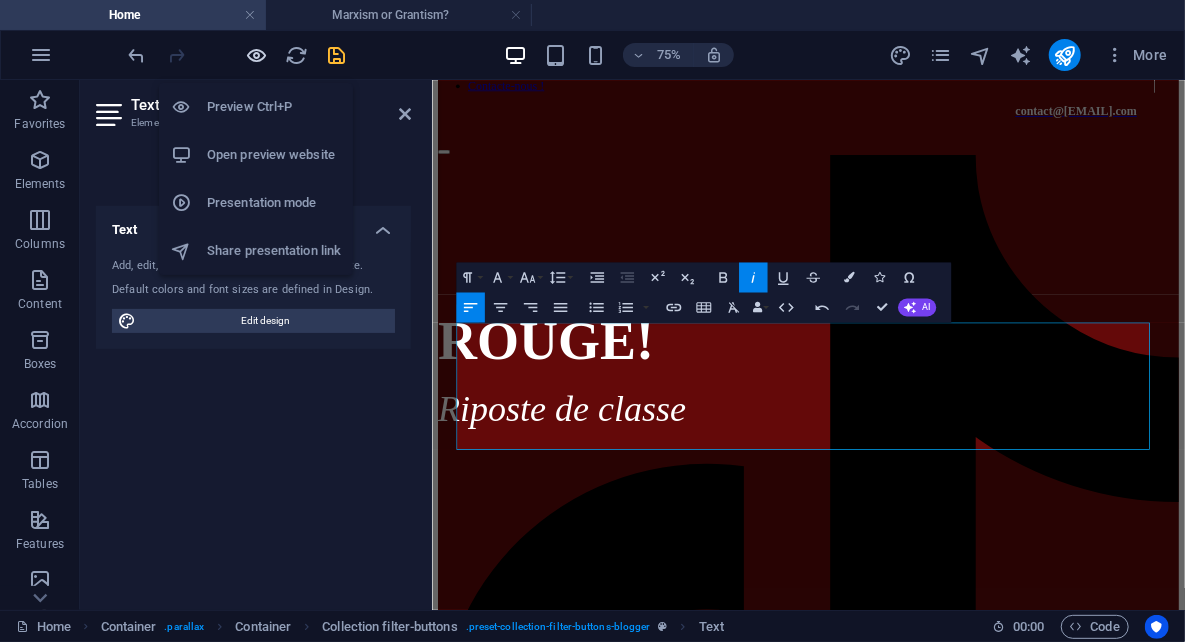 click at bounding box center [257, 55] 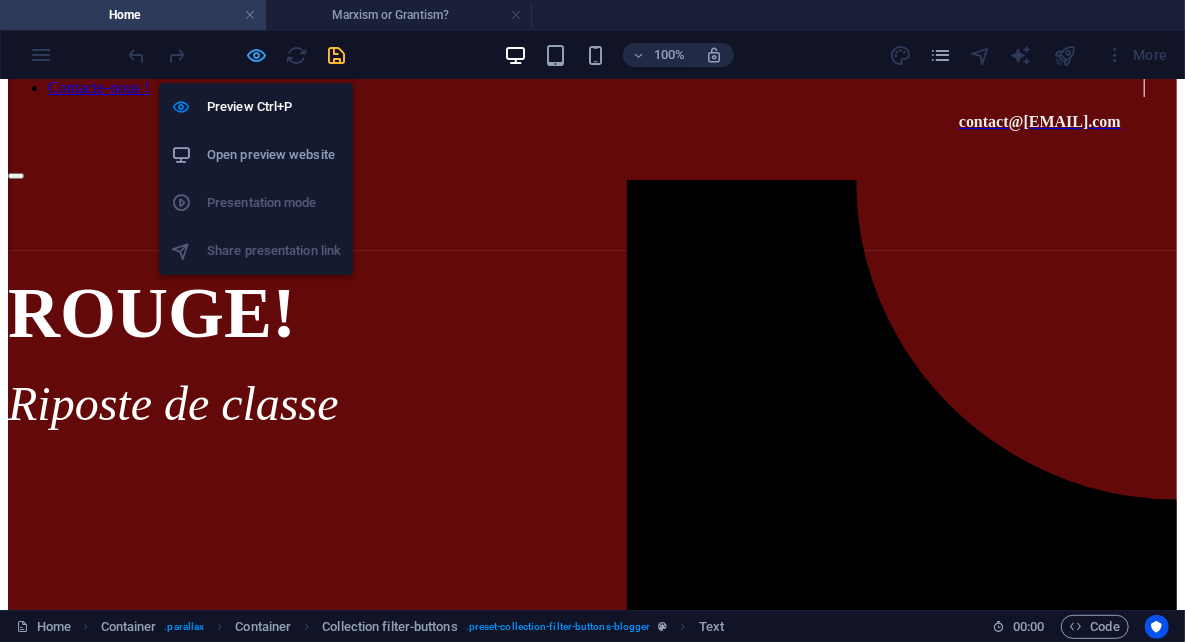 drag, startPoint x: 251, startPoint y: 42, endPoint x: 165, endPoint y: 234, distance: 210.3806 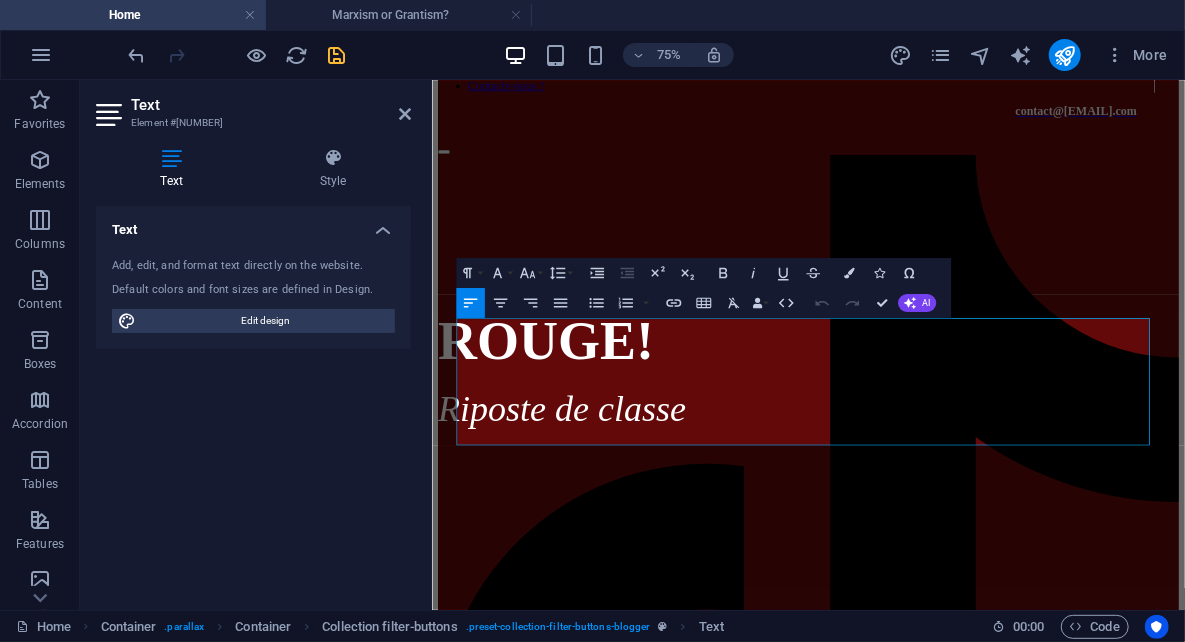 scroll, scrollTop: 206, scrollLeft: 0, axis: vertical 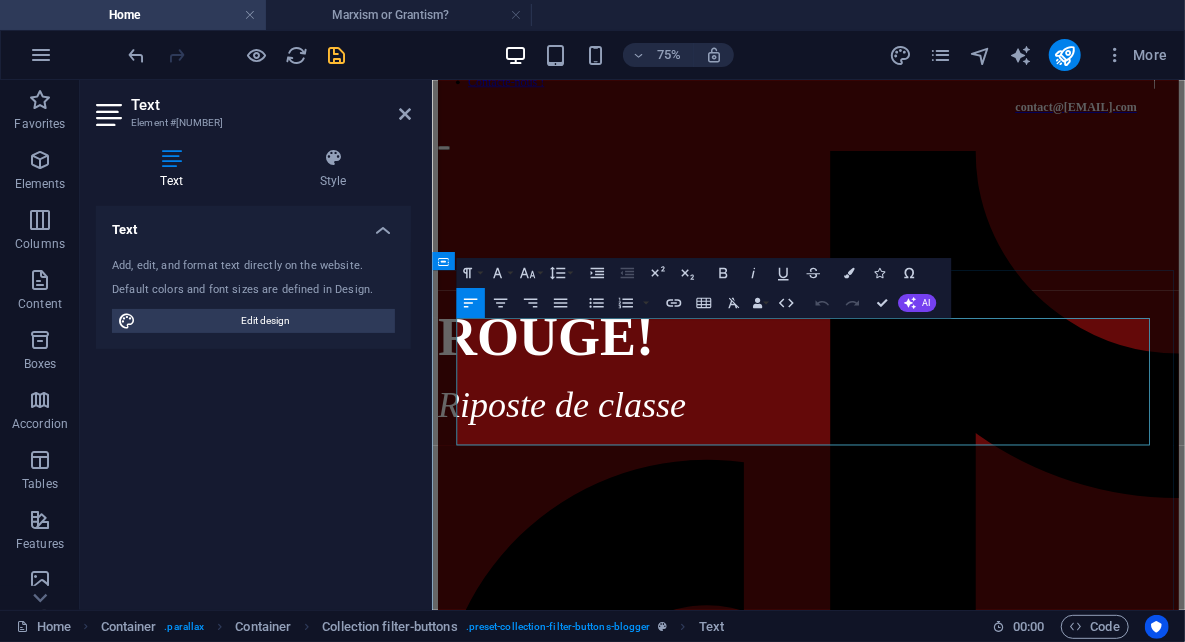 click on "Riposte de classe" at bounding box center (604, 511) 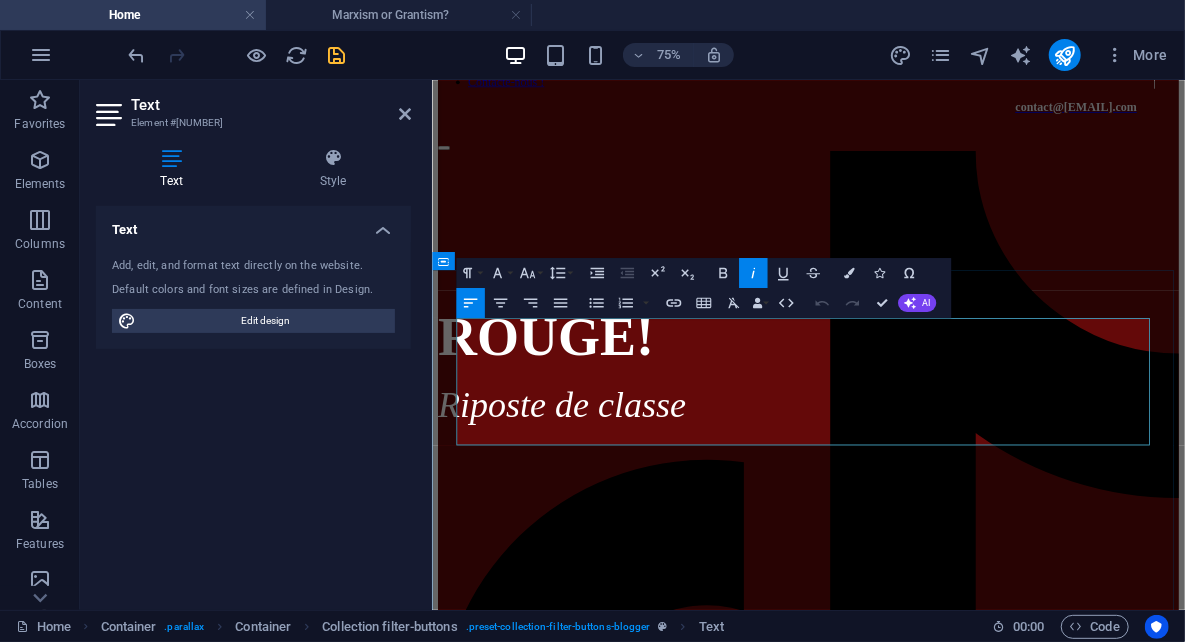 click on "Riposte de classe" at bounding box center (604, 511) 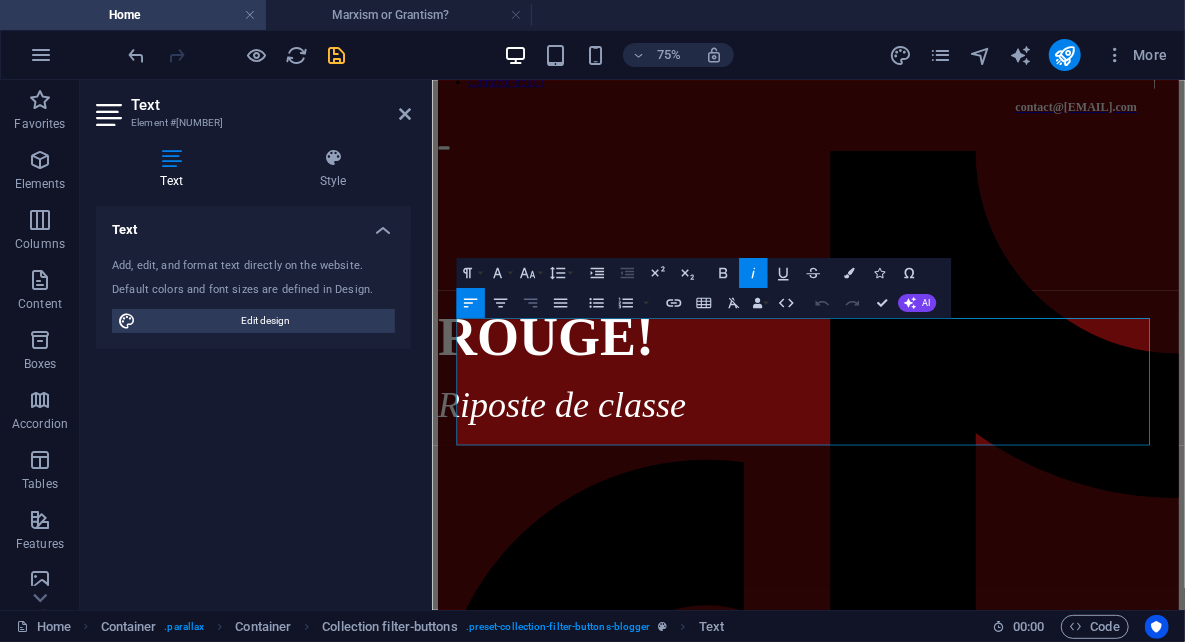 click 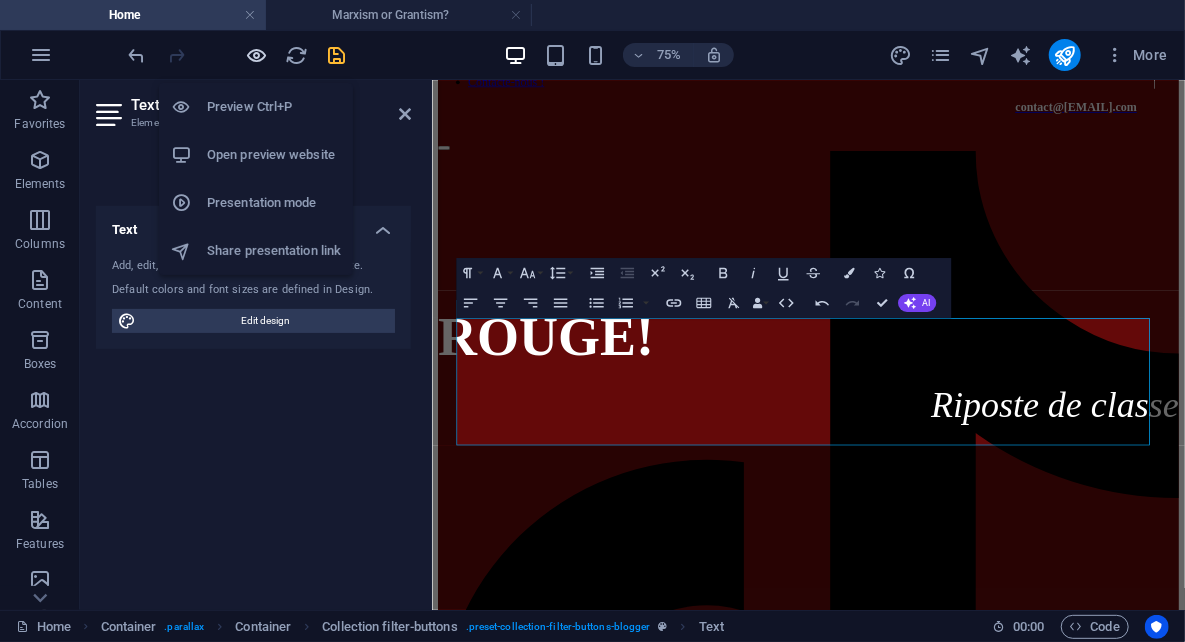 click at bounding box center (257, 55) 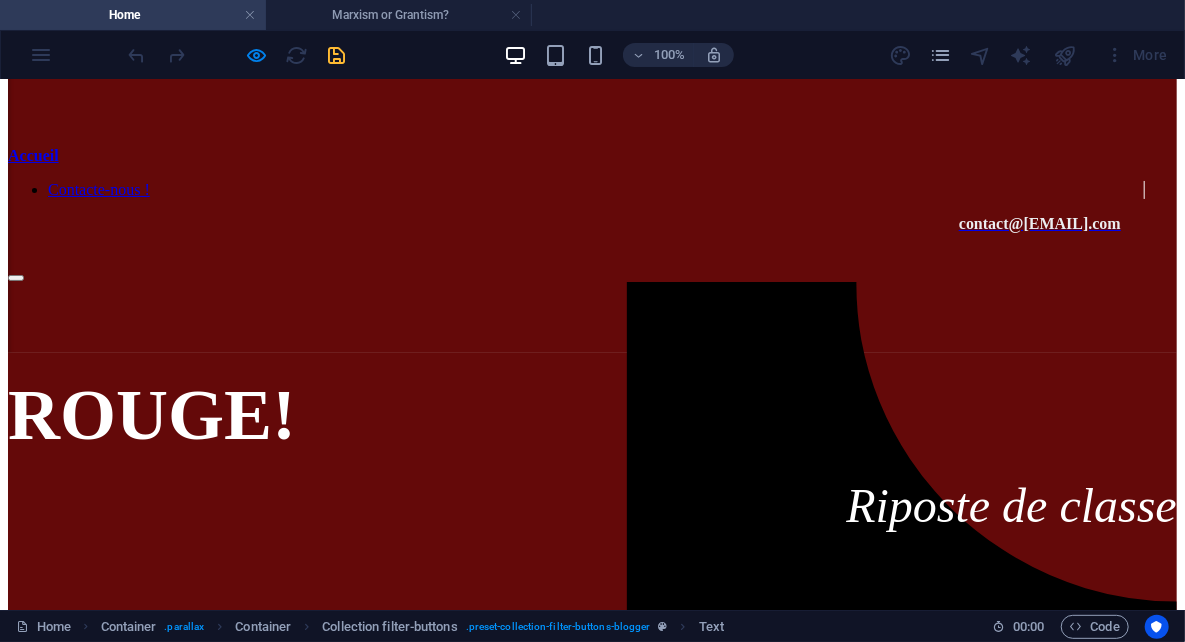 scroll, scrollTop: 106, scrollLeft: 0, axis: vertical 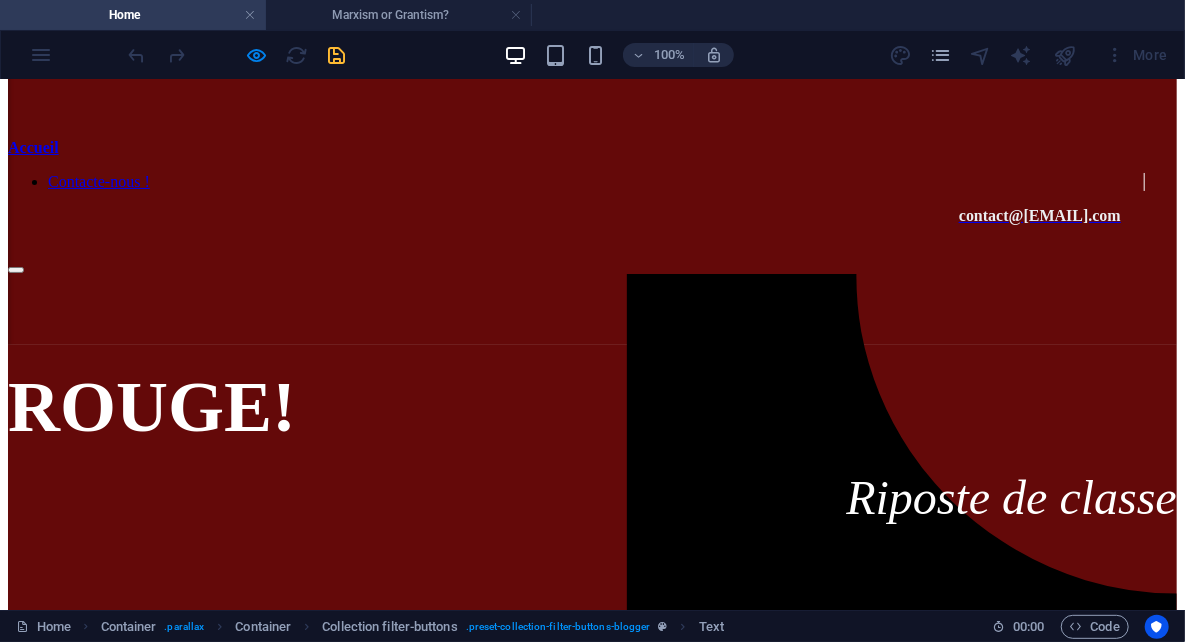click on "Riposte de classe" at bounding box center (1011, 496) 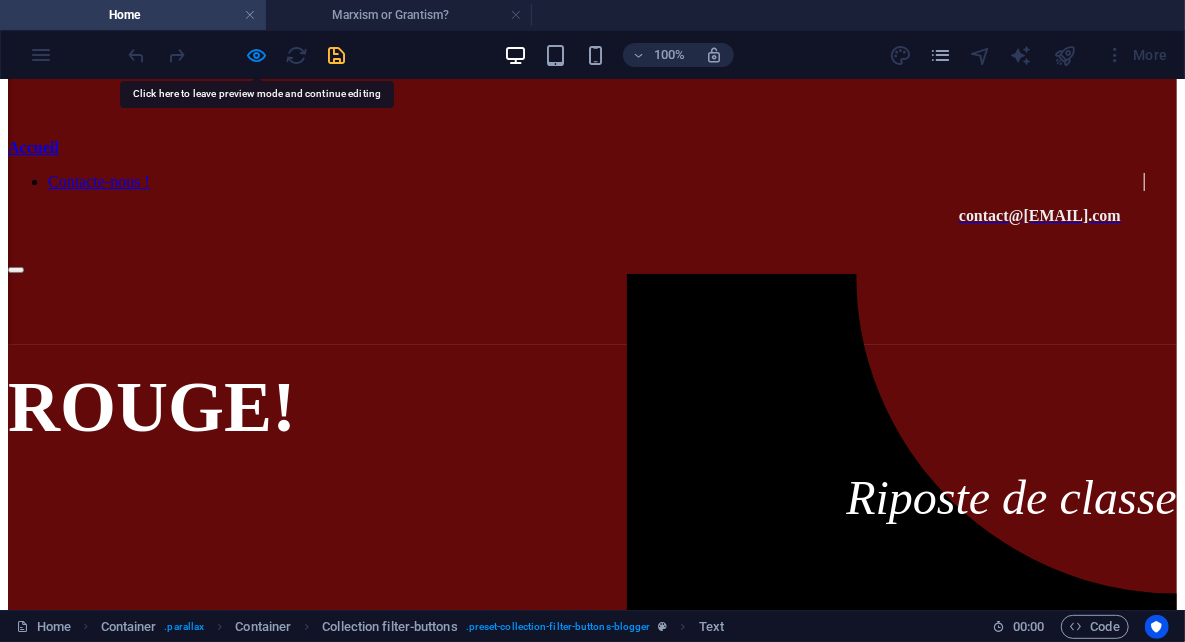 click on "Riposte de classe" at bounding box center [1011, 496] 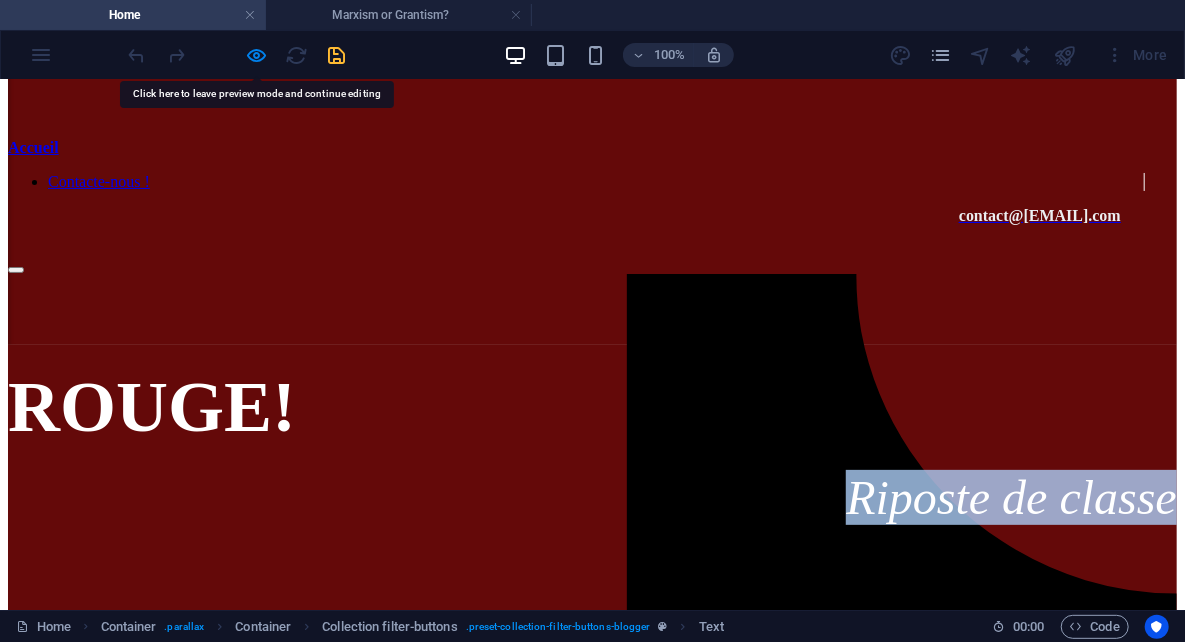 click on "Riposte de classe" at bounding box center (1011, 496) 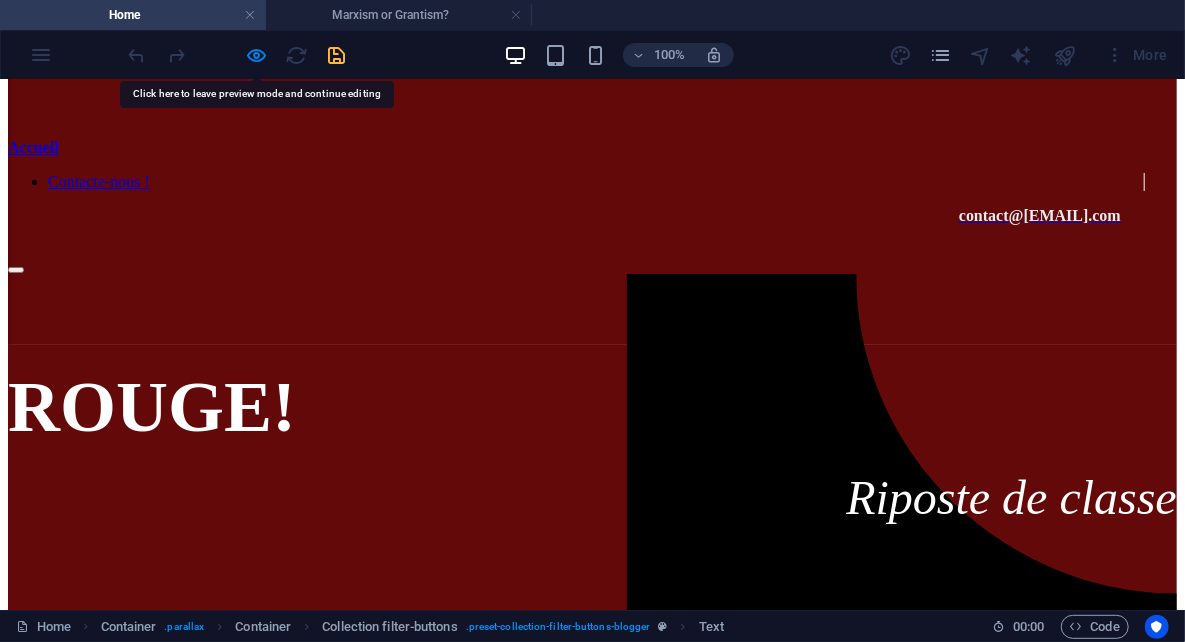 click on "ROUGE!" at bounding box center [592, 406] 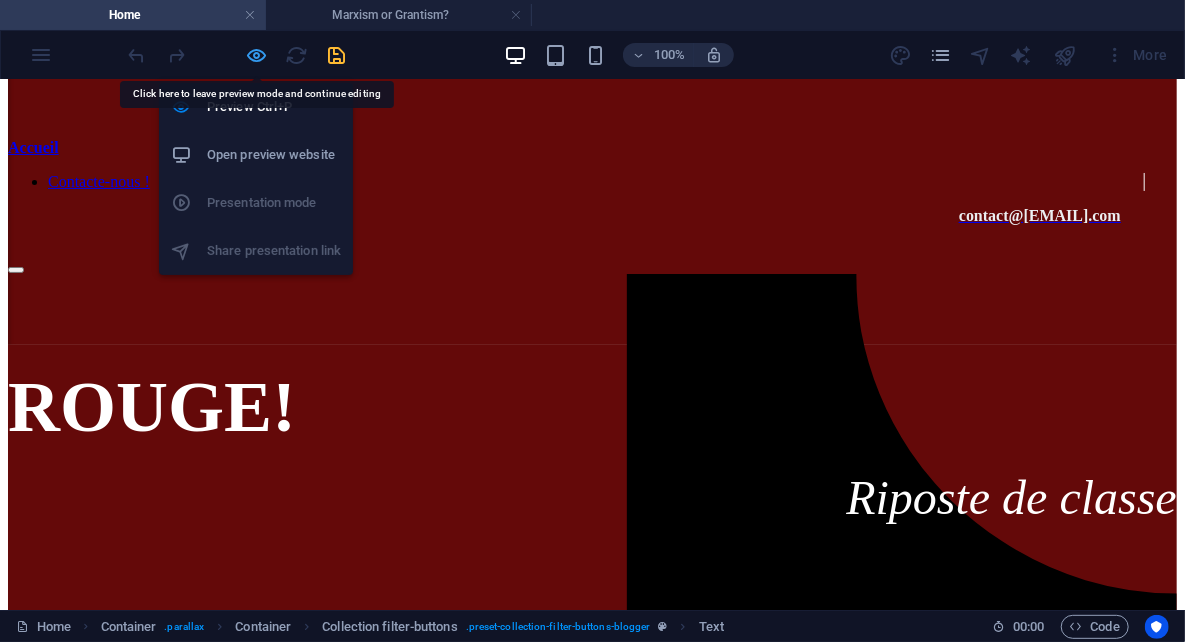 click at bounding box center [257, 55] 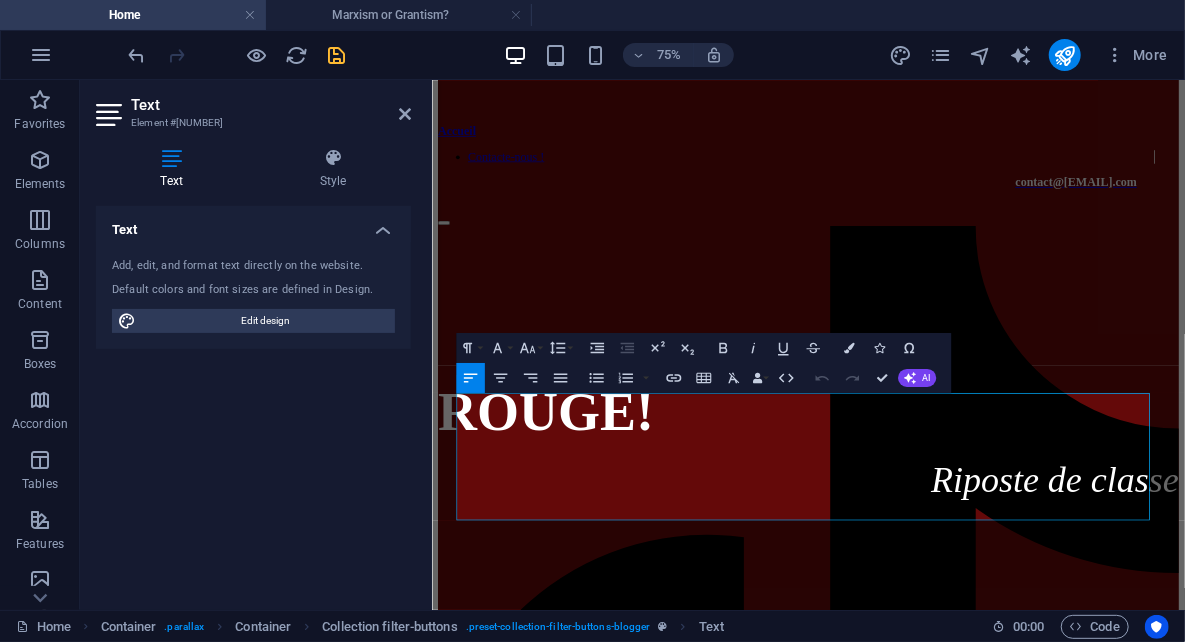drag, startPoint x: 973, startPoint y: 624, endPoint x: 422, endPoint y: 605, distance: 551.3275 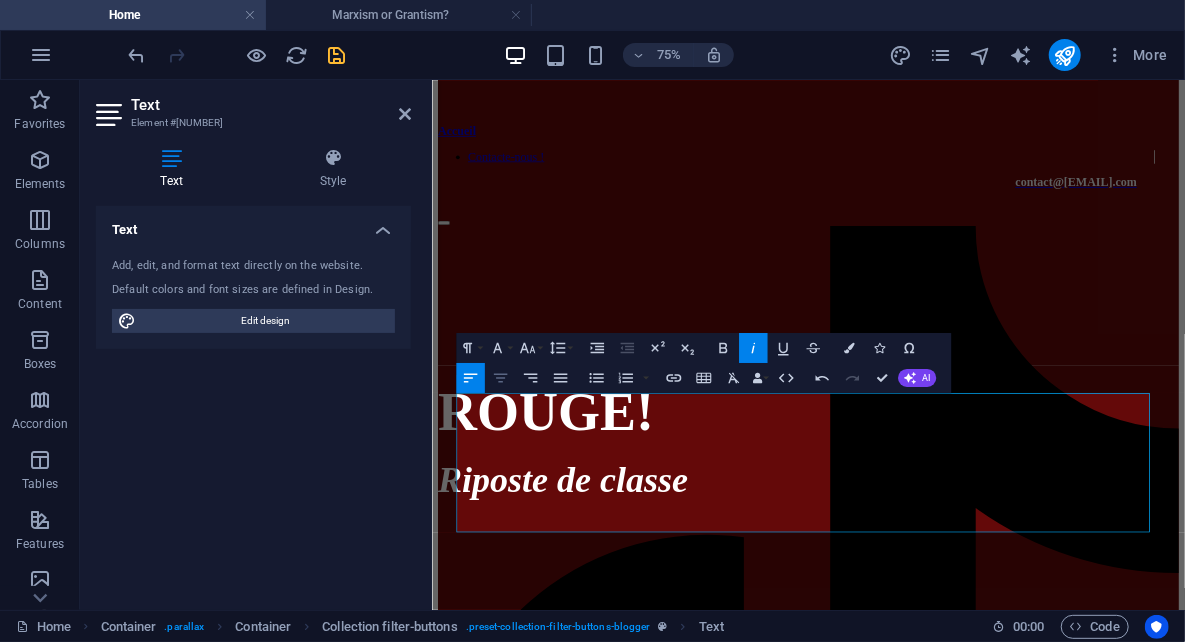 click on "Align Center" at bounding box center [500, 378] 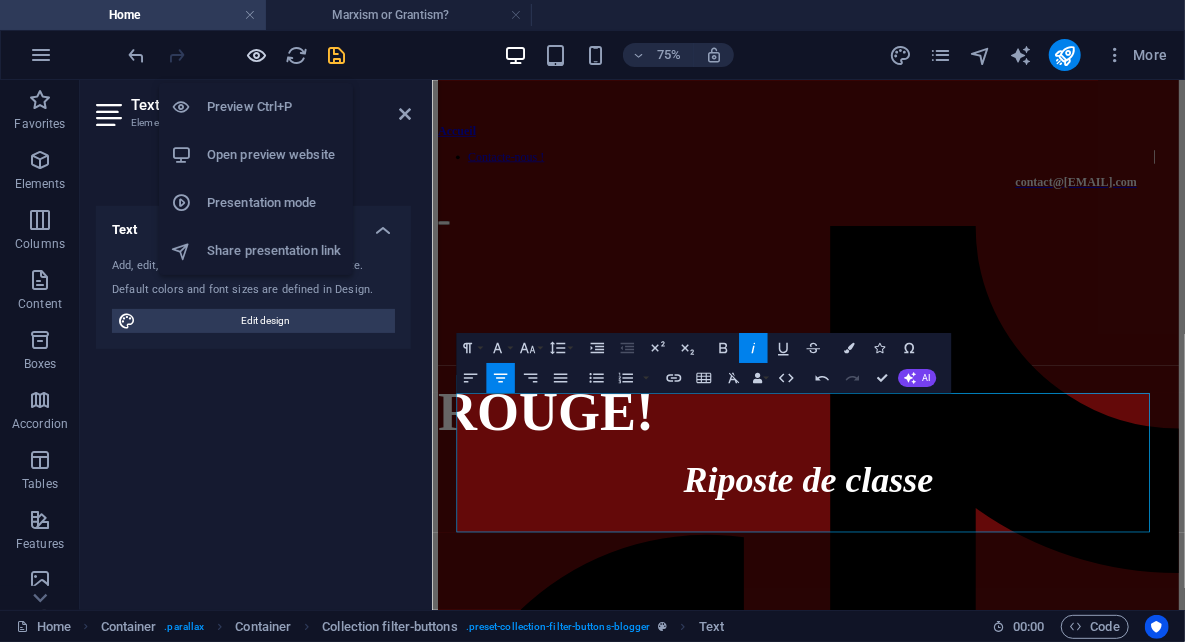 click at bounding box center [257, 55] 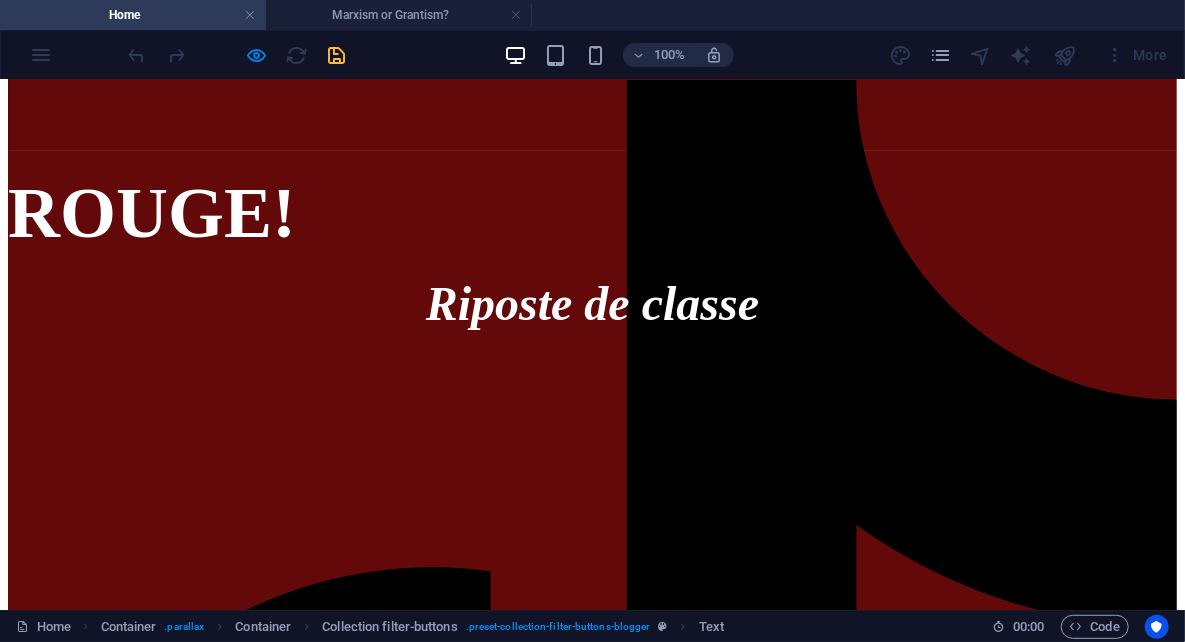 scroll, scrollTop: 200, scrollLeft: 0, axis: vertical 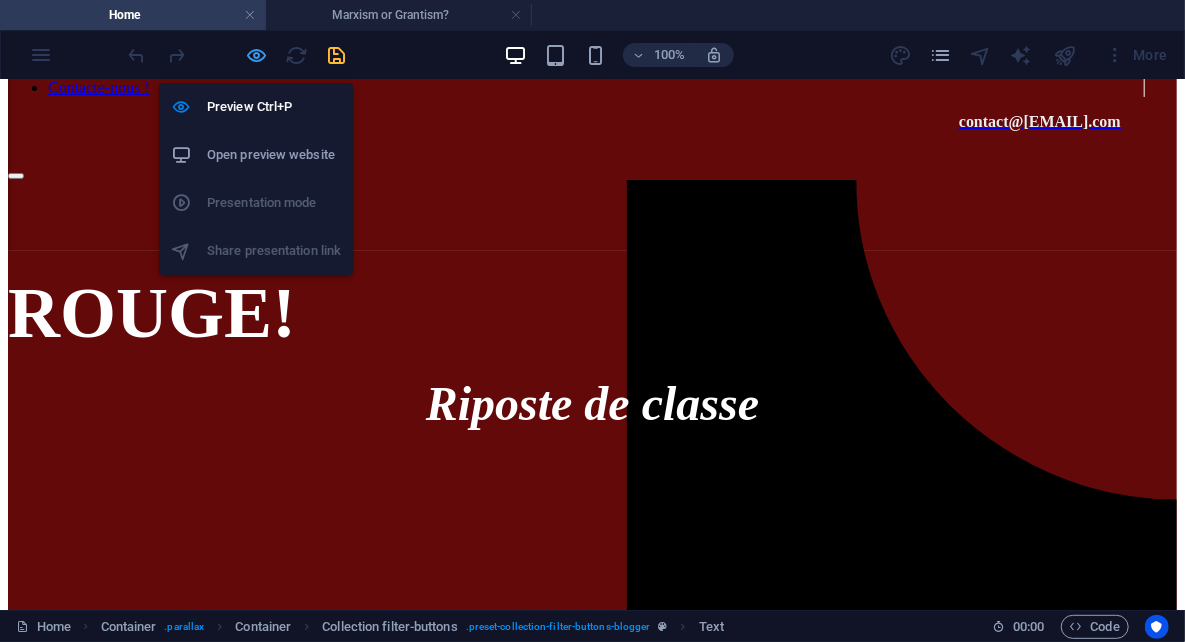 click at bounding box center (257, 55) 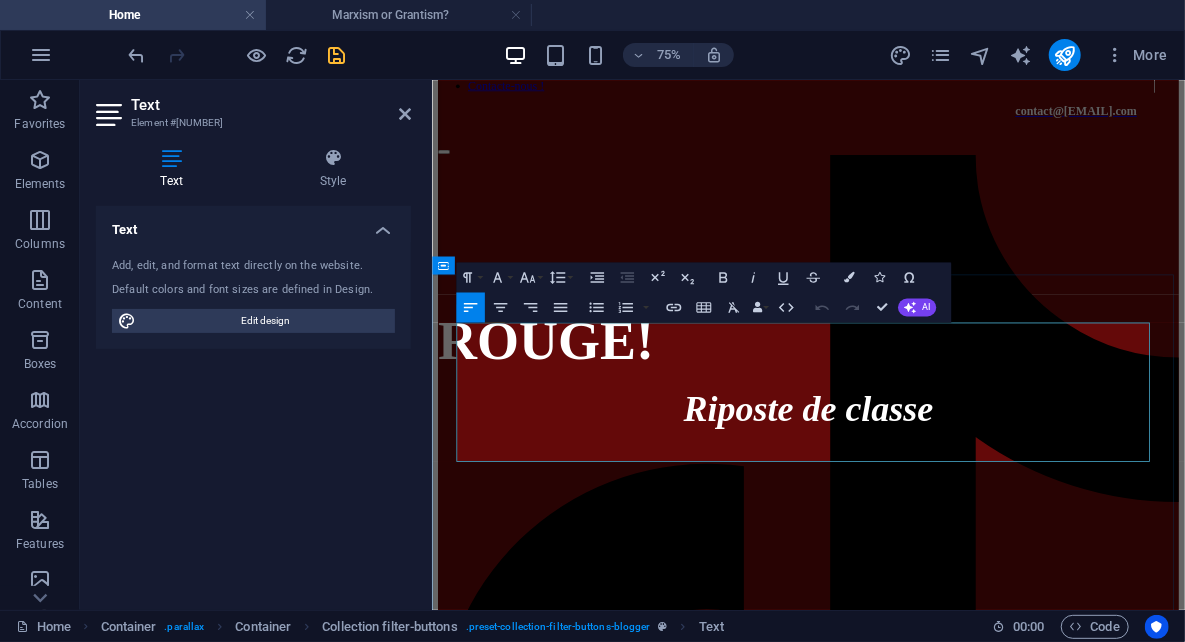 click on "Riposte de classe" at bounding box center (933, 517) 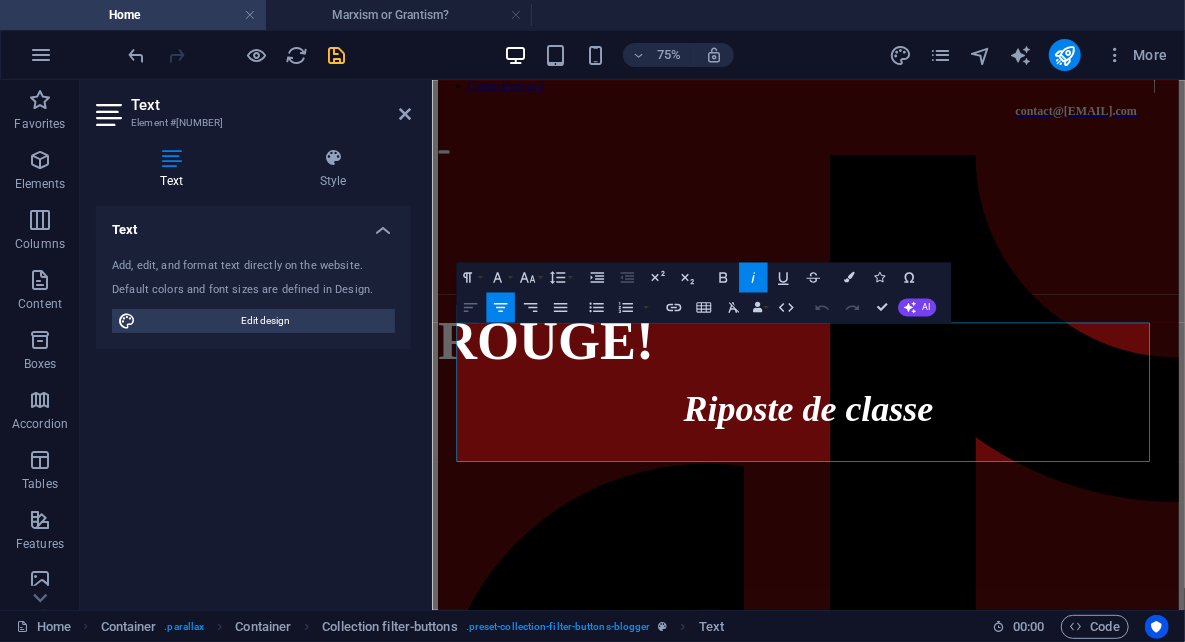 click on "Align Left" at bounding box center [470, 308] 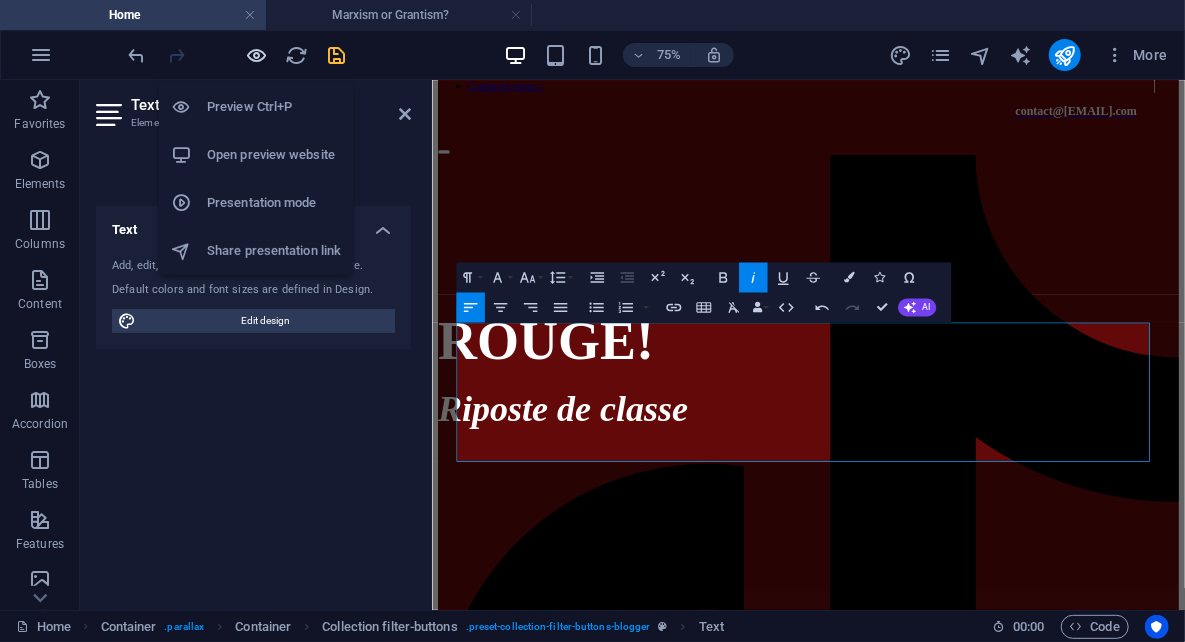 click at bounding box center (257, 55) 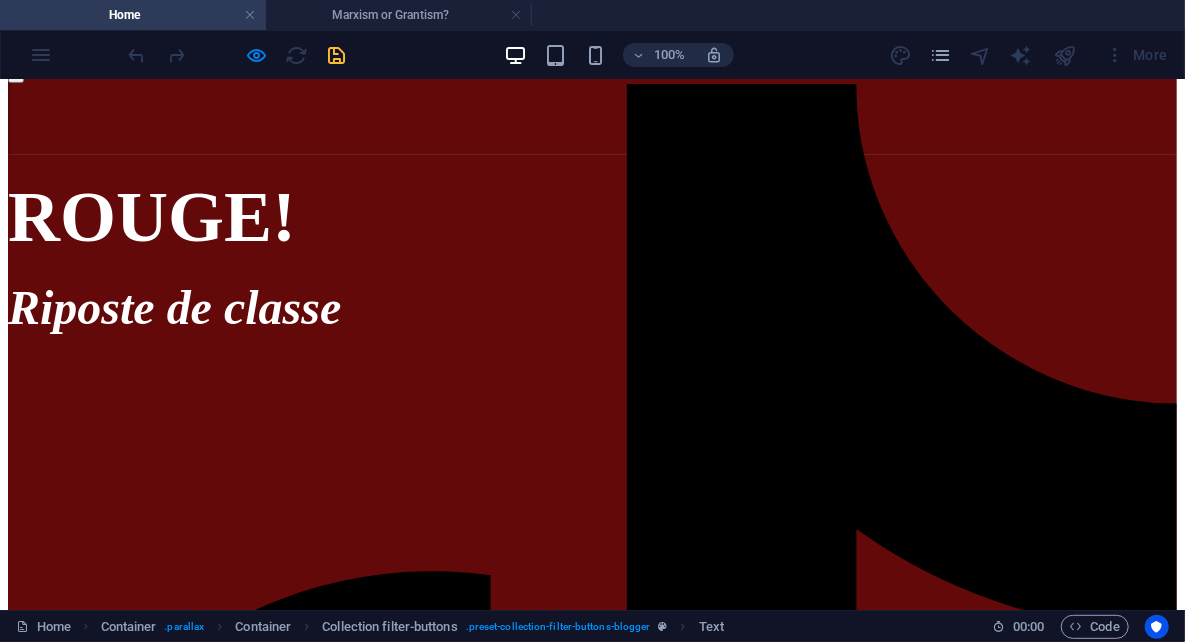 scroll, scrollTop: 200, scrollLeft: 0, axis: vertical 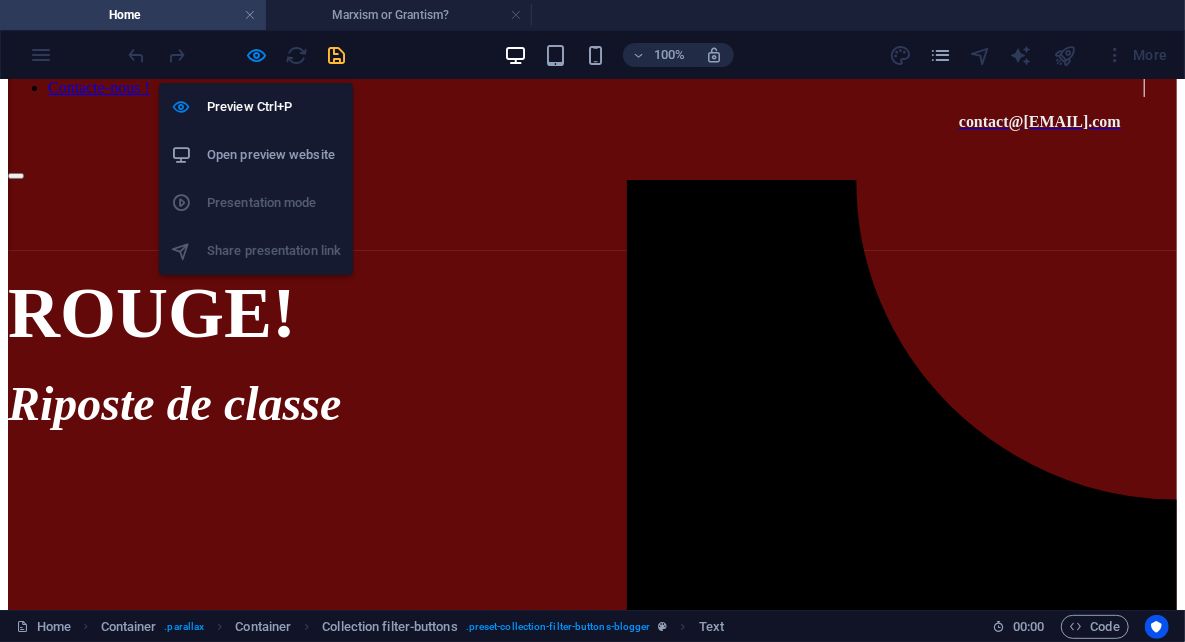 drag, startPoint x: 253, startPoint y: 54, endPoint x: 165, endPoint y: 267, distance: 230.46259 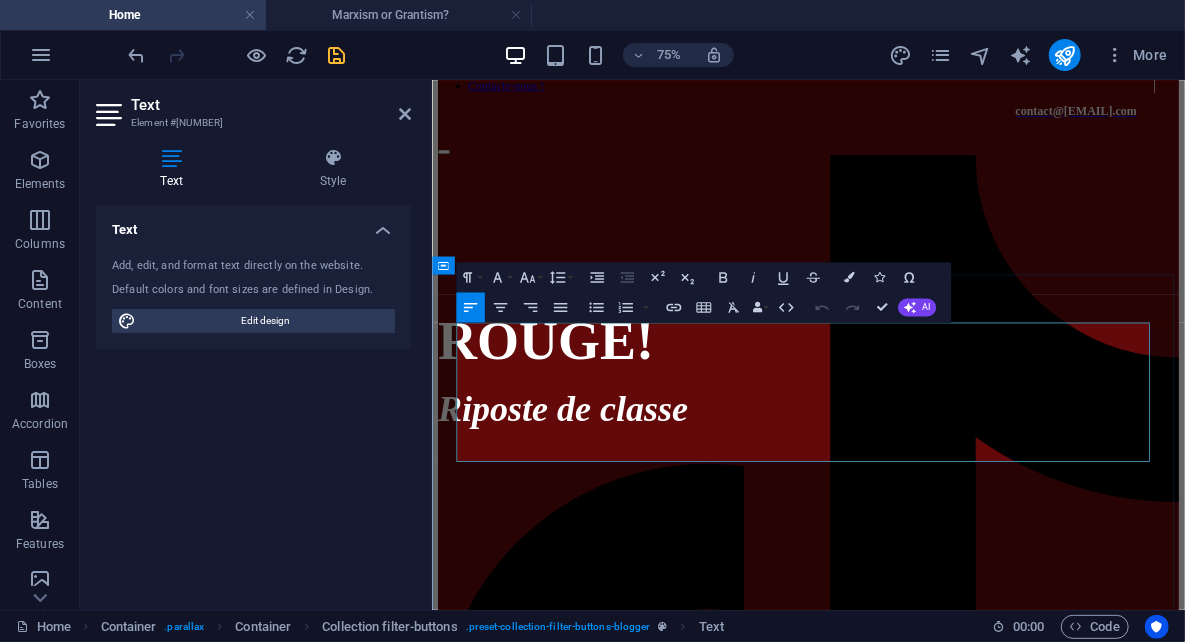 click on "Riposte de classe" at bounding box center (605, 517) 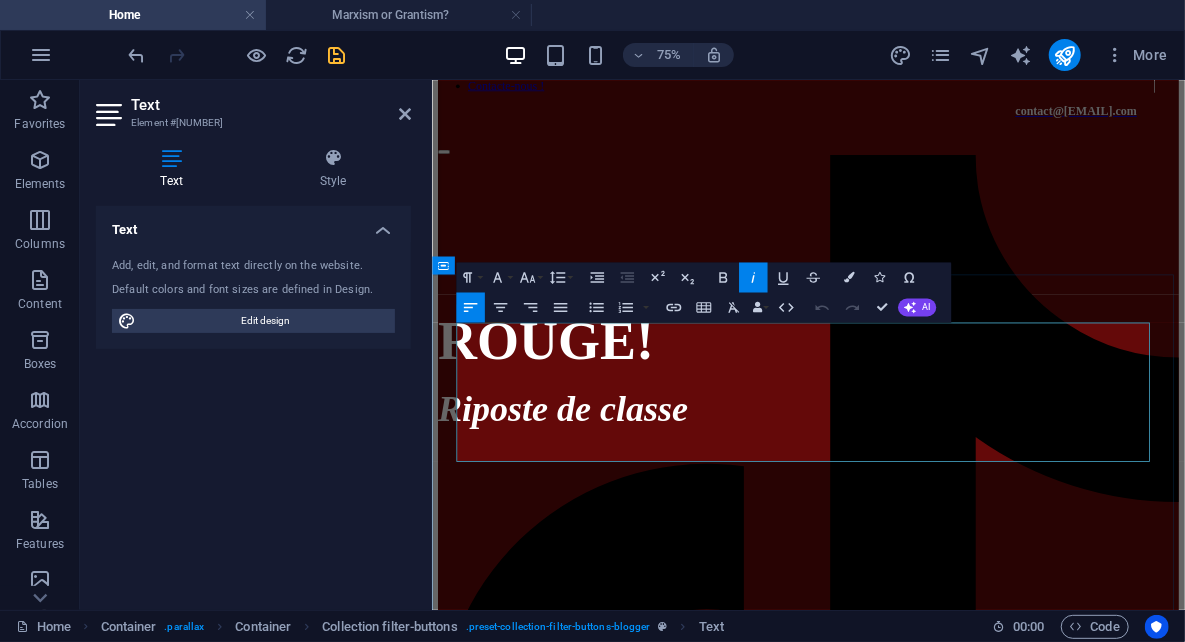 click on "Riposte de classe" at bounding box center [605, 517] 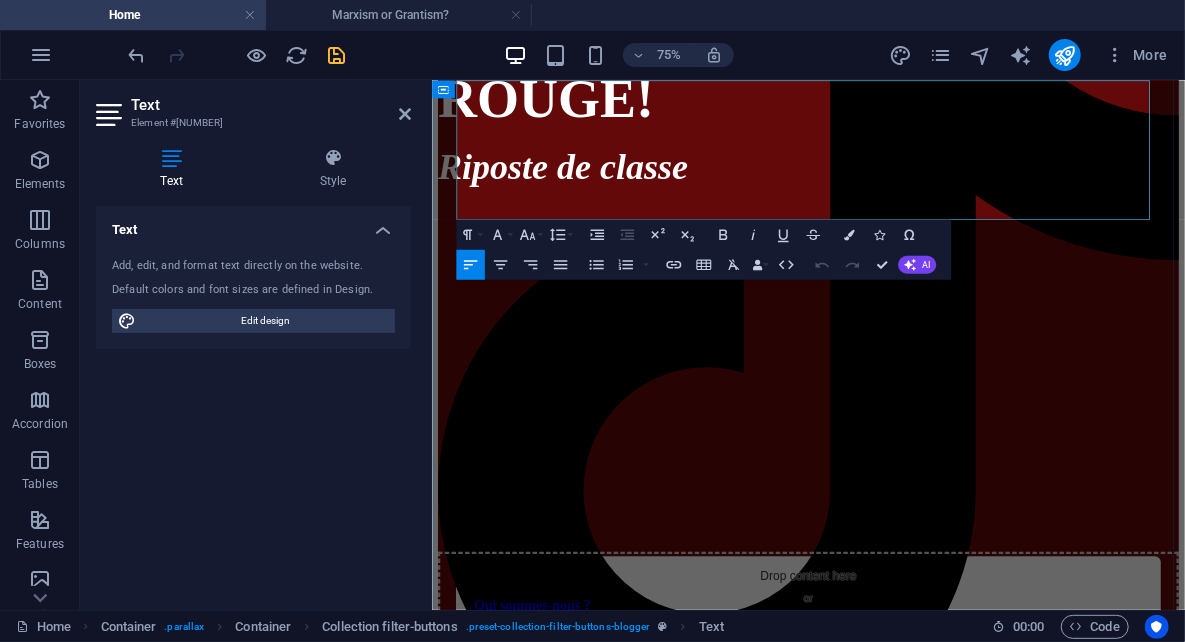 click on "Riposte de classe" at bounding box center [605, 194] 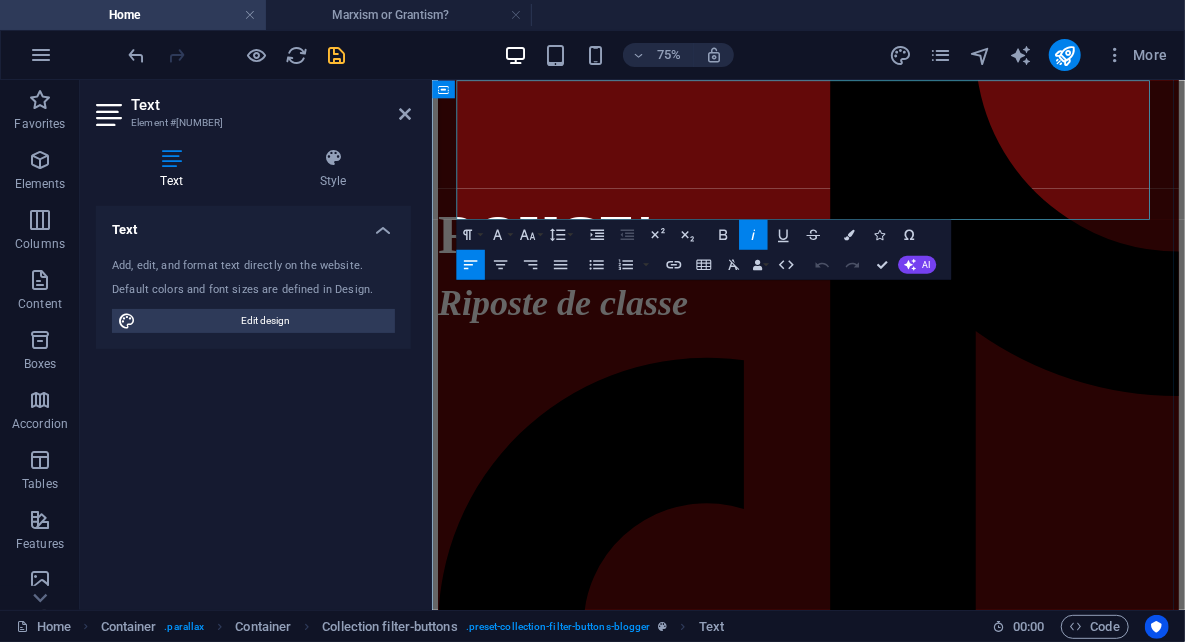 scroll, scrollTop: 323, scrollLeft: 0, axis: vertical 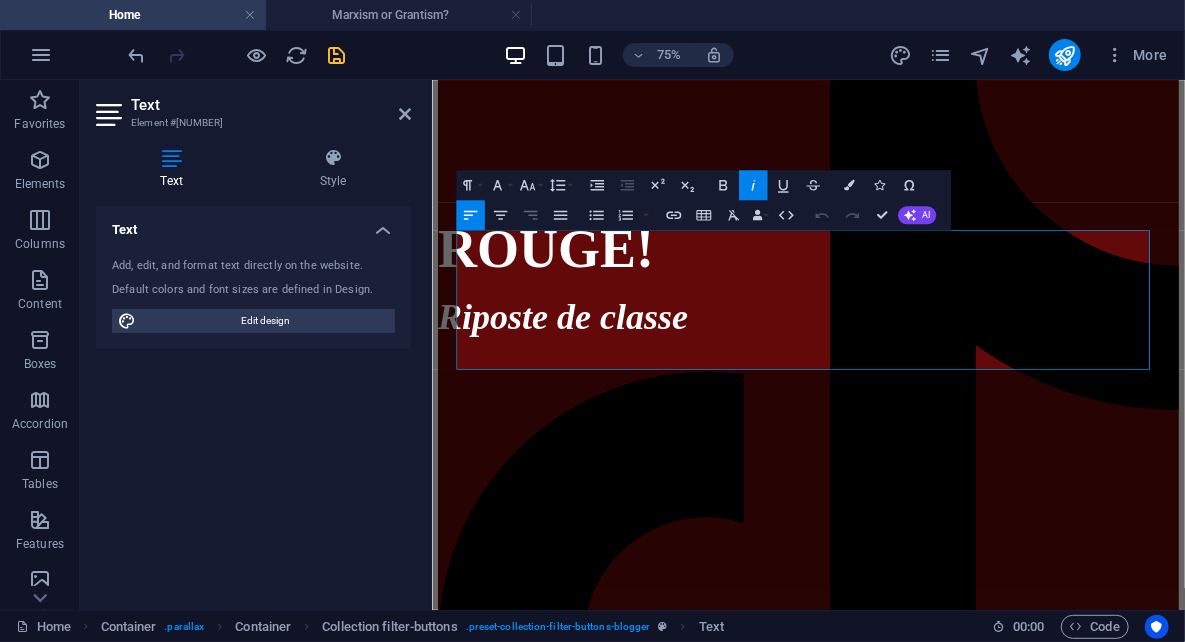 click on "Align Right" at bounding box center [530, 215] 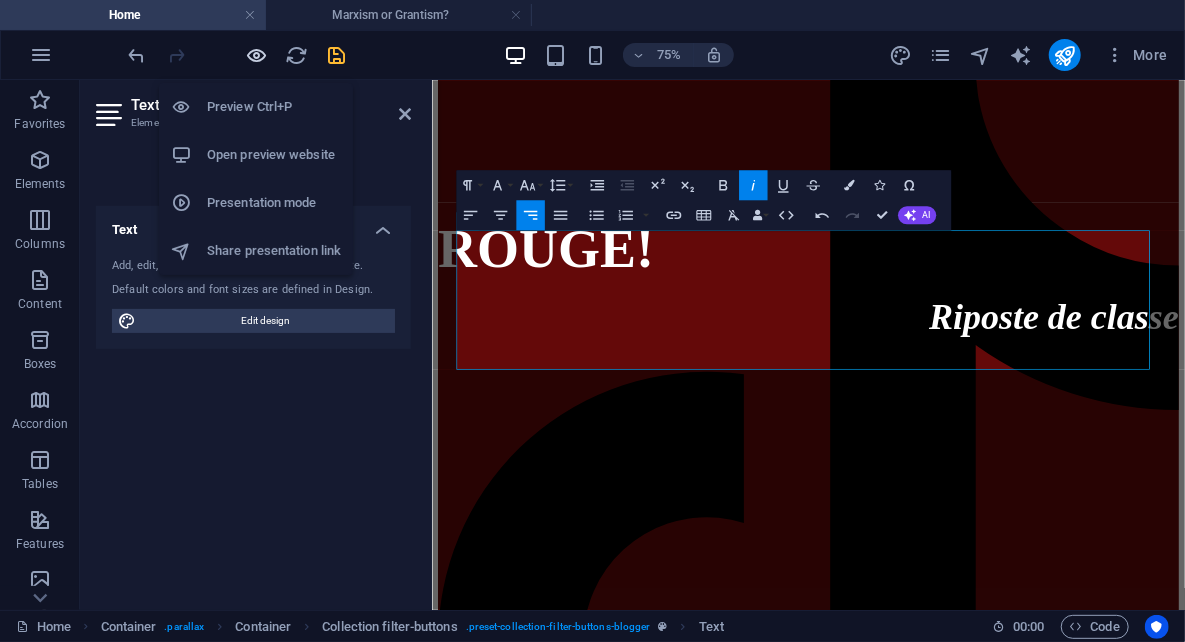 click at bounding box center [257, 55] 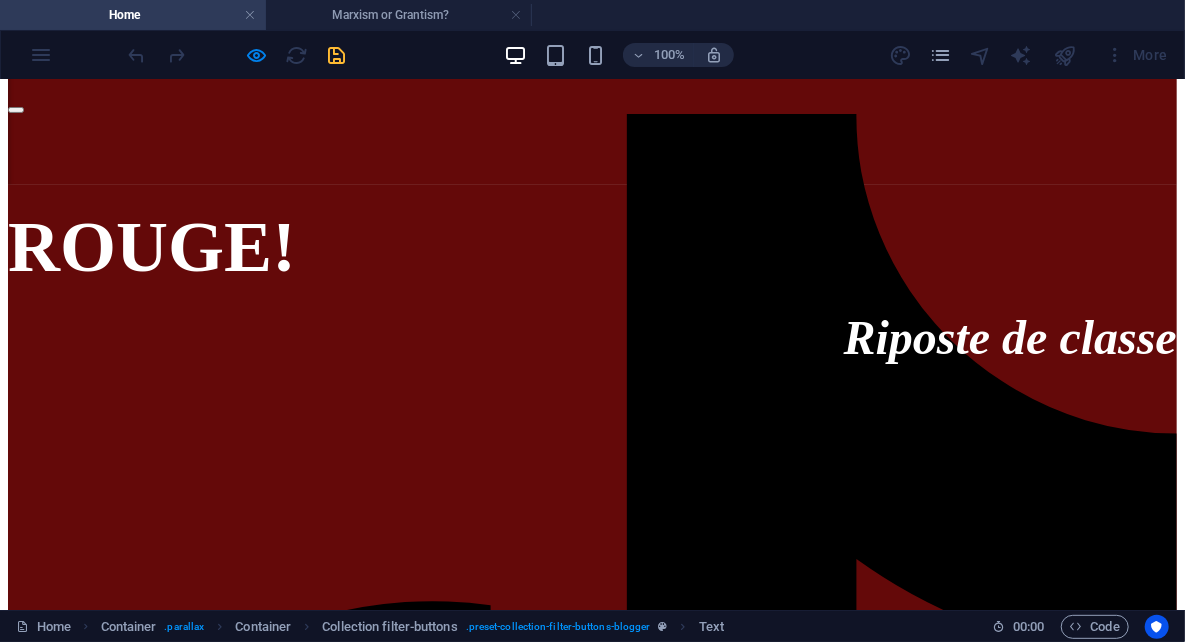 scroll, scrollTop: 223, scrollLeft: 0, axis: vertical 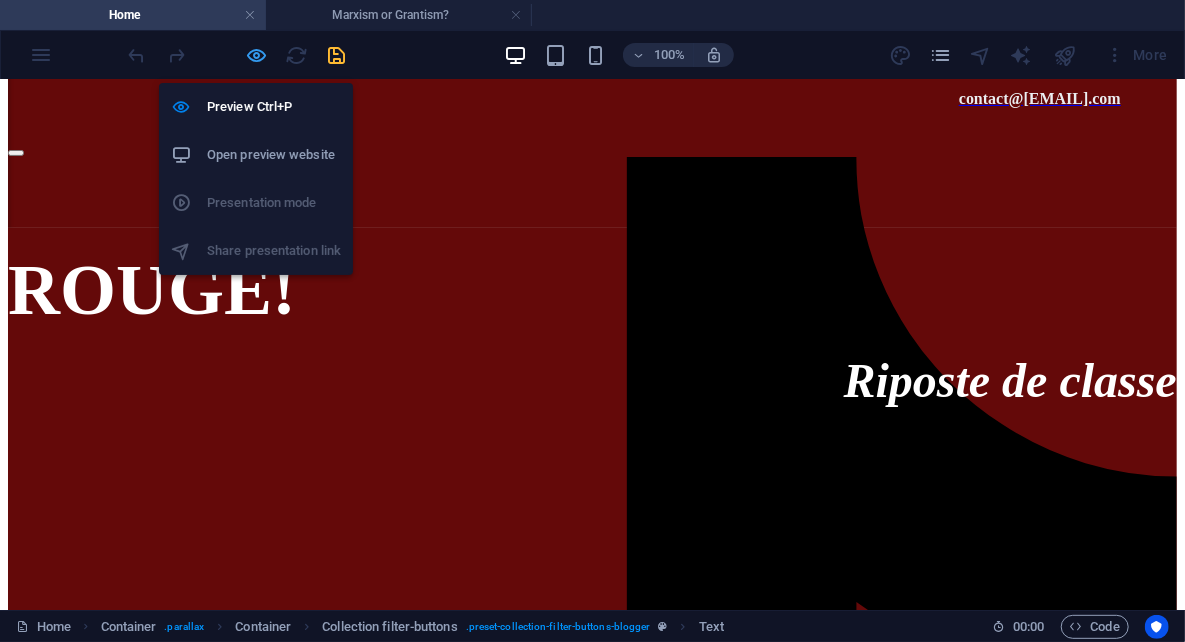 click at bounding box center (257, 55) 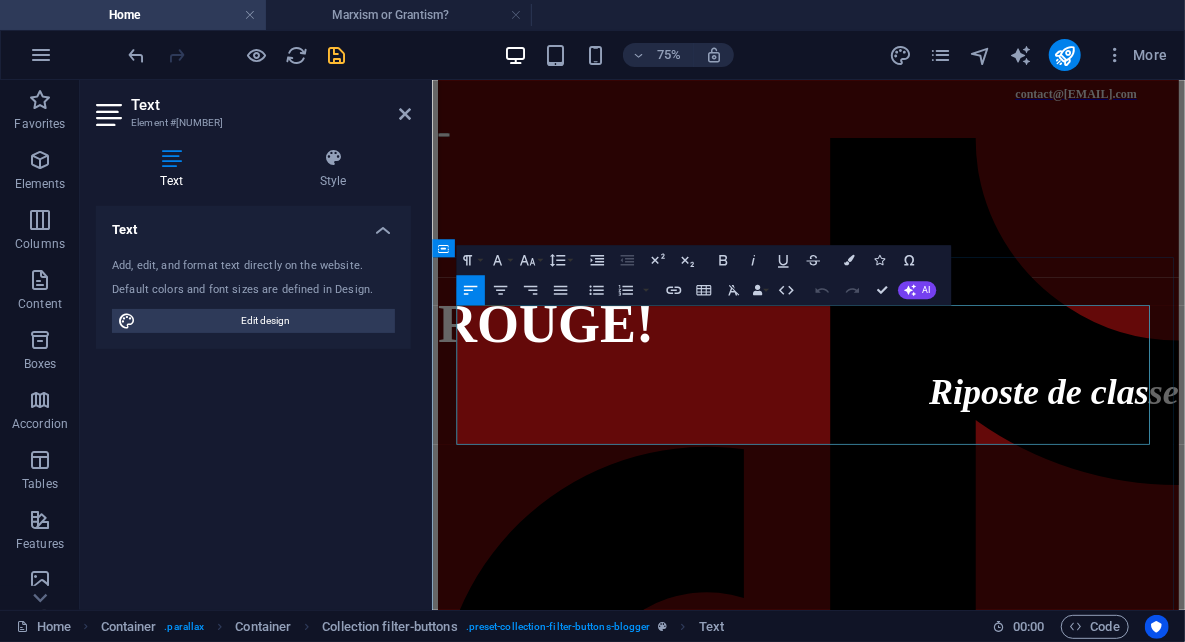 click on "ROUGE!" at bounding box center (933, 404) 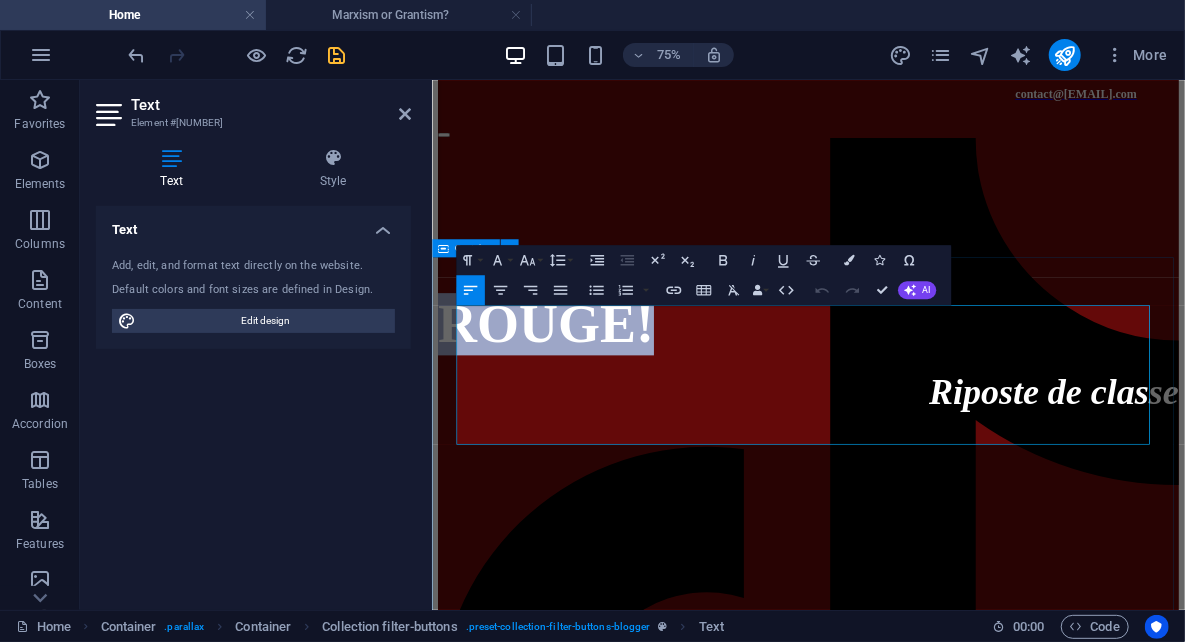 drag, startPoint x: 874, startPoint y: 464, endPoint x: 443, endPoint y: 384, distance: 438.36172 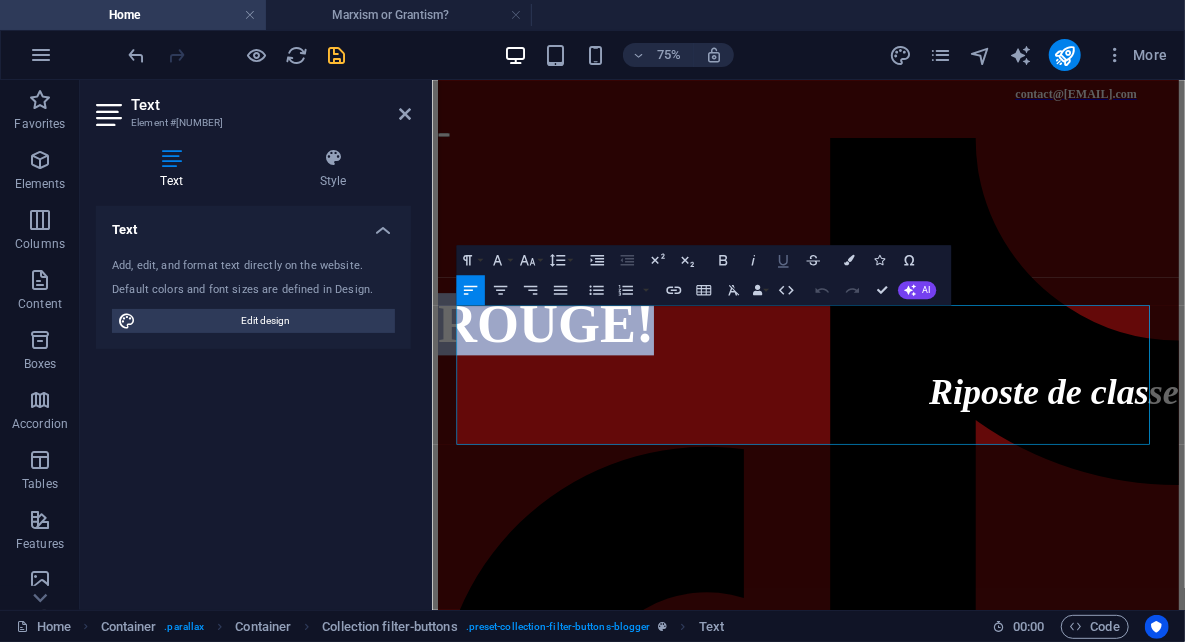 click 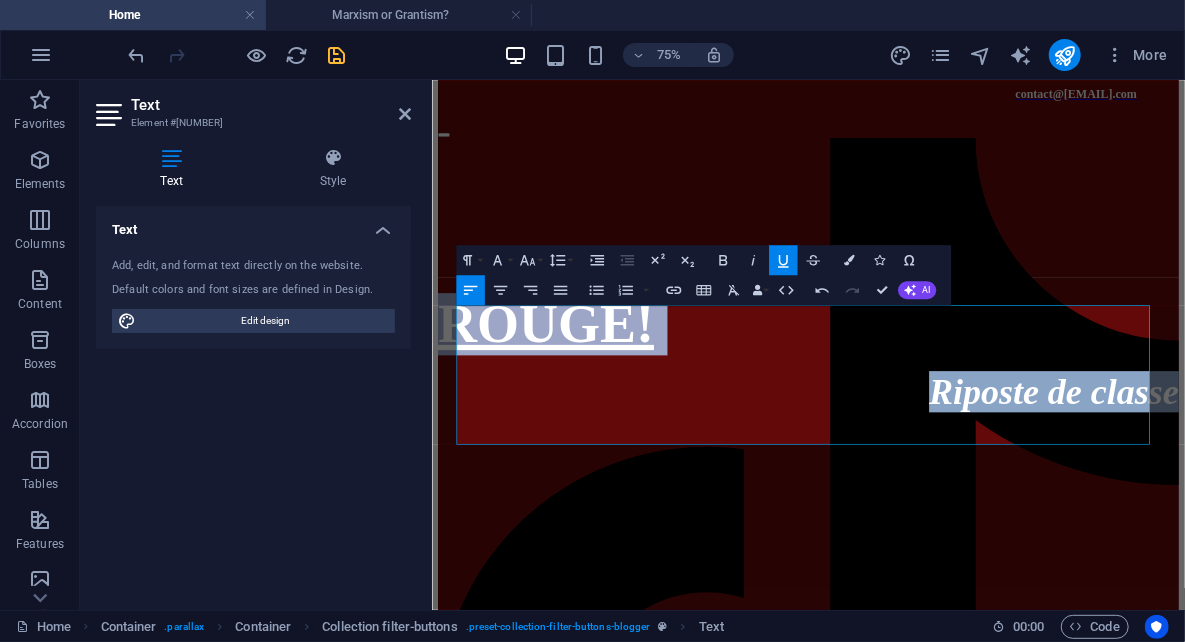 click 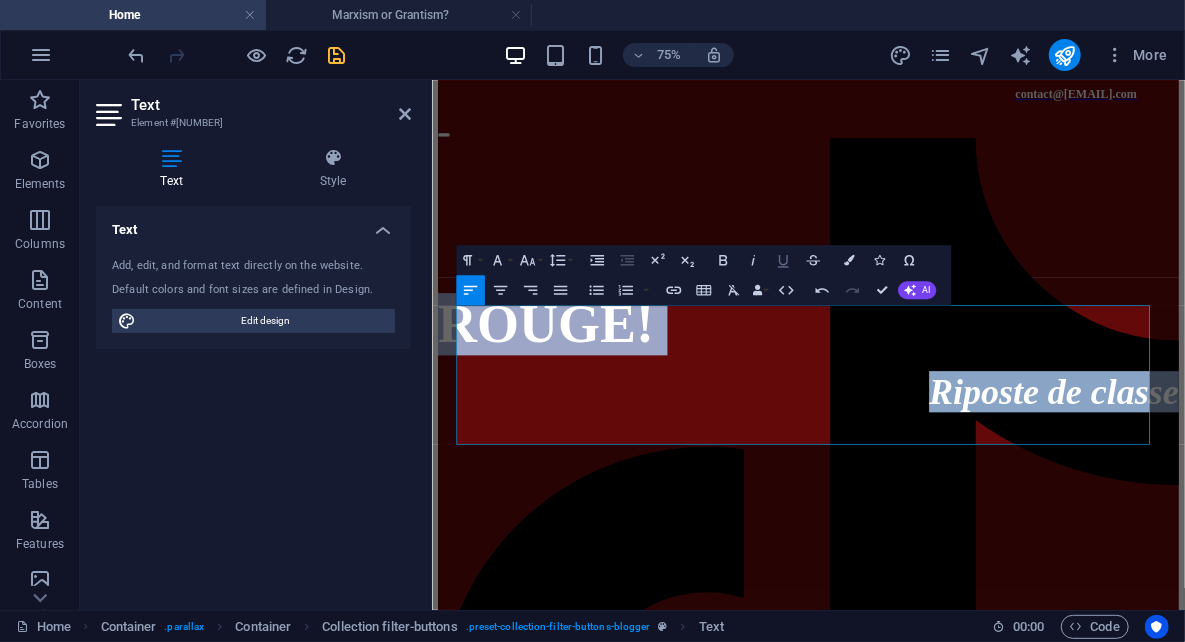 click 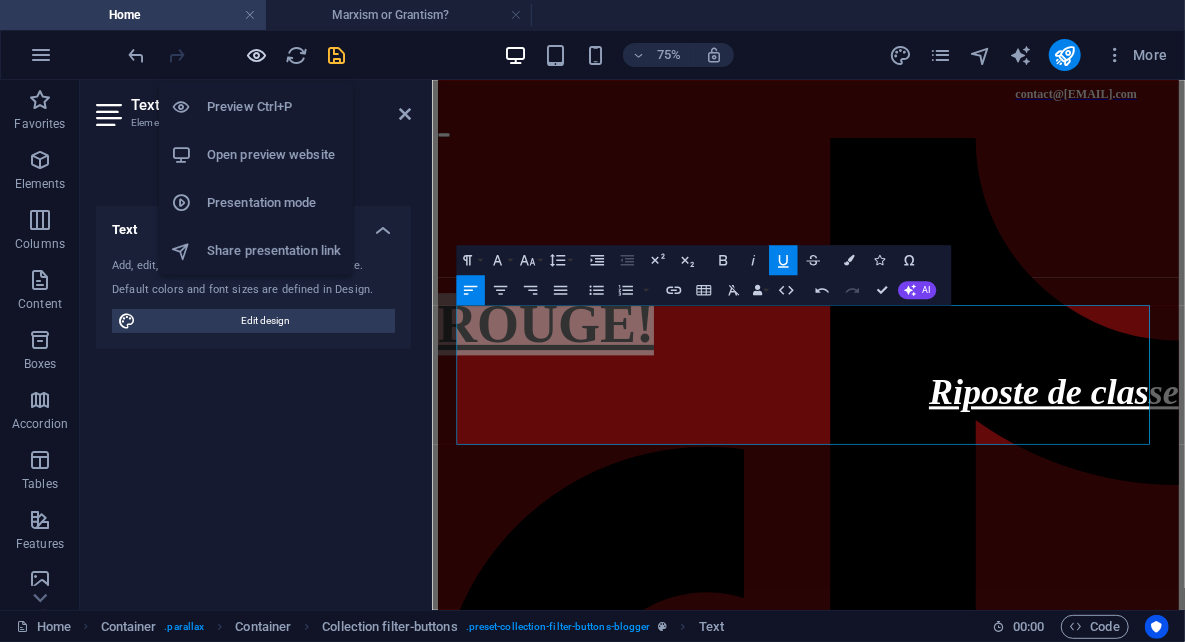 click at bounding box center [257, 55] 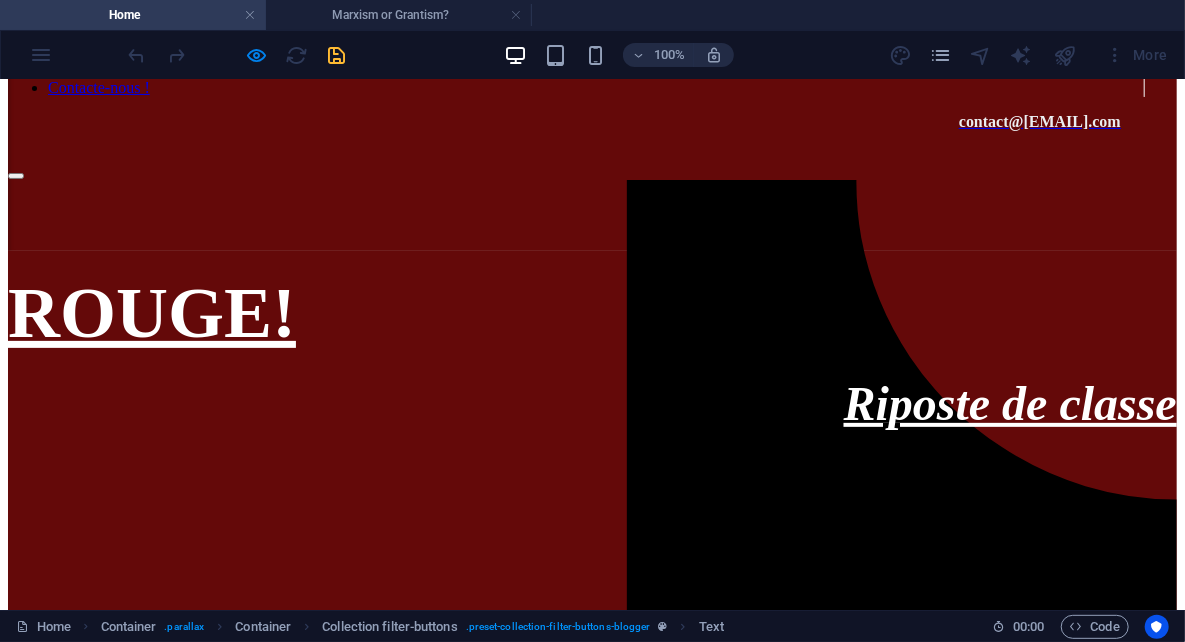 scroll, scrollTop: 0, scrollLeft: 0, axis: both 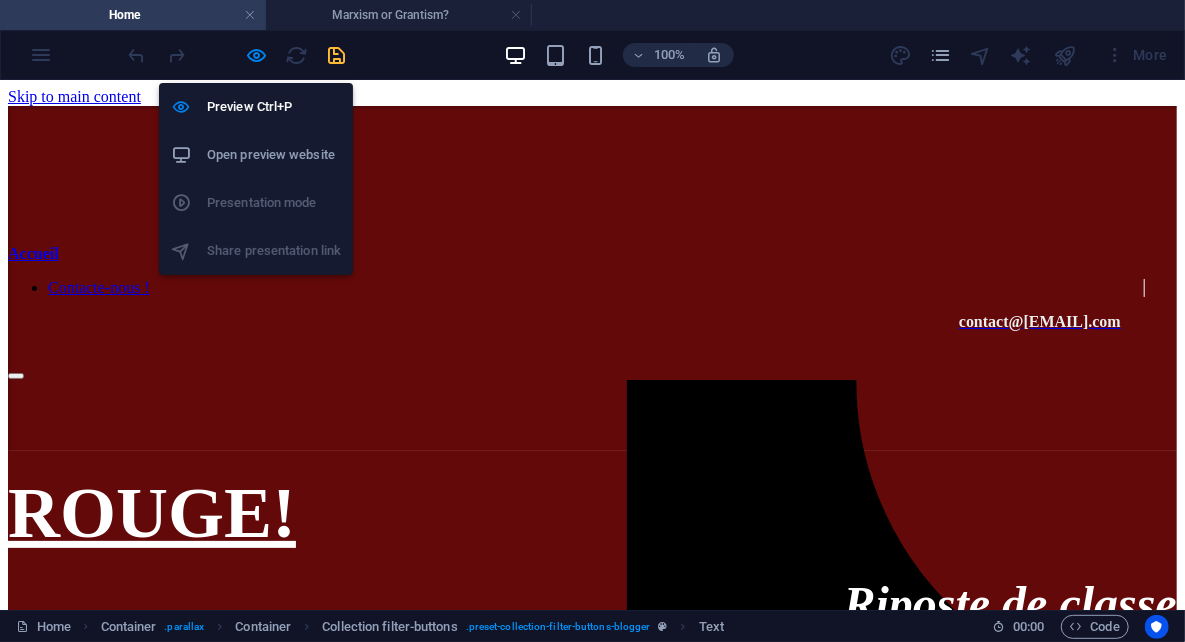 click at bounding box center [257, 55] 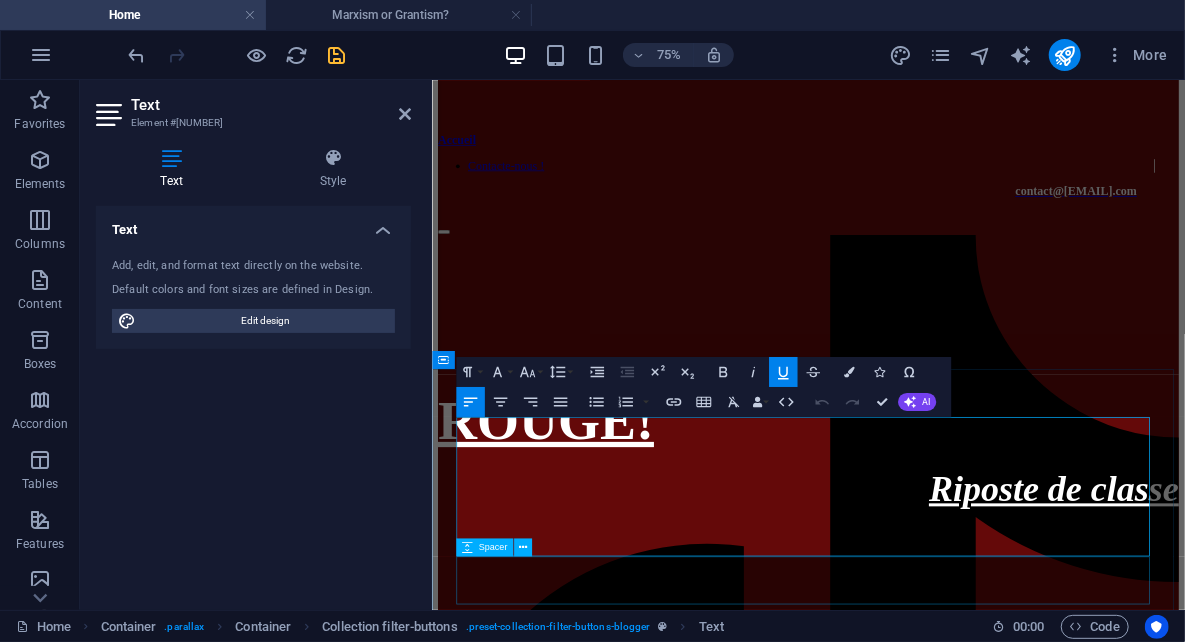 scroll, scrollTop: 100, scrollLeft: 0, axis: vertical 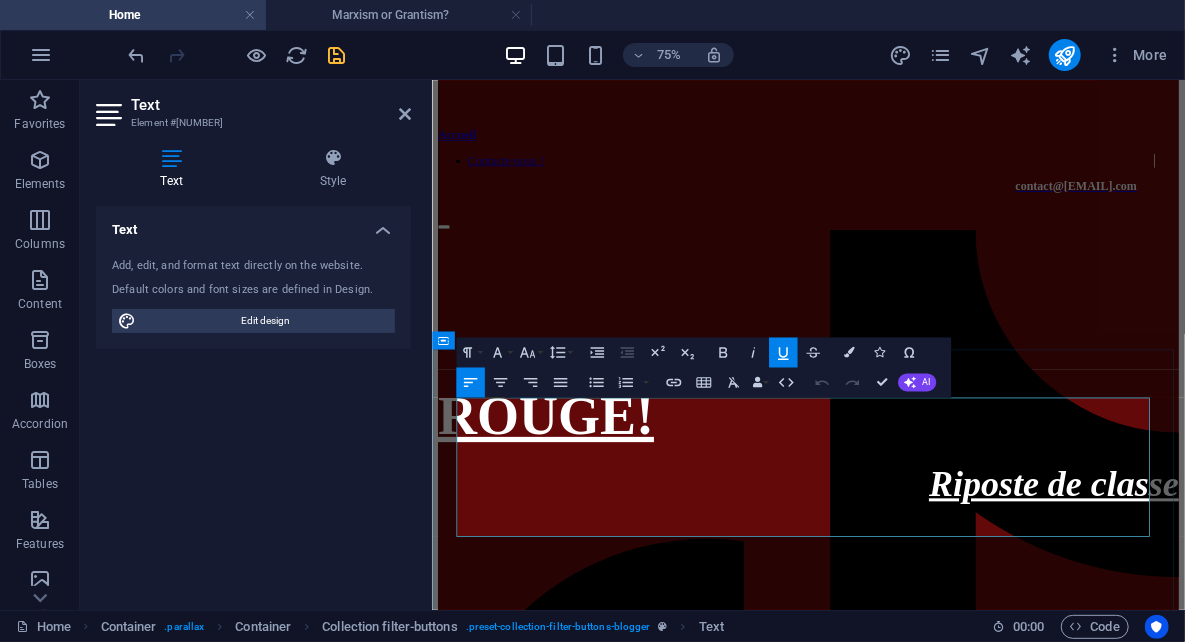 click on "Riposte de classe" at bounding box center (933, 617) 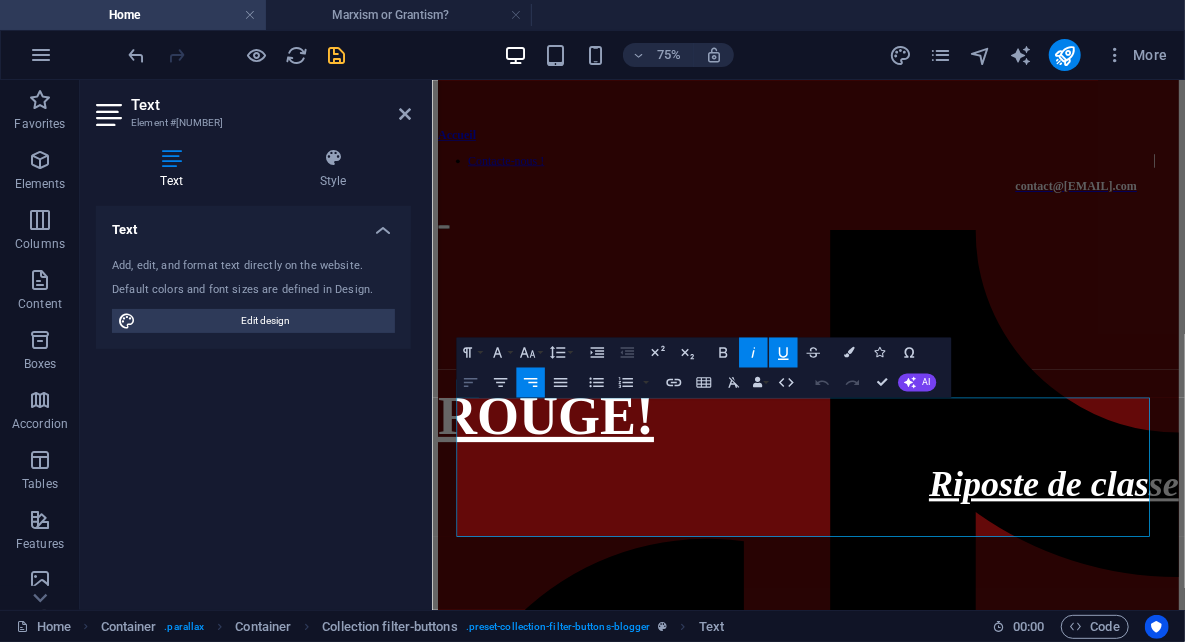 click 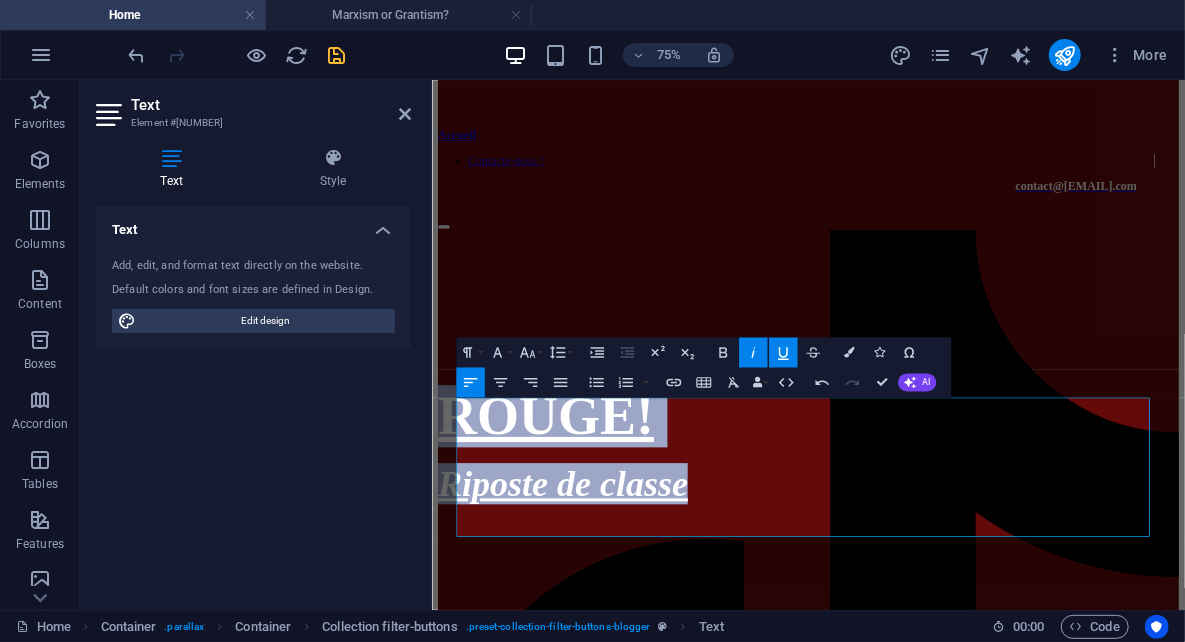 drag, startPoint x: 912, startPoint y: 645, endPoint x: 423, endPoint y: 518, distance: 505.22272 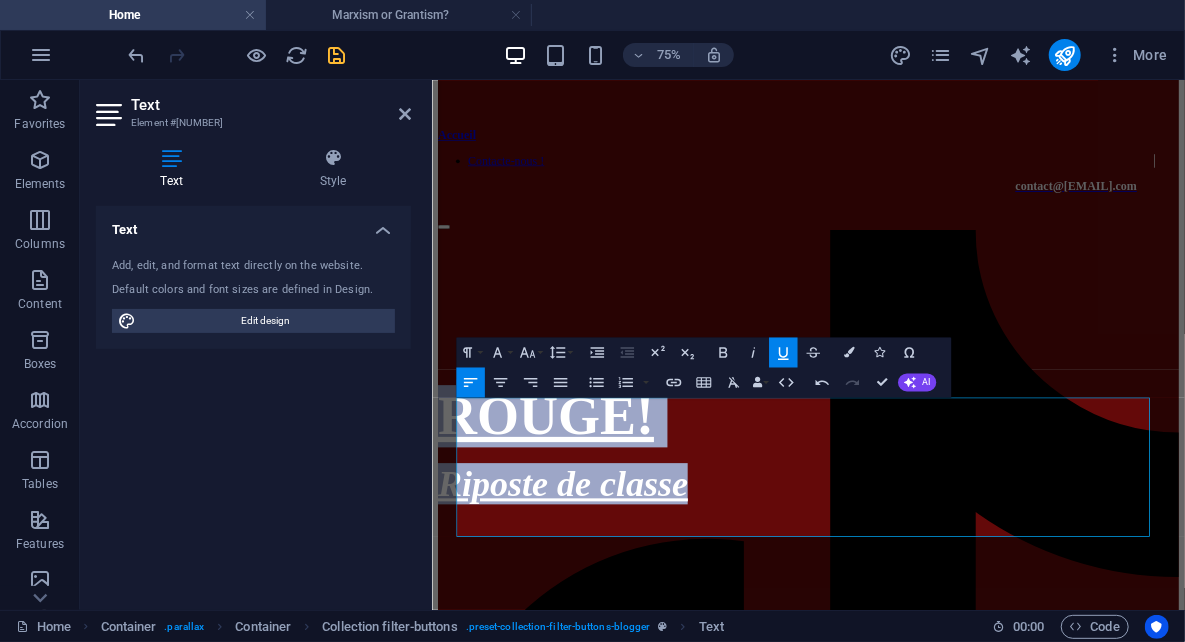 click 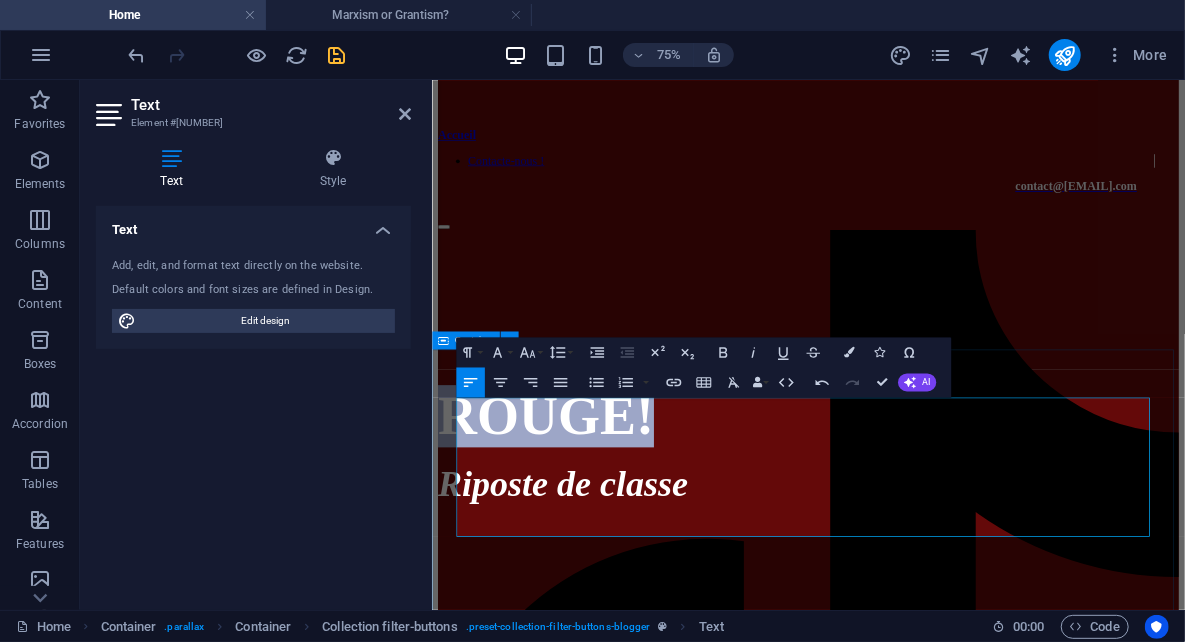 click on "ROUGE! Riposte de classe Drop content here or  Add elements  Paste clipboard Qui sommes-nous ? Rouge!  est un média militant qui vise à être un point d’appui pour celles et ceux qui, dans les luttes, dans leurs syndicats, dans leurs collectifs, dans la gauche révolutionnaire, veulent débattre, s’outiller, se former et s’organiser. Juillet 2025 Drop content here or  Add elements  Paste clipboard Marxism or Grantism ? Une critique acérée du courant grantiste par d’ancien·nes militant·es du RCI (en anglais).  Un démontage méthodique de ses méthodes, de son orientation et de sa dégénérescence autoritaire. Juillet 2025 Drop content here or  Add elements  Paste clipboard Refondation Révolutionnaire Texte de rupture stratégique avec le courant majoritaire du PSL.  Ce manifeste jette les bases d’un projet révolutionnaire vivant, féministe, démocratique et tourné vers les avant-gardes de la classe. Mai 2025 Drop content here or  Add elements  Paste clipboard Mars 2025 or or or" at bounding box center [933, 2331] 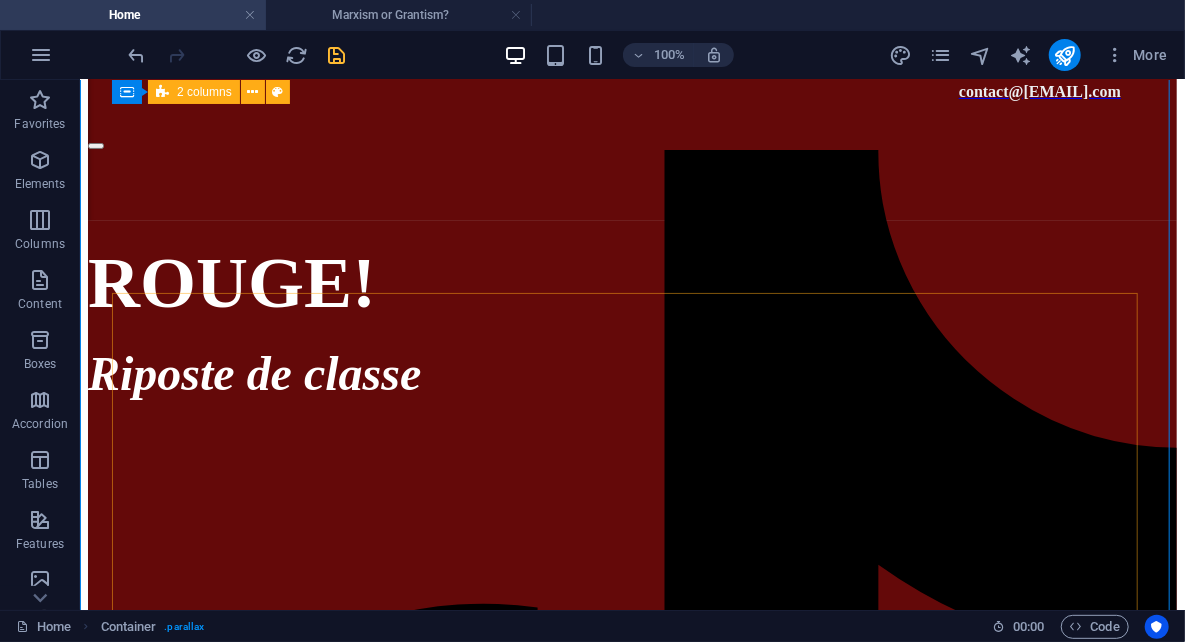 scroll, scrollTop: 200, scrollLeft: 0, axis: vertical 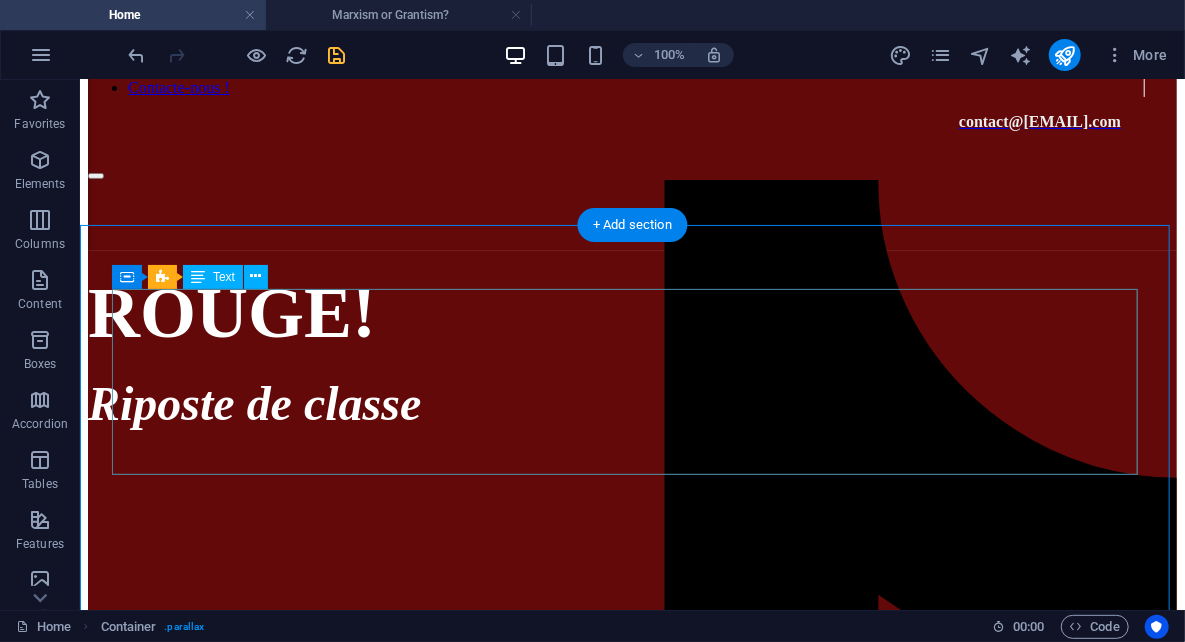 click on "ROUGE! Riposte de classe" at bounding box center [631, 350] 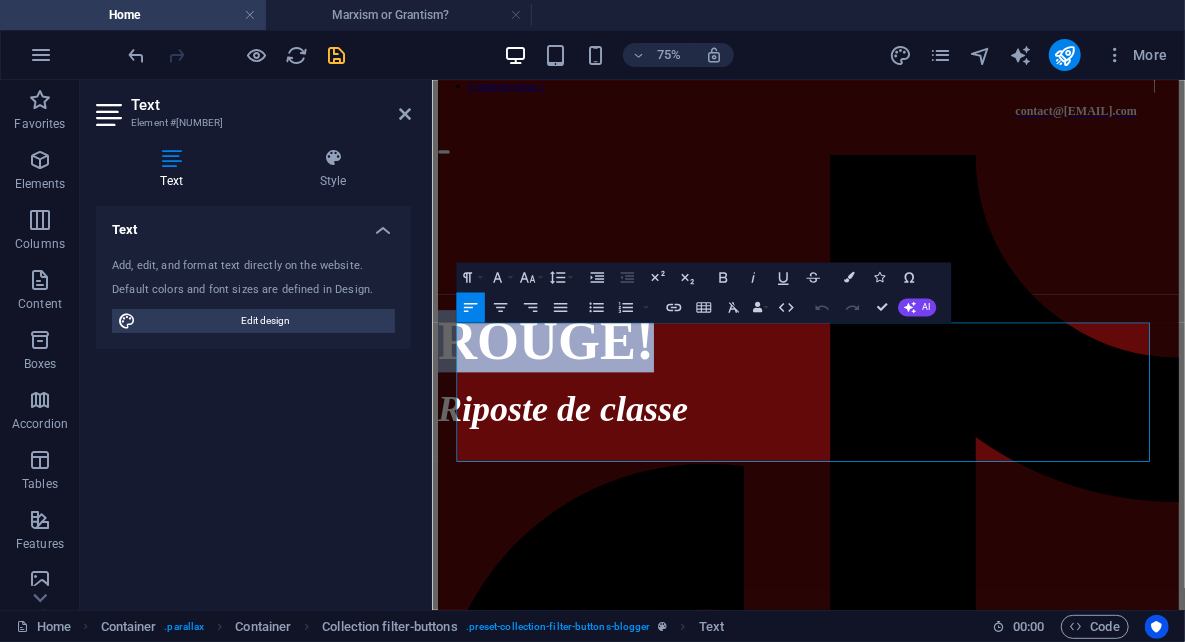 drag, startPoint x: 834, startPoint y: 472, endPoint x: 374, endPoint y: 398, distance: 465.91415 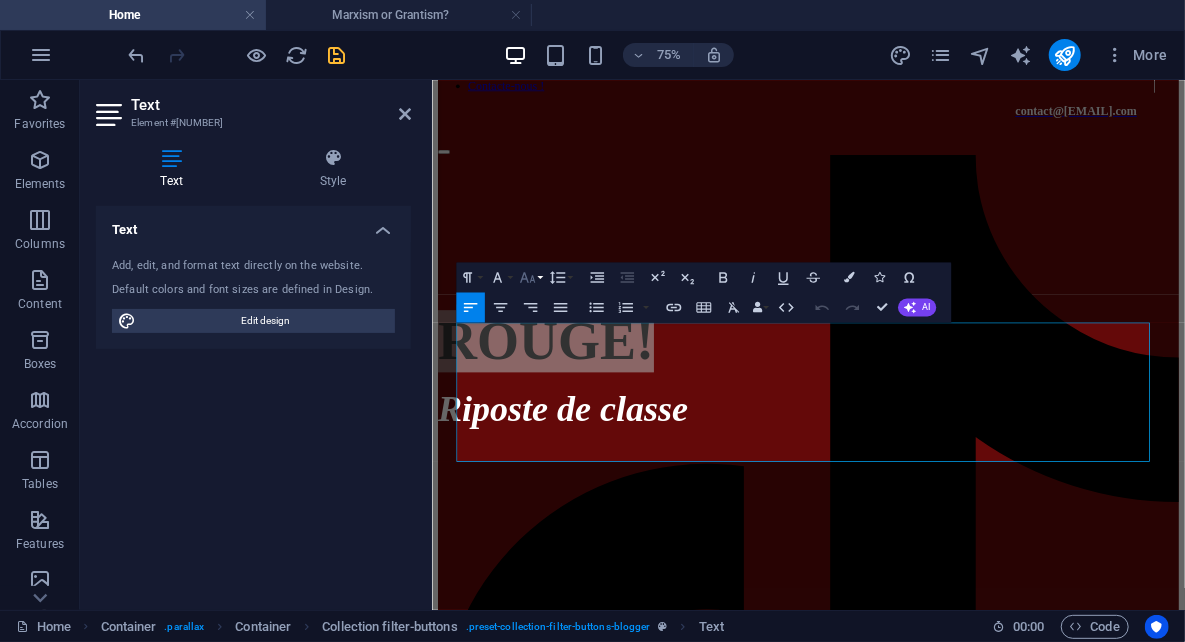 click 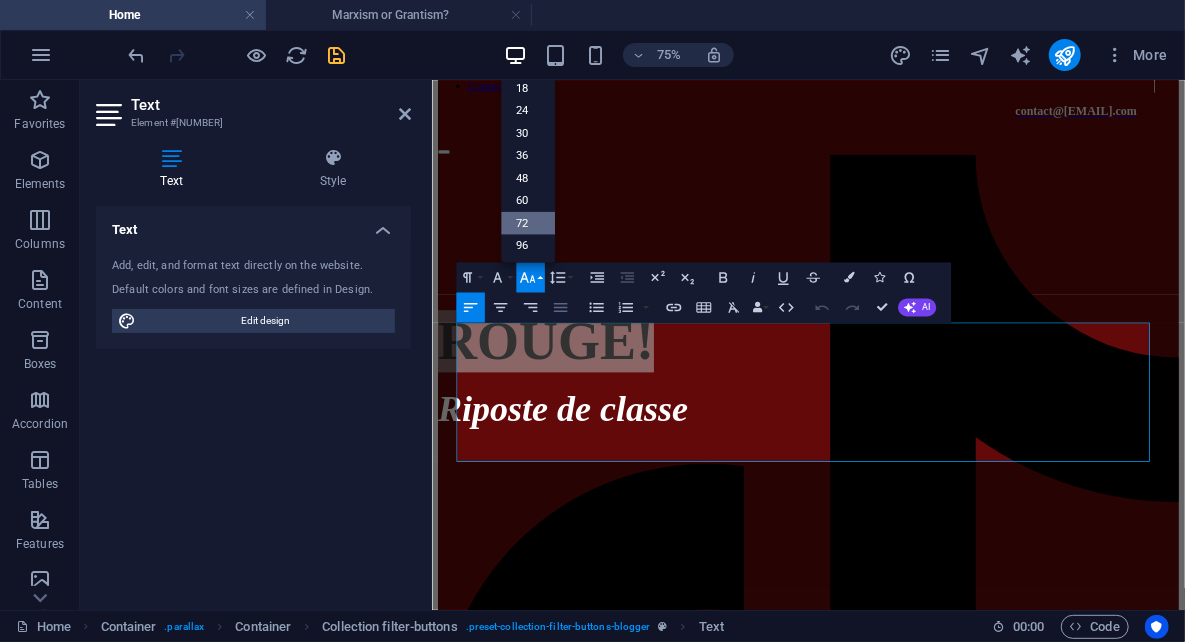 scroll, scrollTop: 160, scrollLeft: 0, axis: vertical 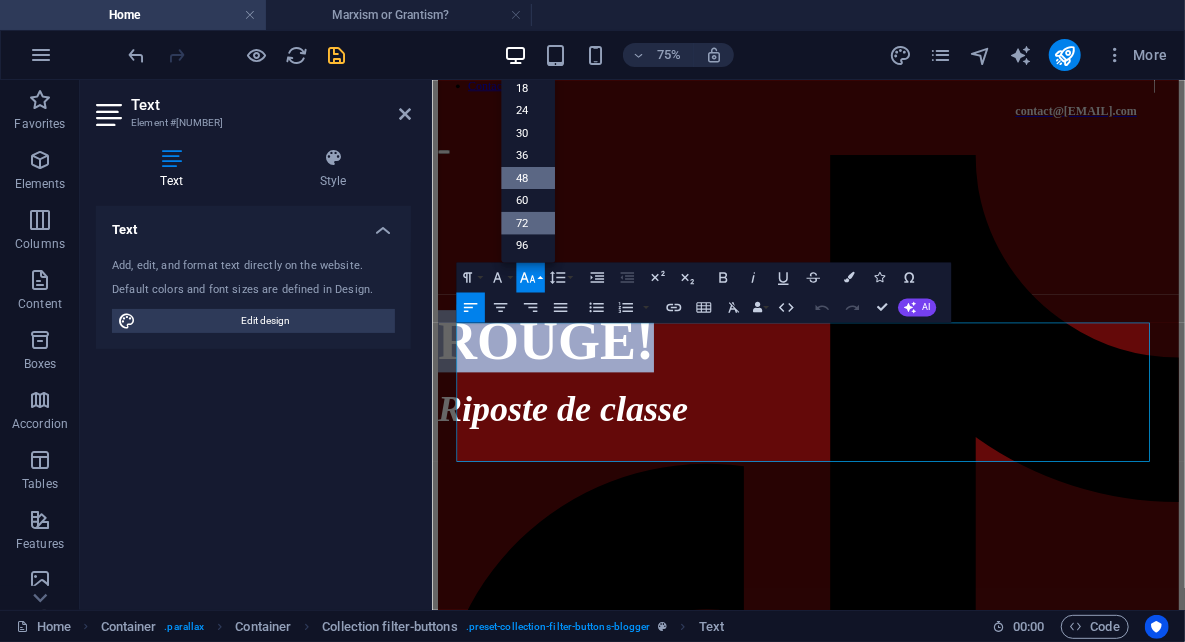 click on "48" at bounding box center [528, 178] 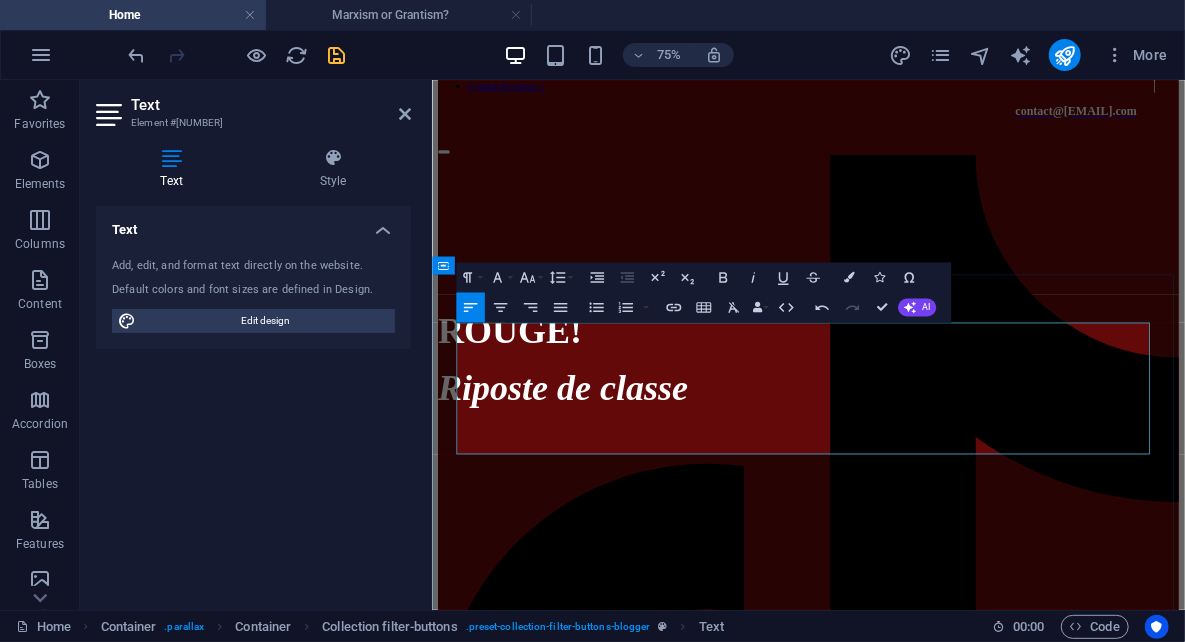 click on "Riposte de classe" at bounding box center [933, 489] 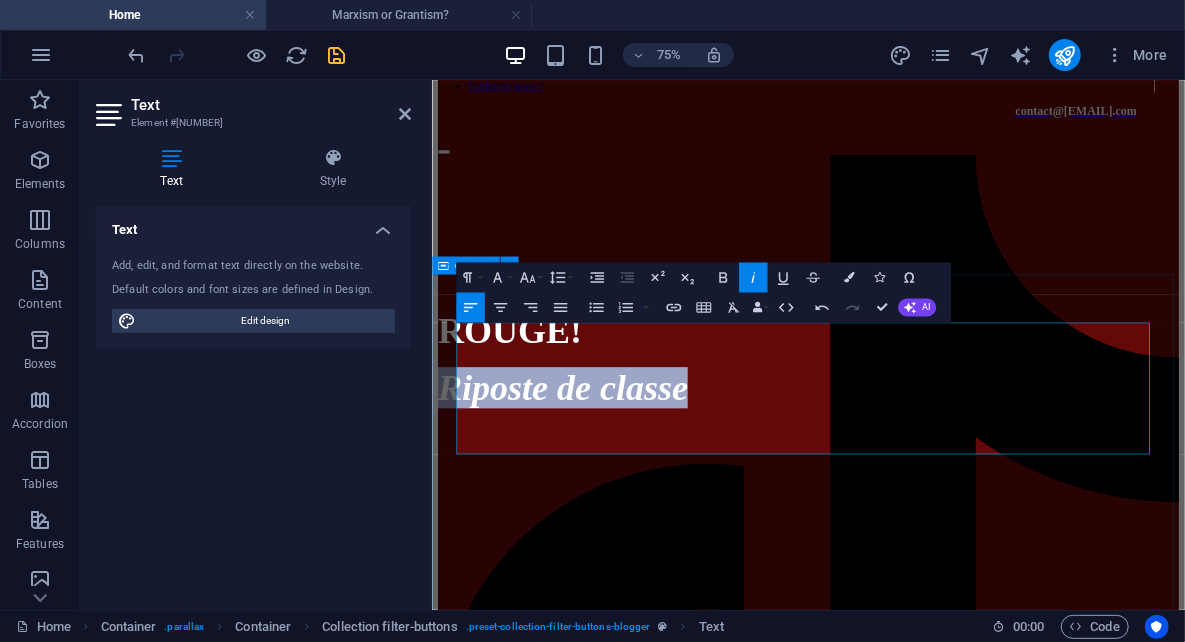 drag, startPoint x: 958, startPoint y: 538, endPoint x: 852, endPoint y: 489, distance: 116.777565 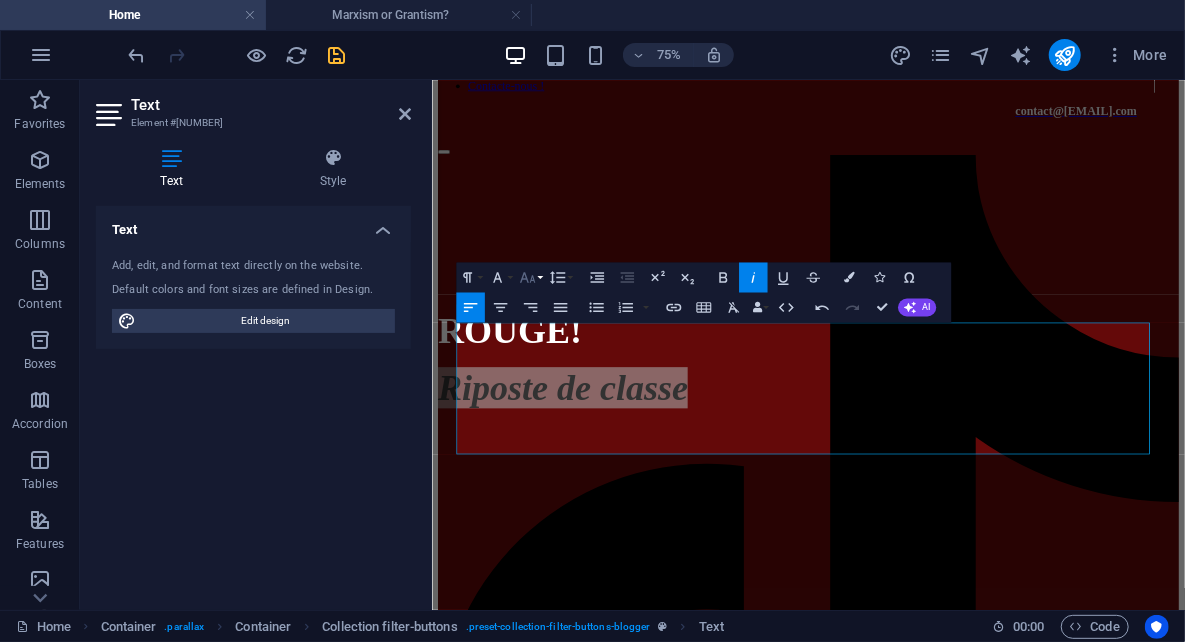 click 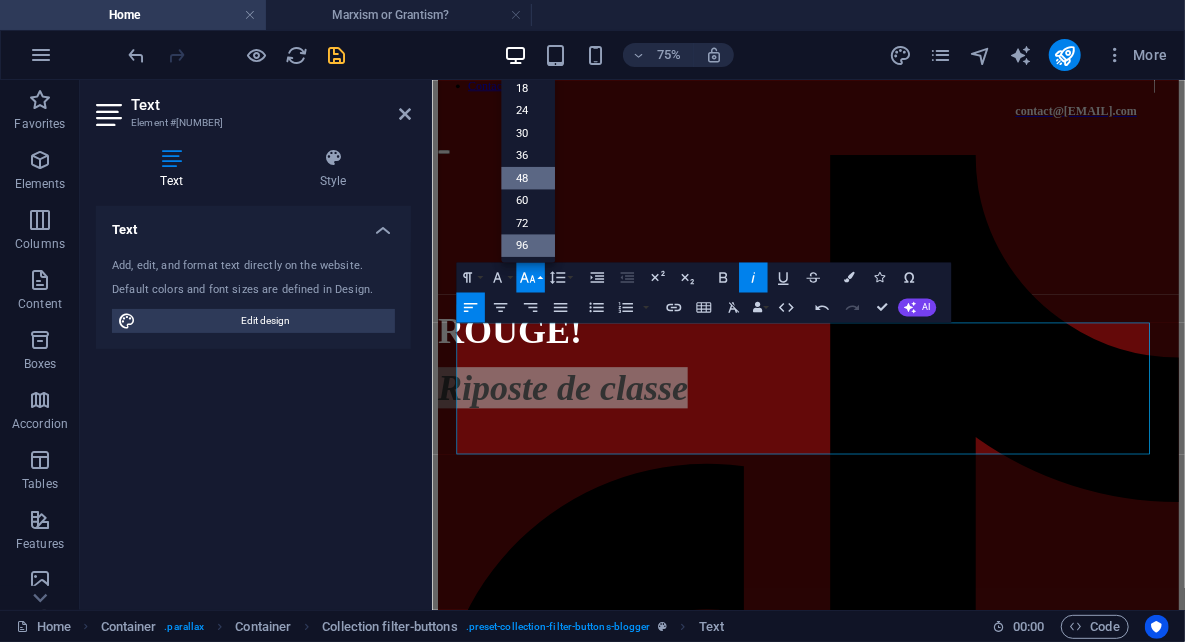 scroll, scrollTop: 160, scrollLeft: 0, axis: vertical 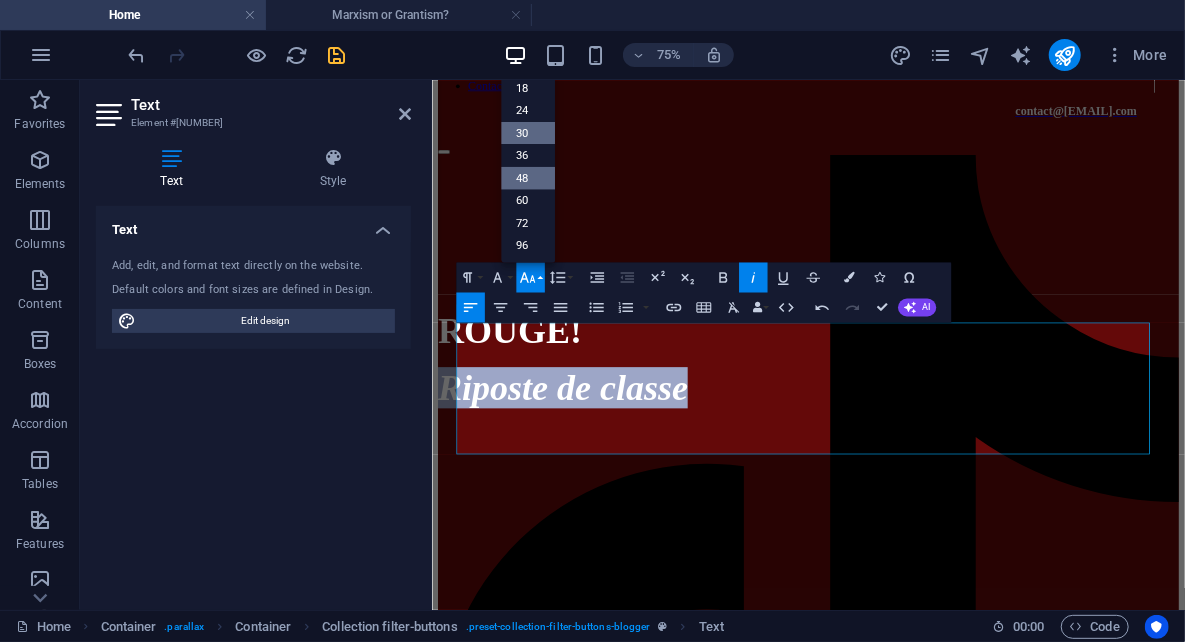 click on "30" at bounding box center [528, 133] 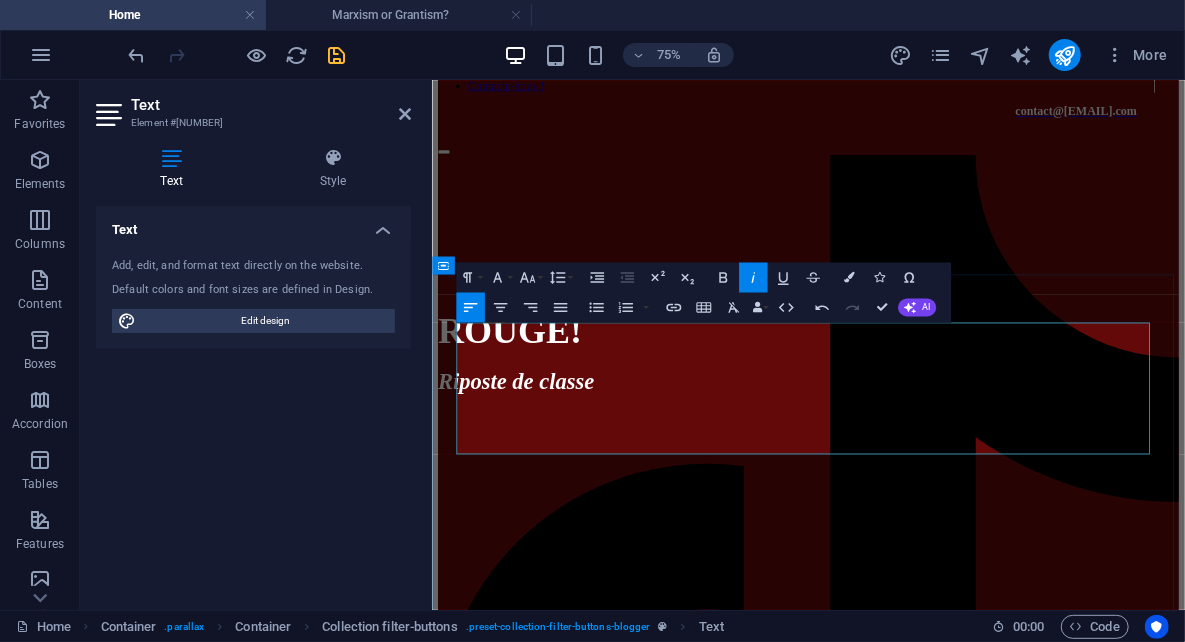 click on "Riposte de classe" at bounding box center (933, 480) 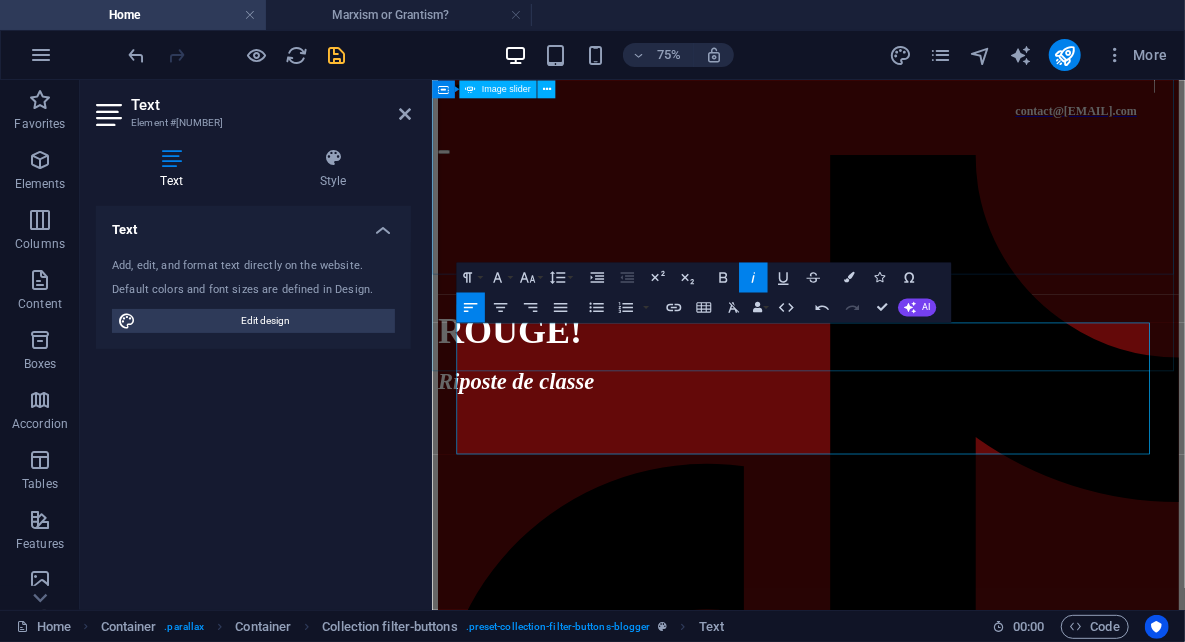 click at bounding box center [-2135, 4025] 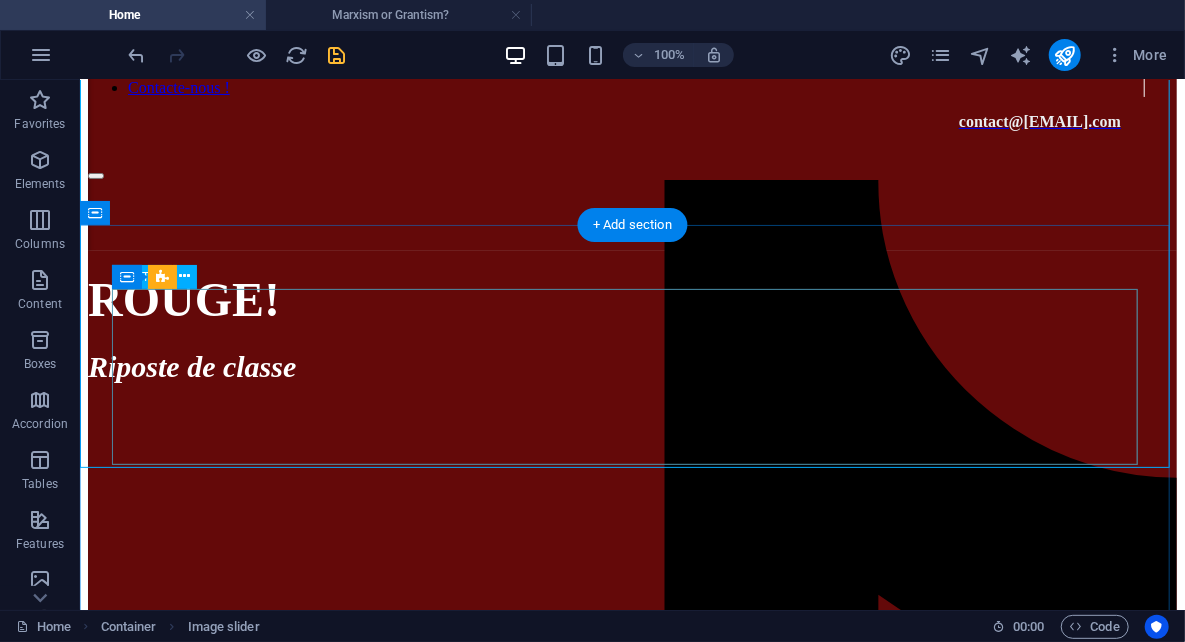 scroll, scrollTop: 0, scrollLeft: 0, axis: both 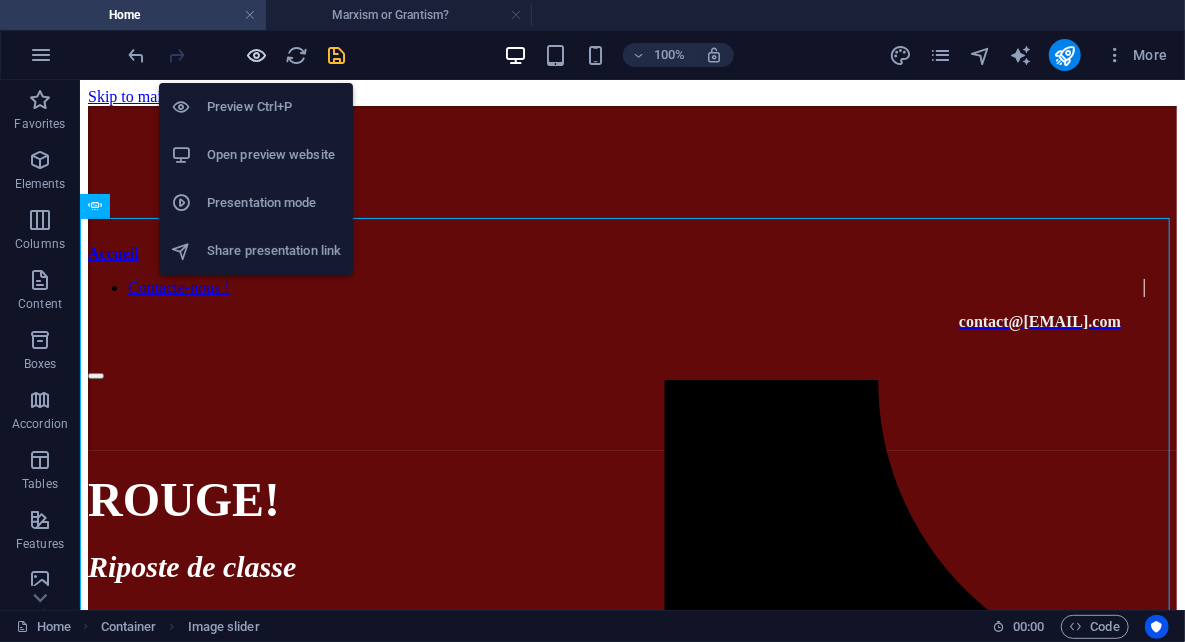 click at bounding box center (257, 55) 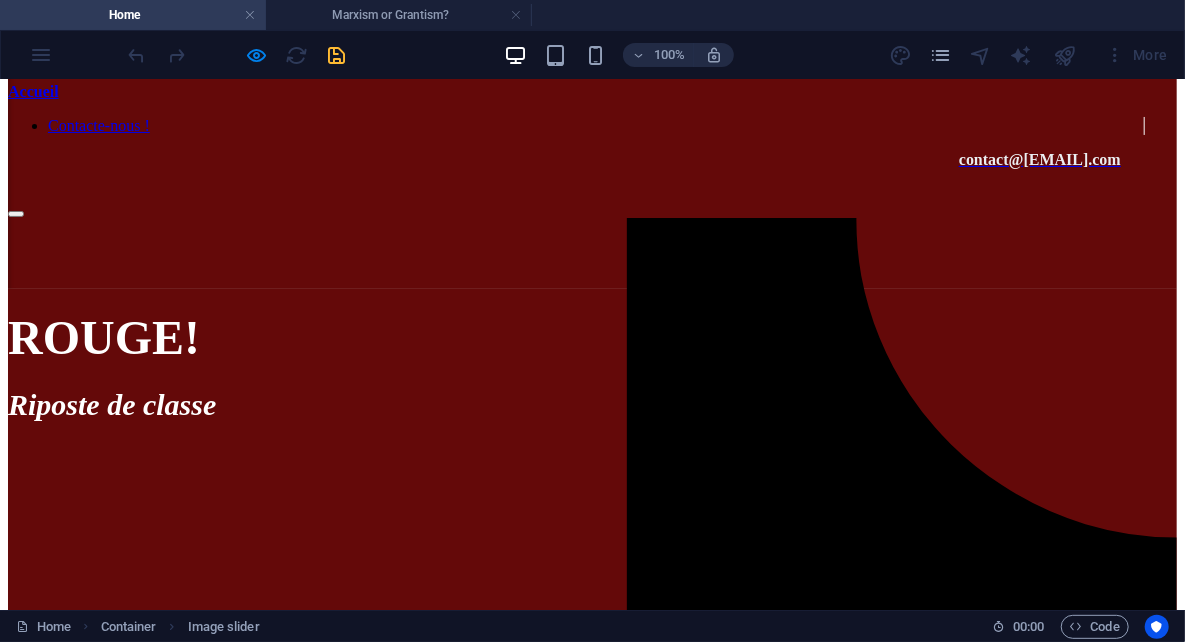 scroll, scrollTop: 200, scrollLeft: 0, axis: vertical 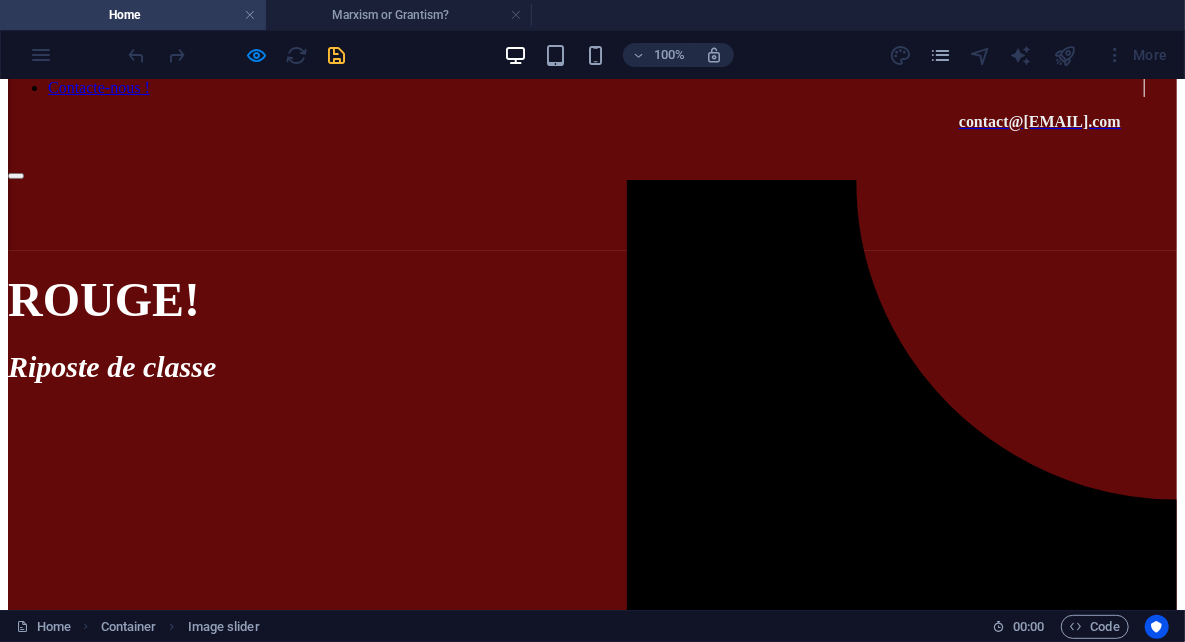 click on "Riposte de classe" at bounding box center (112, 365) 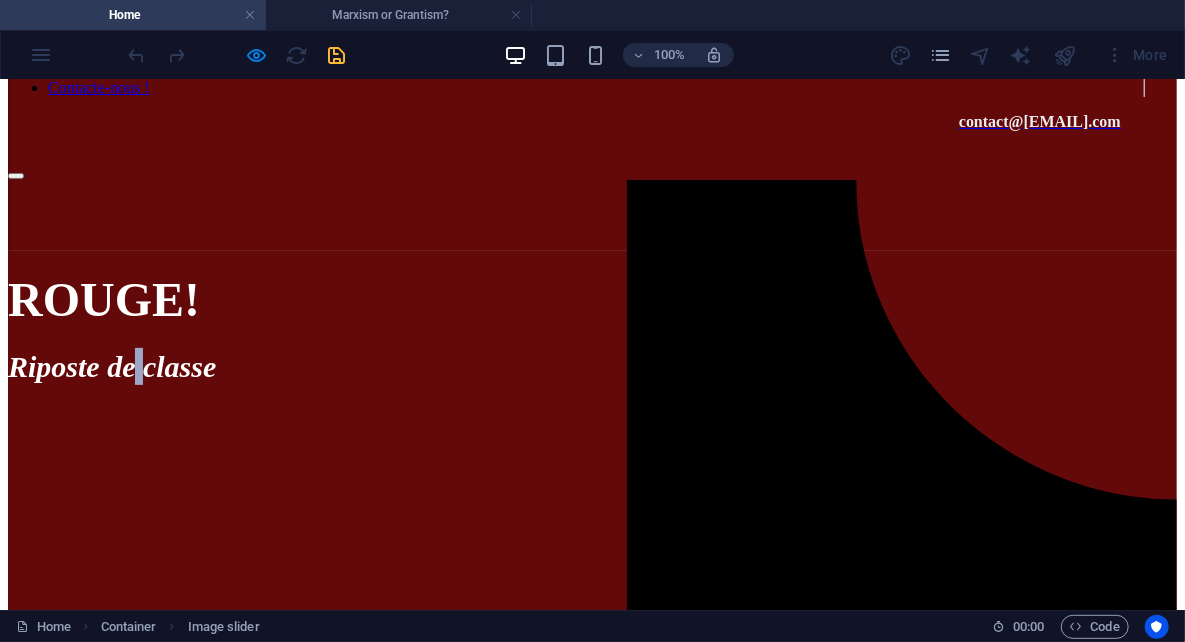 click on "Riposte de classe" at bounding box center (112, 365) 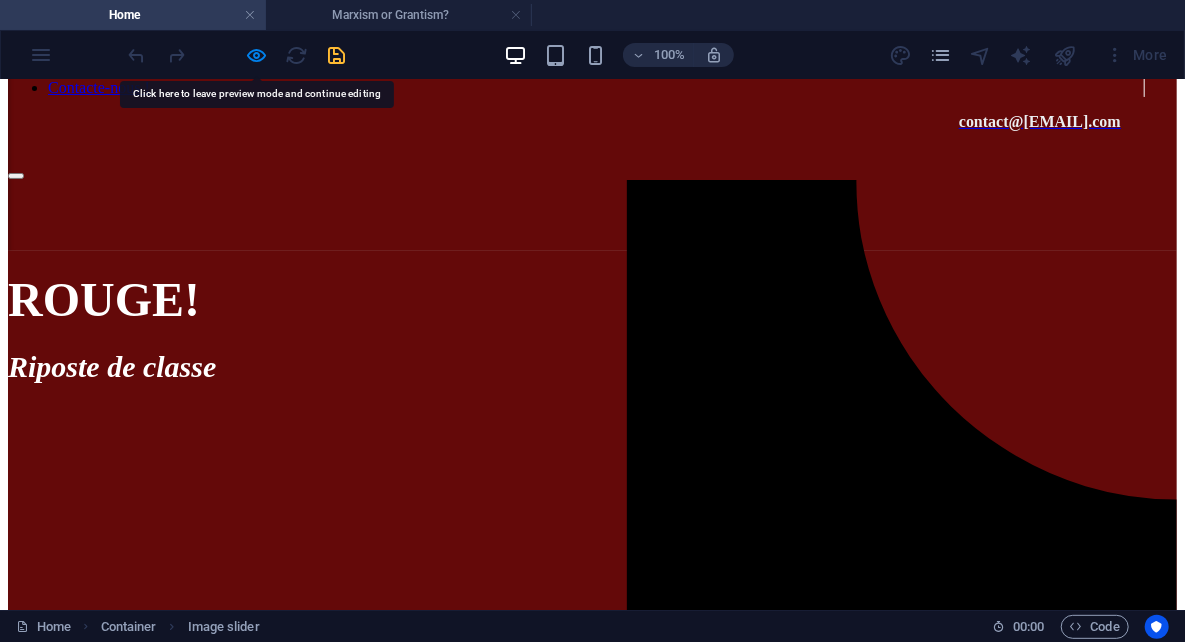 click on "Riposte de classe" at bounding box center [592, 365] 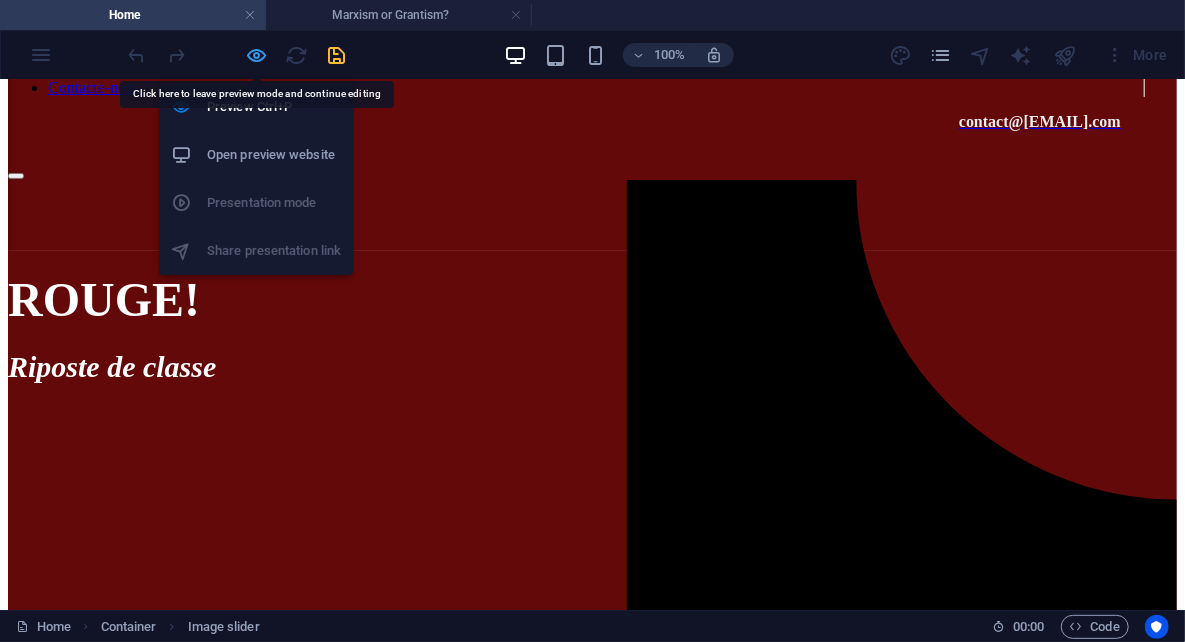 click at bounding box center [257, 55] 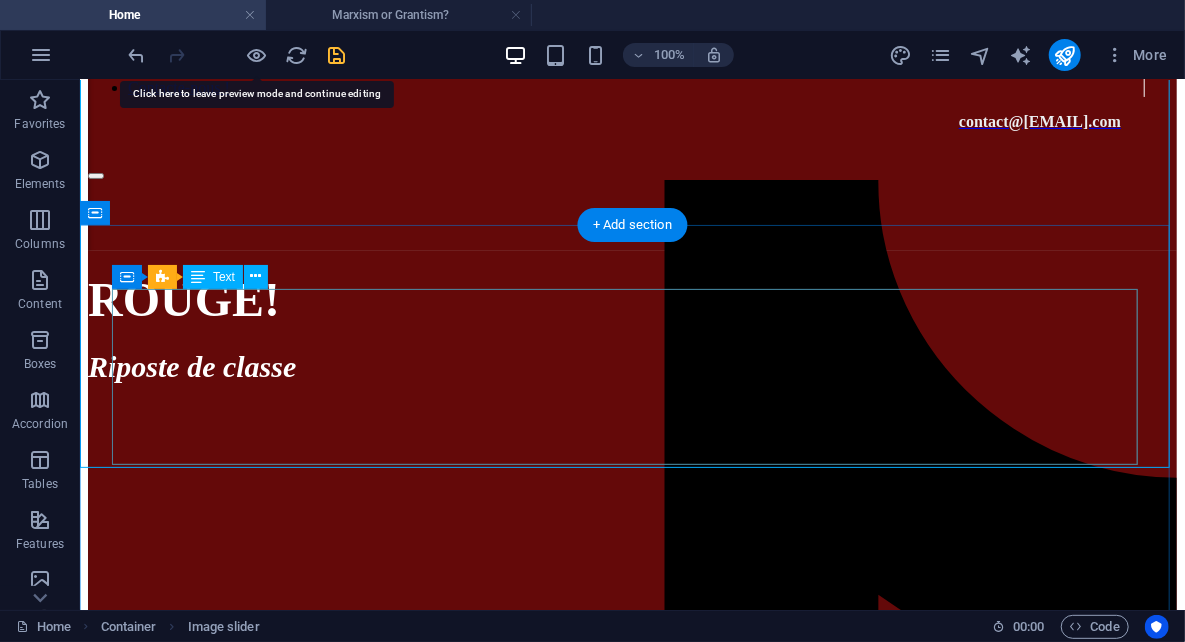 click on "ROUGE! Riposte de classe" at bounding box center [631, 327] 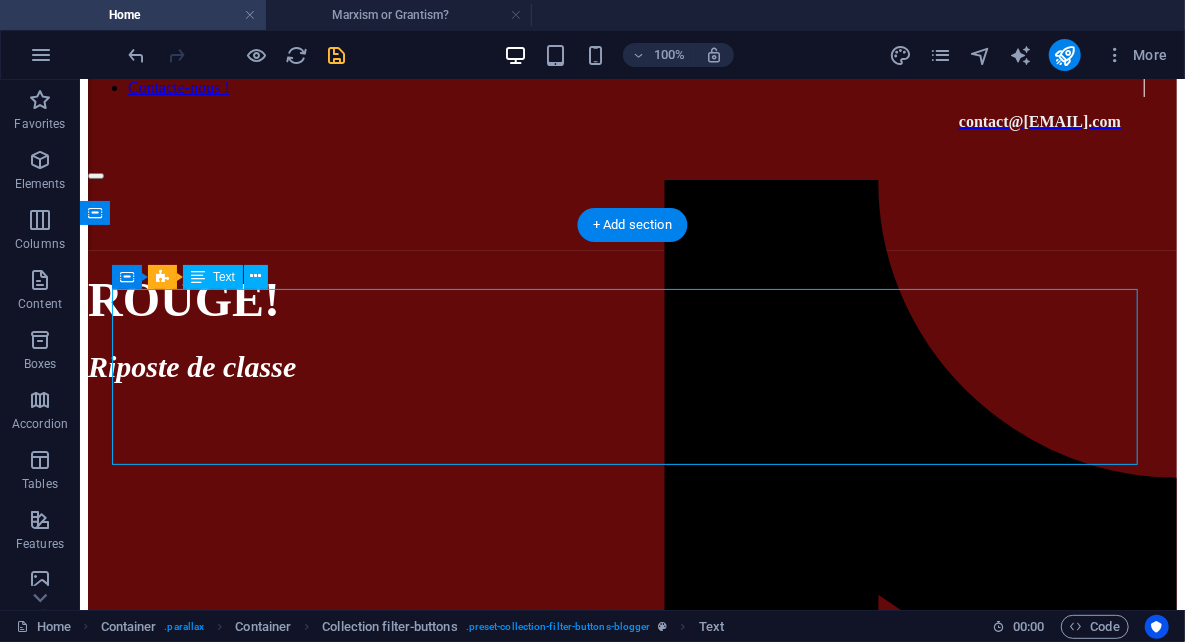 click on "ROUGE! Riposte de classe" at bounding box center [631, 327] 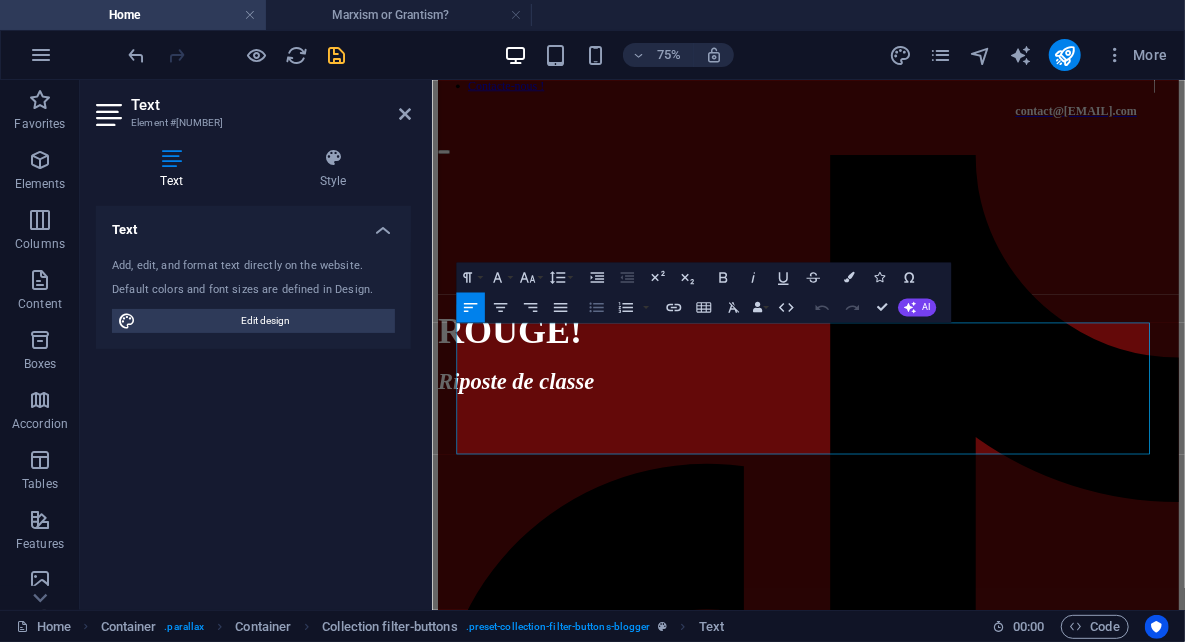 click 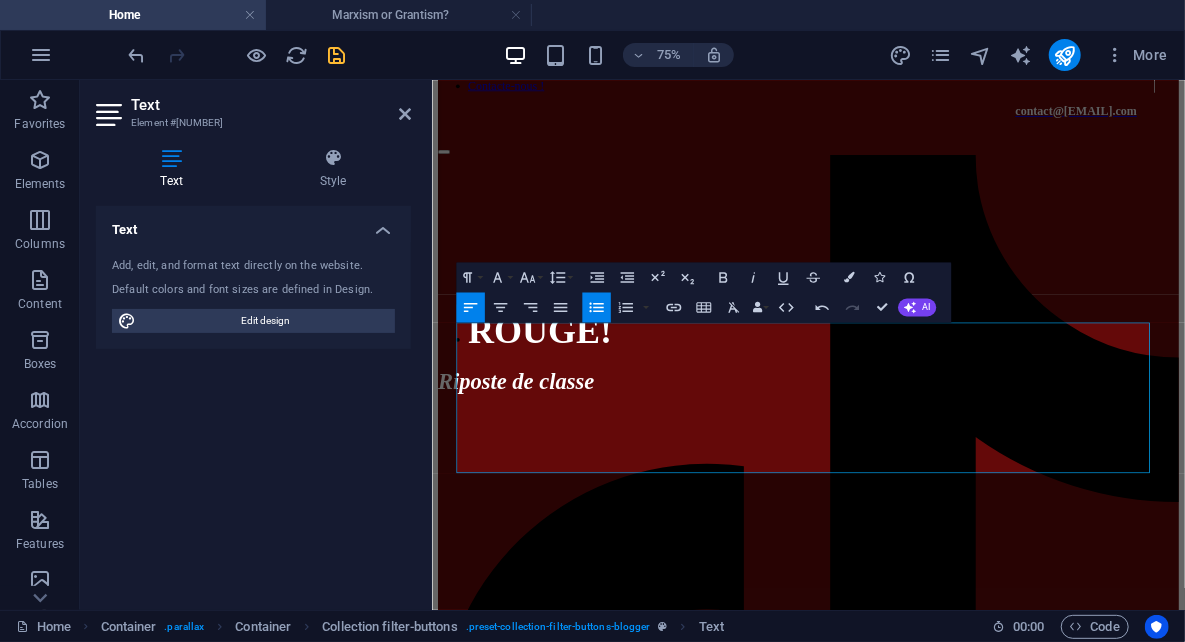 click 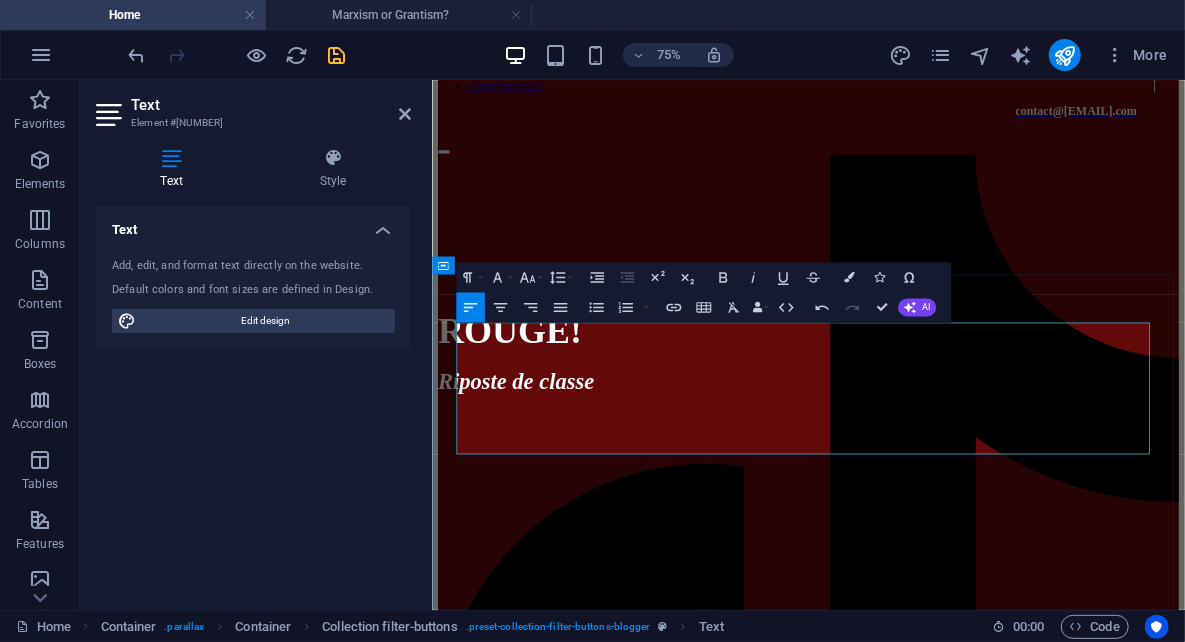 click on "Riposte de classe" at bounding box center [933, 480] 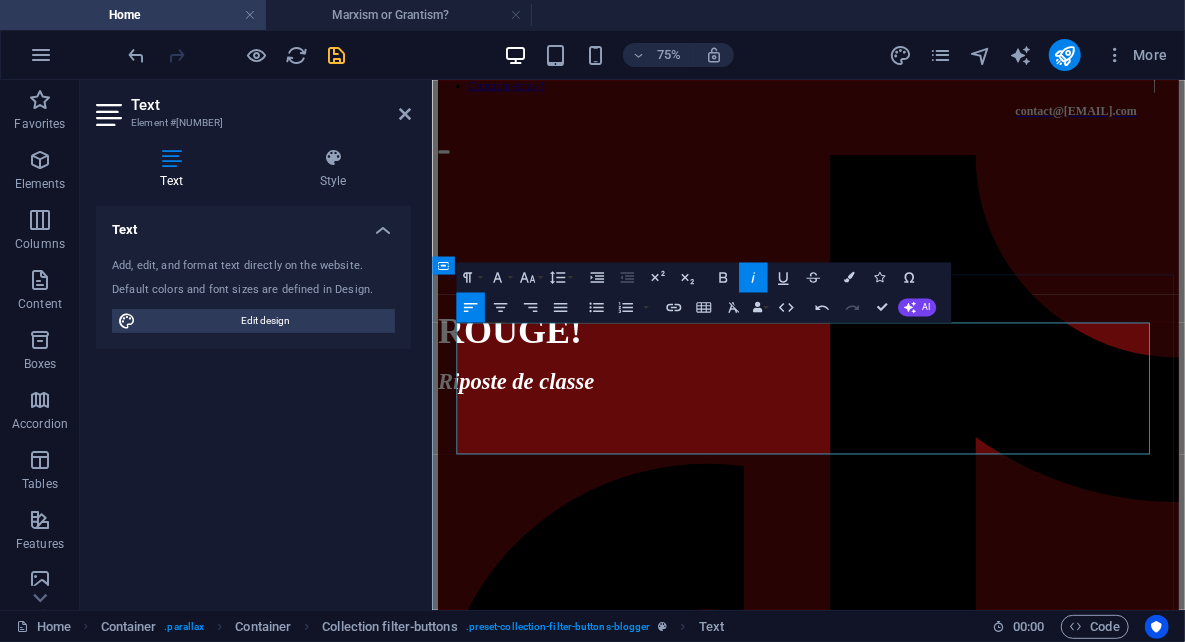 drag, startPoint x: 446, startPoint y: 520, endPoint x: 448, endPoint y: 510, distance: 10.198039 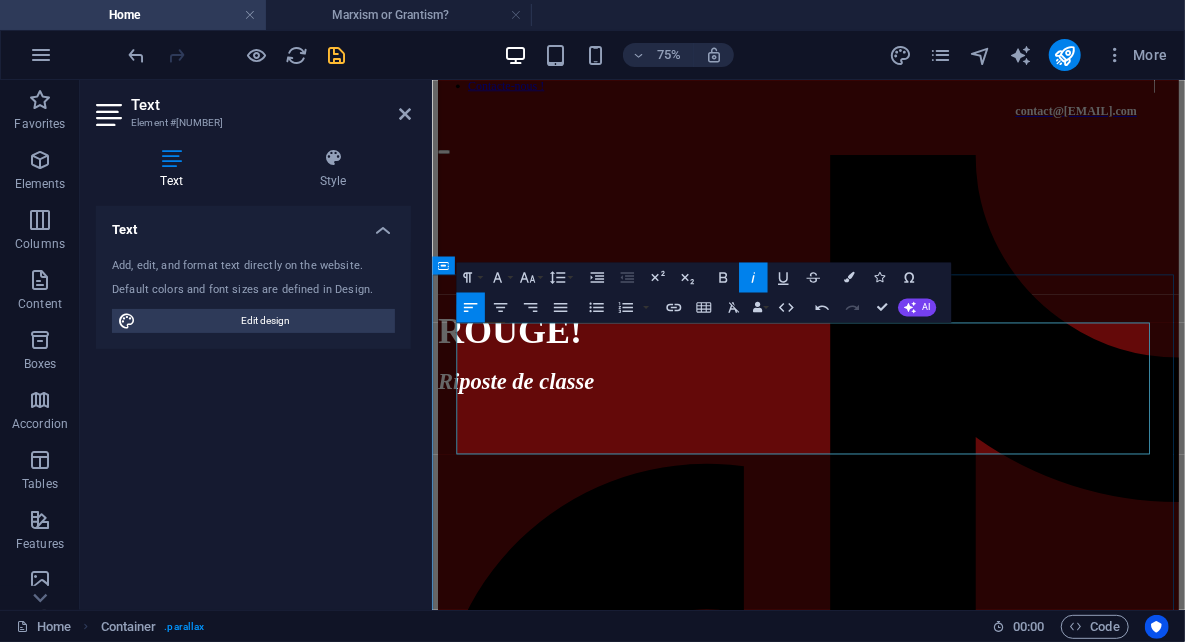 scroll, scrollTop: 85, scrollLeft: 0, axis: vertical 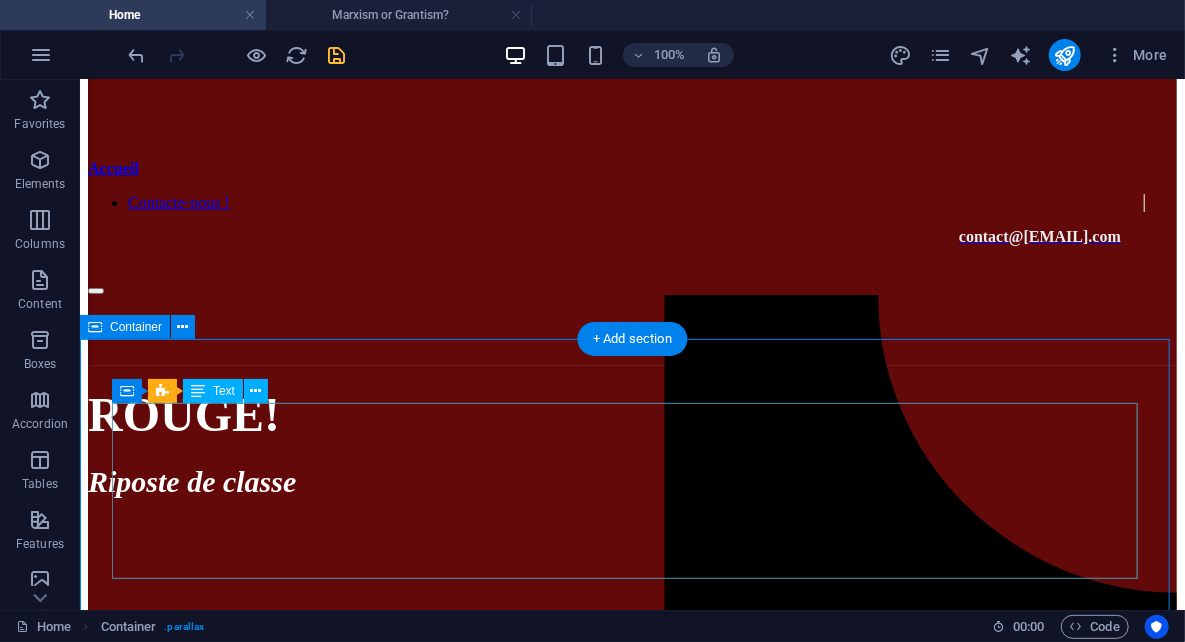 click on "ROUGE! Riposte de classe Drop content here or  Add elements  Paste clipboard Qui sommes-nous ? Rouge!  est un média militant qui vise à être un point d’appui pour celles et ceux qui, dans les luttes, dans leurs syndicats, dans leurs collectifs, dans la gauche révolutionnaire, veulent débattre, s’outiller, se former et s’organiser. Juillet 2025 Drop content here or  Add elements  Paste clipboard Marxism or Grantism ? Une critique acérée du courant grantiste par d’ancien·nes militant·es du RCI (en anglais).  Un démontage méthodique de ses méthodes, de son orientation et de sa dégénérescence autoritaire. Juillet 2025 Drop content here or  Add elements  Paste clipboard Refondation Révolutionnaire Texte de rupture stratégique avec le courant majoritaire du PSL.  Ce manifeste jette les bases d’un projet révolutionnaire vivant, féministe, démocratique et tourné vers les avant-gardes de la classe. Mai 2025 Drop content here or  Add elements  Paste clipboard Mars 2025 or or or" at bounding box center (631, 2208) 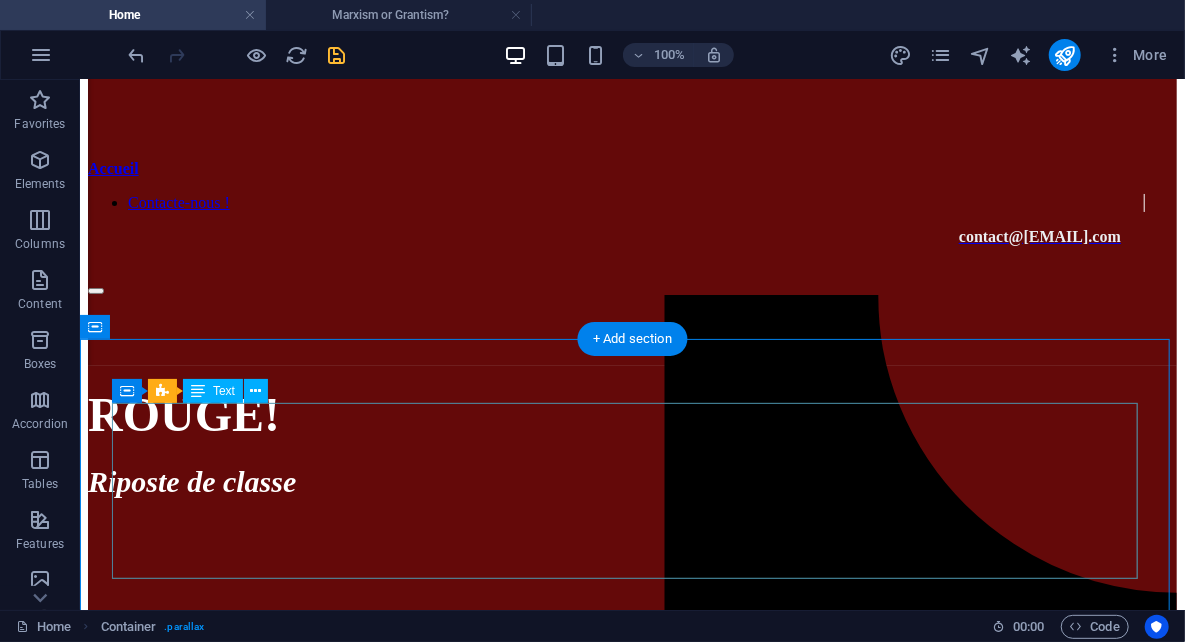 click on "ROUGE! Riposte de classe" at bounding box center [631, 442] 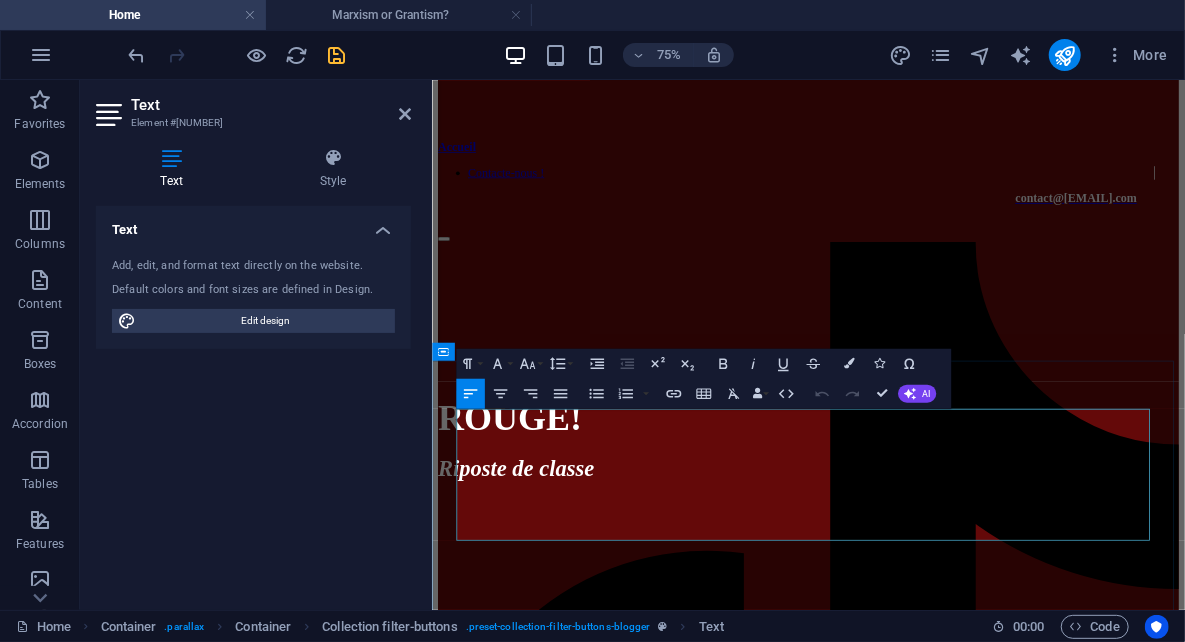 click on "Riposte de classe" at bounding box center (933, 595) 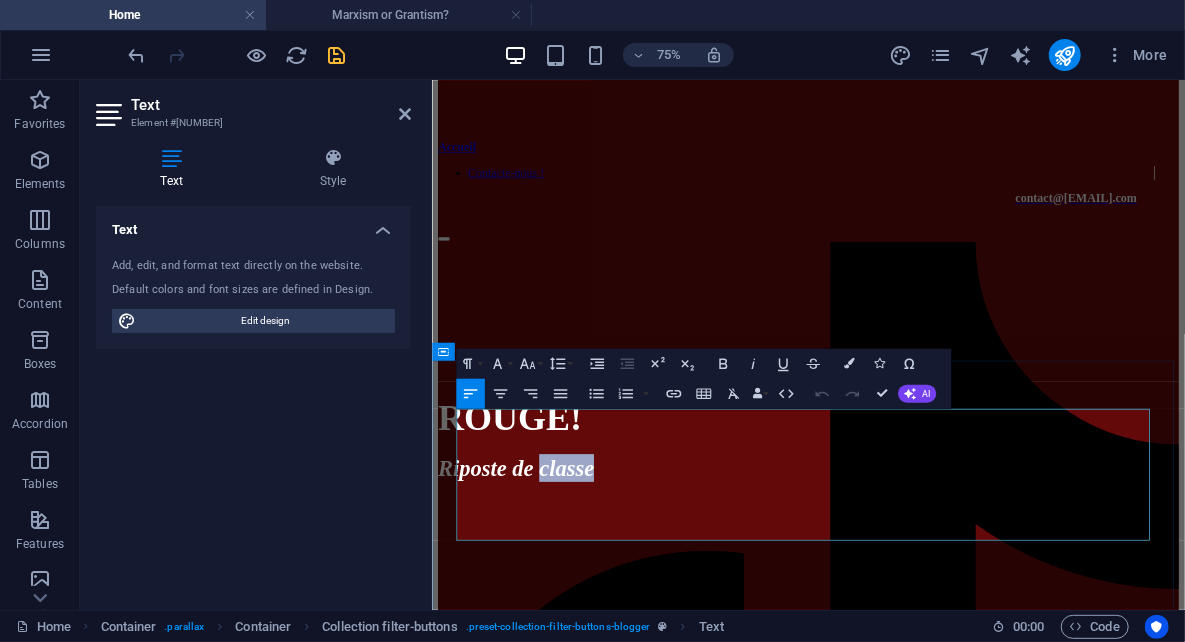 click on "Riposte de classe" at bounding box center (933, 595) 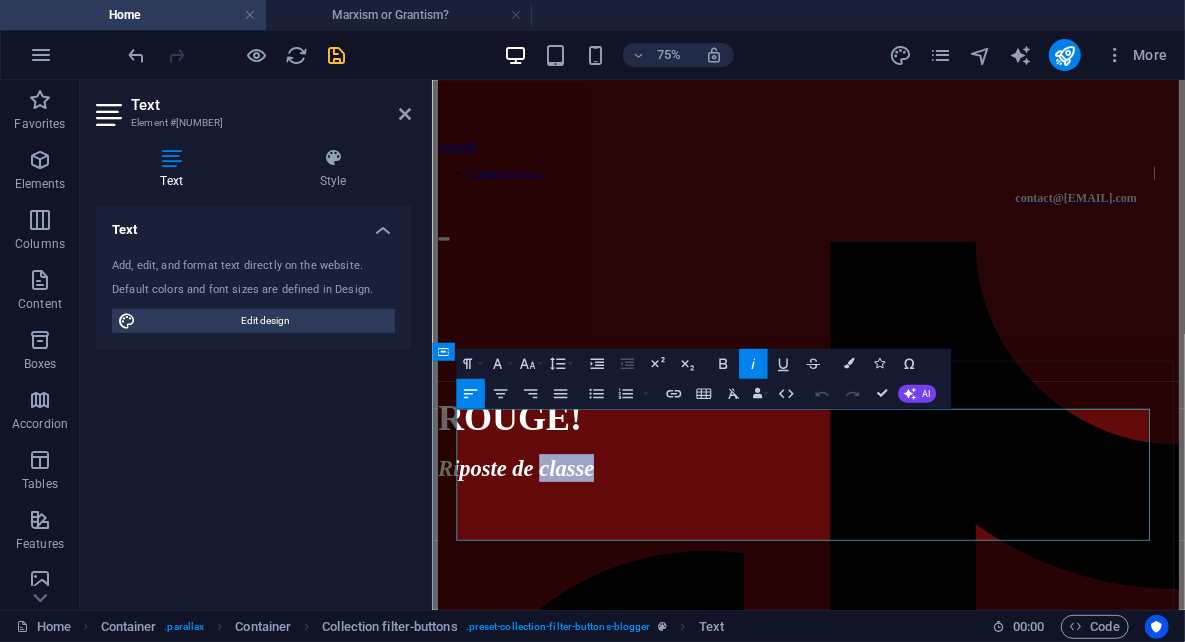 click on "Riposte de classe" at bounding box center (933, 595) 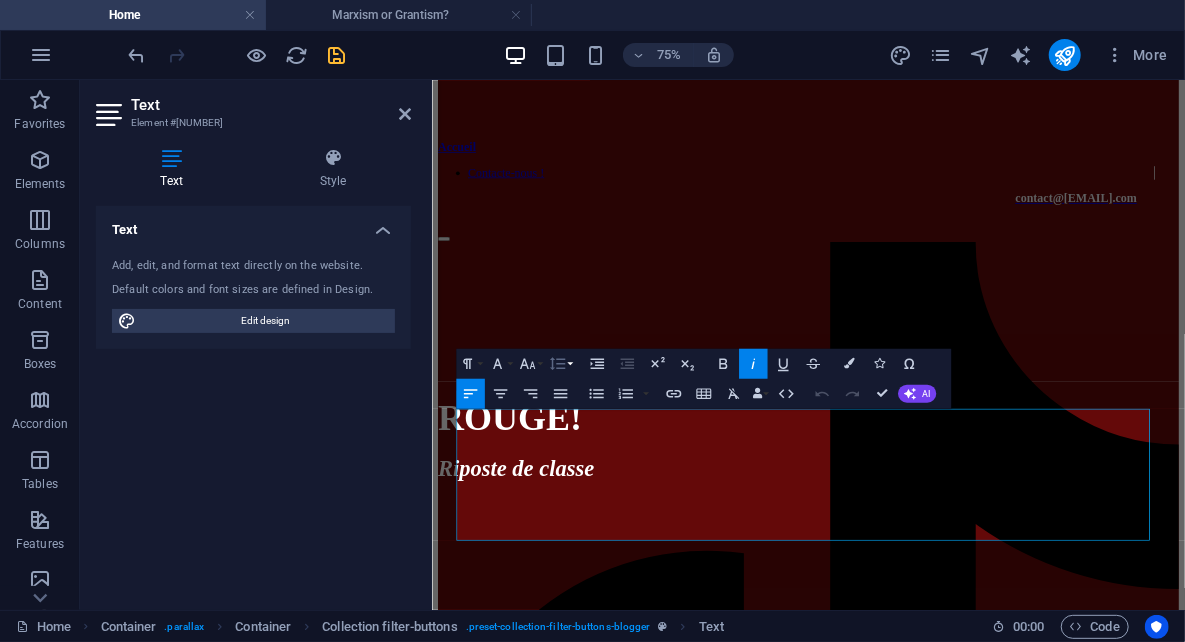 click 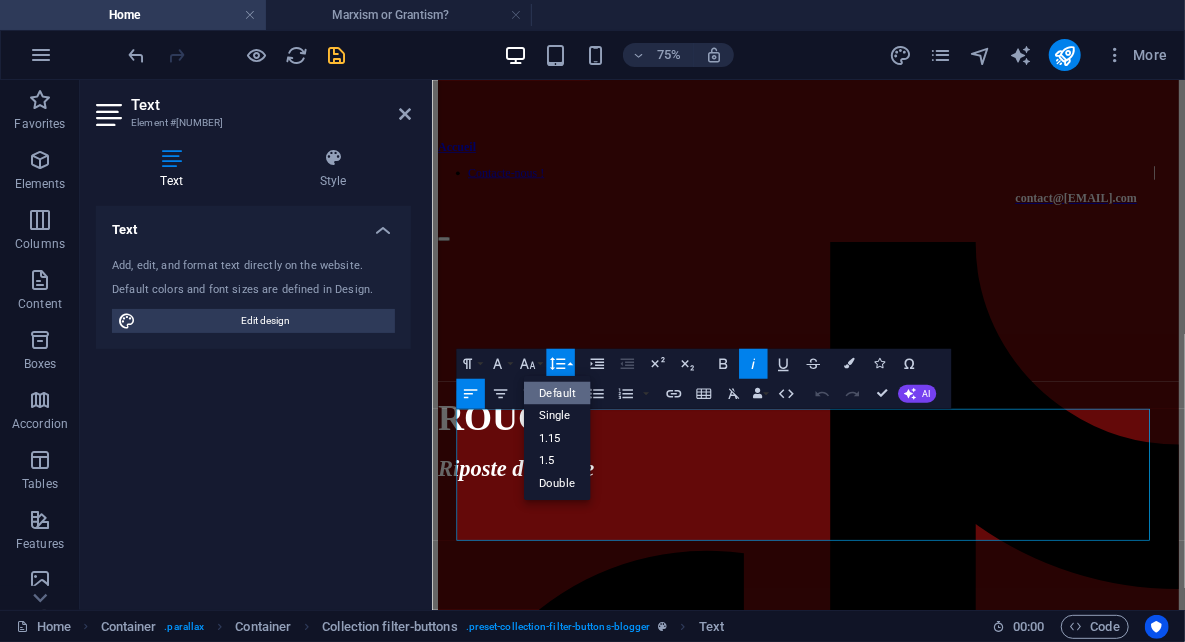 scroll, scrollTop: 0, scrollLeft: 0, axis: both 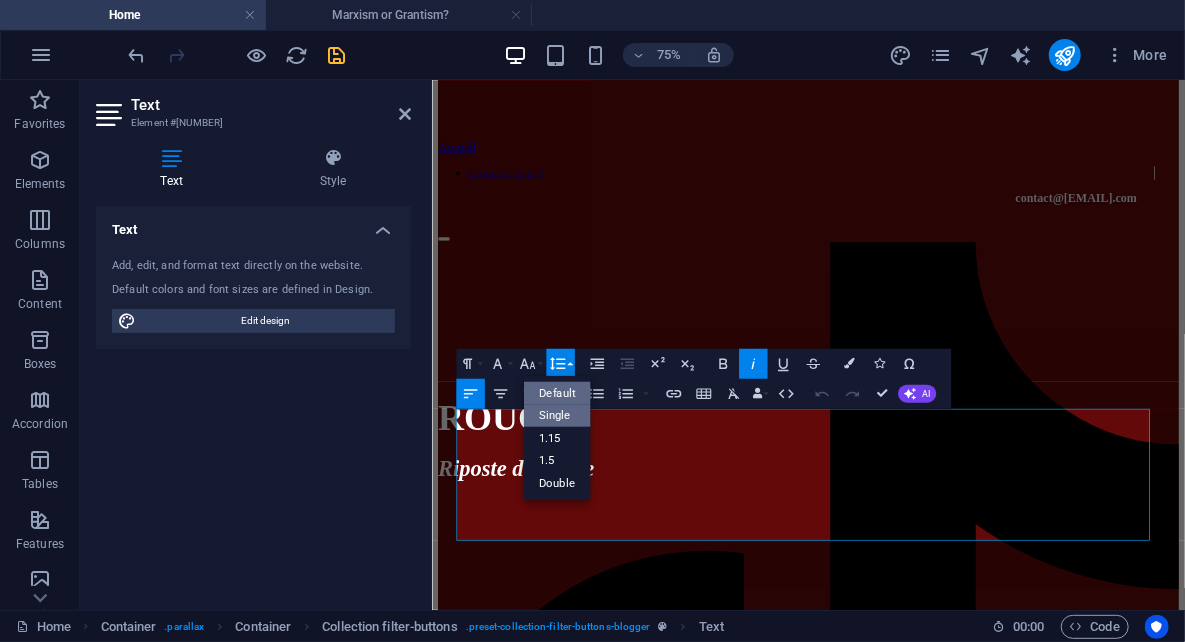 click on "Single" at bounding box center (557, 415) 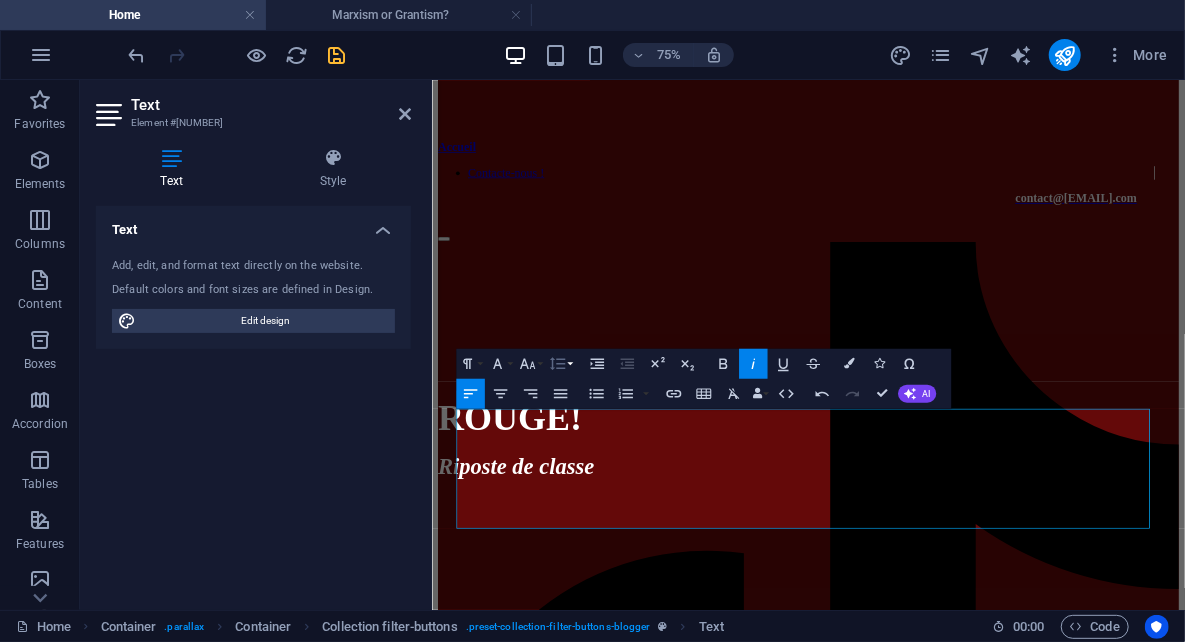 click 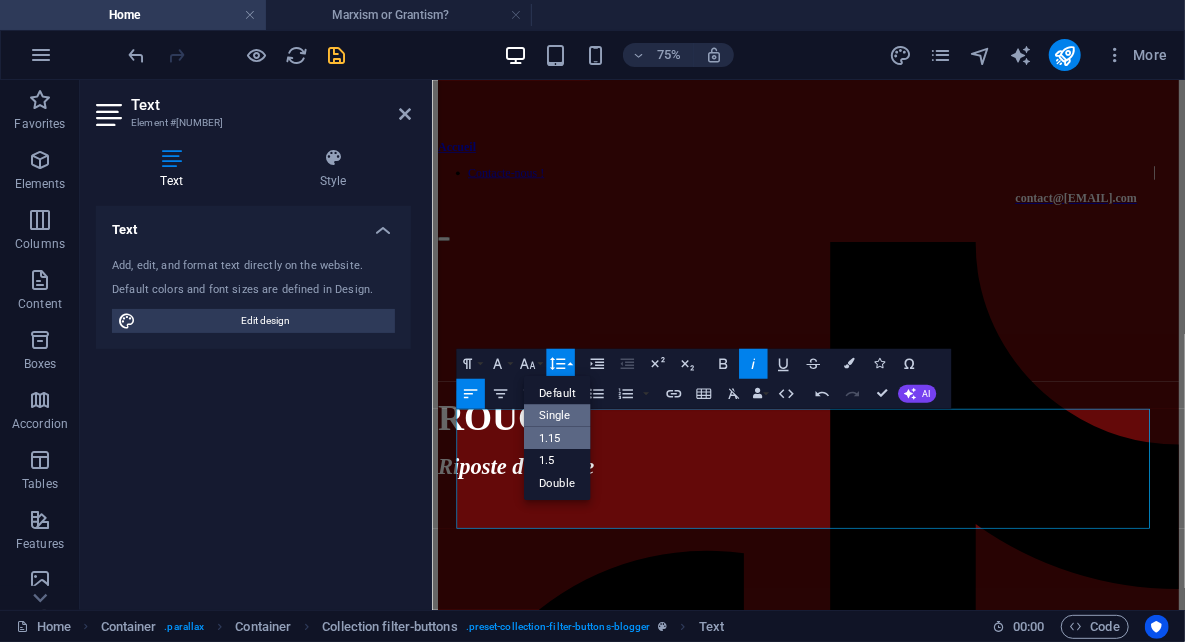 scroll, scrollTop: 0, scrollLeft: 0, axis: both 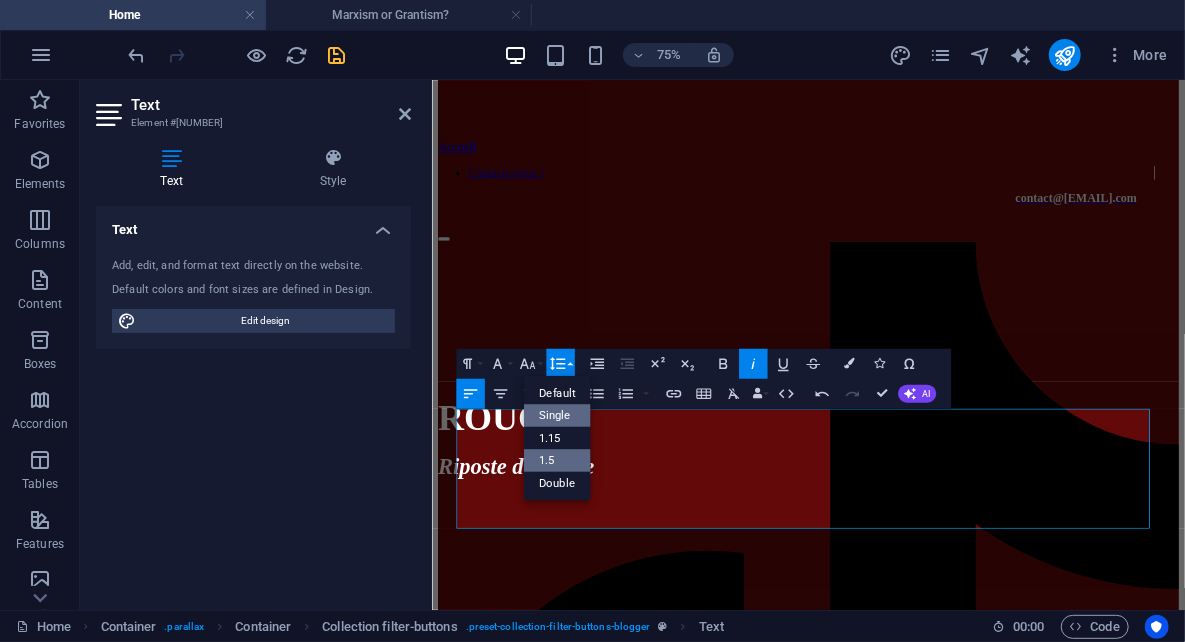 click on "1.5" at bounding box center [557, 460] 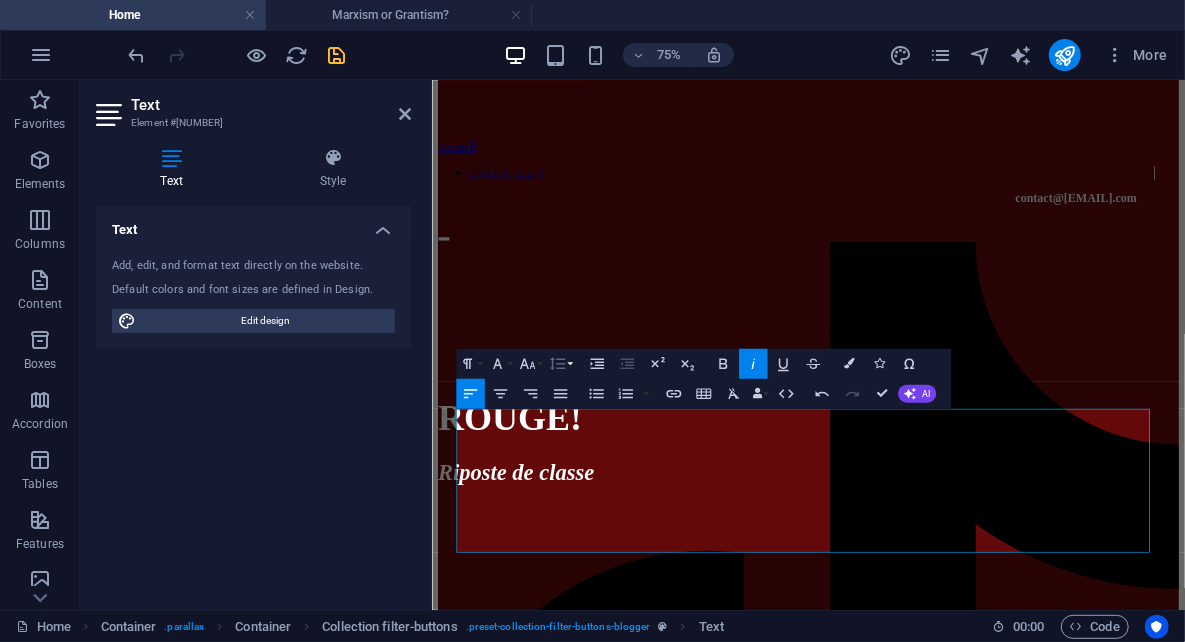 click 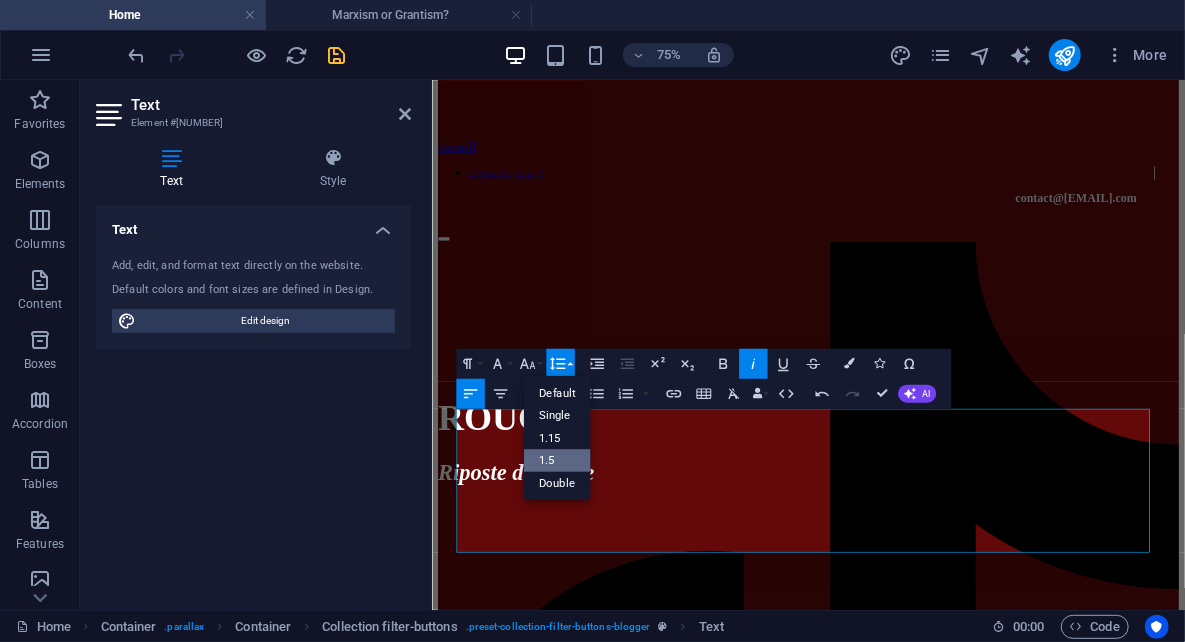 scroll, scrollTop: 0, scrollLeft: 0, axis: both 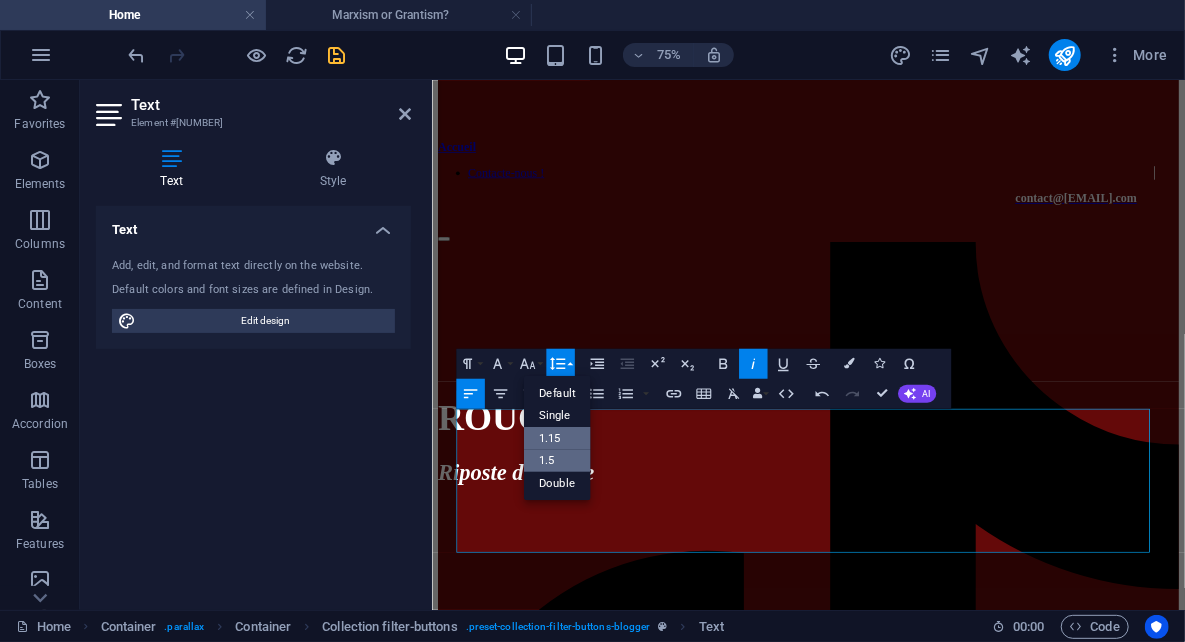 click on "1.15" at bounding box center (557, 438) 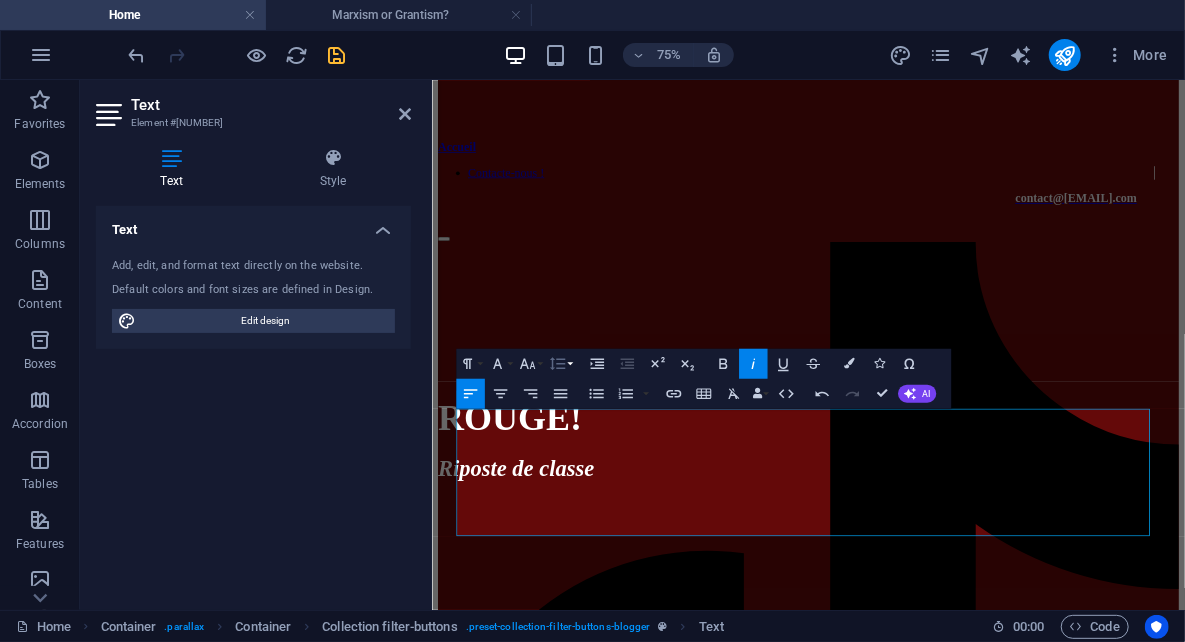 click 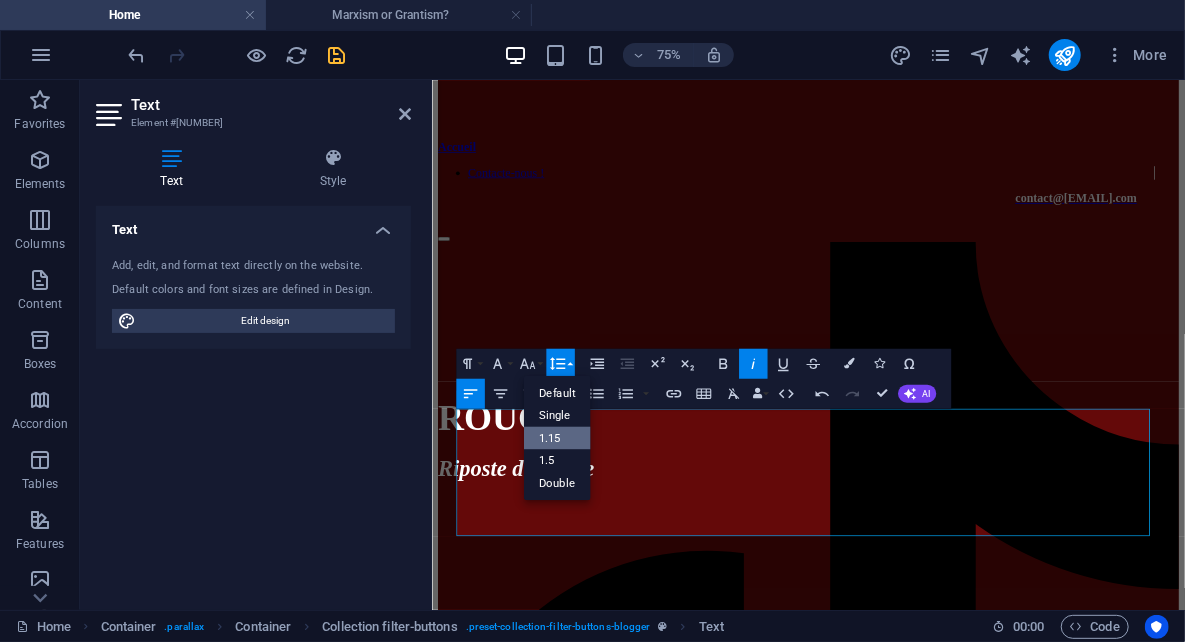 scroll, scrollTop: 0, scrollLeft: 0, axis: both 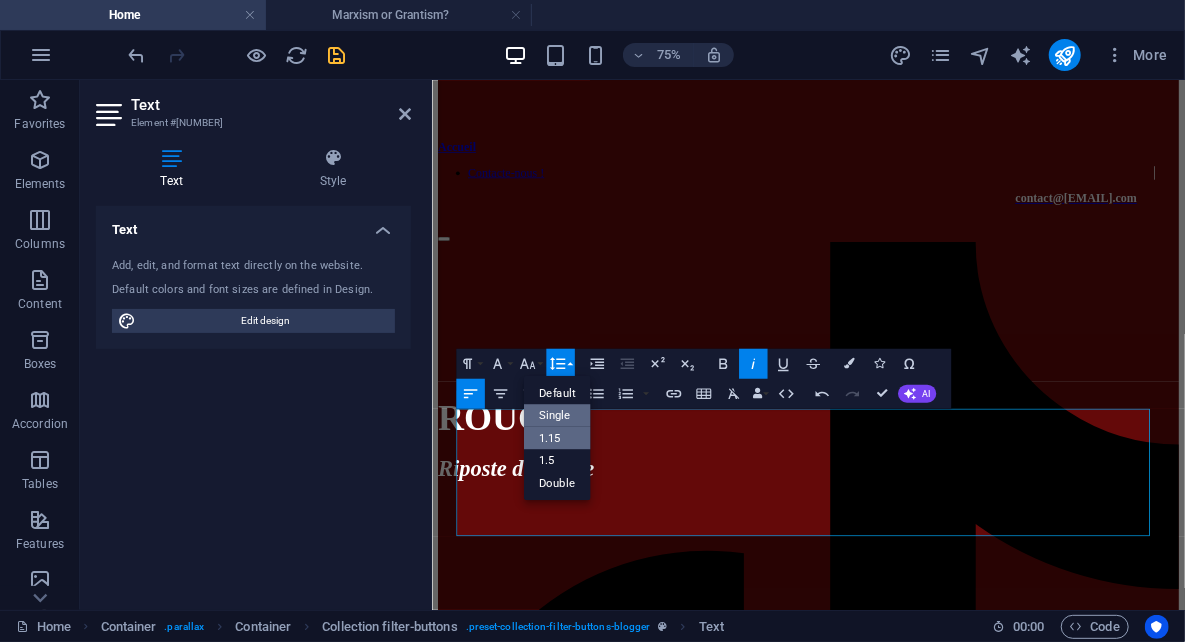 click on "Single" at bounding box center [557, 415] 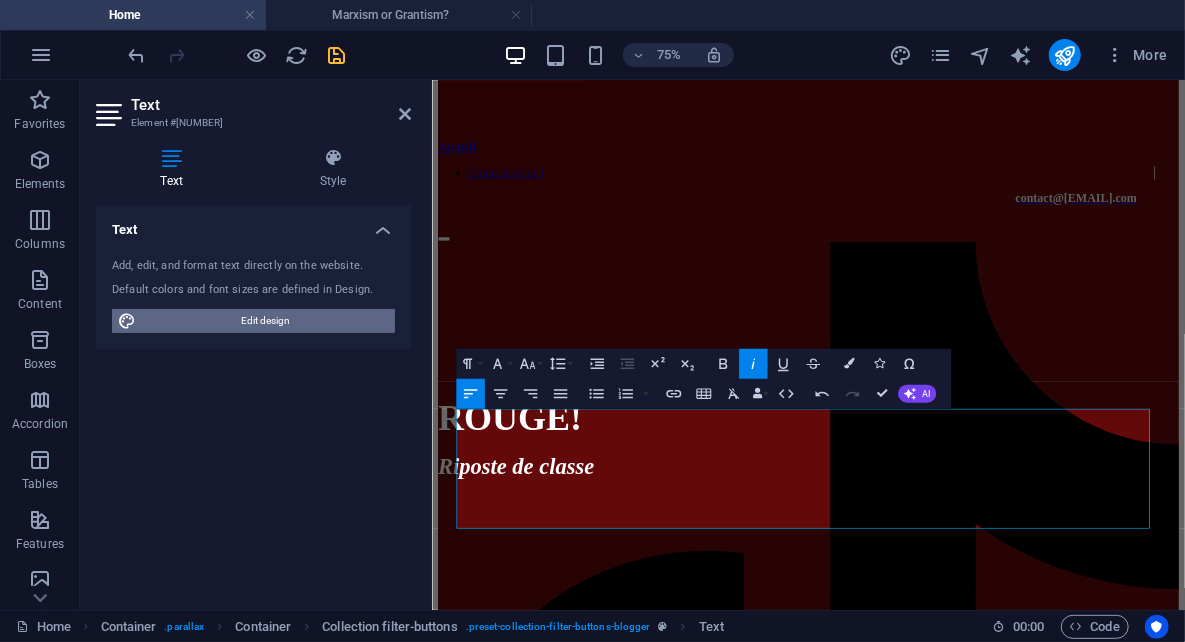 click on "Edit design" at bounding box center (265, 321) 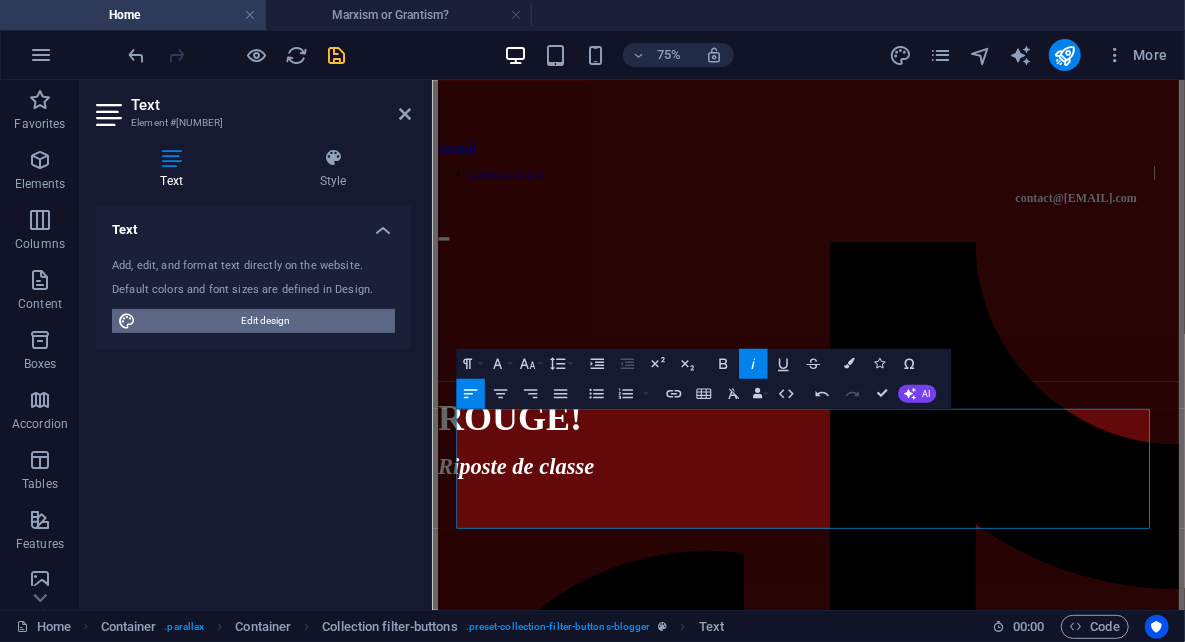 select on "ease-in-out" 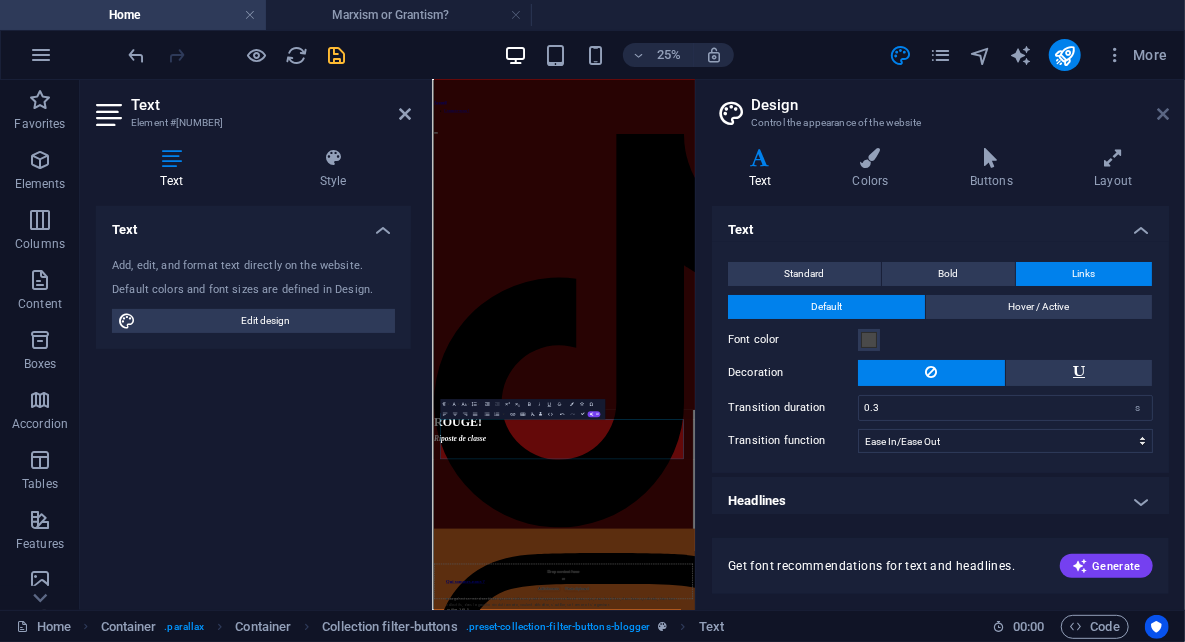 click at bounding box center (1163, 114) 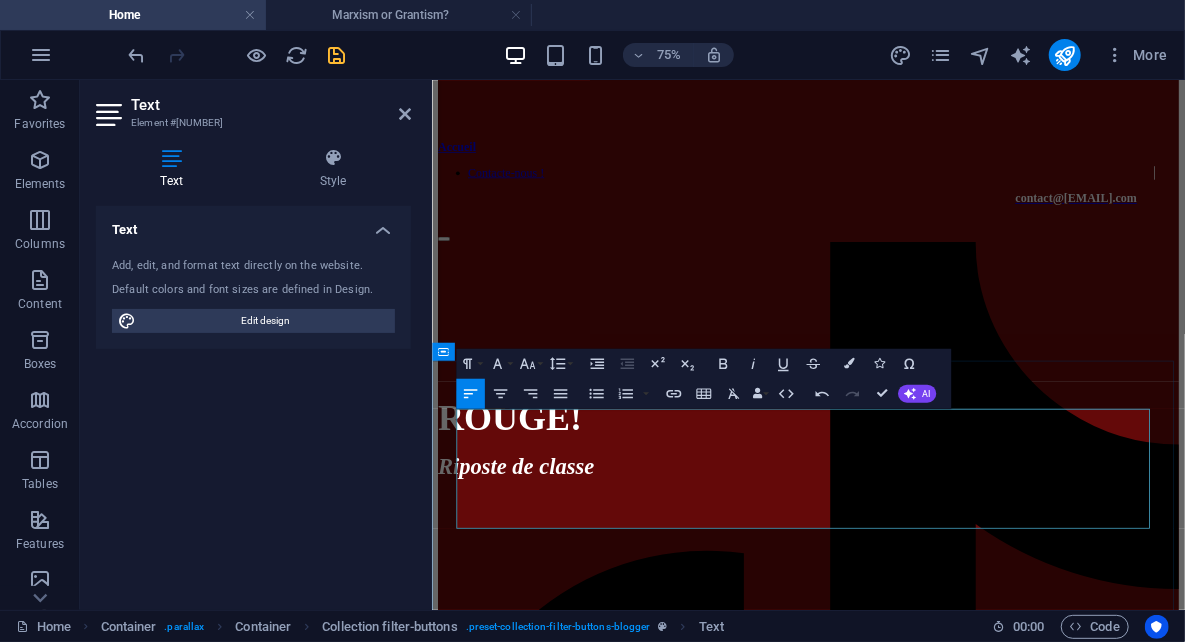 click on "ROUGE!" at bounding box center [933, 528] 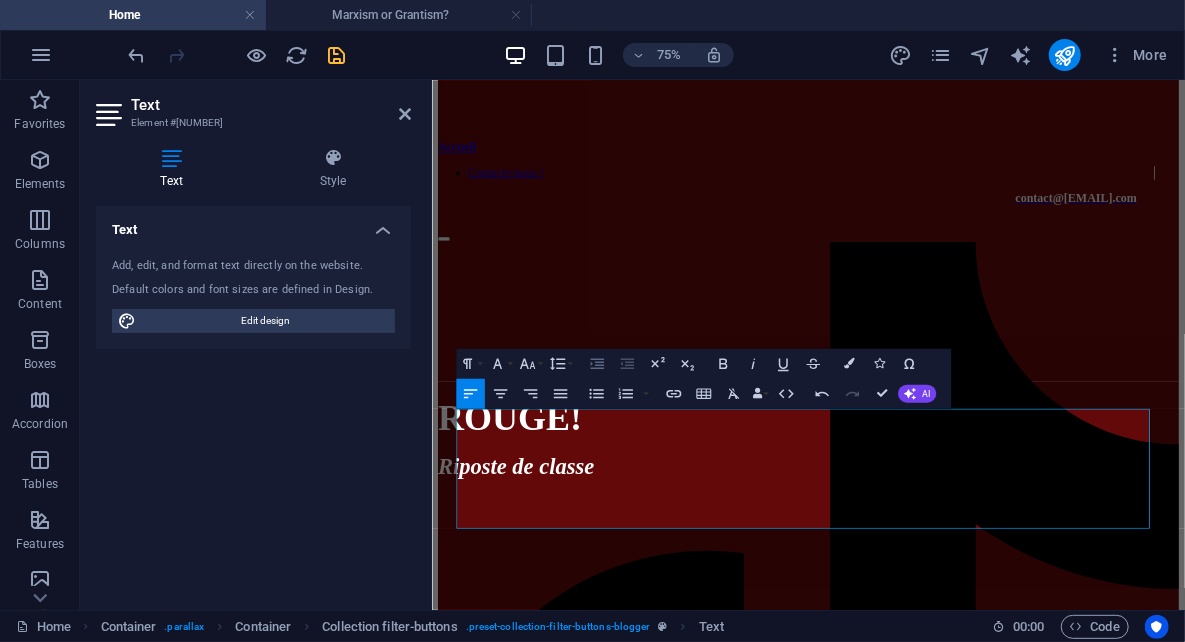 click on "Increase Indent" at bounding box center [597, 364] 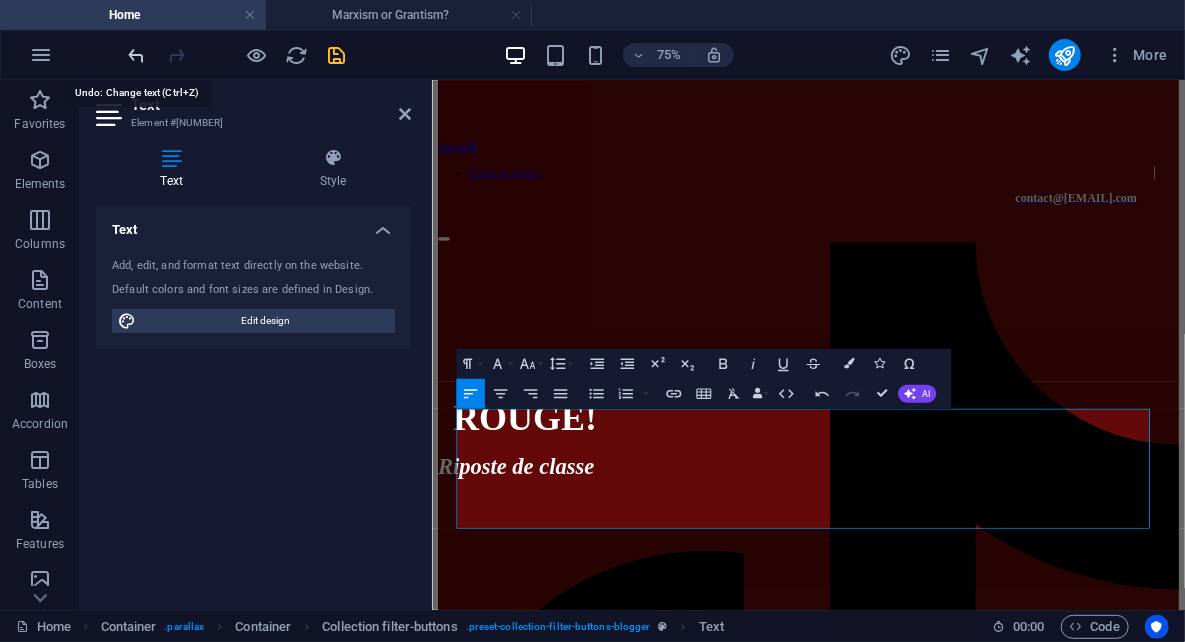 click at bounding box center (137, 55) 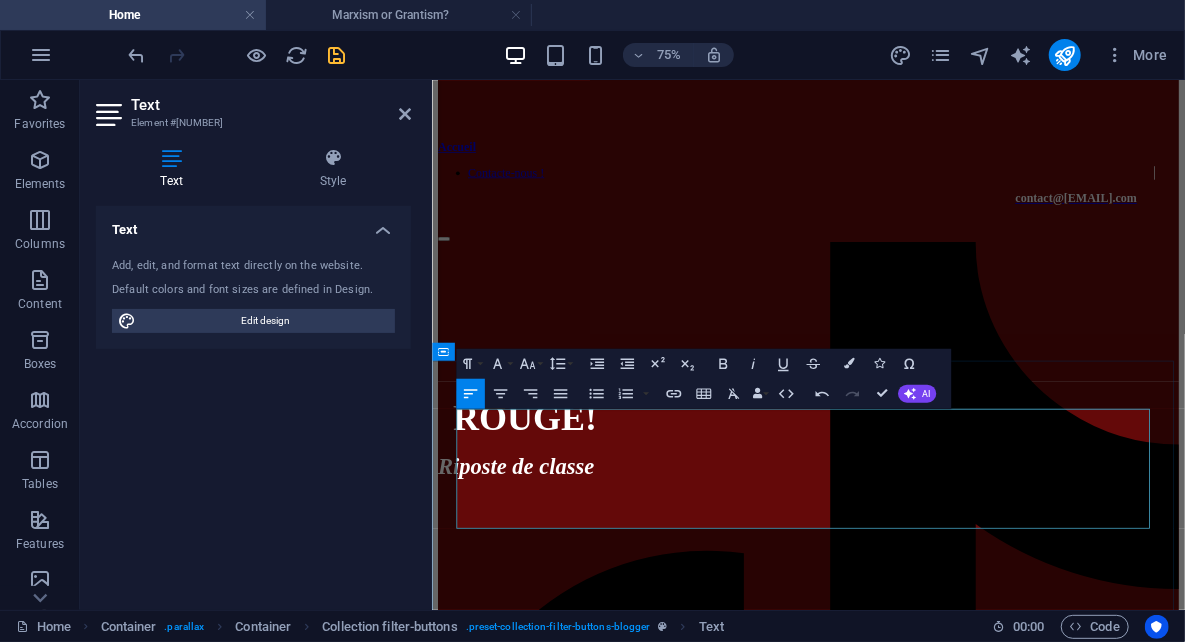 drag, startPoint x: 488, startPoint y: 550, endPoint x: 470, endPoint y: 555, distance: 18.681541 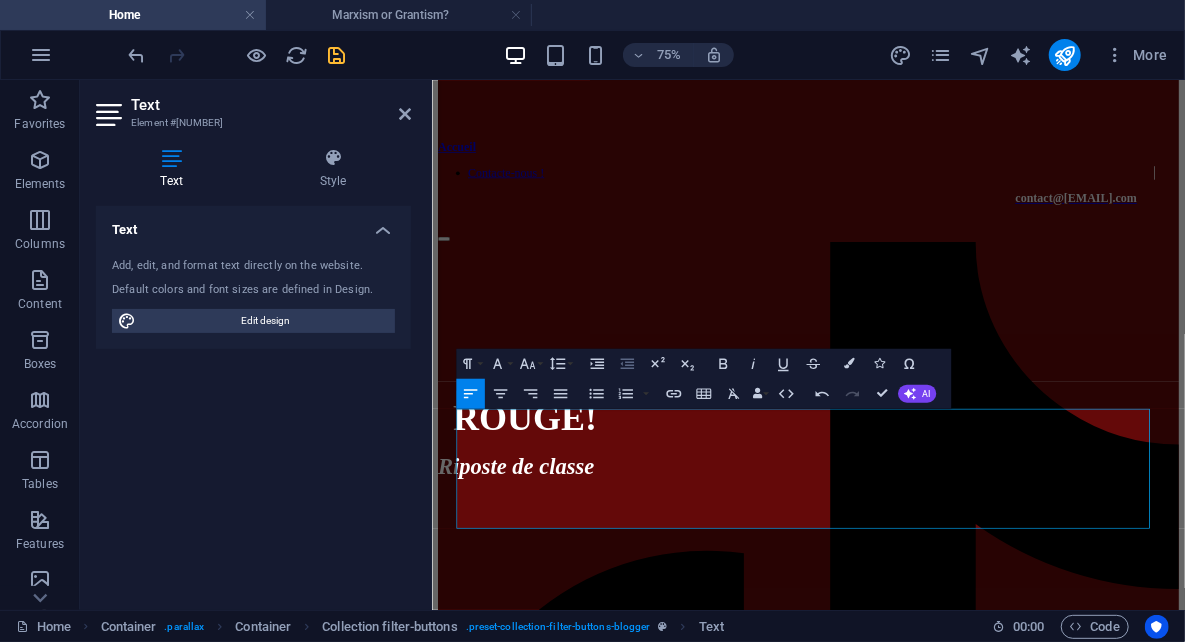 click 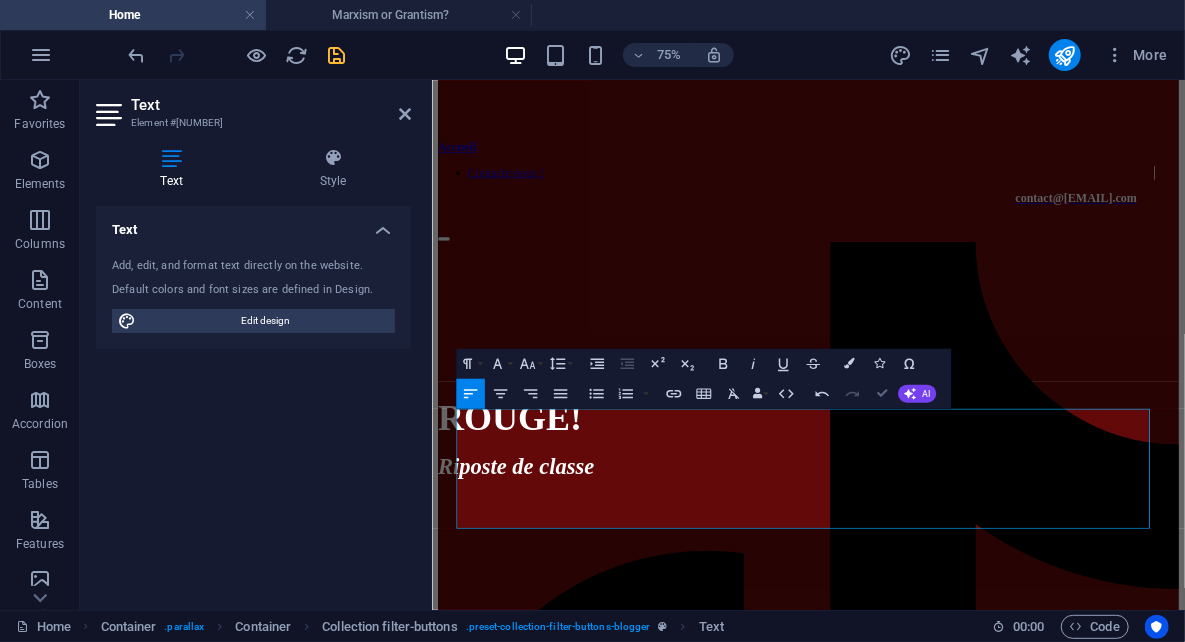 scroll, scrollTop: 0, scrollLeft: 0, axis: both 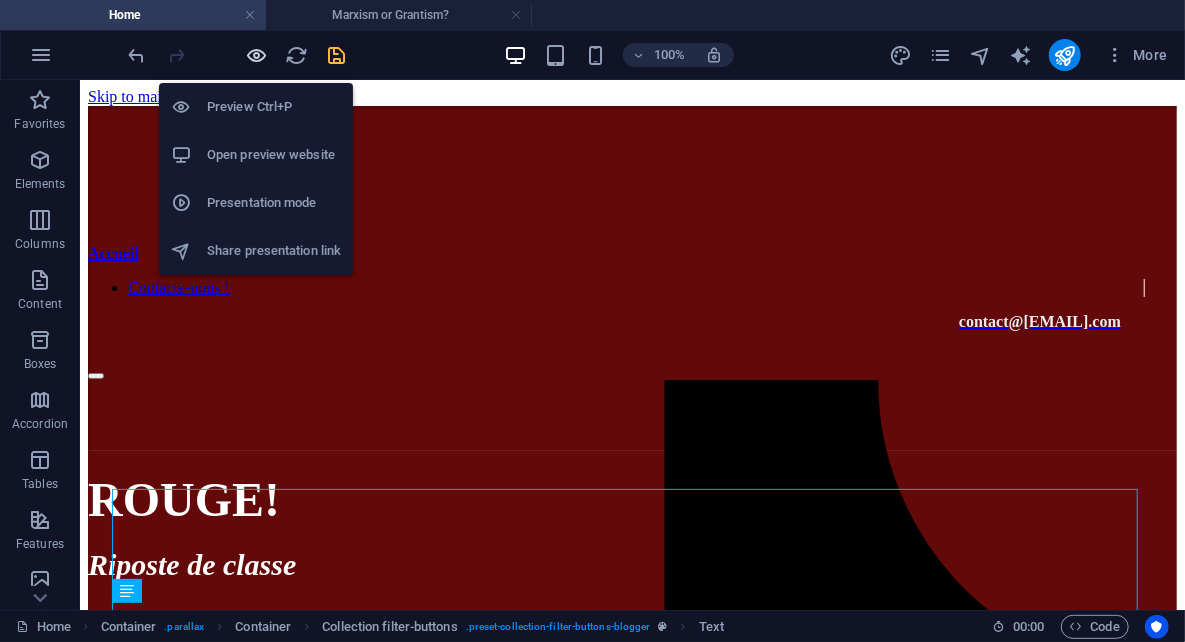 click at bounding box center [257, 55] 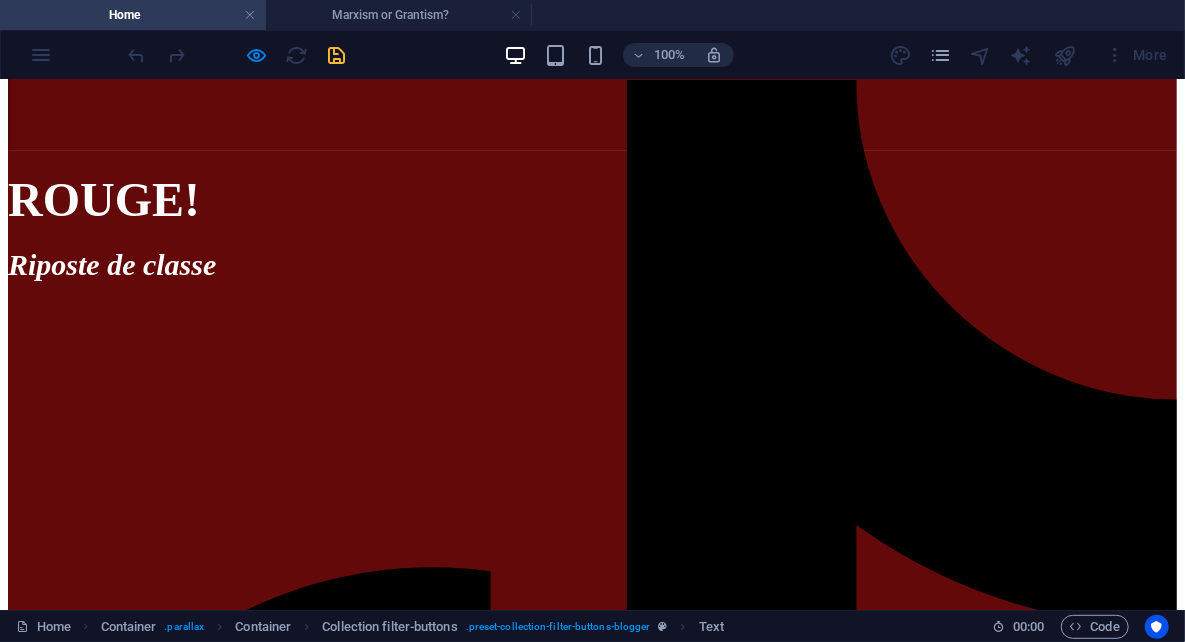 scroll, scrollTop: 372, scrollLeft: 0, axis: vertical 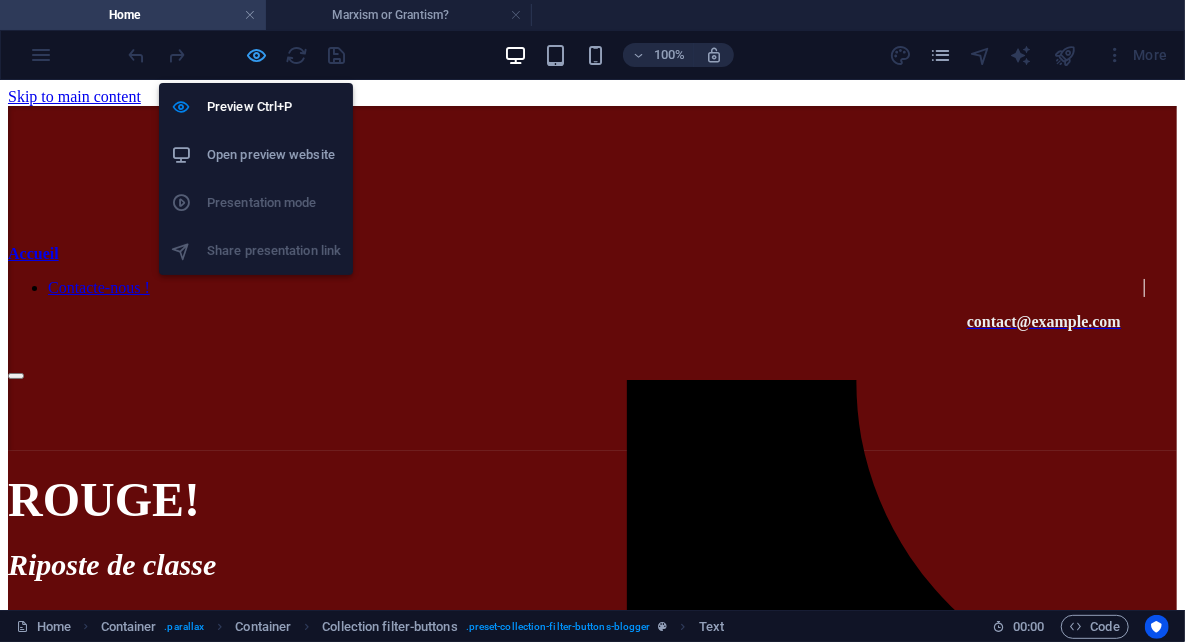 click at bounding box center [257, 55] 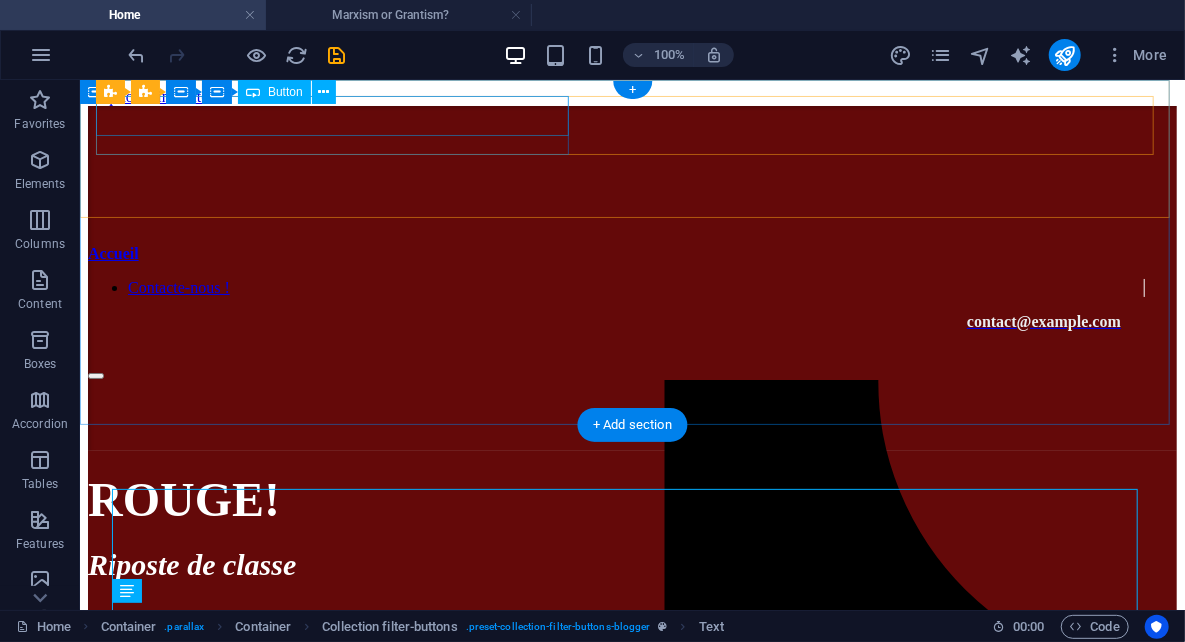 click on "Accueil" at bounding box center (631, 253) 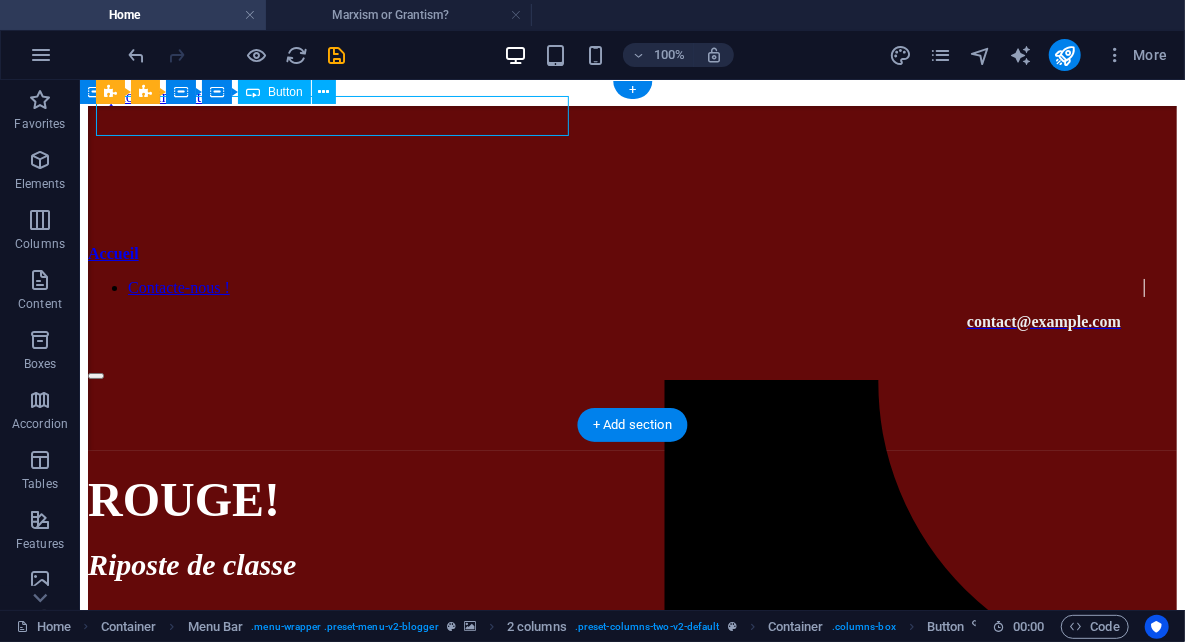 click on "Accueil" at bounding box center [631, 253] 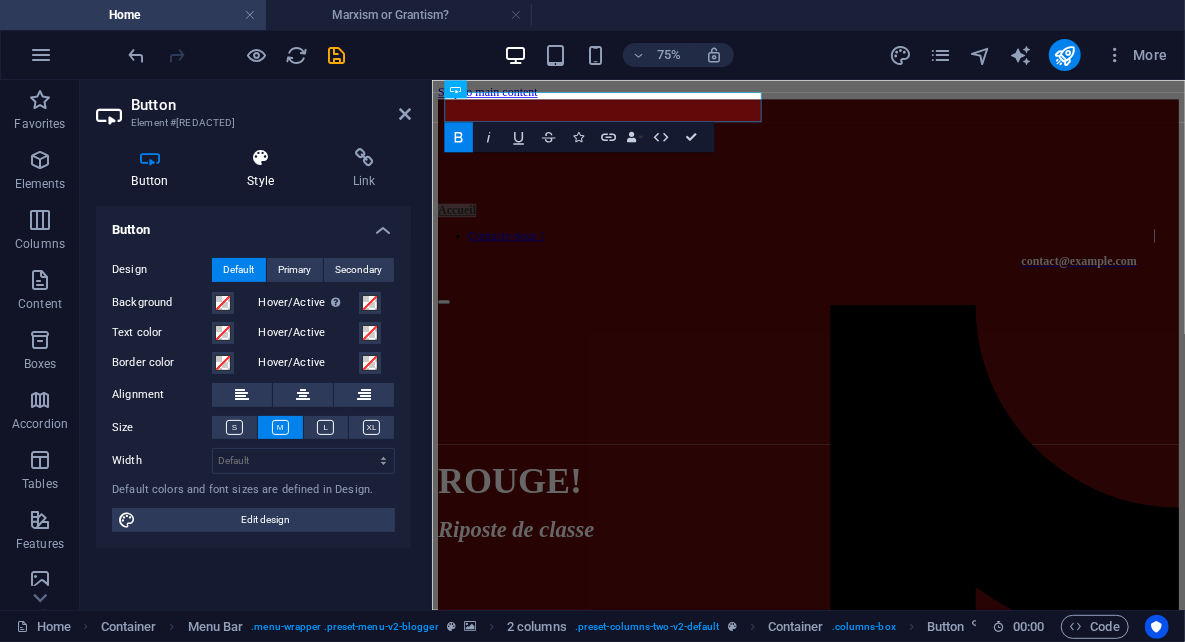 click at bounding box center [261, 158] 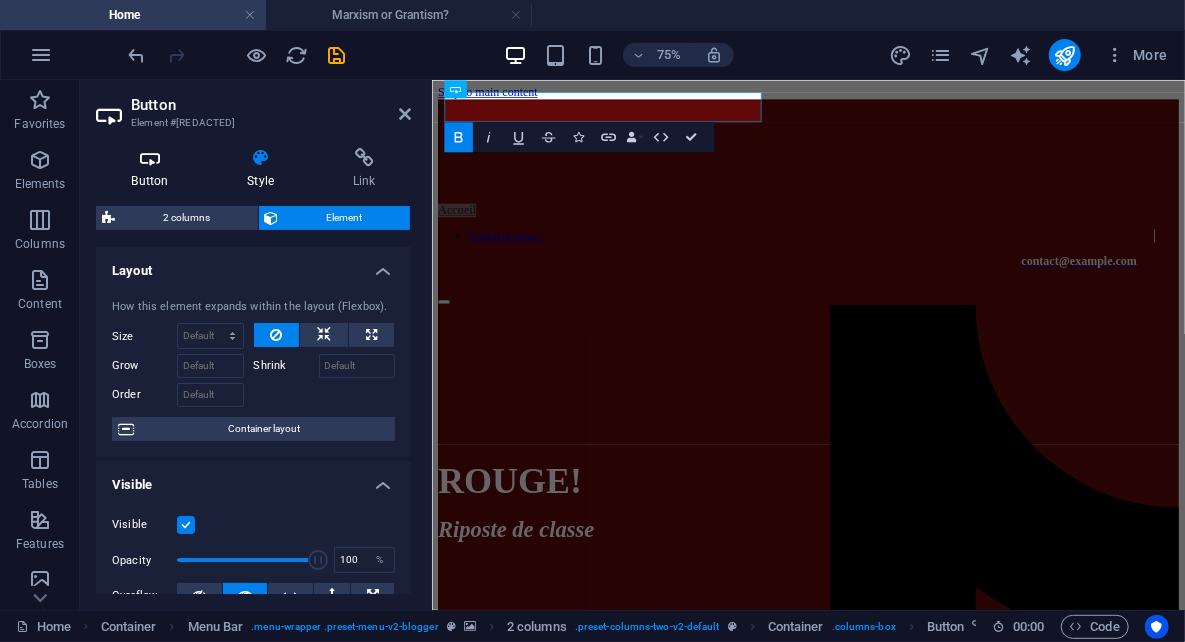click on "Button" at bounding box center [154, 169] 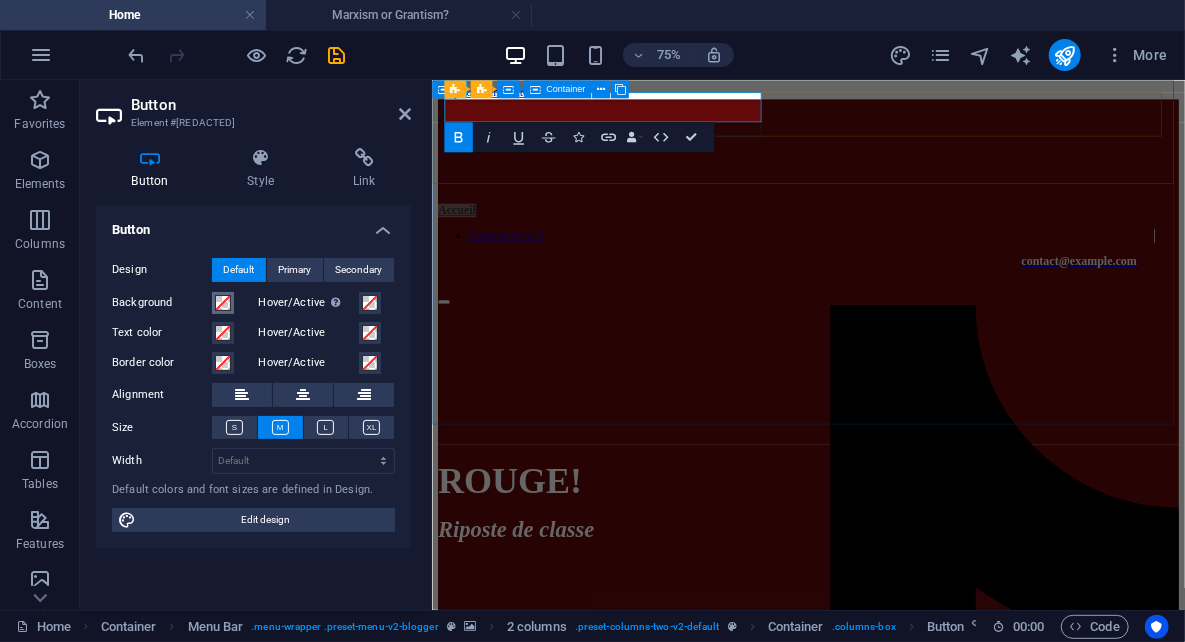 click at bounding box center [223, 303] 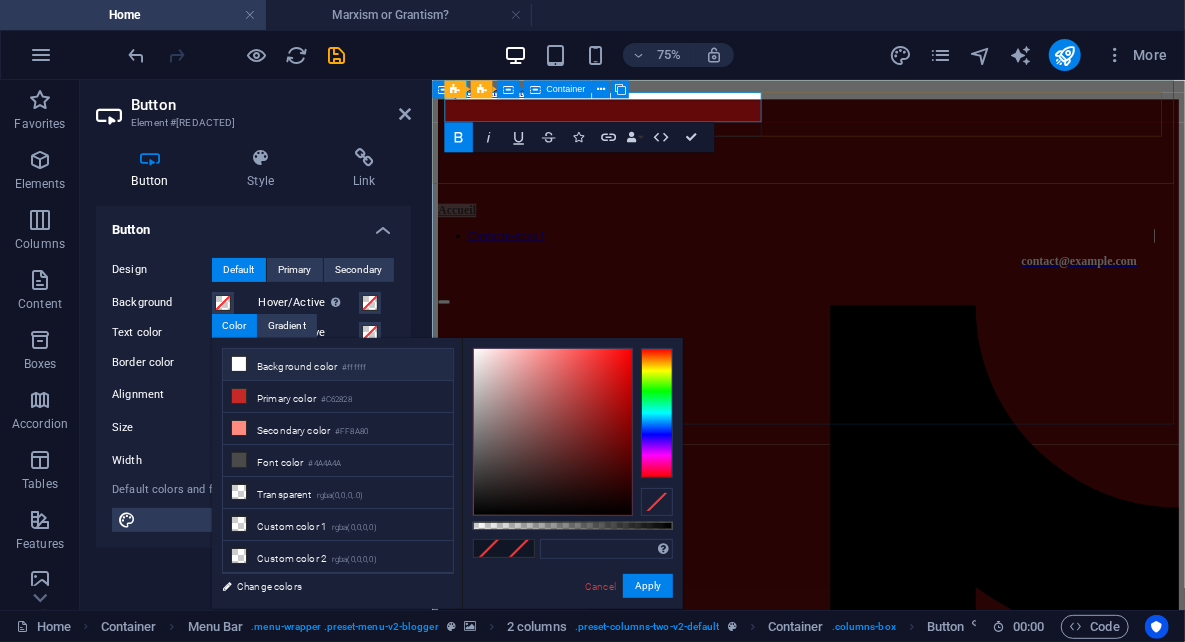 click on "Background color
#ffffff" at bounding box center (338, 365) 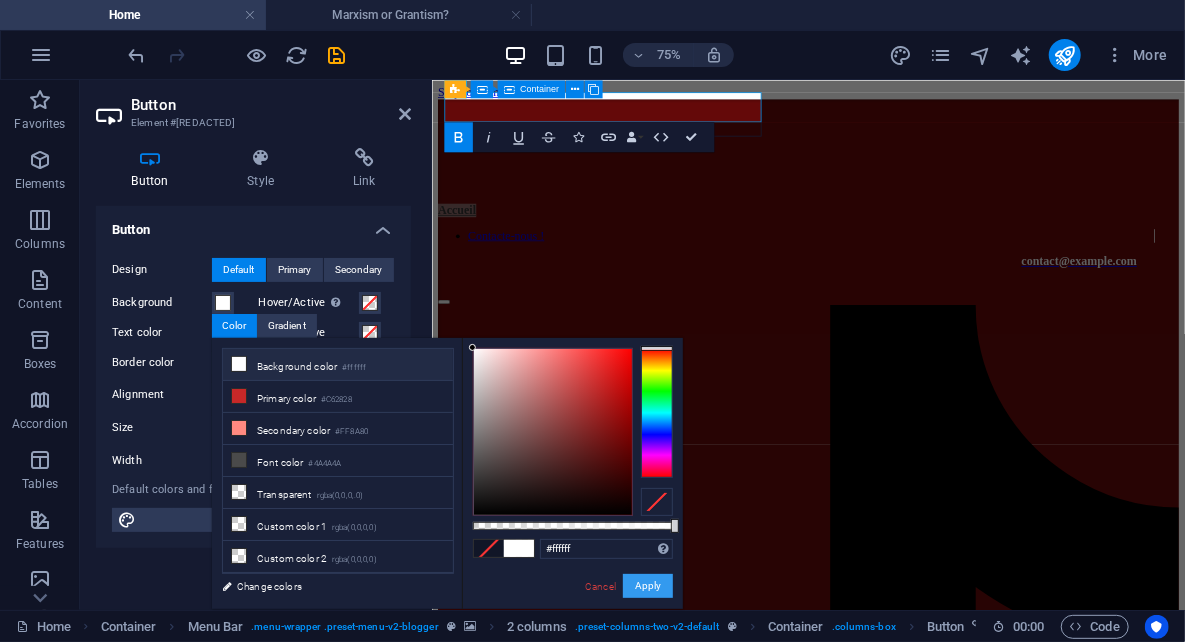 click on "Apply" at bounding box center (648, 586) 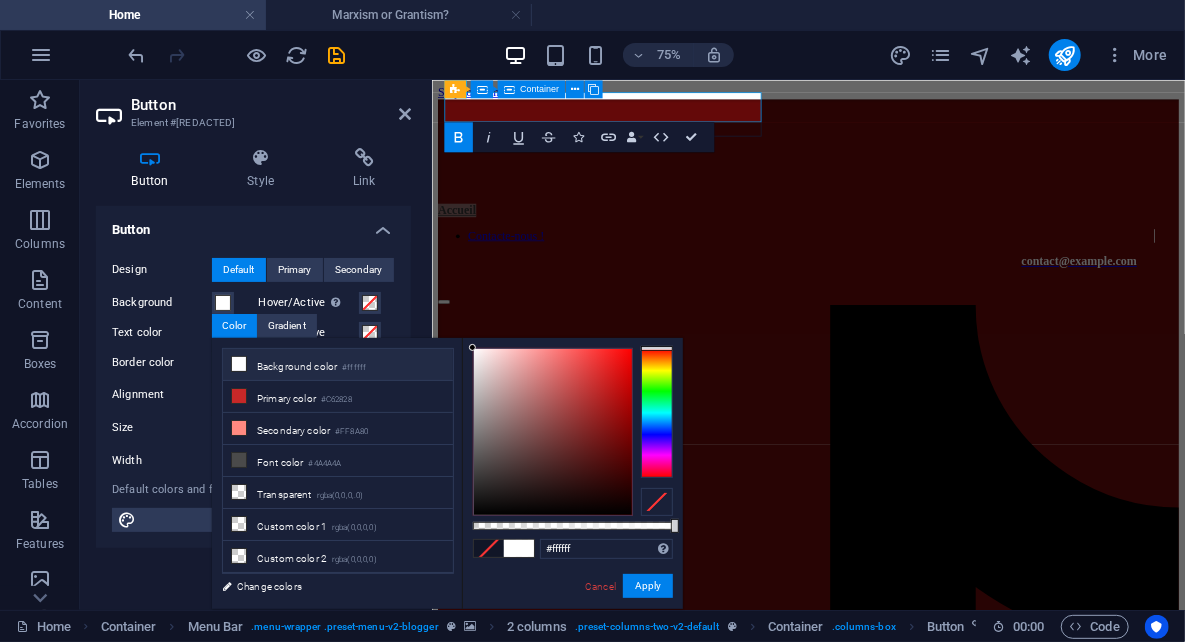 drag, startPoint x: 1076, startPoint y: 670, endPoint x: 714, endPoint y: 760, distance: 373.0201 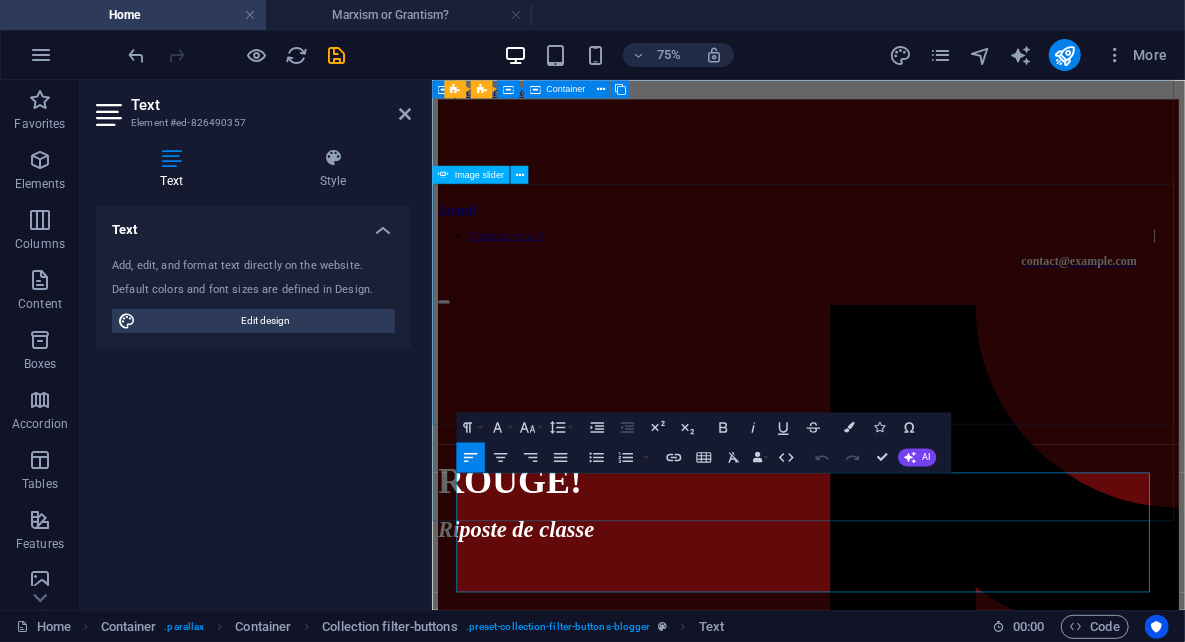 click at bounding box center [-155, 3331] 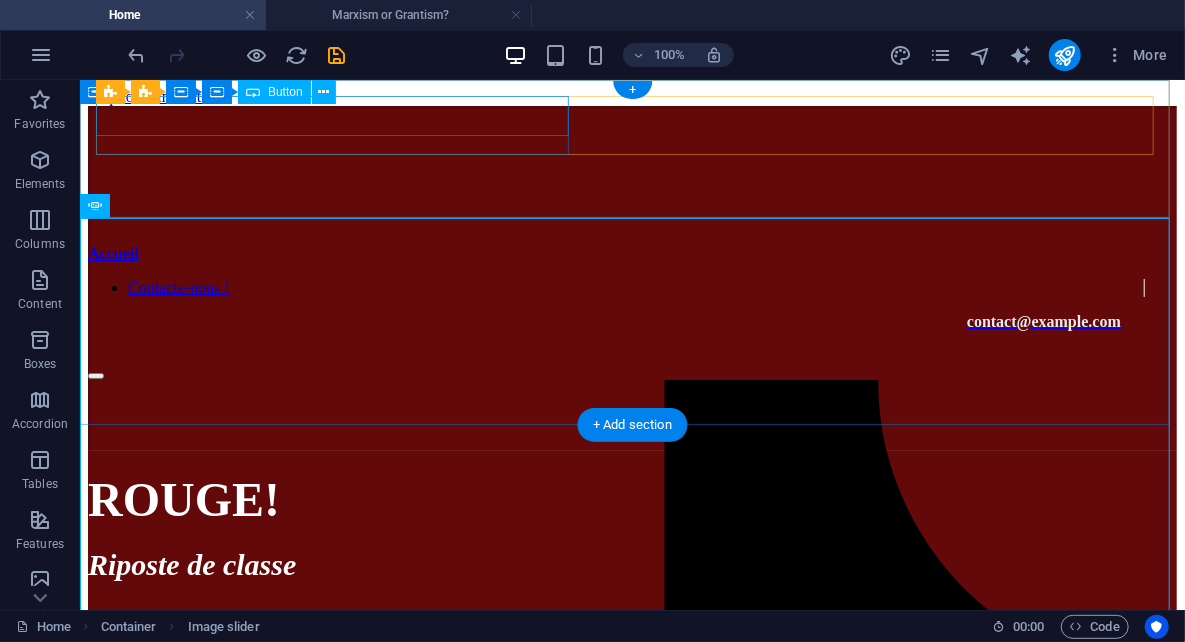 click on "Accueil" at bounding box center (631, 253) 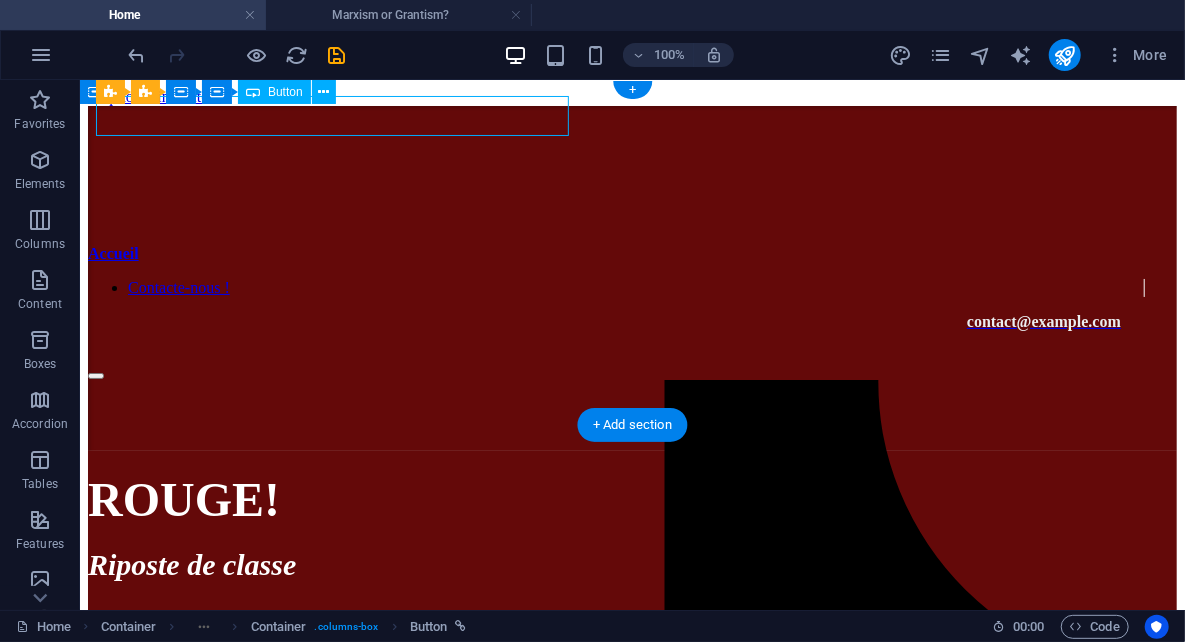 click on "Accueil" at bounding box center [631, 253] 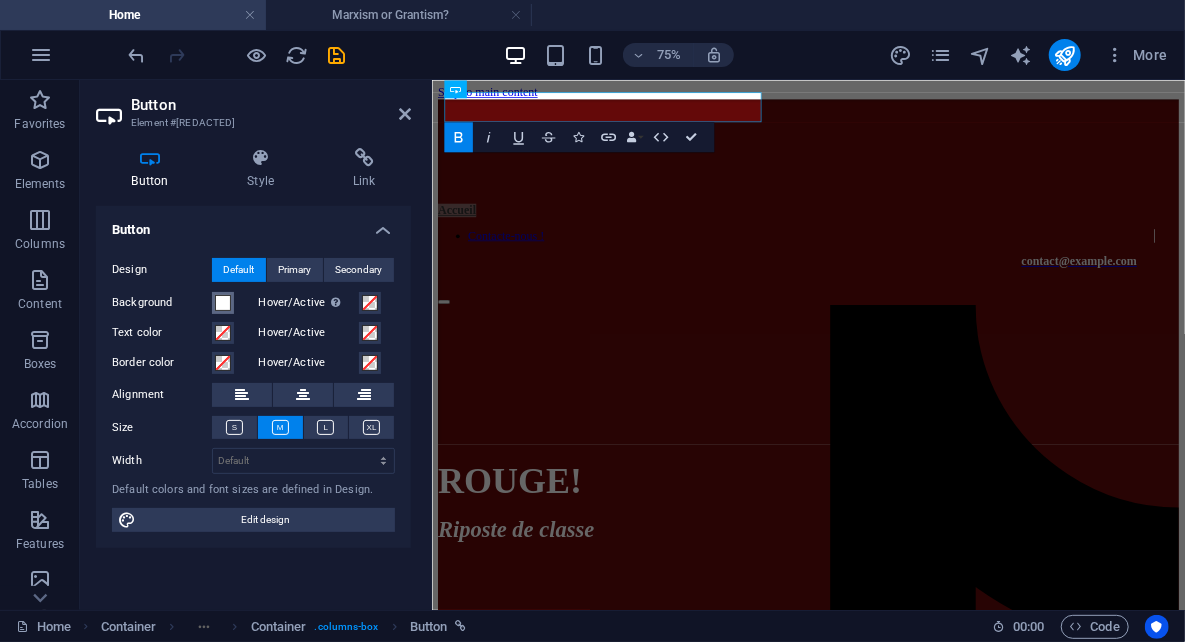 click on "Background" at bounding box center [223, 303] 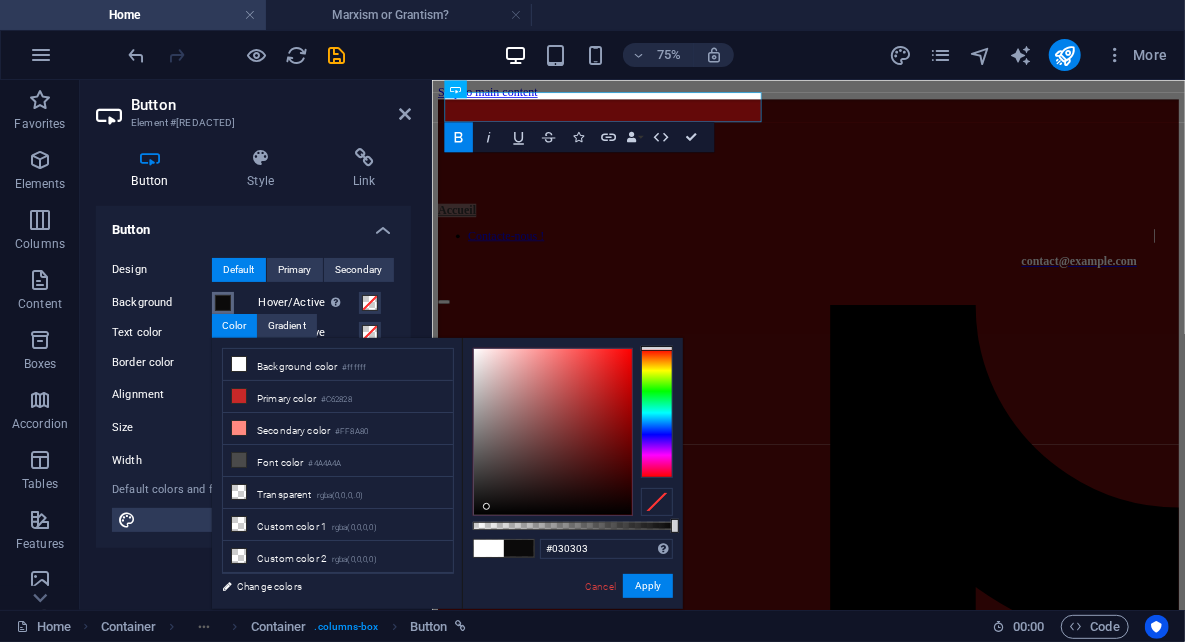 drag, startPoint x: 511, startPoint y: 498, endPoint x: 479, endPoint y: 512, distance: 34.928497 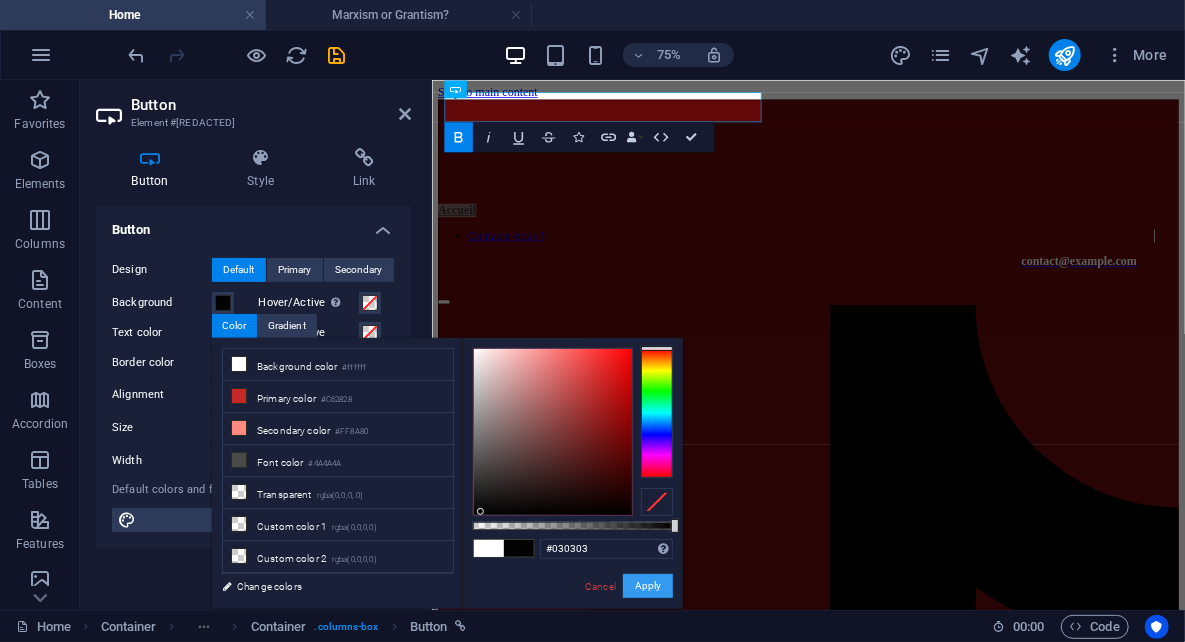 click on "Apply" at bounding box center [648, 586] 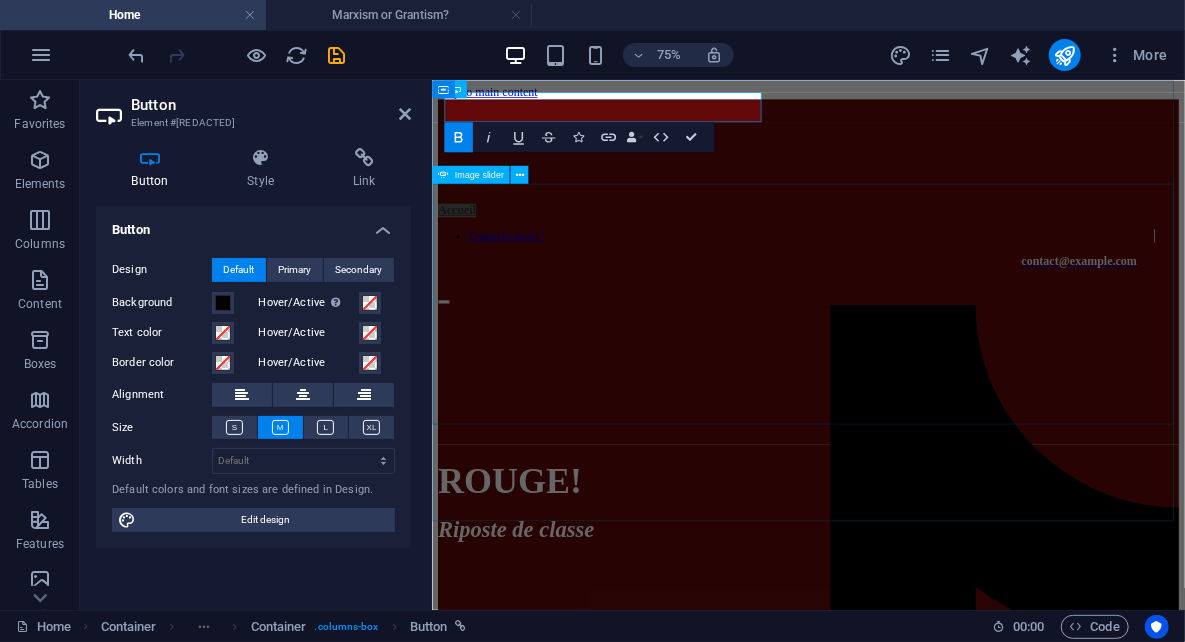 click at bounding box center [-2135, 4225] 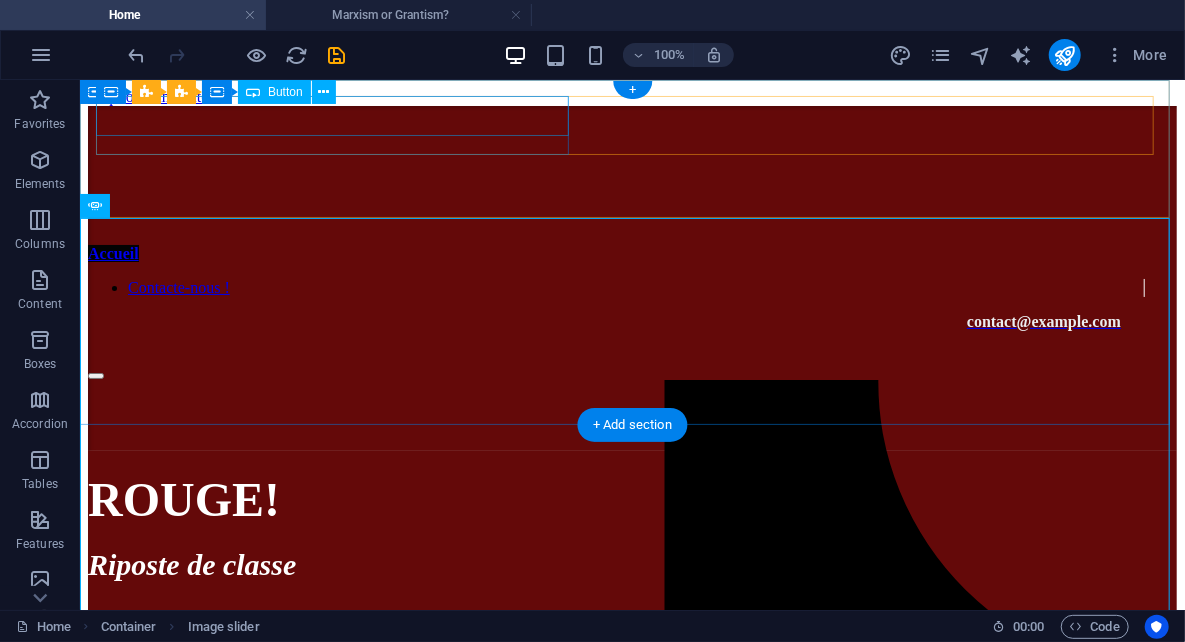 click on "Accueil" at bounding box center (631, 253) 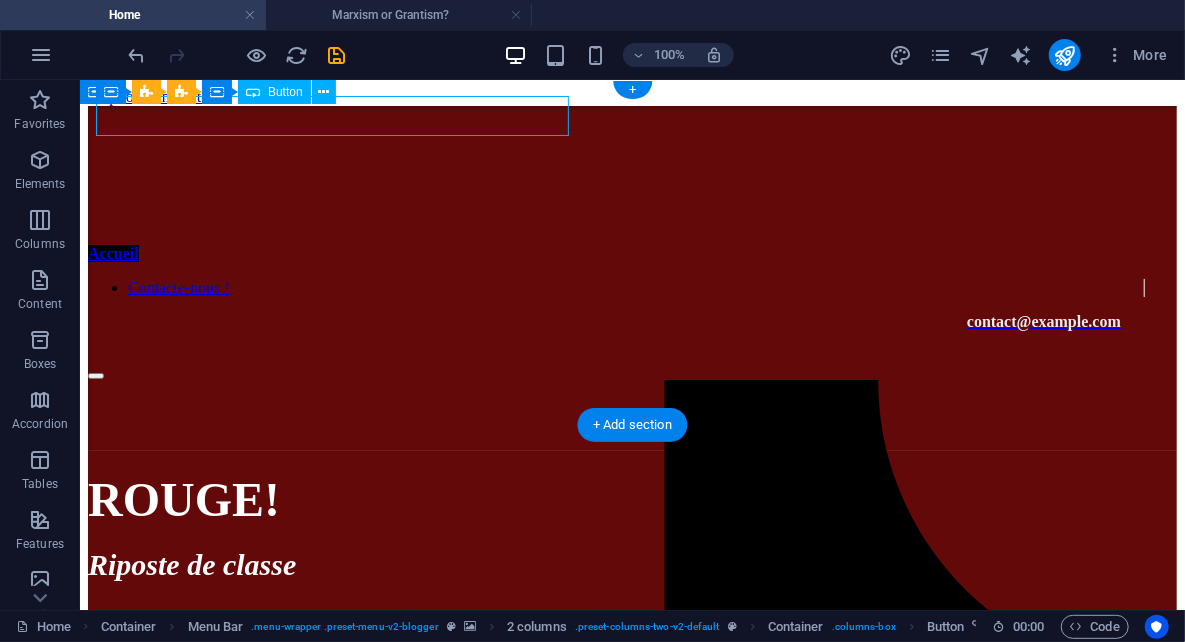 click on "Accueil" at bounding box center (631, 253) 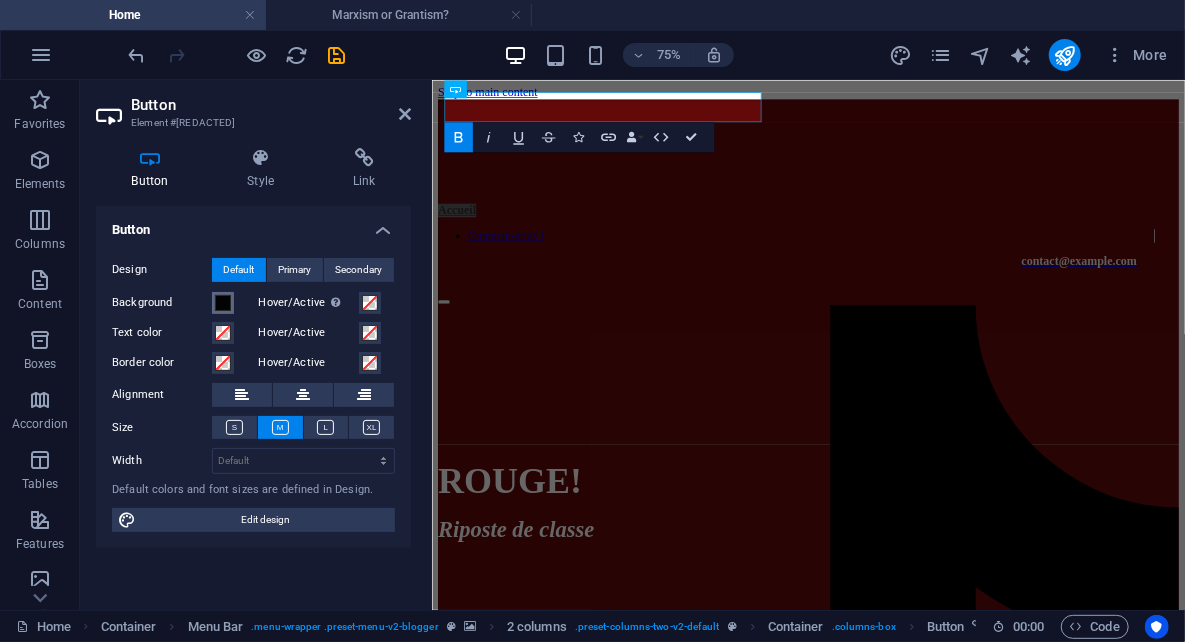 click at bounding box center (223, 303) 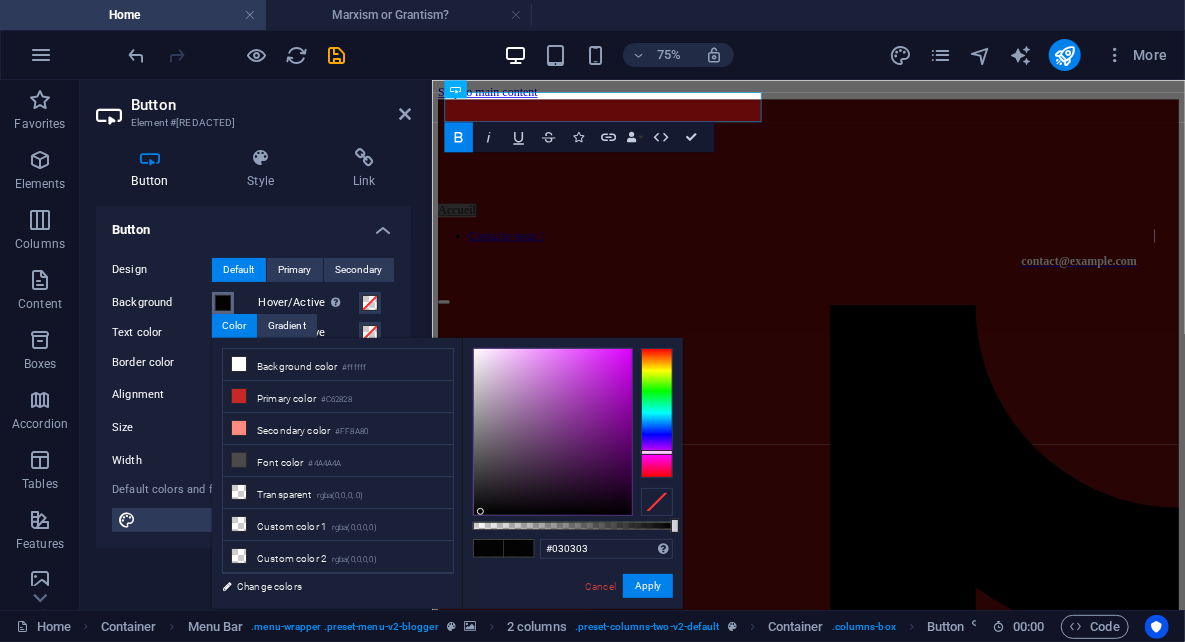 drag, startPoint x: 670, startPoint y: 432, endPoint x: 609, endPoint y: 420, distance: 62.169125 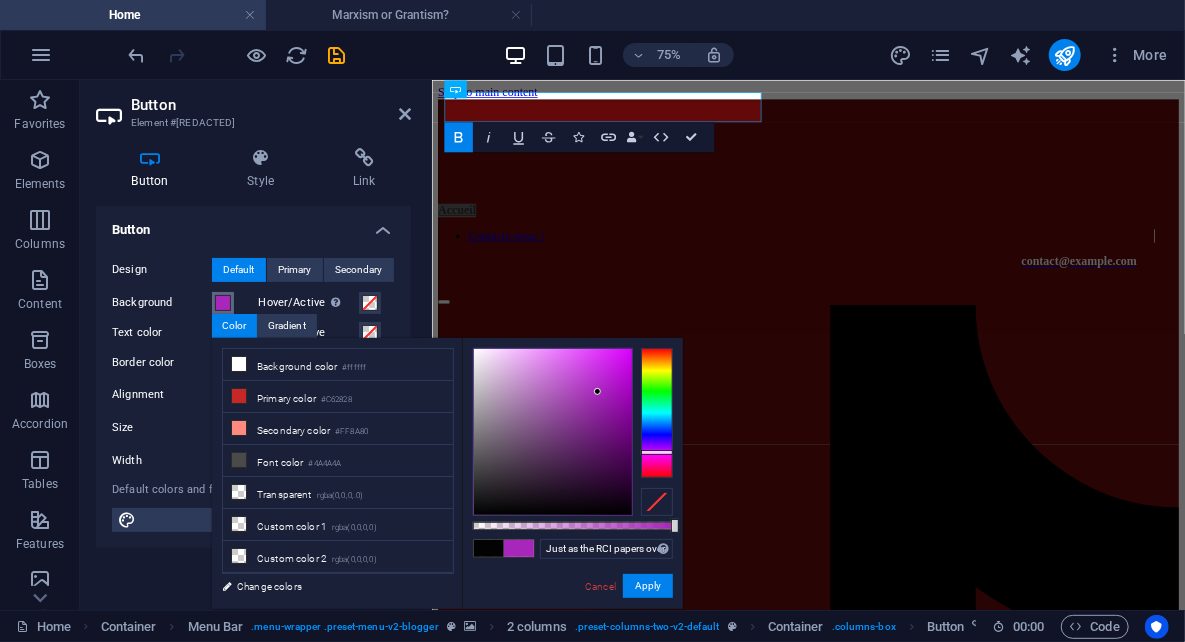 drag, startPoint x: 598, startPoint y: 411, endPoint x: 598, endPoint y: 392, distance: 19 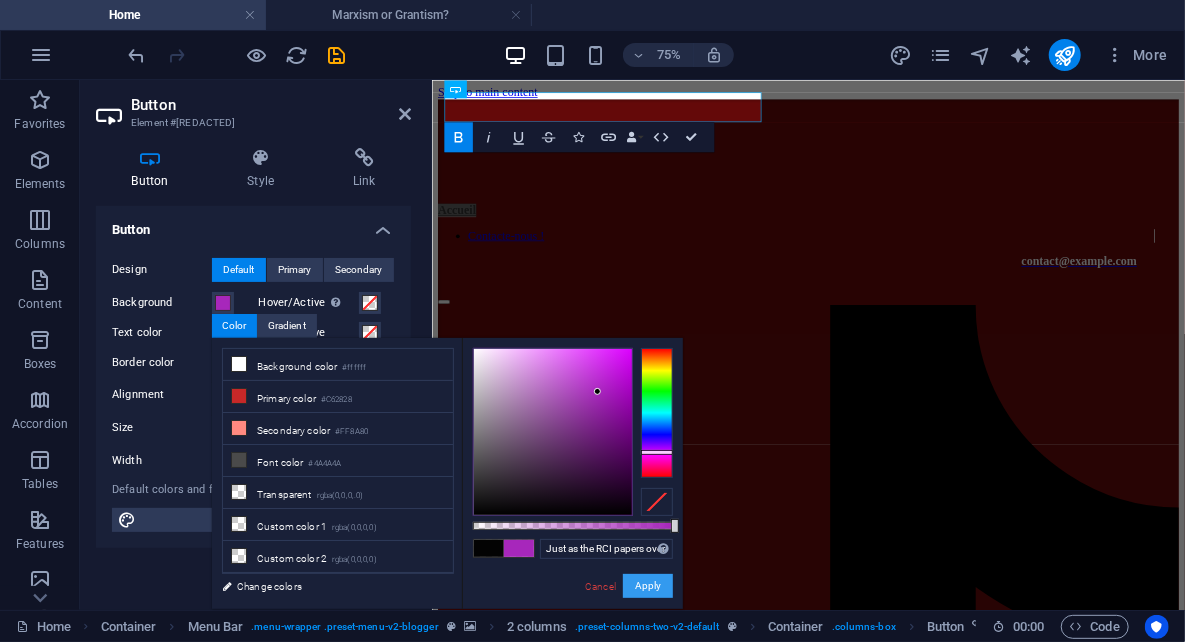 drag, startPoint x: 637, startPoint y: 586, endPoint x: 274, endPoint y: 664, distance: 371.2856 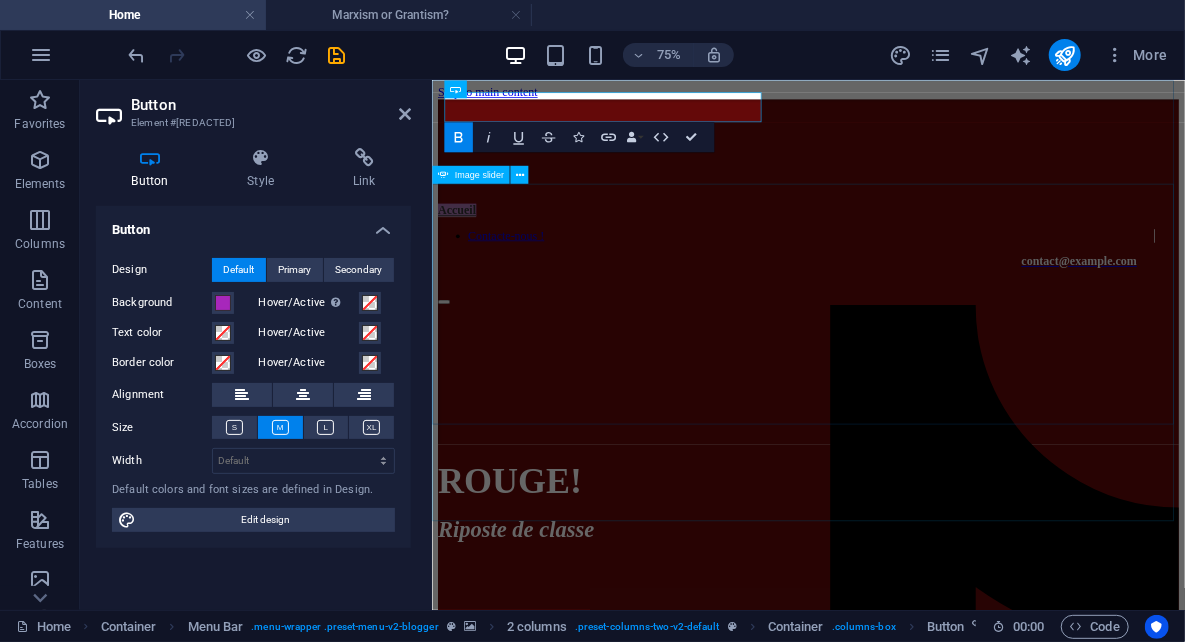 click at bounding box center (-155, 3331) 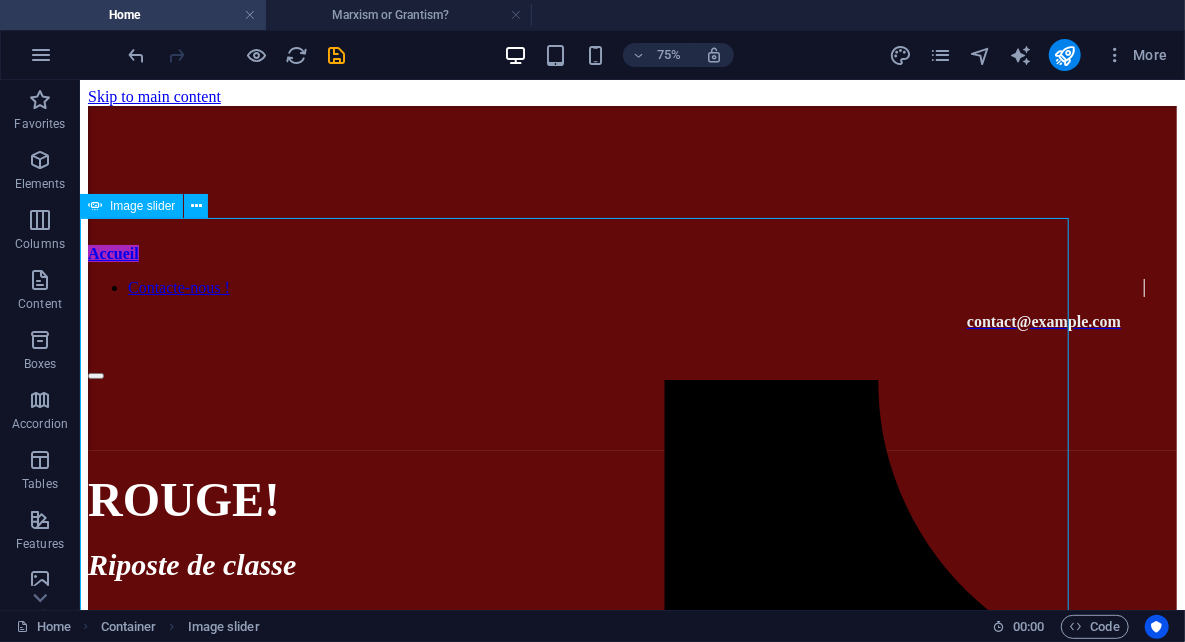click at bounding box center [-607, 3562] 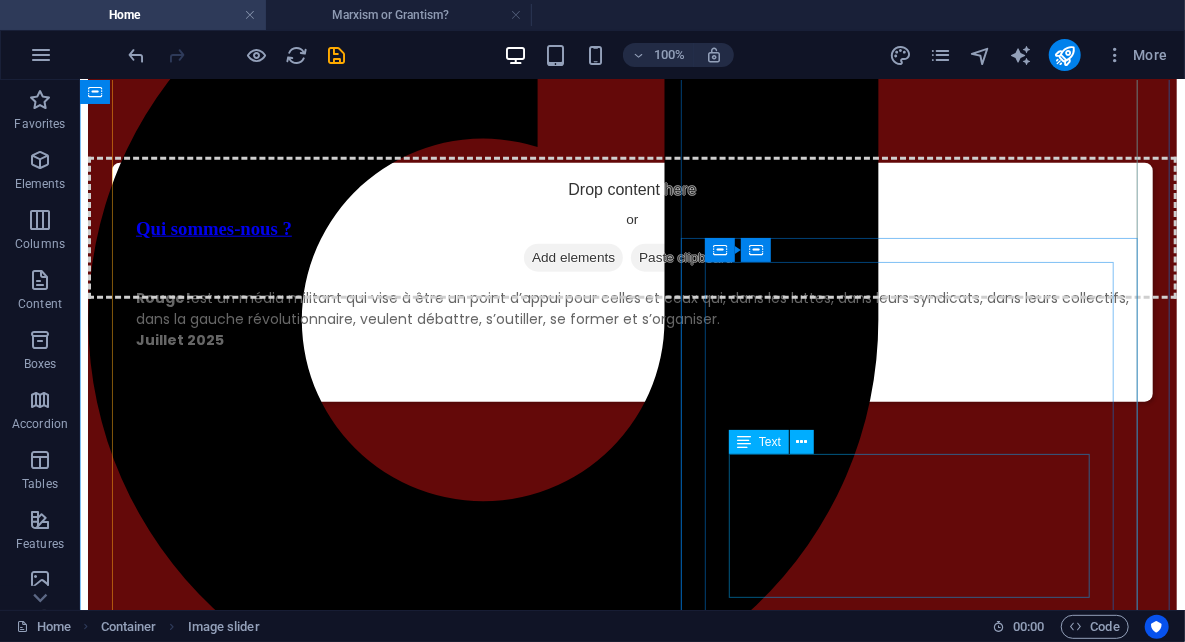 scroll, scrollTop: 621, scrollLeft: 0, axis: vertical 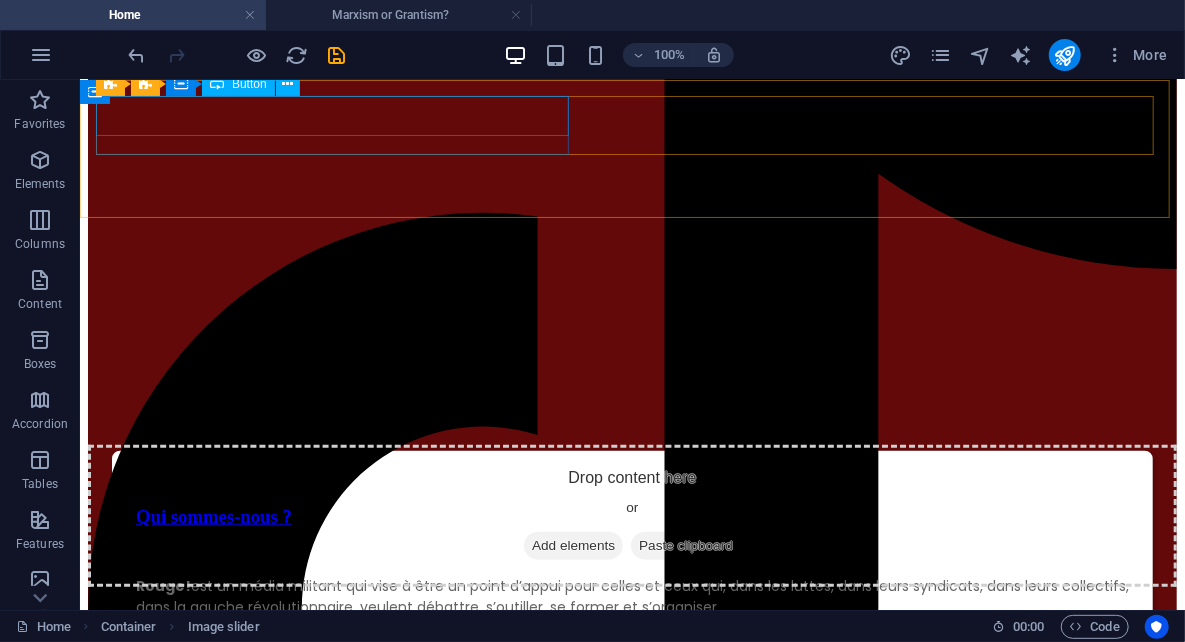 click on "Accueil" at bounding box center [631, -368] 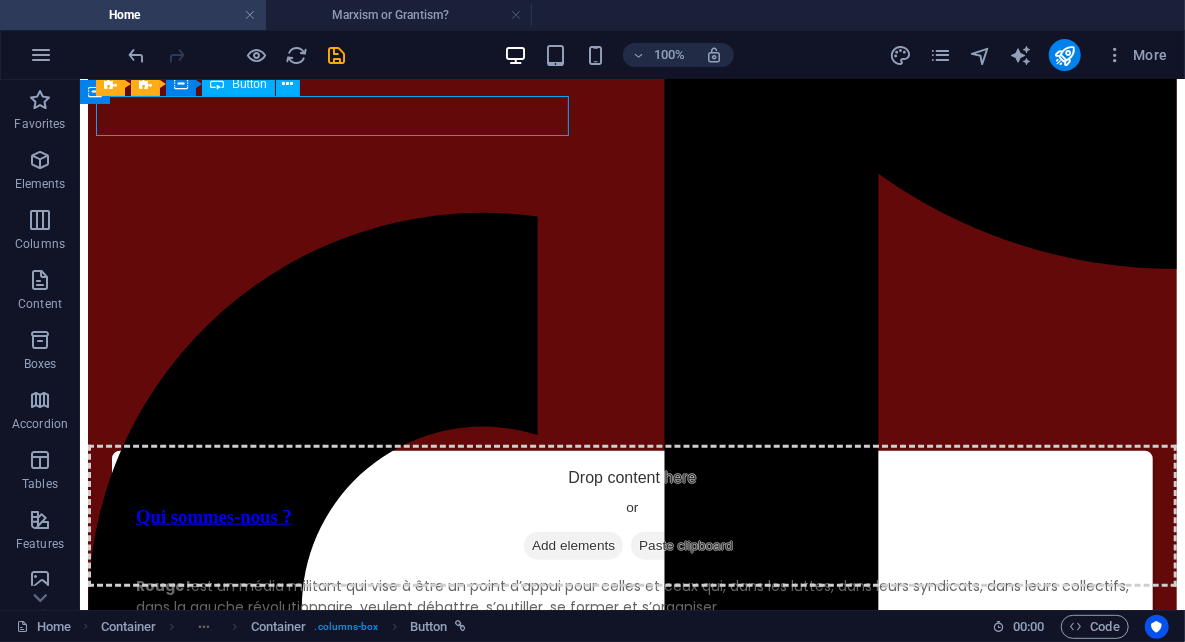 click on "Accueil" at bounding box center (631, -368) 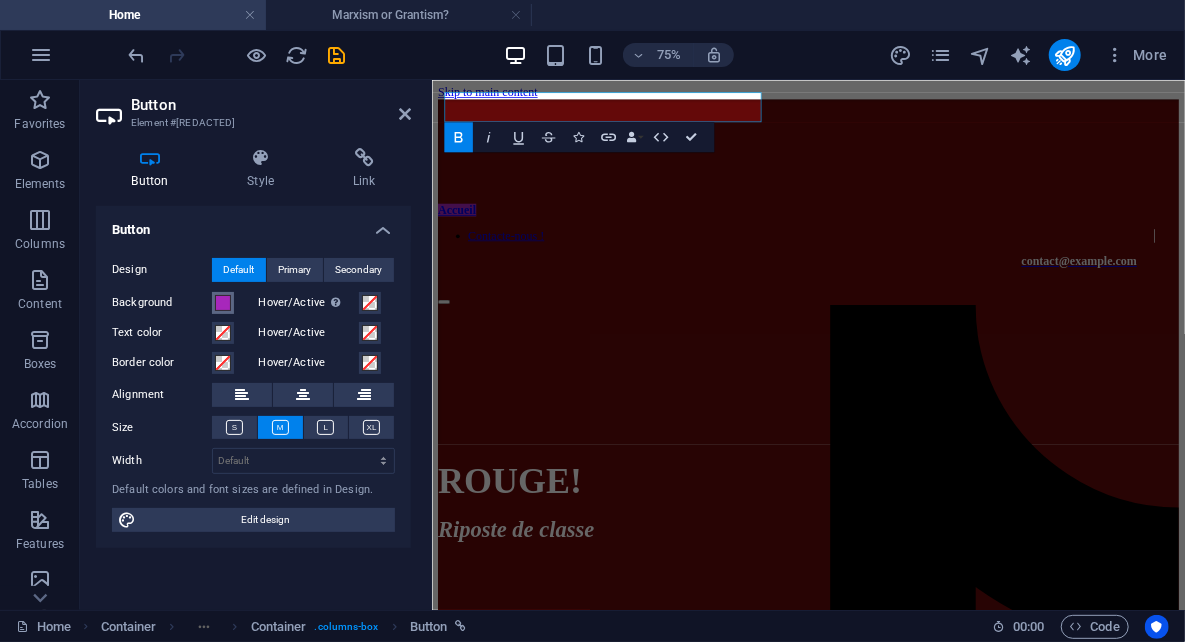 click at bounding box center (223, 303) 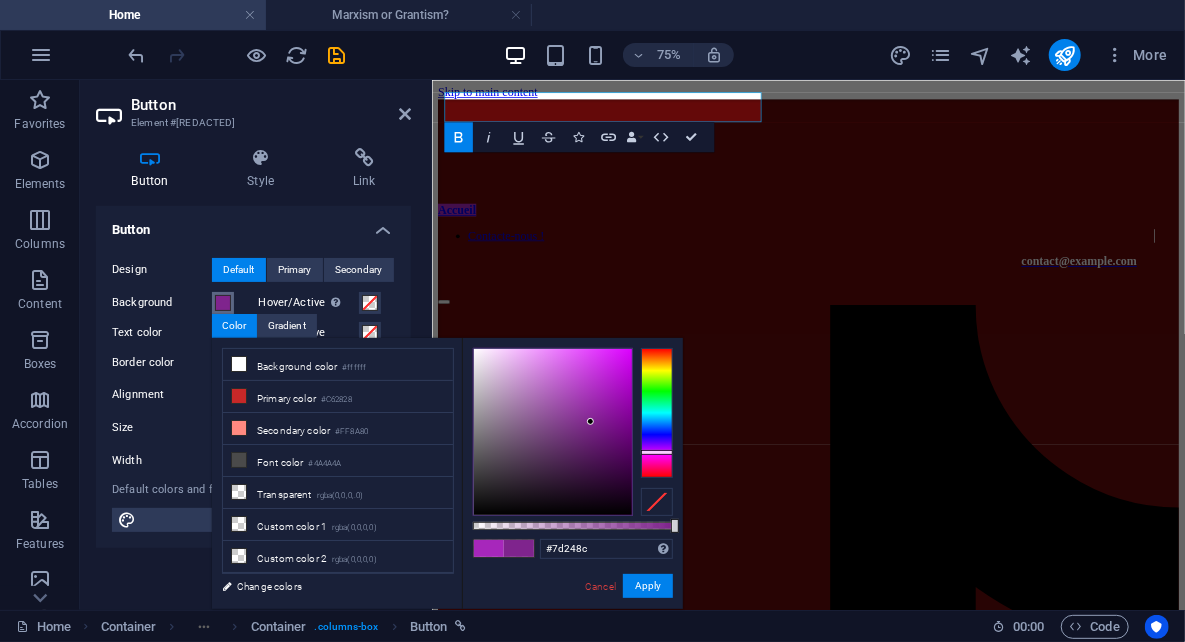 type on "#7c238a" 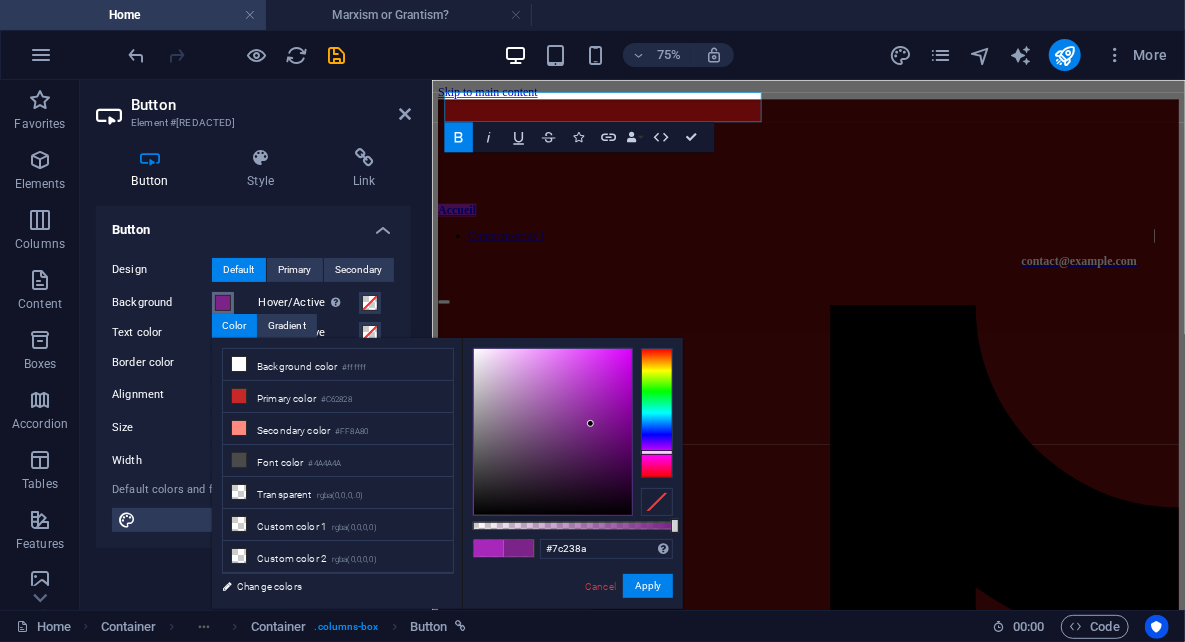 drag, startPoint x: 591, startPoint y: 412, endPoint x: 591, endPoint y: 424, distance: 12 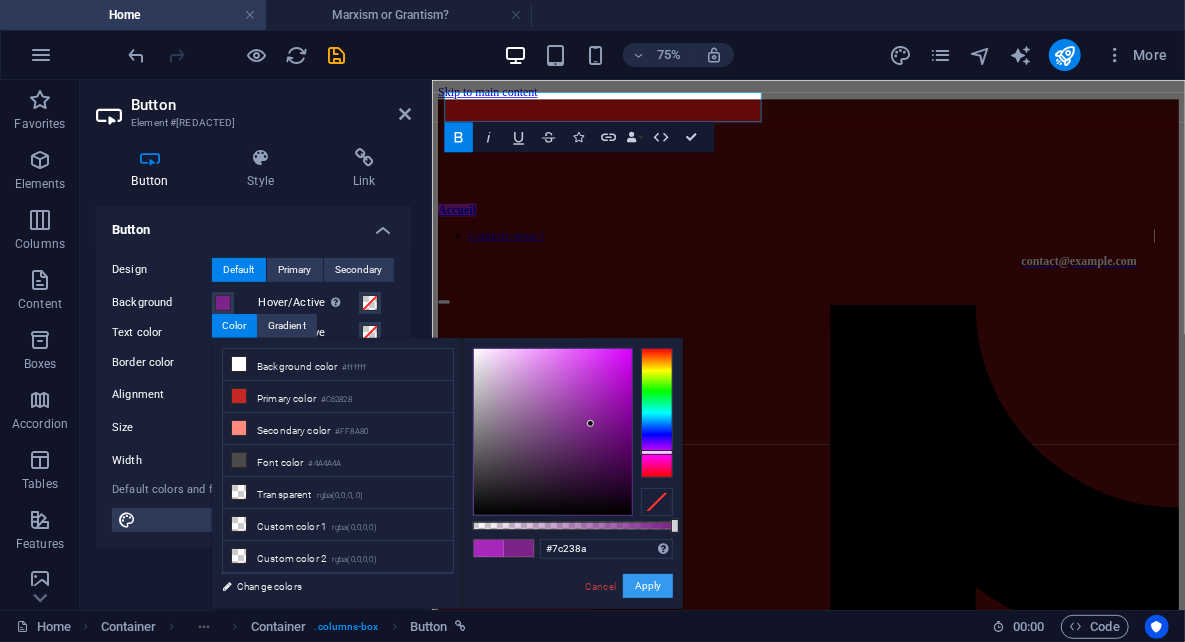 click on "Apply" at bounding box center [648, 586] 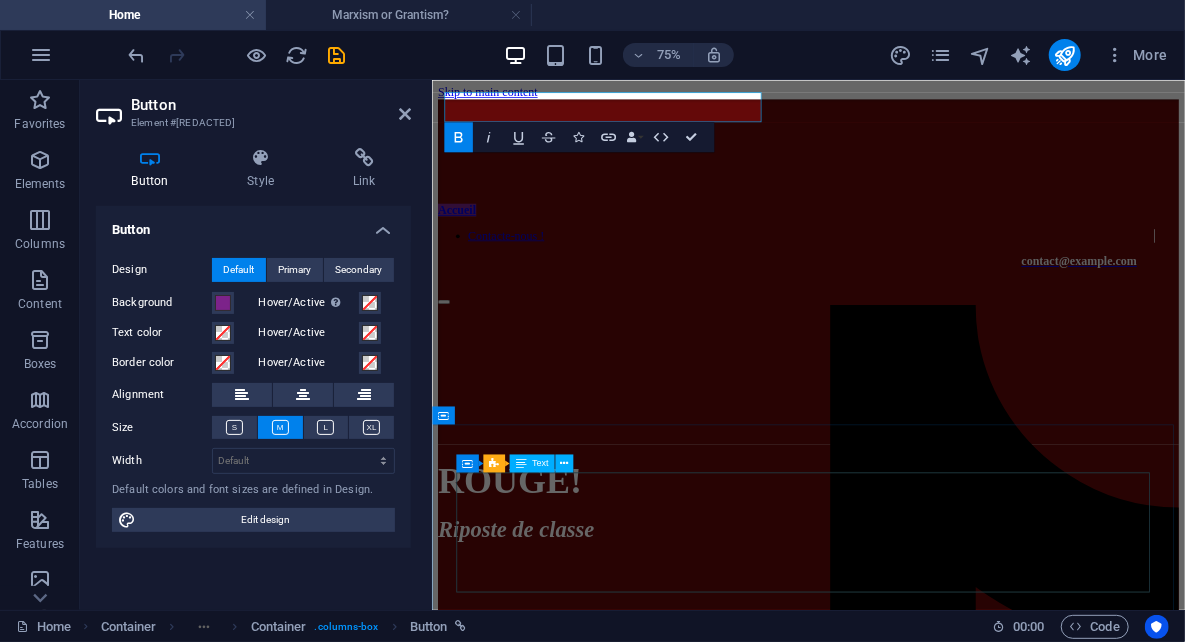 click on "ROUGE! Riposte de classe" at bounding box center [933, 640] 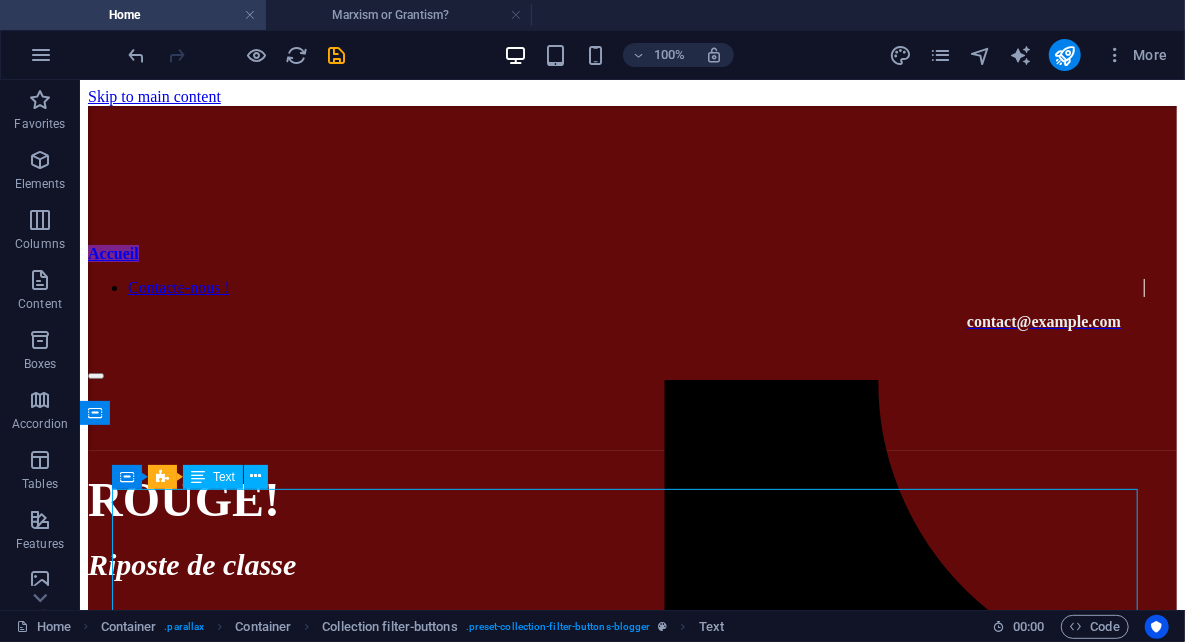 click on "ROUGE! Riposte de classe" at bounding box center (631, 525) 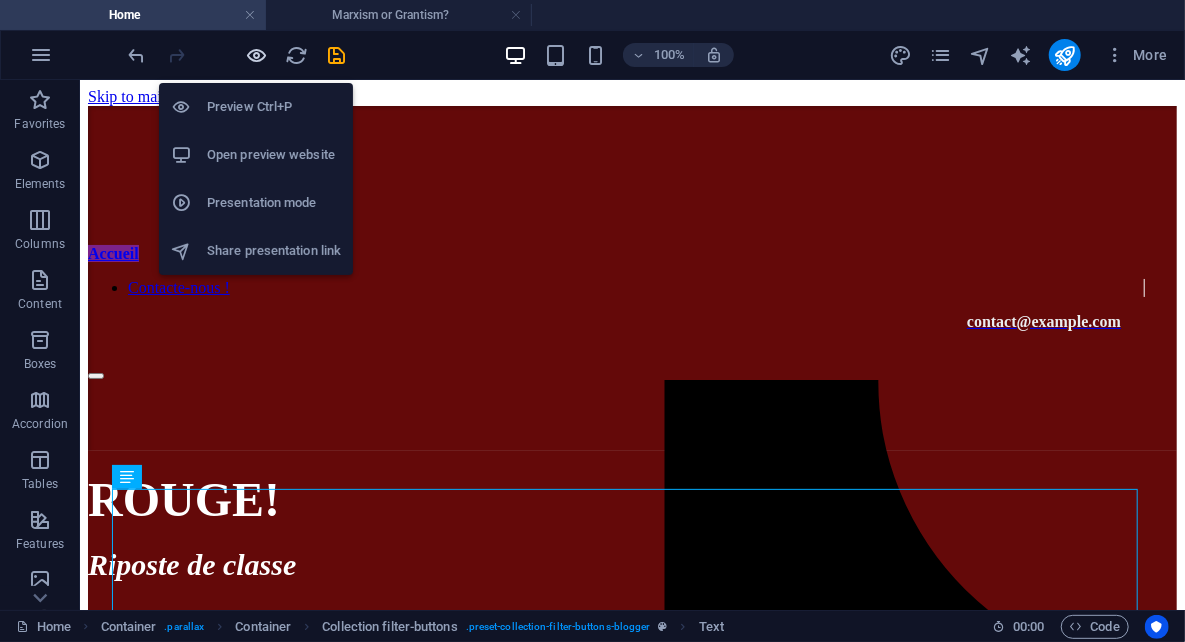 click at bounding box center (257, 55) 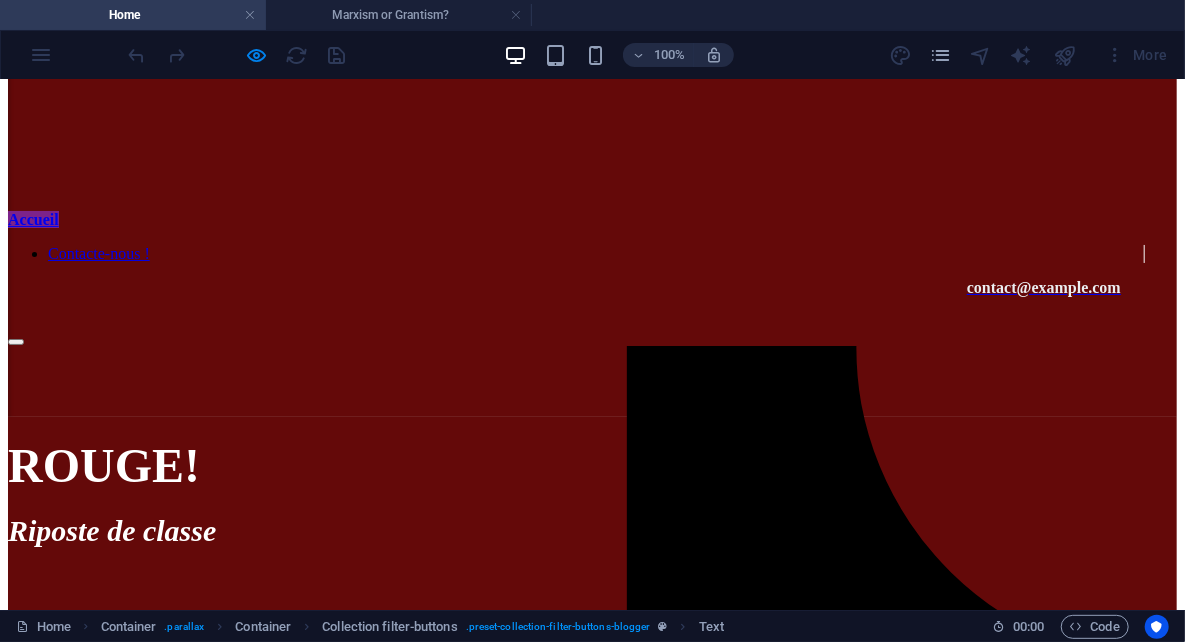 scroll, scrollTop: 0, scrollLeft: 0, axis: both 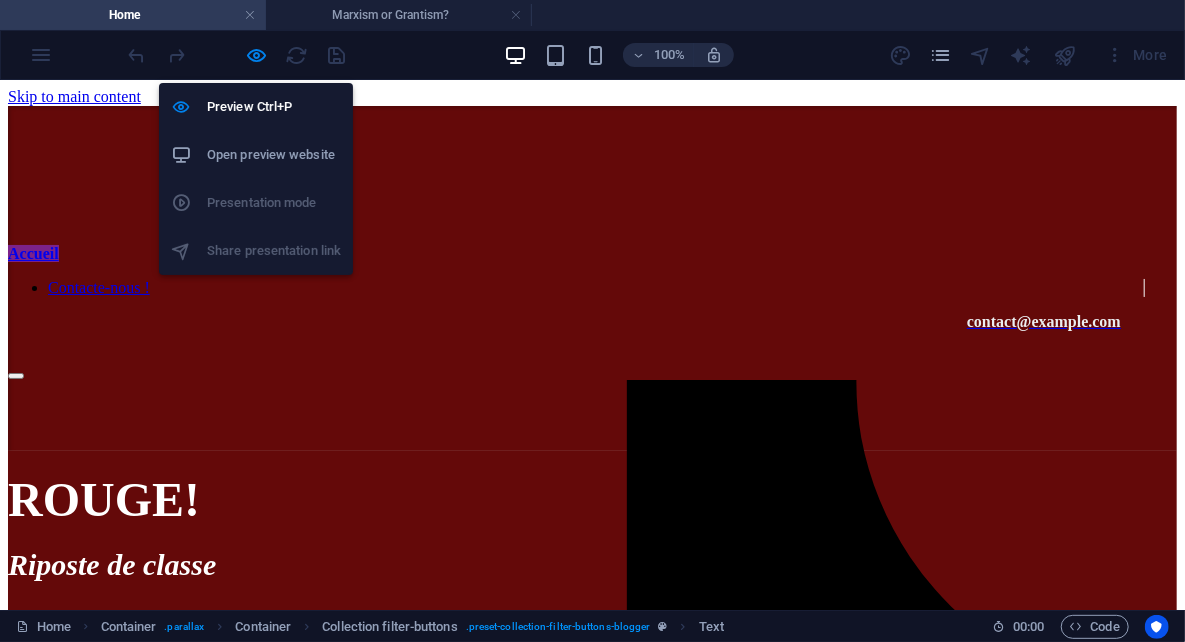 click at bounding box center [257, 55] 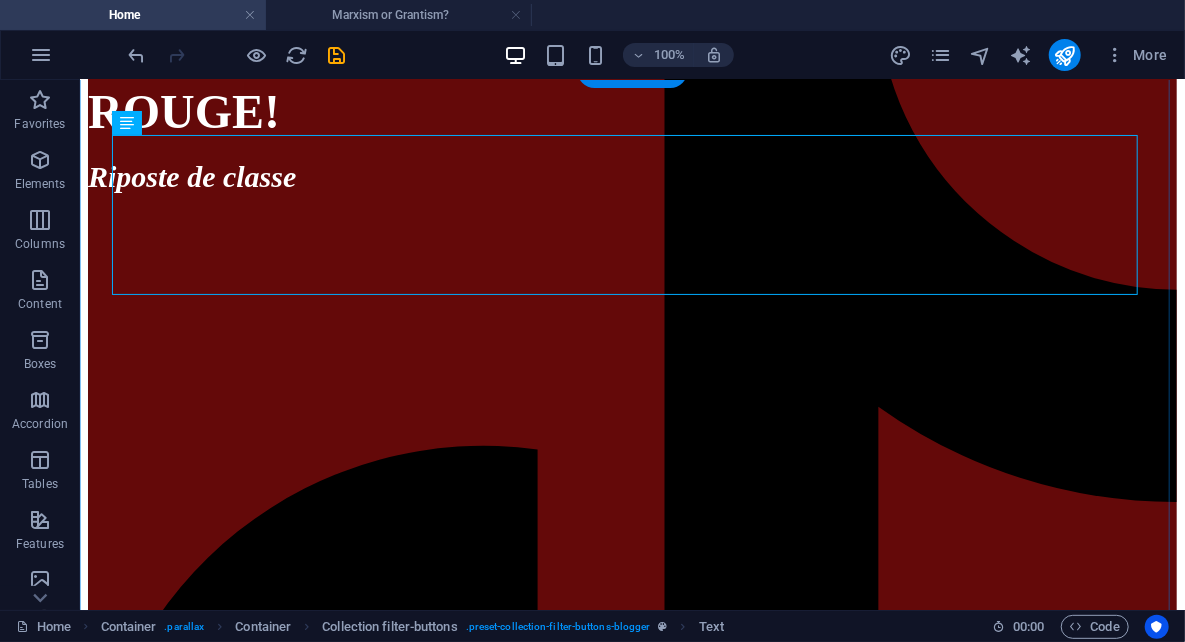 scroll, scrollTop: 400, scrollLeft: 0, axis: vertical 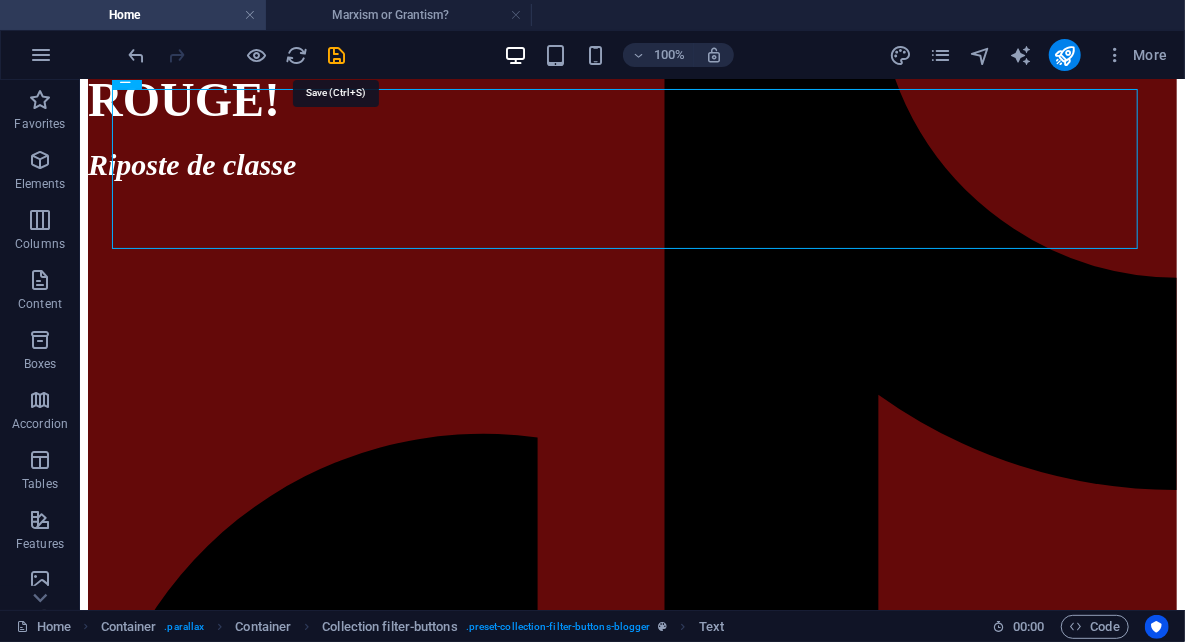 click at bounding box center (337, 55) 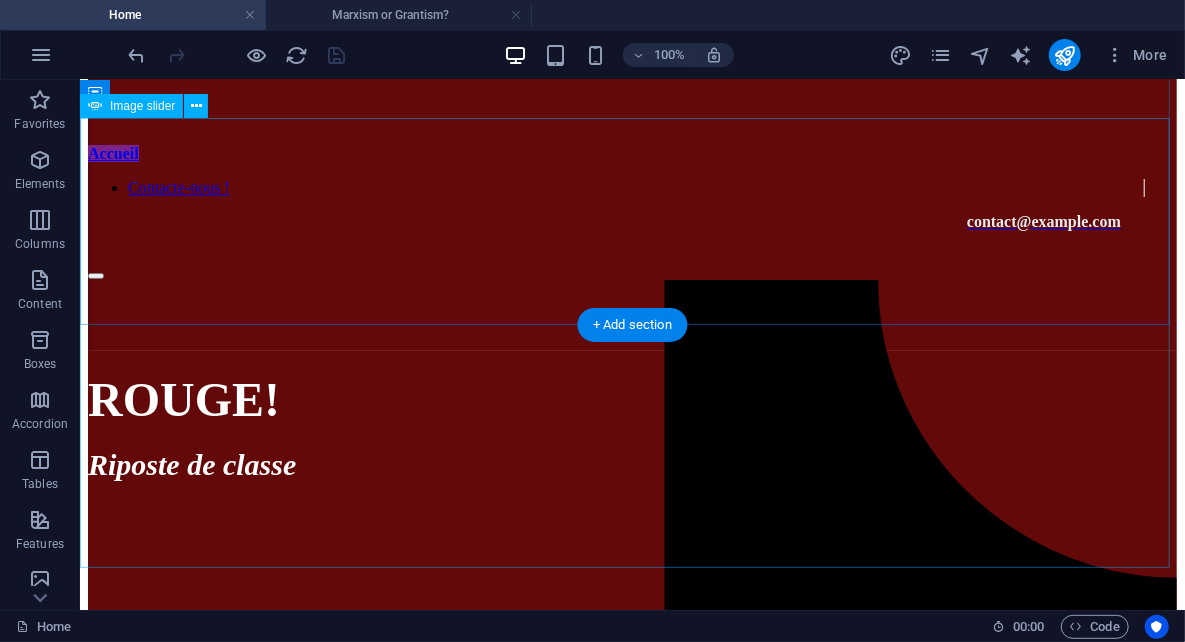 scroll, scrollTop: 0, scrollLeft: 0, axis: both 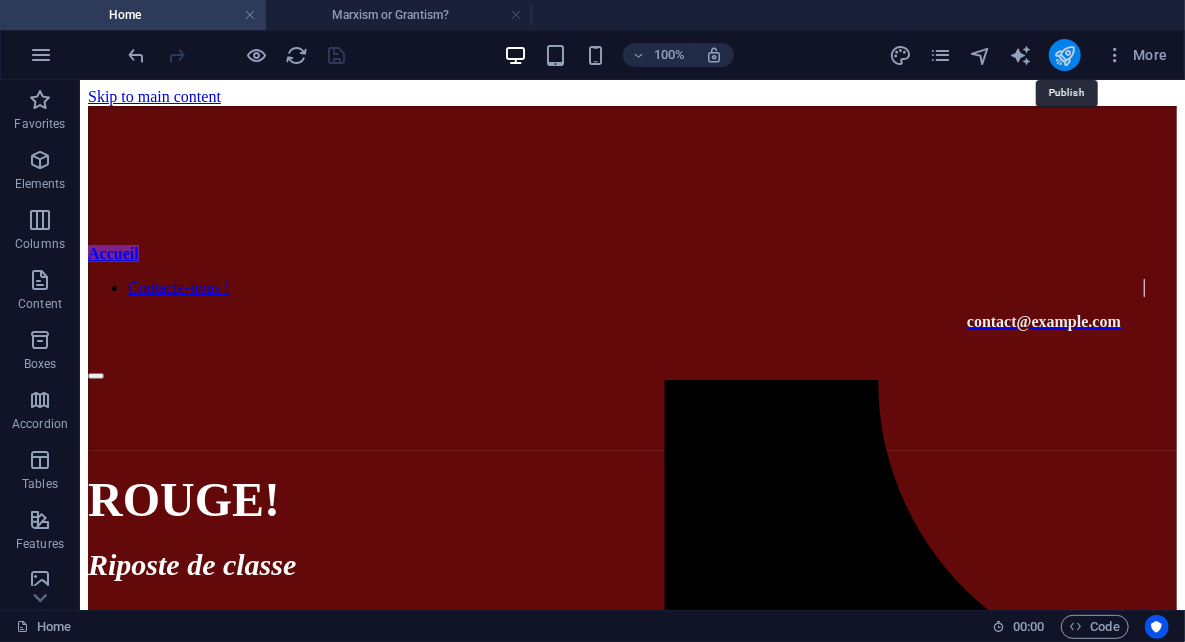 click at bounding box center (1064, 55) 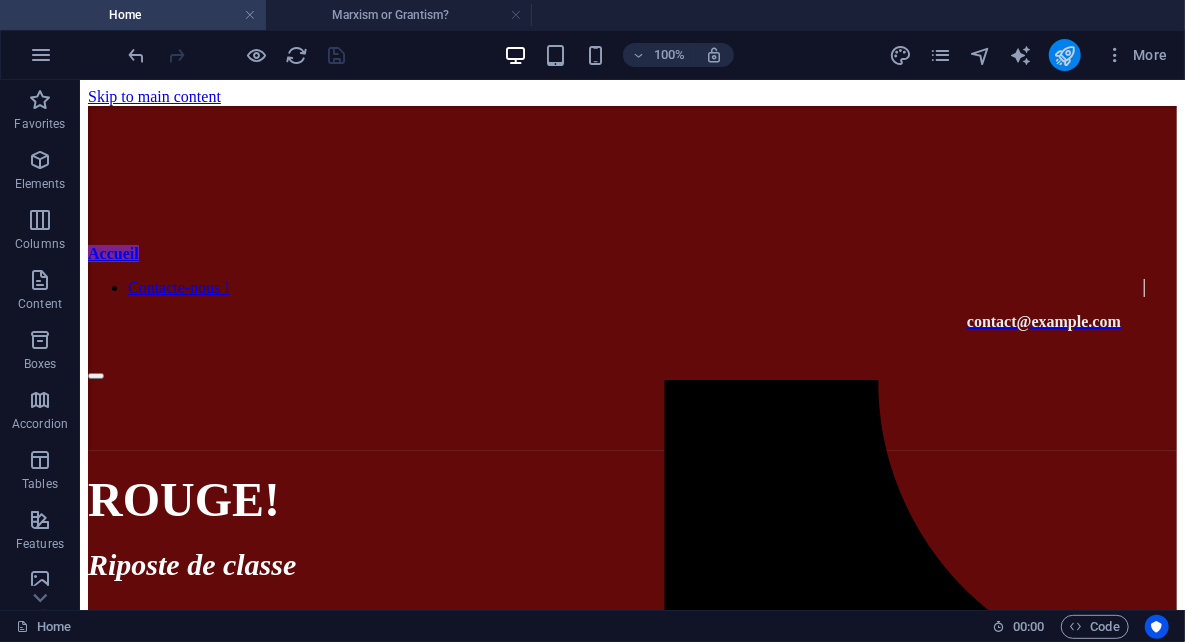 click at bounding box center (1065, 55) 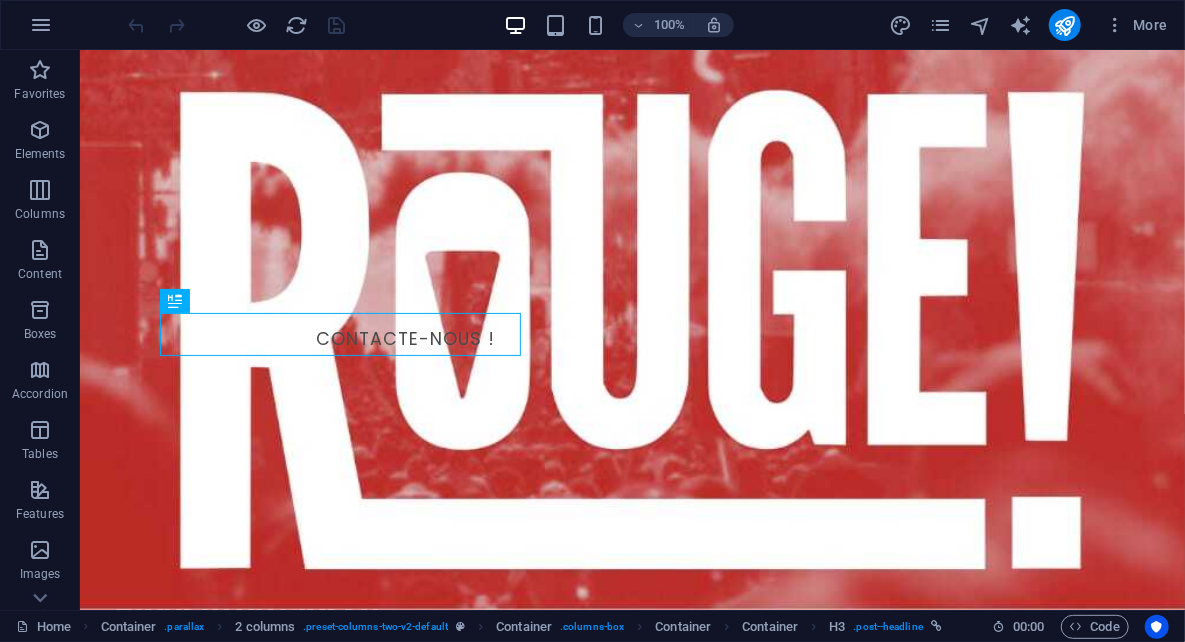 scroll, scrollTop: 689, scrollLeft: 0, axis: vertical 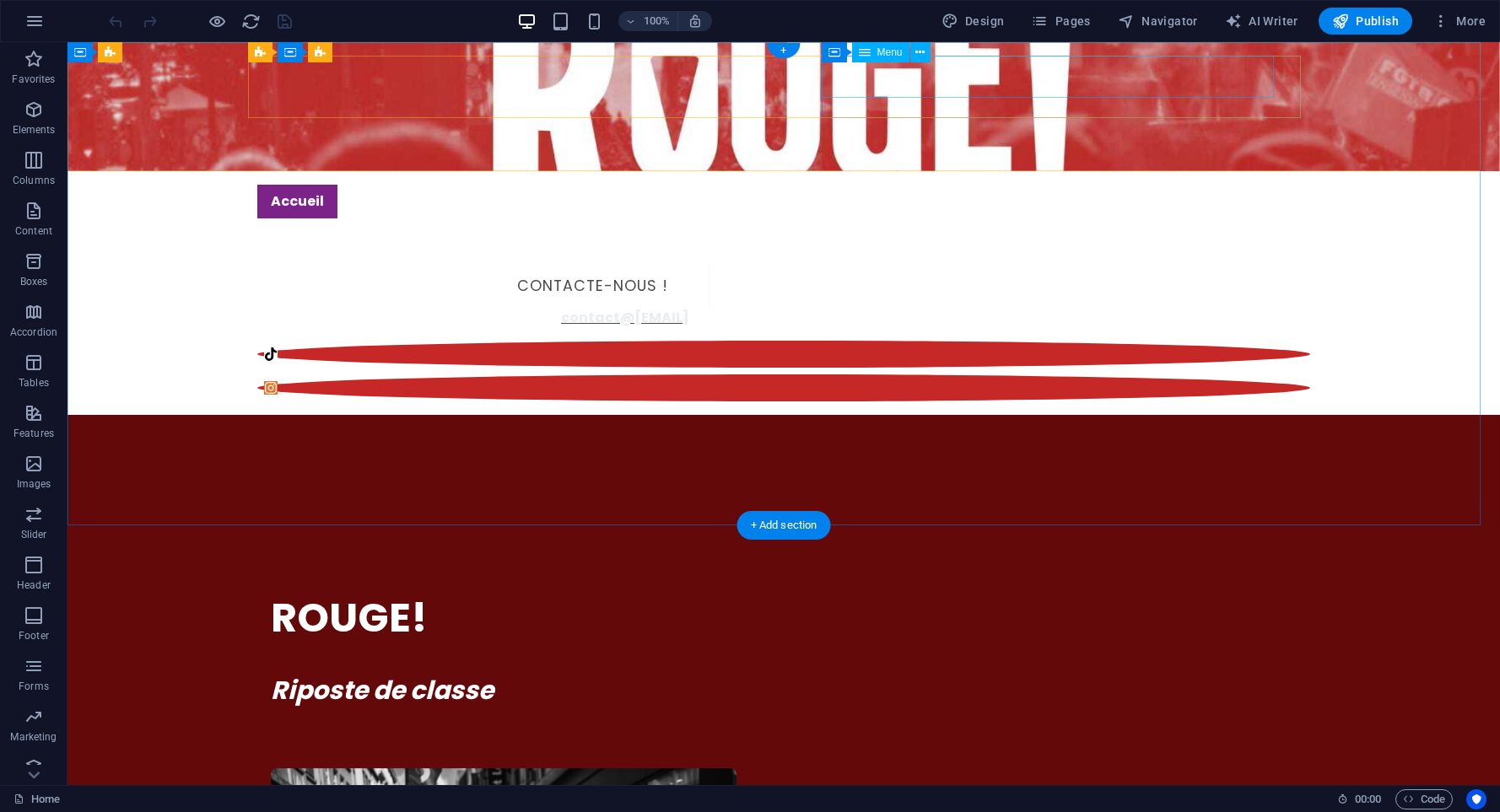 click on "Contacte-nous !" at bounding box center (483, 287) 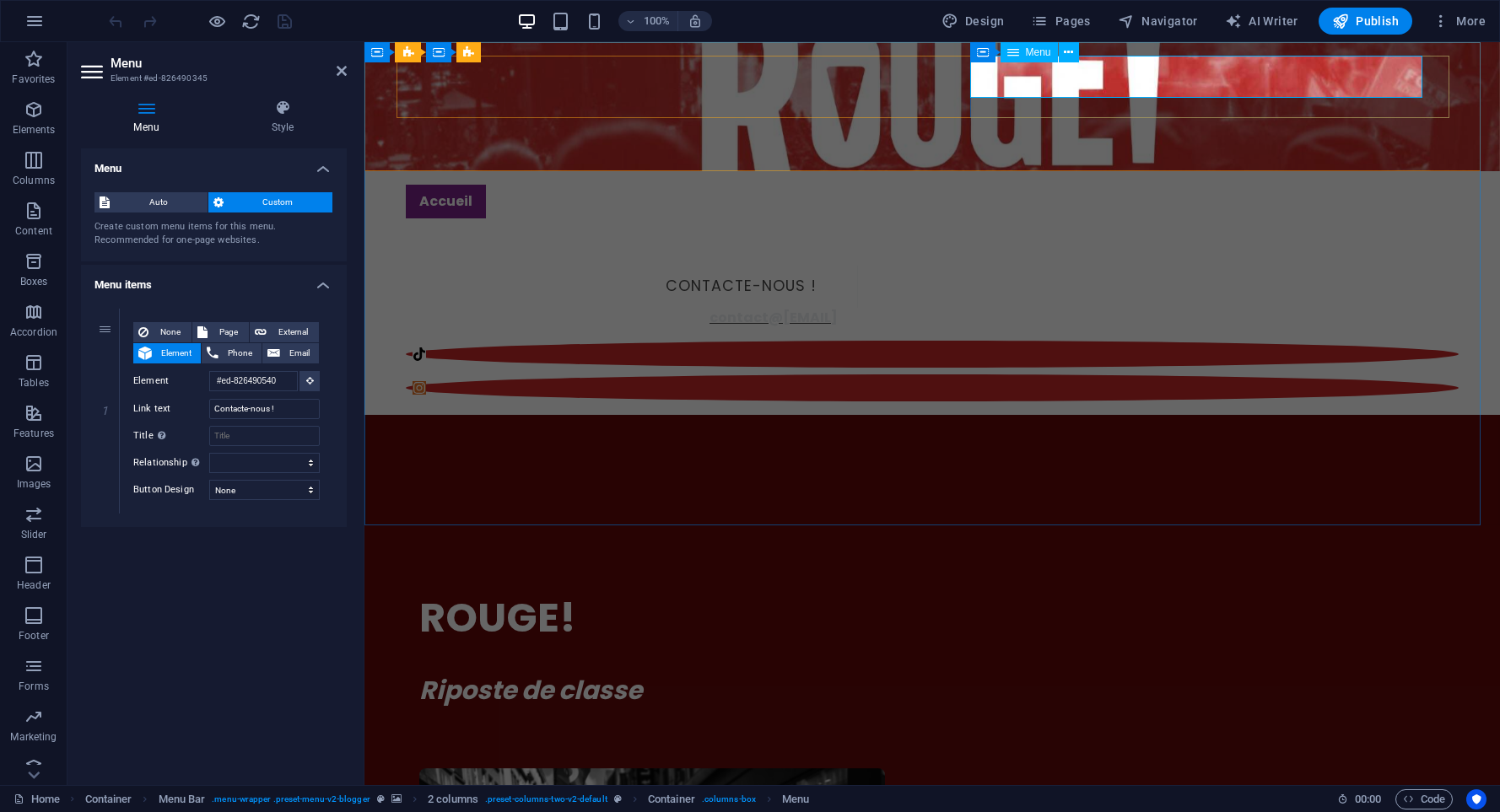 click on "Menu" at bounding box center [1029, 52] 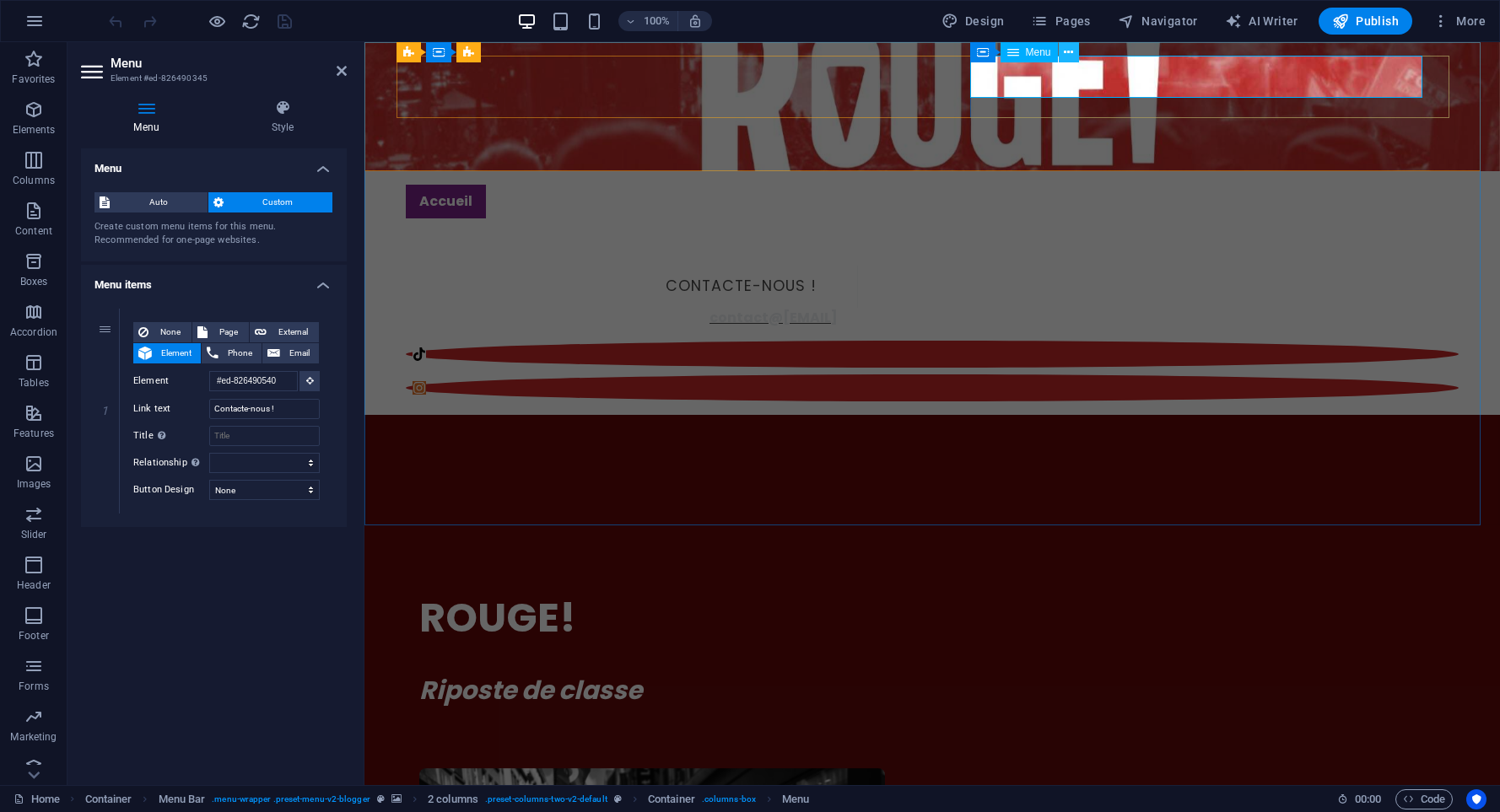 drag, startPoint x: 728, startPoint y: 19, endPoint x: 1075, endPoint y: 53, distance: 348.66173 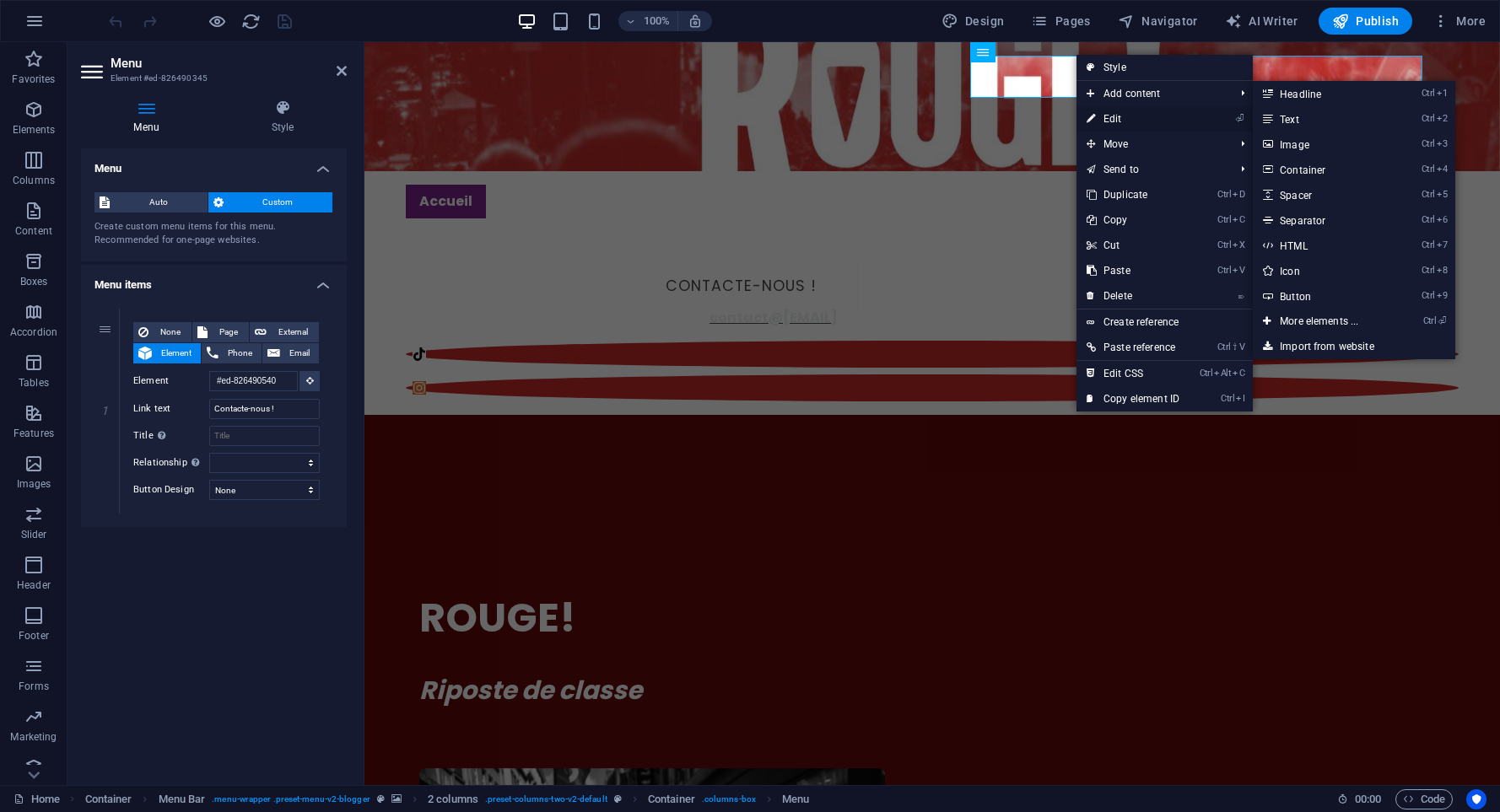 click on "⏎  Edit" at bounding box center (1133, 119) 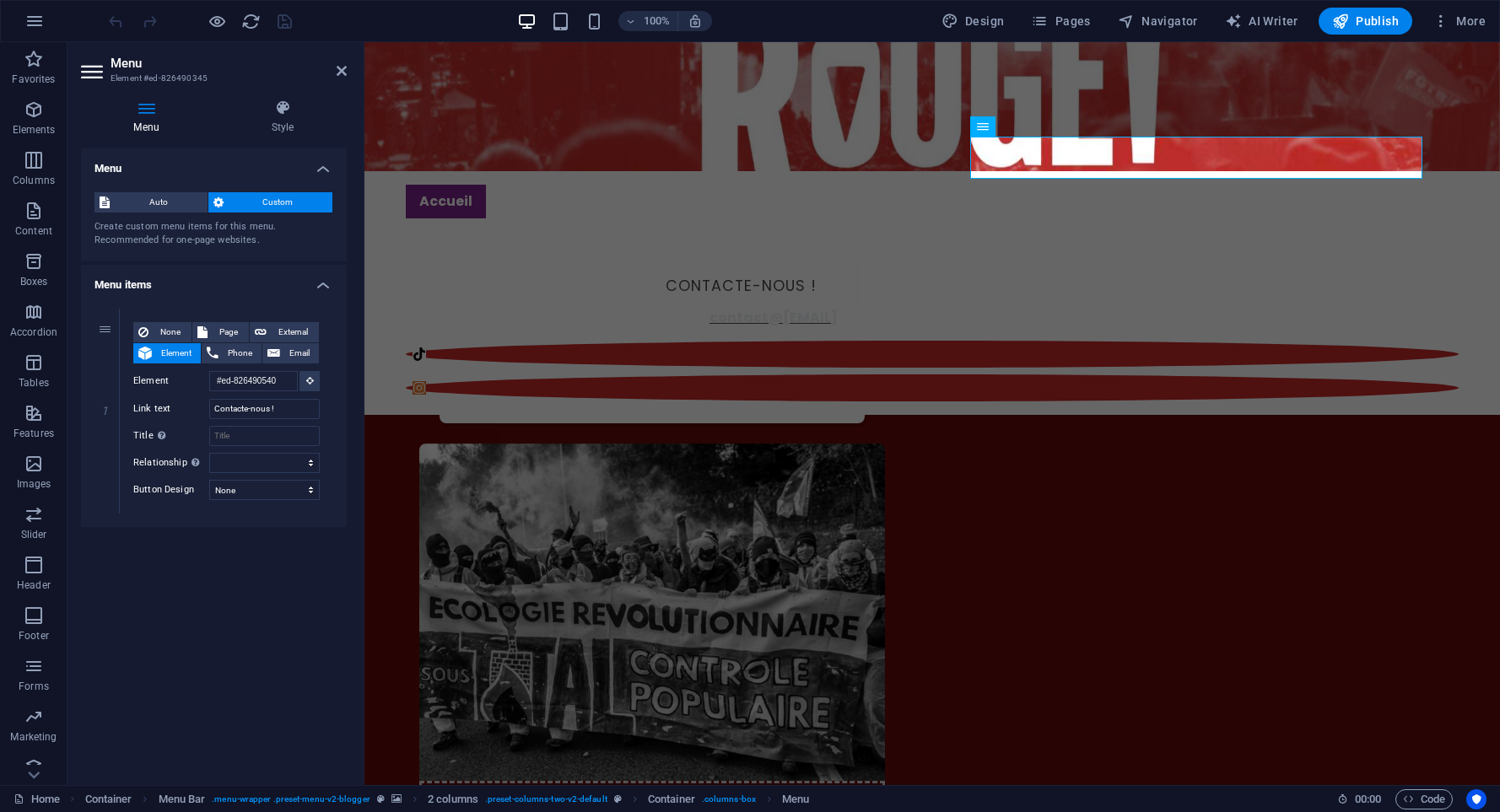 scroll, scrollTop: 1503, scrollLeft: 0, axis: vertical 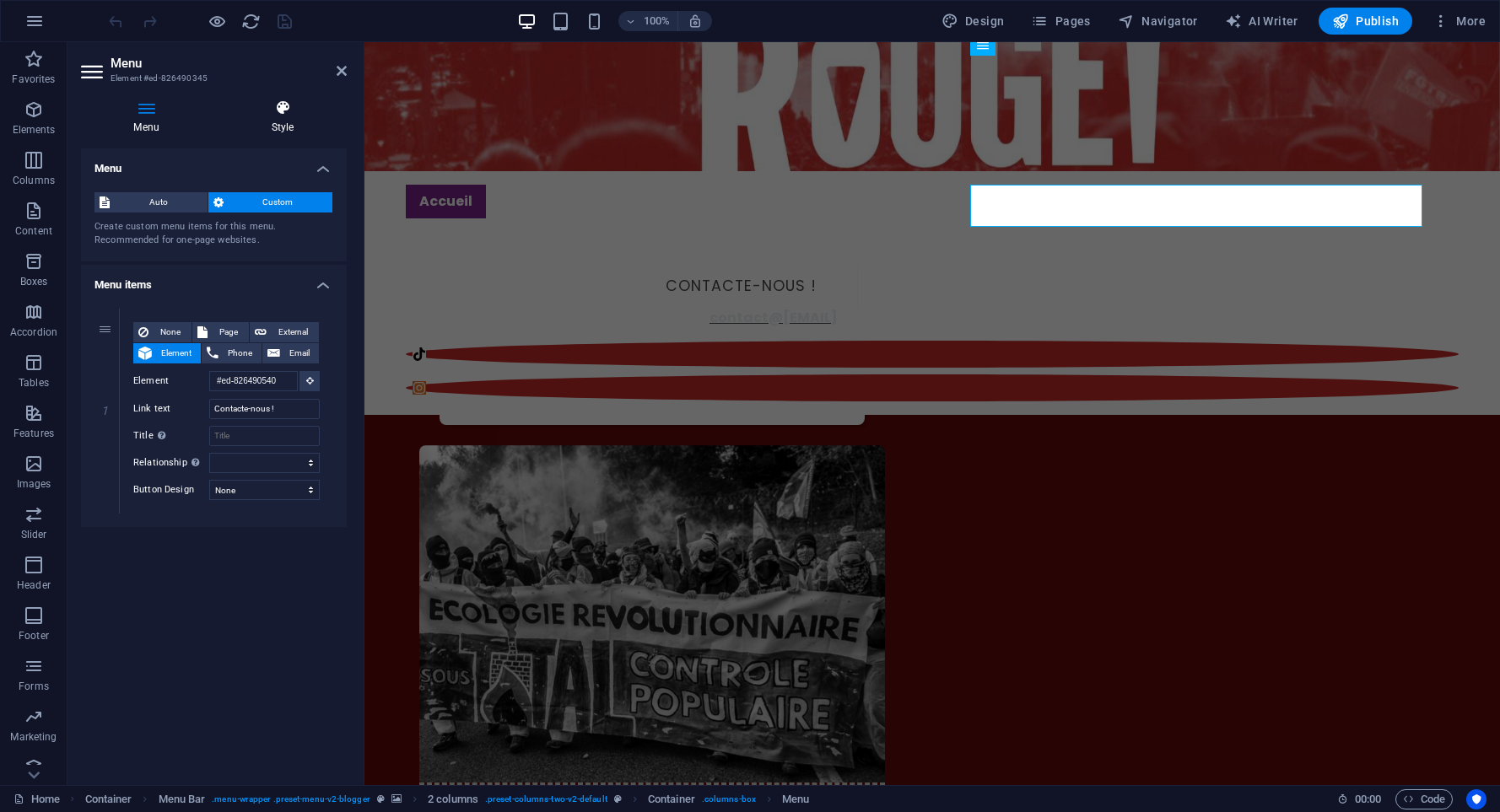 click on "Style" at bounding box center [283, 117] 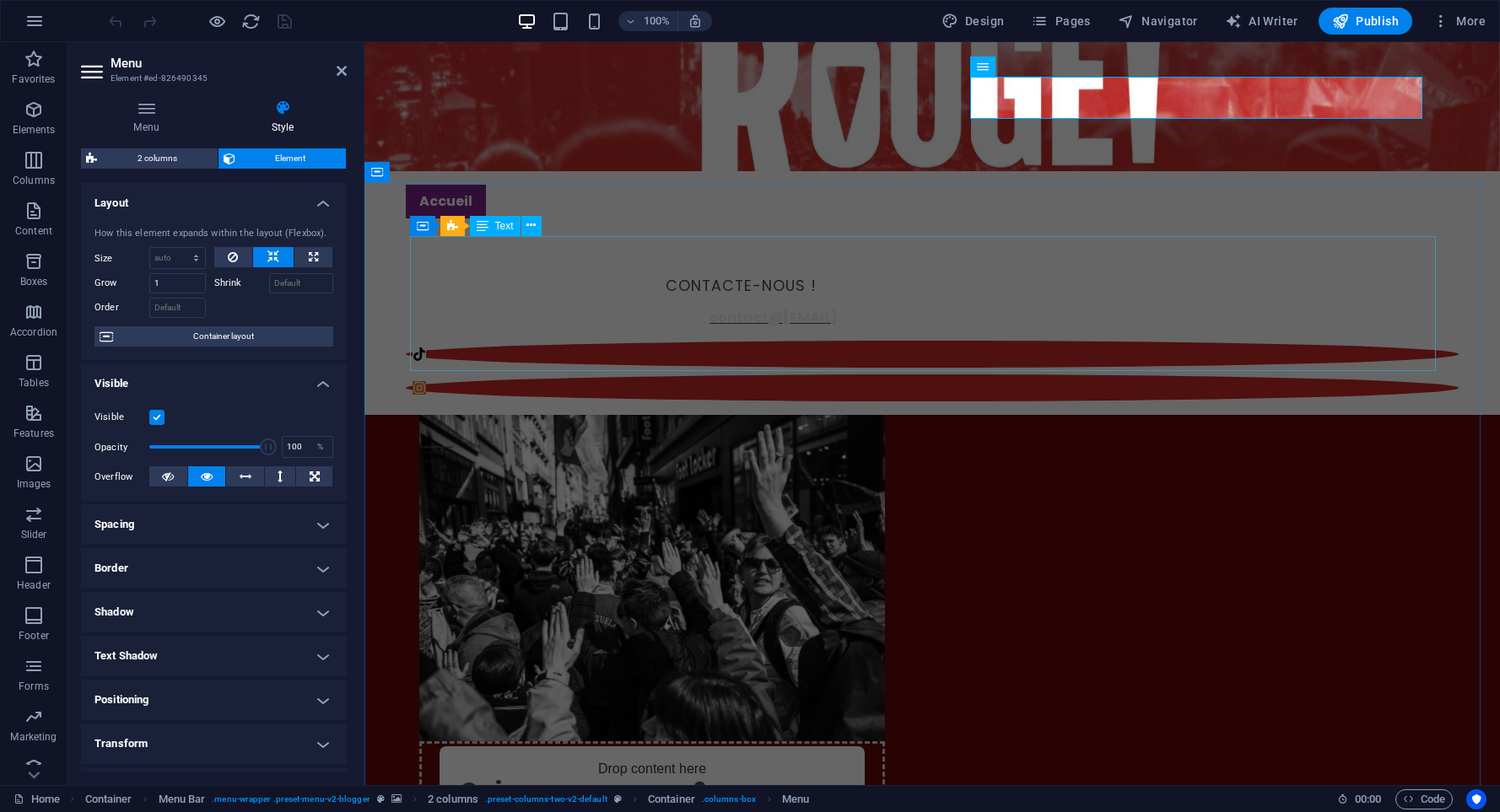 scroll, scrollTop: 0, scrollLeft: 0, axis: both 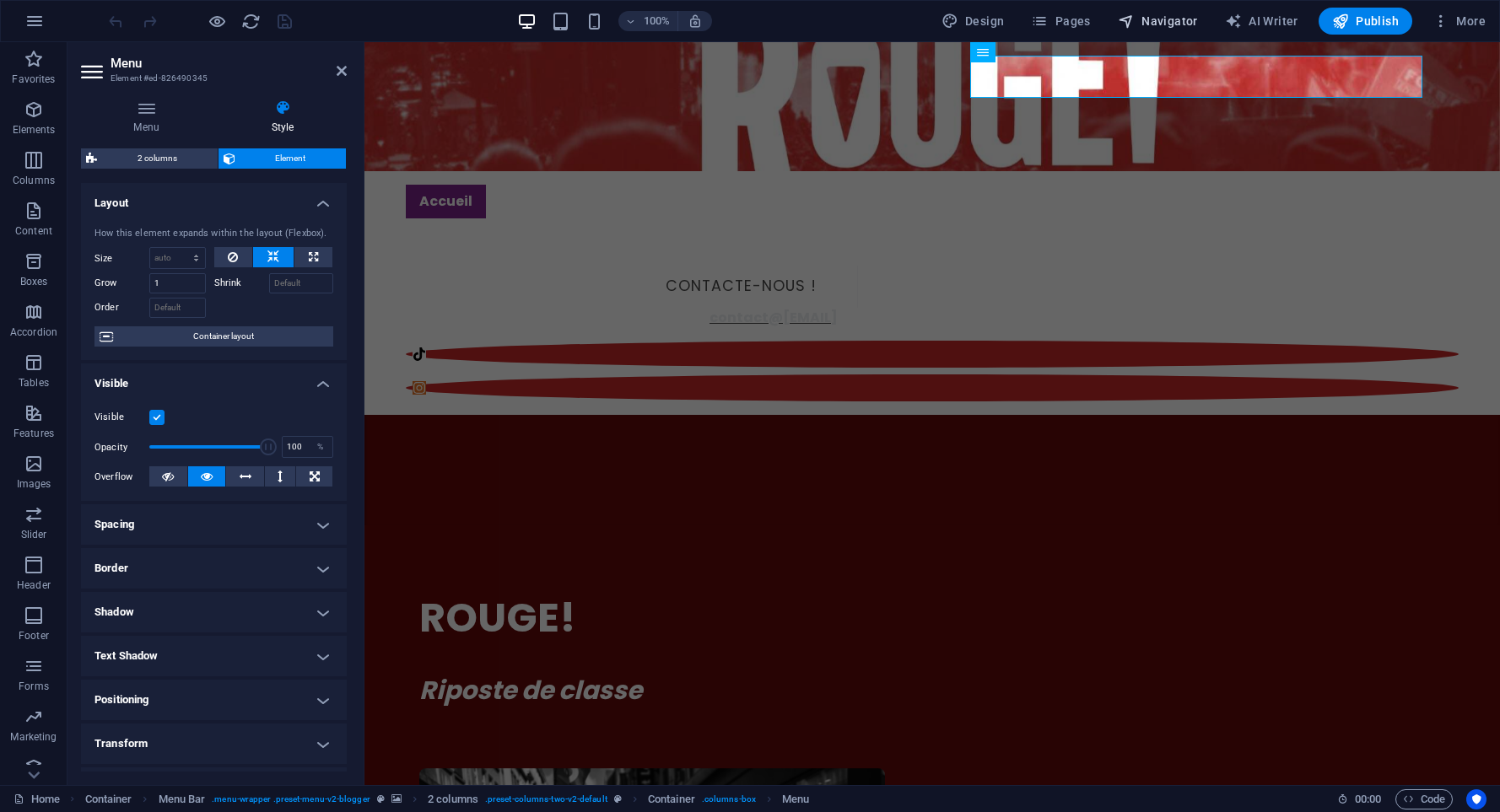 click on "Navigator" at bounding box center [1157, 21] 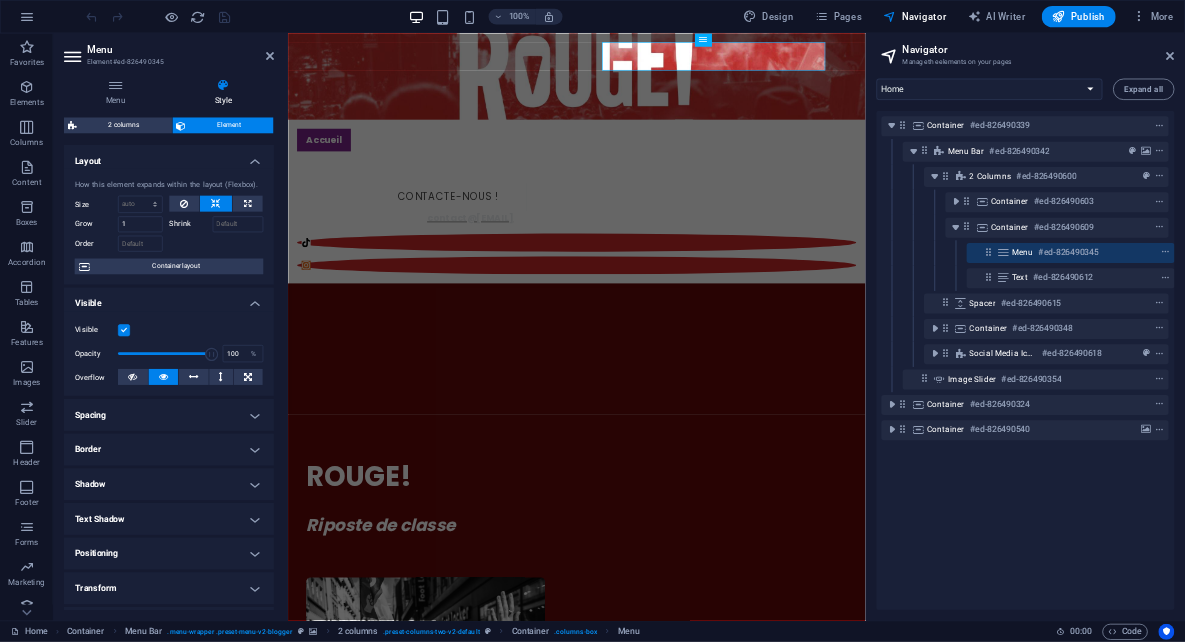 scroll, scrollTop: 0, scrollLeft: 5, axis: horizontal 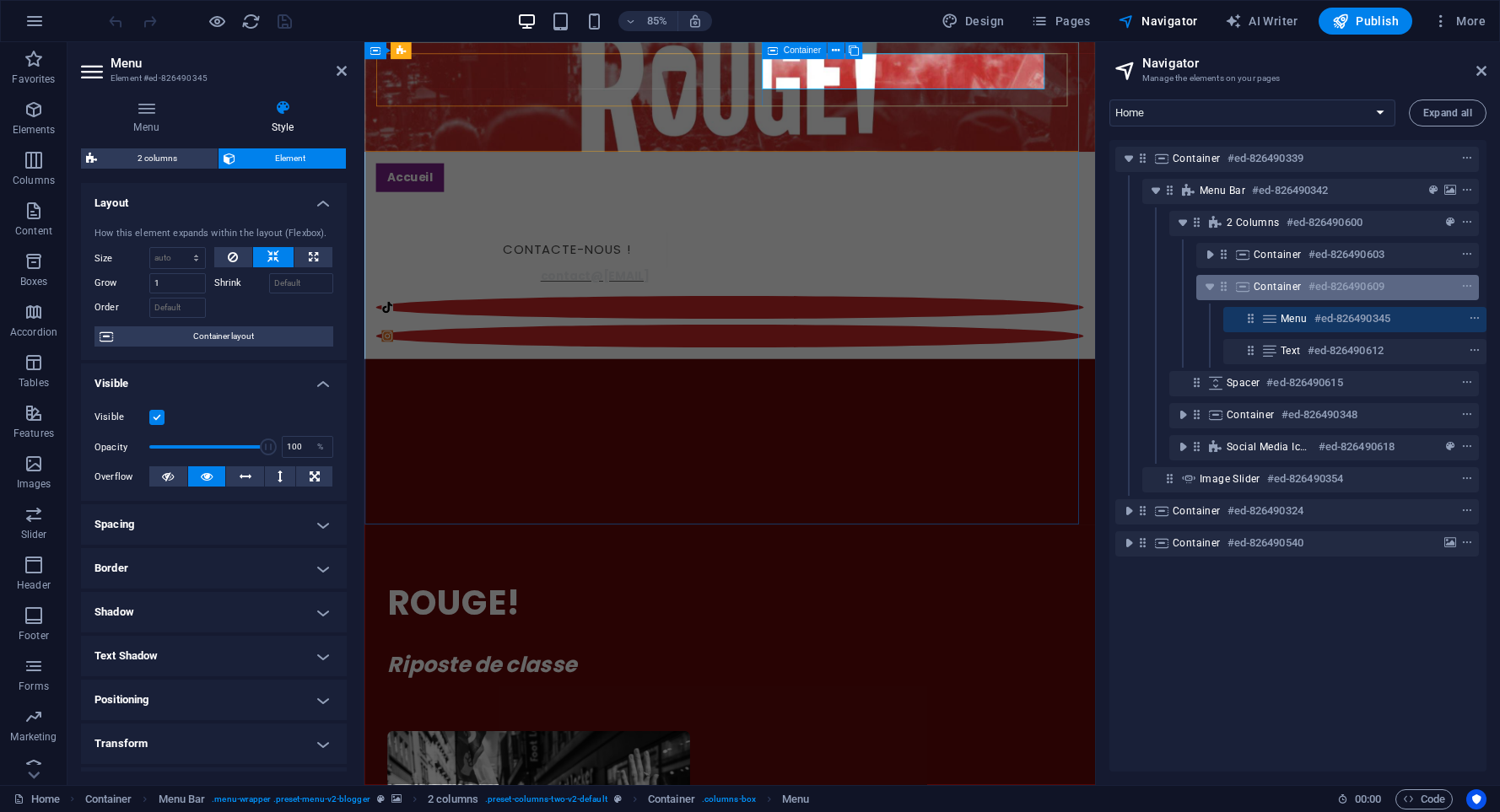 click on "Container" at bounding box center (1277, 287) 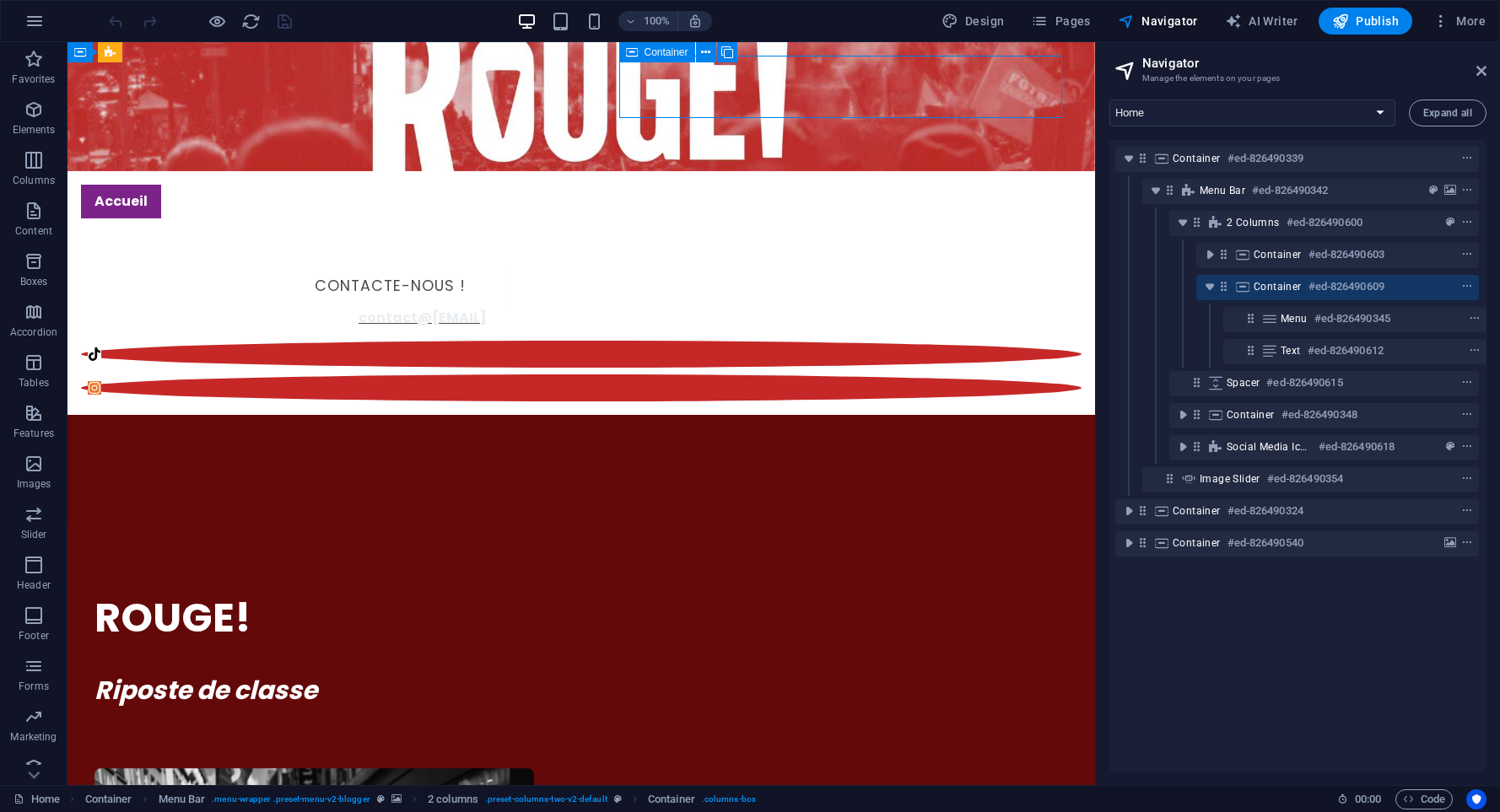 click on "Container" at bounding box center (1277, 287) 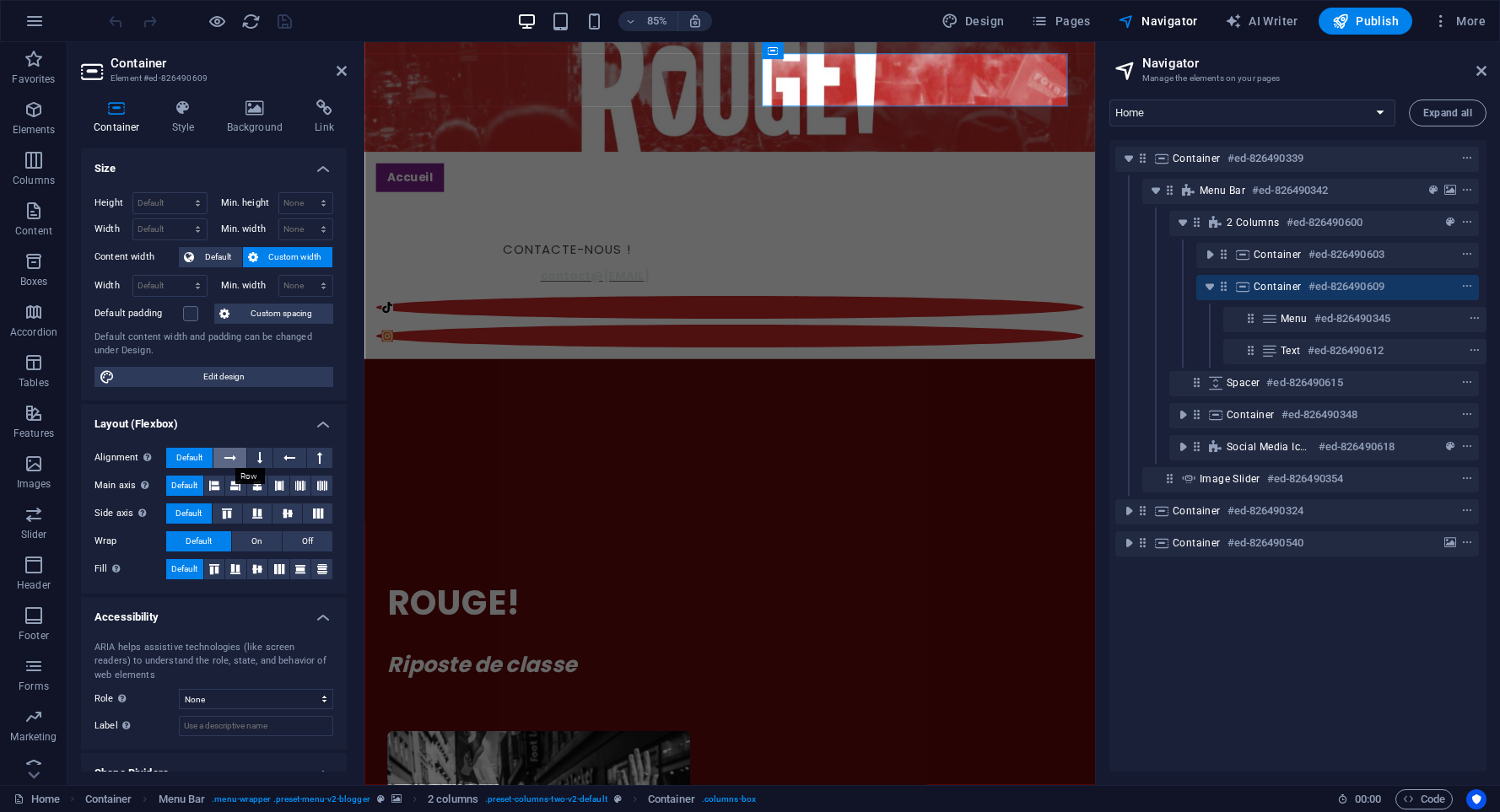 click at bounding box center (230, 458) 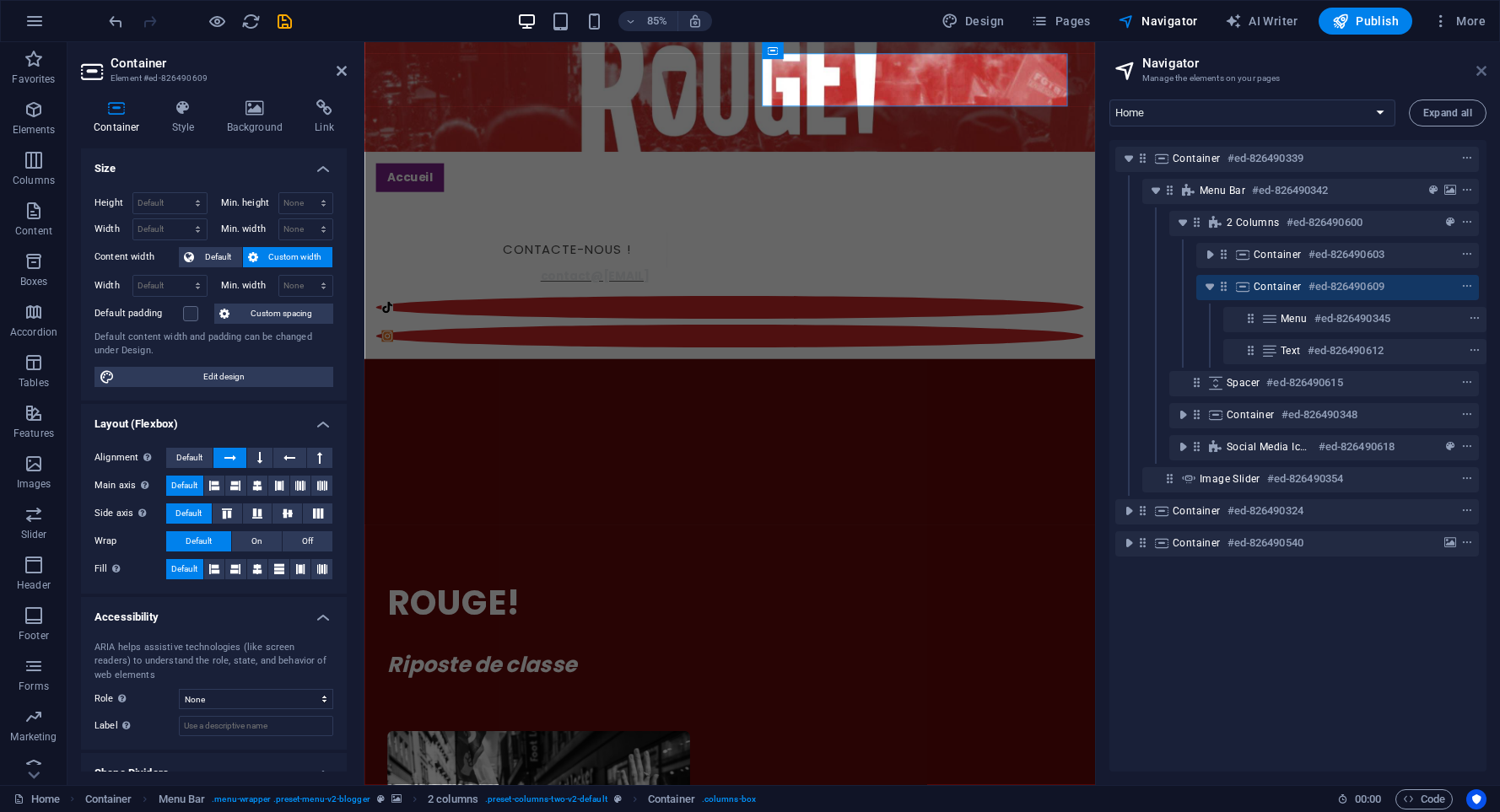 click at bounding box center (1481, 71) 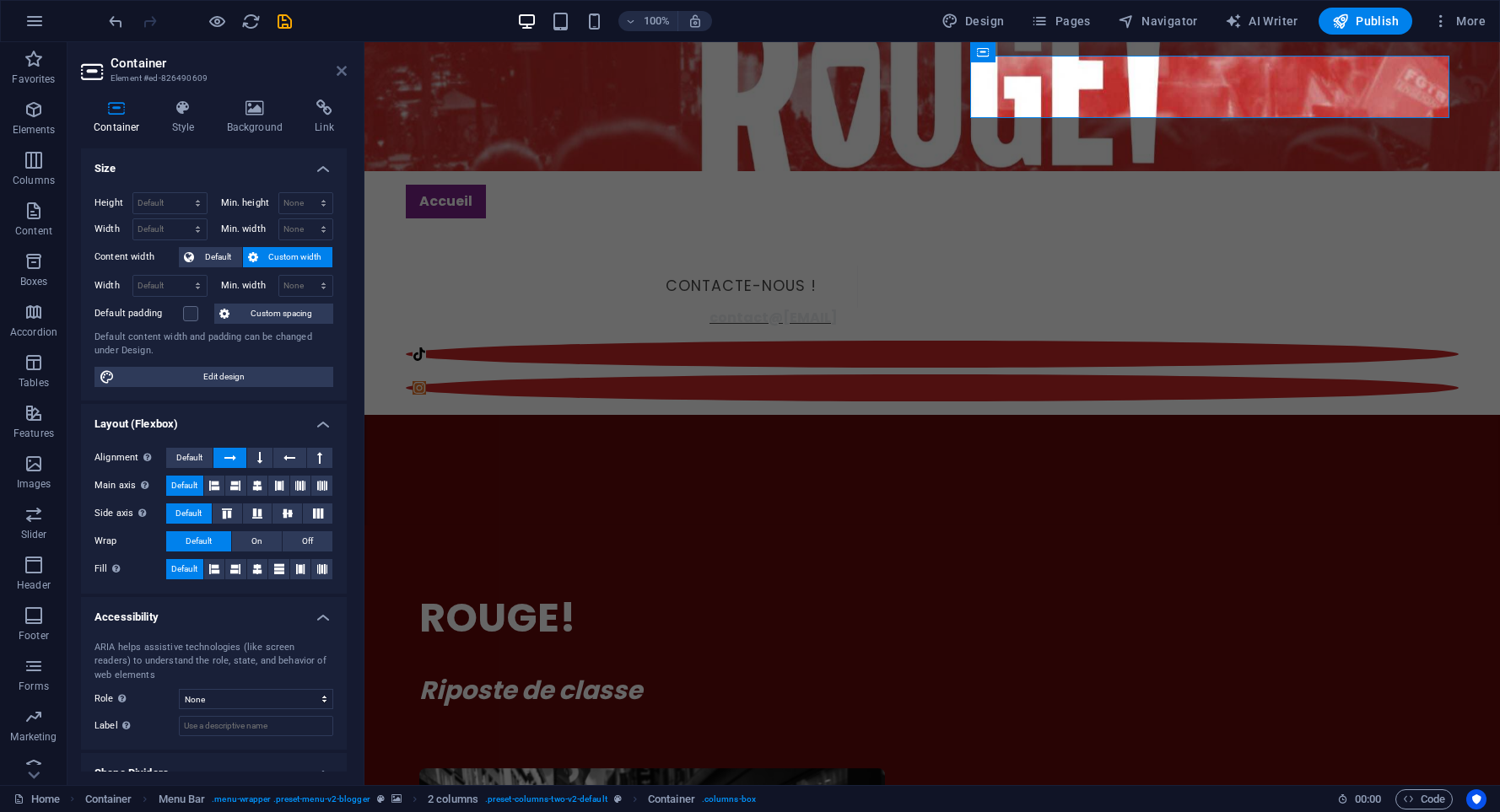 click at bounding box center (342, 71) 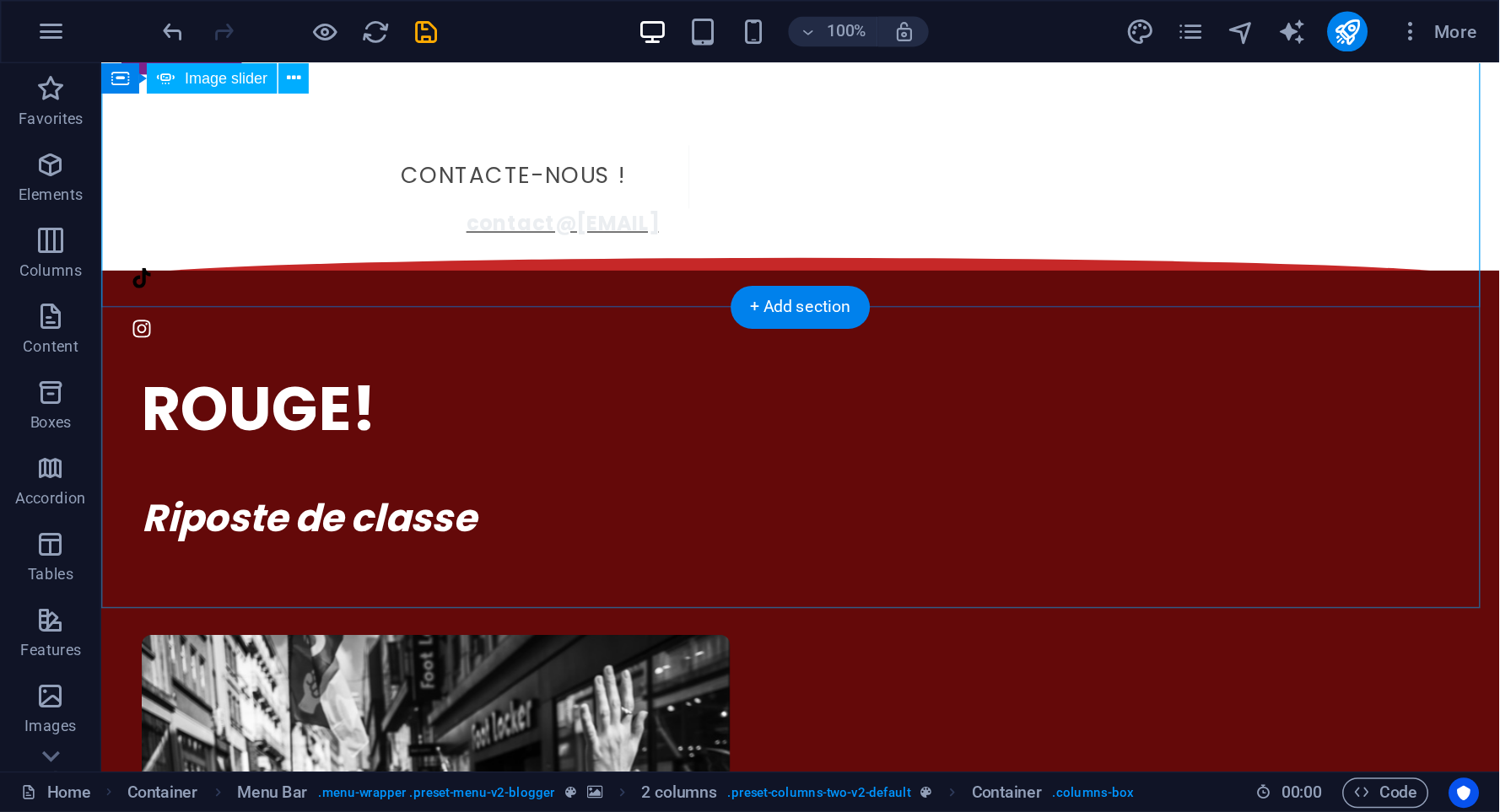 scroll, scrollTop: 0, scrollLeft: 0, axis: both 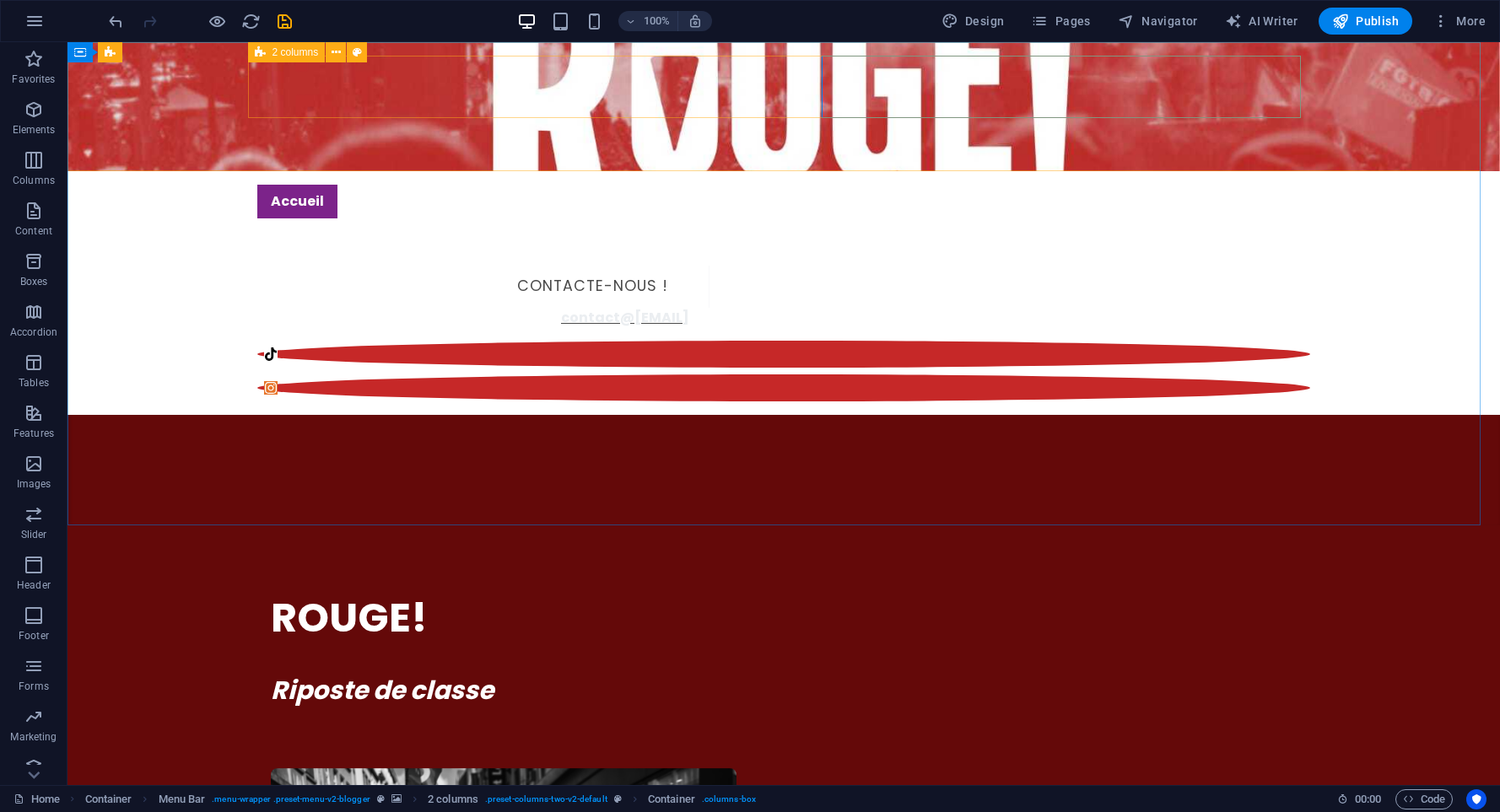 click at bounding box center (260, 52) 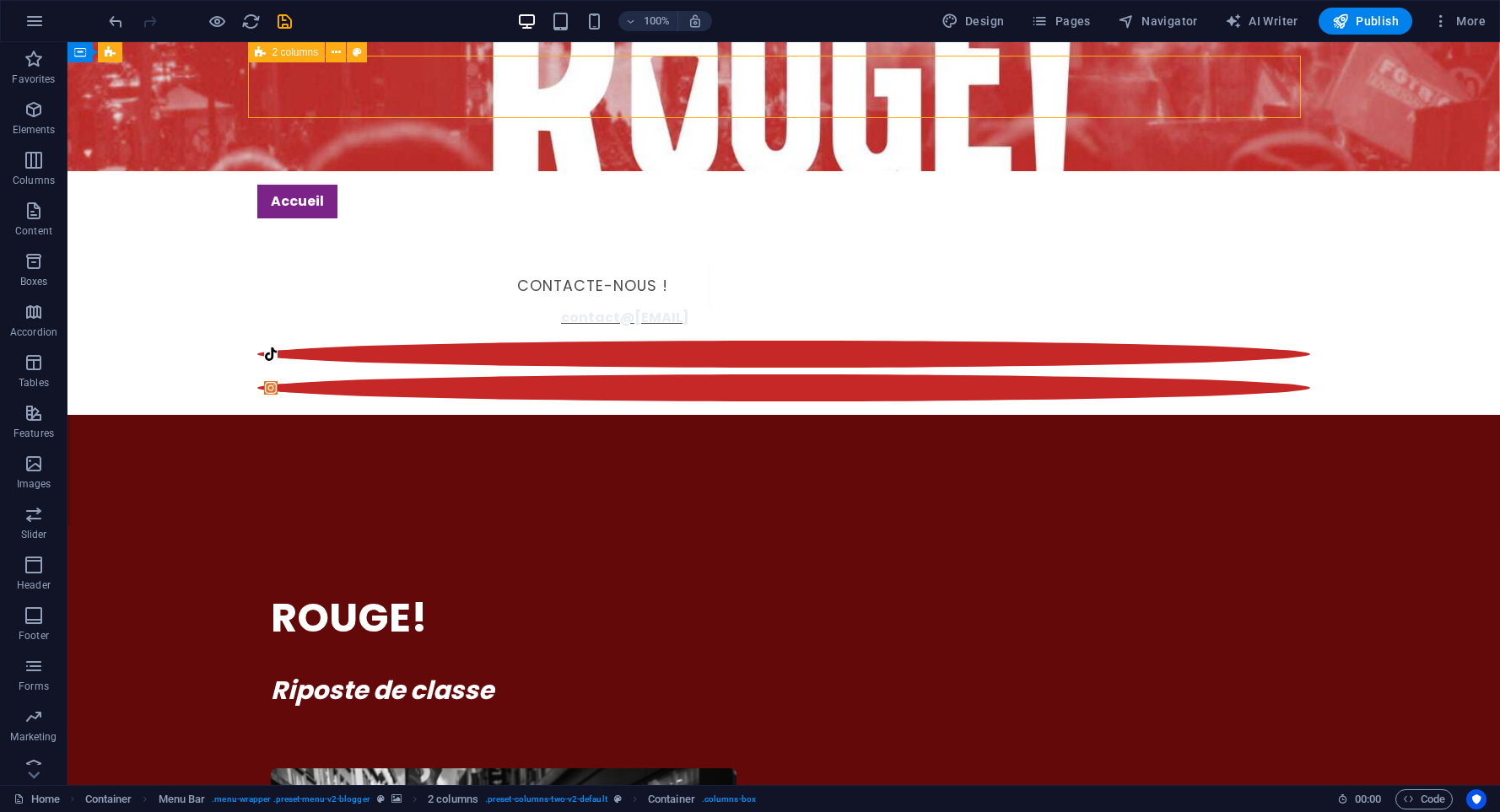 click at bounding box center [260, 52] 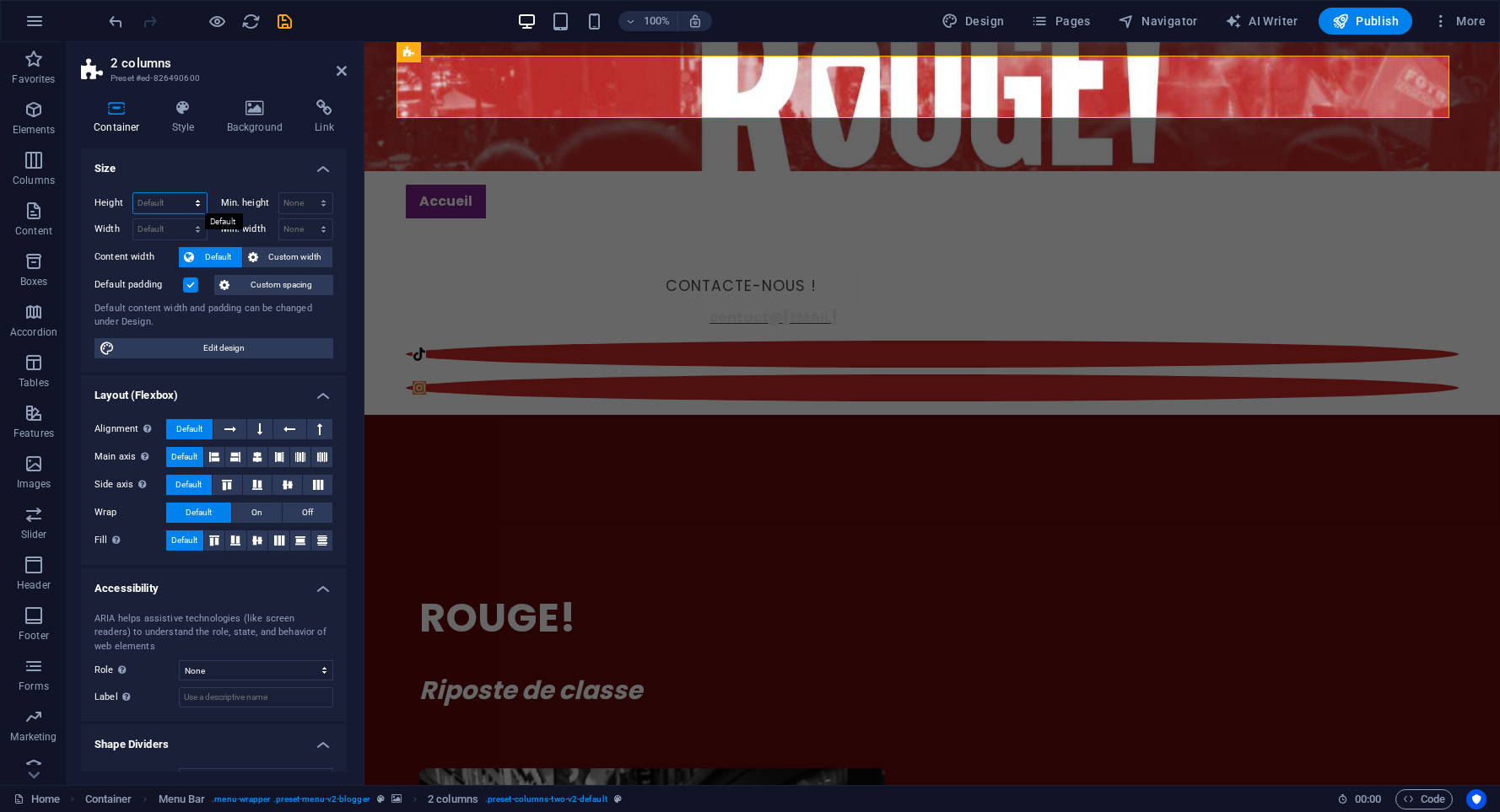 click on "Default px rem % vh vw" at bounding box center [170, 203] 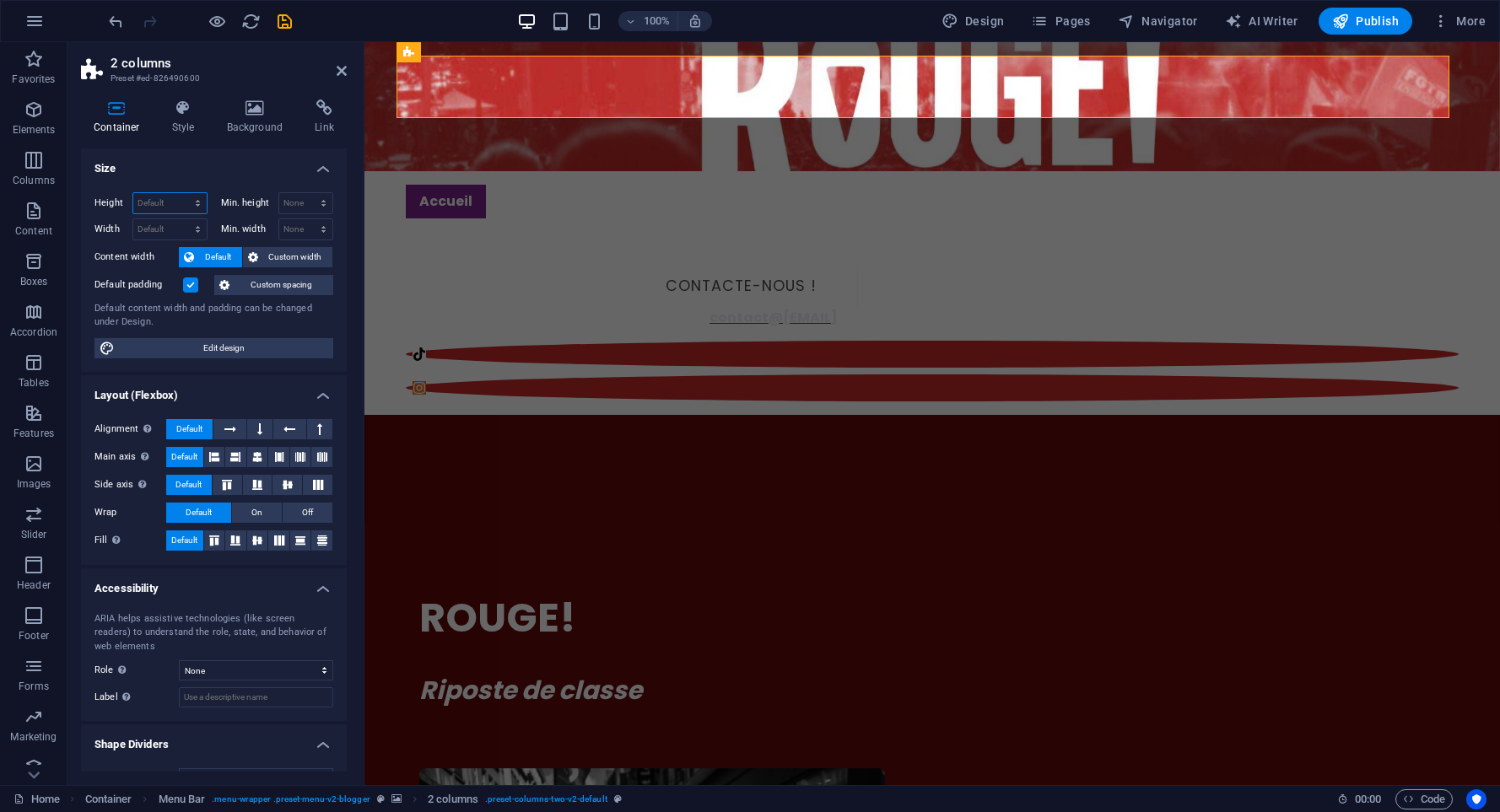 select on "px" 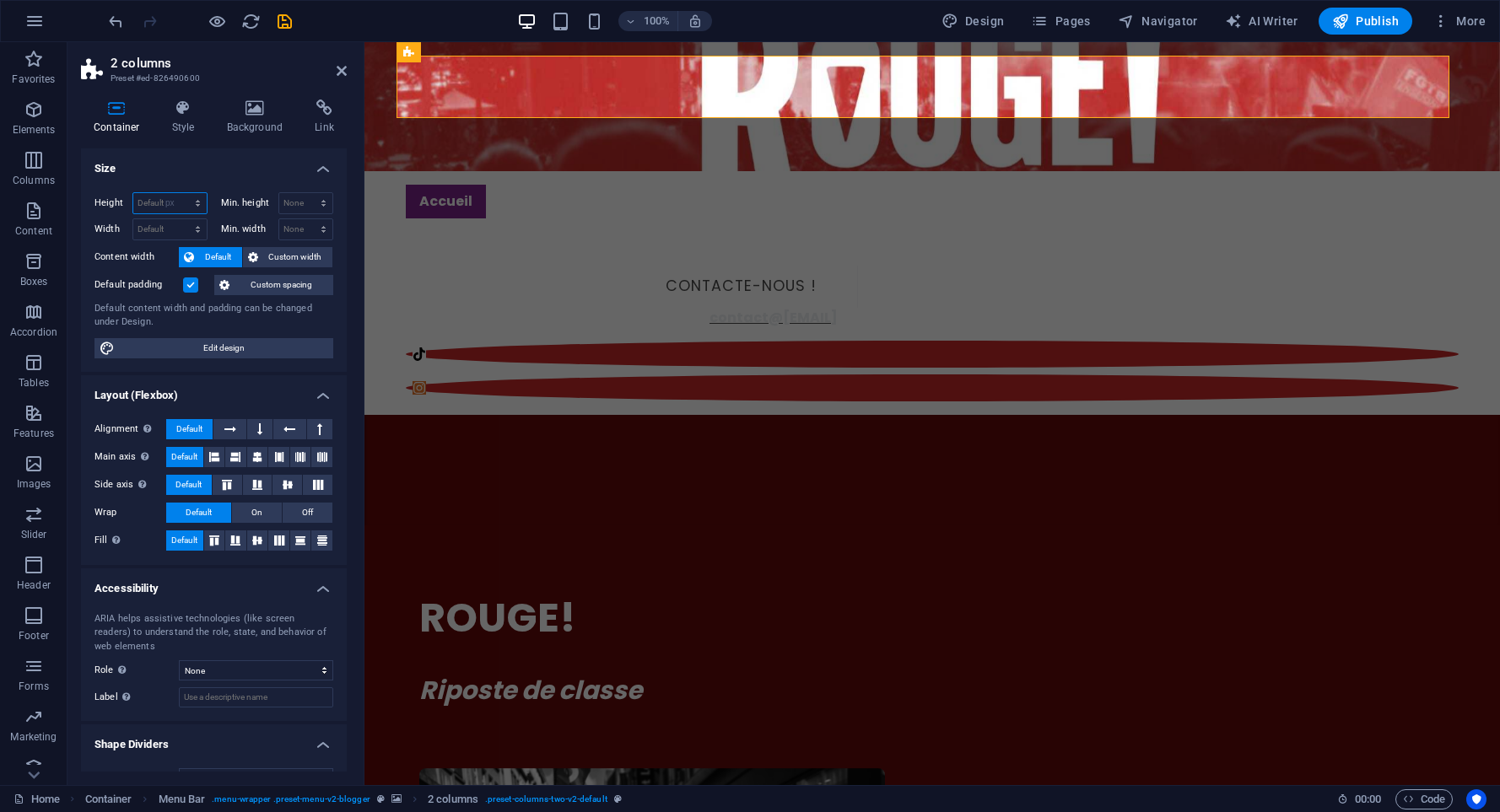 click on "Default px rem % vh vw" at bounding box center [170, 203] 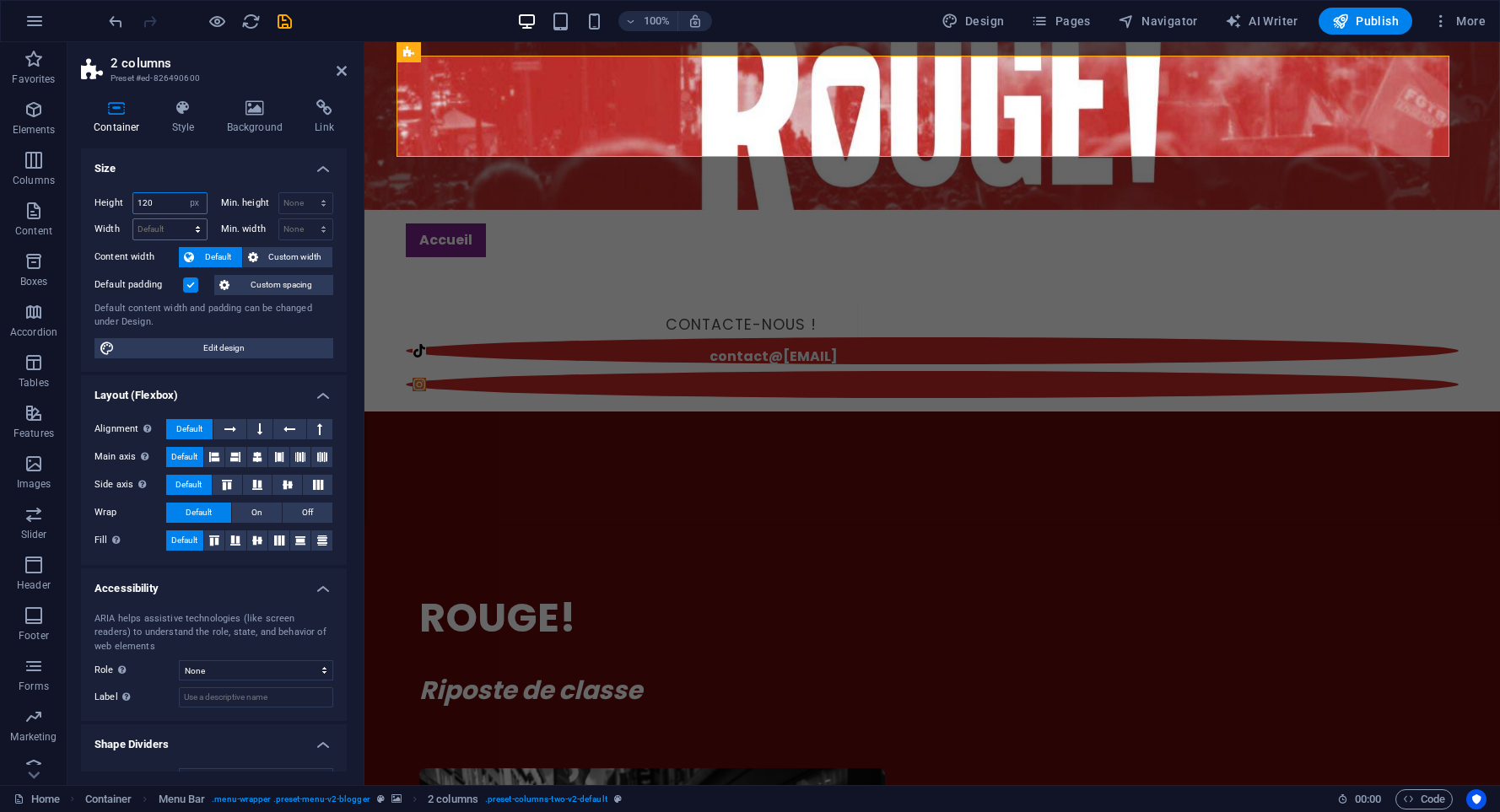 type on "120" 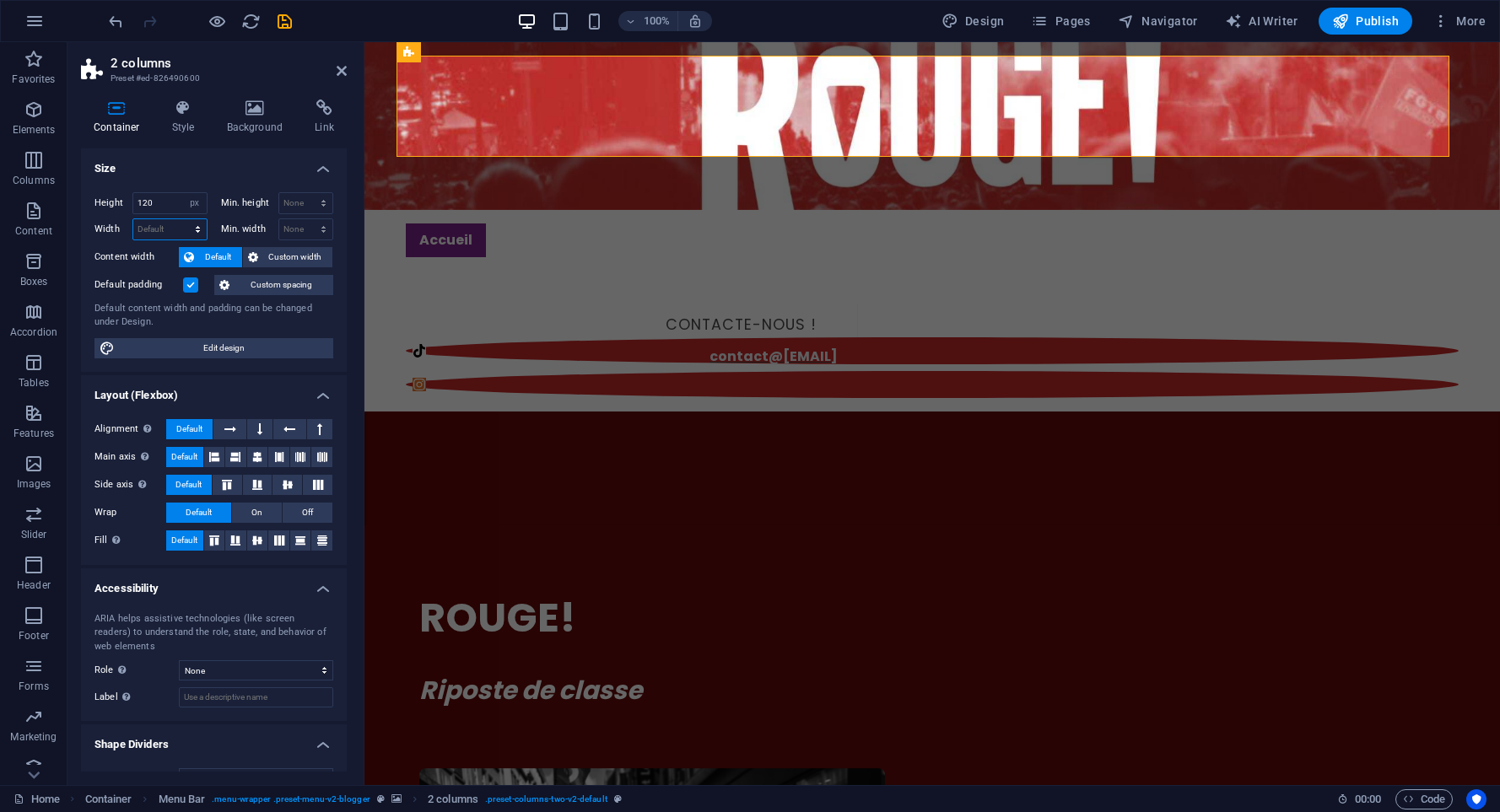 click on "Default px rem % em vh vw" at bounding box center (170, 229) 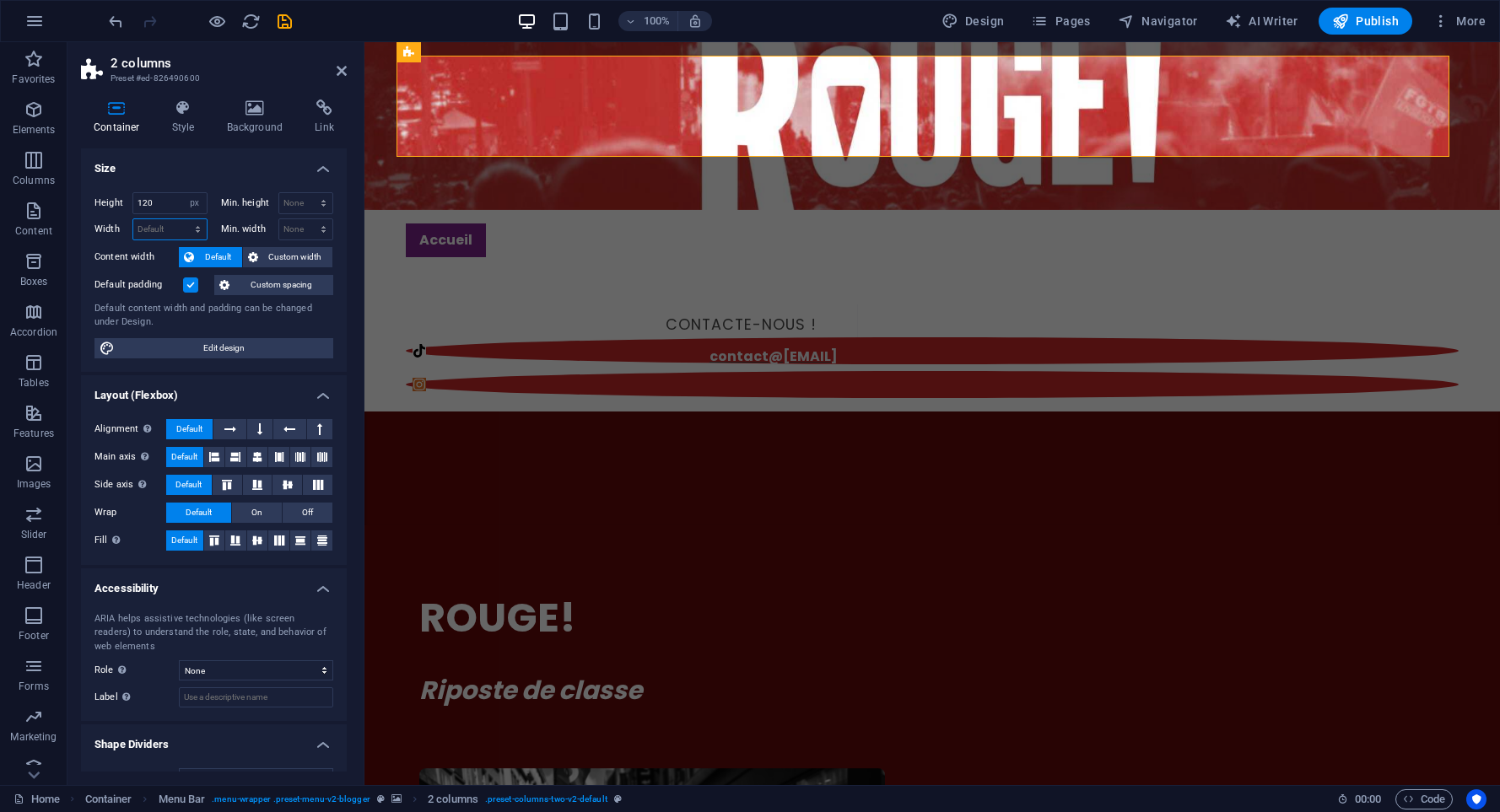 select on "px" 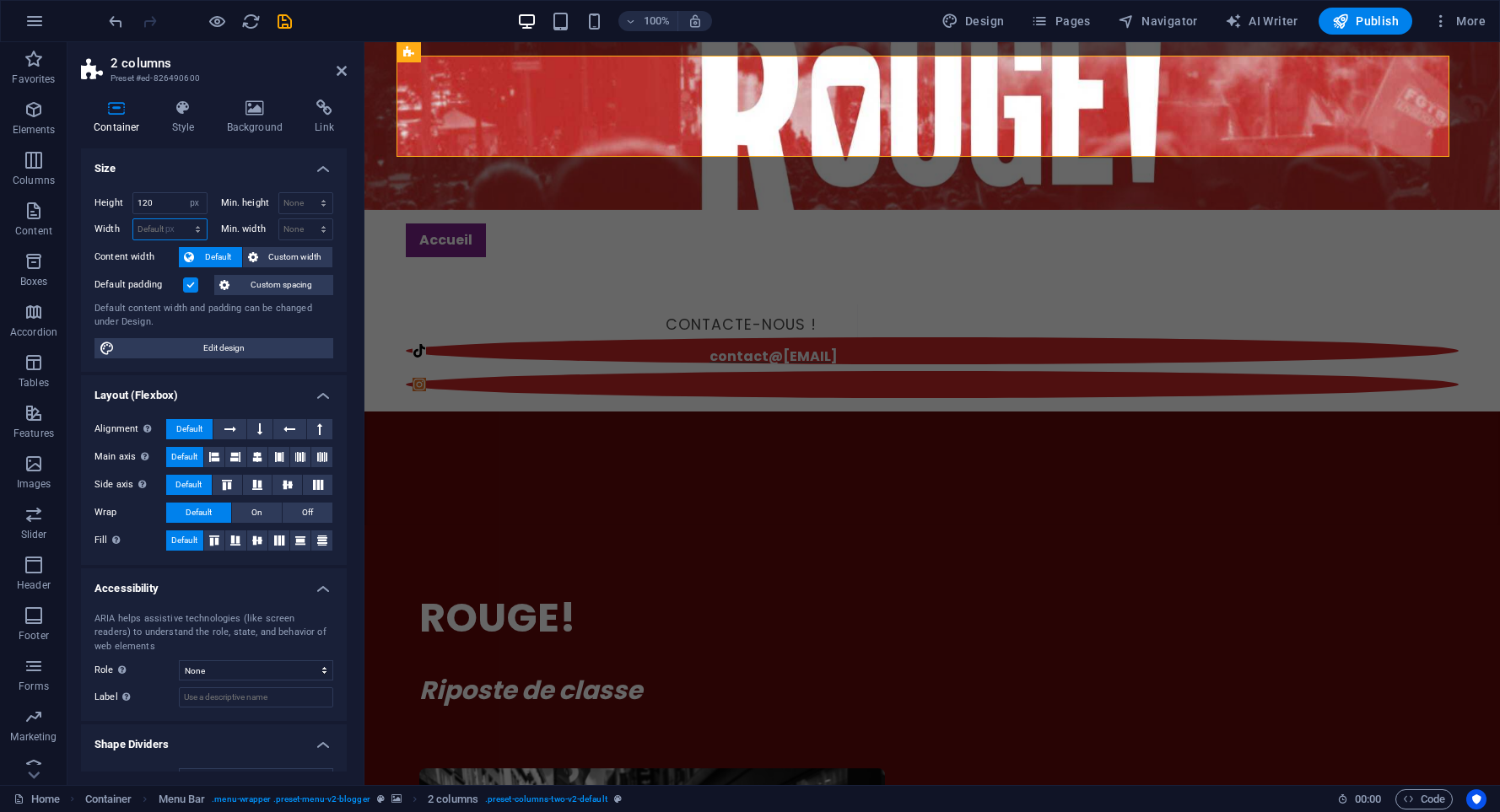 click on "Default px rem % em vh vw" at bounding box center [170, 229] 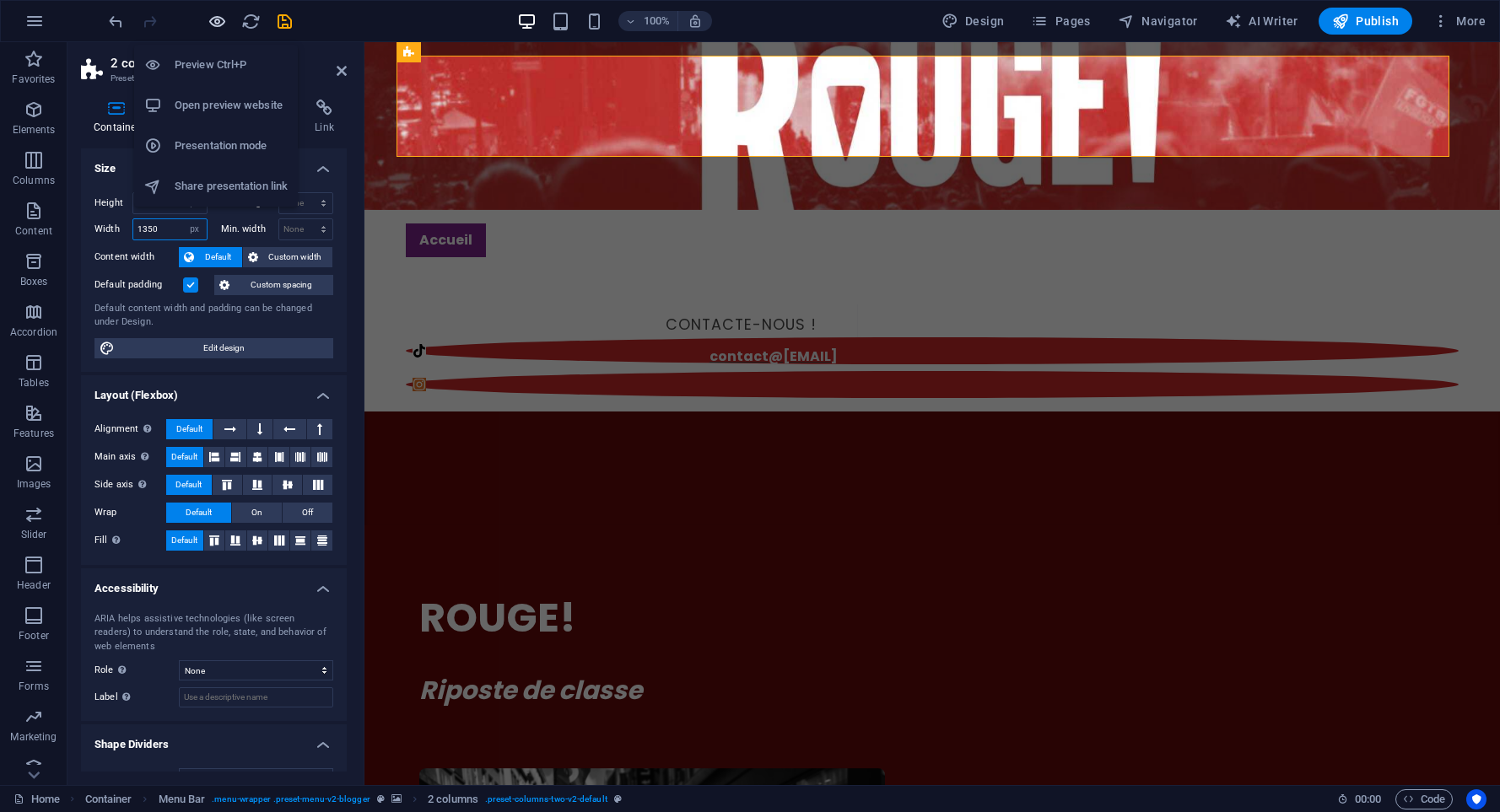 type on "1350" 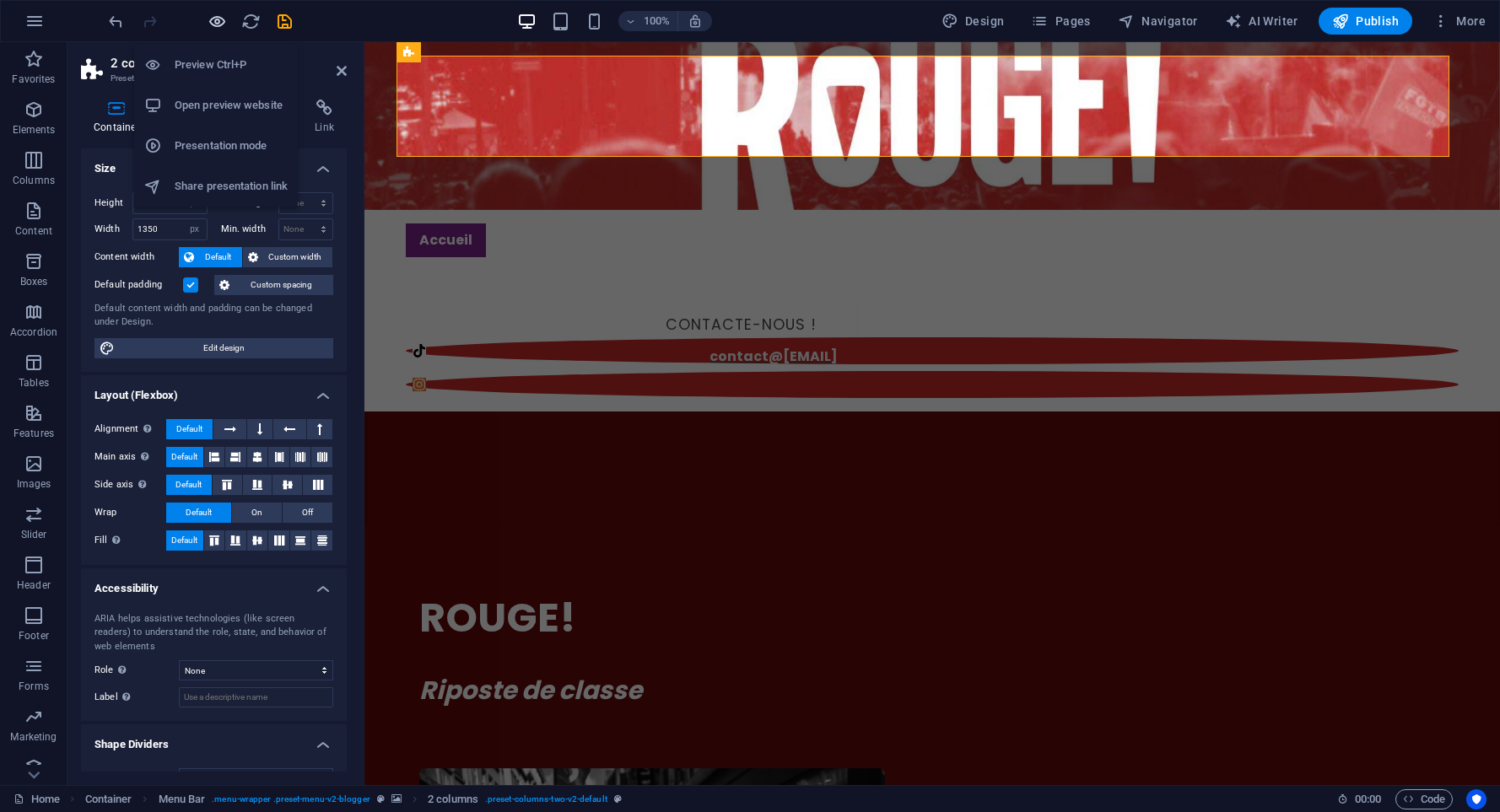 click at bounding box center (217, 21) 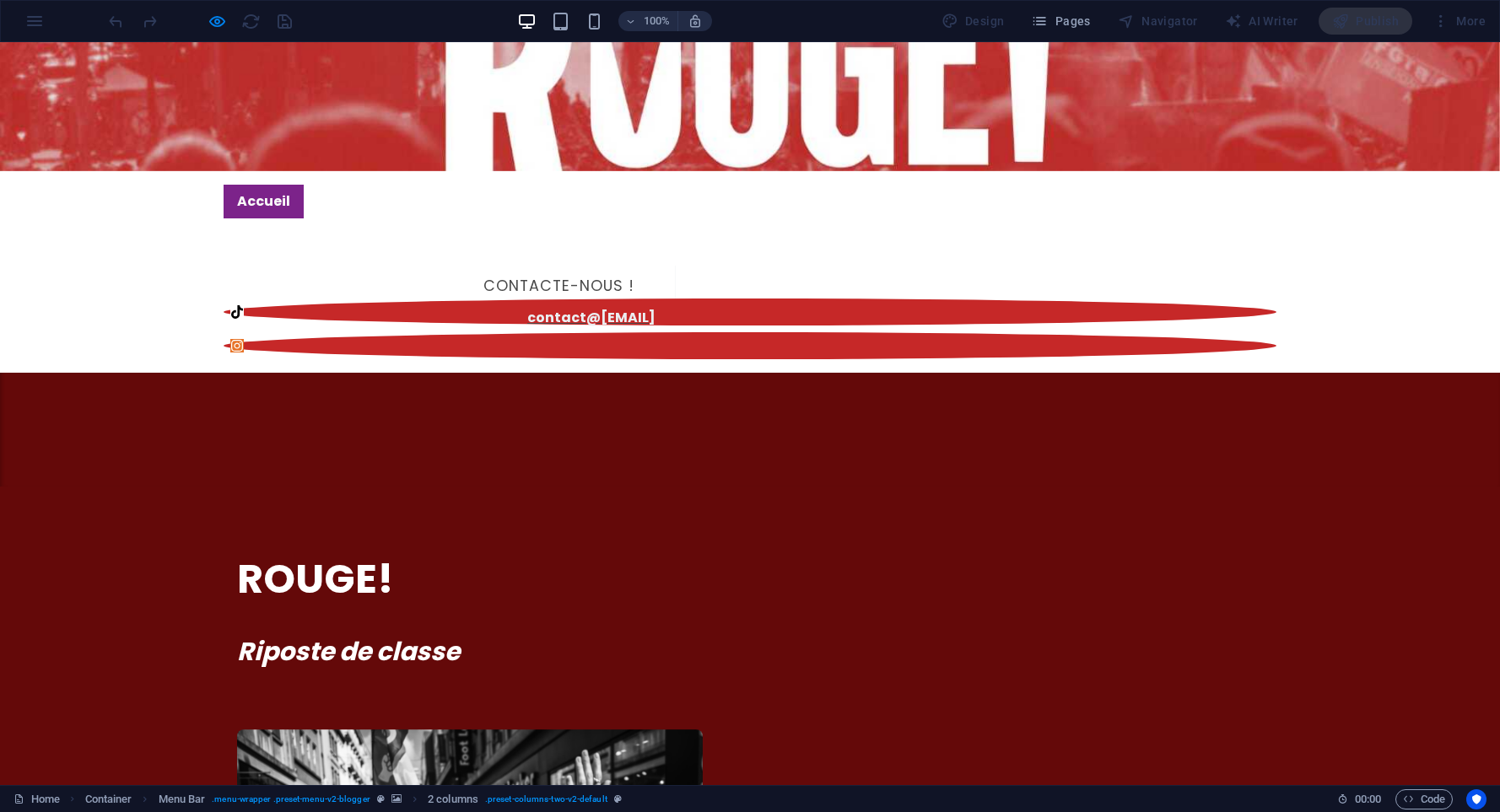 scroll, scrollTop: 0, scrollLeft: 0, axis: both 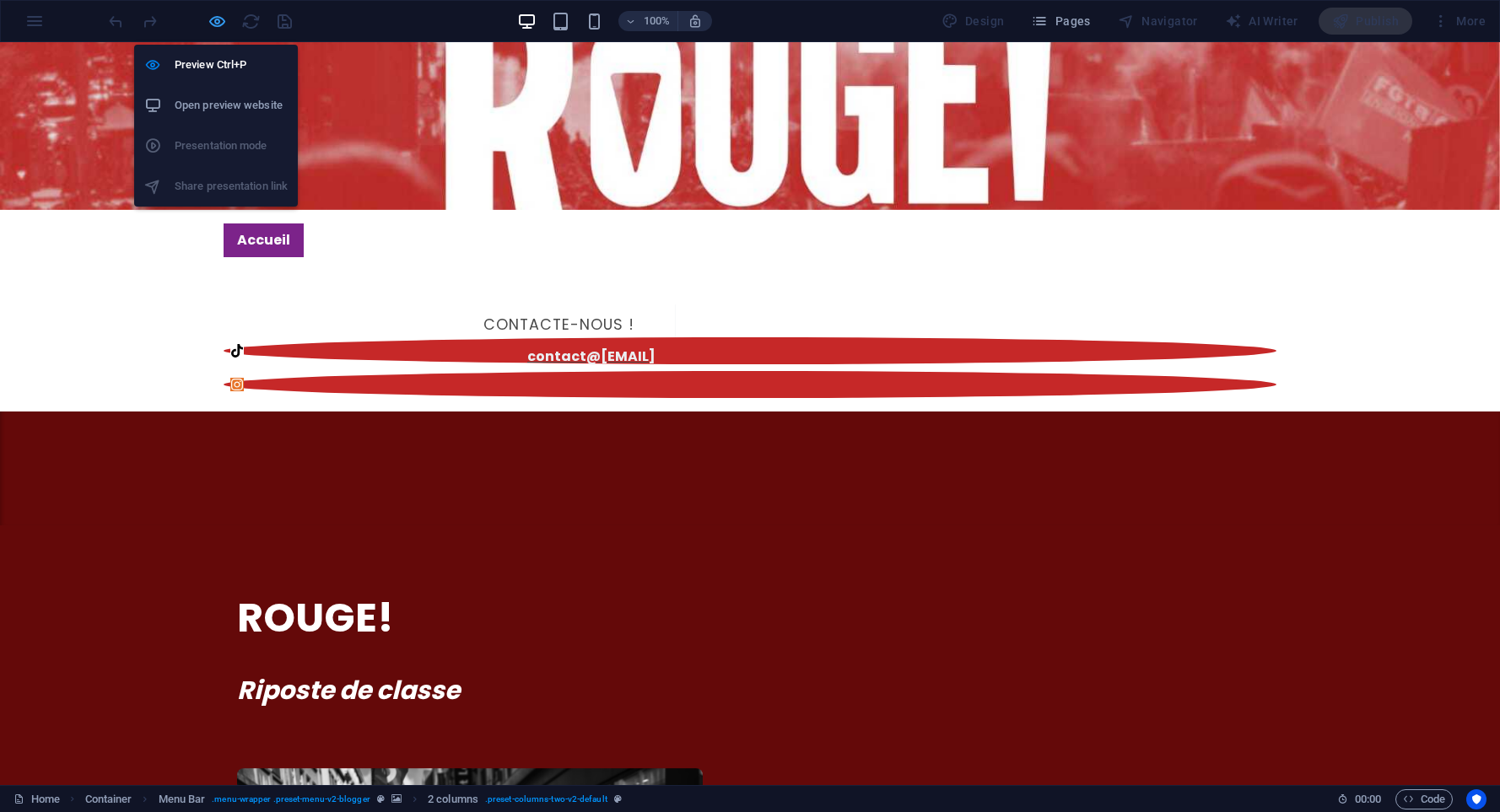 click at bounding box center (217, 21) 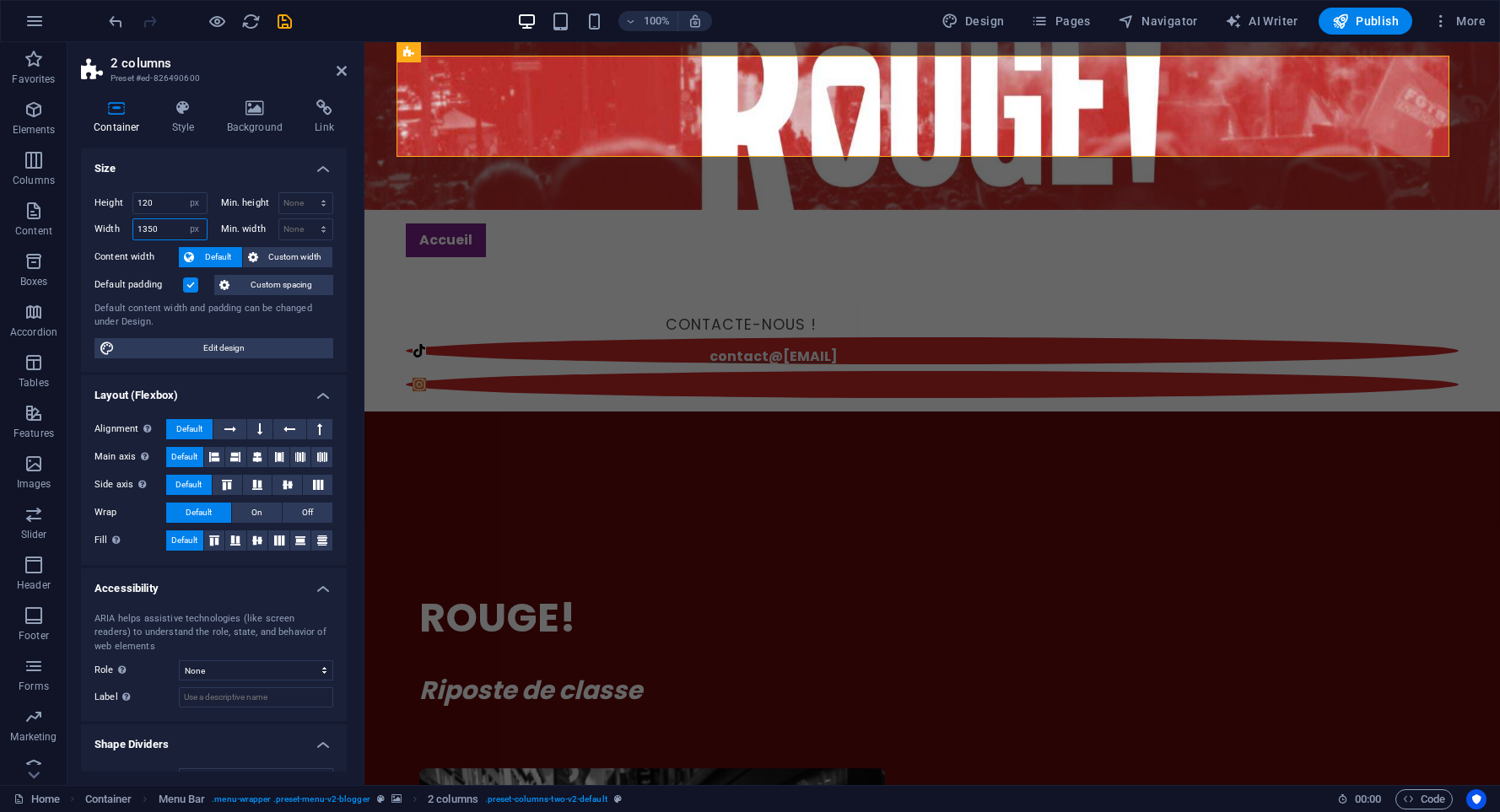 click on "1350" at bounding box center (170, 229) 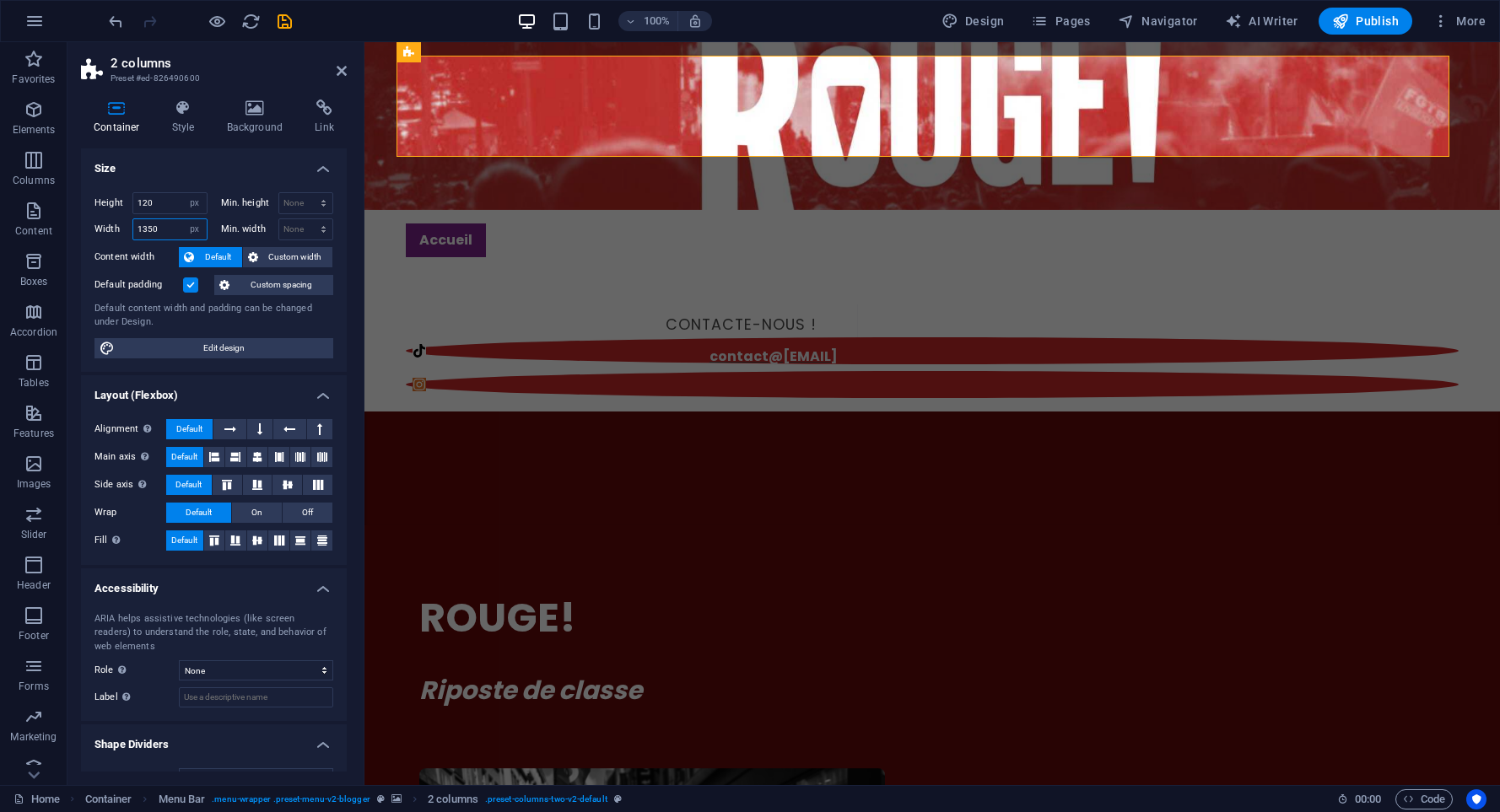 drag, startPoint x: 177, startPoint y: 224, endPoint x: 105, endPoint y: 202, distance: 75.28612 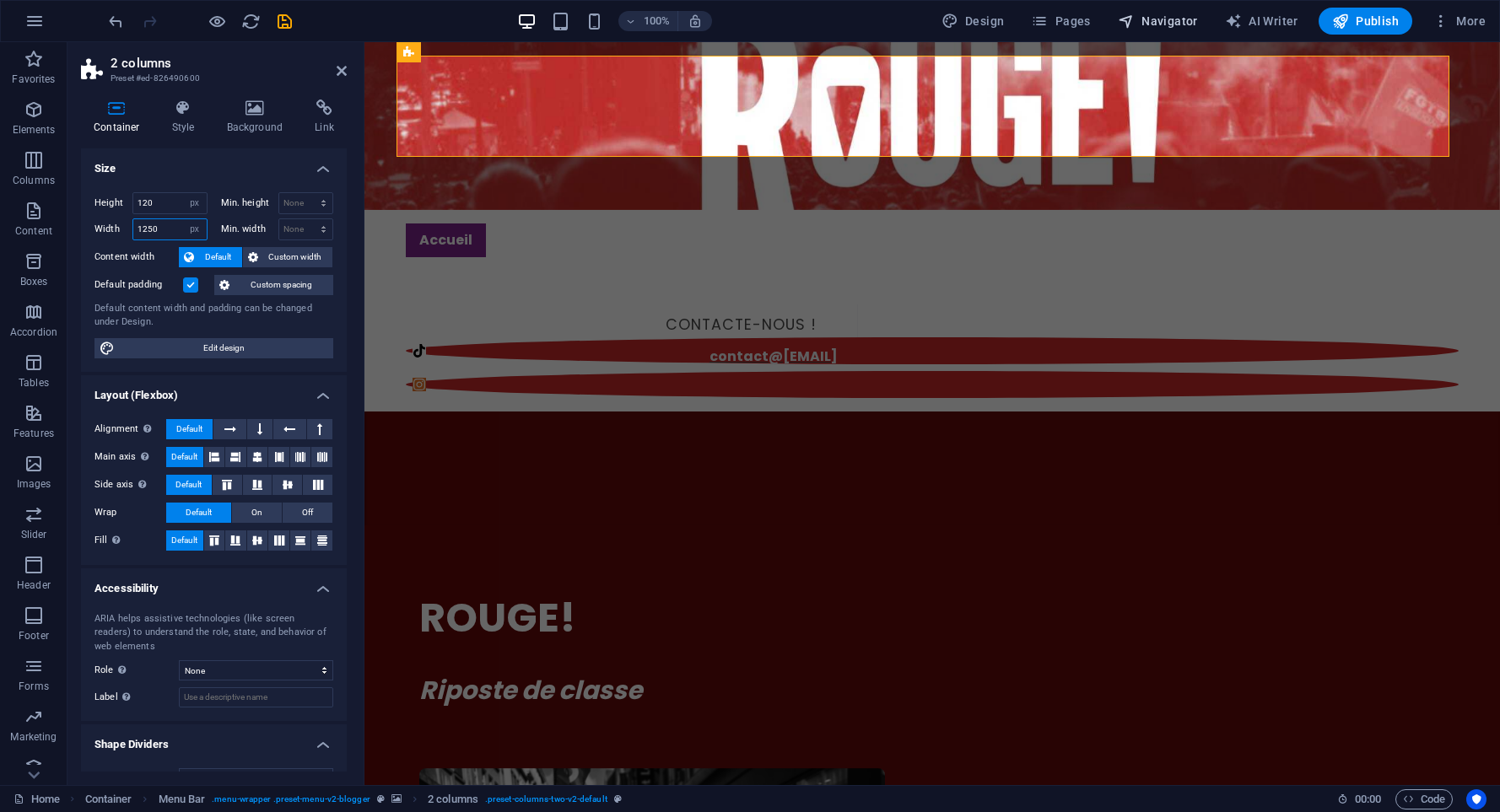 type on "1250" 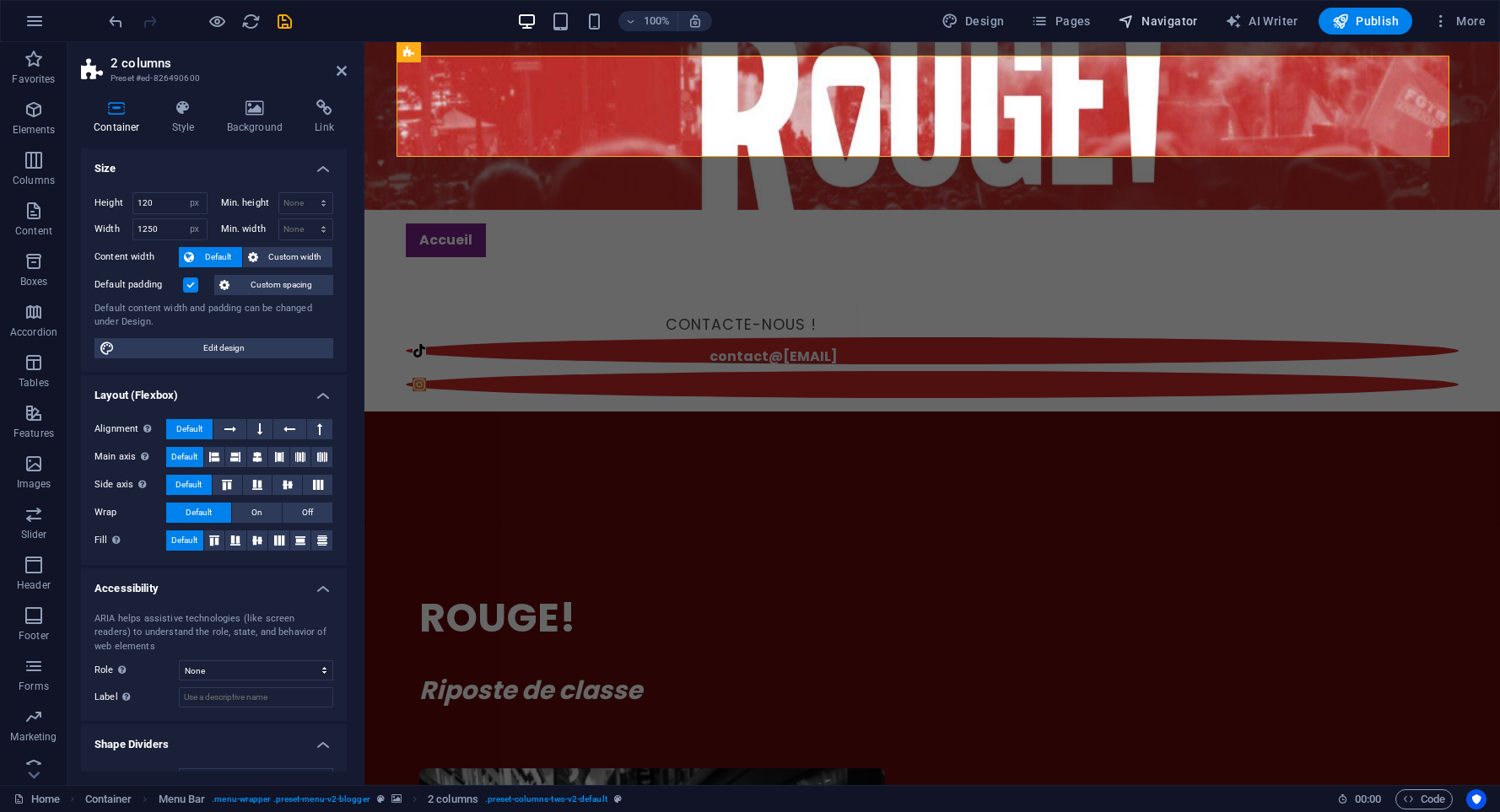 click on "Navigator" at bounding box center (1157, 21) 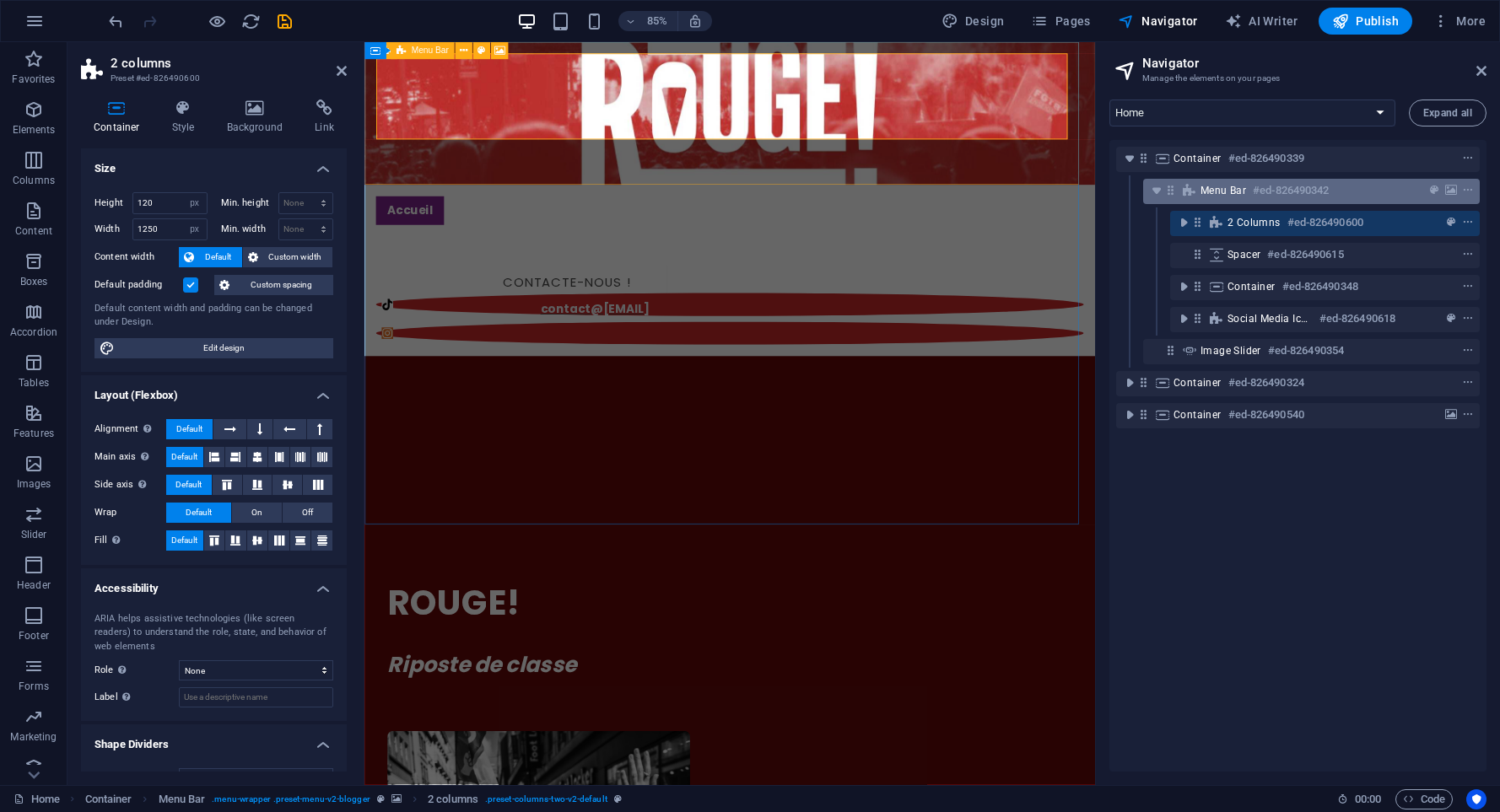 click on "ed-[NUMBER]" at bounding box center [1291, 191] 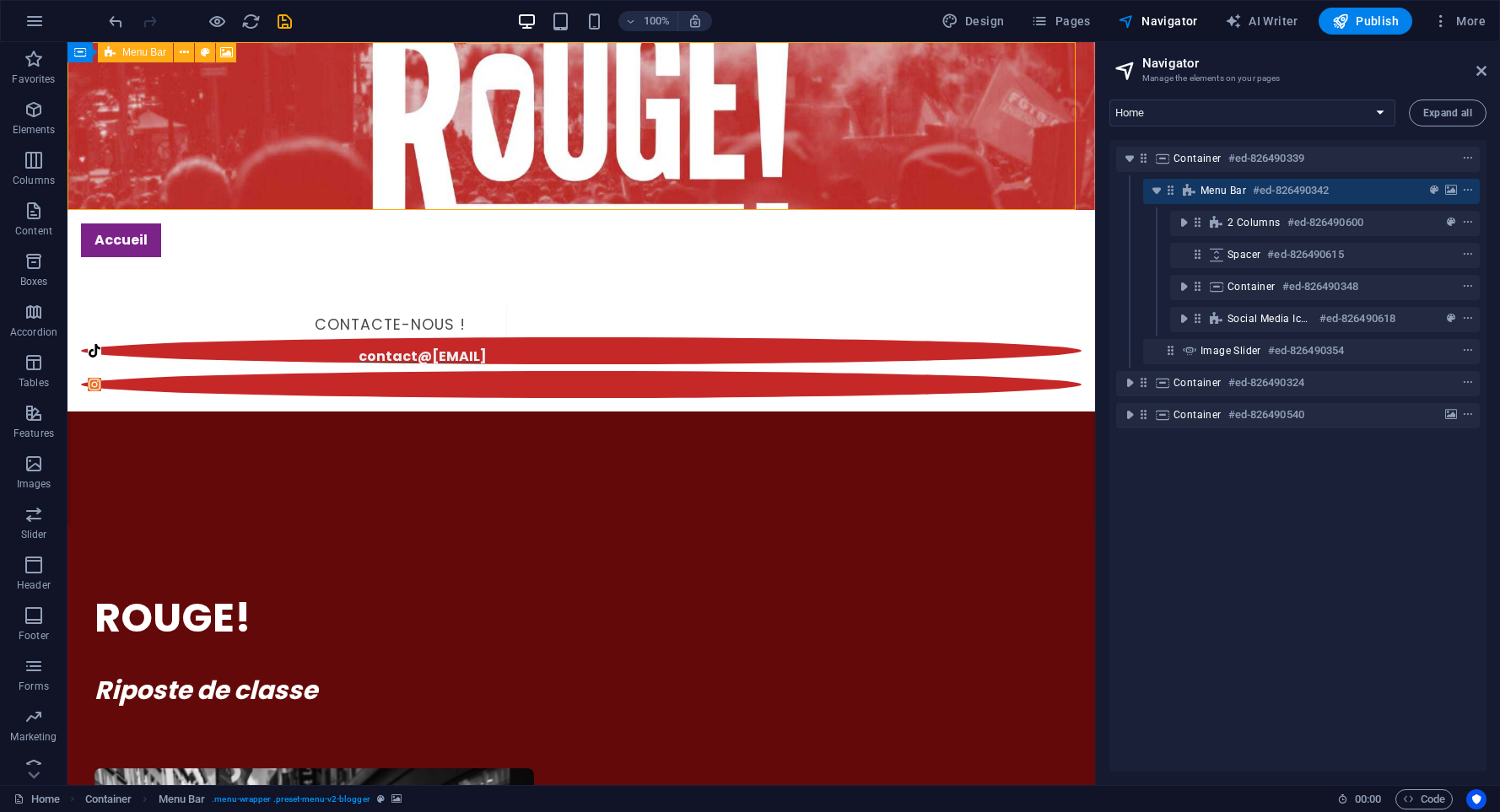 click on "ed-[NUMBER]" at bounding box center [1291, 191] 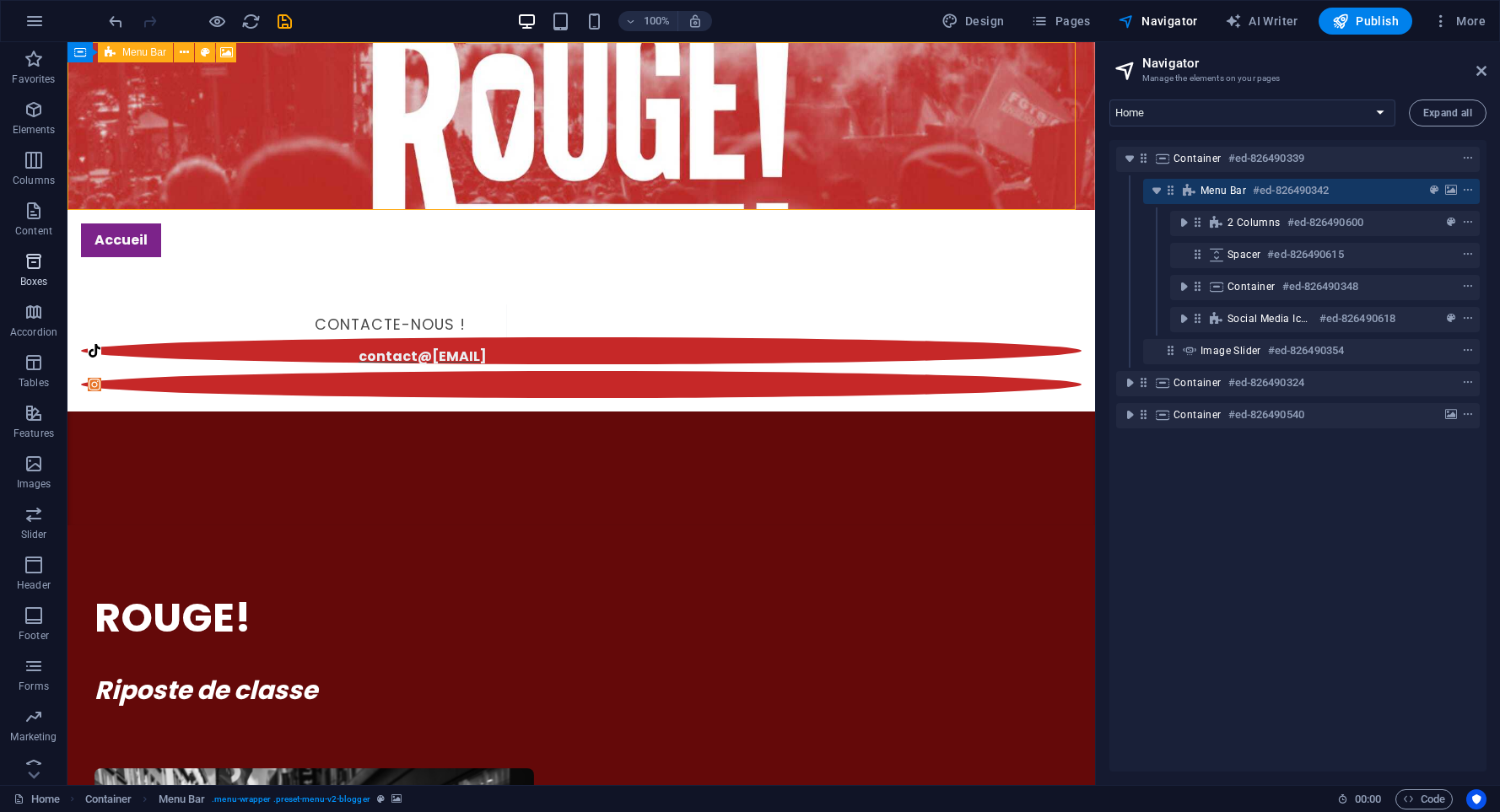 select on "%" 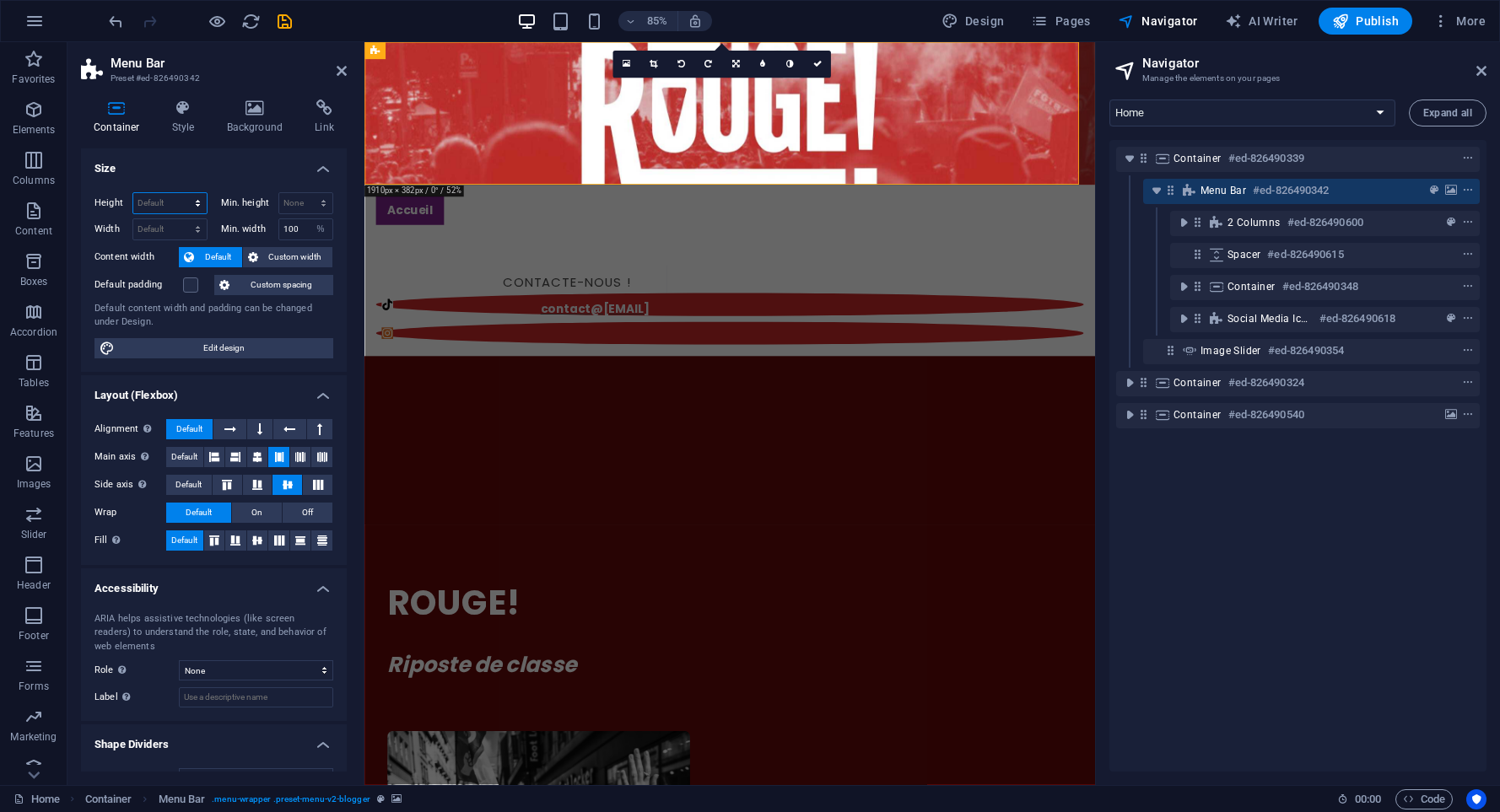 click on "Default px rem % vh vw" at bounding box center [170, 203] 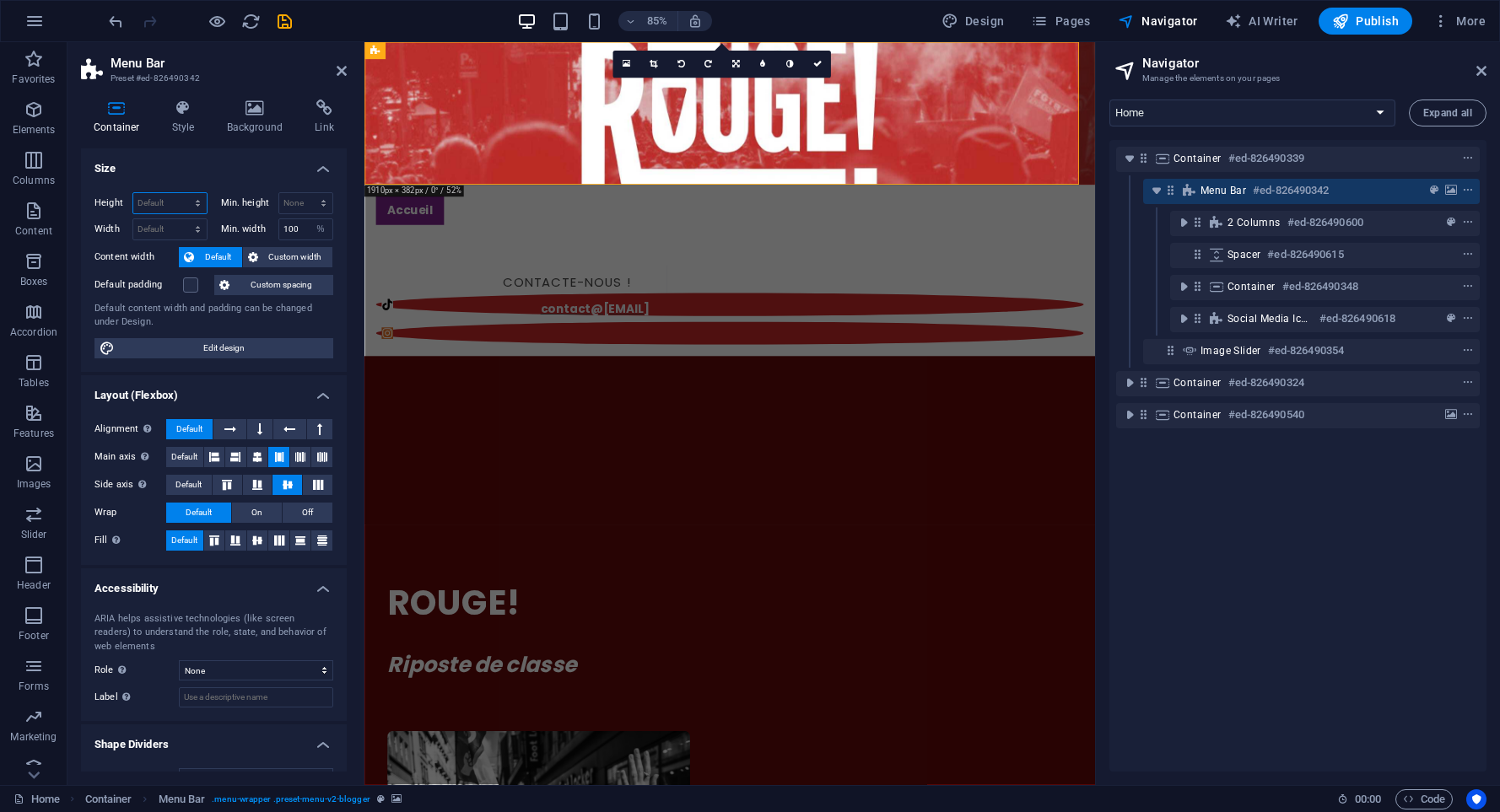 select on "px" 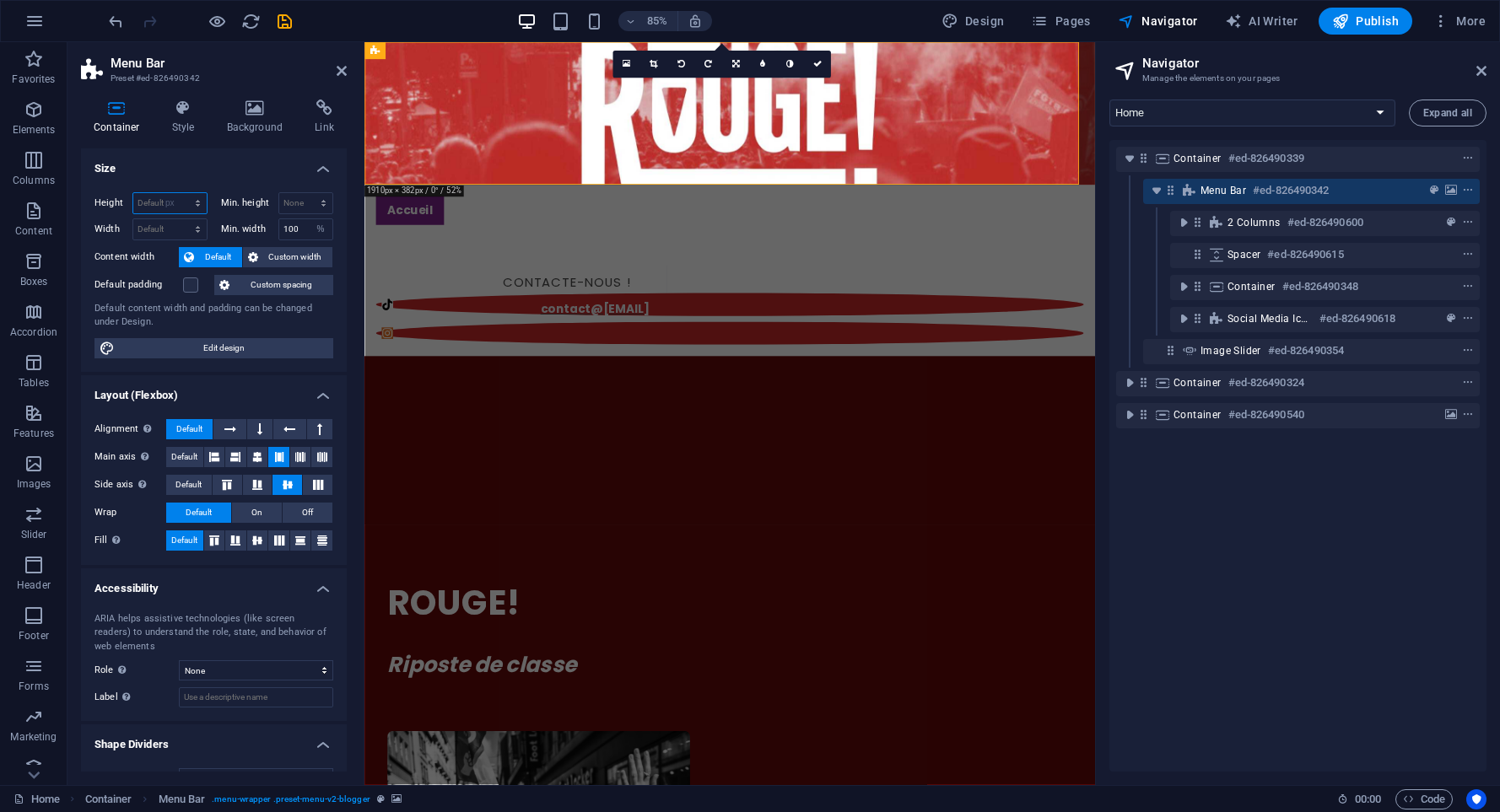 click on "Default px rem % vh vw" at bounding box center (170, 203) 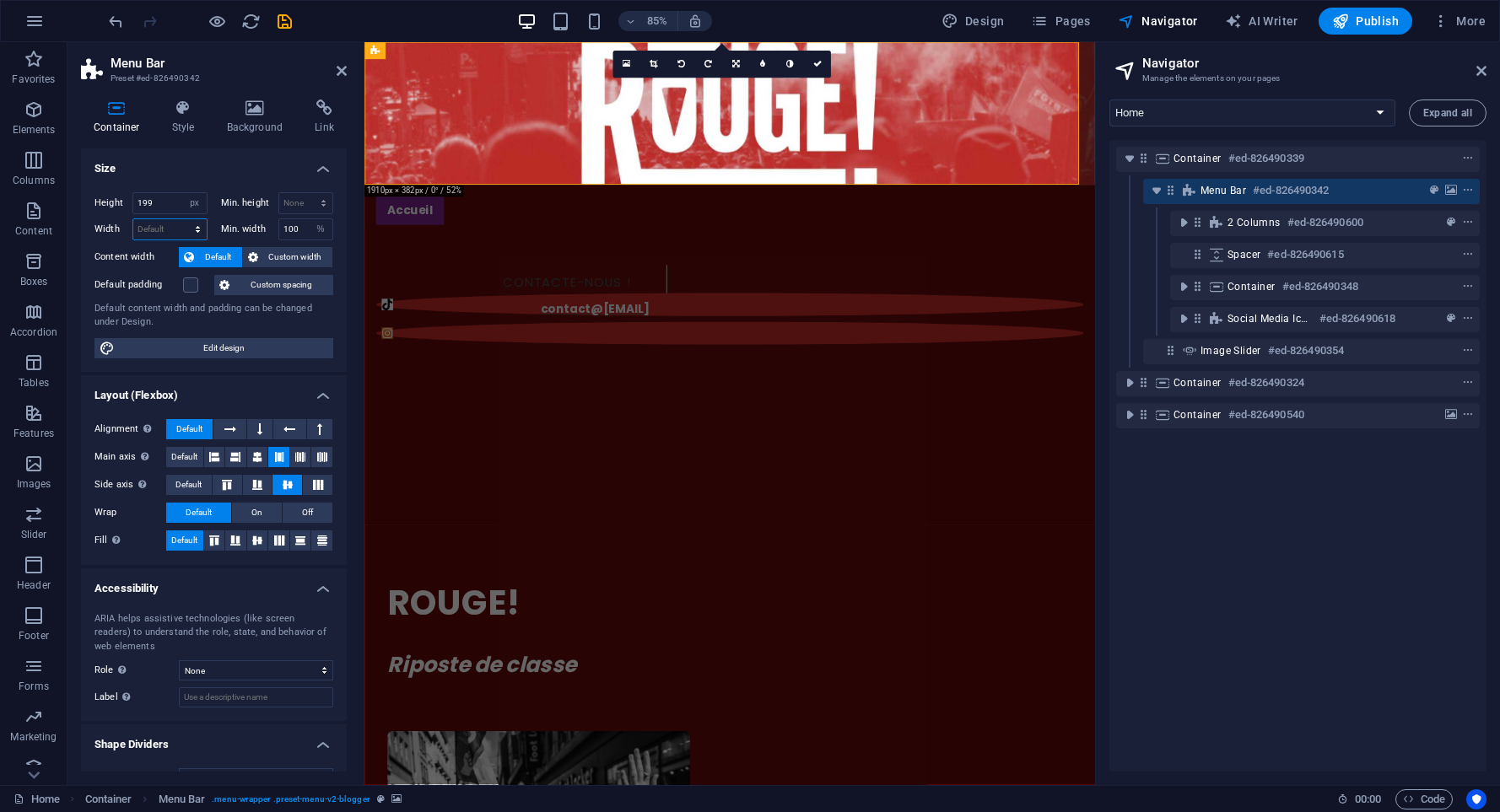 click on "Default px rem % em vh vw" at bounding box center [170, 229] 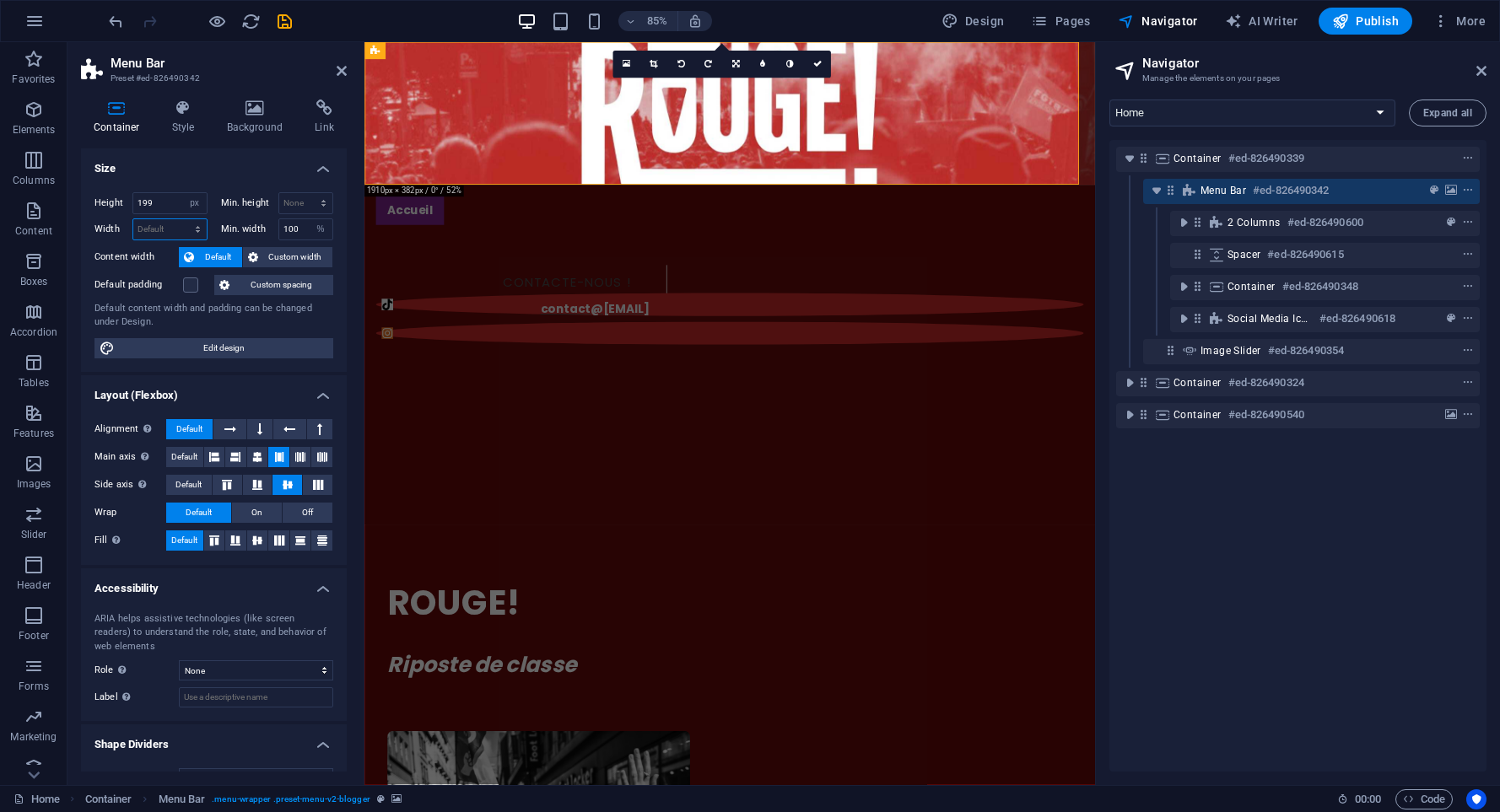 select on "px" 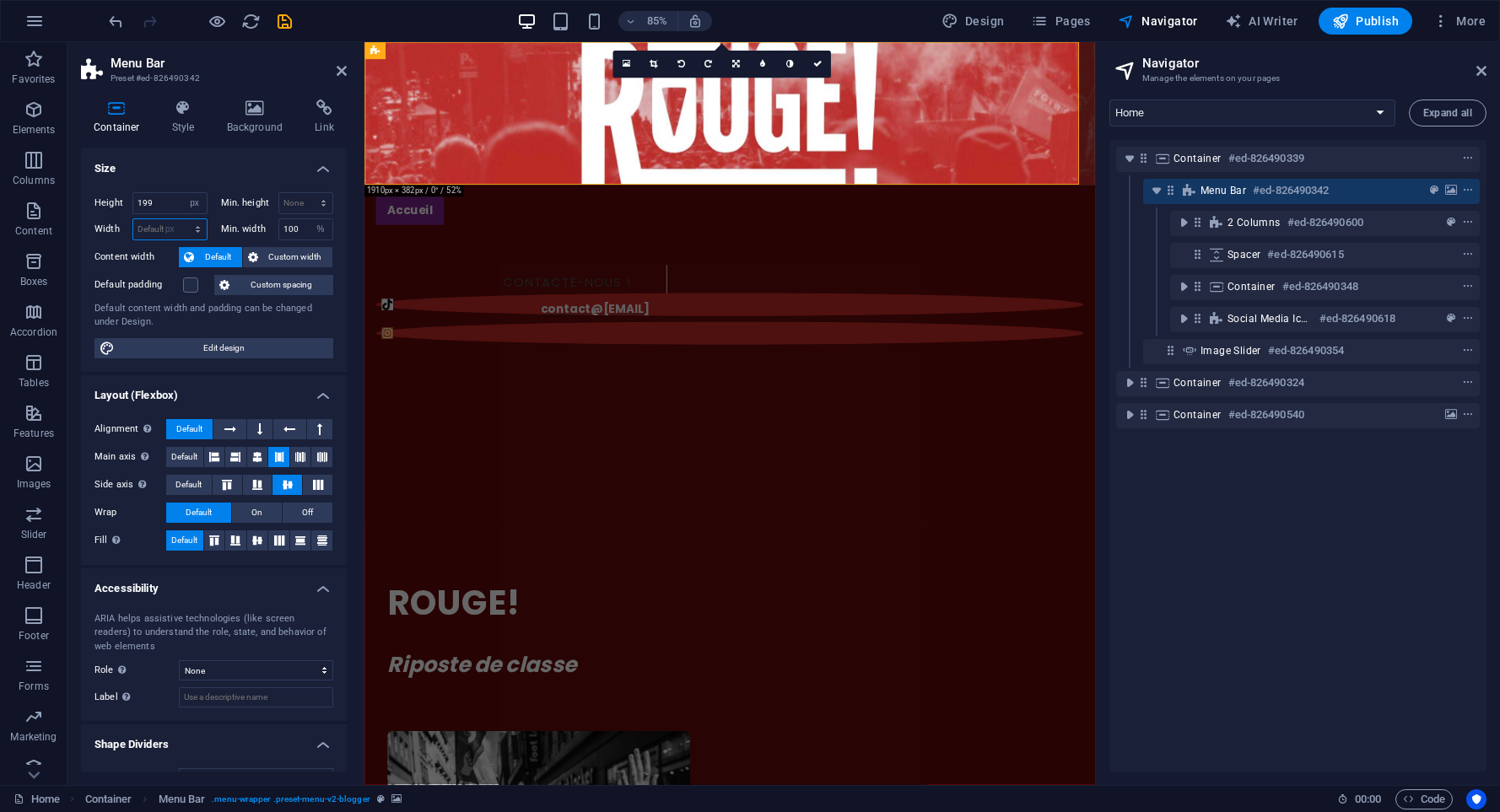 click on "Default px rem % em vh vw" at bounding box center [170, 229] 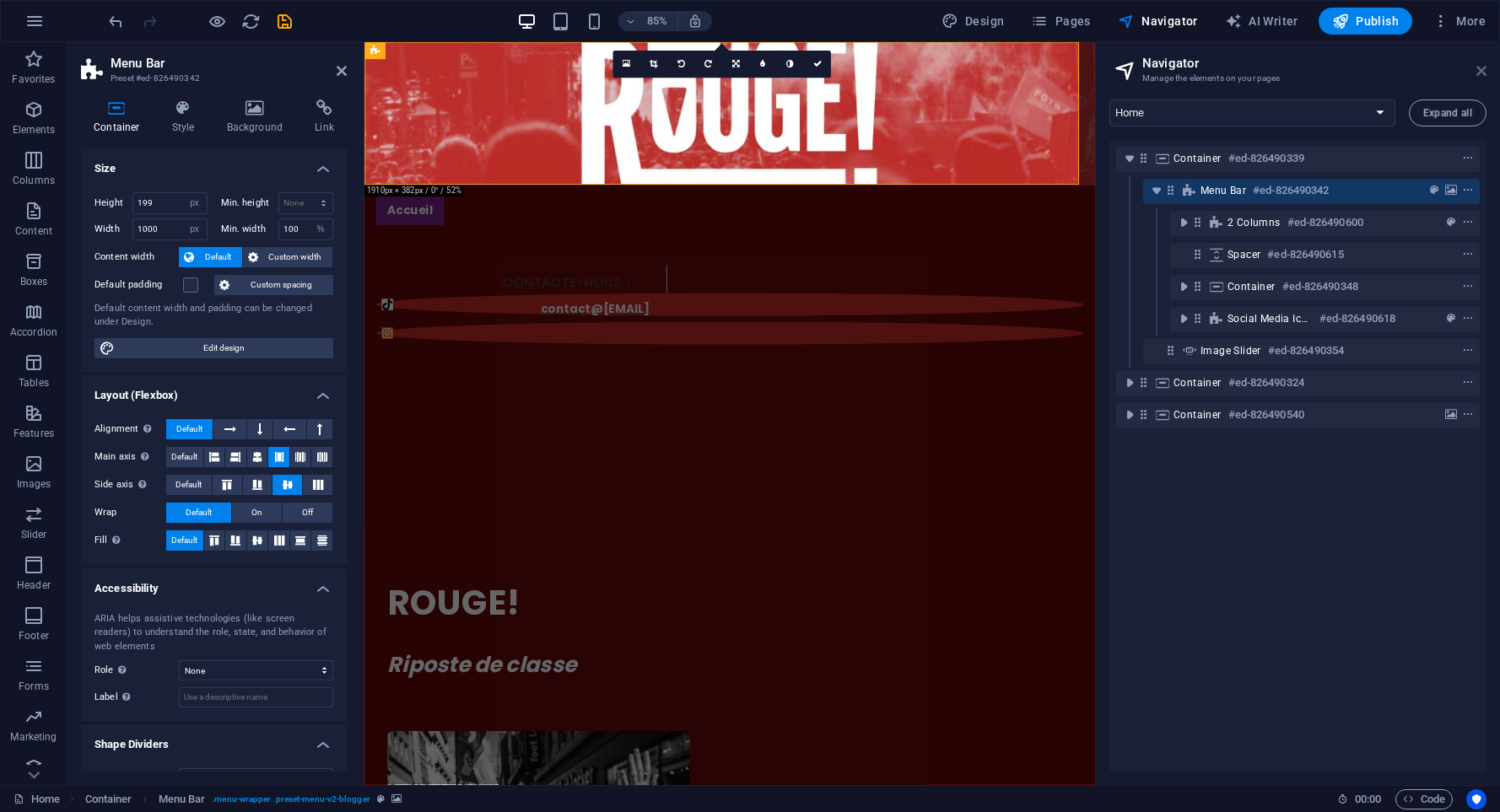 click at bounding box center [1481, 71] 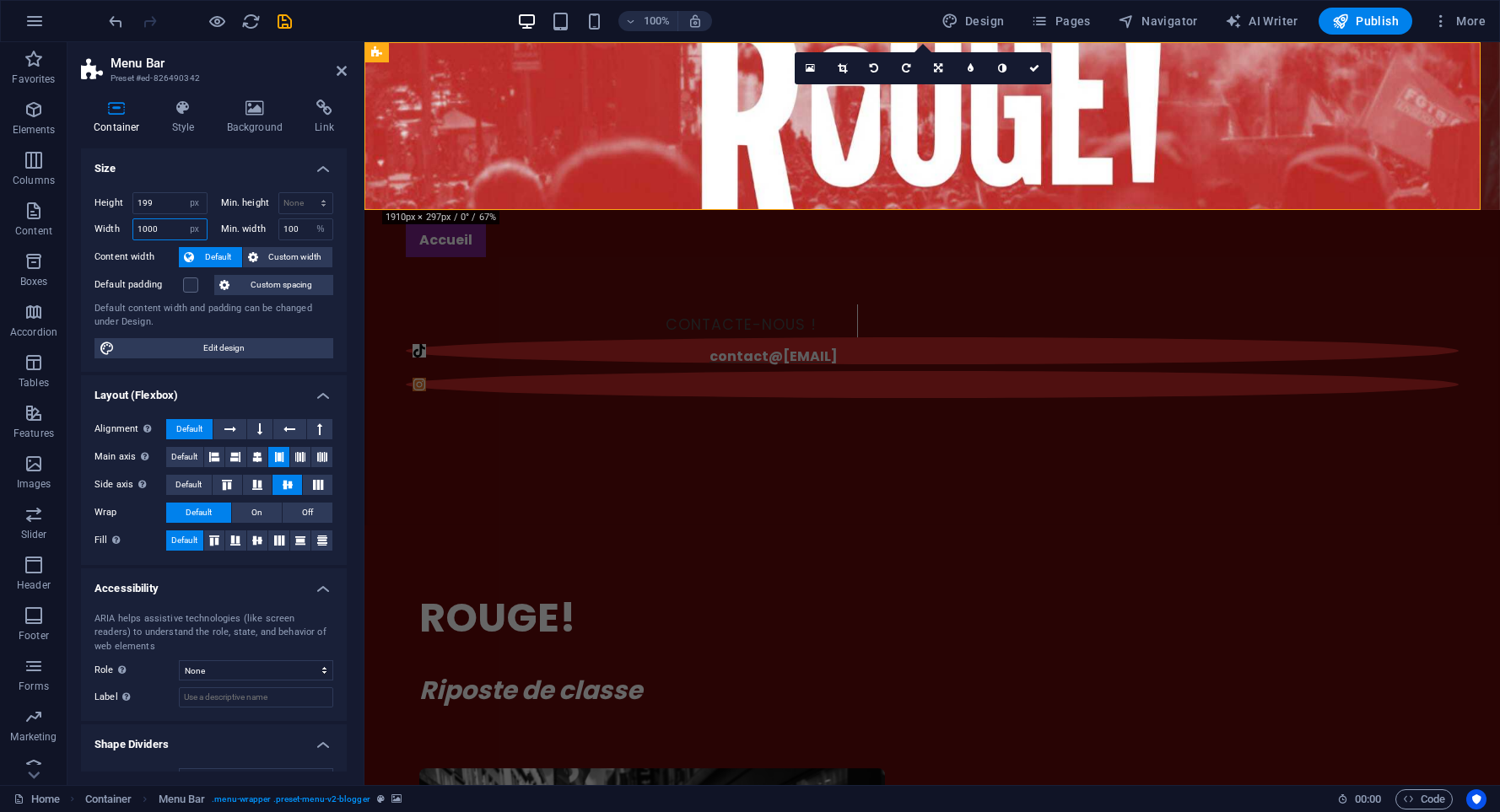 drag, startPoint x: 158, startPoint y: 229, endPoint x: 141, endPoint y: 230, distance: 17.02939 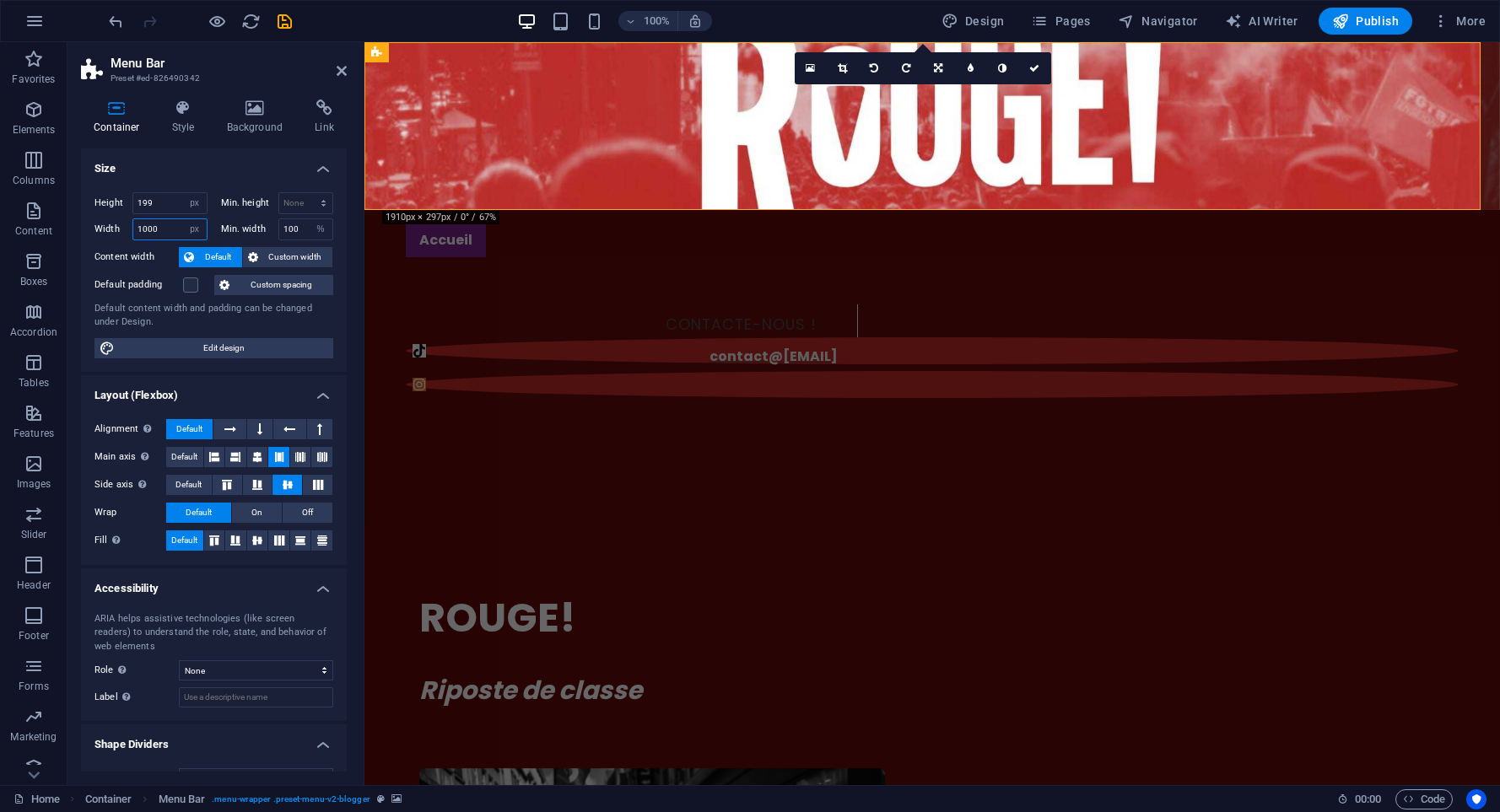 click on "1000" at bounding box center (170, 229) 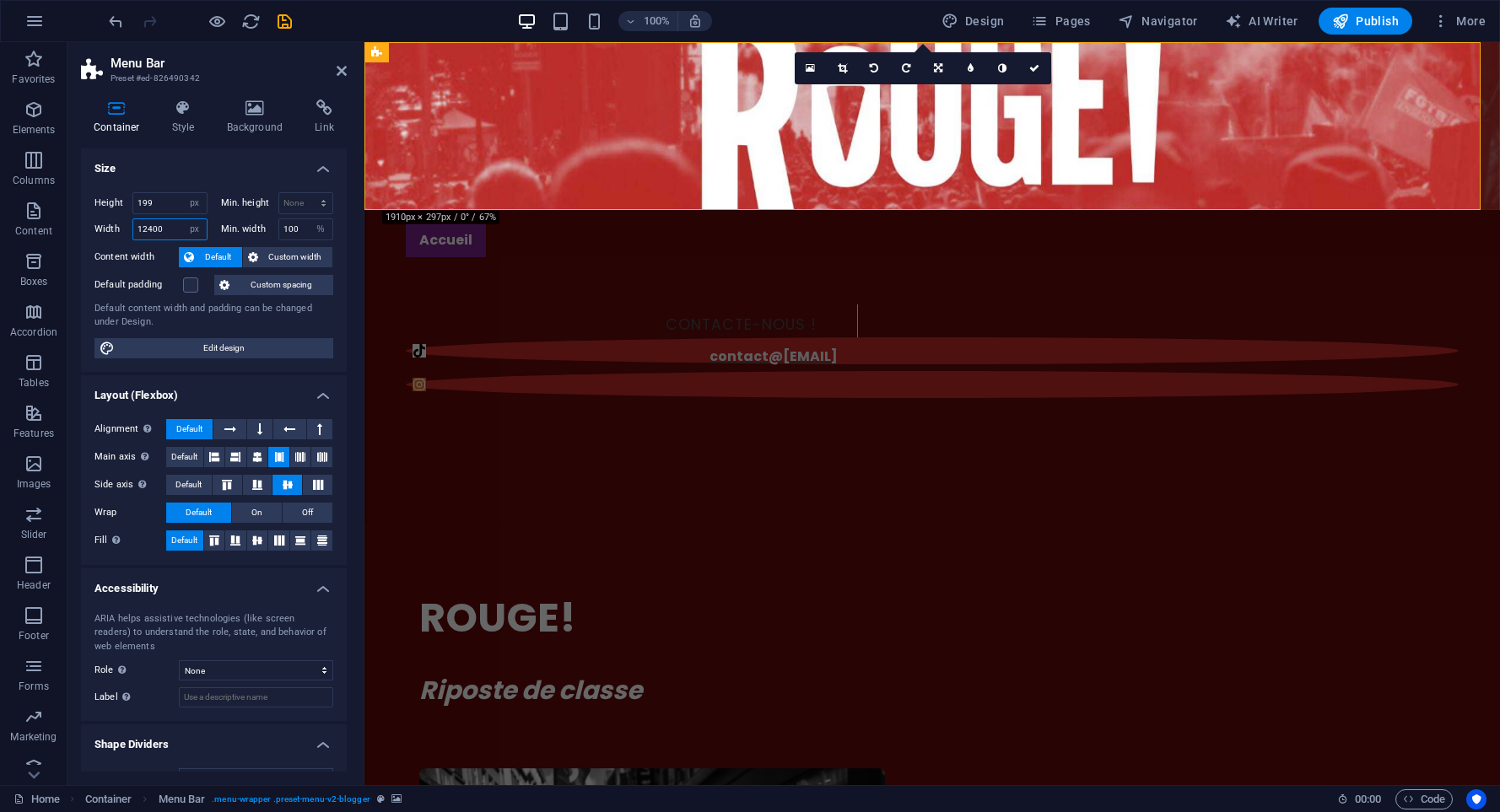 drag, startPoint x: 147, startPoint y: 232, endPoint x: 244, endPoint y: 239, distance: 97.25225 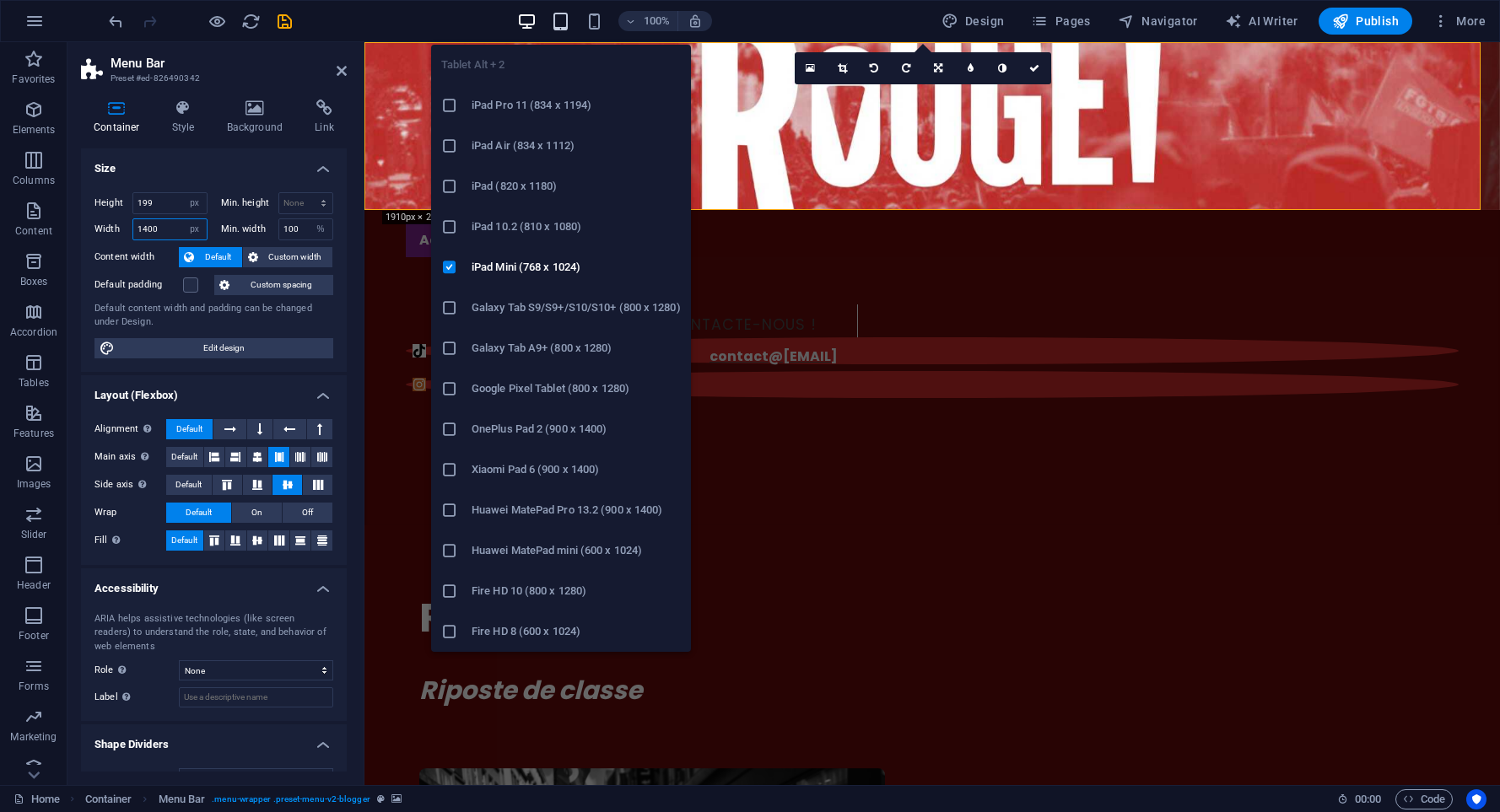 type on "1400" 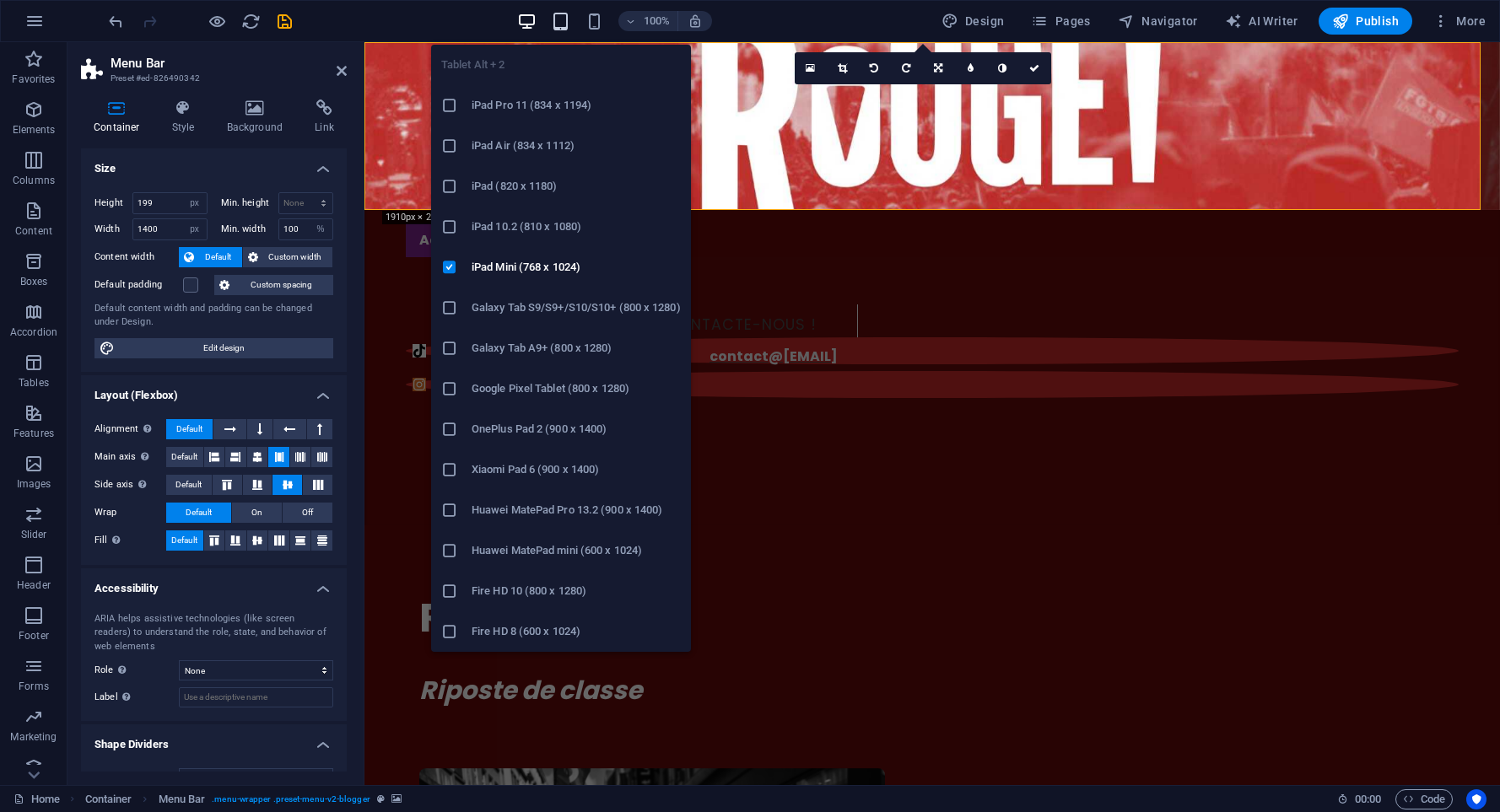 click at bounding box center (560, 21) 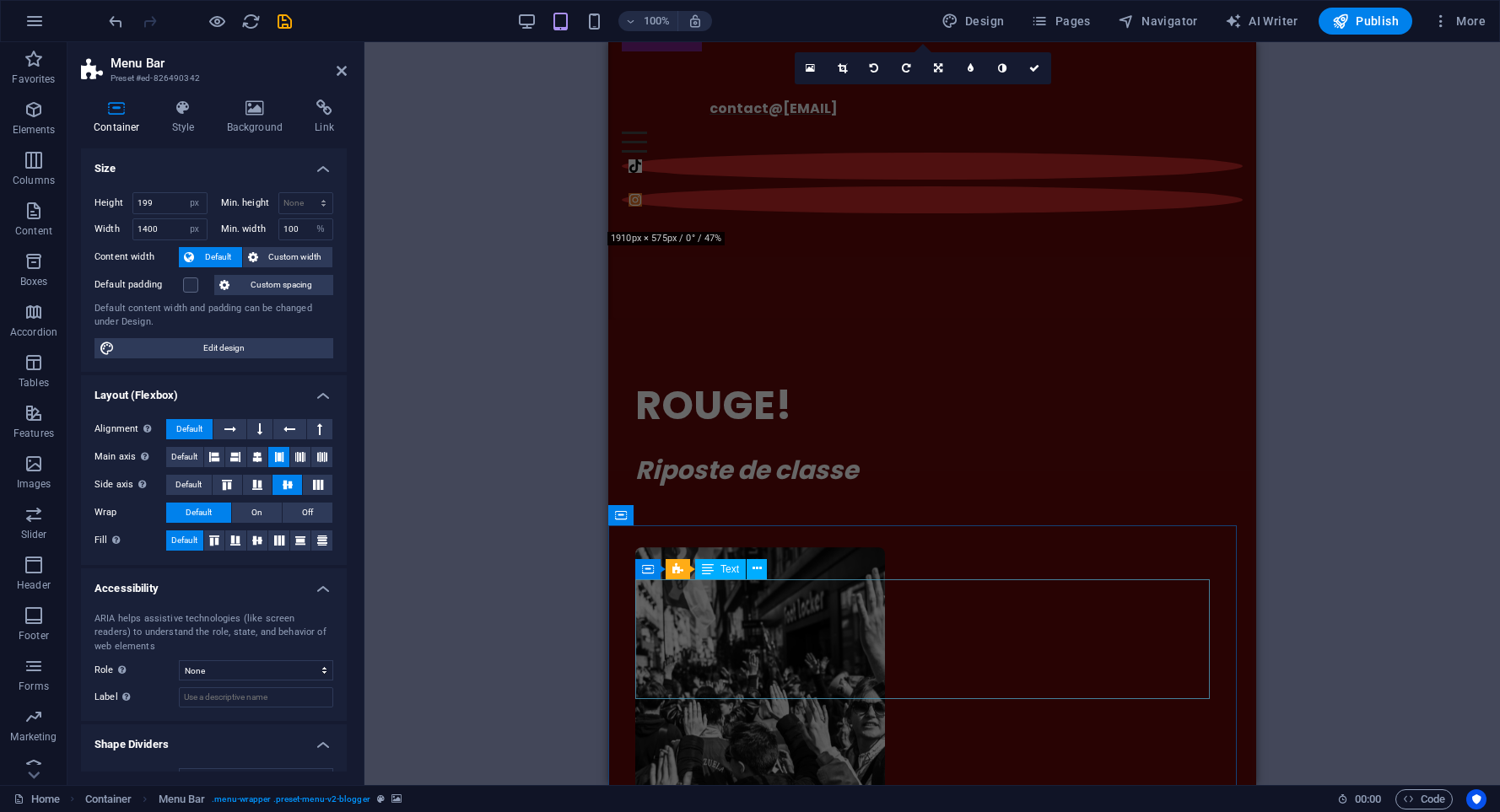 scroll, scrollTop: 0, scrollLeft: 0, axis: both 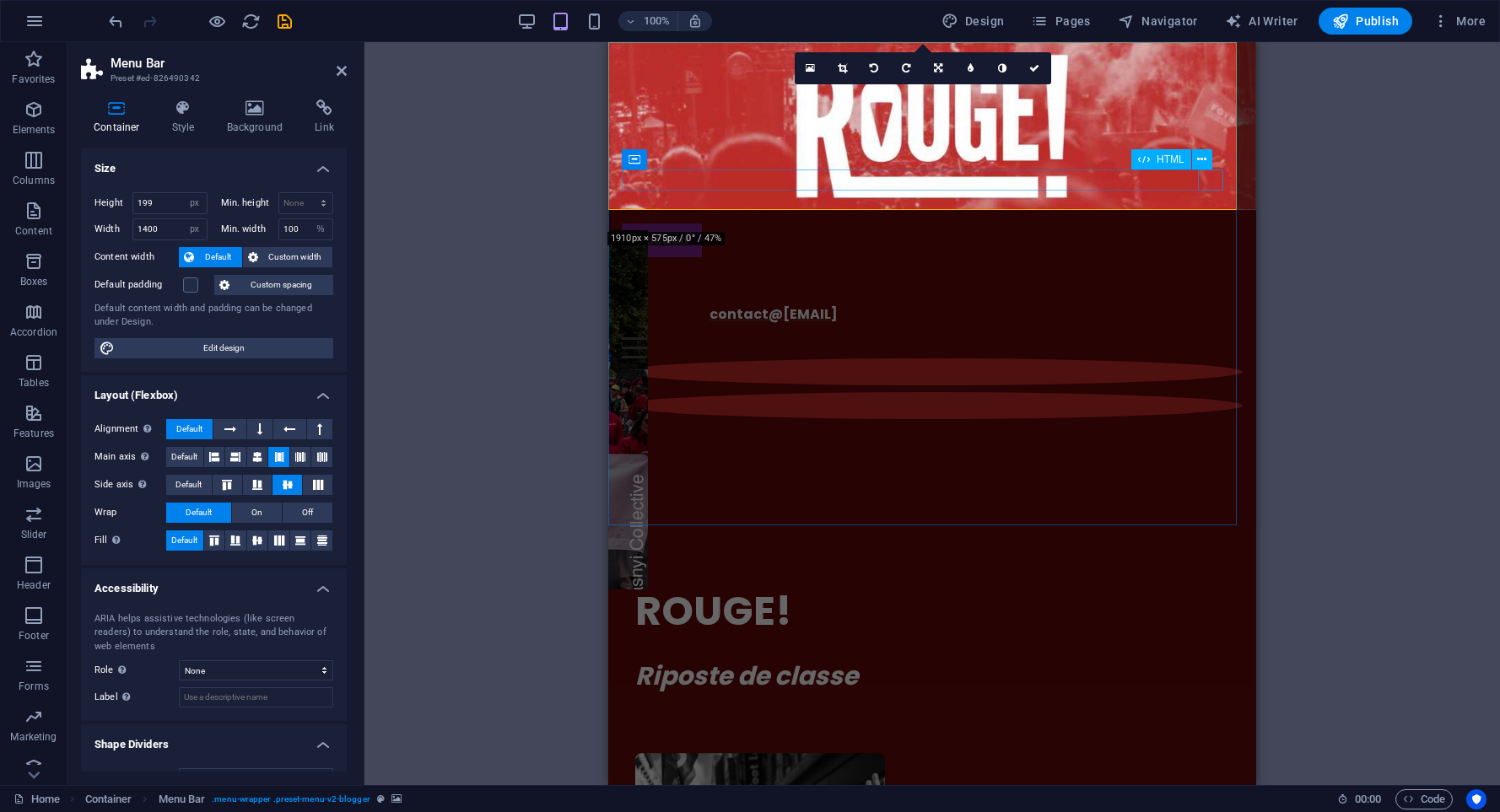 click at bounding box center (932, 347) 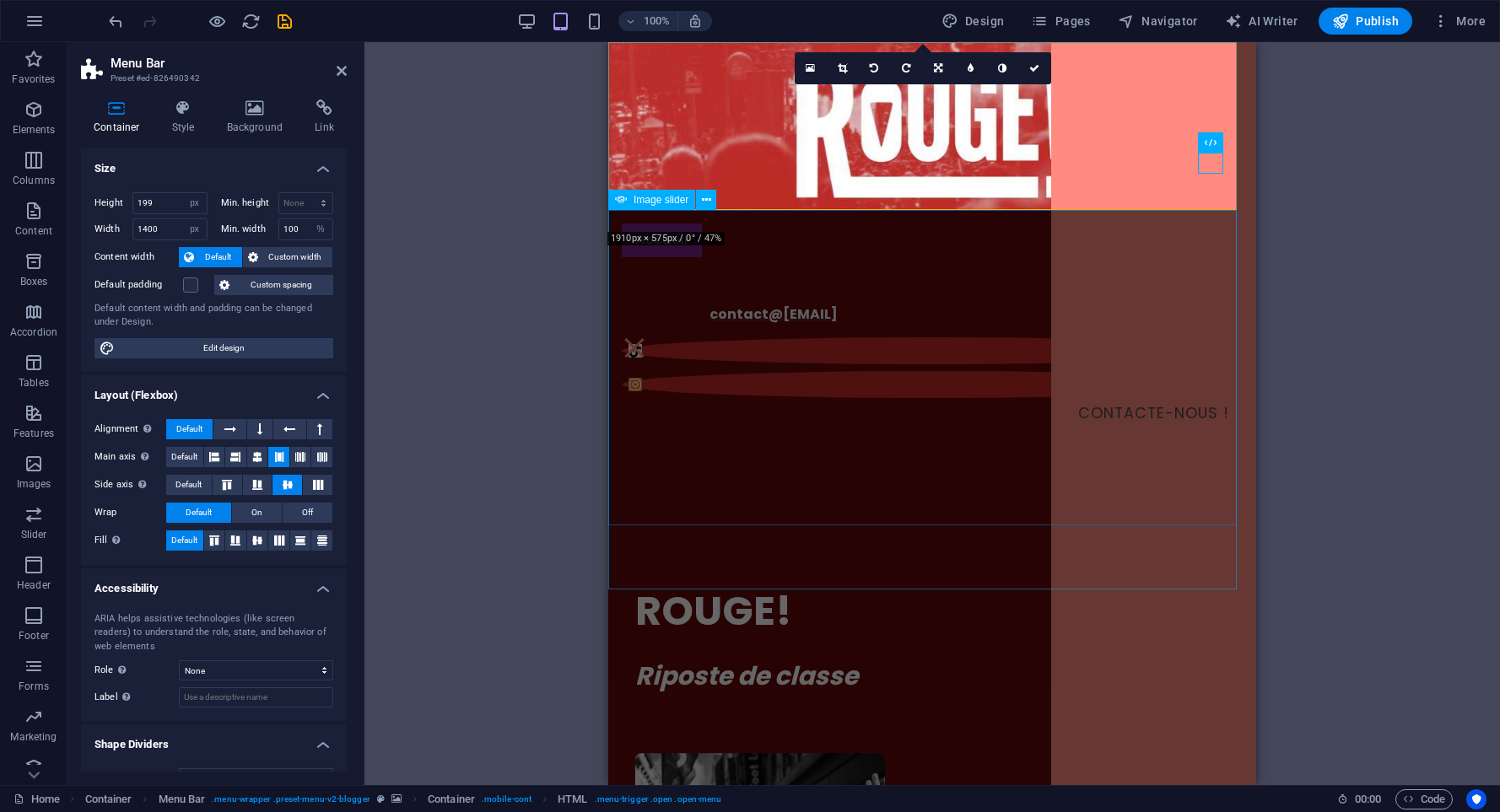 click at bounding box center (932, 400) 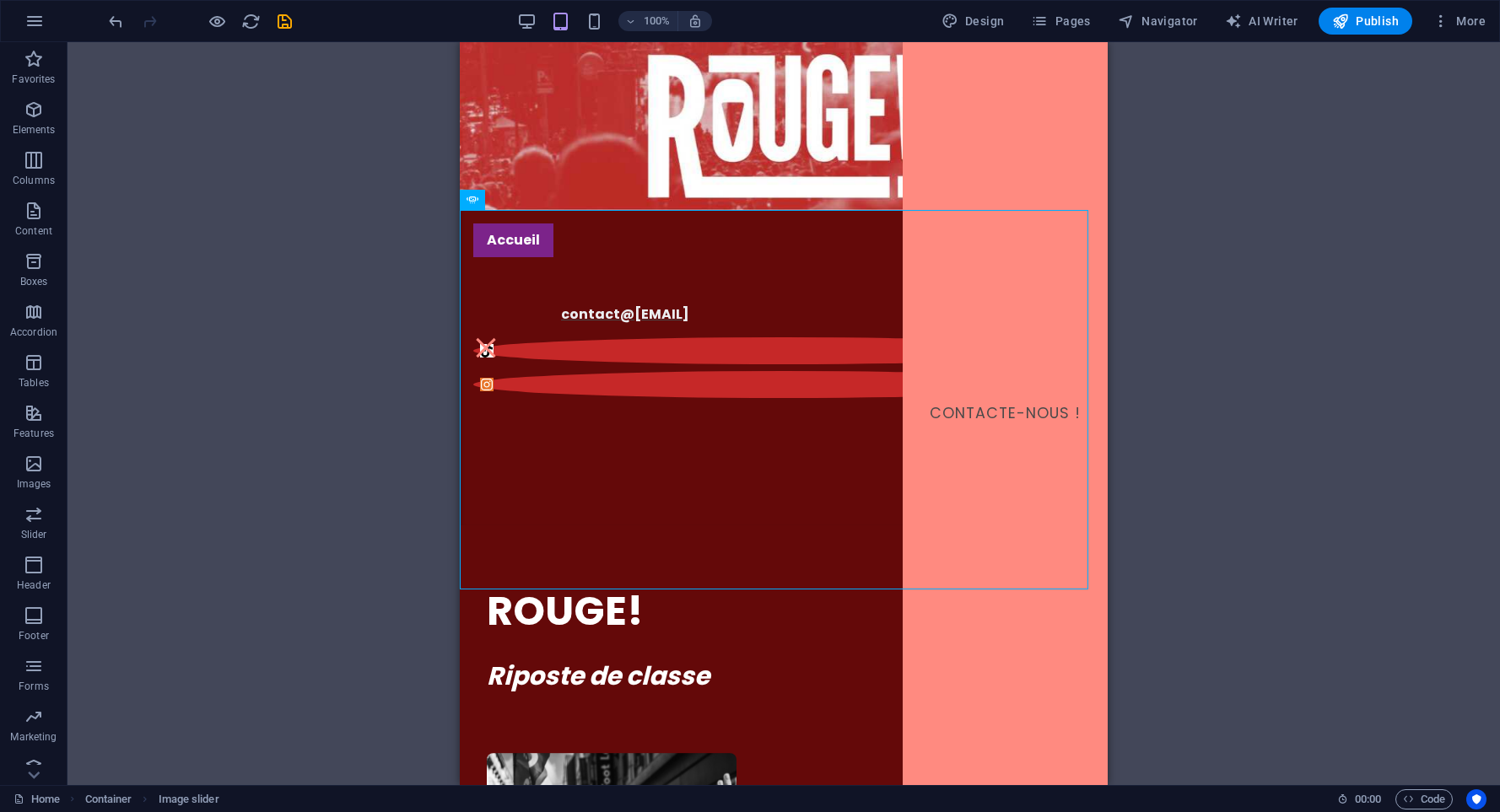 click on "100%" at bounding box center (614, 21) 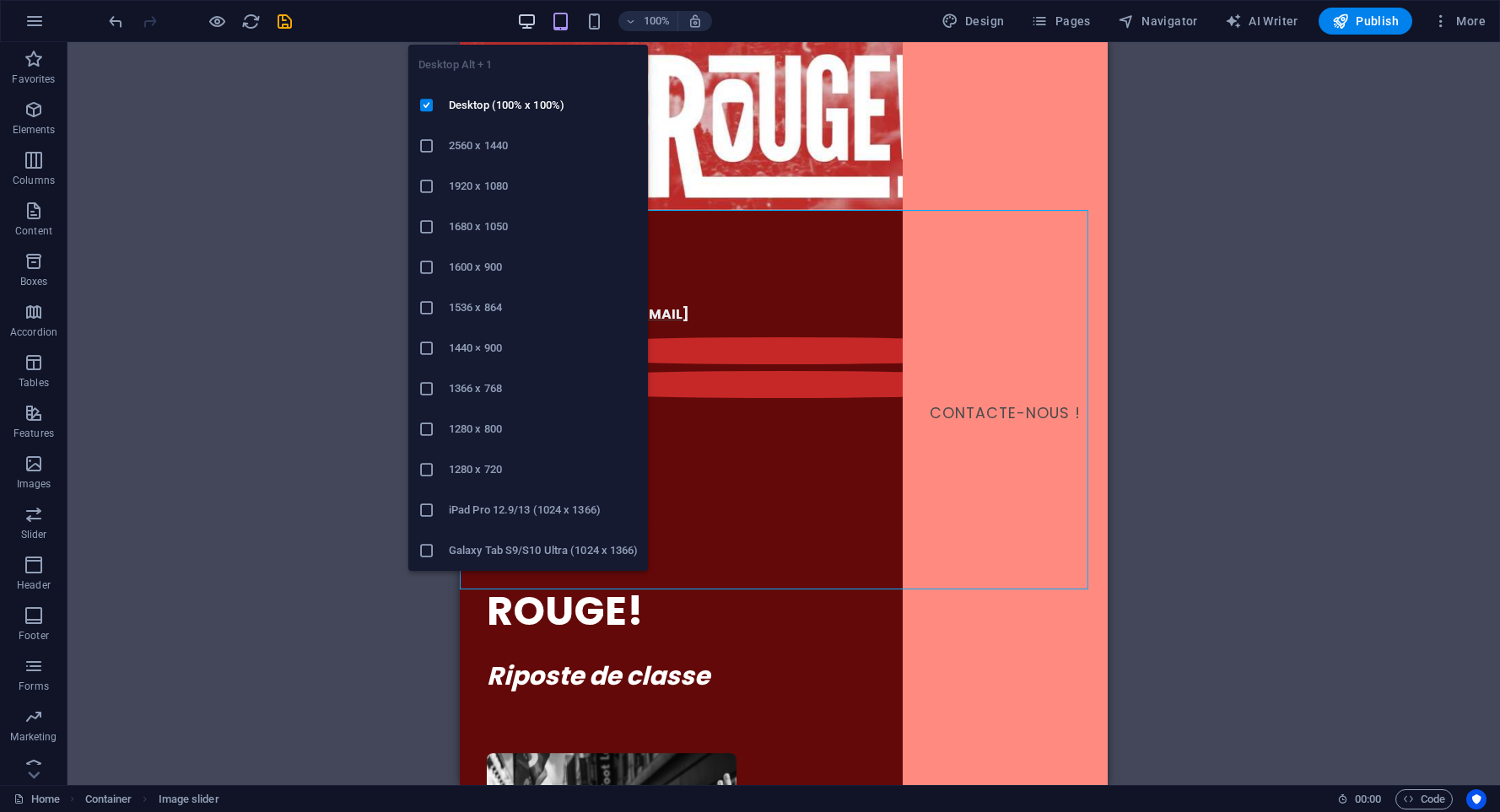 click at bounding box center [526, 21] 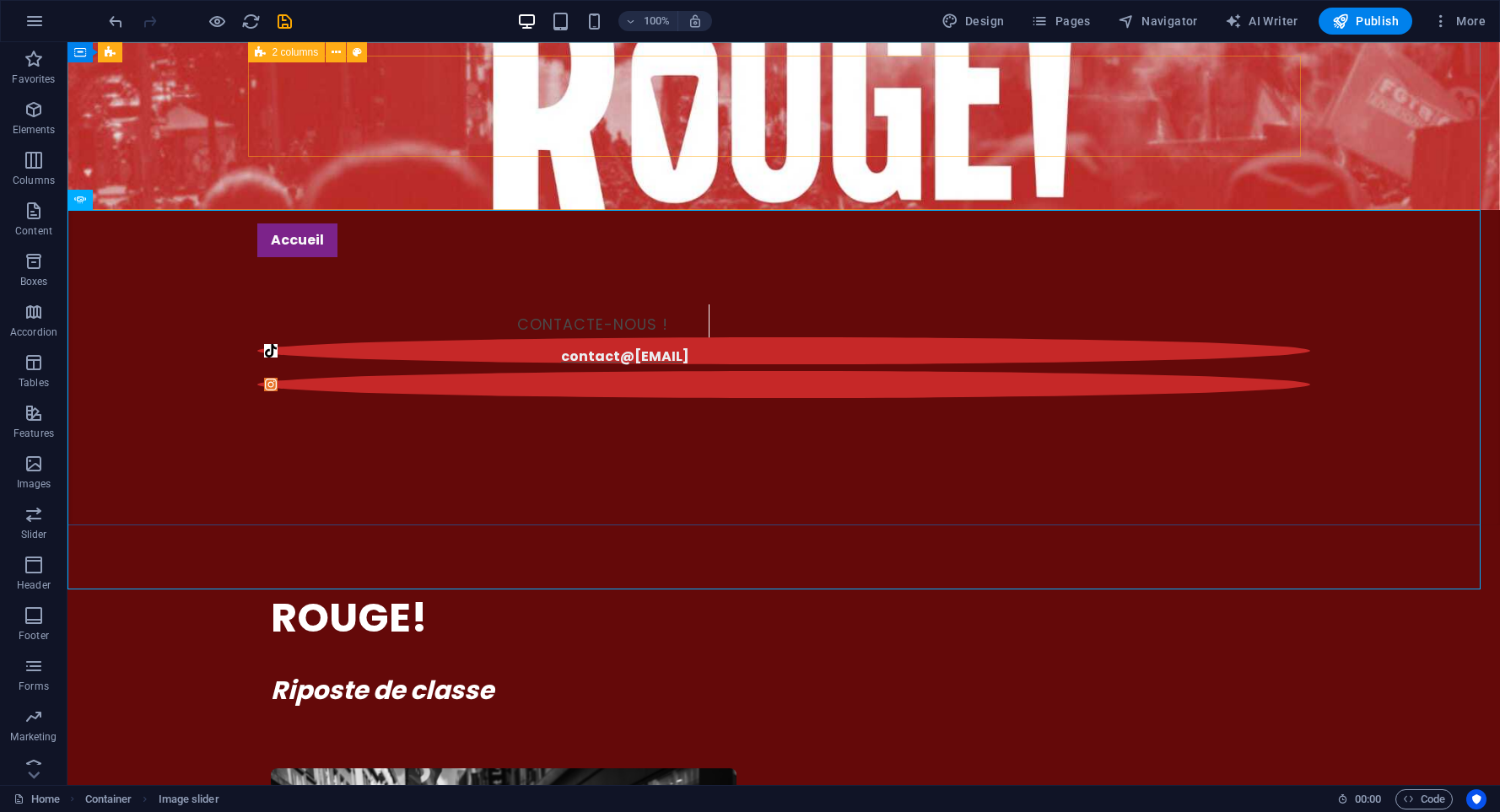 click on "2 columns" at bounding box center [295, 52] 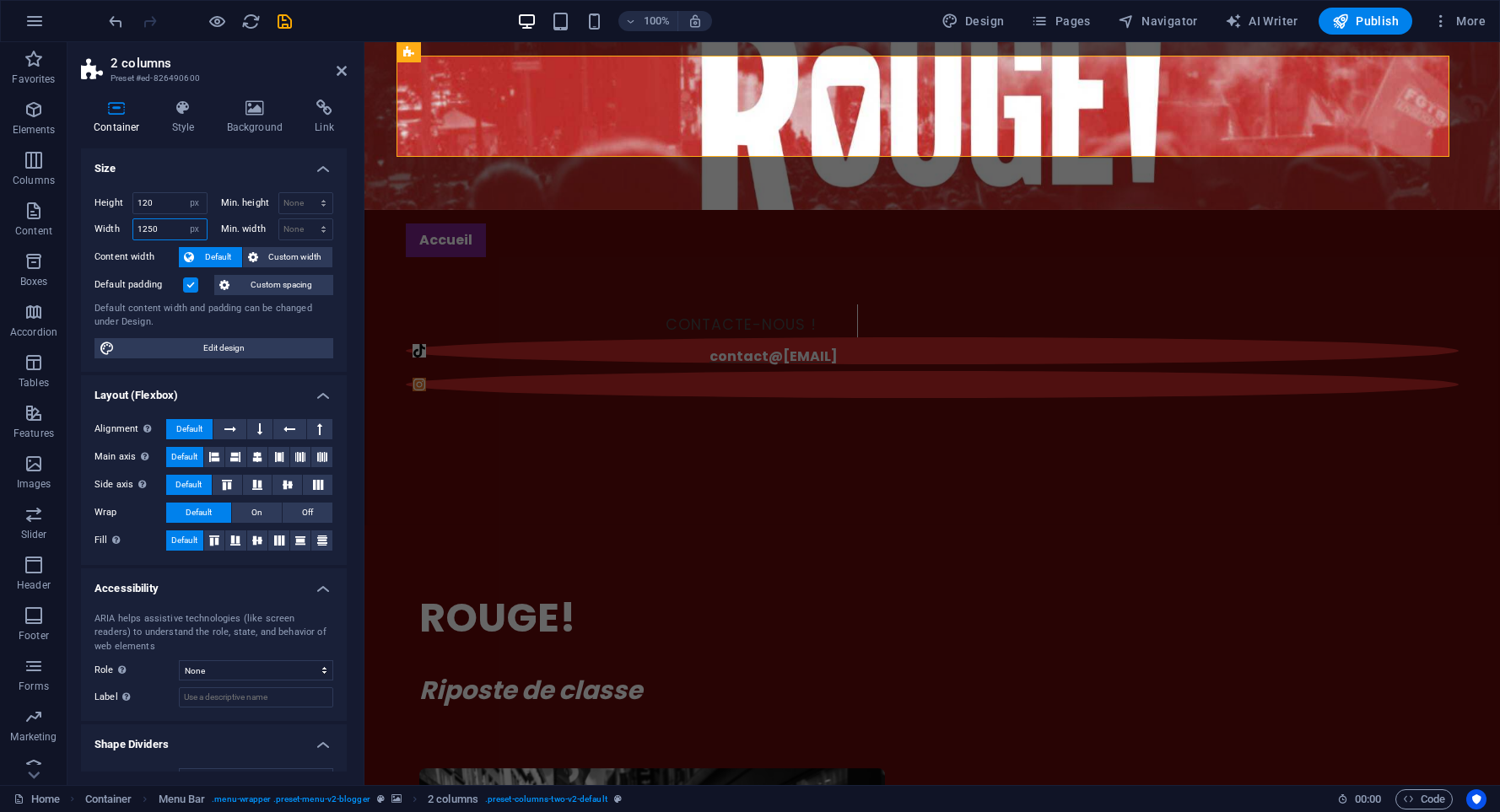 click on "Container Style Background Link Size Height 120 Default px rem % vh vw Min. height None px rem % vh vw Width 1250 Default px rem % em vh vw Min. width None px rem % vh vw Content width Default Custom width Width Default px rem % em vh vw Min. width None px rem % vh vw Default padding Custom spacing Default content width and padding can be changed under Design. Edit design Layout (Flexbox) Alignment Determines the flex direction. Default Main axis Determine how elements should behave along the main axis inside this container (justify content). Default Side axis Control the vertical direction of the element inside of the container (align items). Default Wrap Default On Off Fill Controls the distances and direction of elements on the y-axis across several lines (align content). Default Accessibility ARIA helps assistive technologies (like screen readers) to understand the role, state, and behavior of web elements Role The ARIA role defines the purpose of an element.  None Alert Article Banner %" at bounding box center [213, 435] 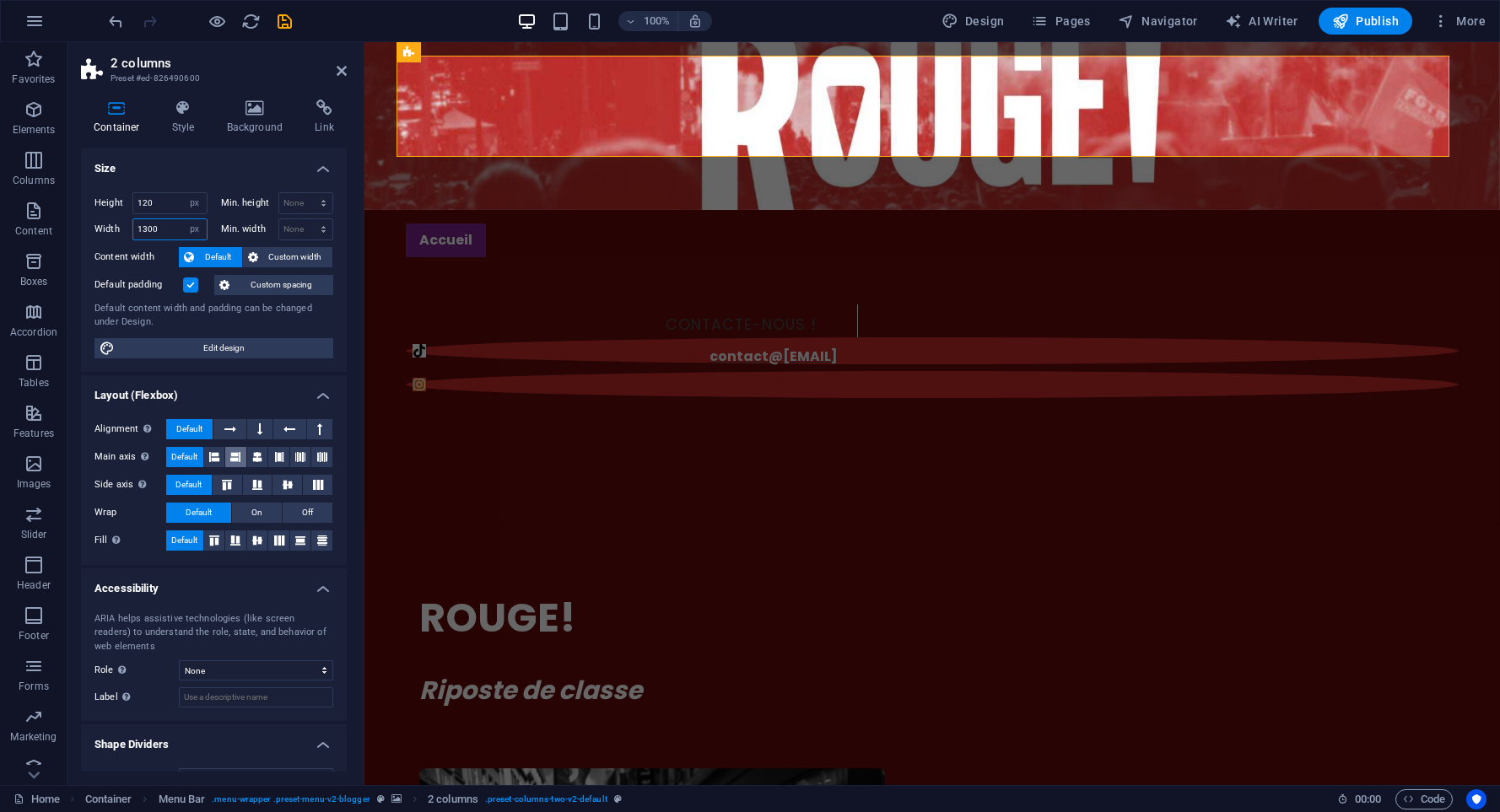 type on "1300" 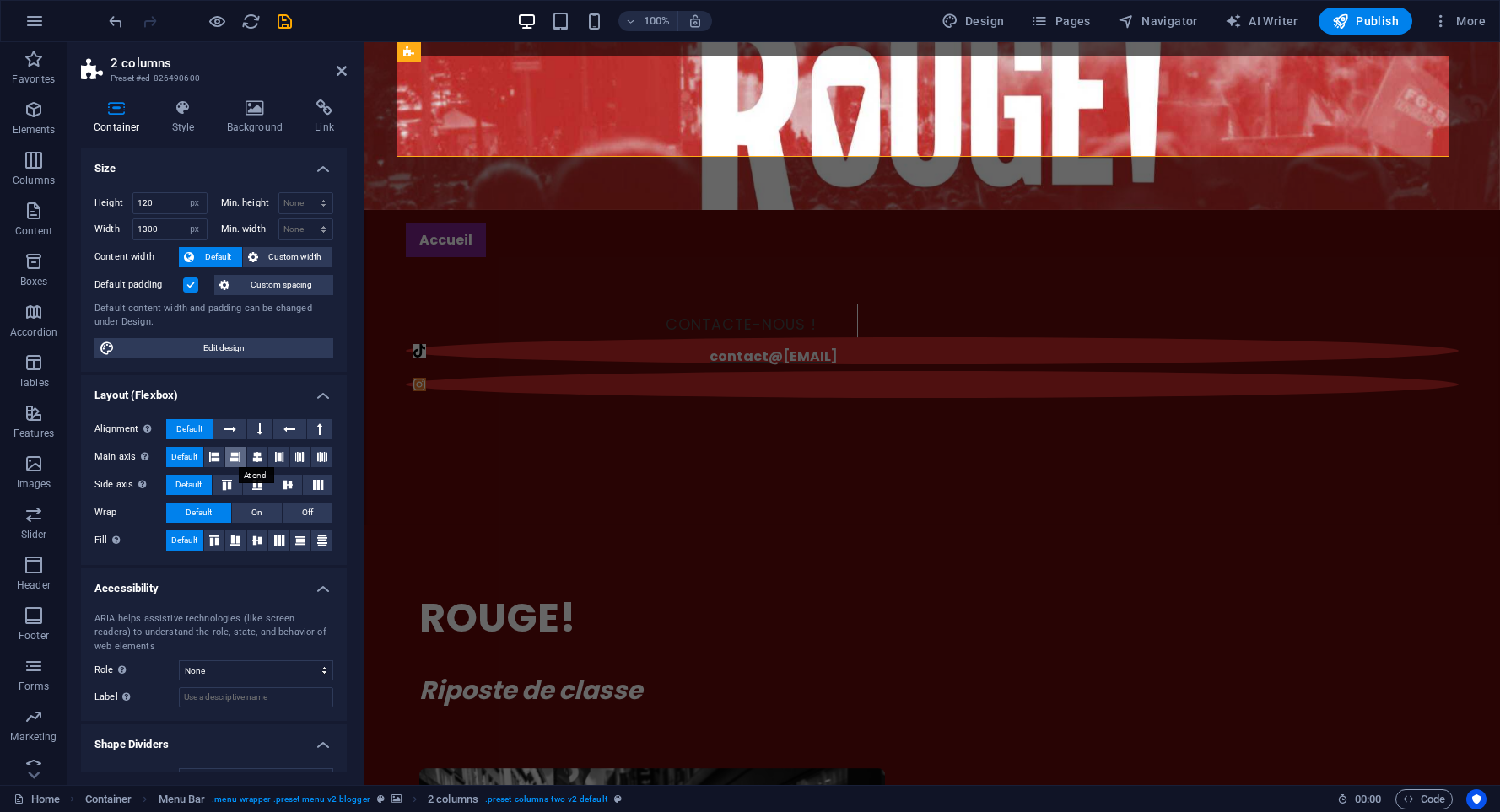 click at bounding box center [235, 457] 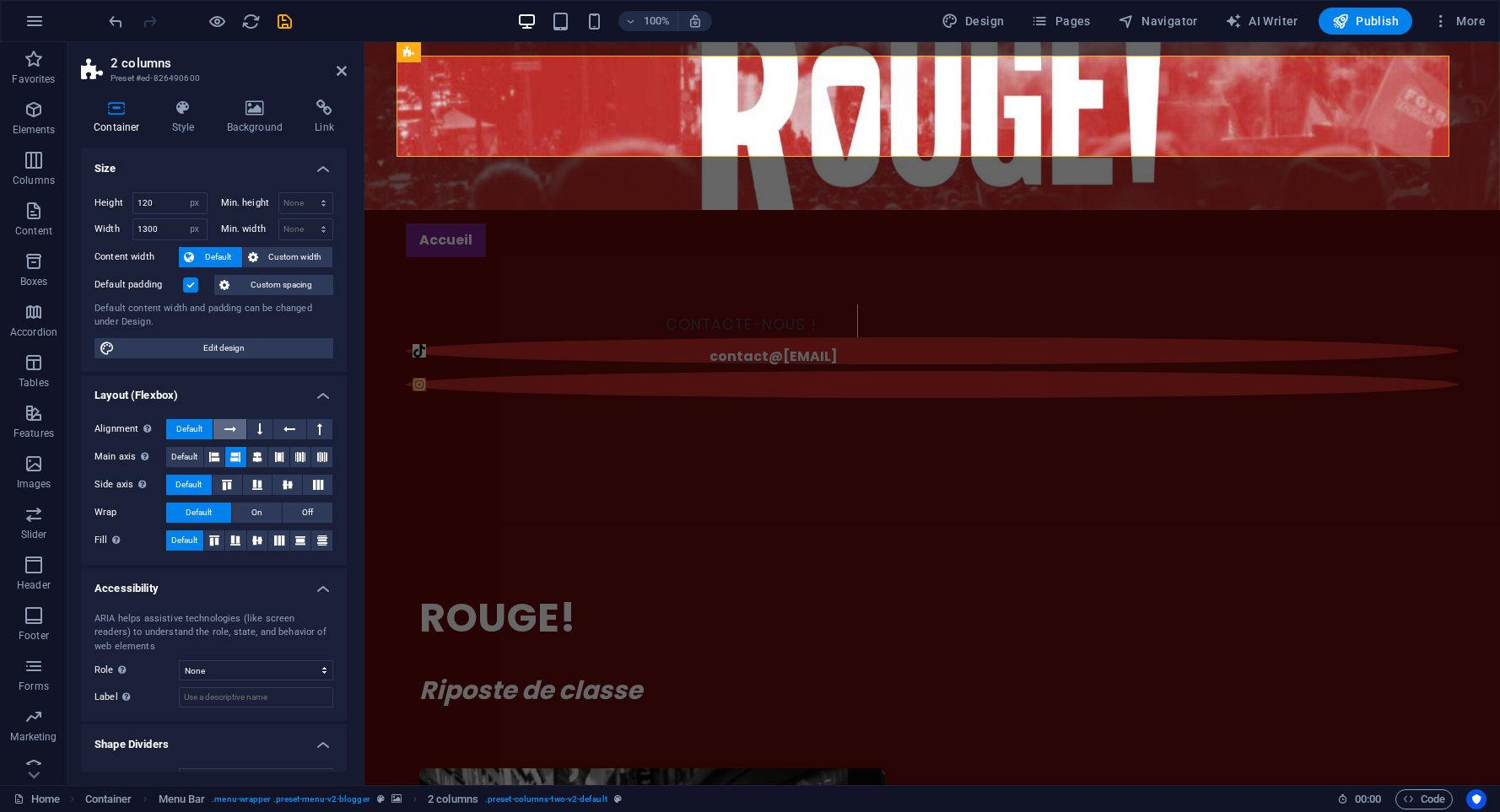 click at bounding box center [229, 429] 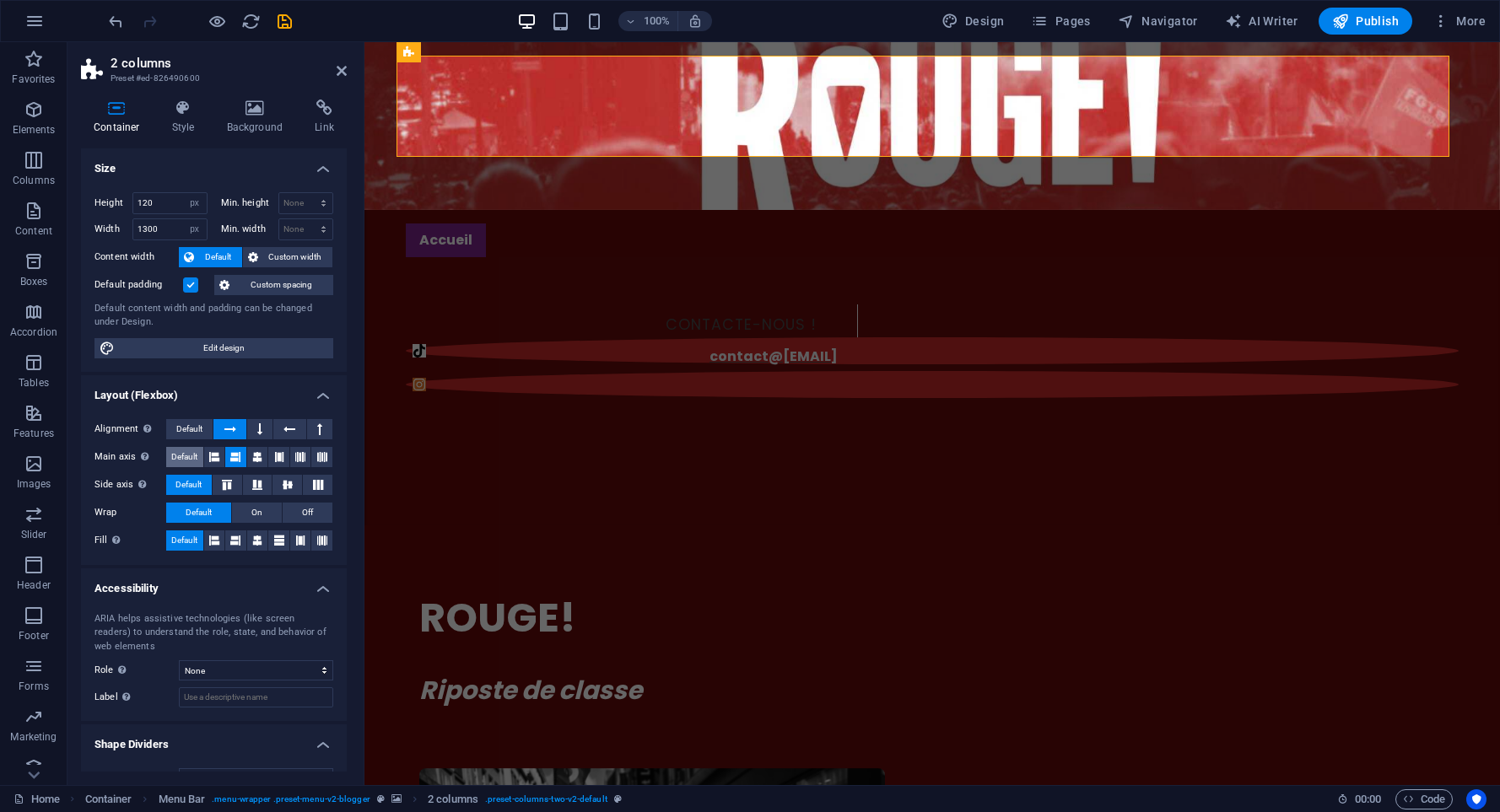 click on "Default" at bounding box center (184, 457) 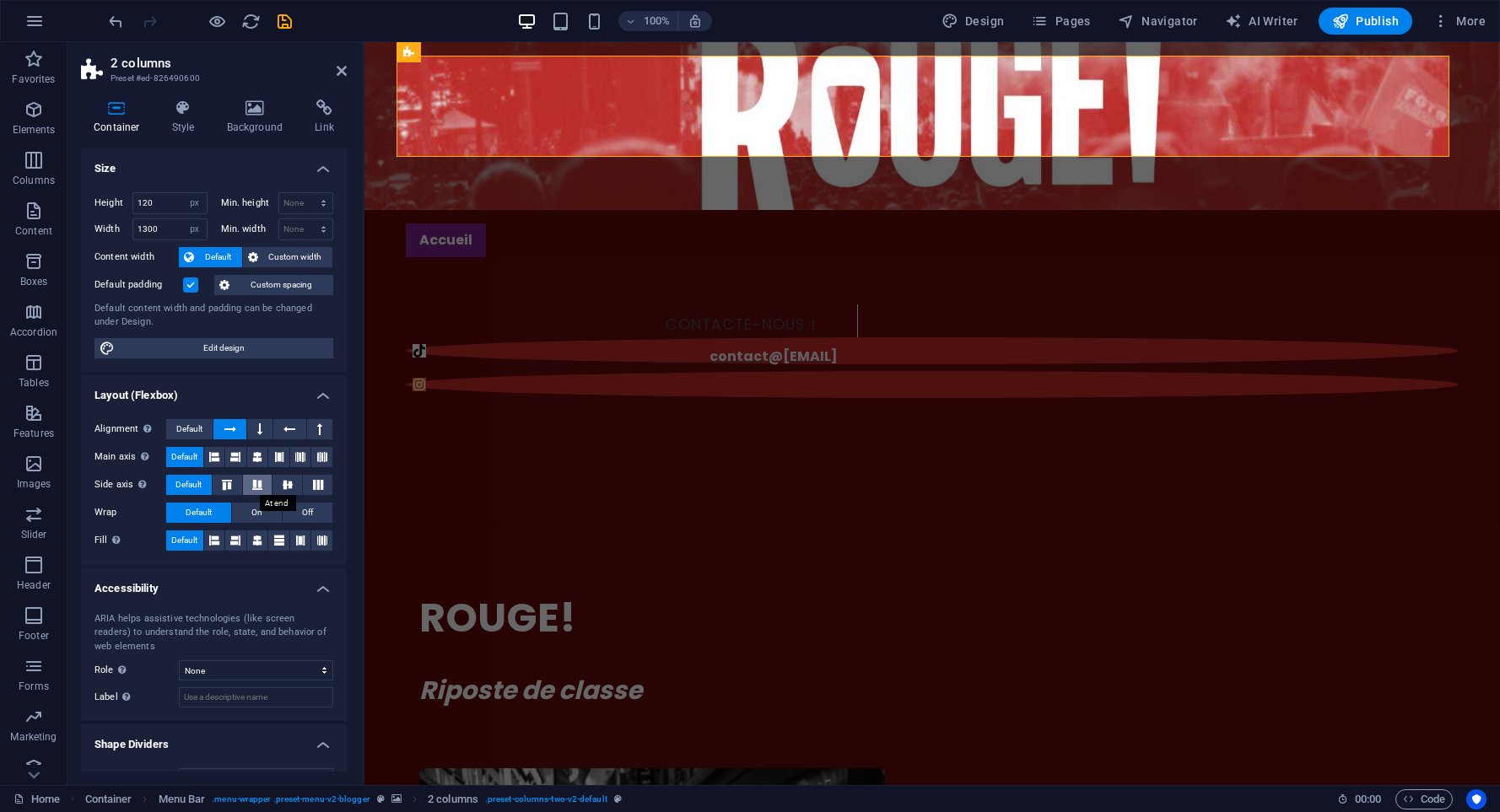 click at bounding box center [257, 485] 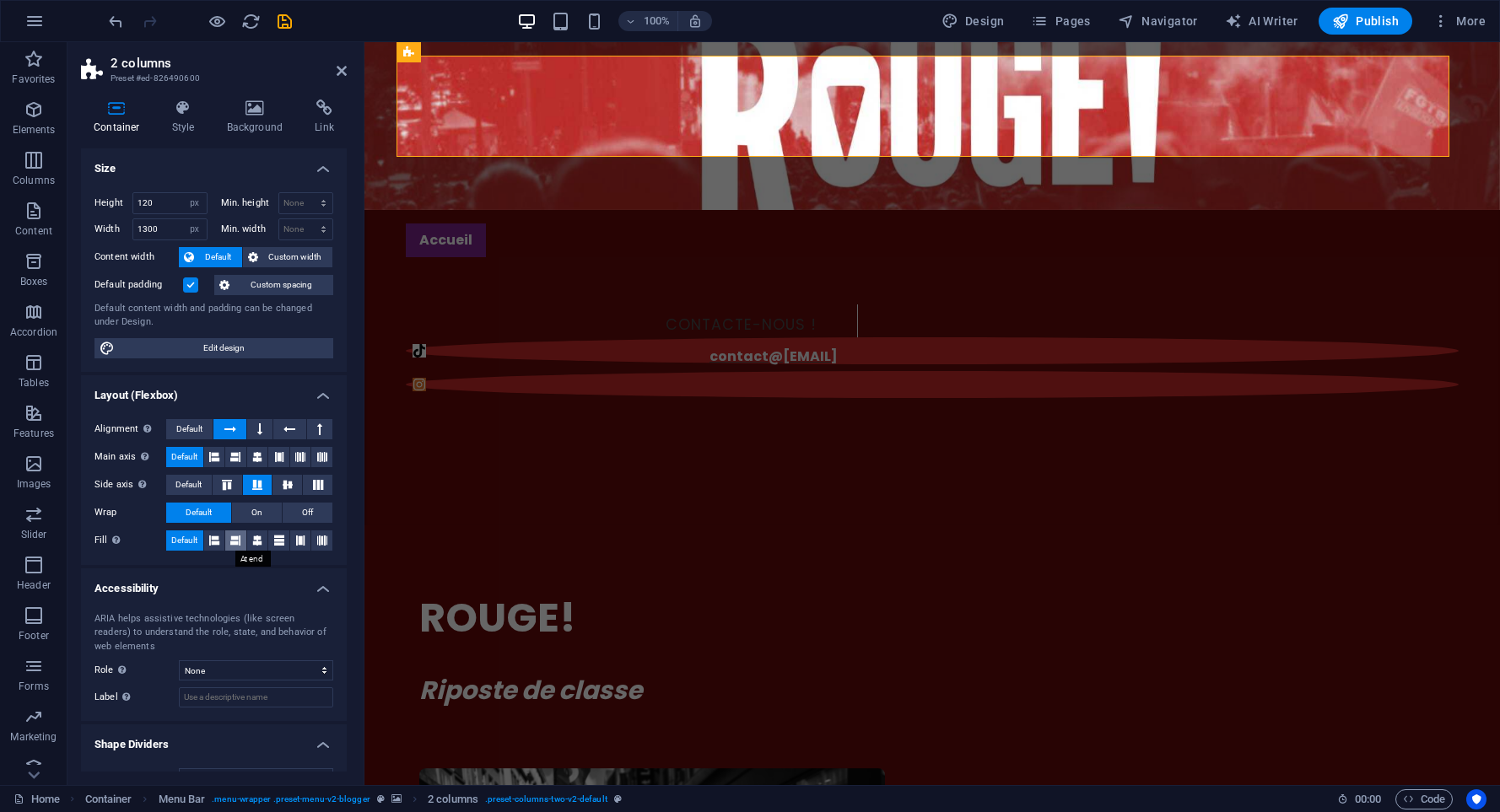click at bounding box center (235, 540) 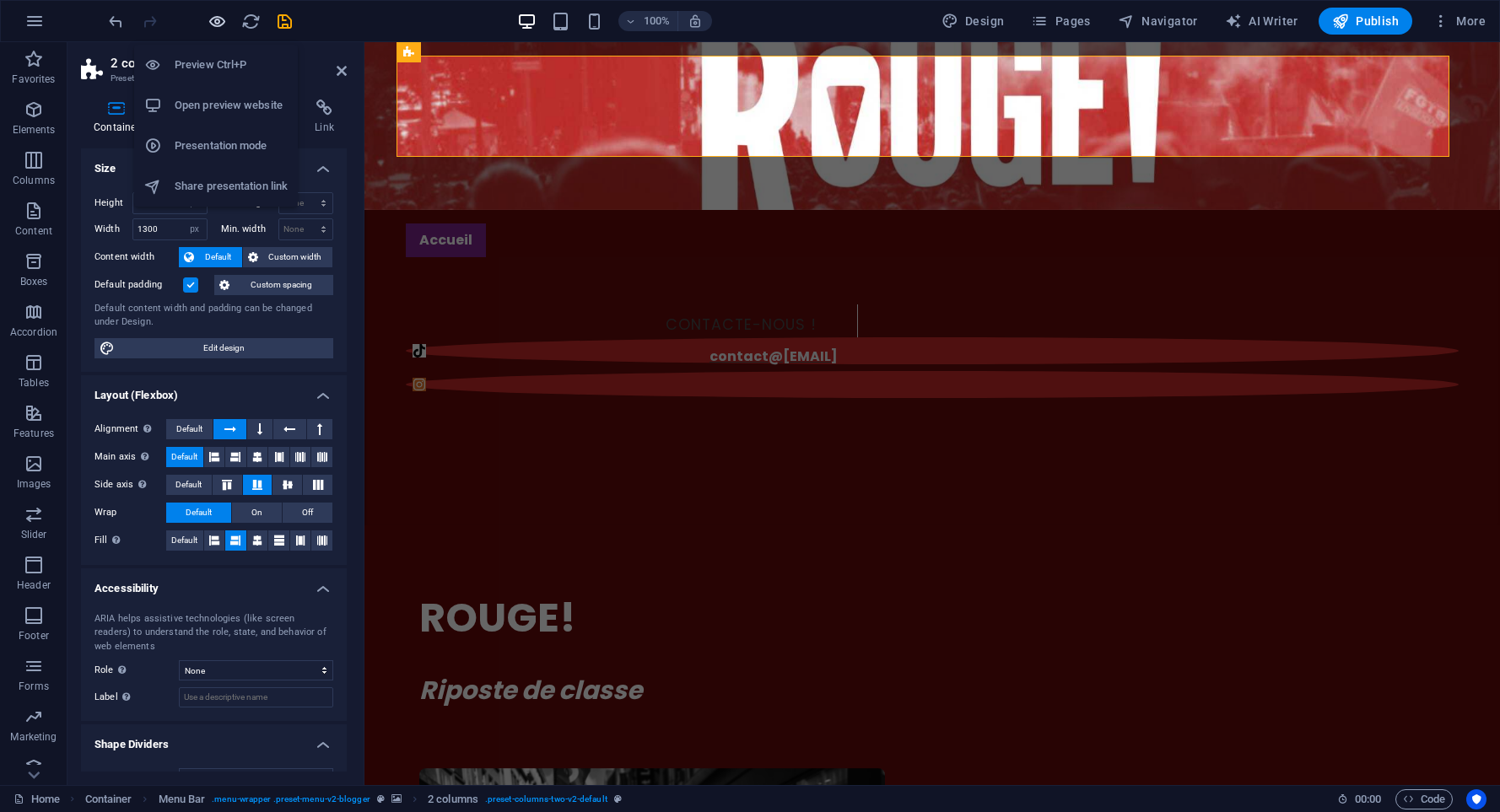 click at bounding box center (217, 21) 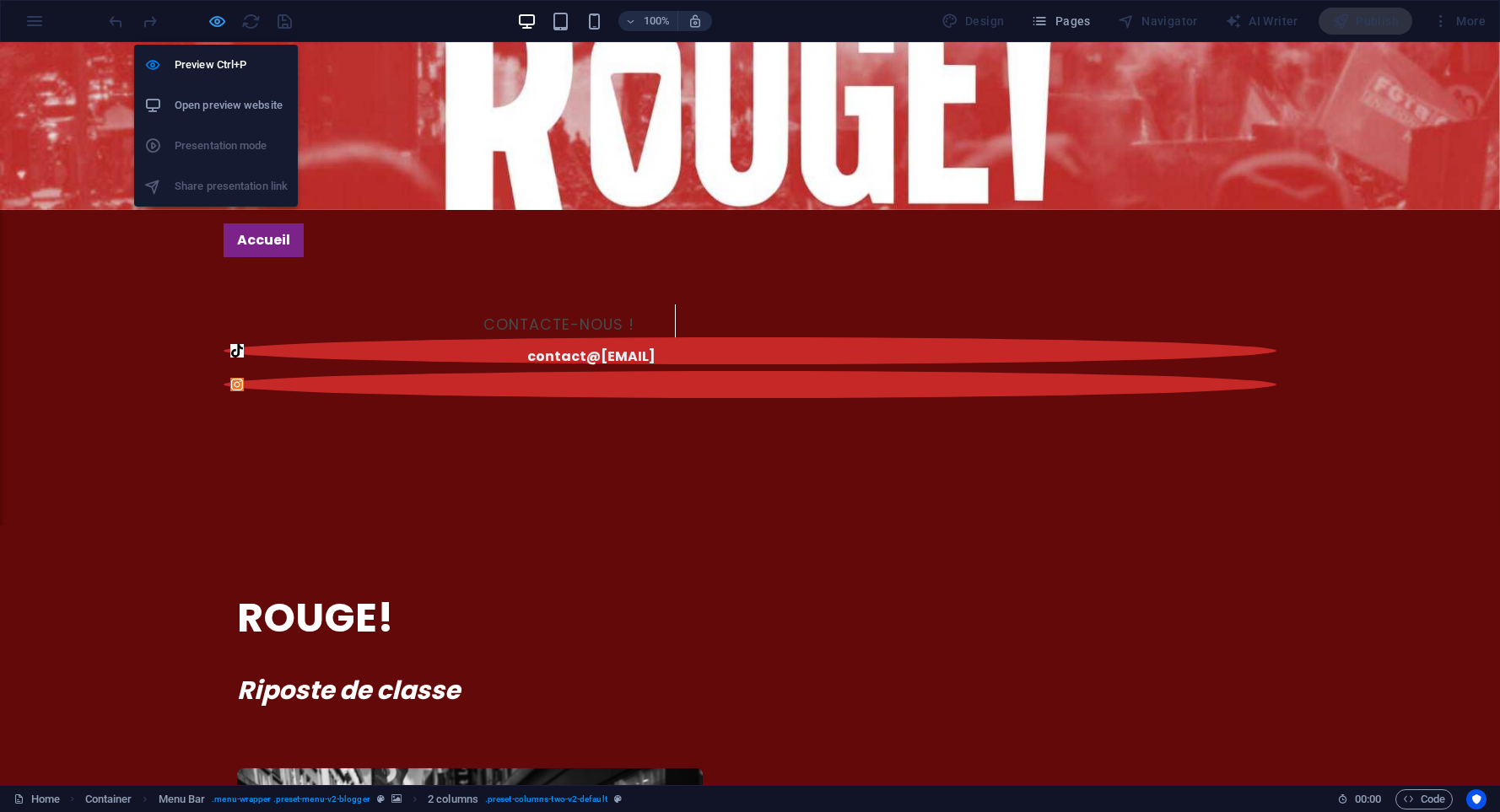 click at bounding box center [217, 21] 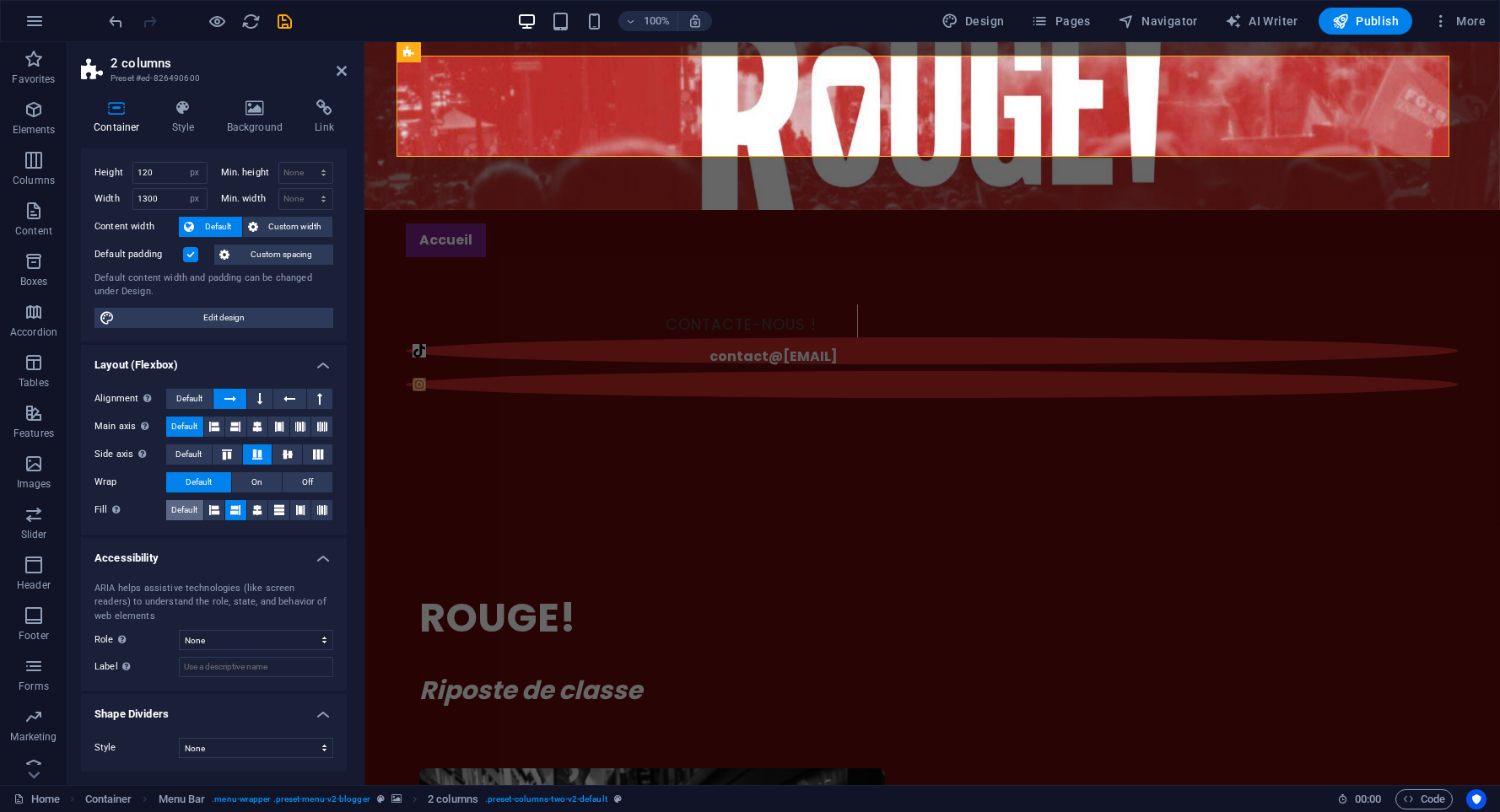 scroll, scrollTop: 0, scrollLeft: 0, axis: both 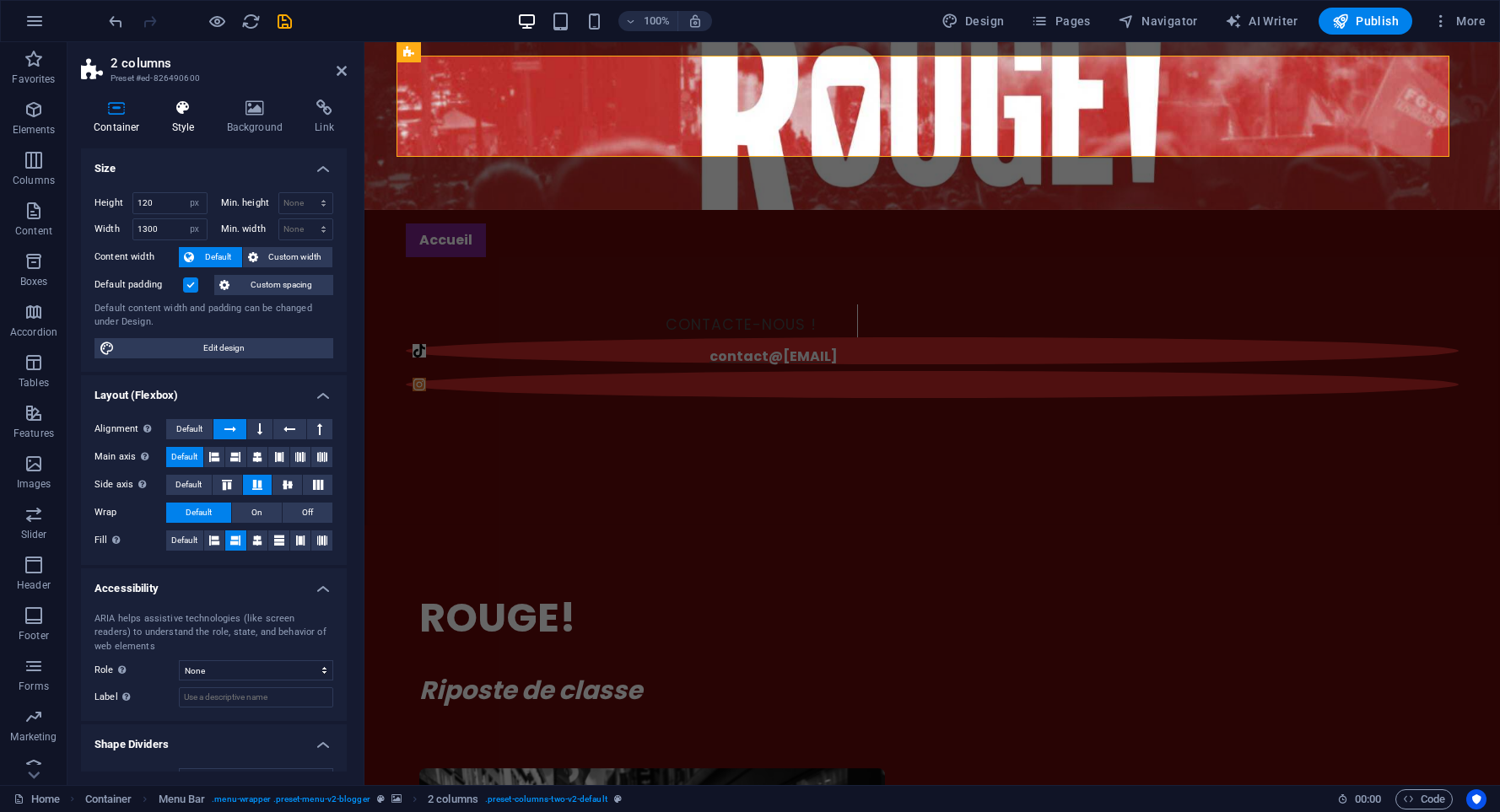 click on "Style" at bounding box center [186, 117] 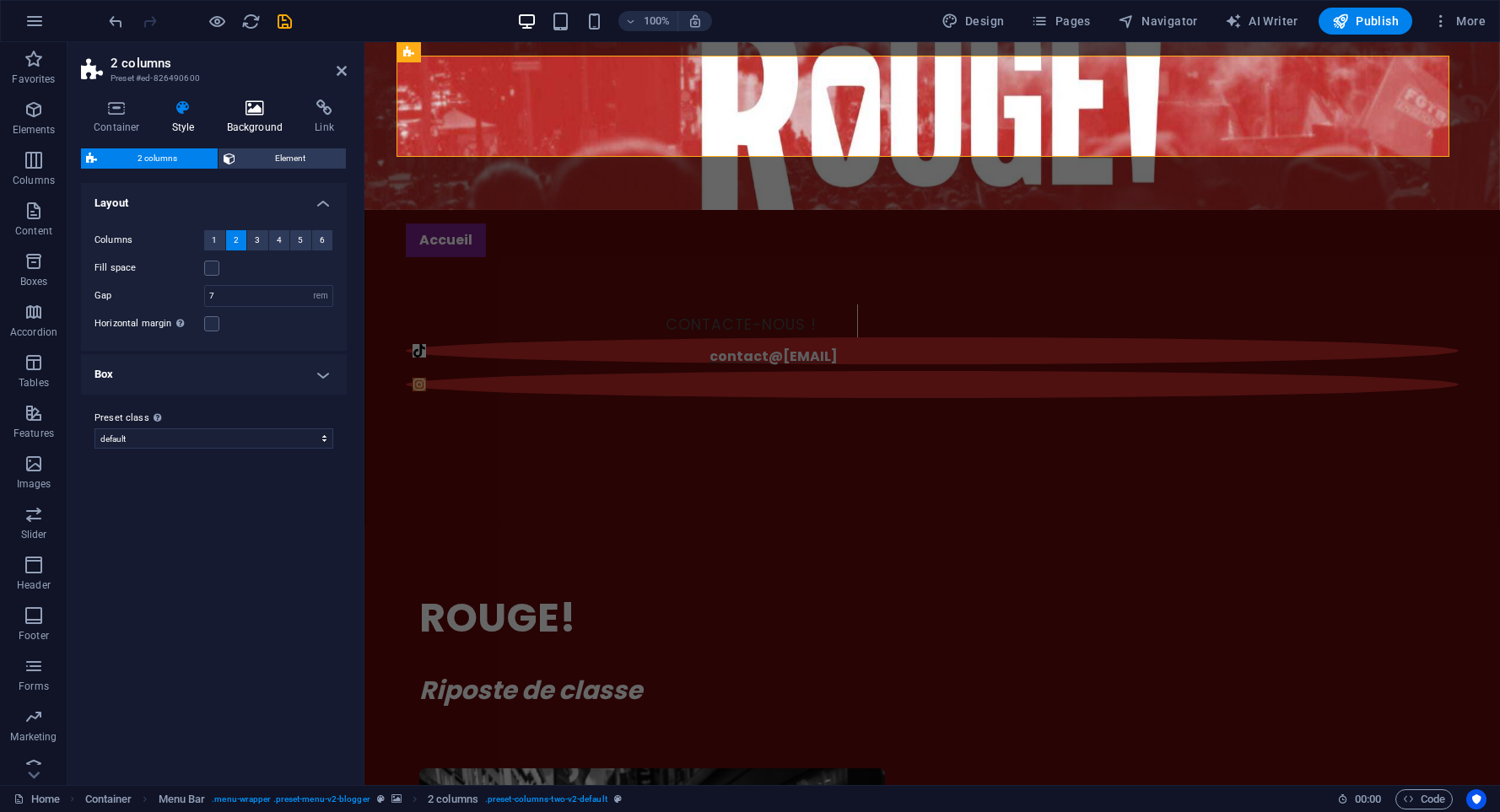 click on "Background" at bounding box center [258, 117] 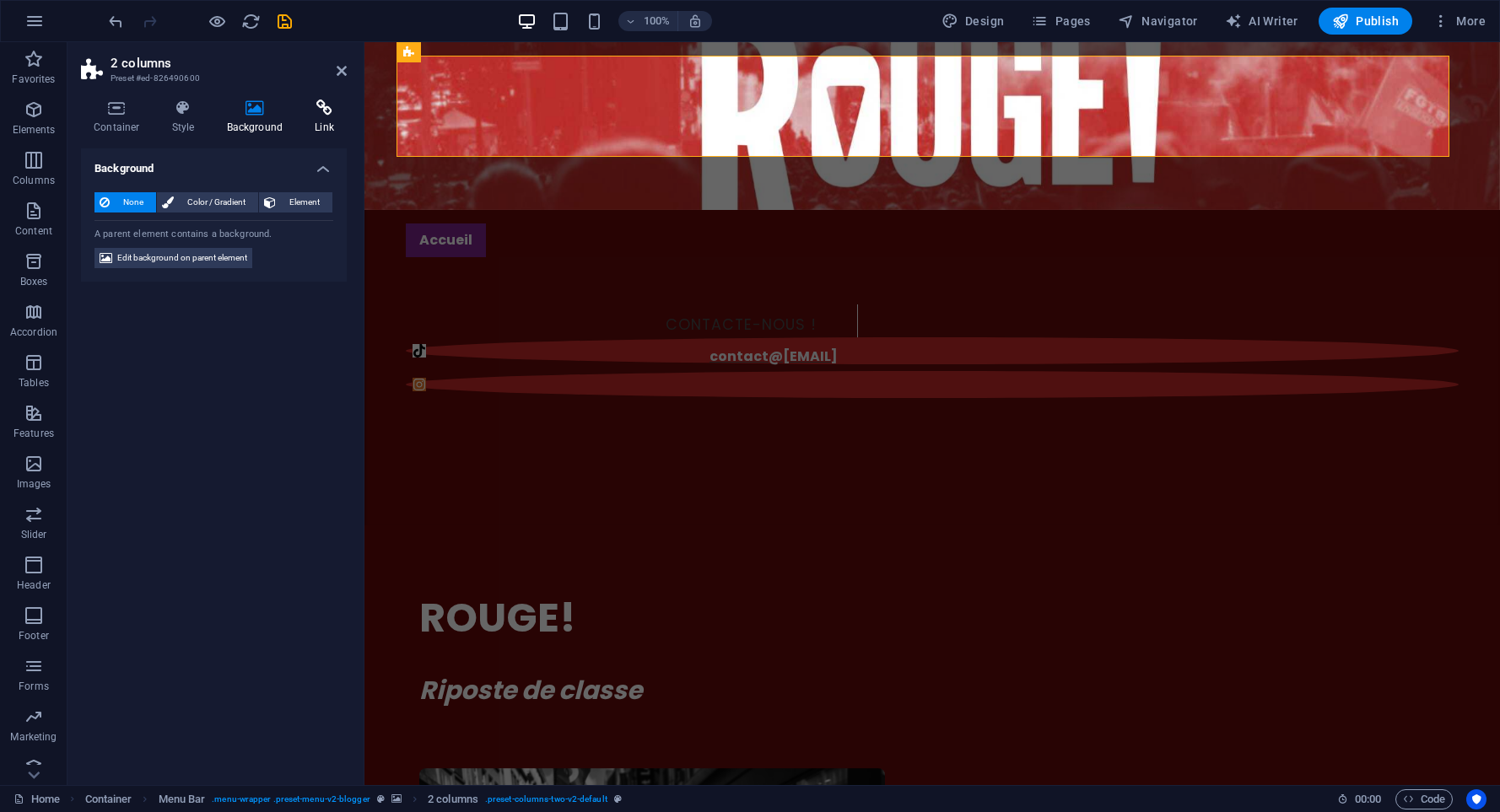 click at bounding box center [324, 108] 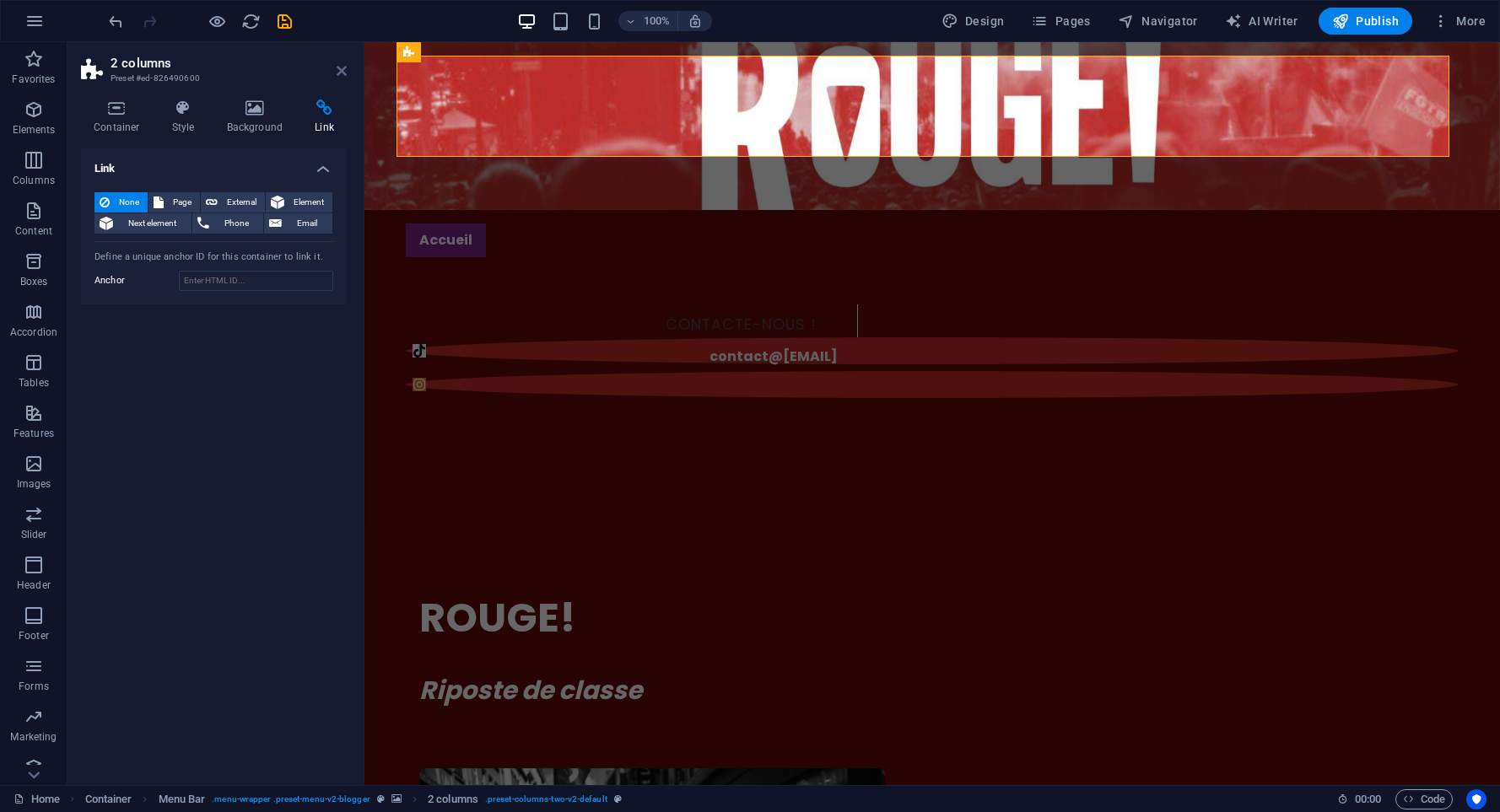 click at bounding box center (342, 71) 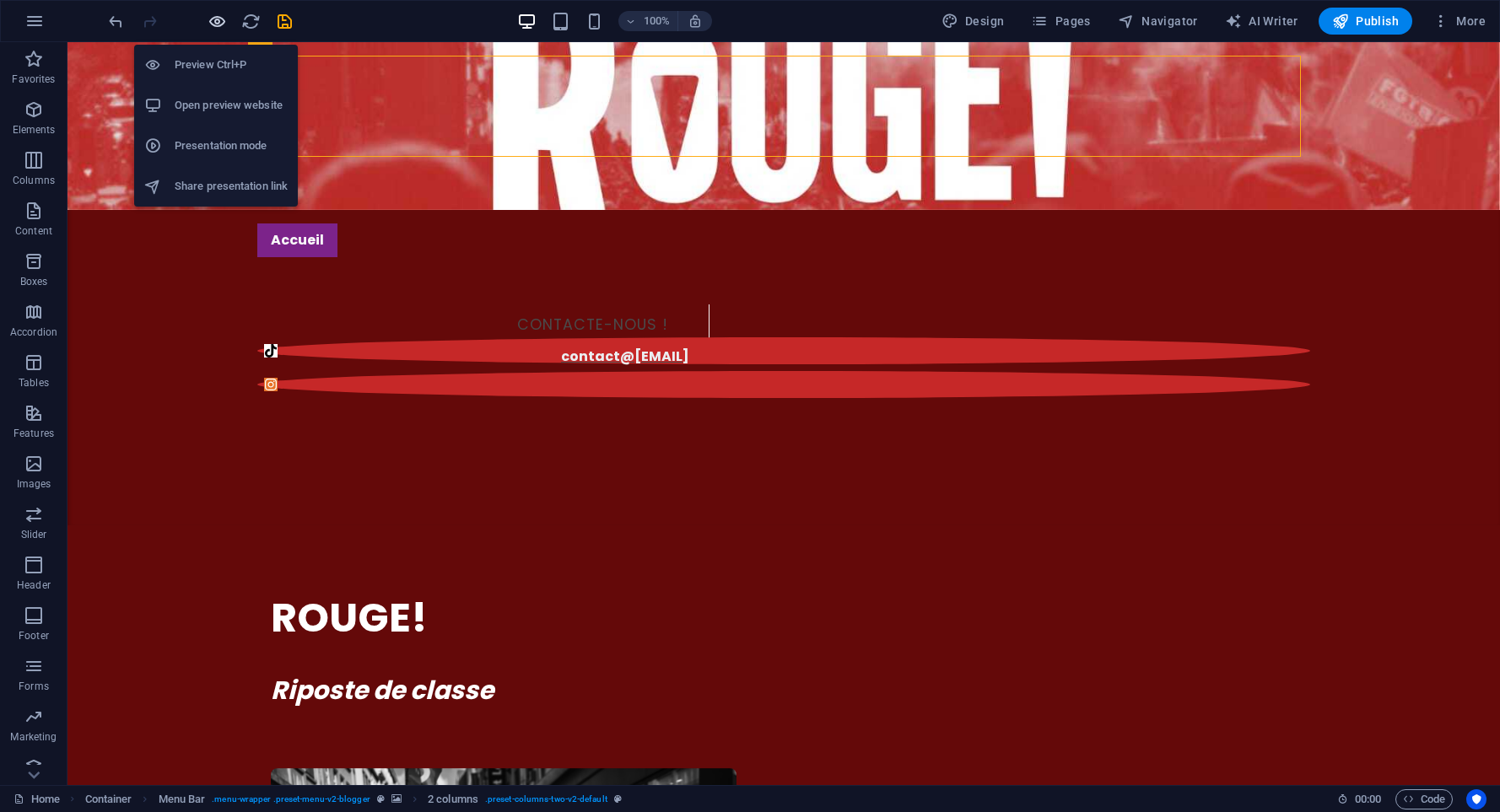 click at bounding box center [217, 21] 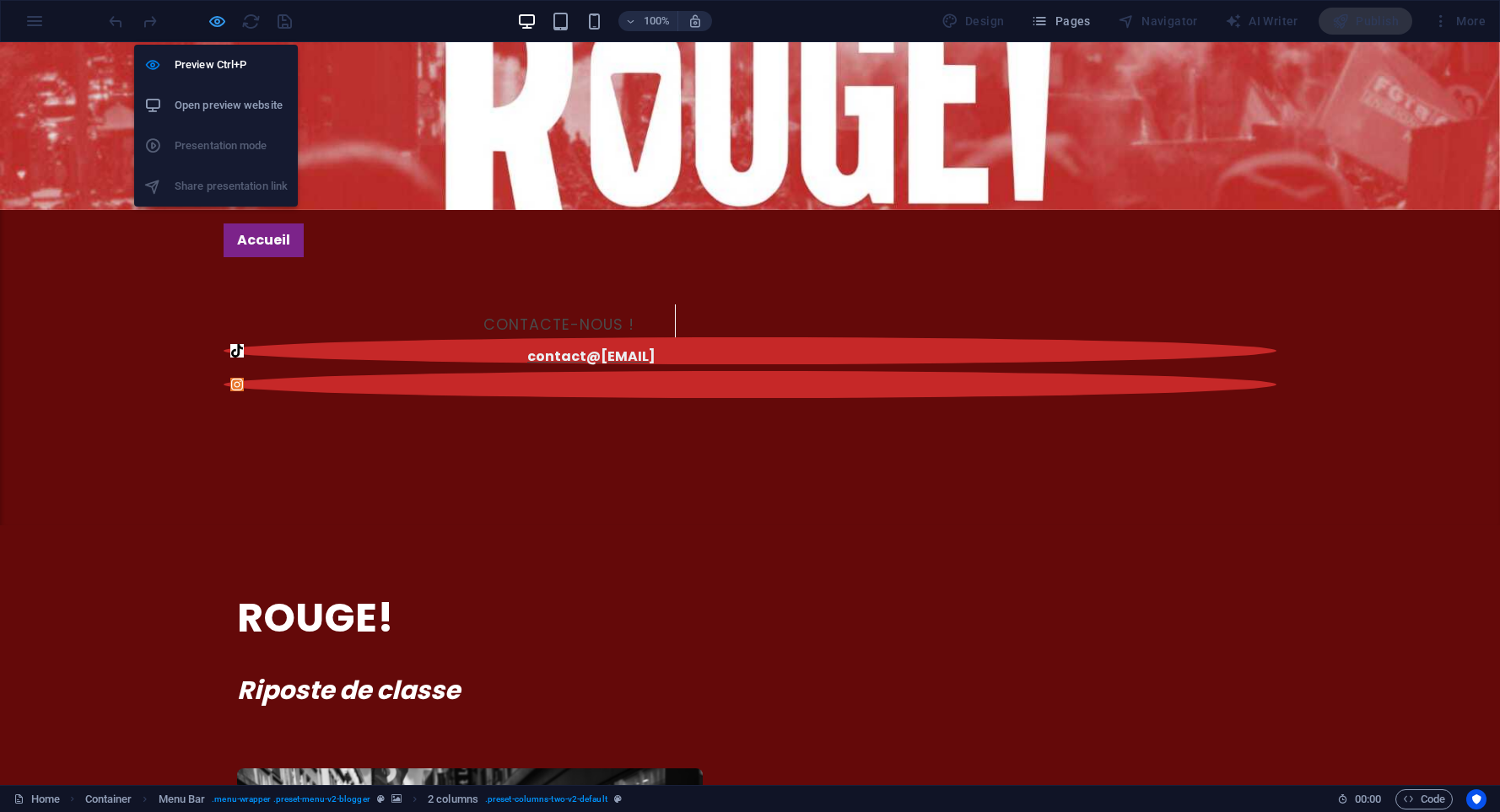 click at bounding box center (217, 21) 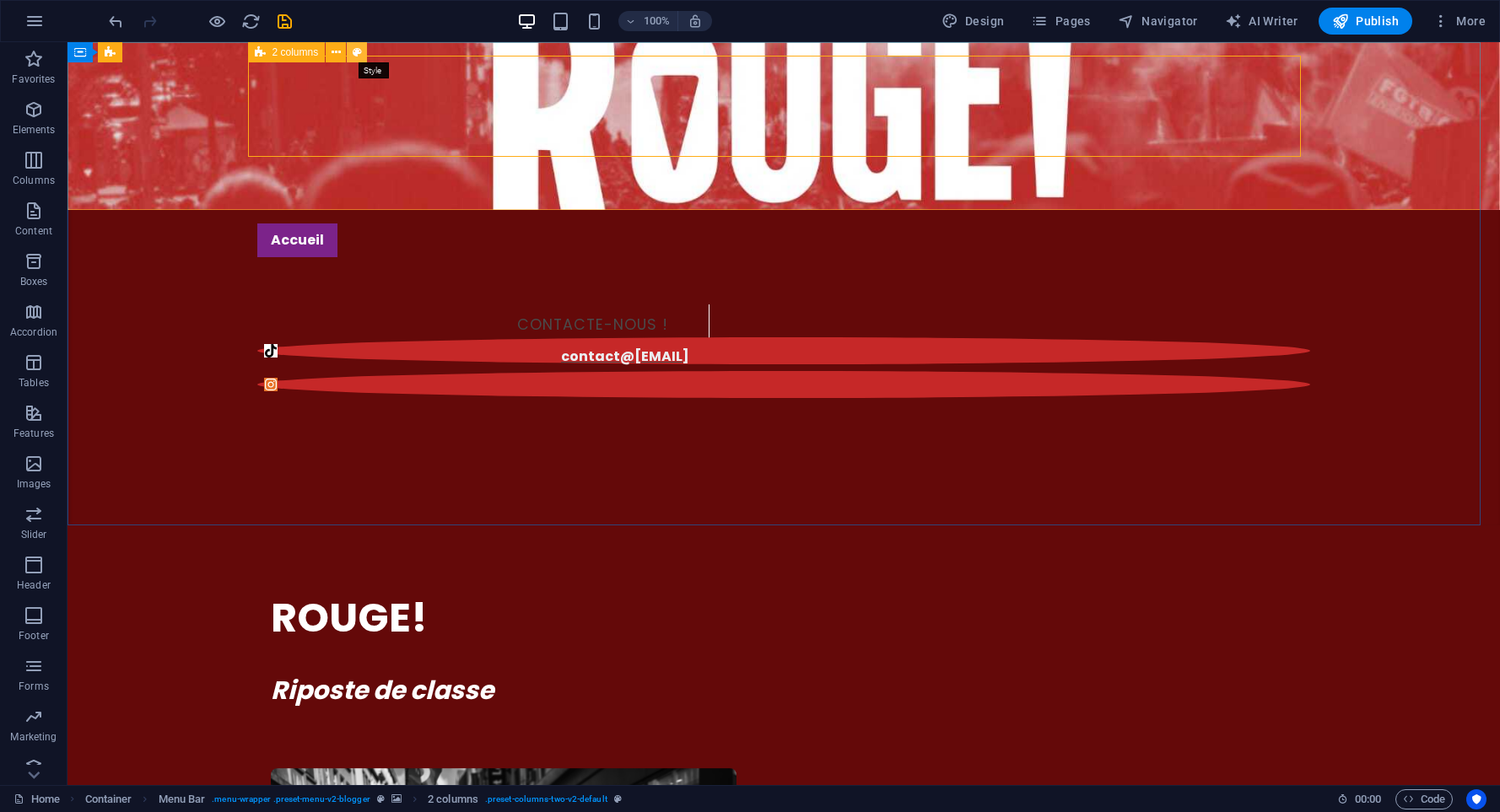 click at bounding box center (357, 52) 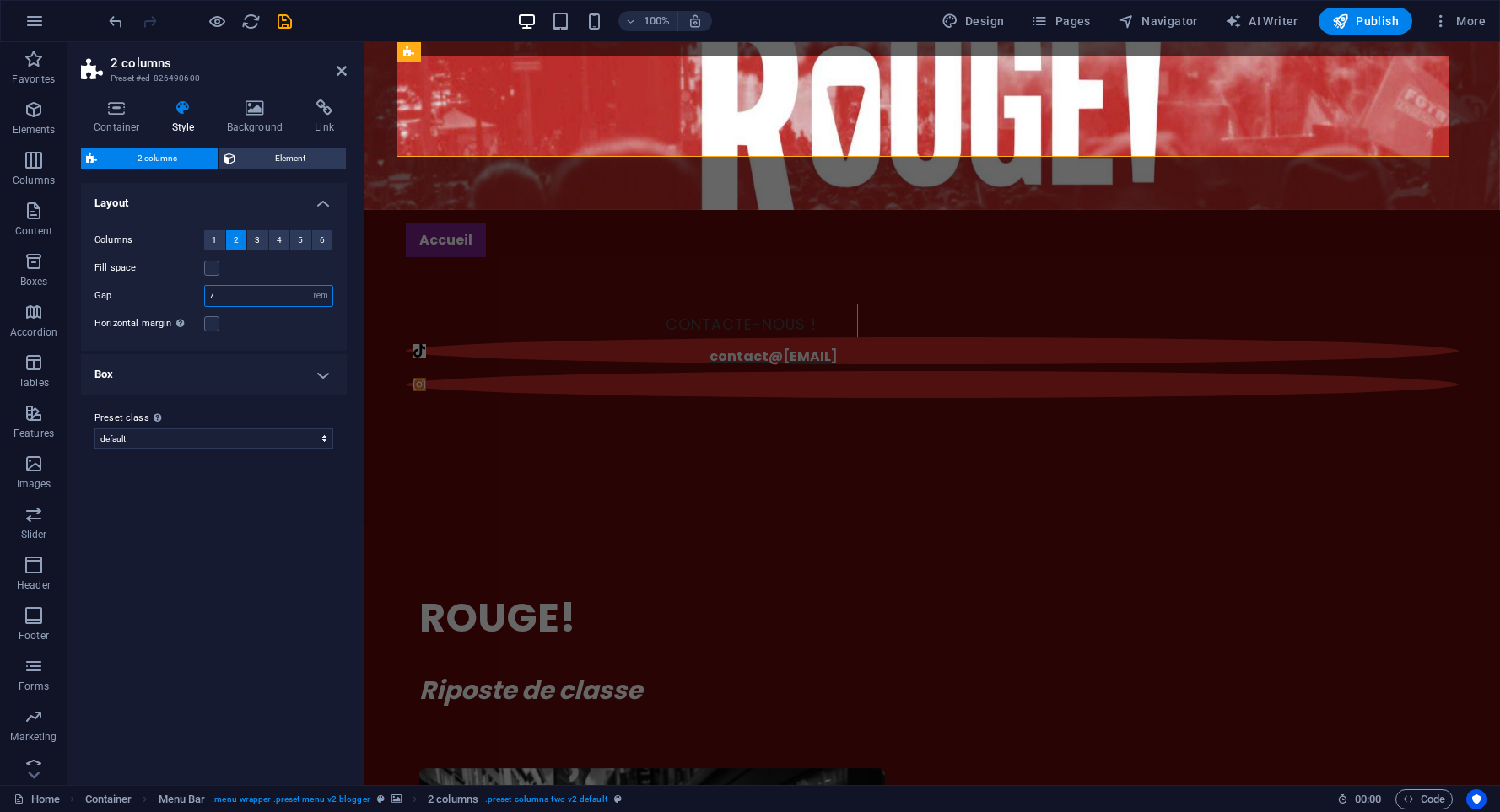 drag, startPoint x: 243, startPoint y: 301, endPoint x: 208, endPoint y: 299, distance: 35.0571 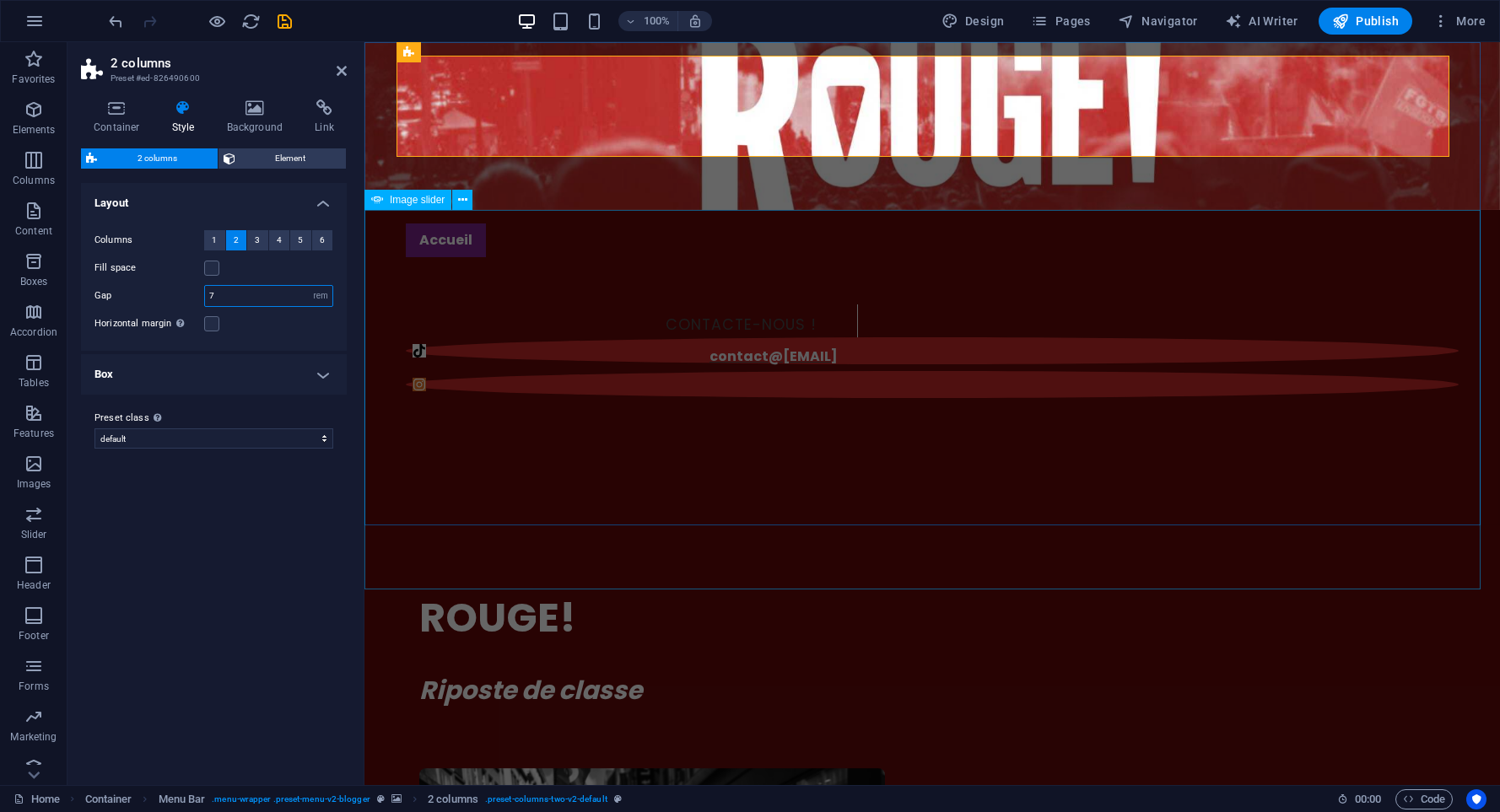 type on "9" 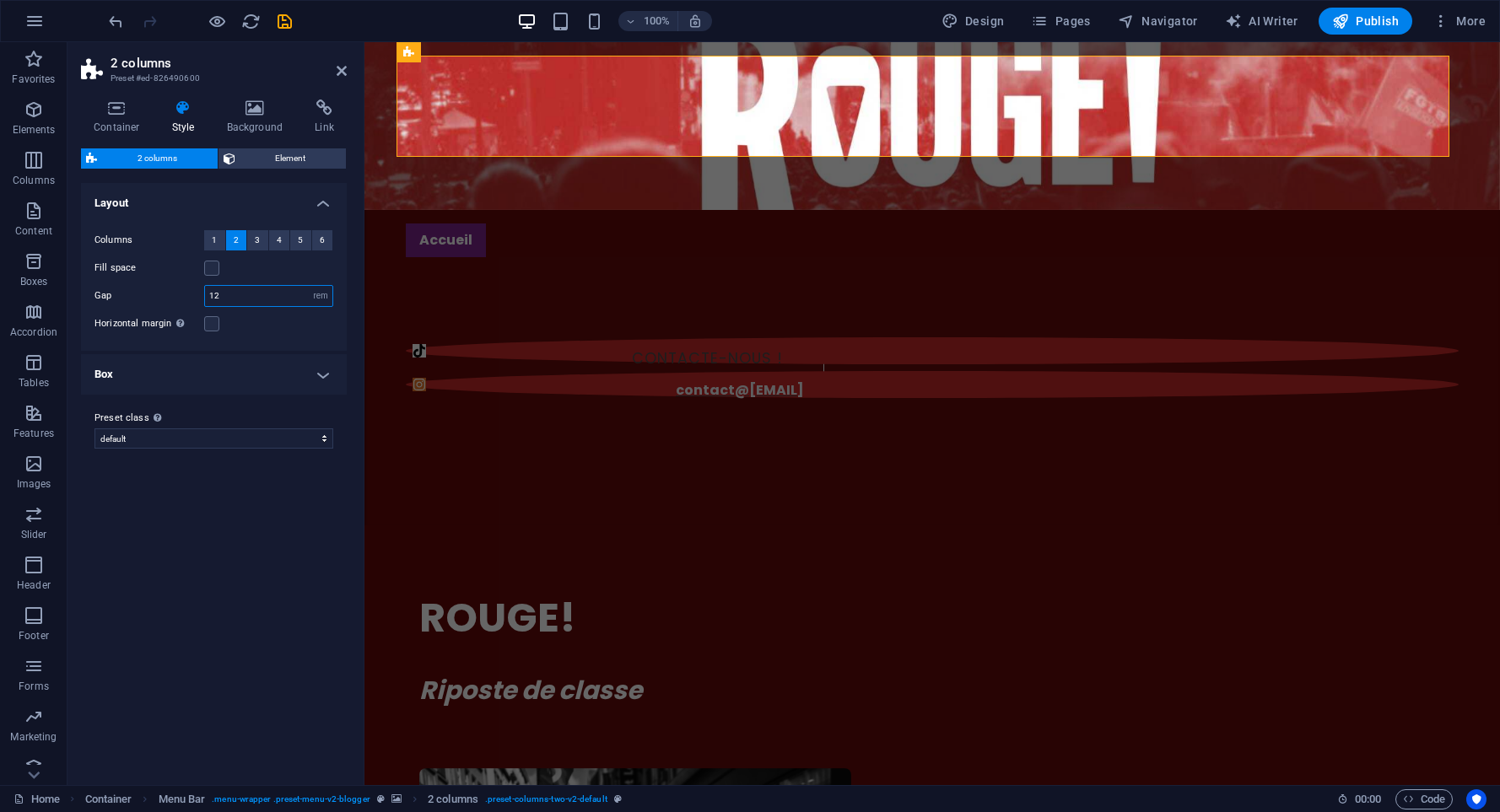 type on "12" 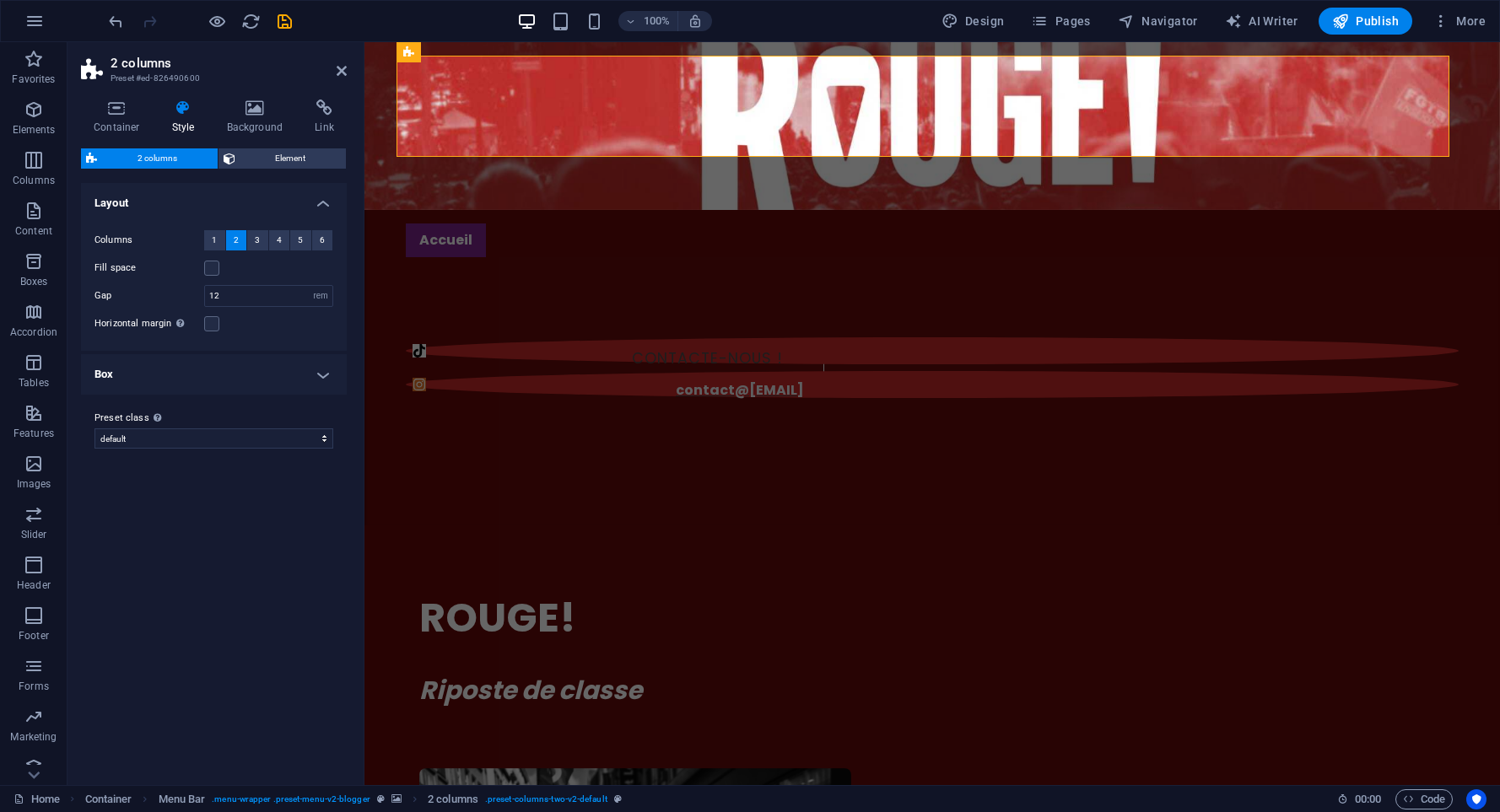 click on "Variants Default Layout Columns 1 2 3 4 5 6 Fill space Gap 12 px rem % vw vh Horizontal margin Only if the containers "Content width" is not set to "Default" Box Background Padding 0 px rem % vw vh Custom Custom 0 px rem % vw vh 0 px rem % vw vh 0 px rem % vw vh 0 px rem % vw vh Border style None             Border width 1 px rem vw vh Custom Custom 1 px rem vw vh 1 px rem vw vh 1 px rem vw vh 1 px rem vw vh Border color Round corners 0 px rem % vh vw Custom Custom 0 px rem % vh vw 0 px rem % vh vw 0 px rem % vh vw 0 px rem % vh vw Shadows None Outside Inside Color X offset 0 px rem vh vw Y offset 0 px rem vh vw Blur 0 px rem % vh vw Spread 0 px rem vh vw Preset class Above chosen variant and settings affect all elements which carry this preset class. blogger-signup blogger-contact default Add preset class" at bounding box center (213, 477) 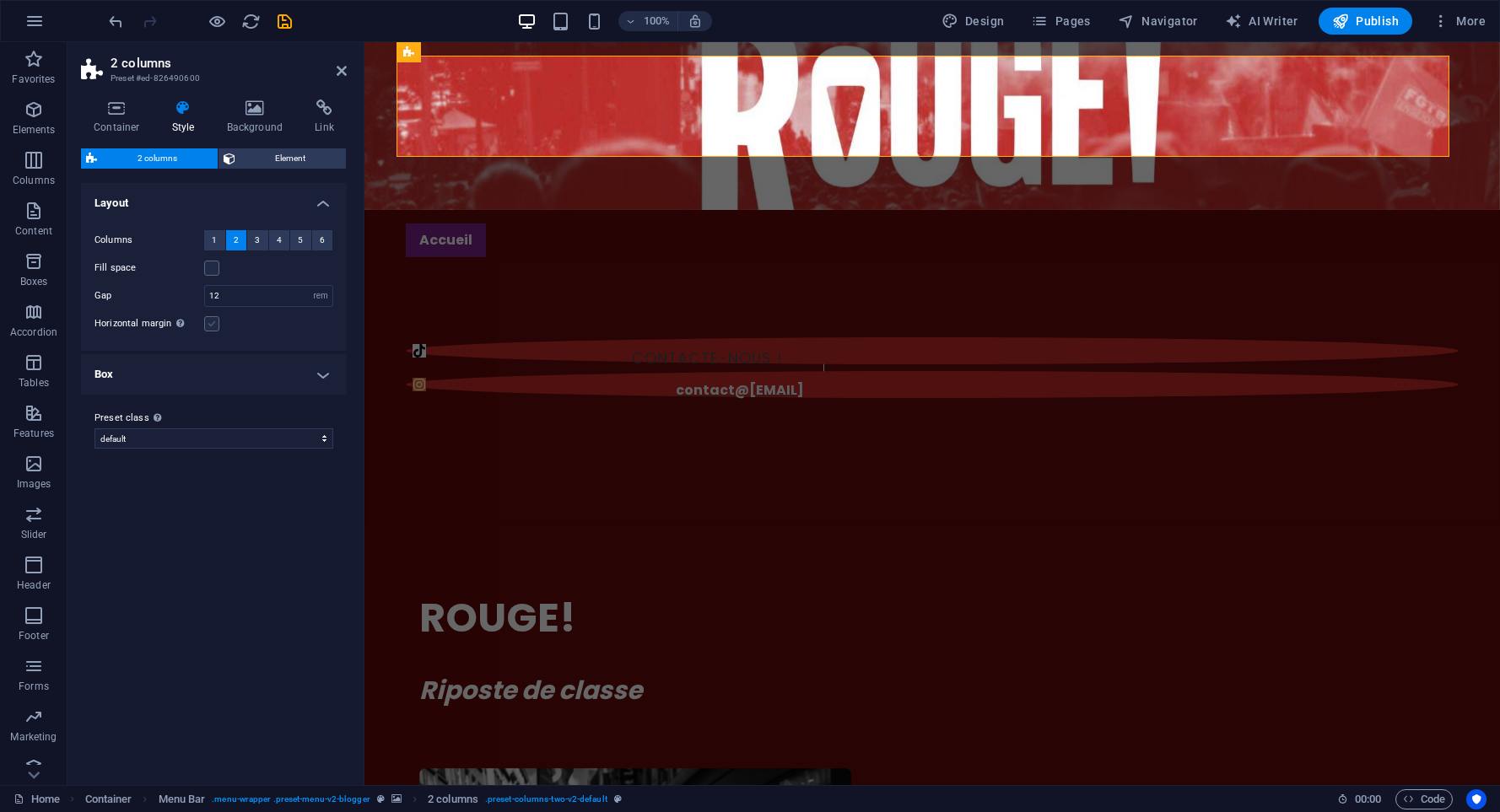 click at bounding box center (212, 324) 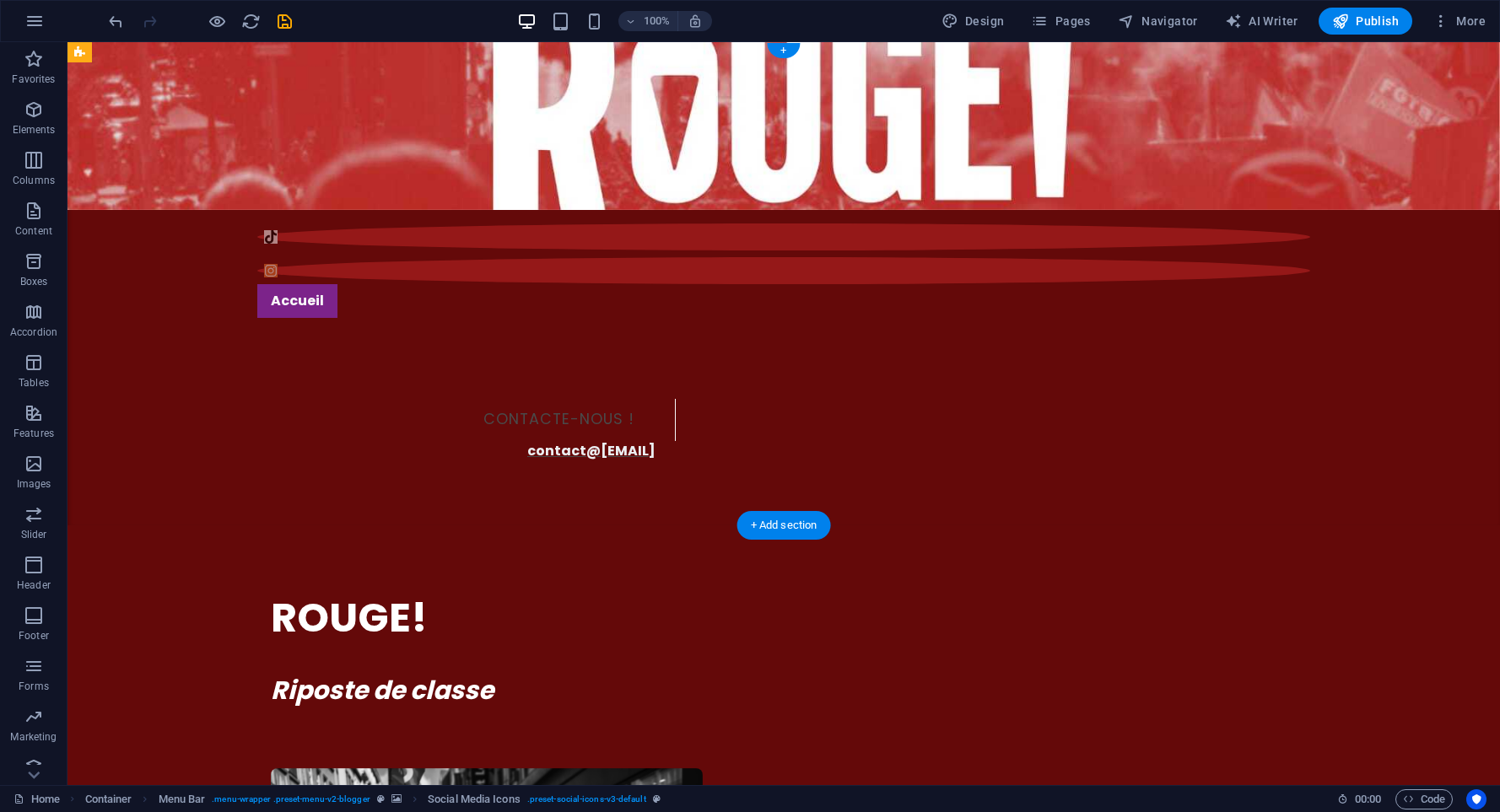 drag, startPoint x: 529, startPoint y: 200, endPoint x: 1259, endPoint y: 111, distance: 735.40533 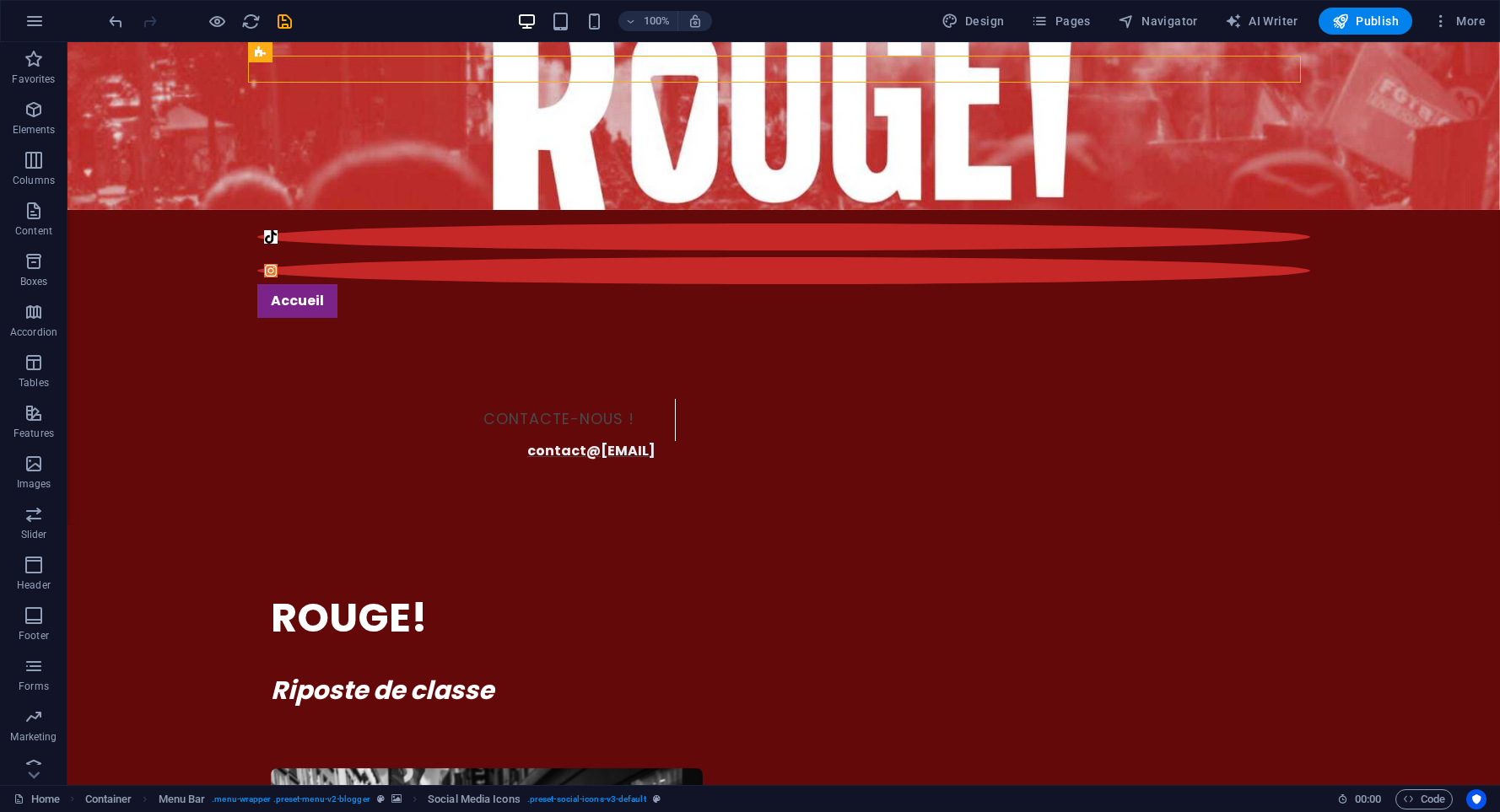 click at bounding box center [200, 21] 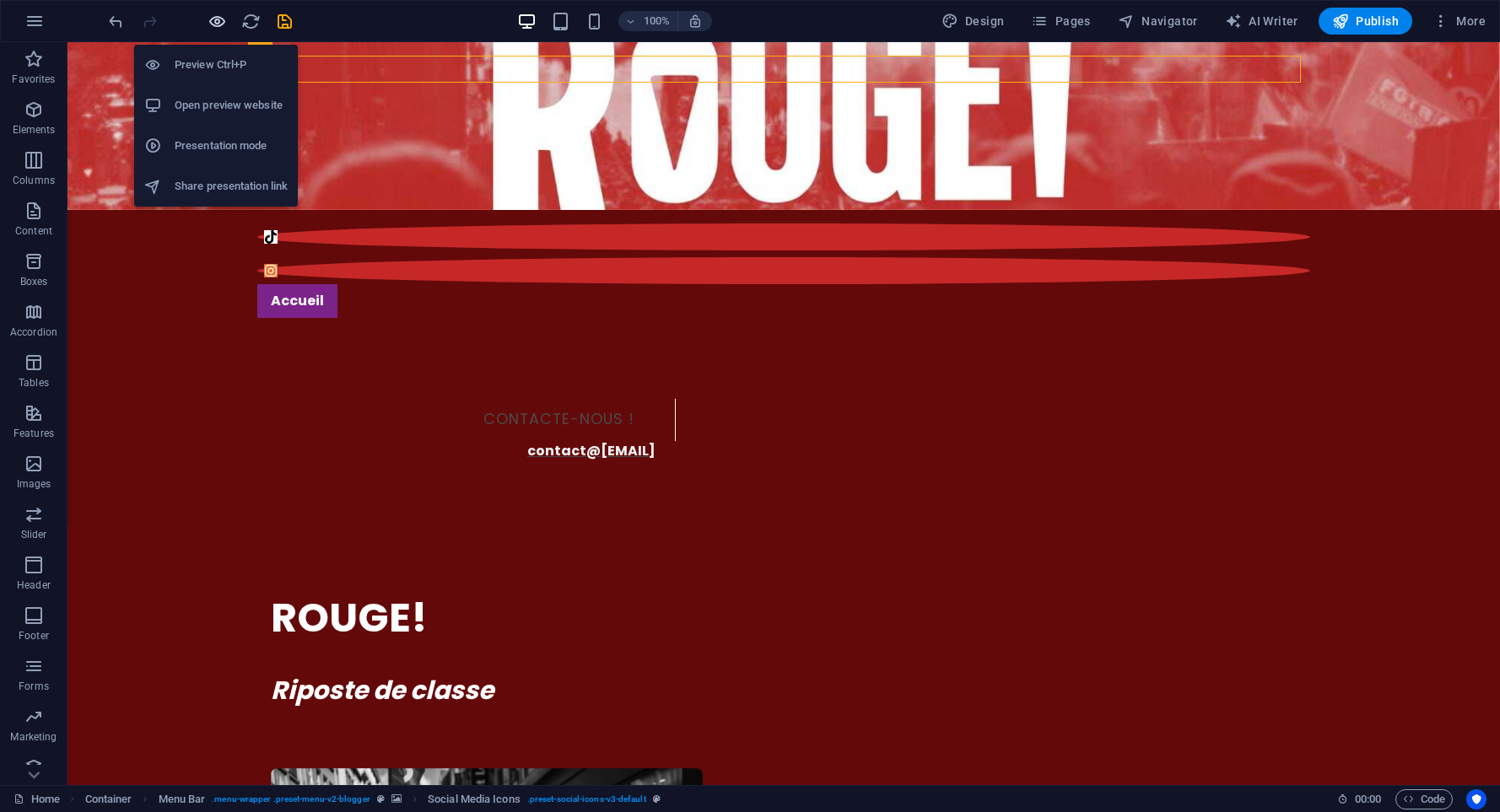 click at bounding box center [217, 21] 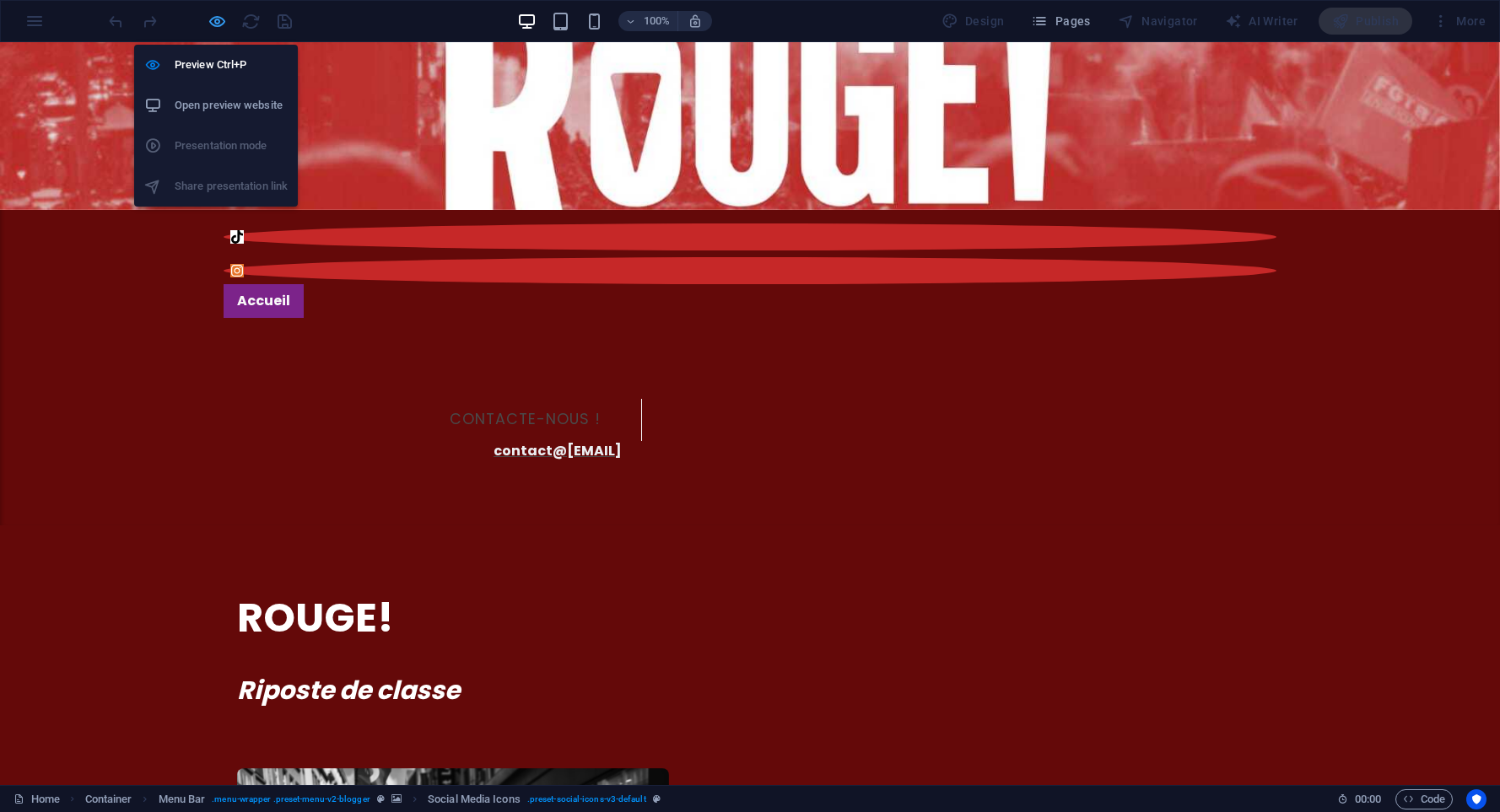click at bounding box center [217, 21] 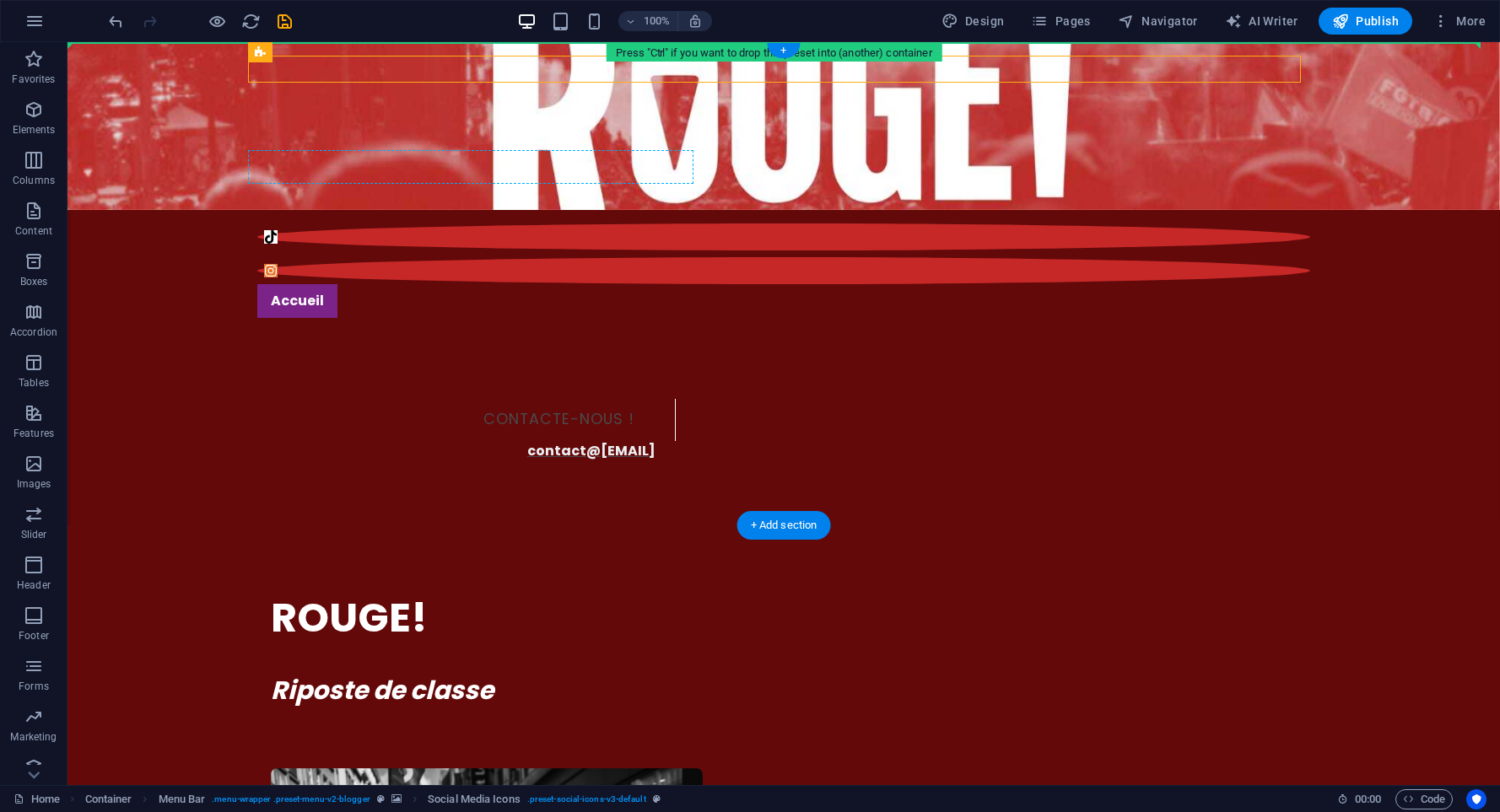 drag, startPoint x: 343, startPoint y: 95, endPoint x: 277, endPoint y: 172, distance: 101.41499 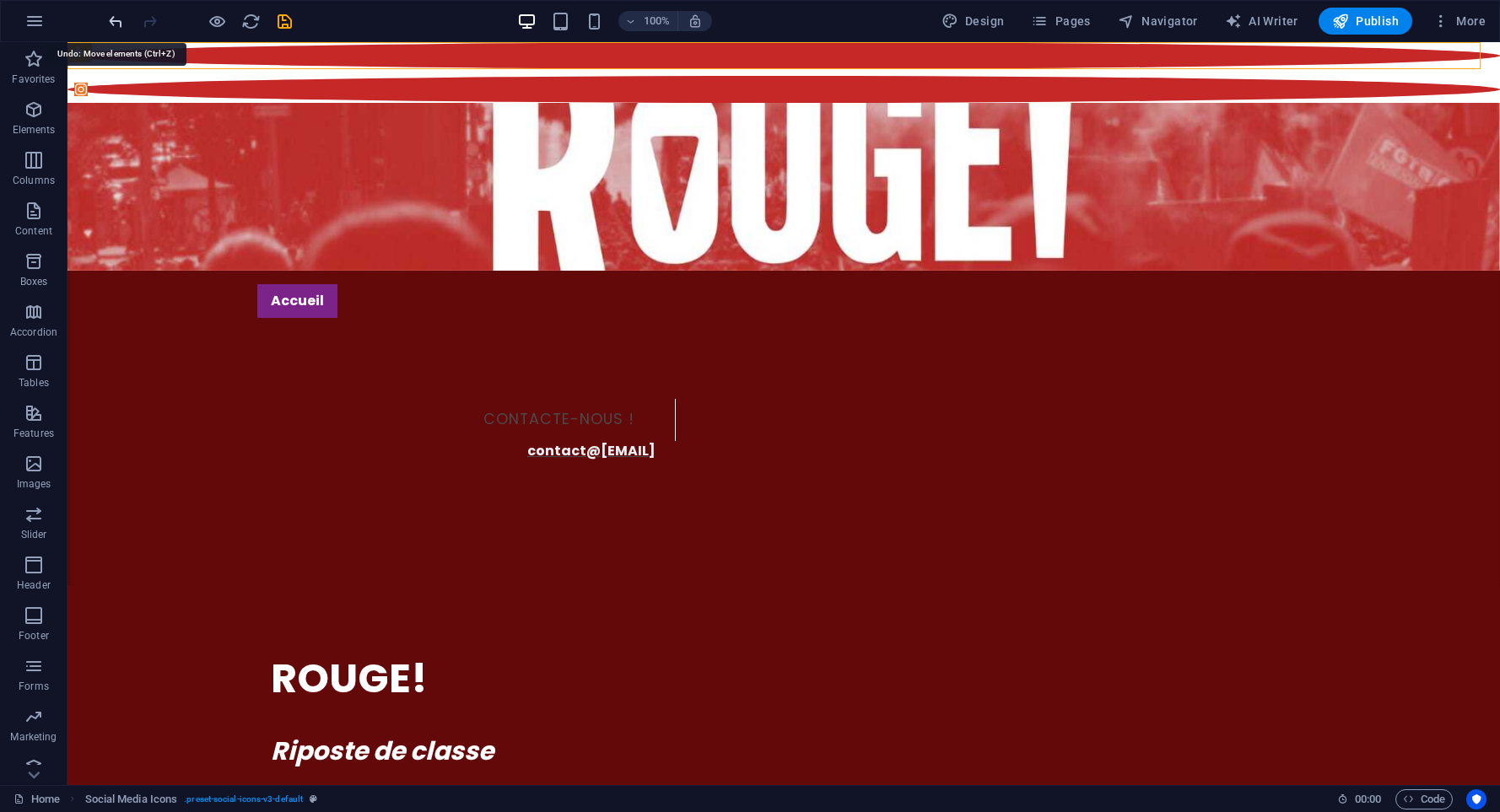click at bounding box center (116, 21) 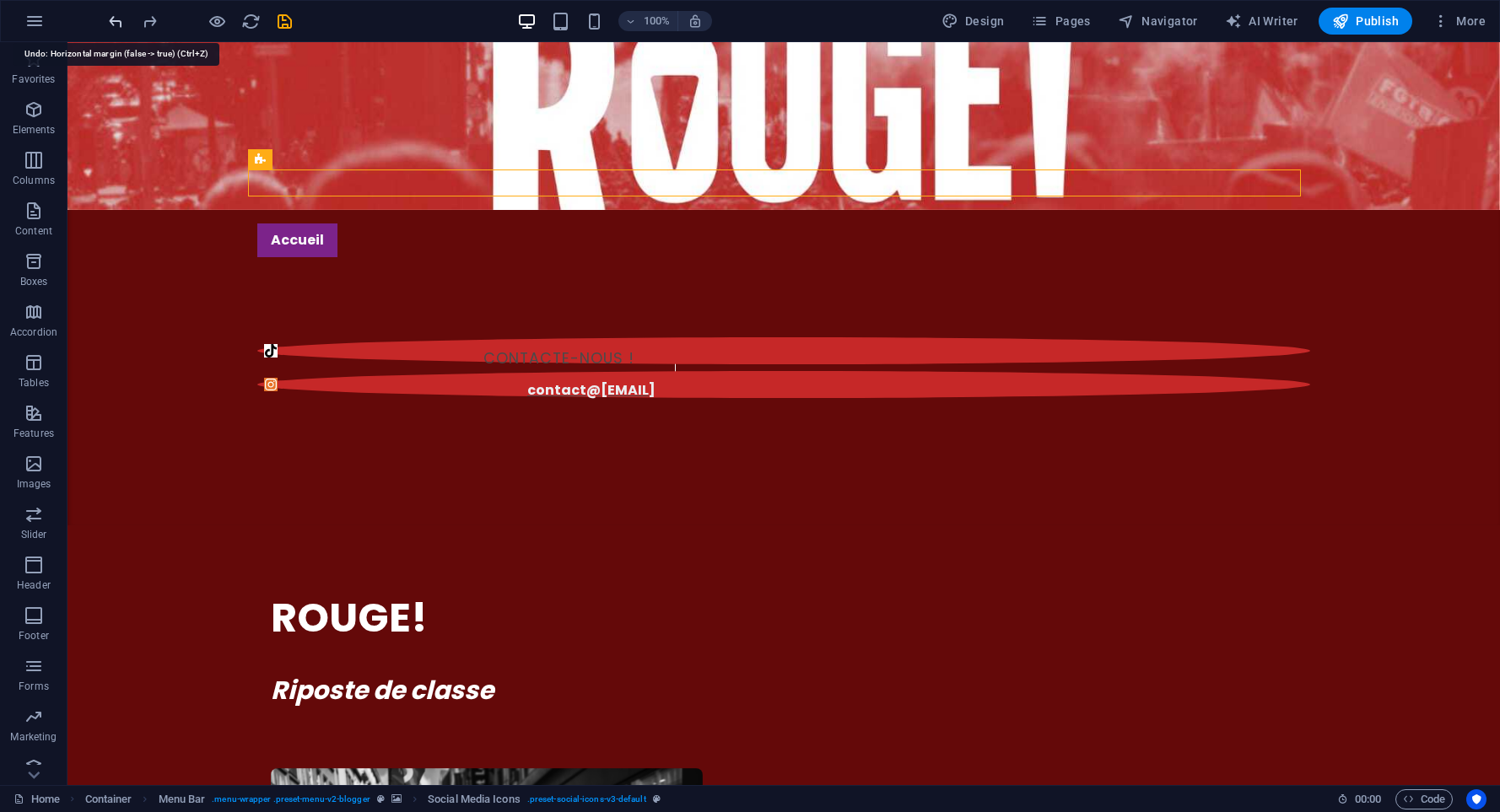 click at bounding box center (116, 21) 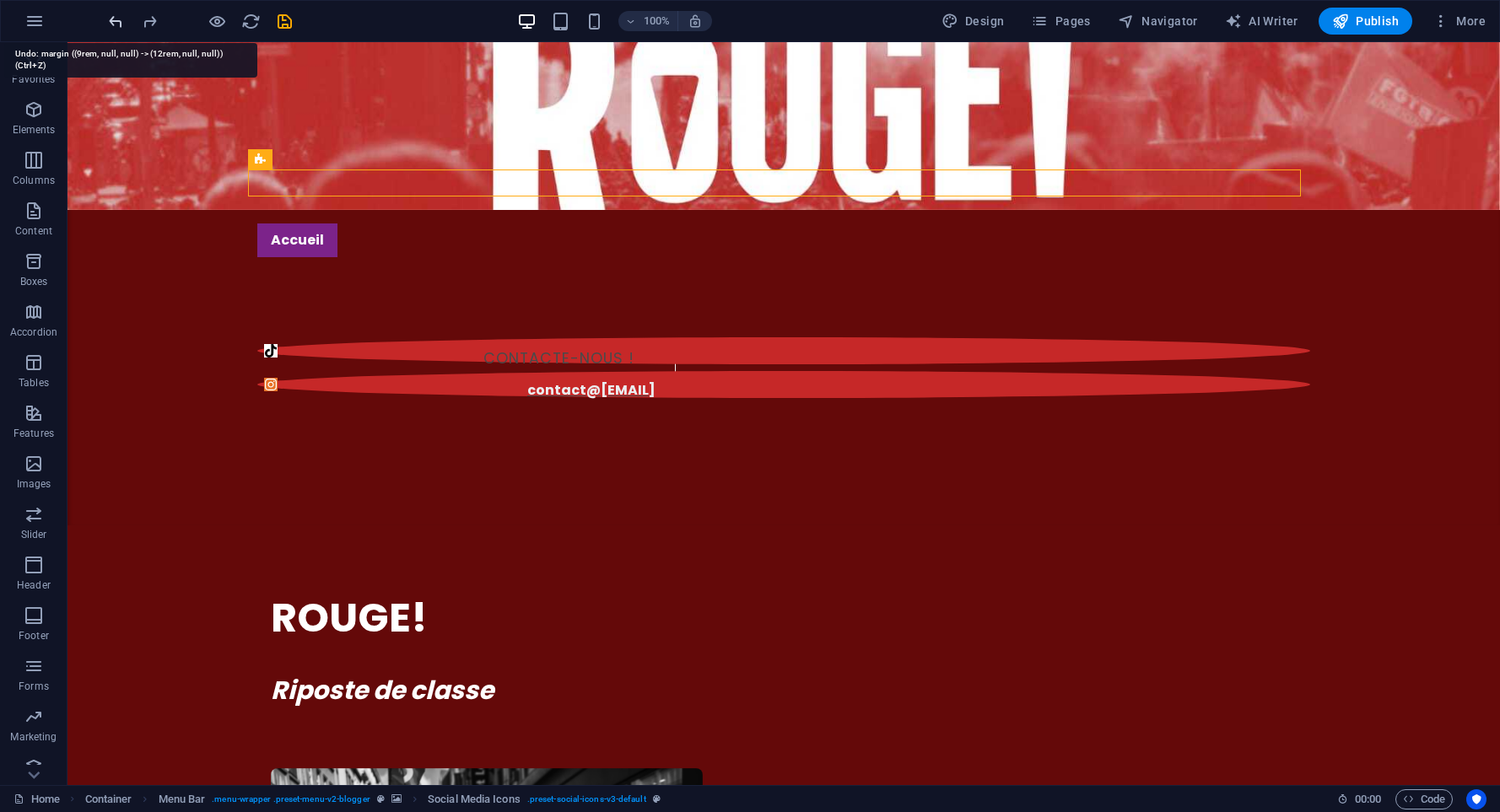 click at bounding box center (116, 21) 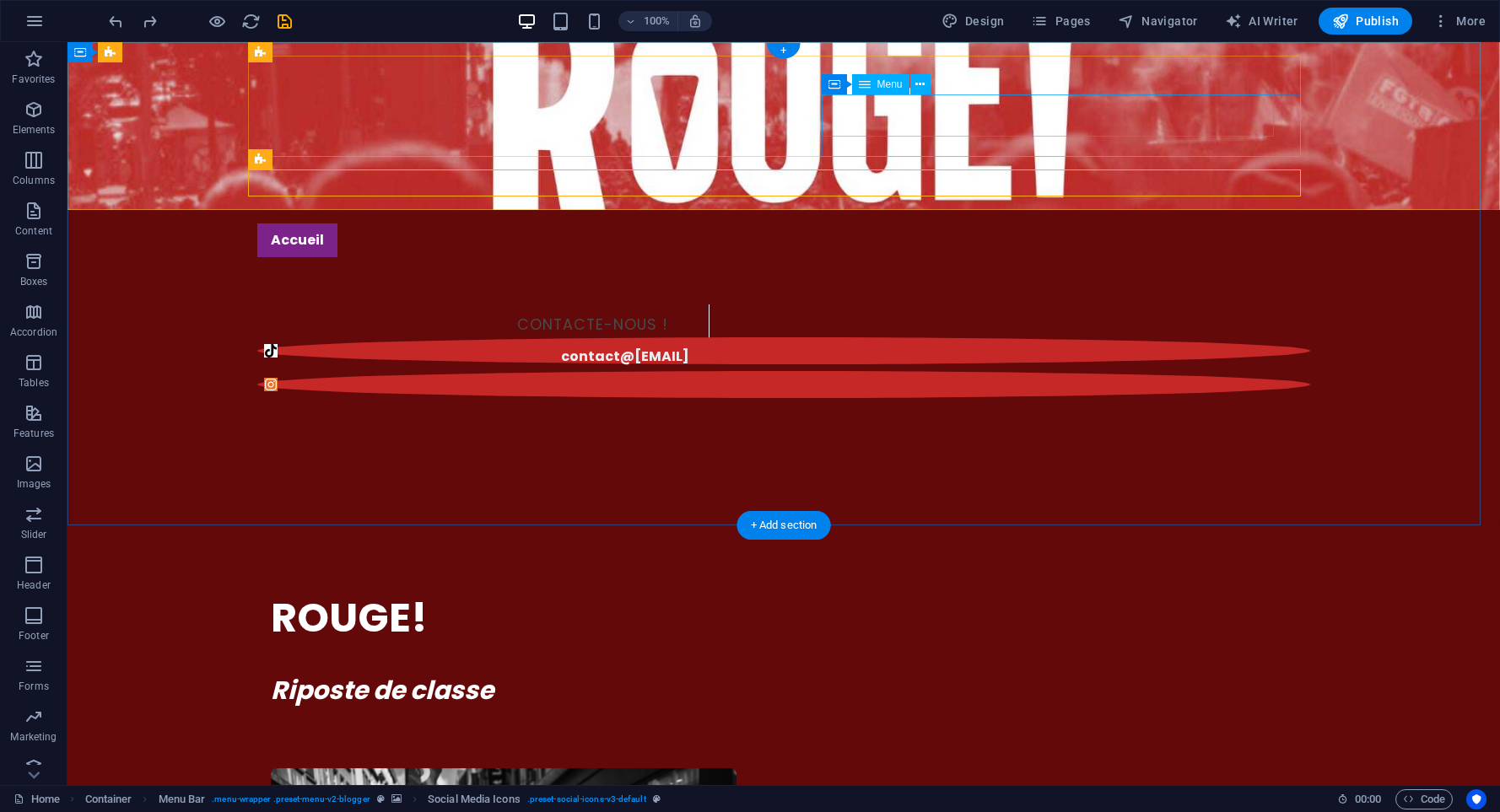 click on "Contacte-nous !" at bounding box center (483, 325) 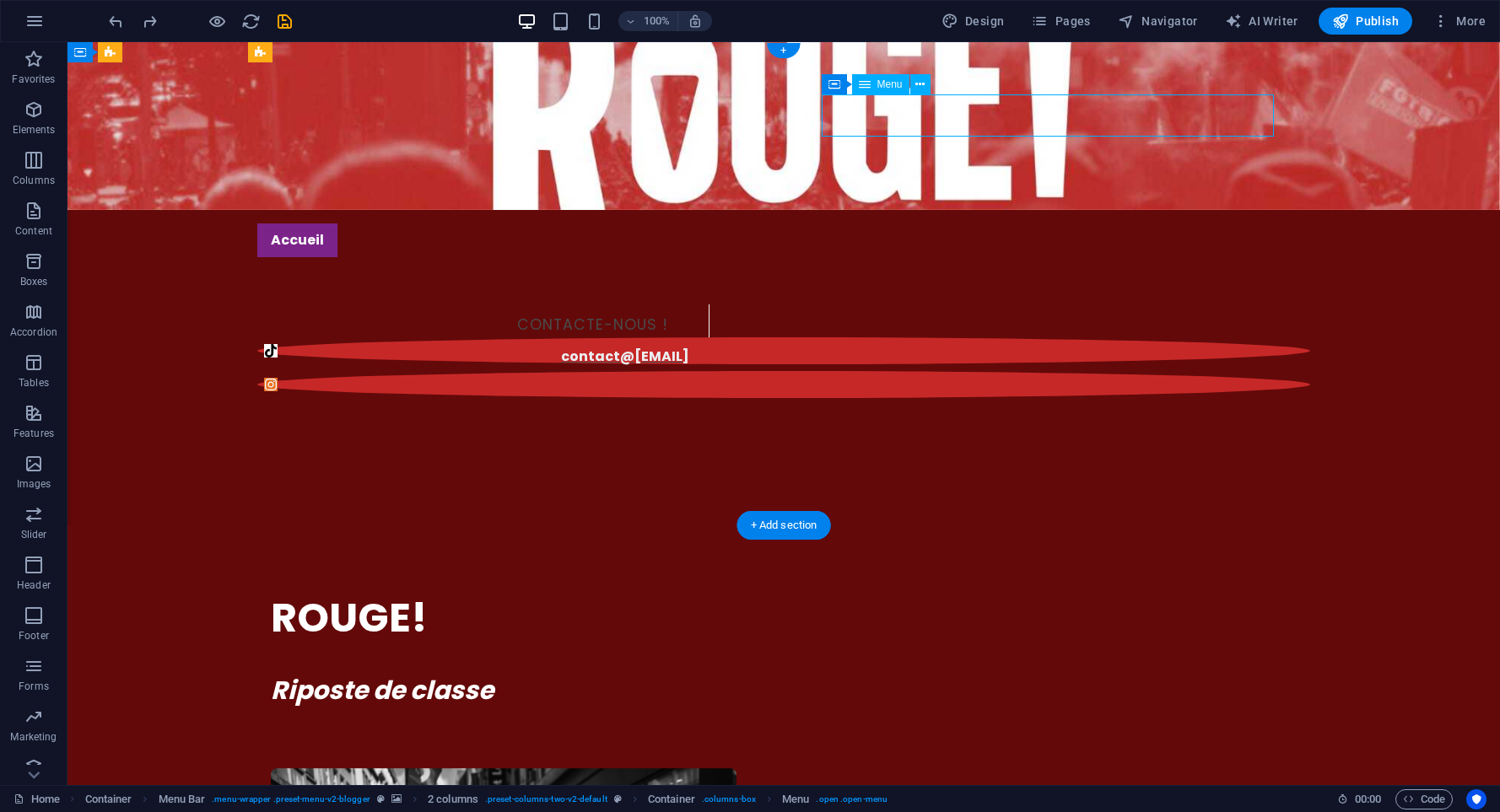 click on "Contacte-nous !" at bounding box center (483, 325) 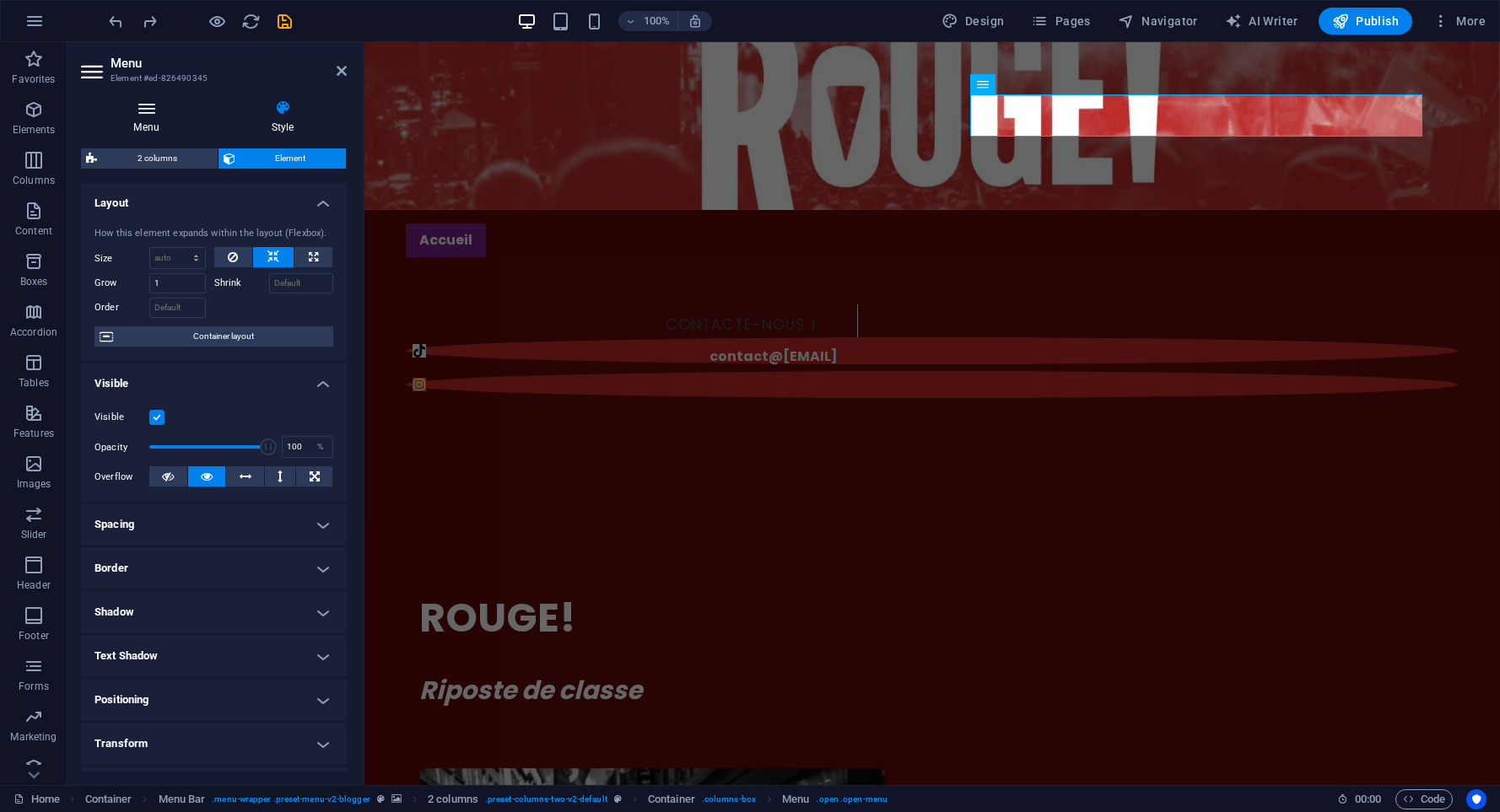 click at bounding box center [146, 108] 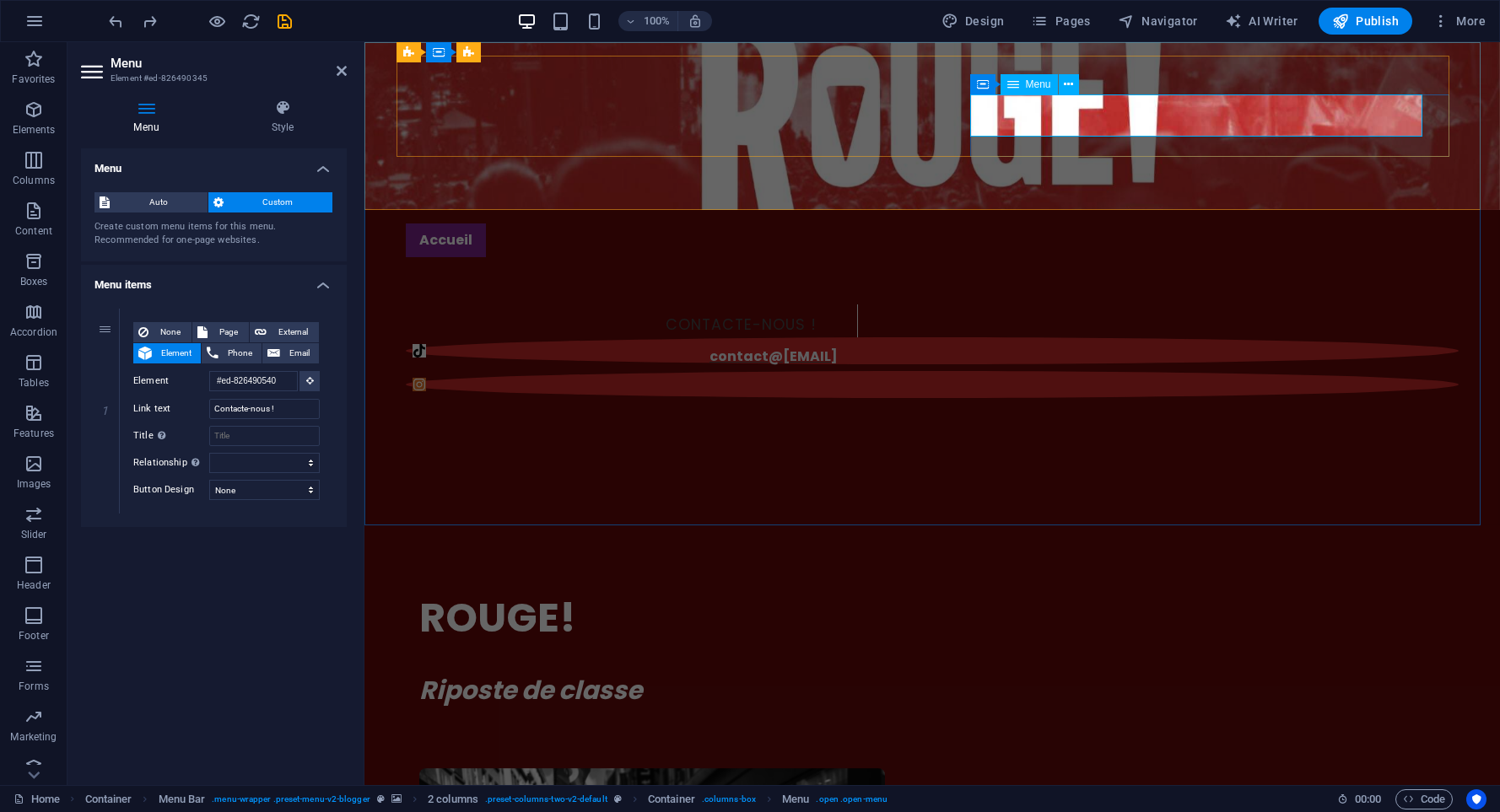click on "Contacte-nous !" at bounding box center [632, 325] 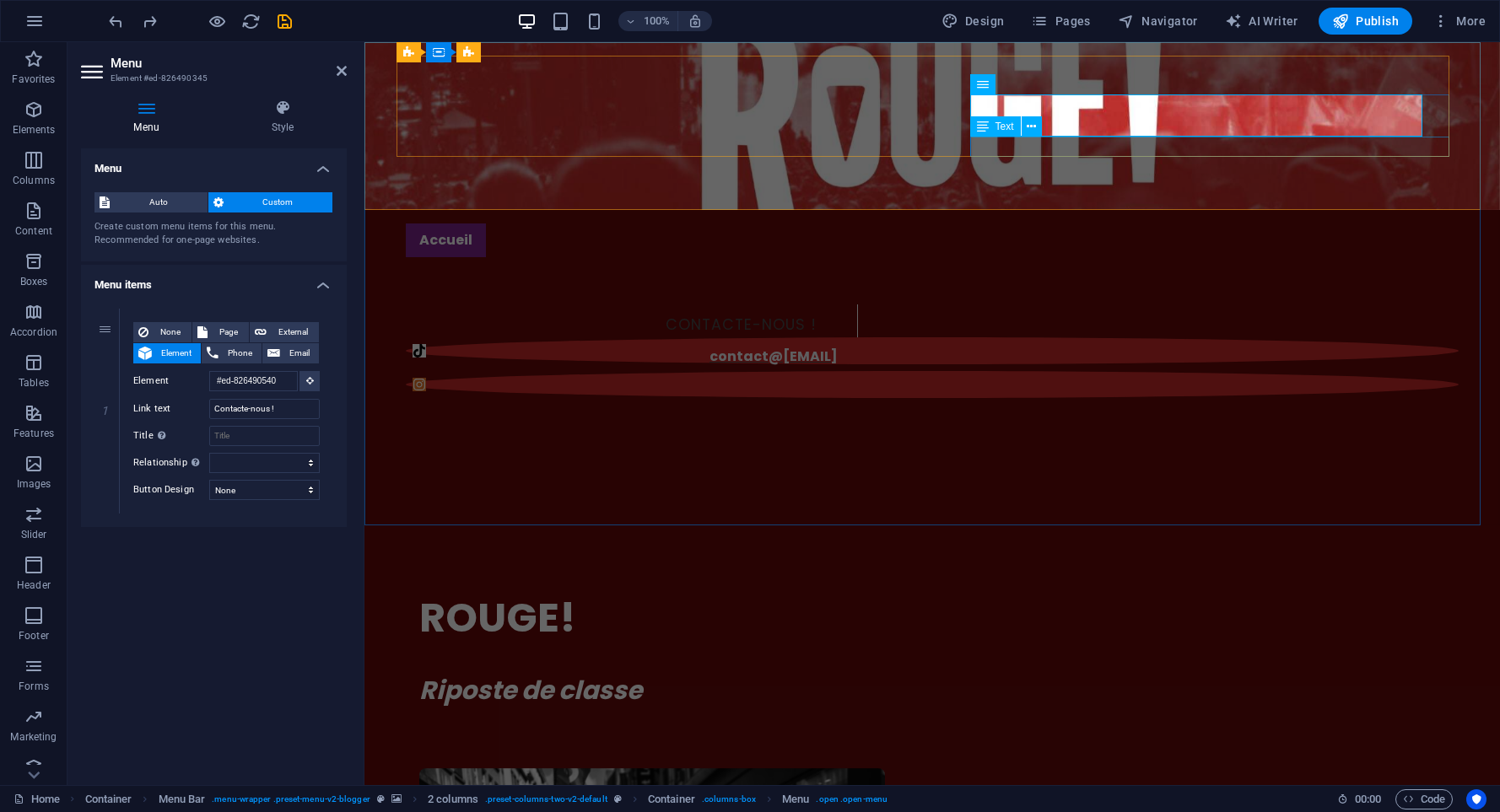 click on "contact@[EMAIL].com" at bounding box center [645, 357] 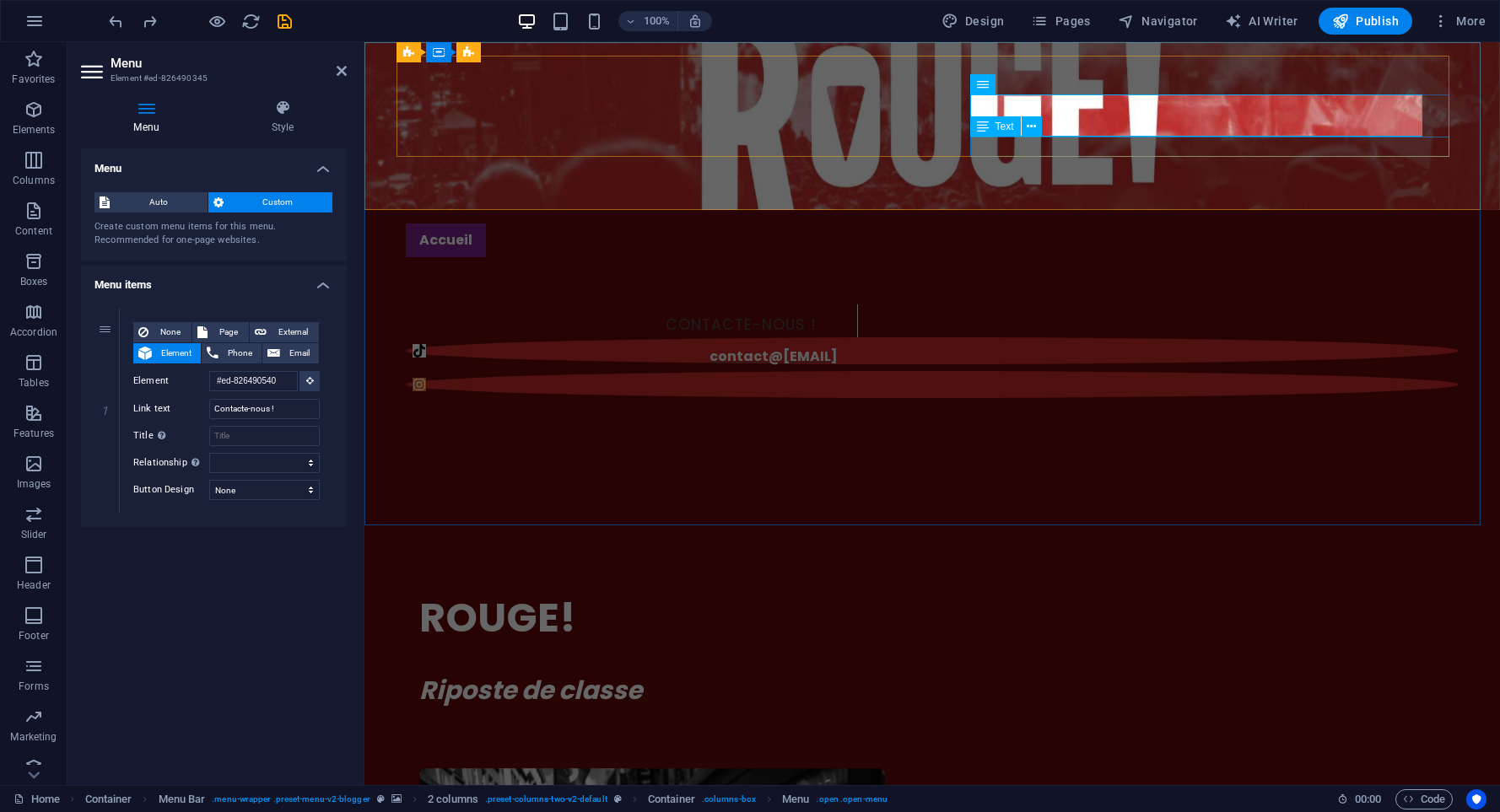 click on "contact@[EMAIL].com" at bounding box center (645, 357) 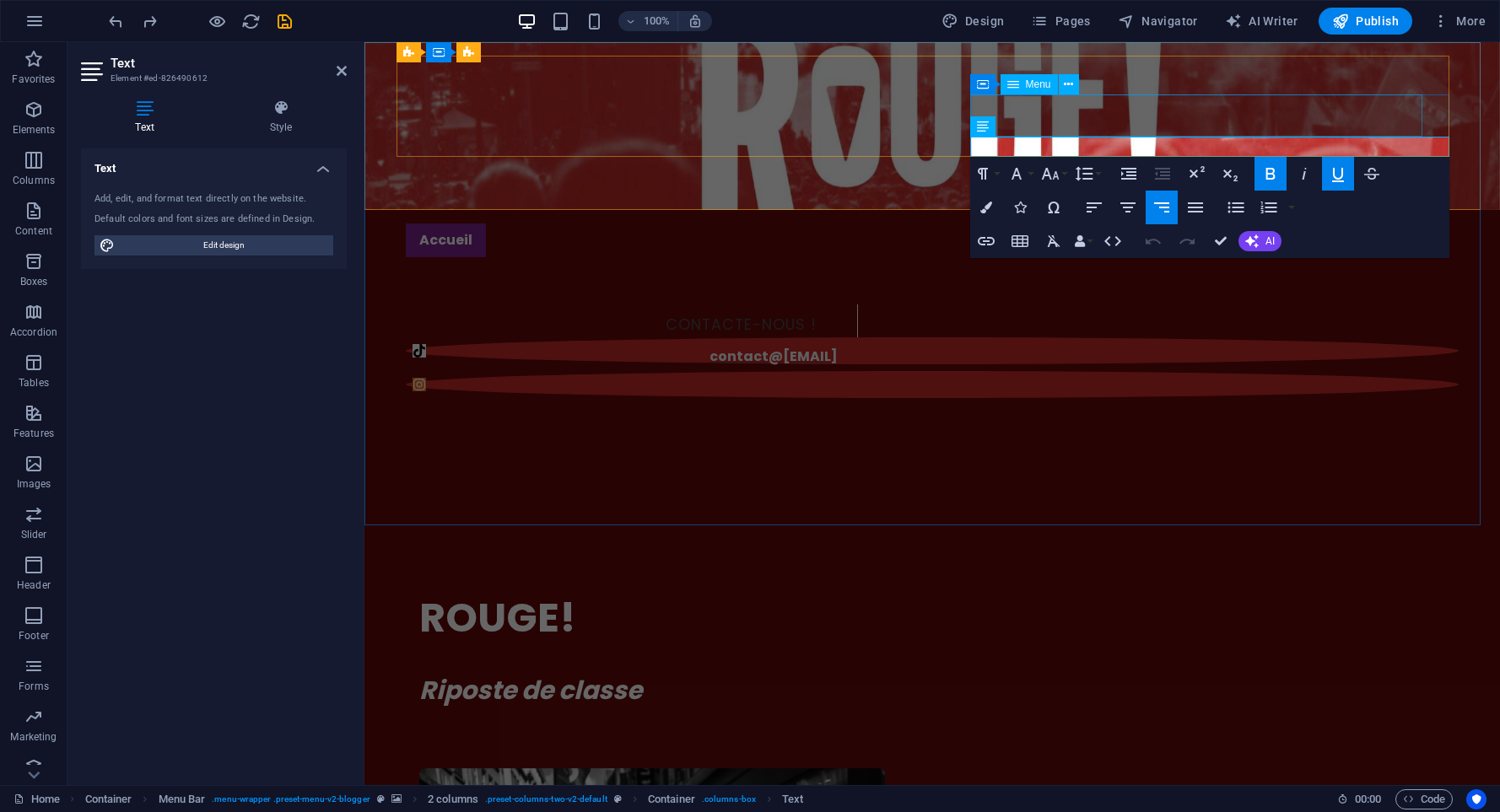click on "Contacte-nous !" at bounding box center [632, 325] 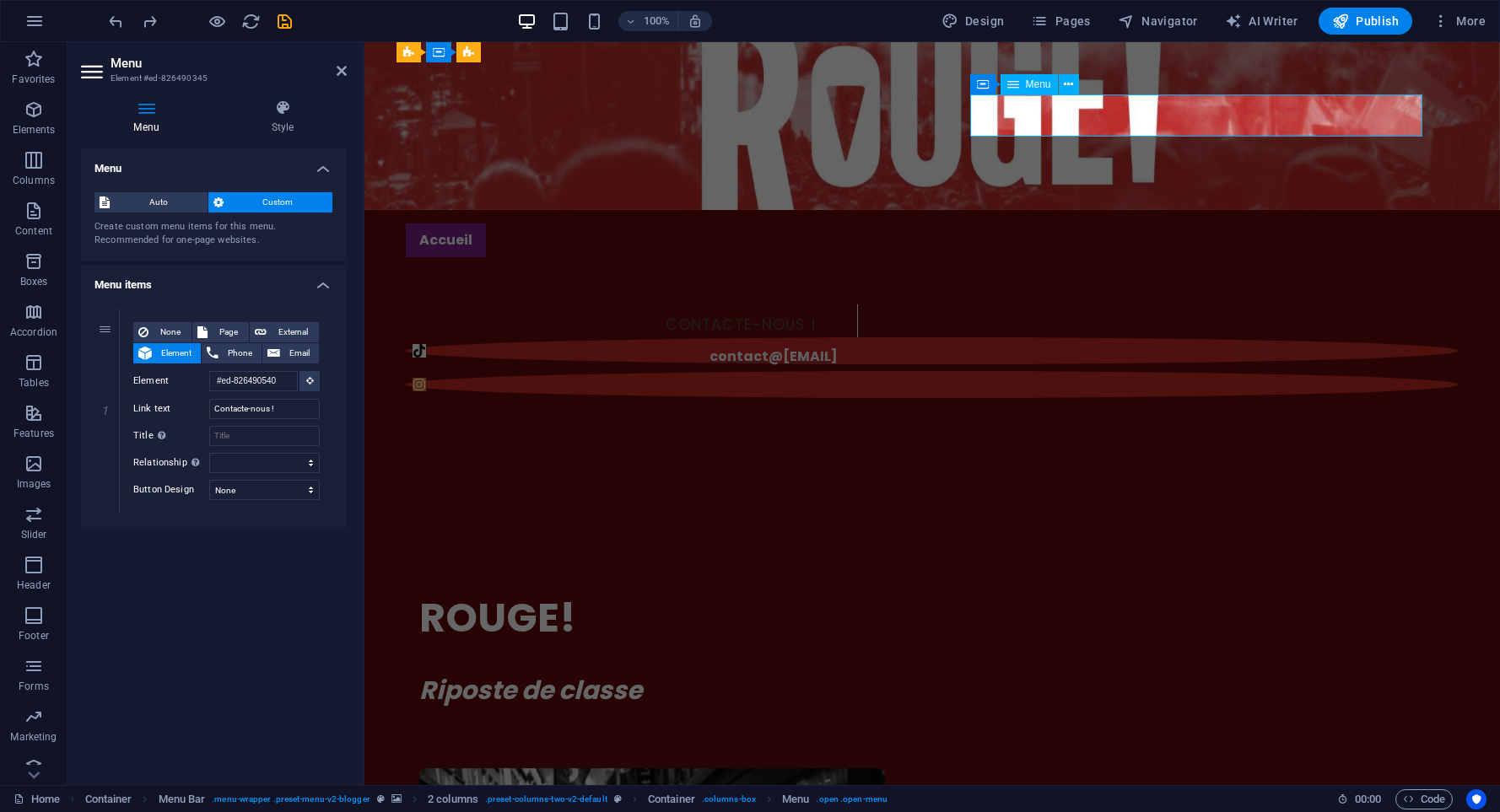 click on "Contacte-nous !" at bounding box center [632, 325] 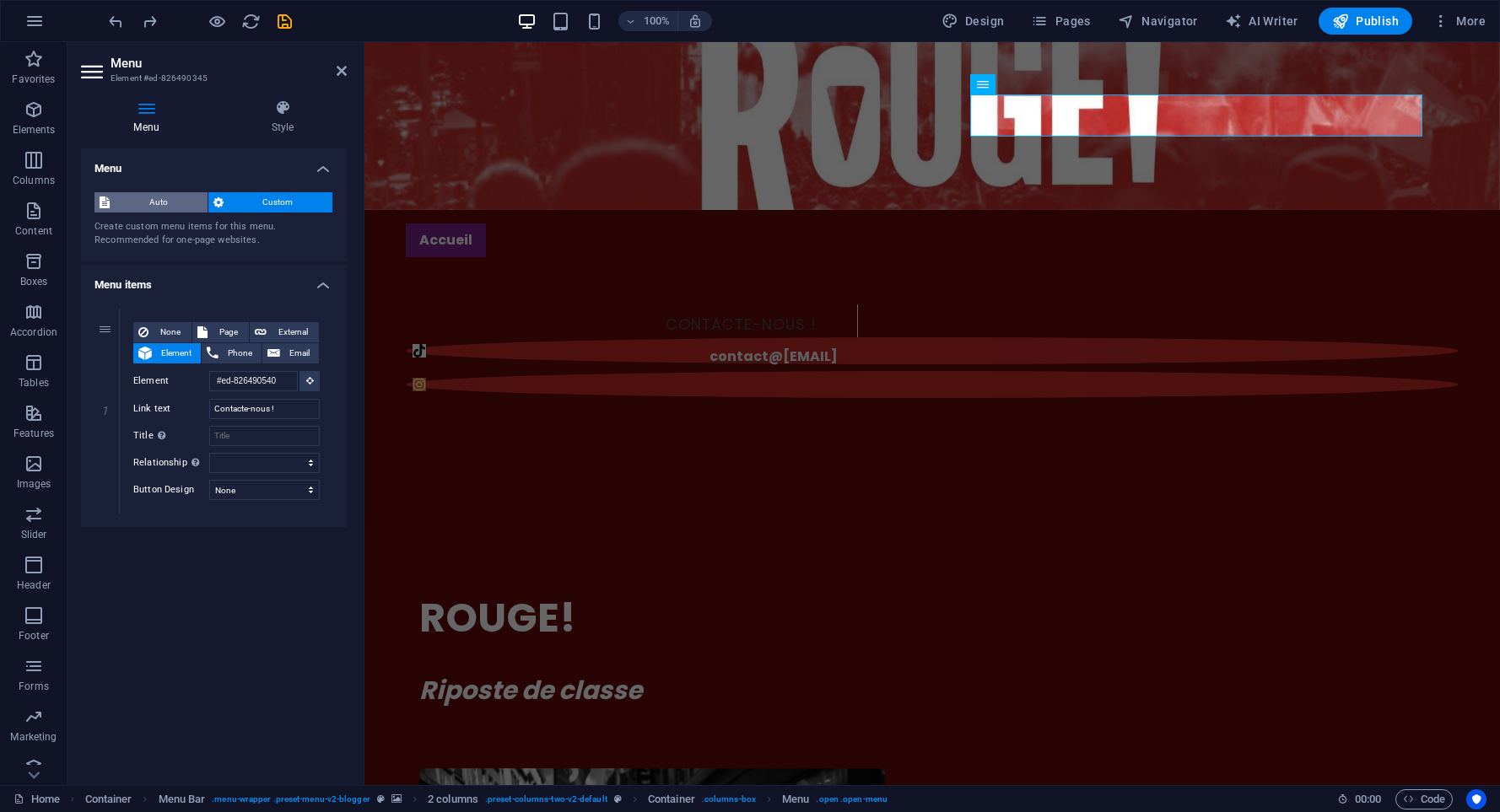 click on "Auto" at bounding box center [159, 202] 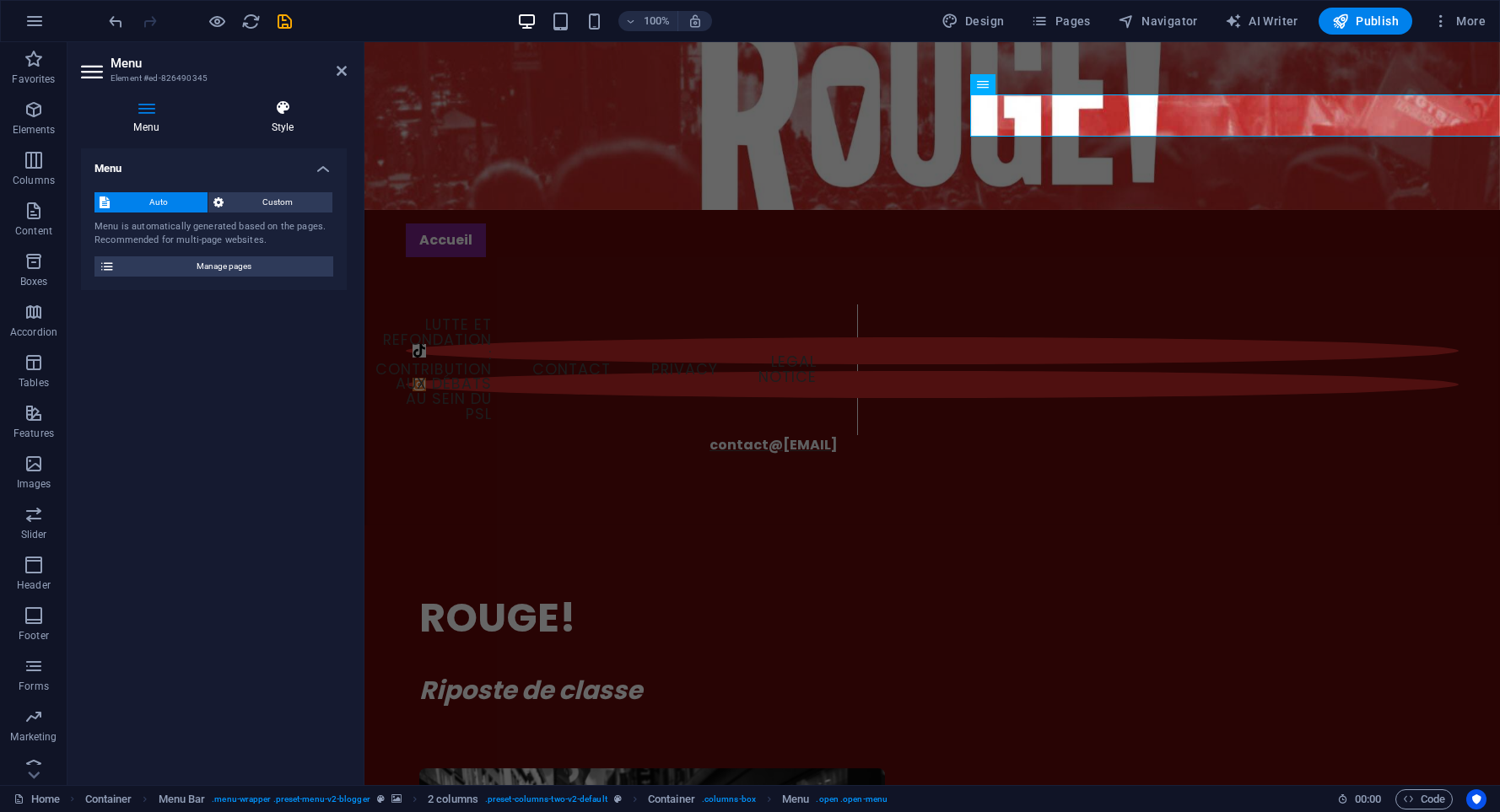 click on "Style" at bounding box center [283, 117] 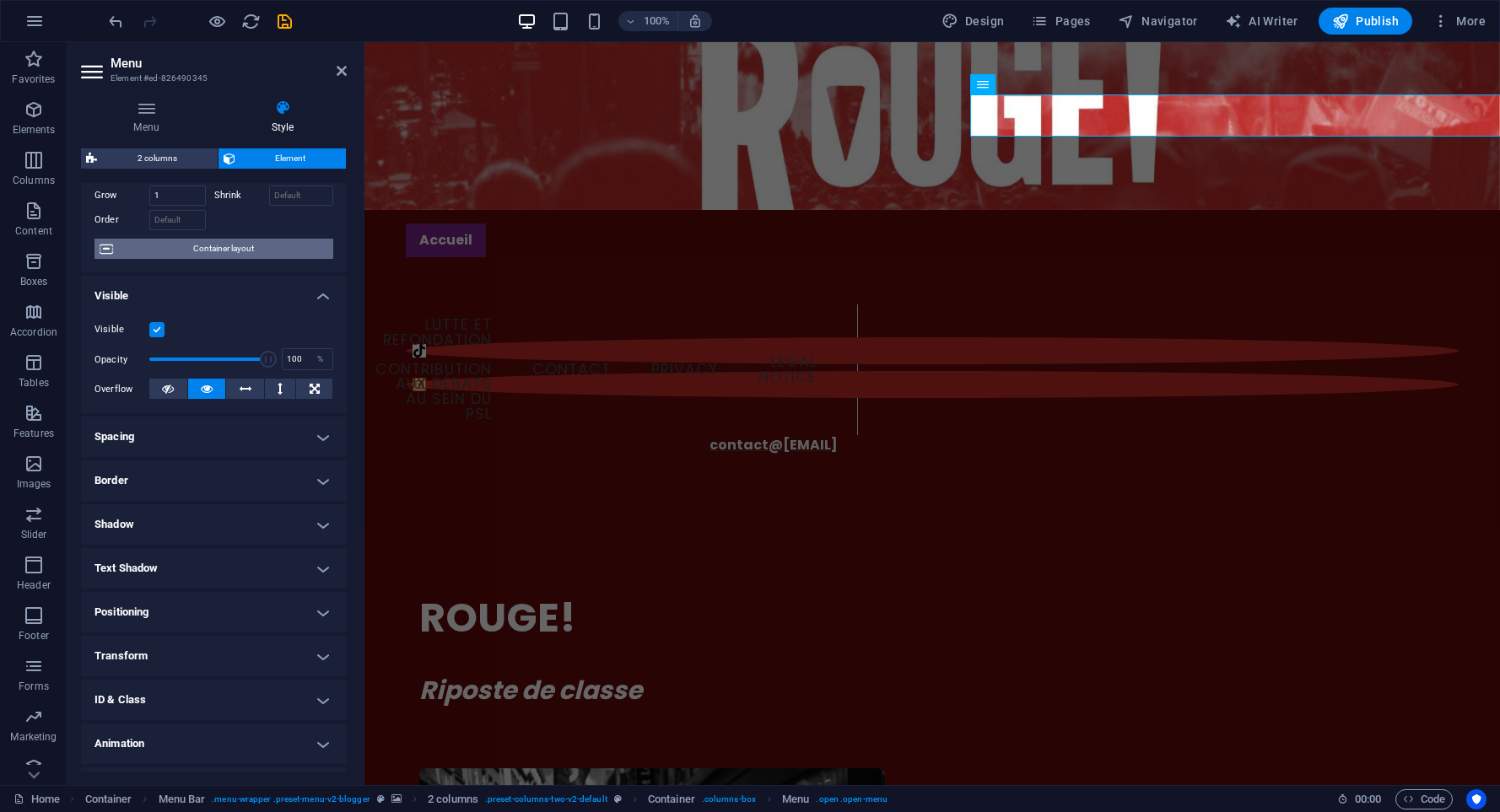 scroll, scrollTop: 124, scrollLeft: 0, axis: vertical 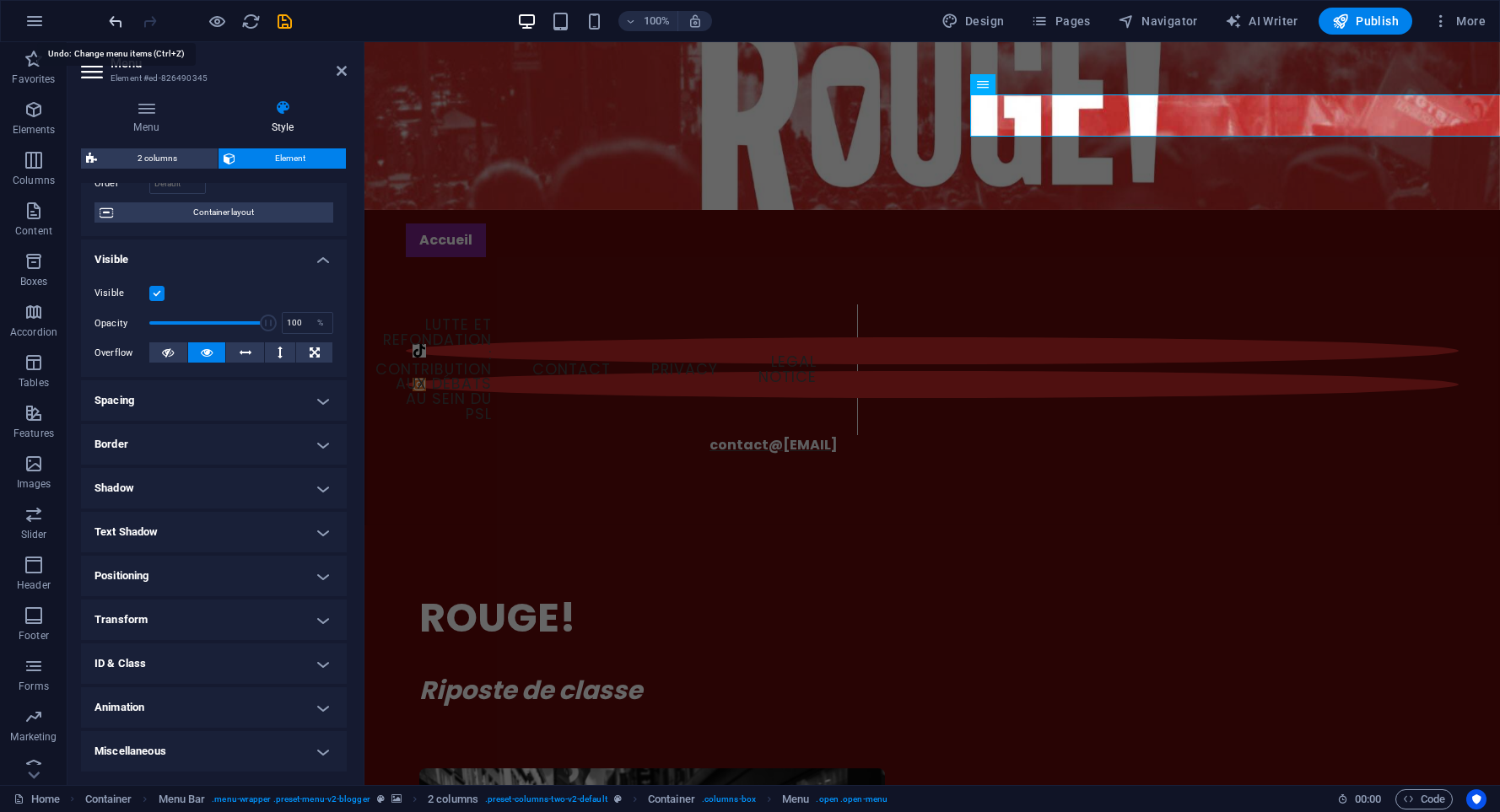 click at bounding box center (116, 21) 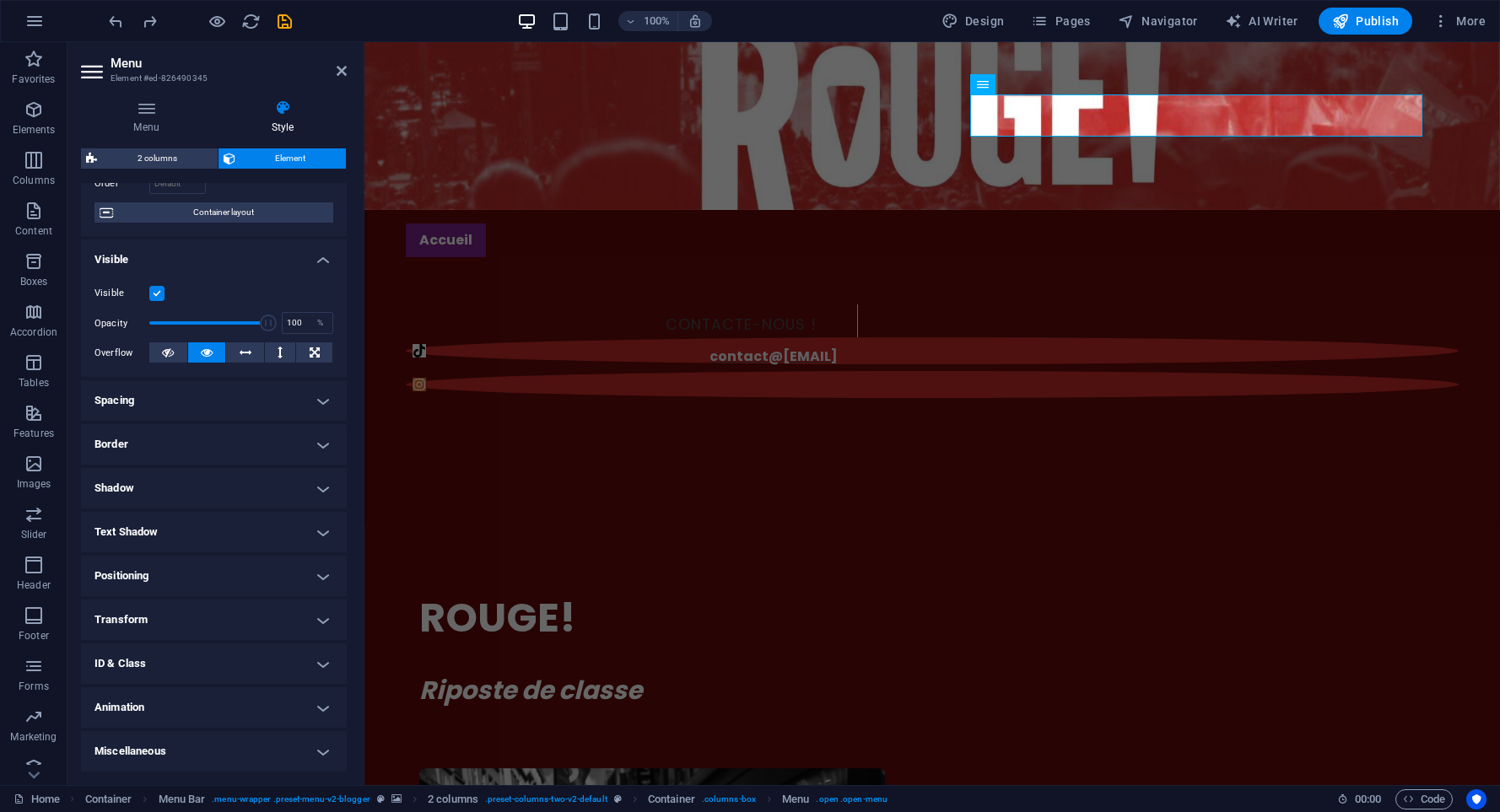 scroll, scrollTop: 0, scrollLeft: 0, axis: both 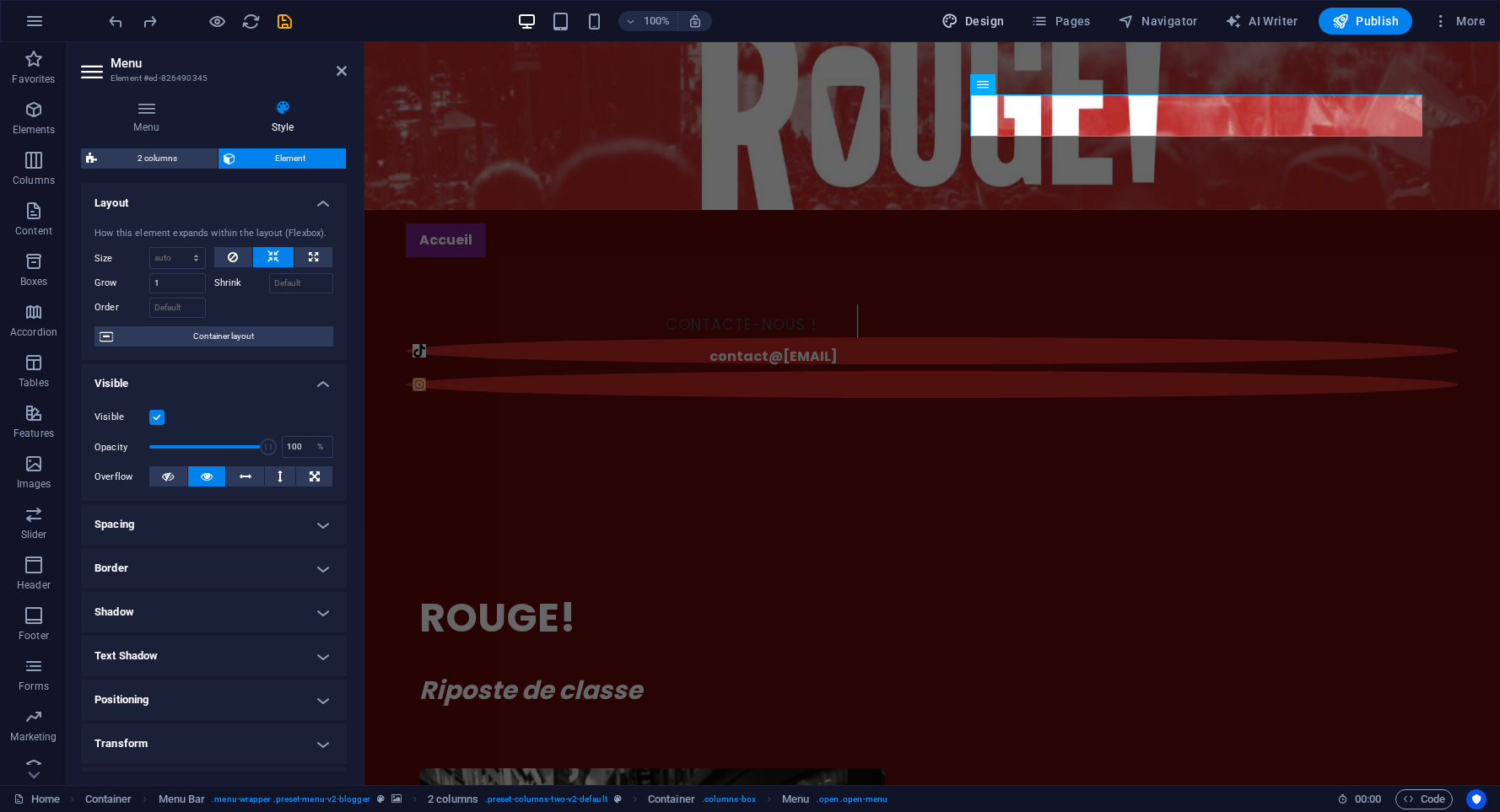 click on "Design" at bounding box center [973, 21] 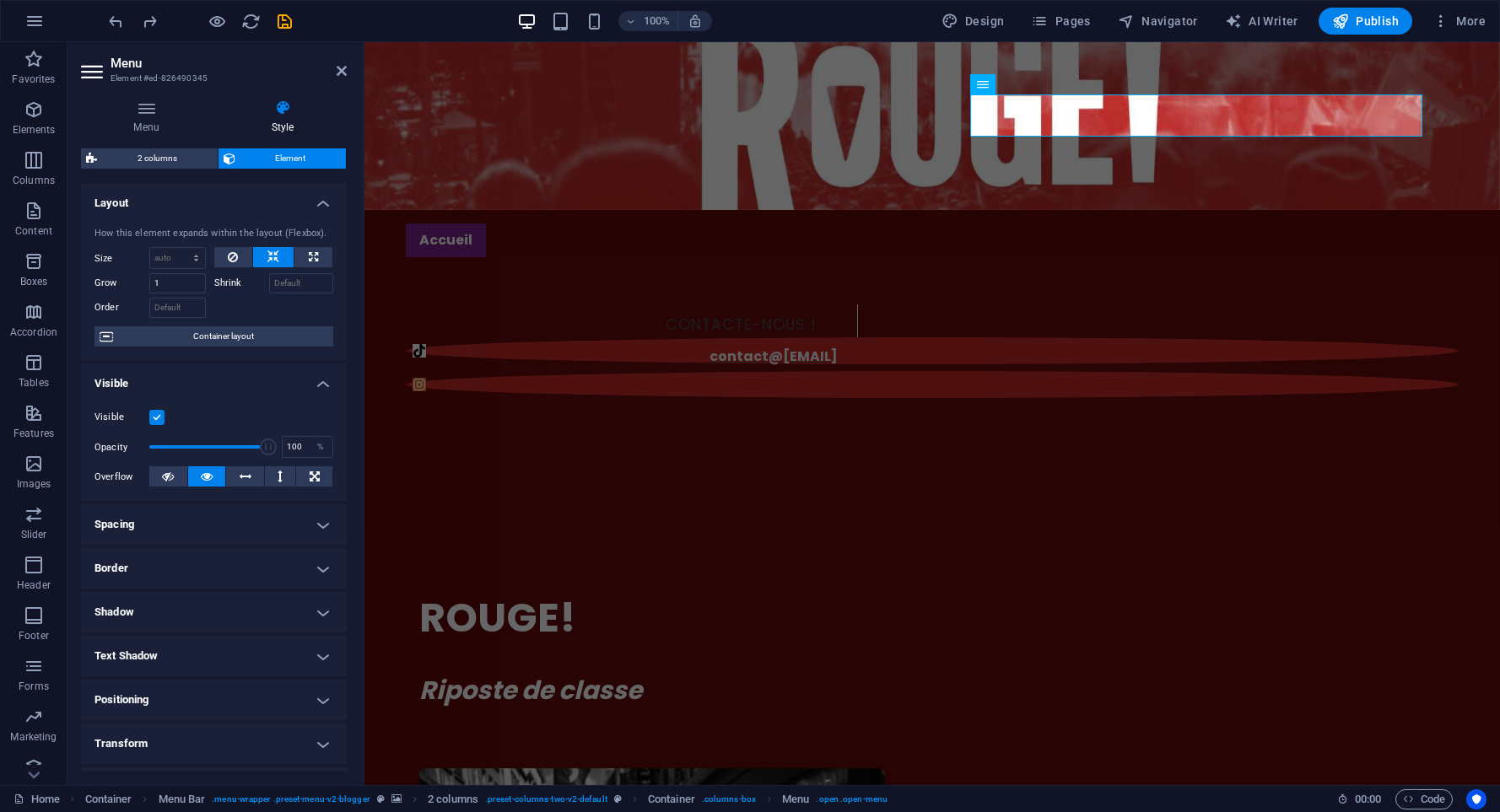 select on "ease-in-out" 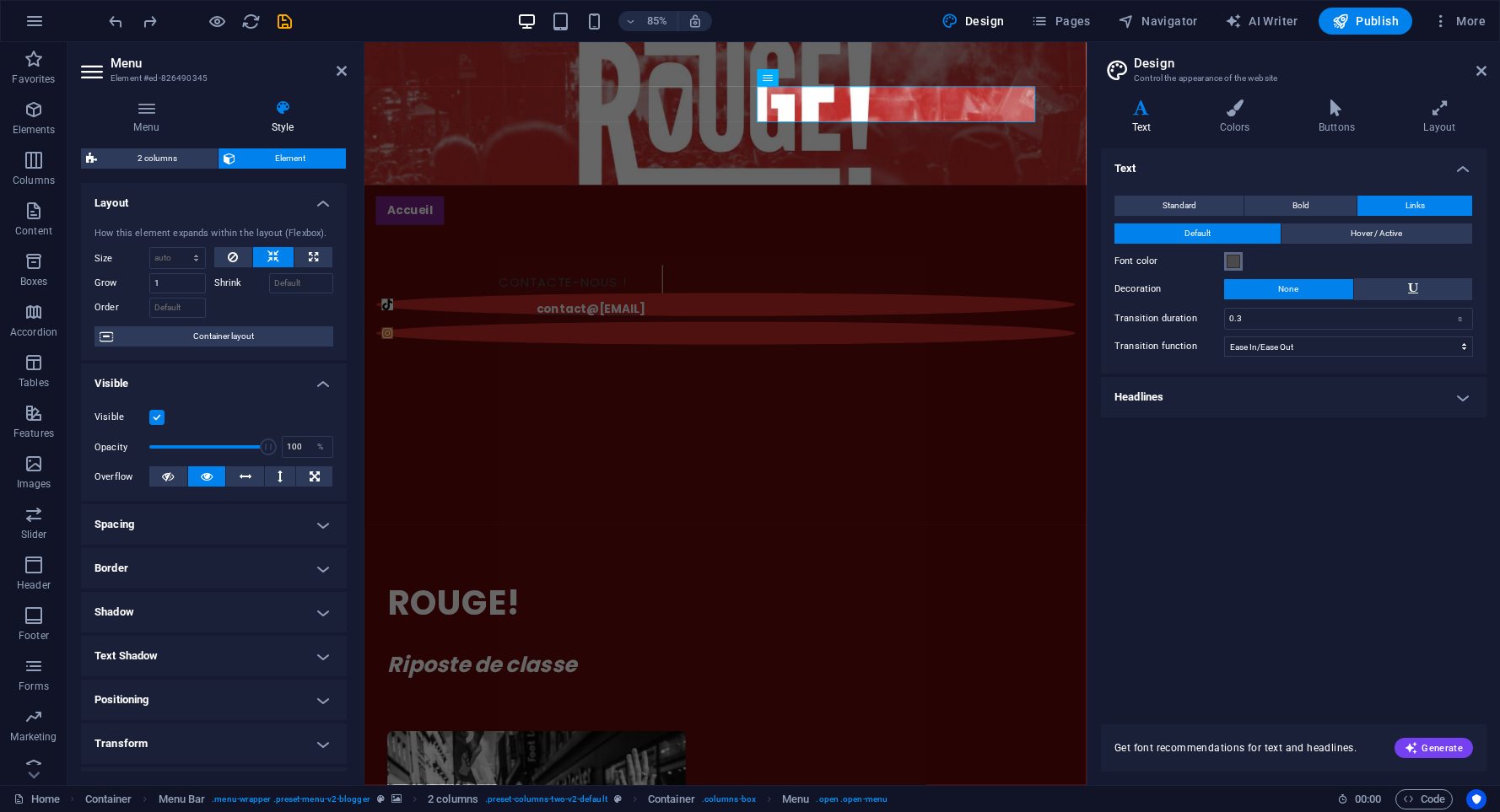 click at bounding box center (1233, 261) 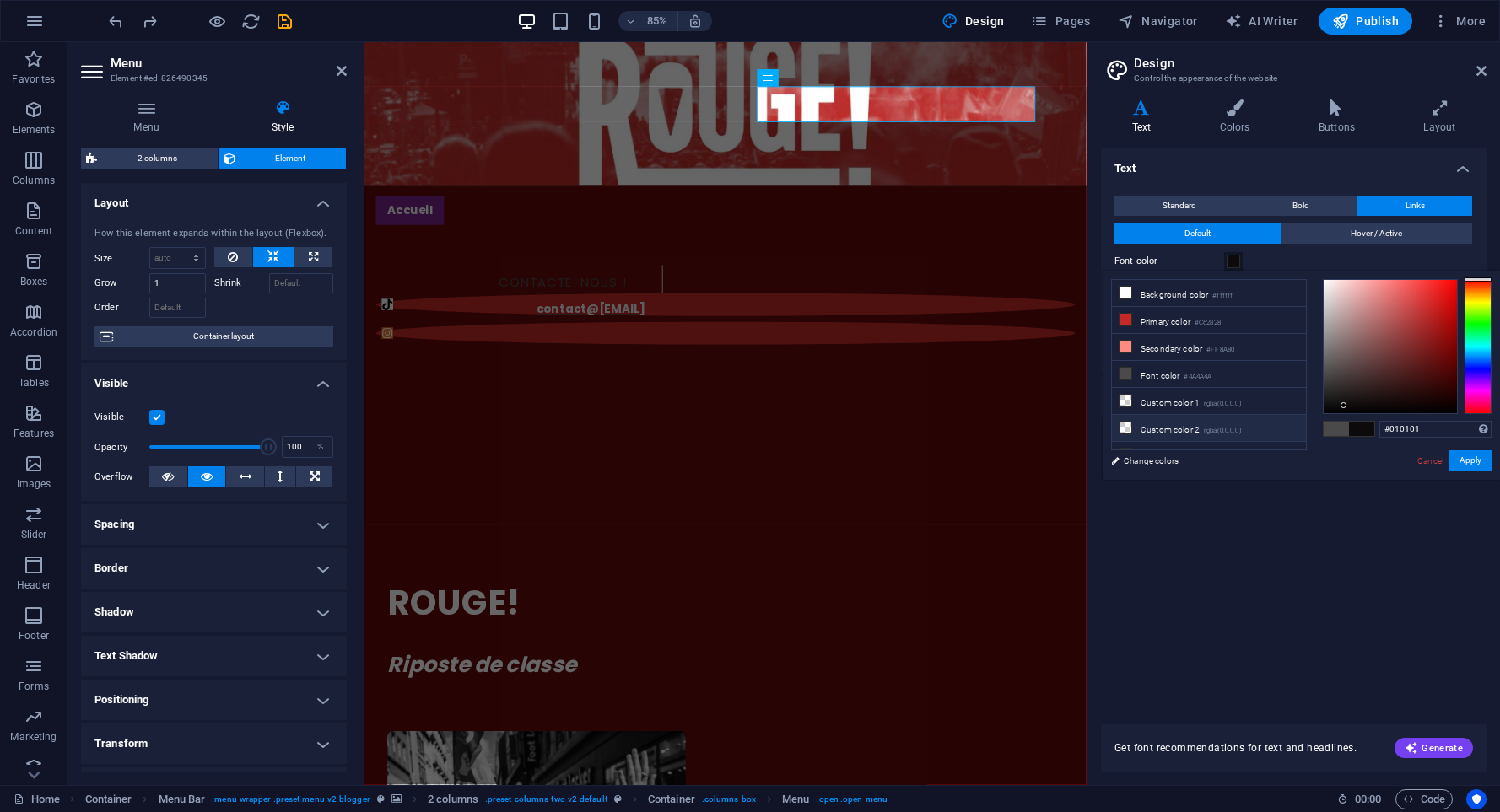 type on "#000000" 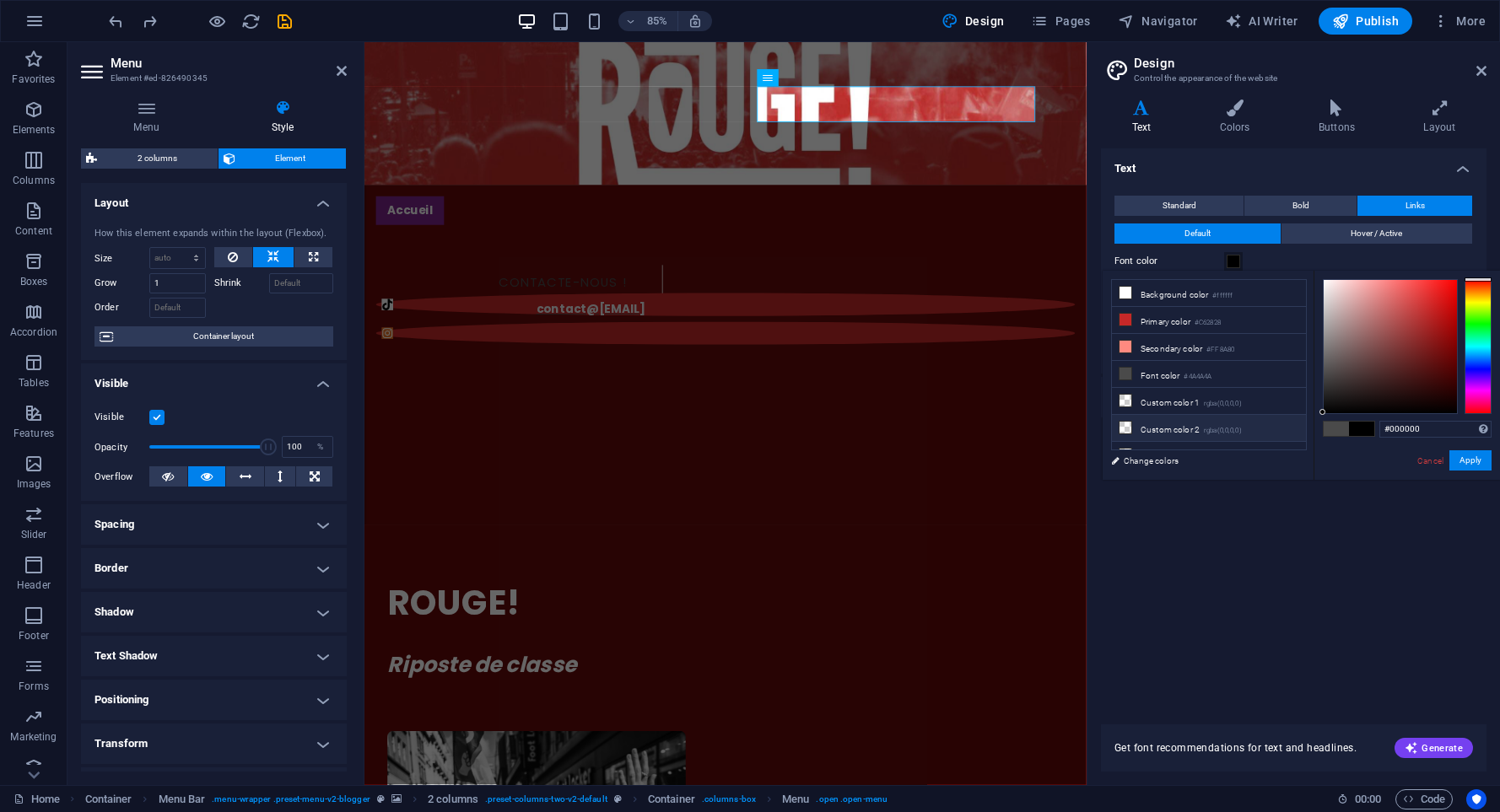 drag, startPoint x: 1341, startPoint y: 375, endPoint x: 1292, endPoint y: 430, distance: 73.6614 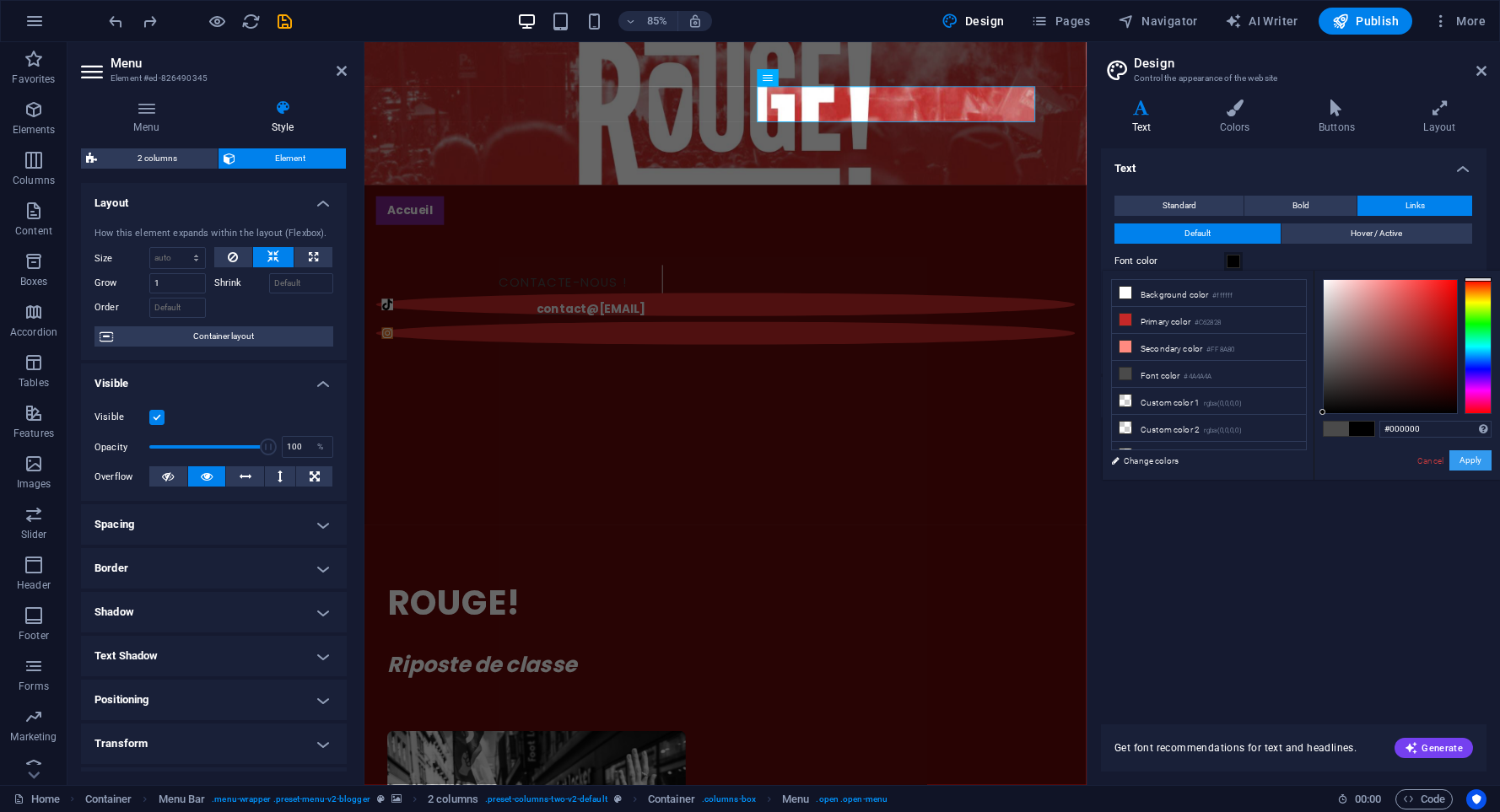 click on "Apply" at bounding box center (1470, 460) 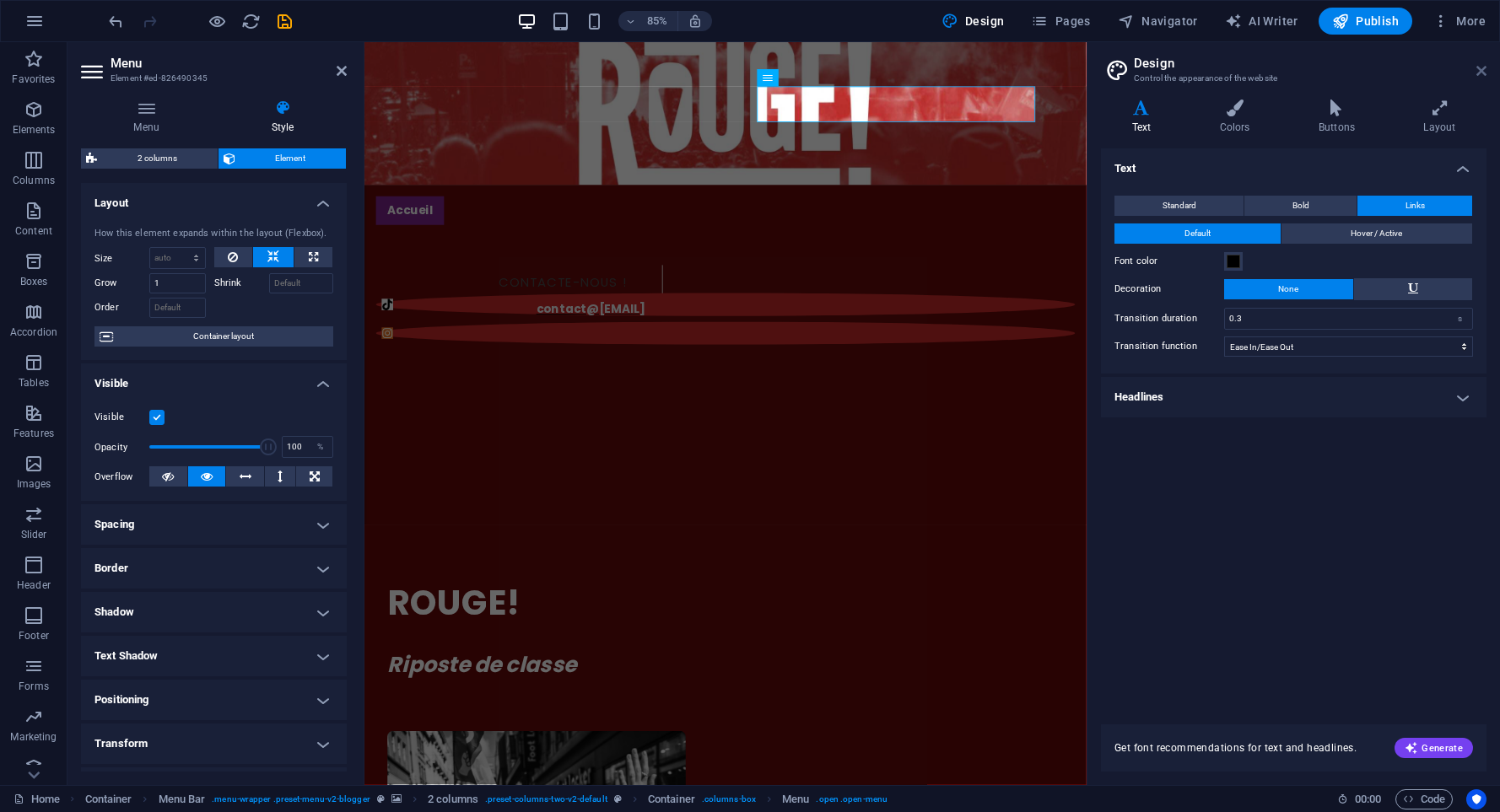 click at bounding box center [1481, 71] 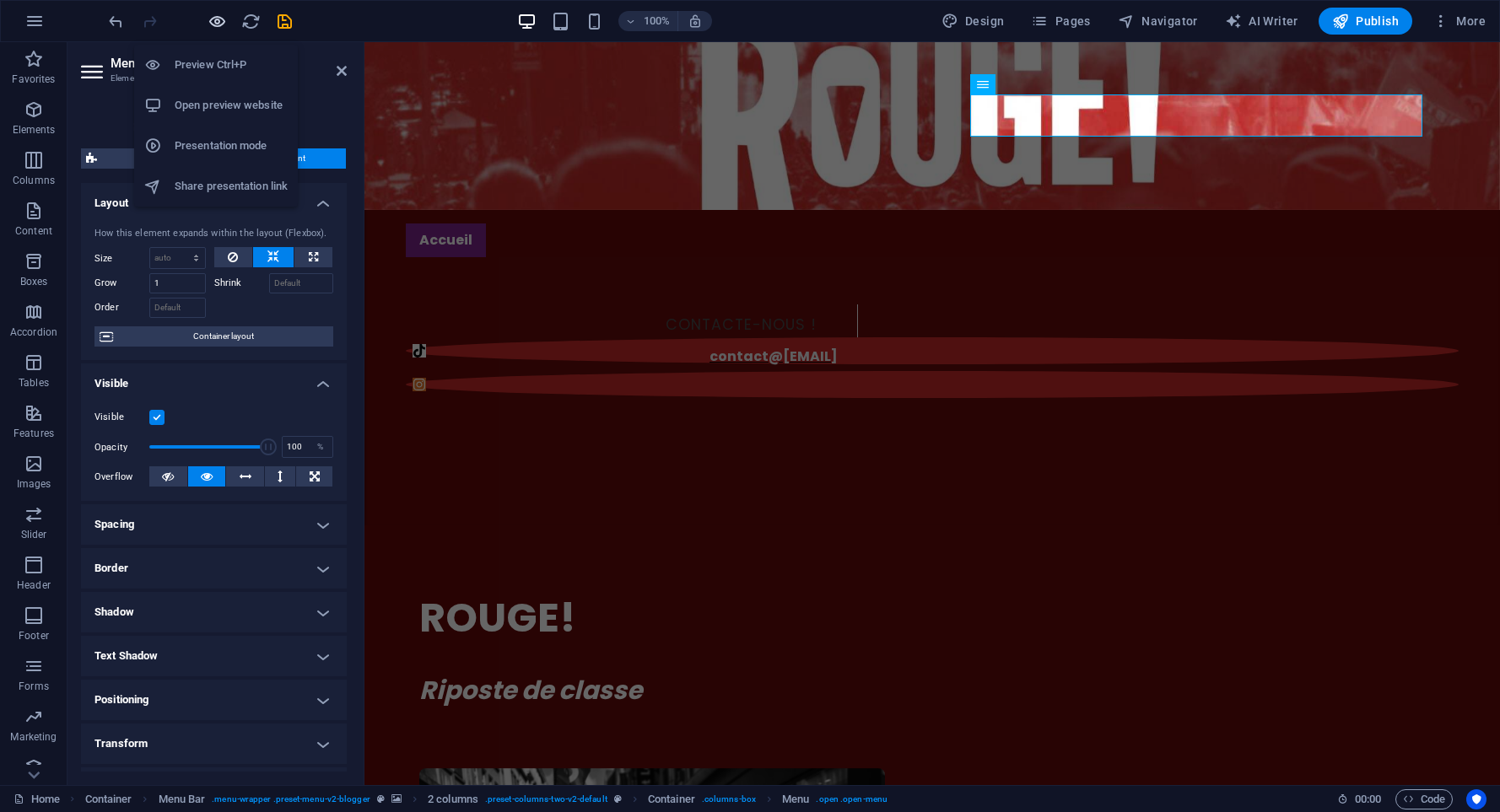 click at bounding box center (217, 21) 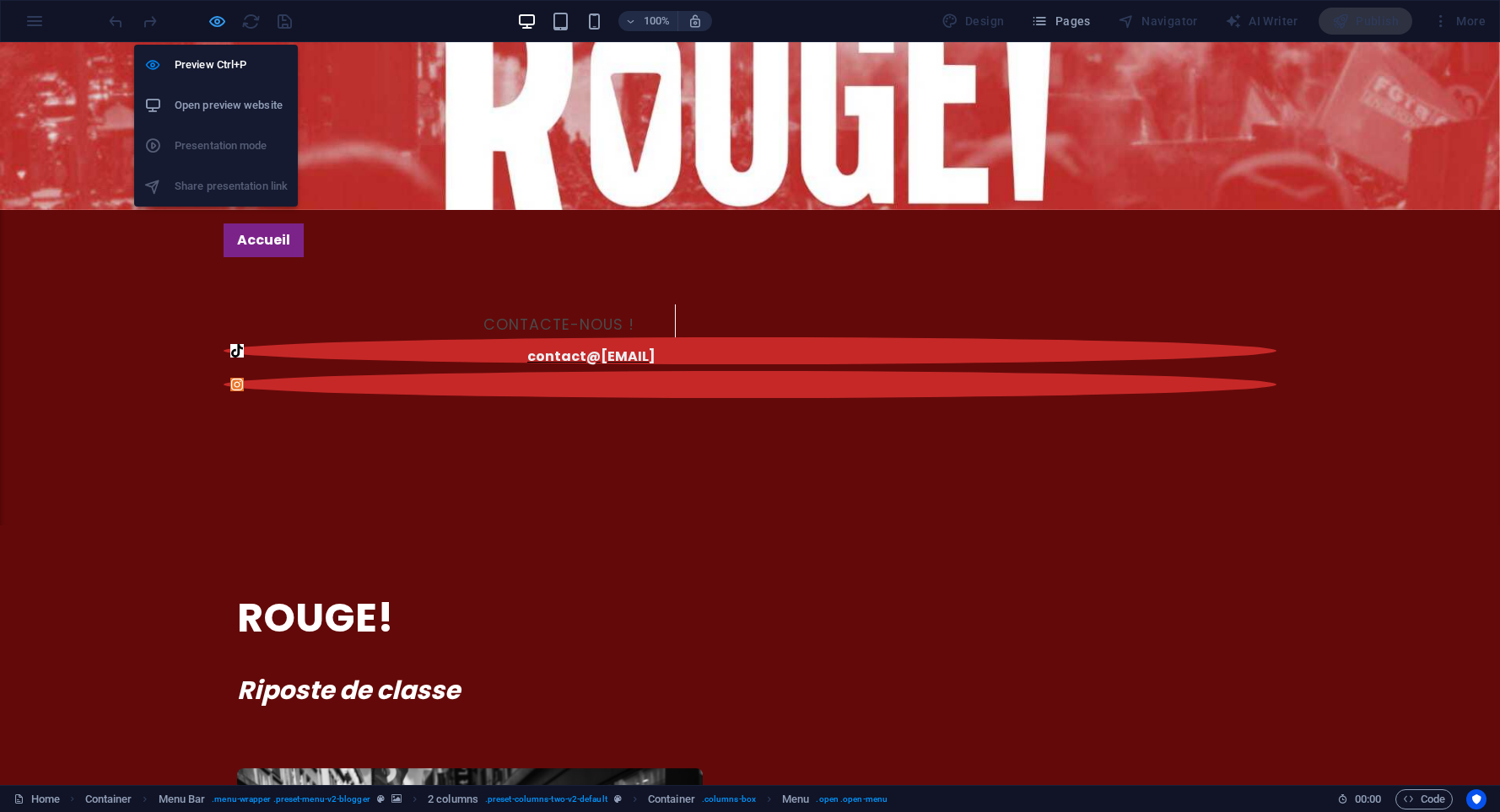 click at bounding box center (217, 21) 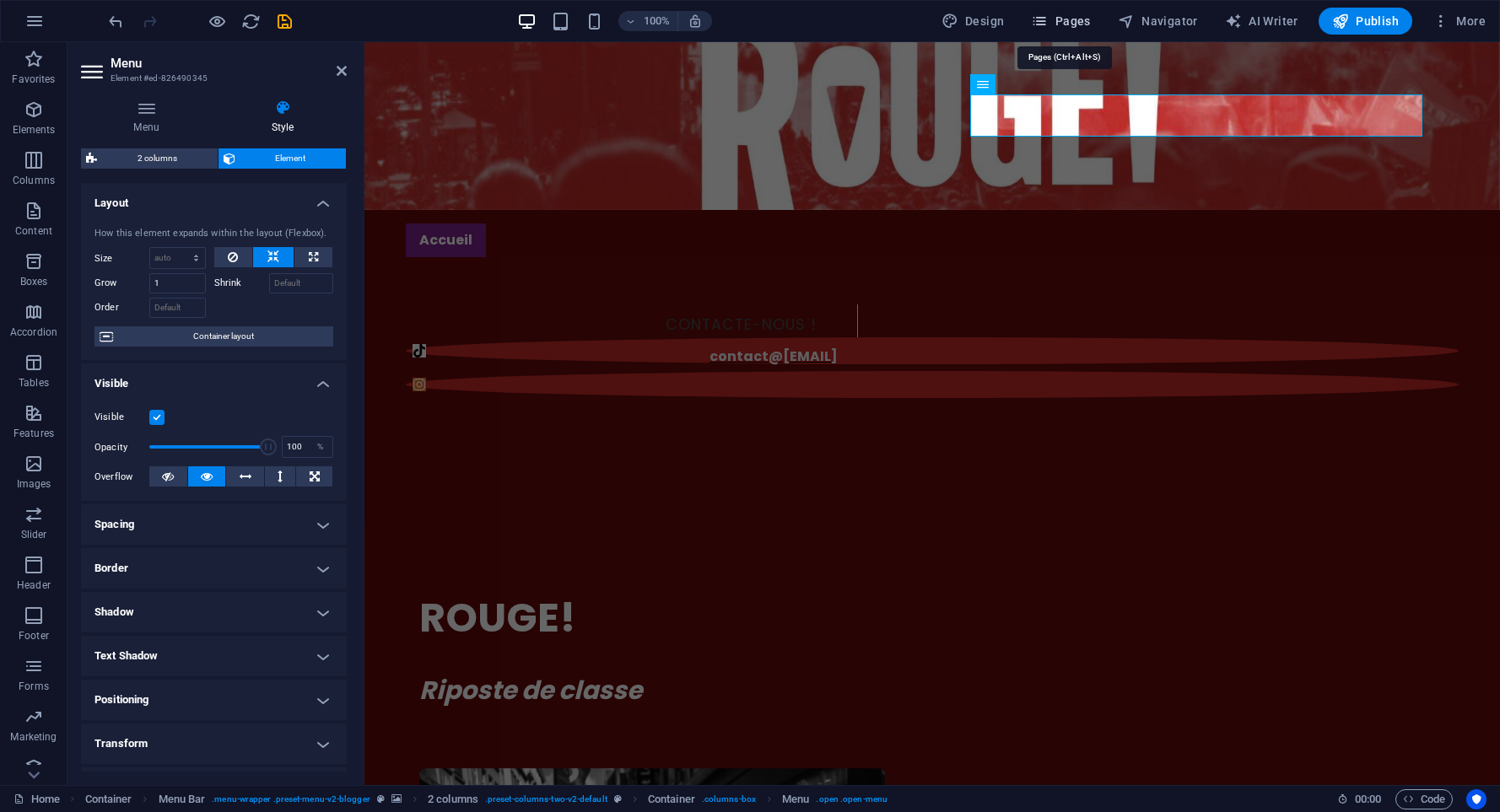 click on "Pages" at bounding box center [1060, 21] 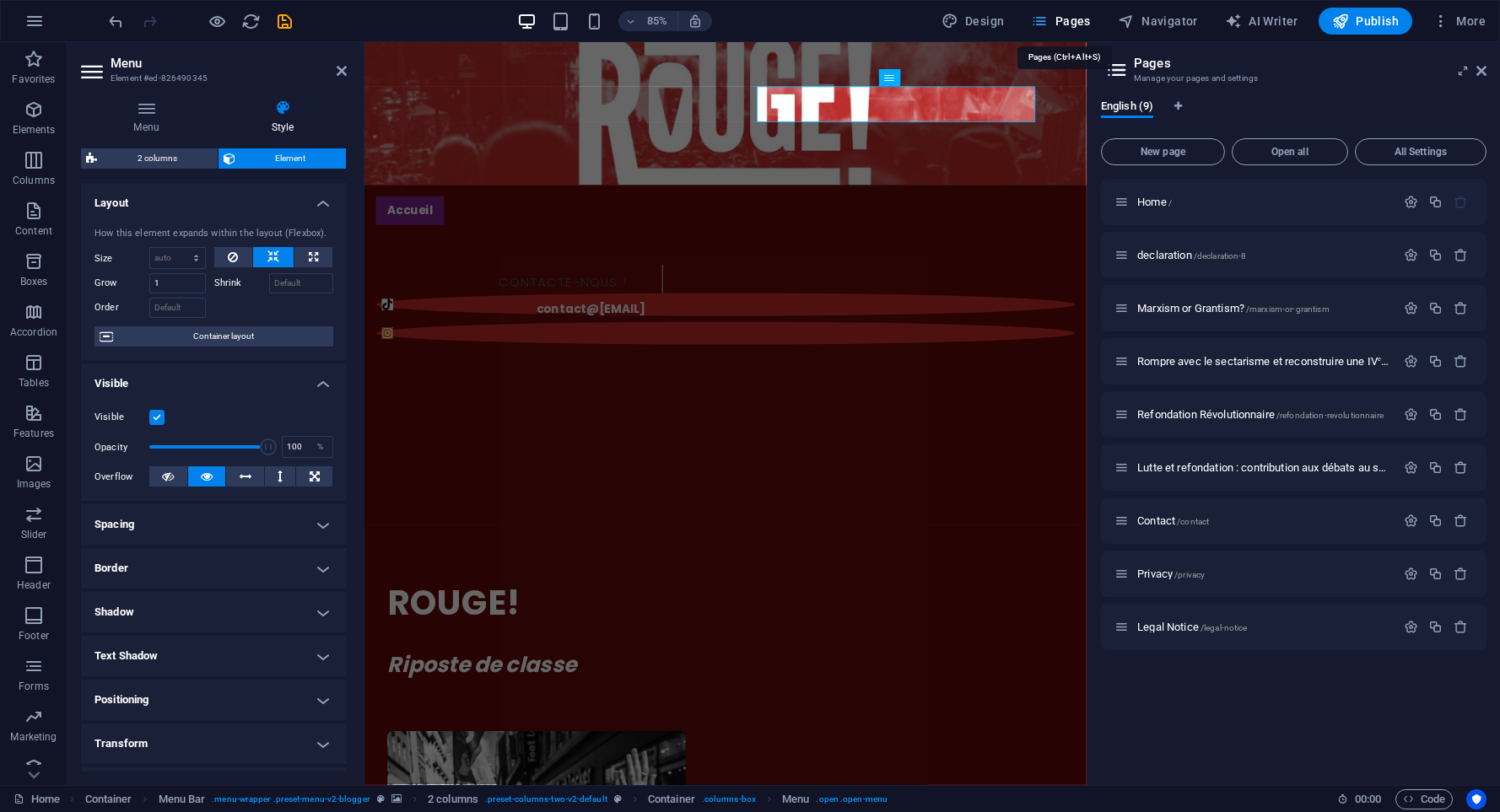 click on "Pages" at bounding box center [1060, 21] 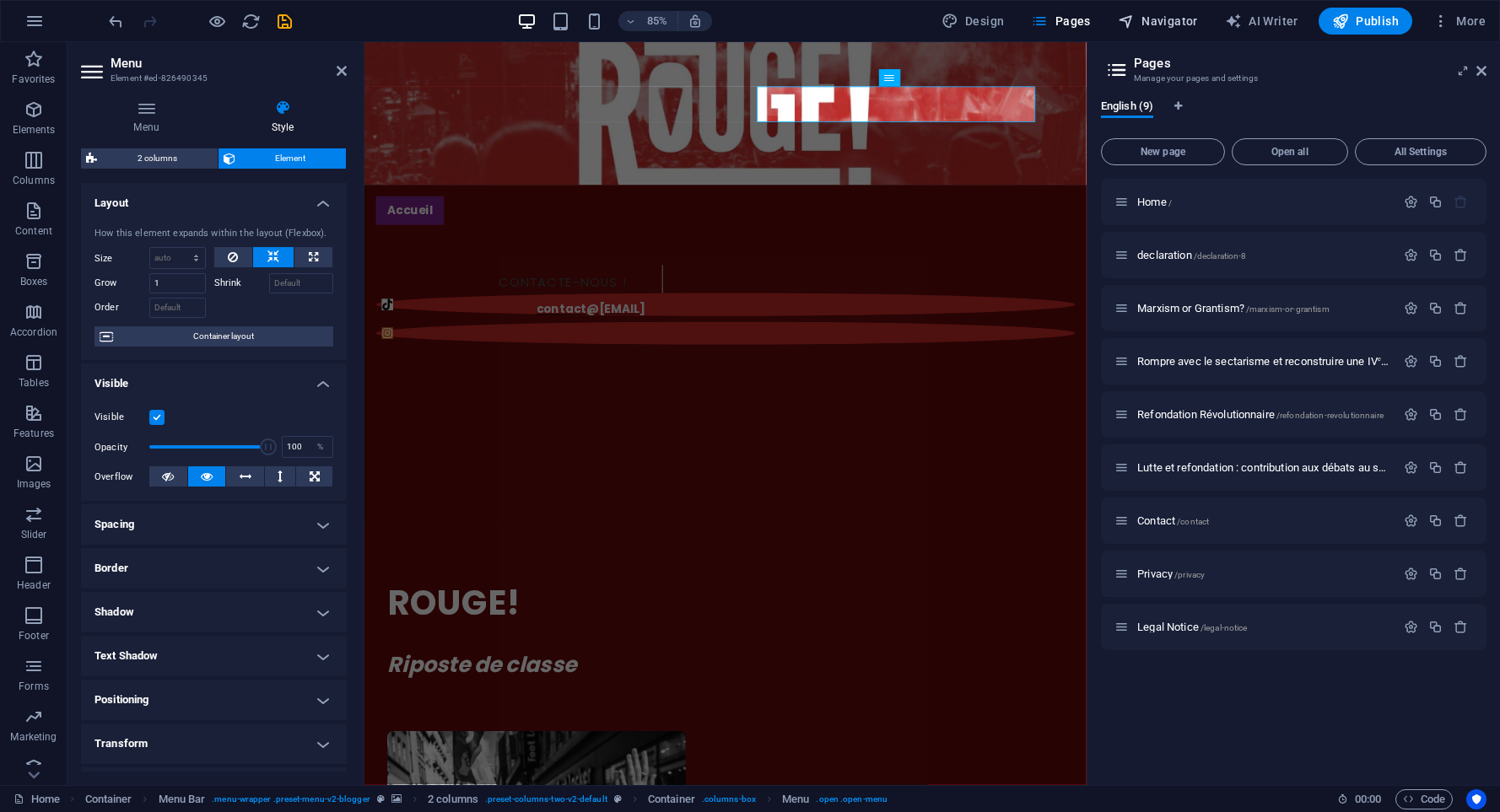 click on "Navigator" at bounding box center [1157, 21] 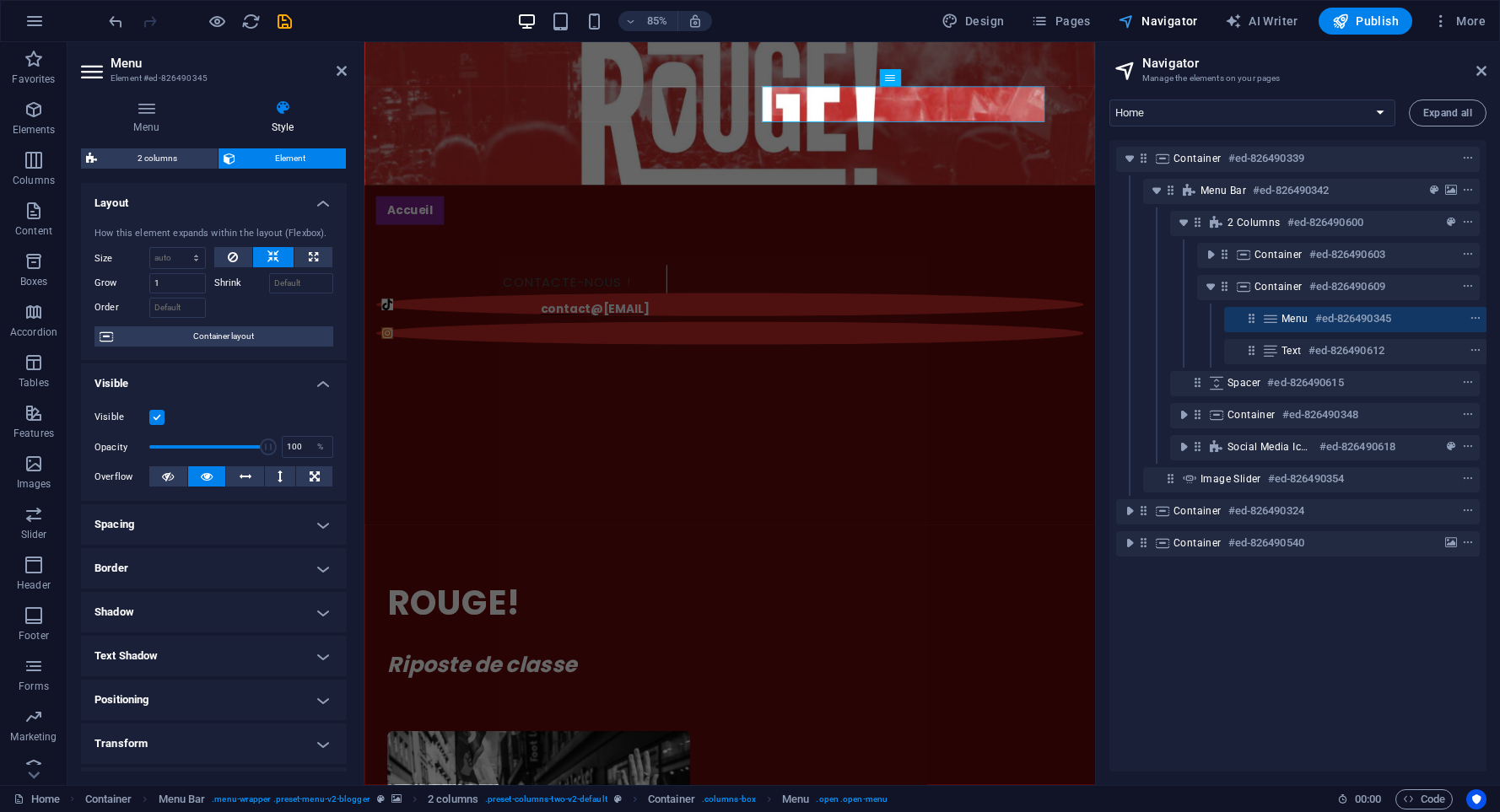 scroll, scrollTop: 0, scrollLeft: 4, axis: horizontal 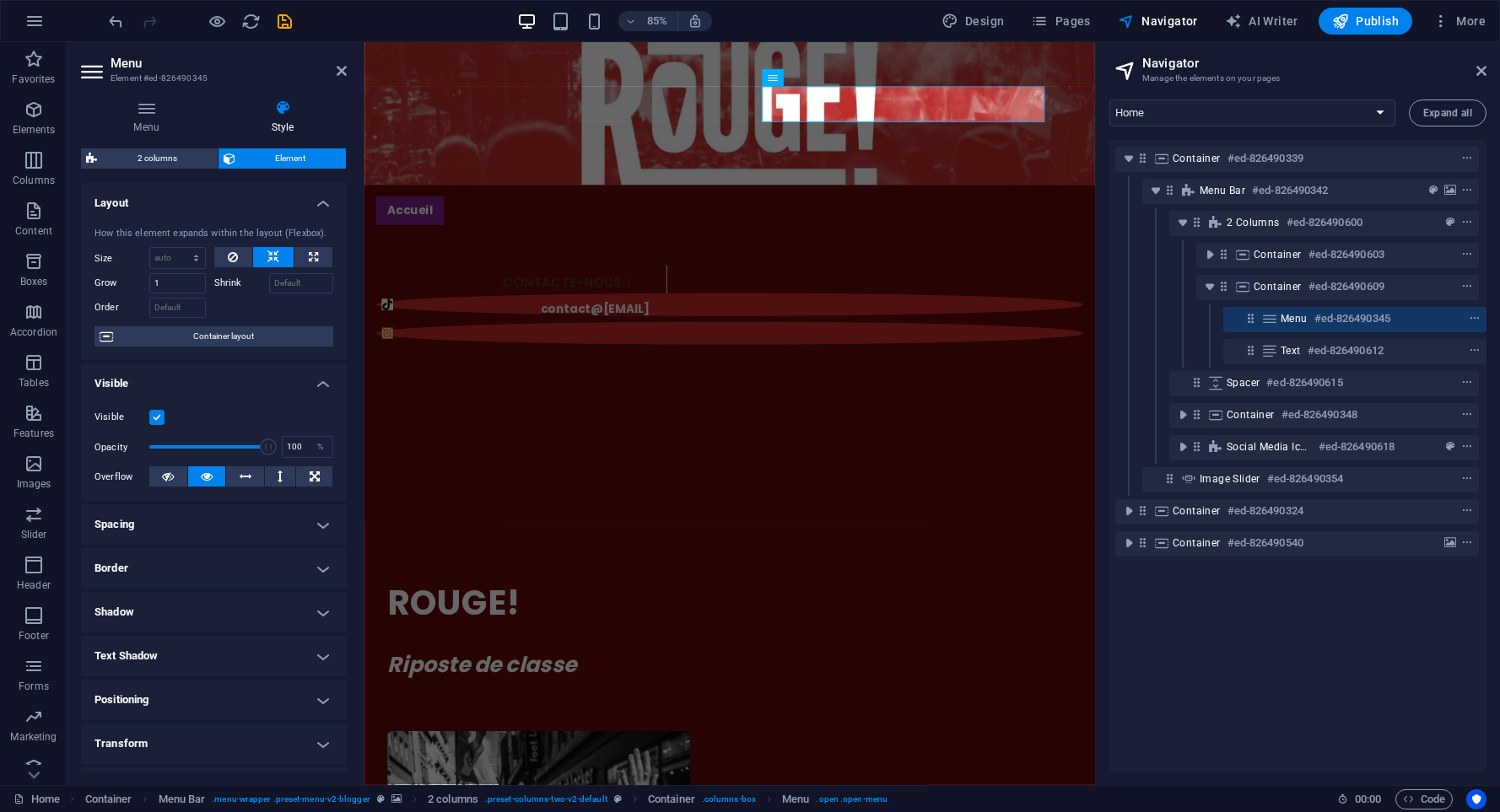 click on "Container #ed-826490609" at bounding box center (1297, 288) 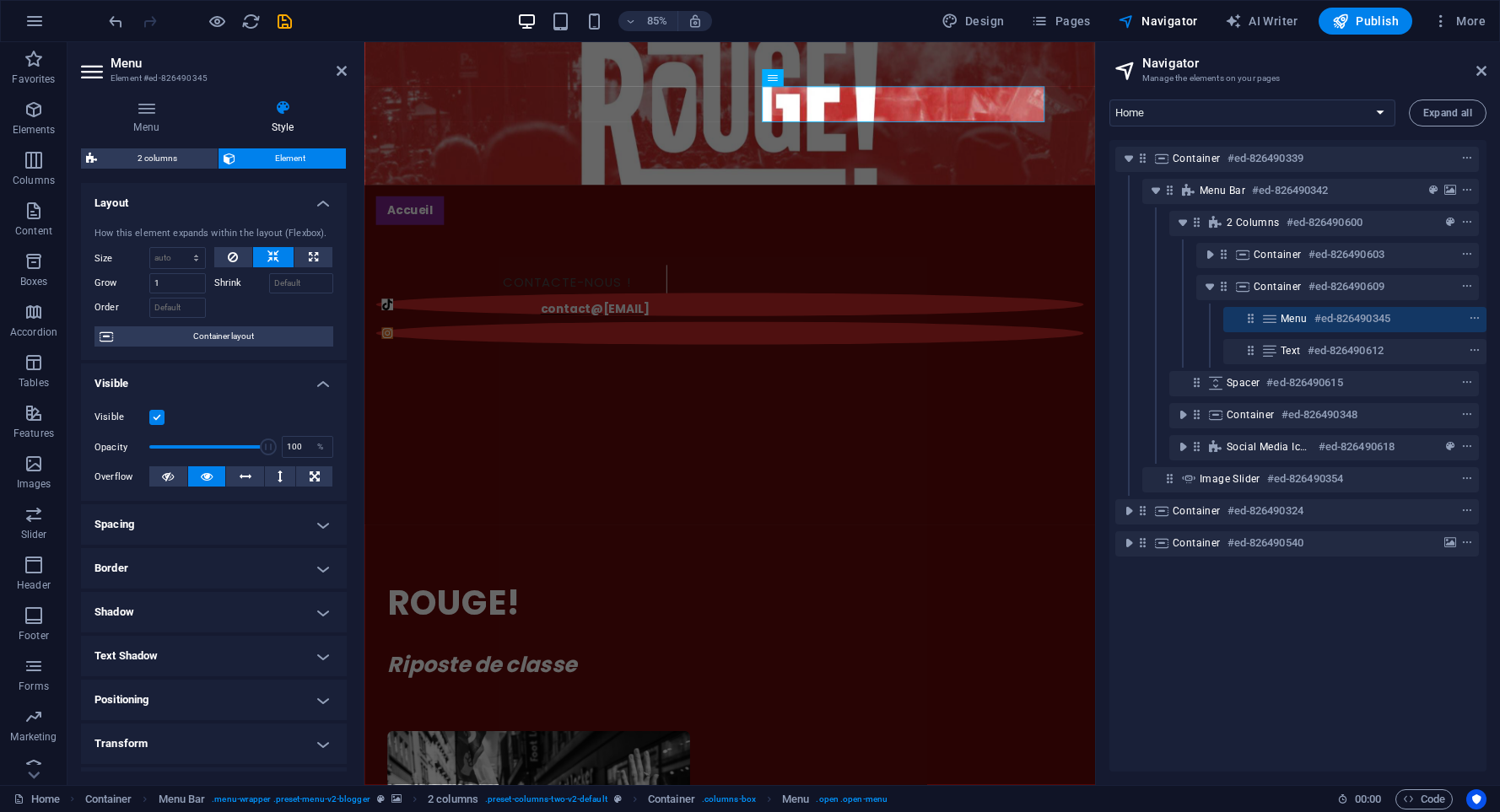 click on "Container #ed-826490609" at bounding box center (1297, 288) 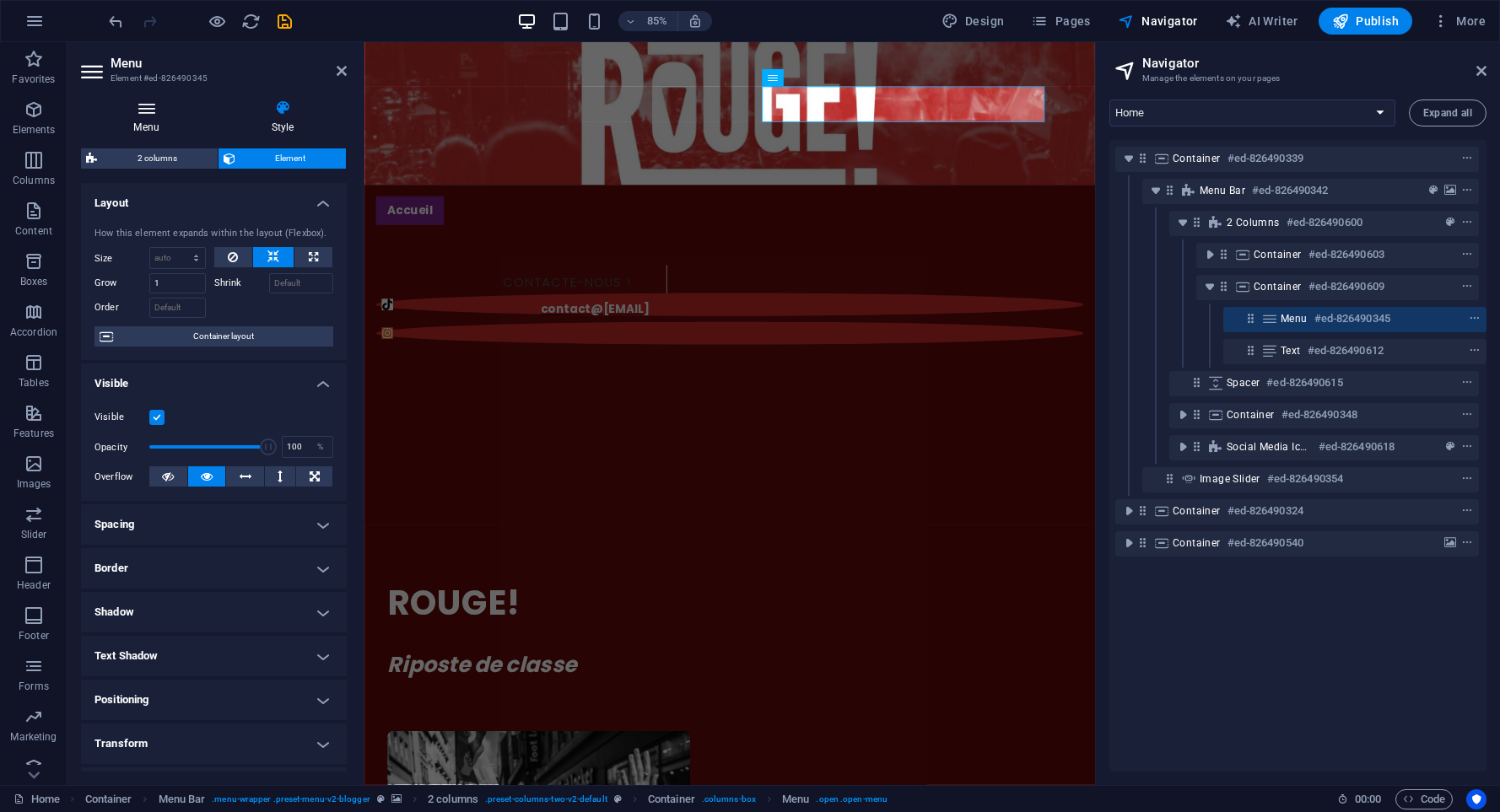 click at bounding box center [146, 108] 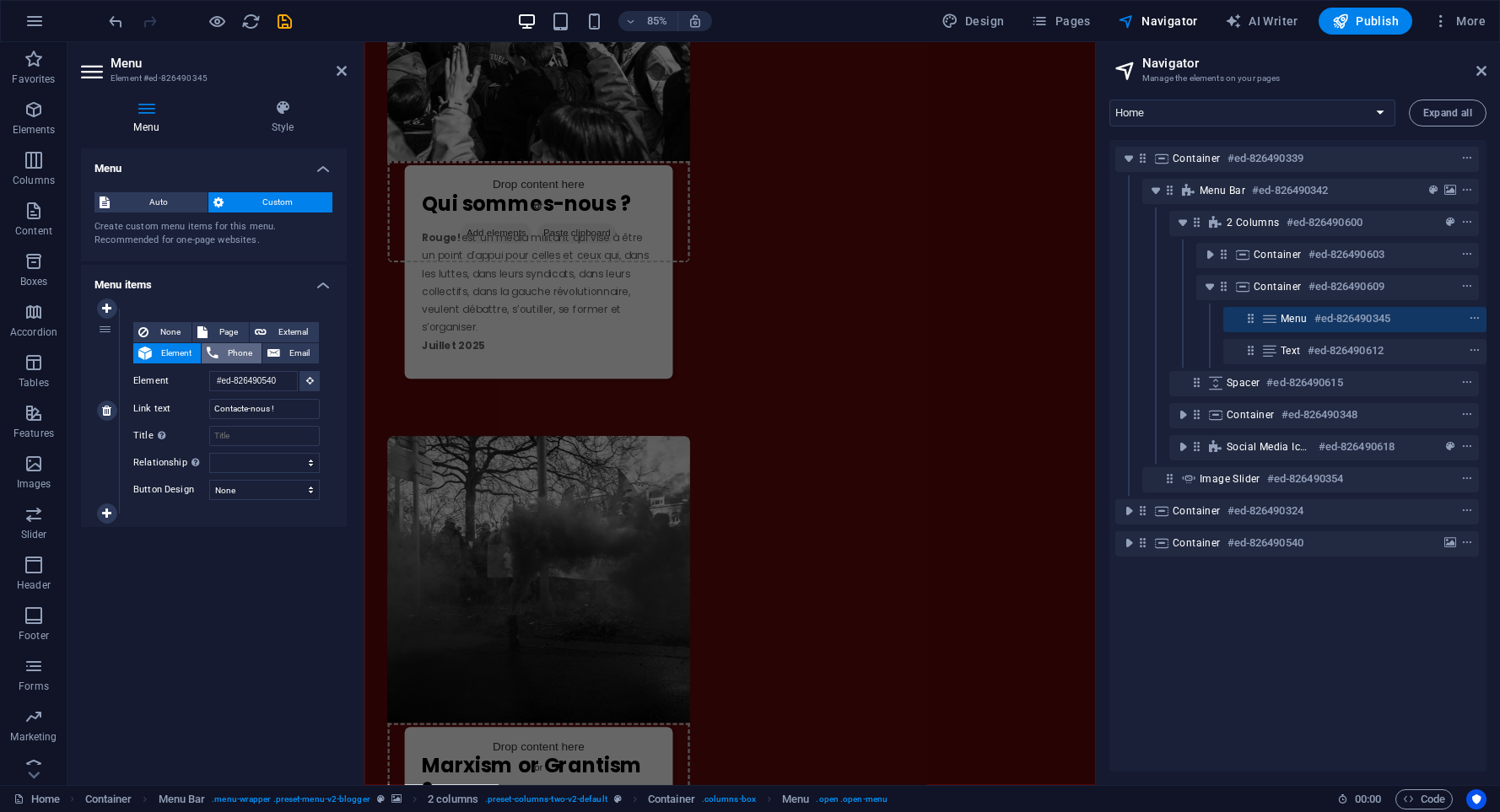 scroll, scrollTop: 0, scrollLeft: 0, axis: both 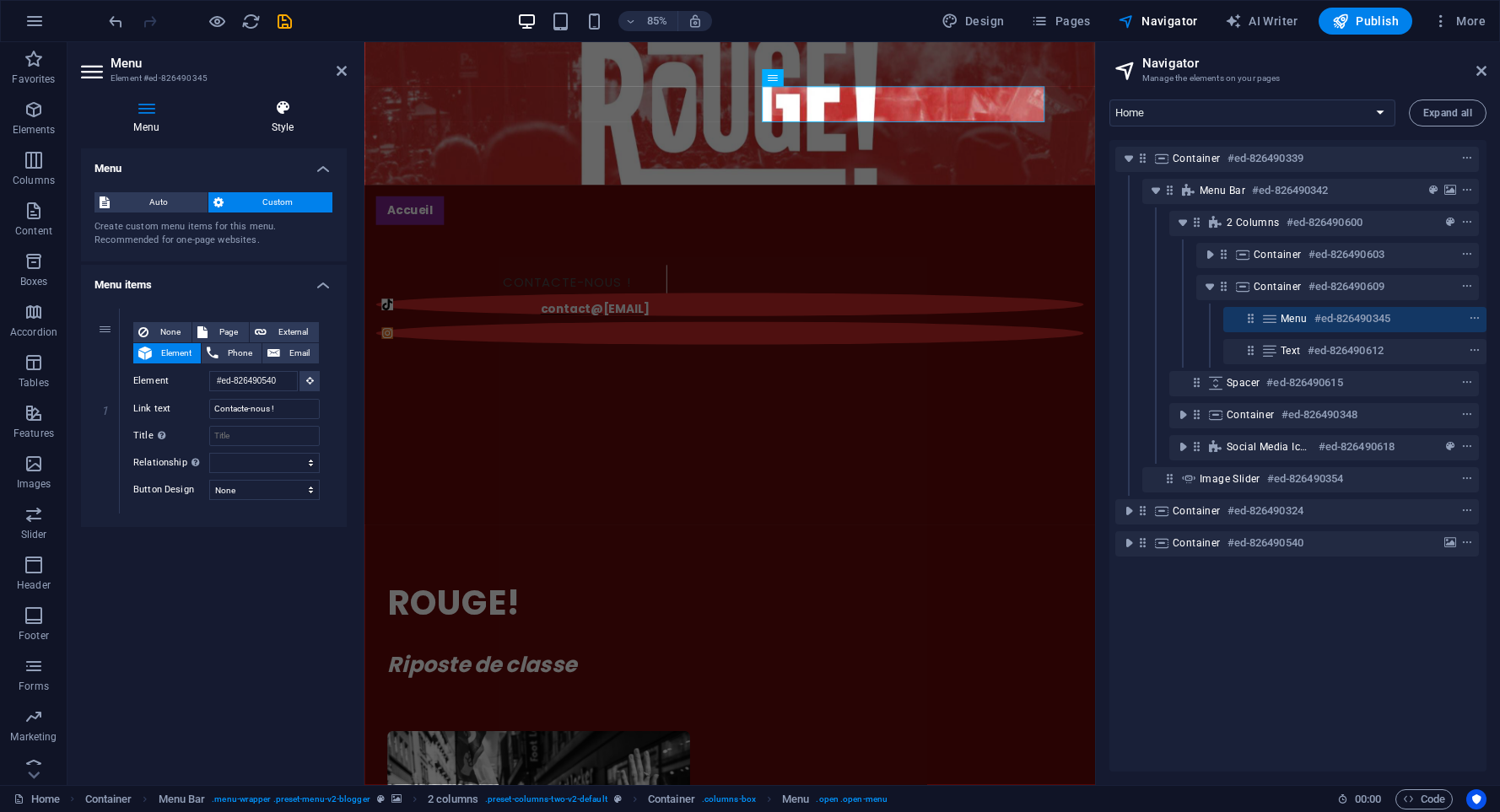 click at bounding box center (283, 108) 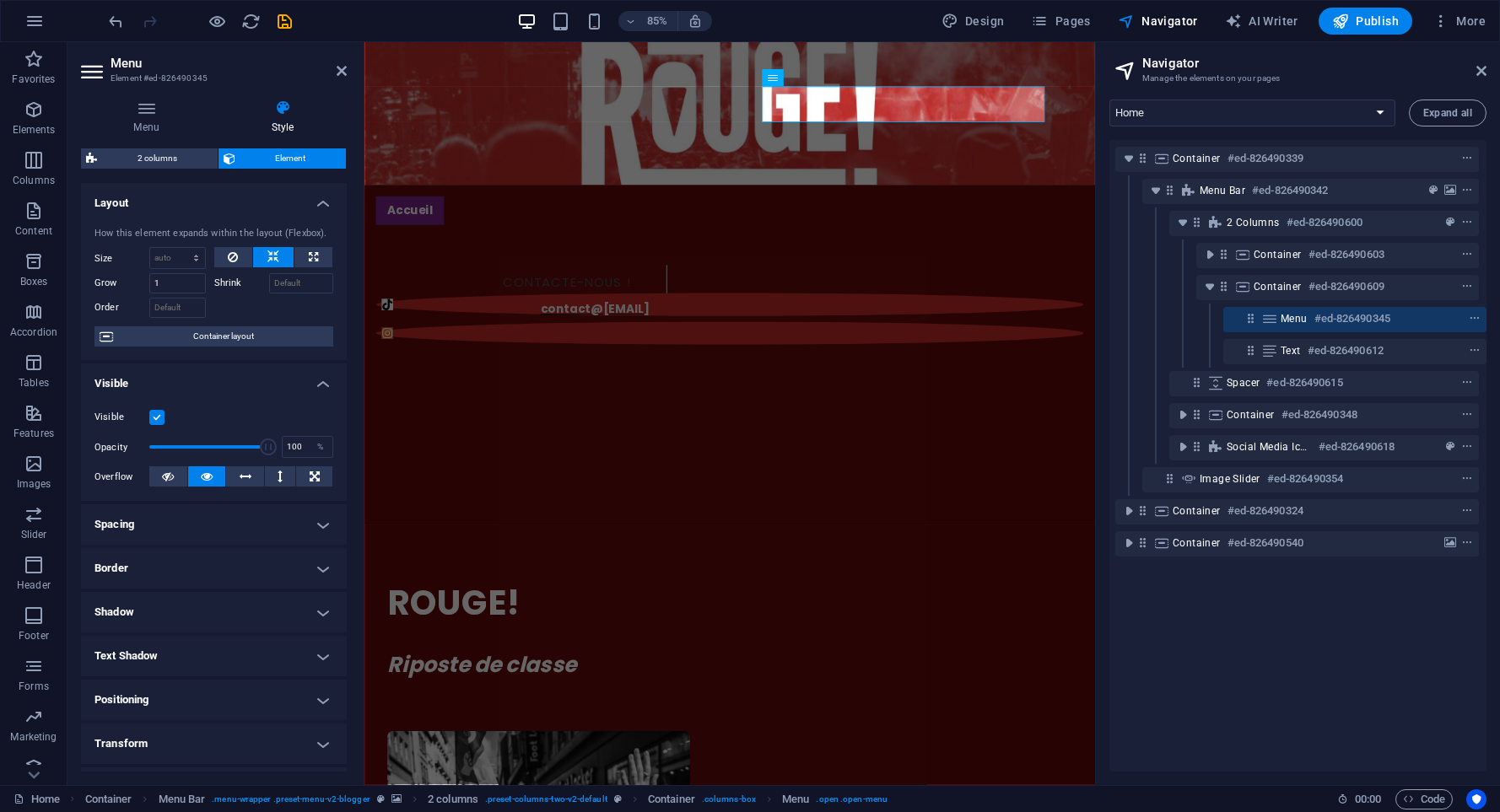 scroll, scrollTop: 124, scrollLeft: 0, axis: vertical 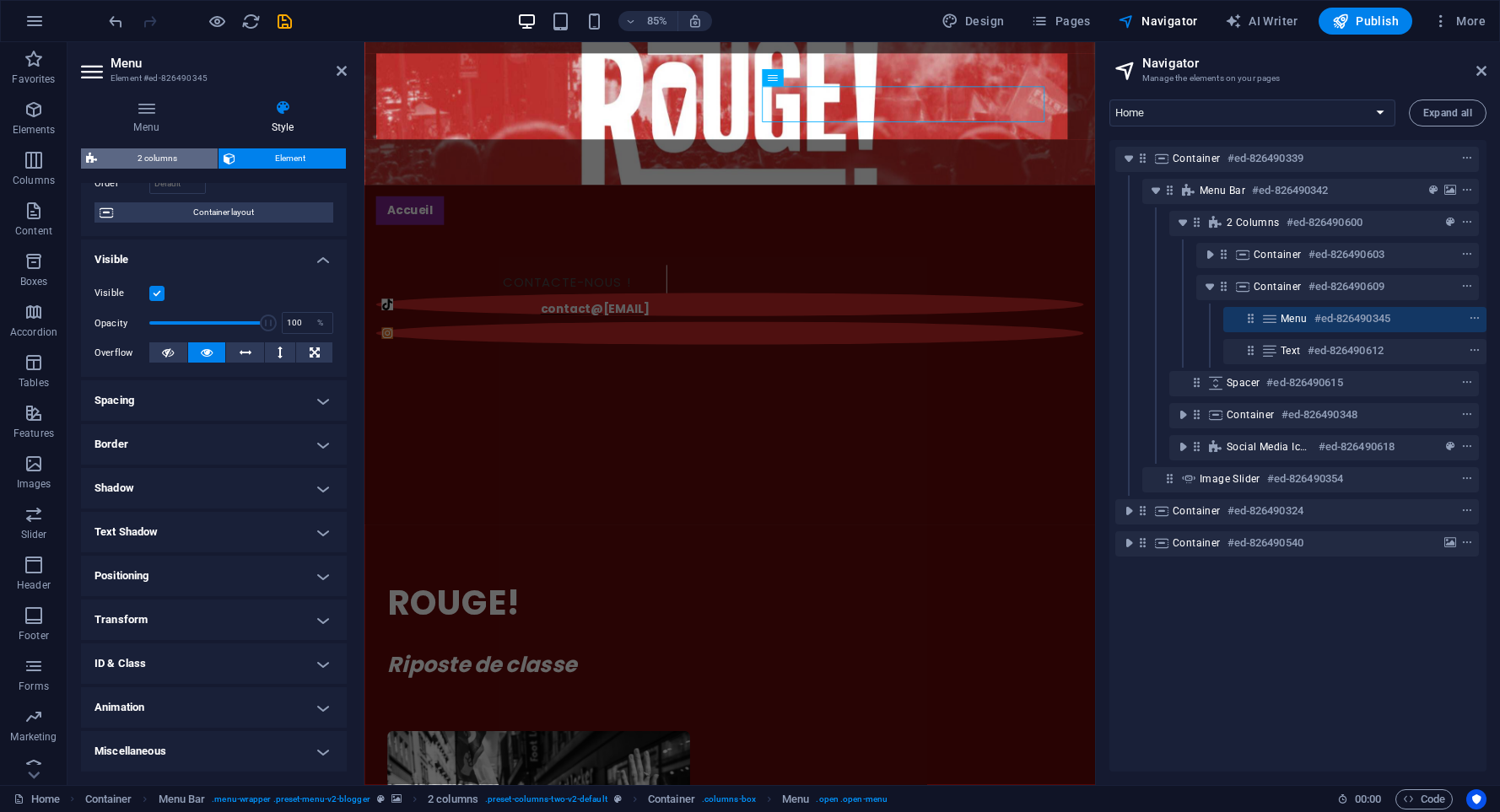 click on "2 columns" at bounding box center [157, 159] 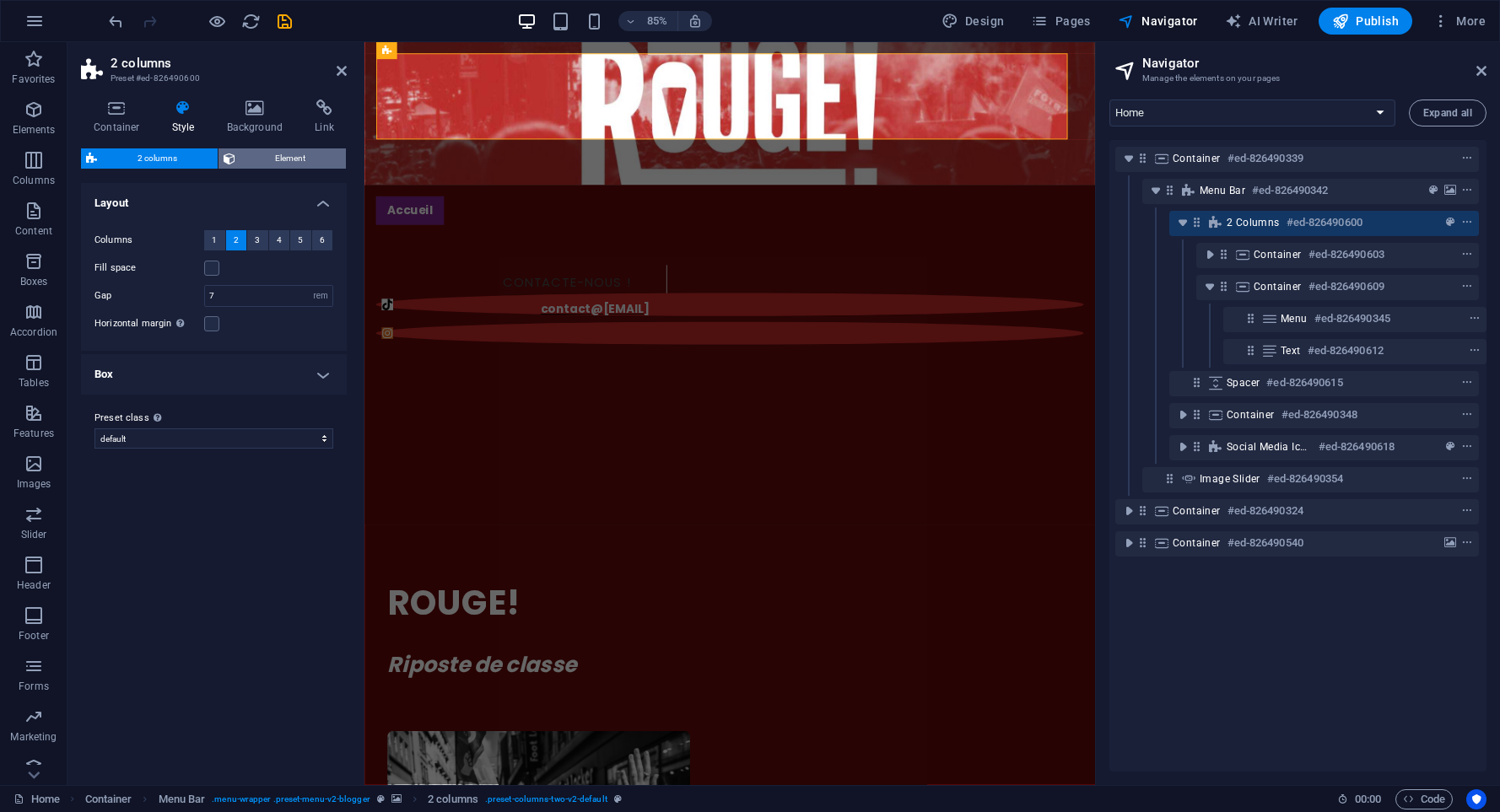 click on "Element" at bounding box center (283, 159) 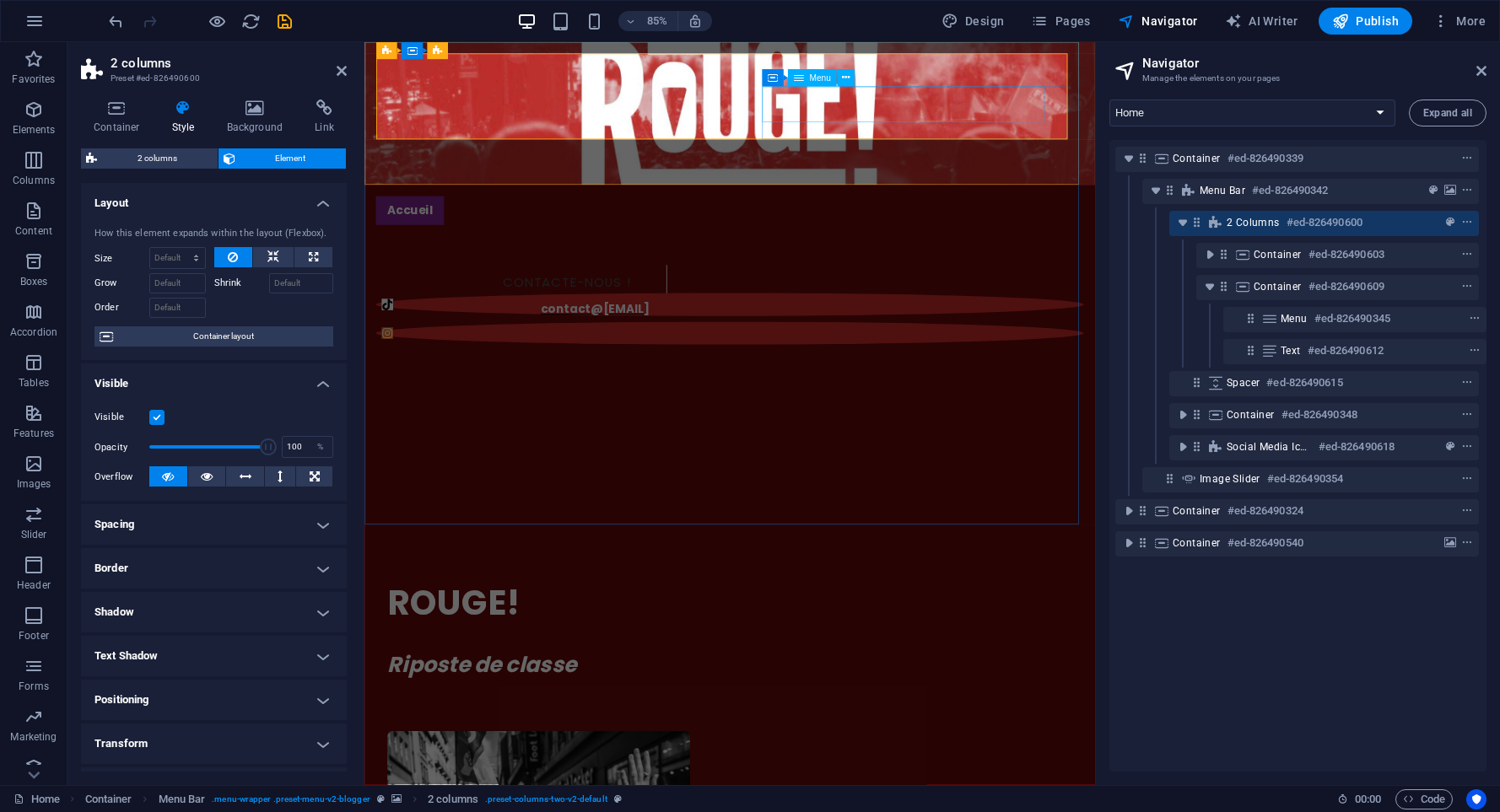 click on "Contacte-nous !" at bounding box center (549, 325) 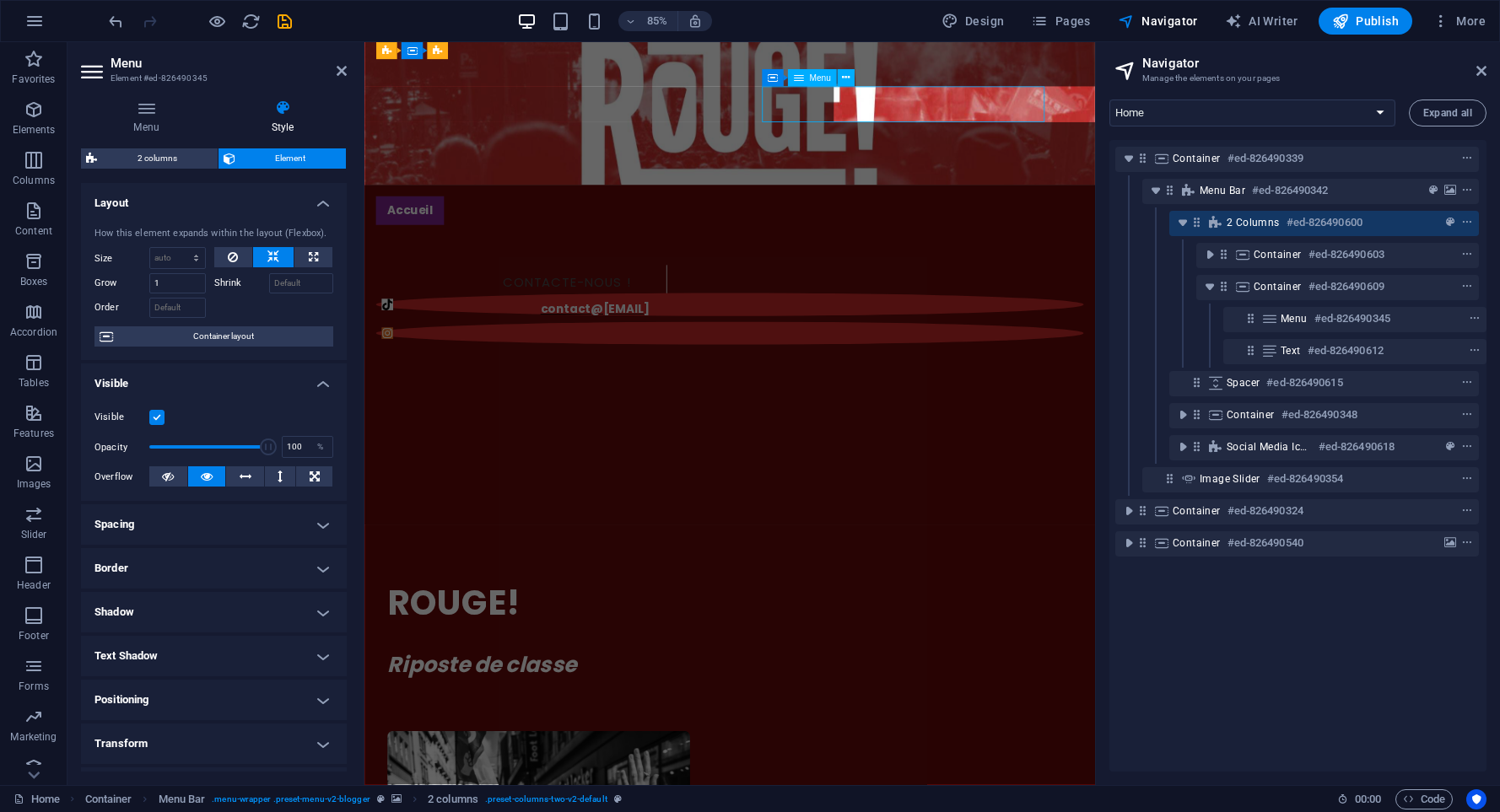click on "Contacte-nous !" at bounding box center (549, 325) 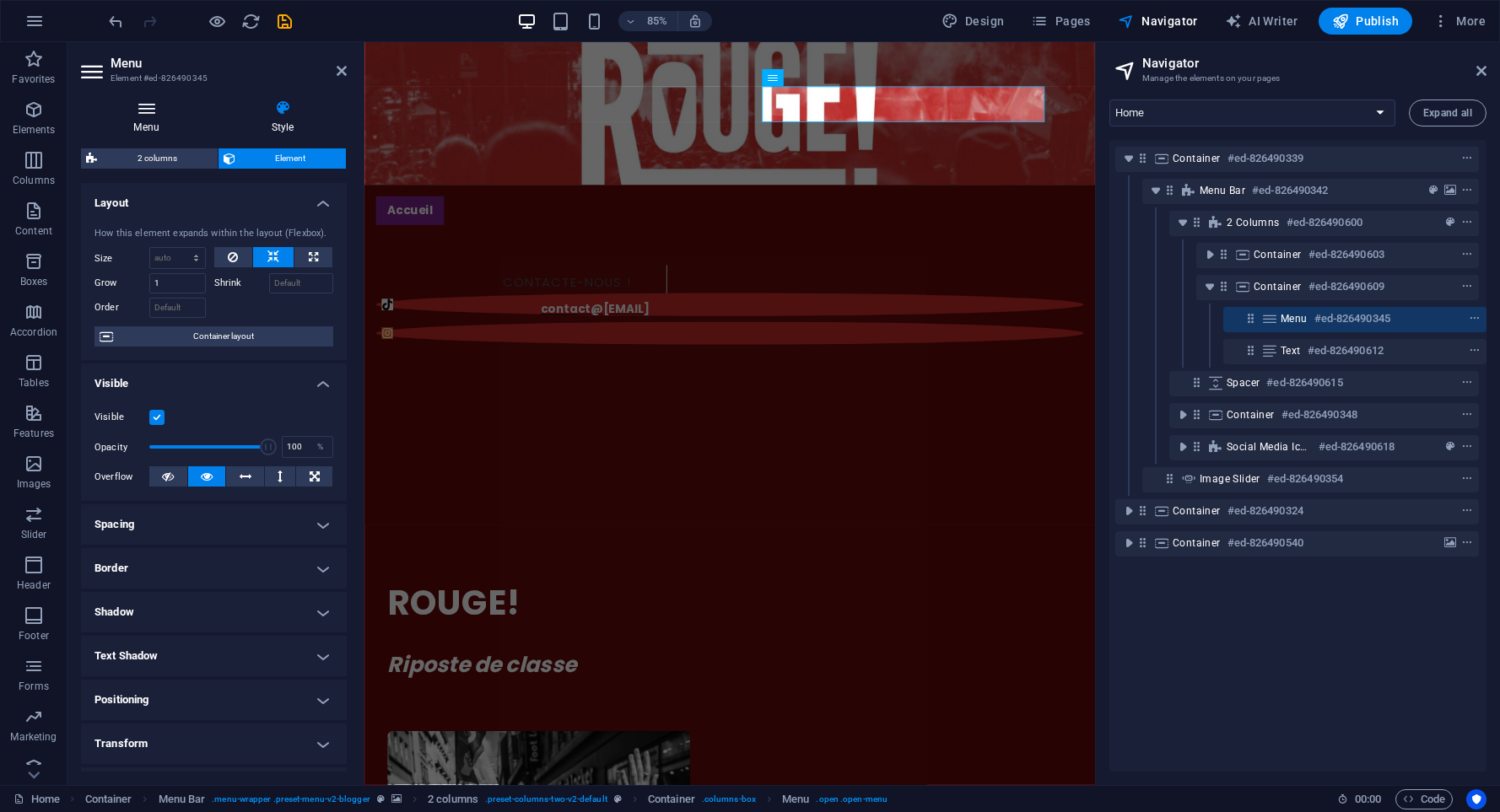 click on "Menu" at bounding box center (149, 117) 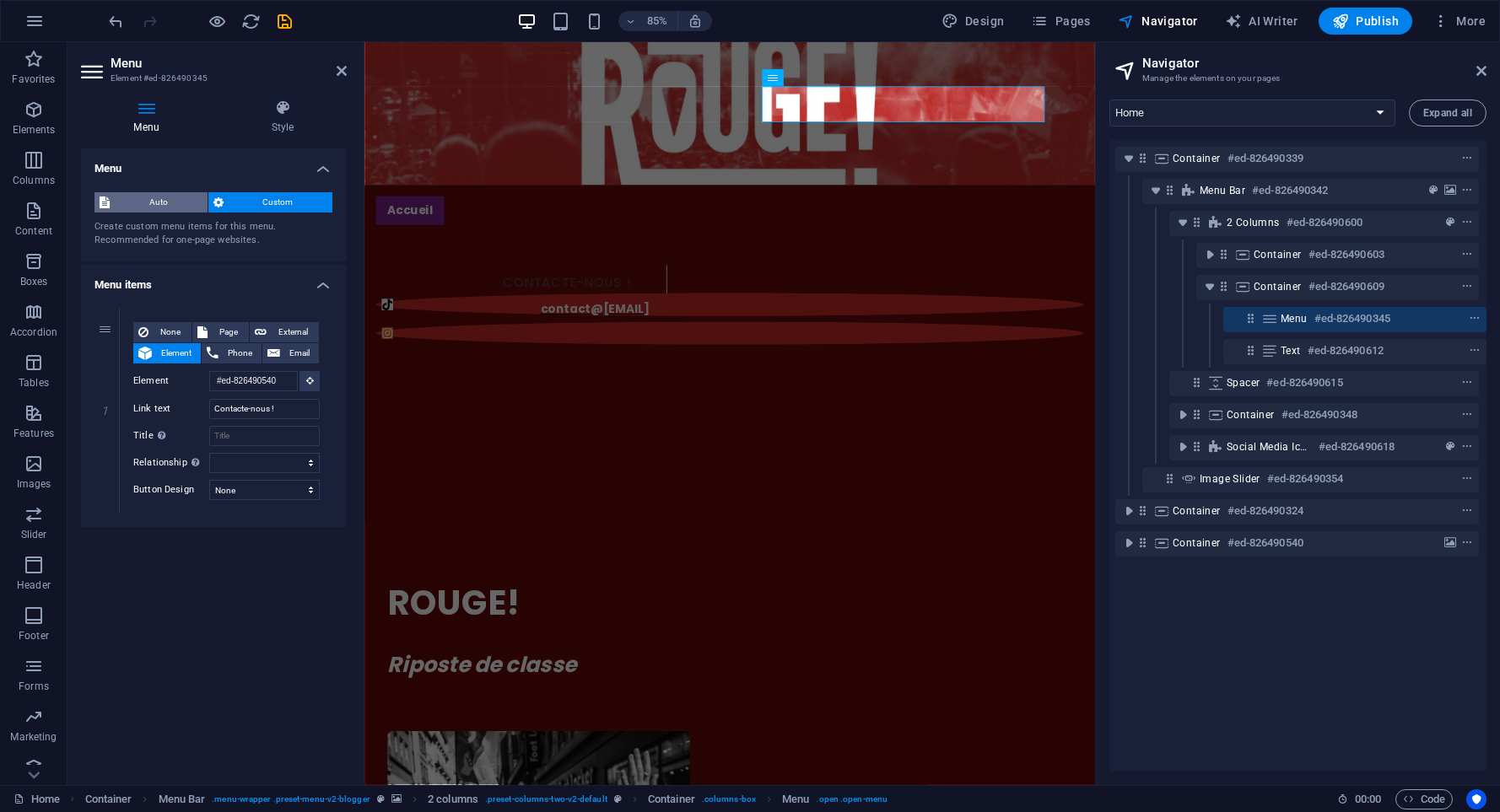 click on "Auto" at bounding box center [159, 202] 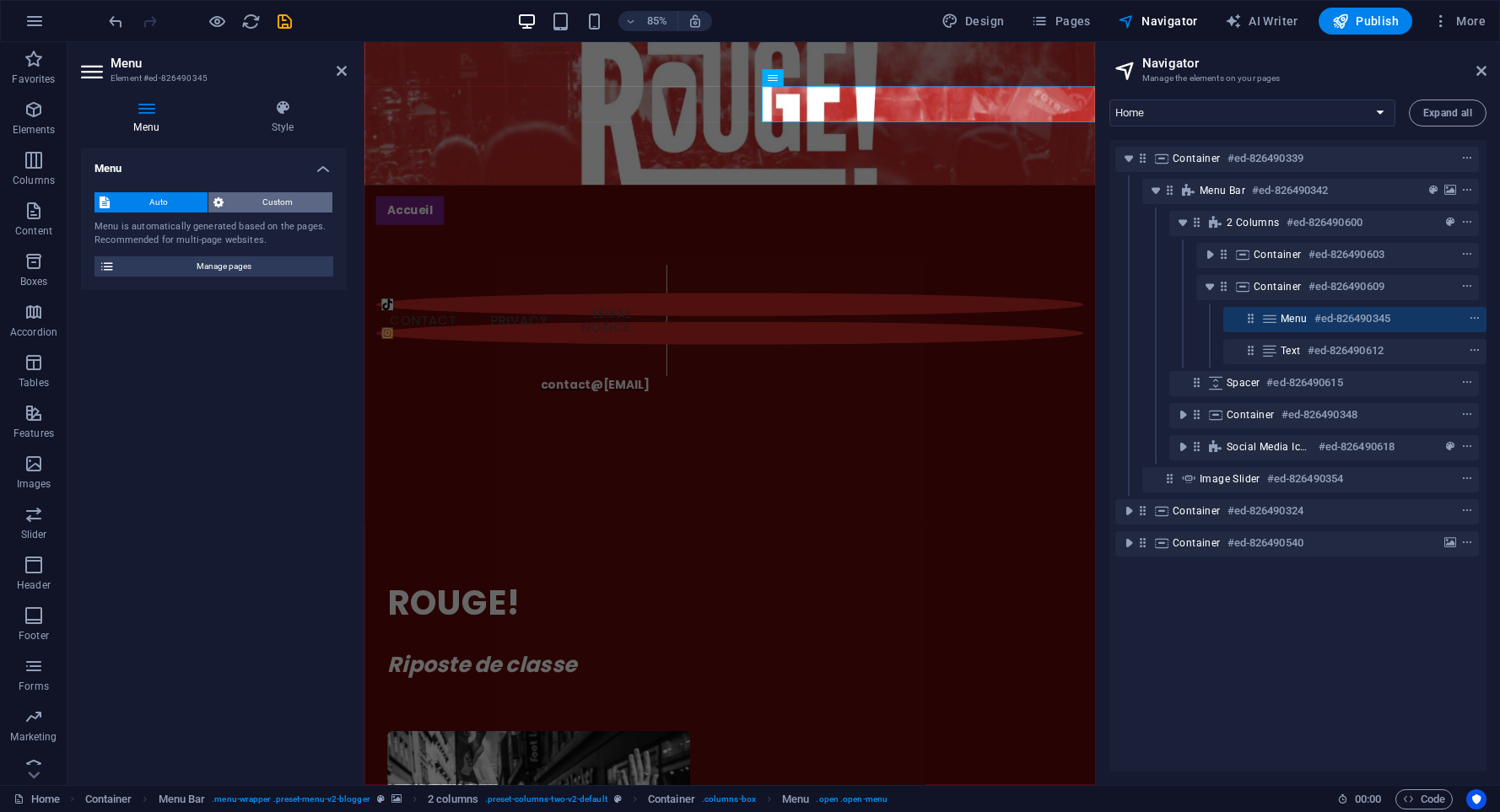 click on "Custom" at bounding box center [278, 202] 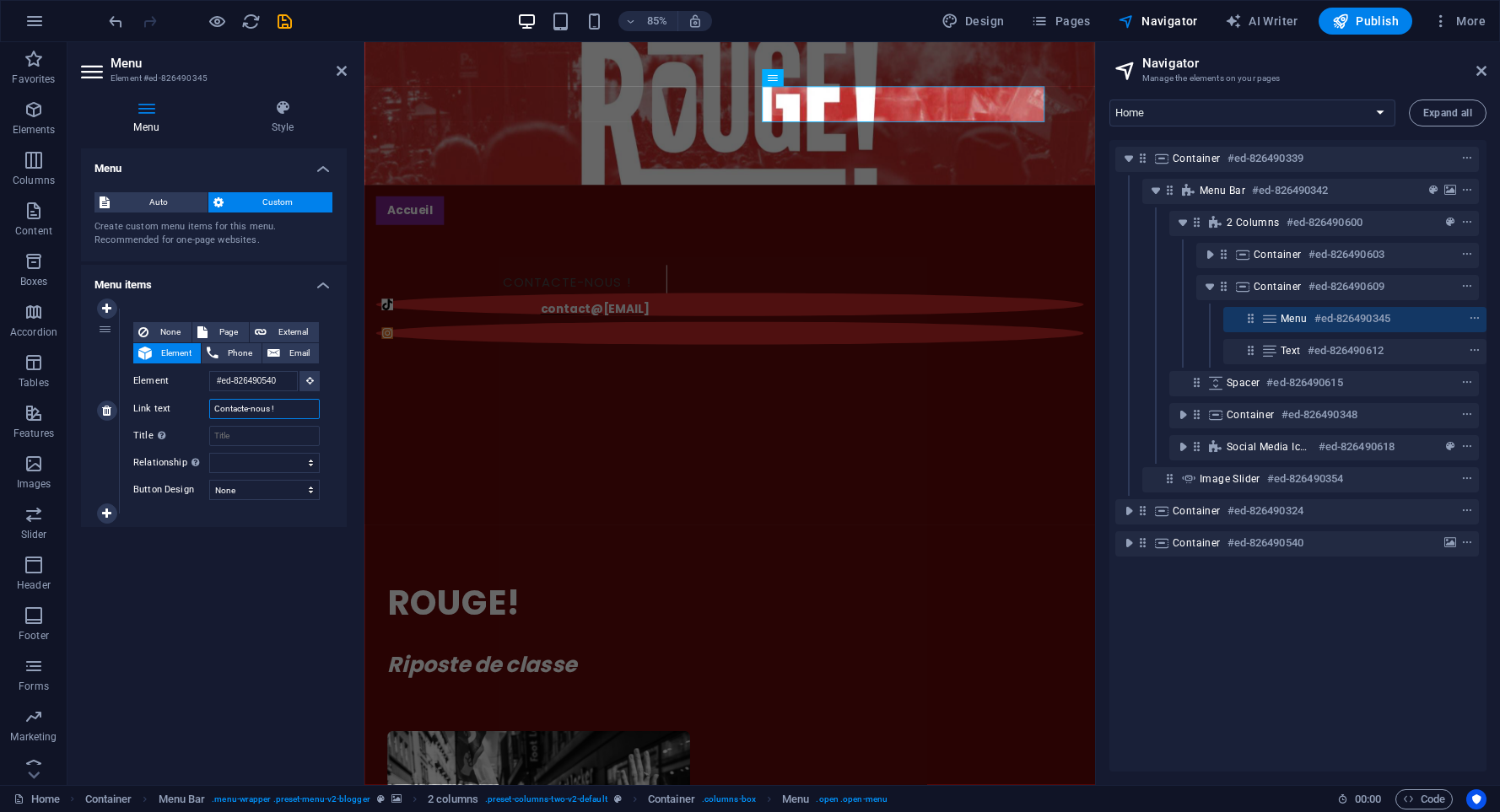 drag, startPoint x: 289, startPoint y: 411, endPoint x: 190, endPoint y: 396, distance: 100.129916 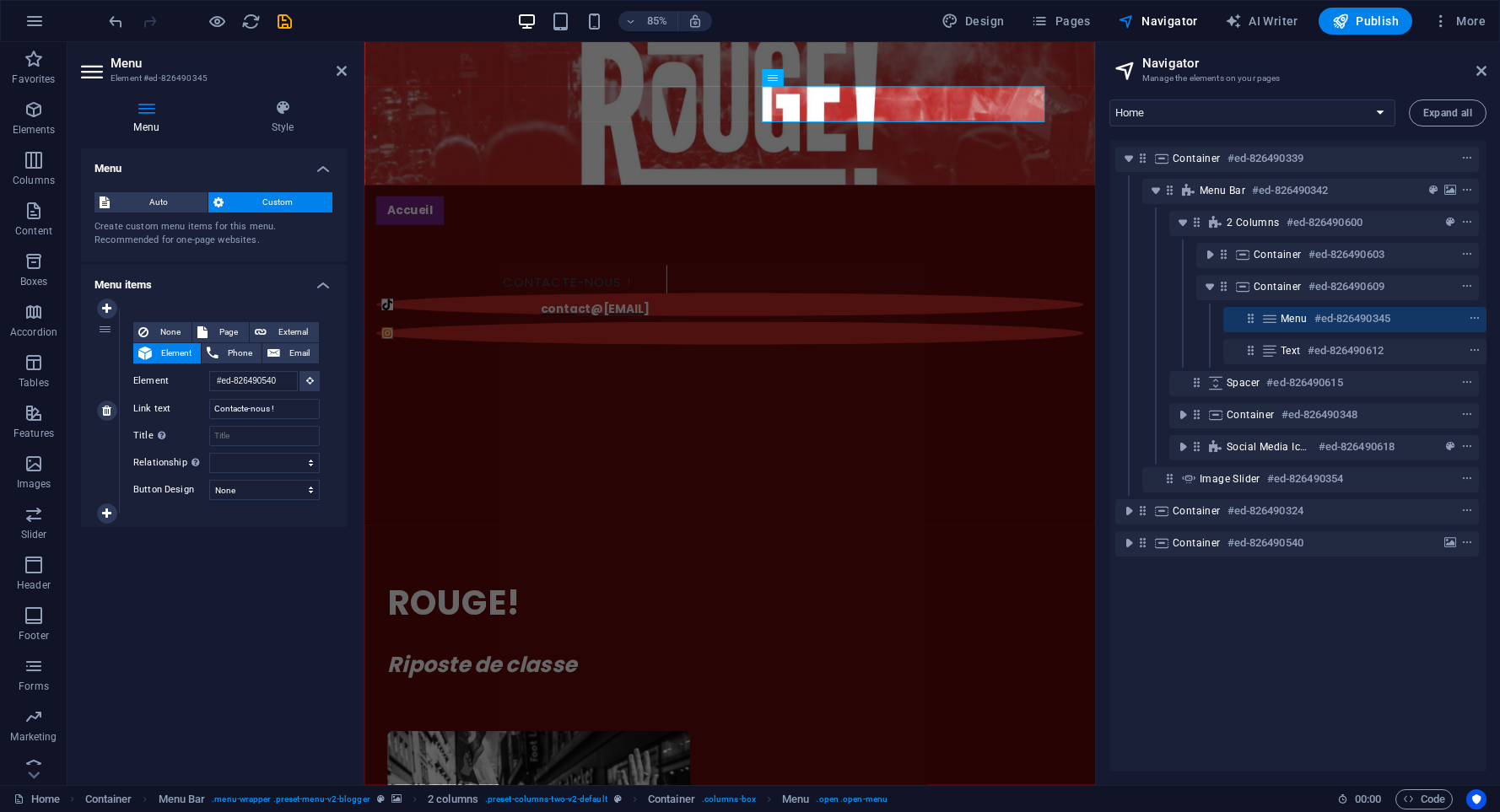 click on "None Page External Element Phone Email Page Home declaration Marxism or Grantism? Rompre avec le sectarisme et reconstruire une IVᵉ Internationale Refondation Révolutionnaire Lutte et refondation : contribution aux débats au sein du PSL Contact Privacy Legal Notice Element #ed-826490540
URL Phone Email Link text Contacte-nous ! Link target New tab Same tab Overlay Title Additional link description, should not be the same as the link text. The title is most often shown as a tooltip text when the mouse moves over the element. Leave empty if uncertain. Relationship Sets the  relationship of this link to the link target . For example, the value "nofollow" instructs search engines not to follow the link. Can be left empty. alternate author bookmark external help license next nofollow noreferrer noopener prev search tag" at bounding box center [226, 397] 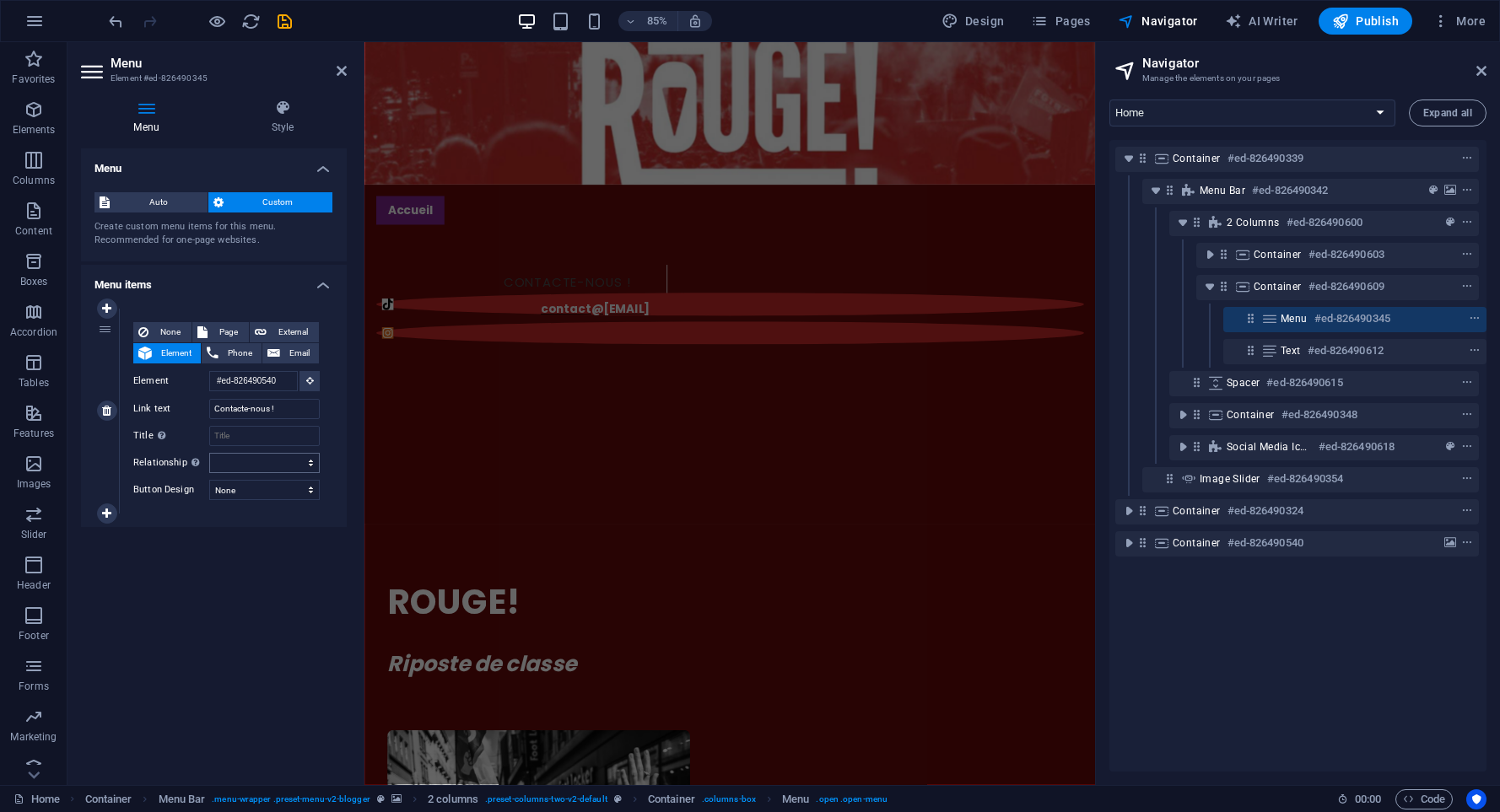 scroll, scrollTop: 0, scrollLeft: 0, axis: both 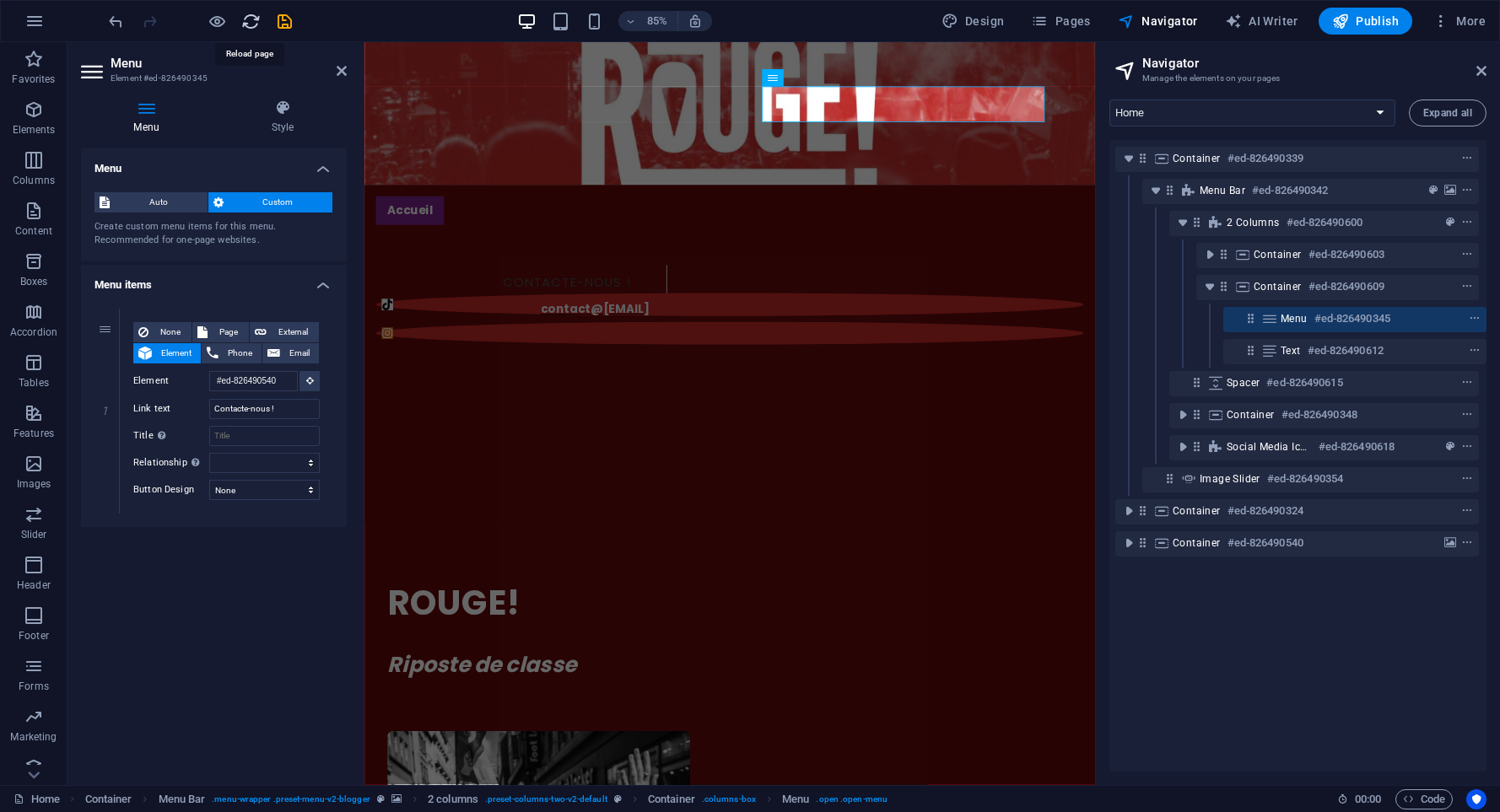 click at bounding box center [251, 21] 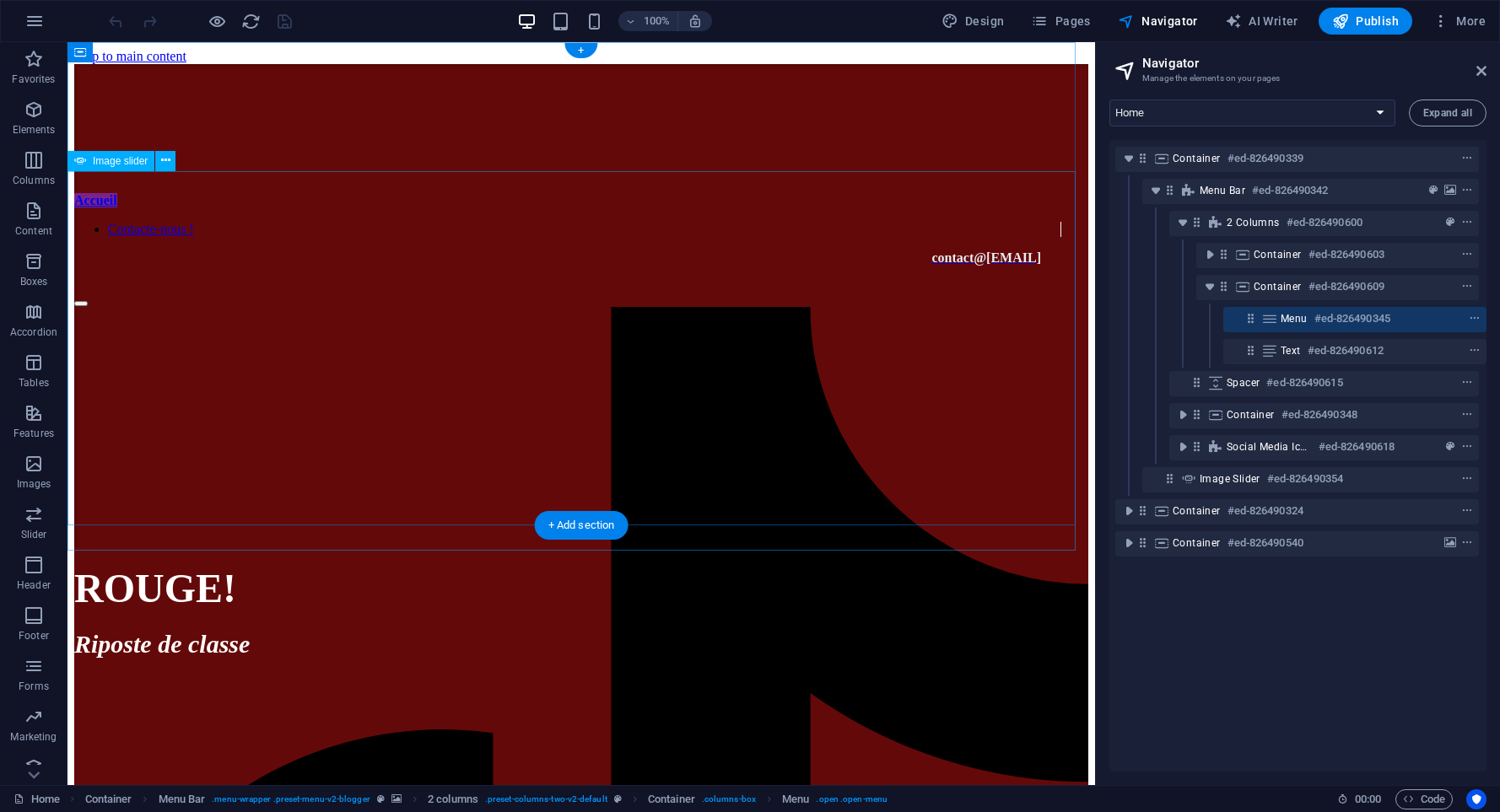 scroll, scrollTop: 0, scrollLeft: 0, axis: both 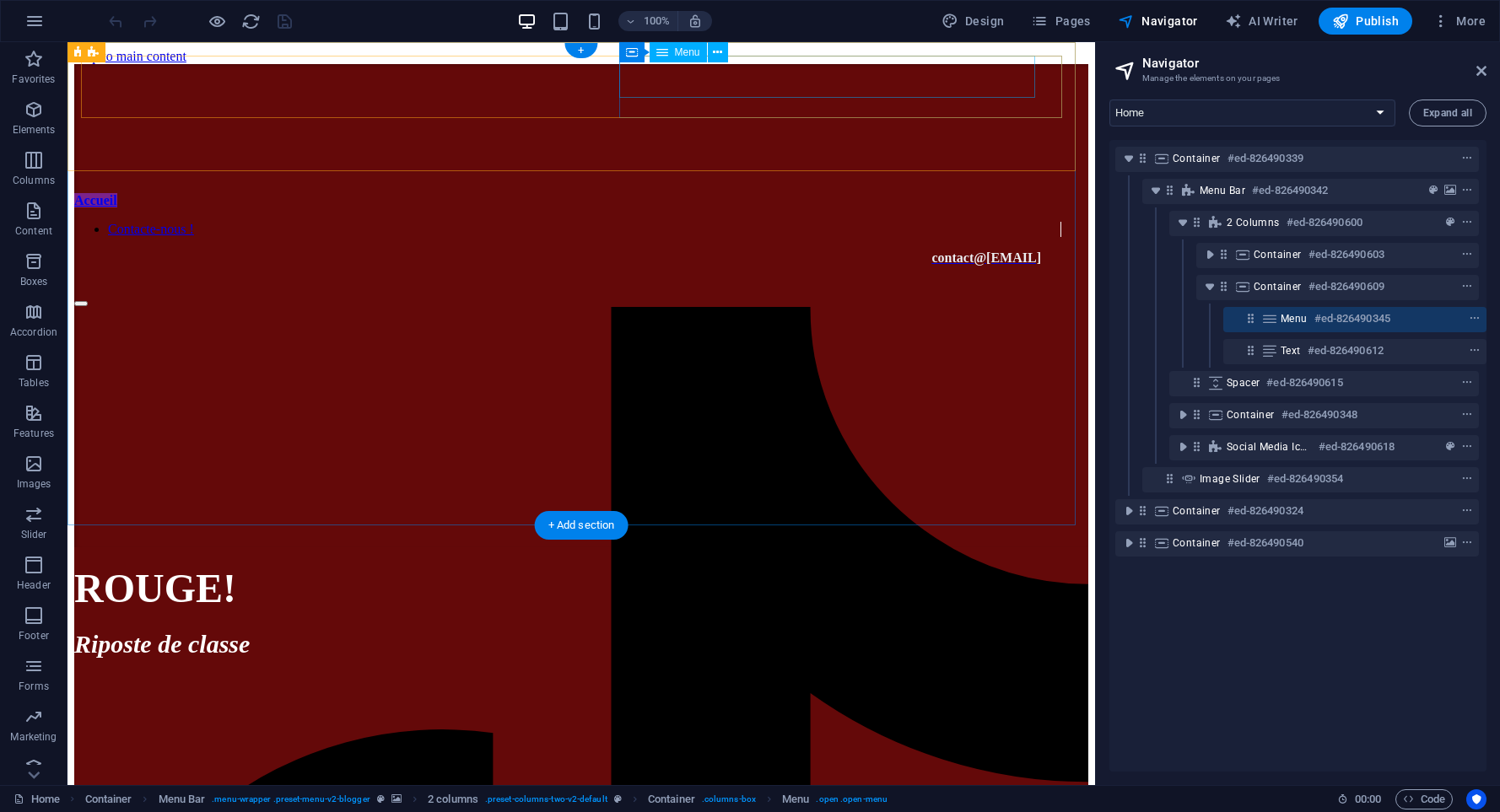 click on "Contacte-nous !" at bounding box center [568, 229] 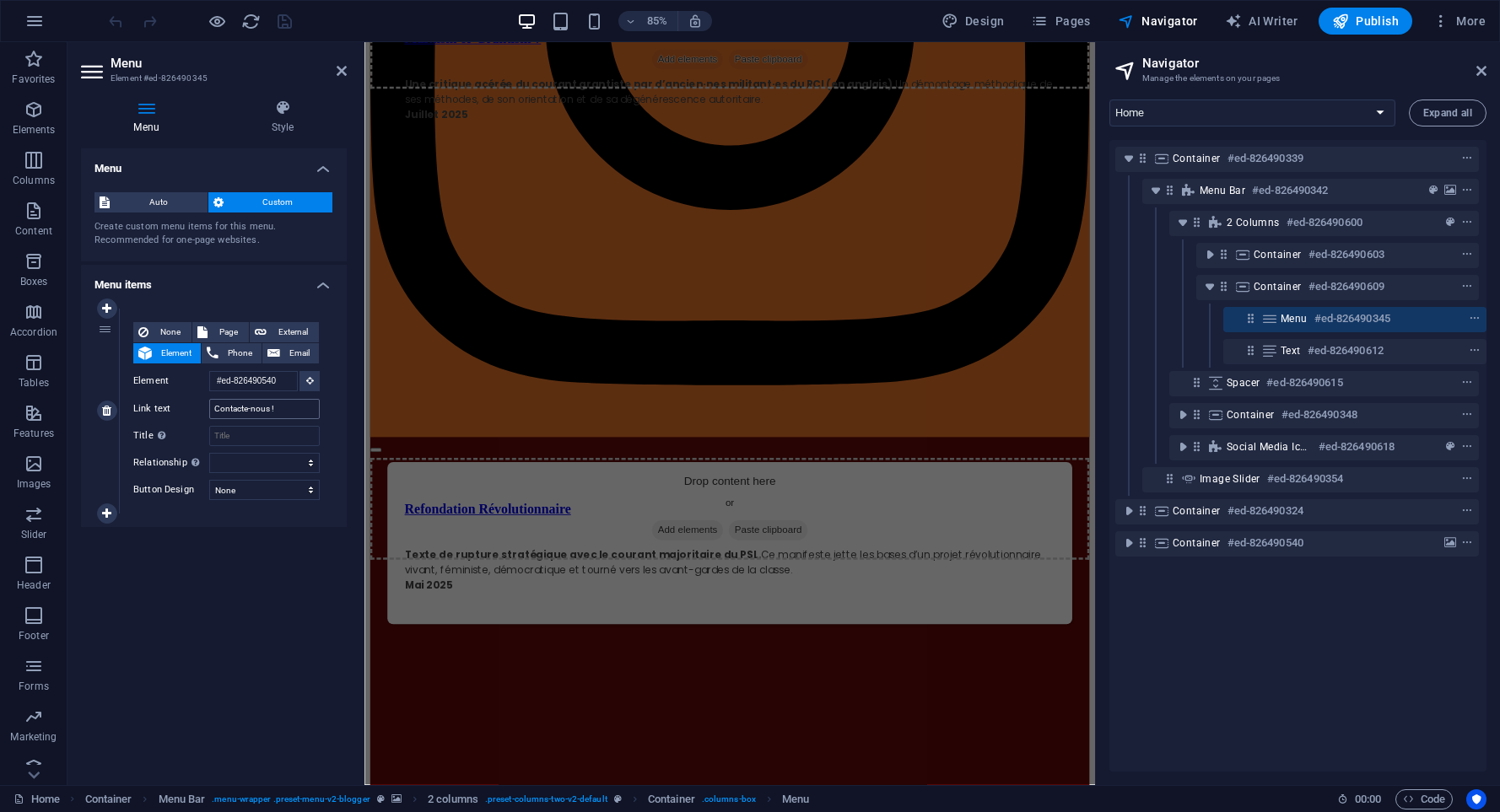 scroll, scrollTop: 465, scrollLeft: 0, axis: vertical 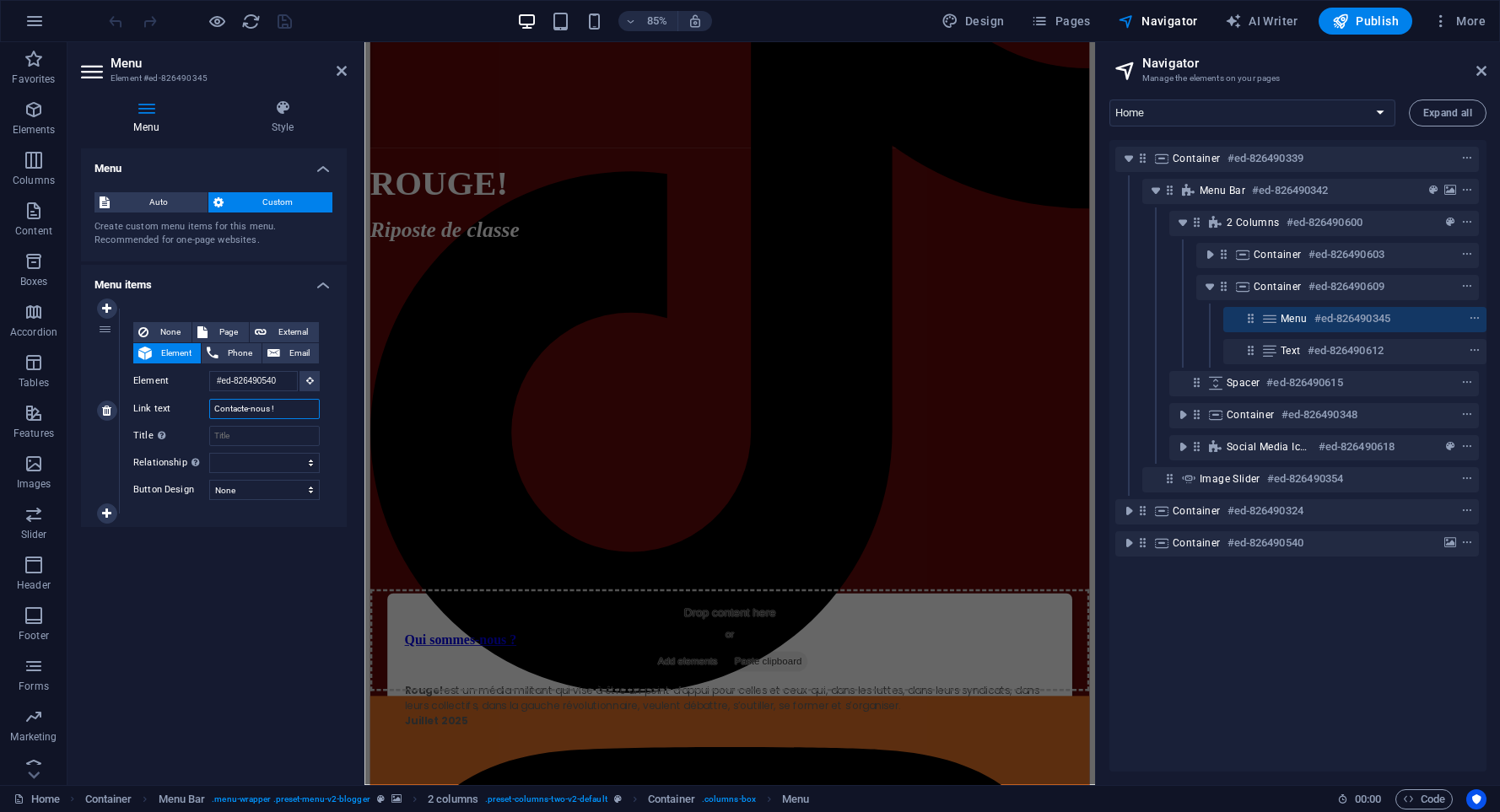 click on "Contacte-nous !" at bounding box center [264, 409] 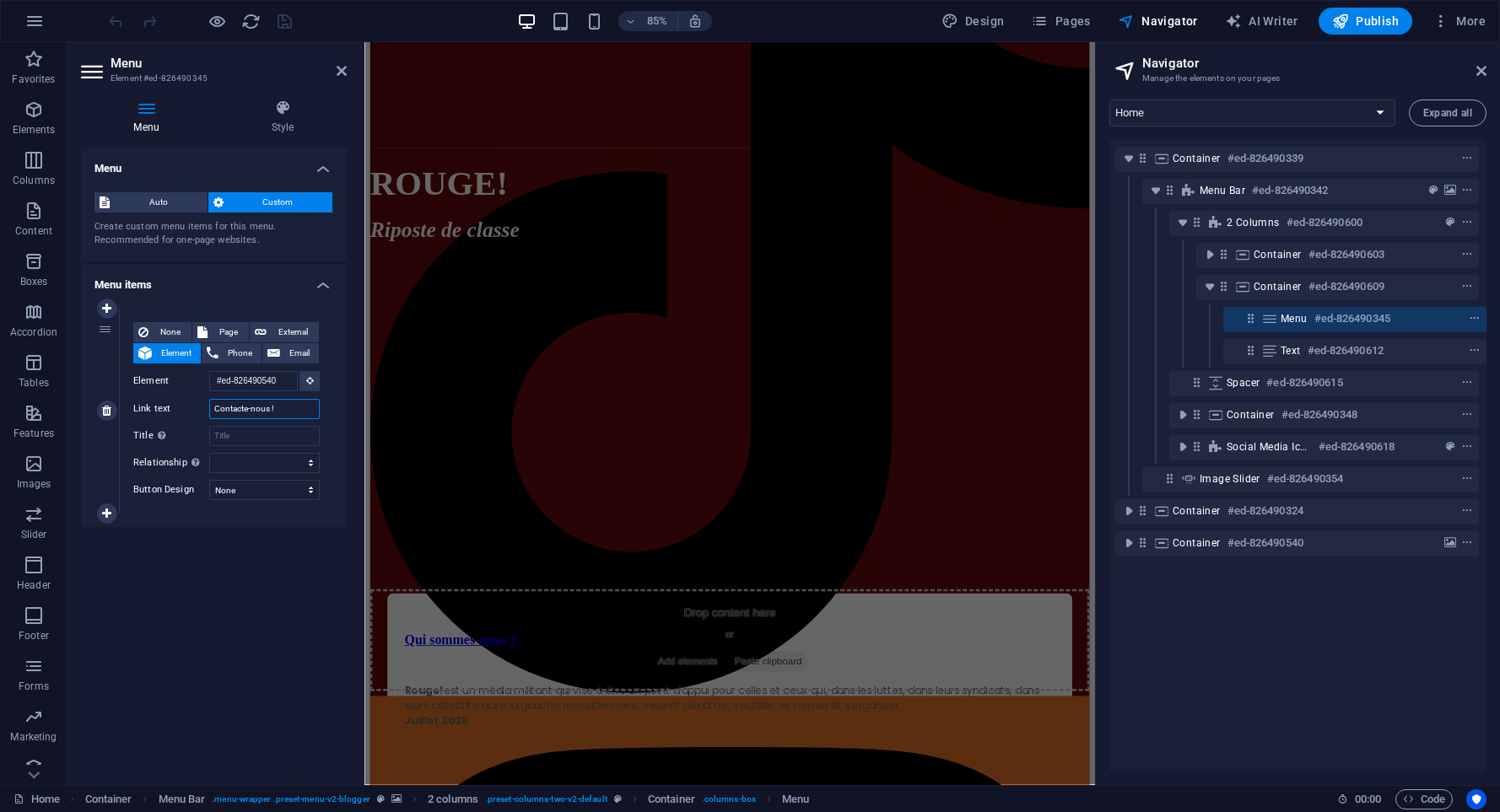 scroll, scrollTop: 0, scrollLeft: 0, axis: both 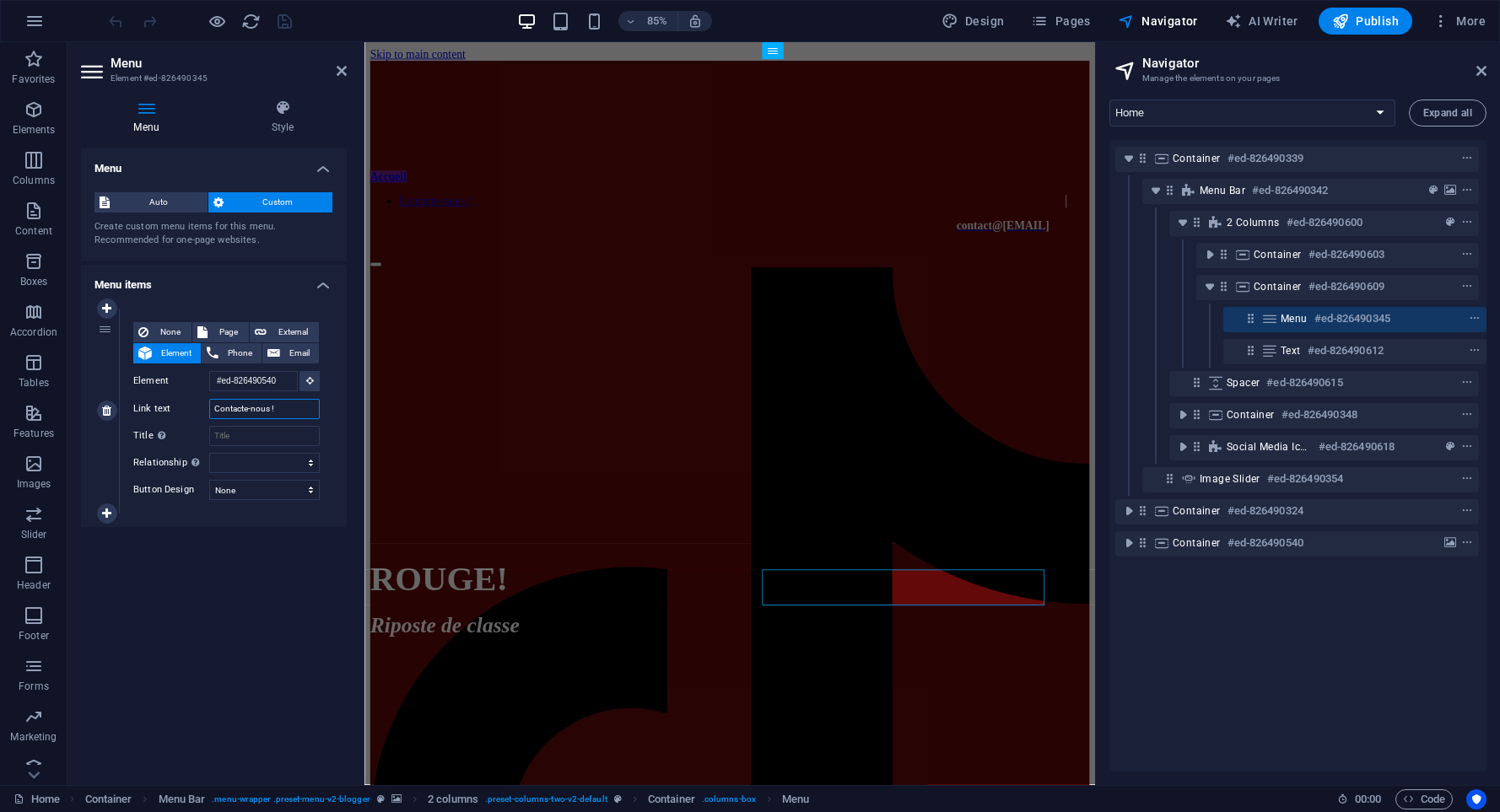 click on "Contacte-nous !" at bounding box center [264, 409] 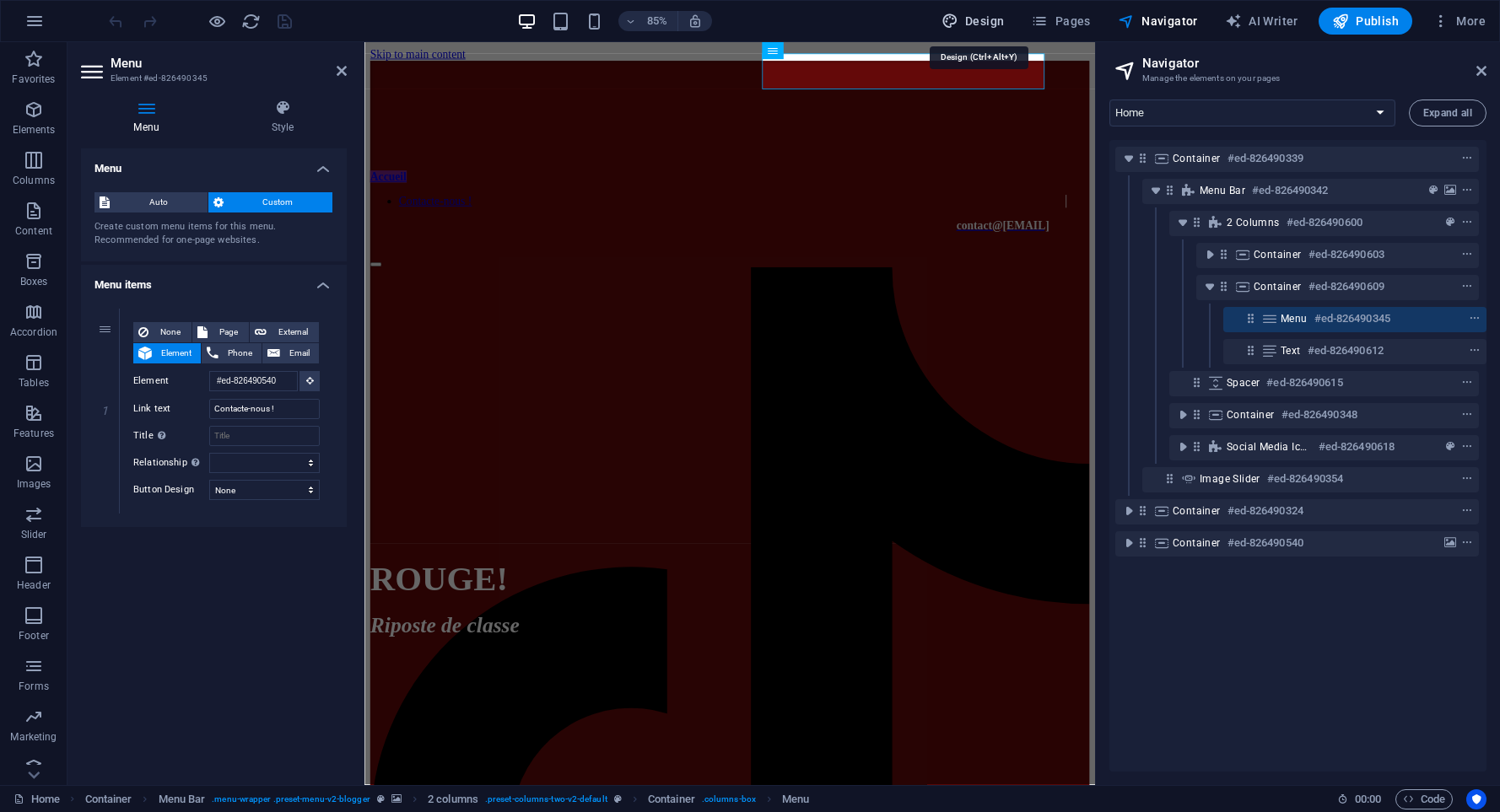 click on "Design" at bounding box center [973, 21] 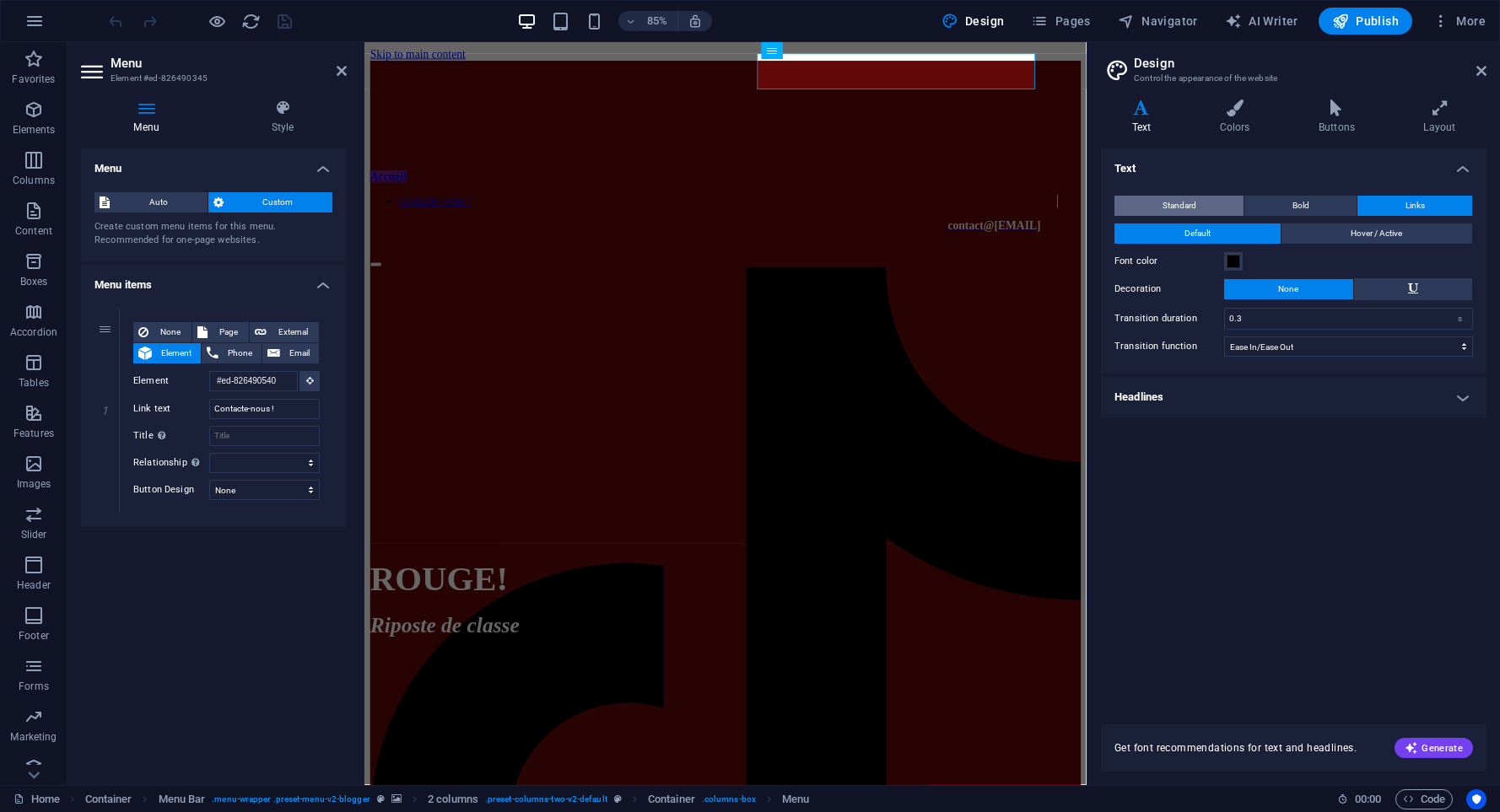 click on "Standard" at bounding box center (1179, 206) 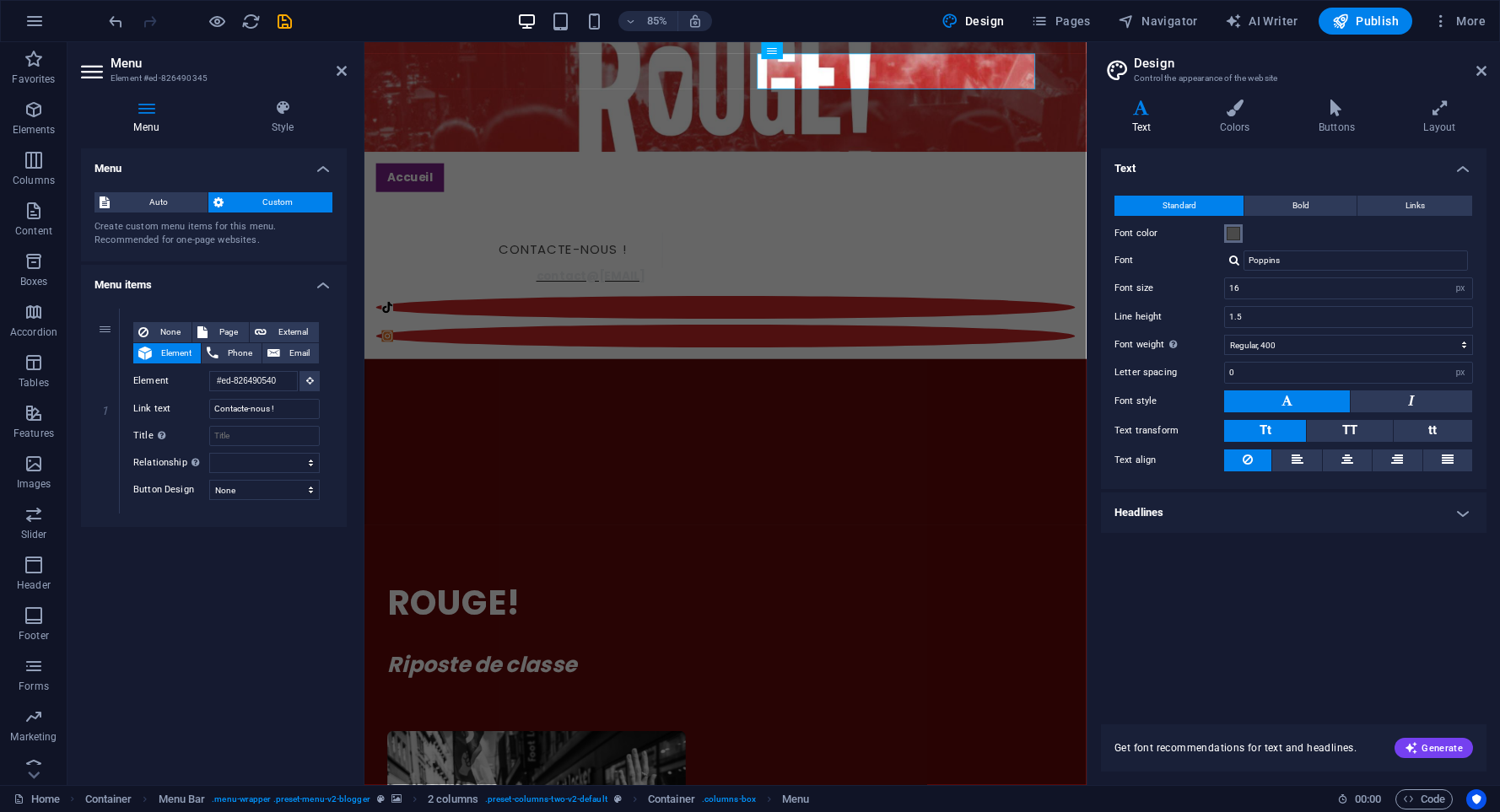 click at bounding box center (1233, 234) 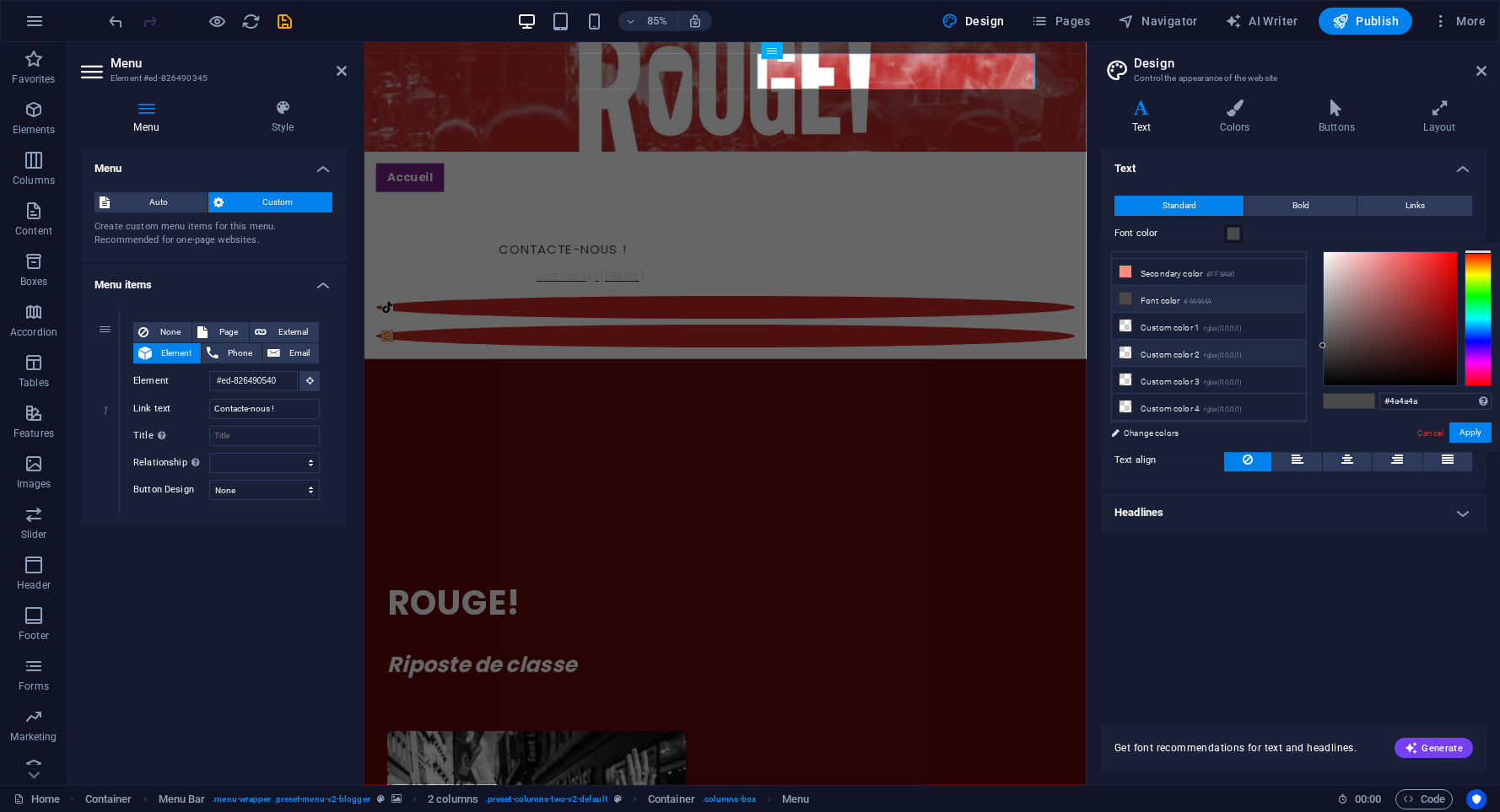 scroll, scrollTop: 66, scrollLeft: 0, axis: vertical 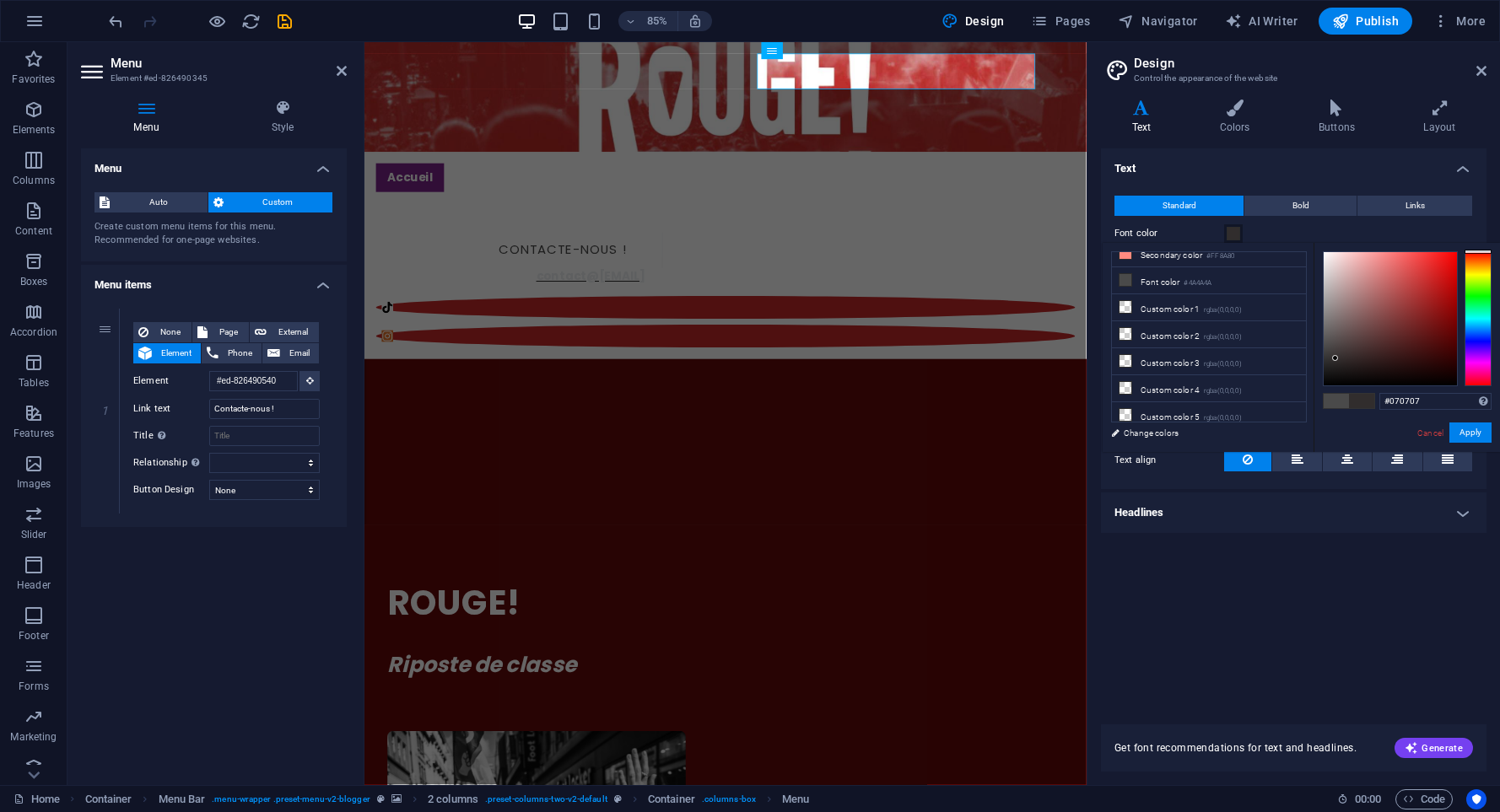 type on "#000000" 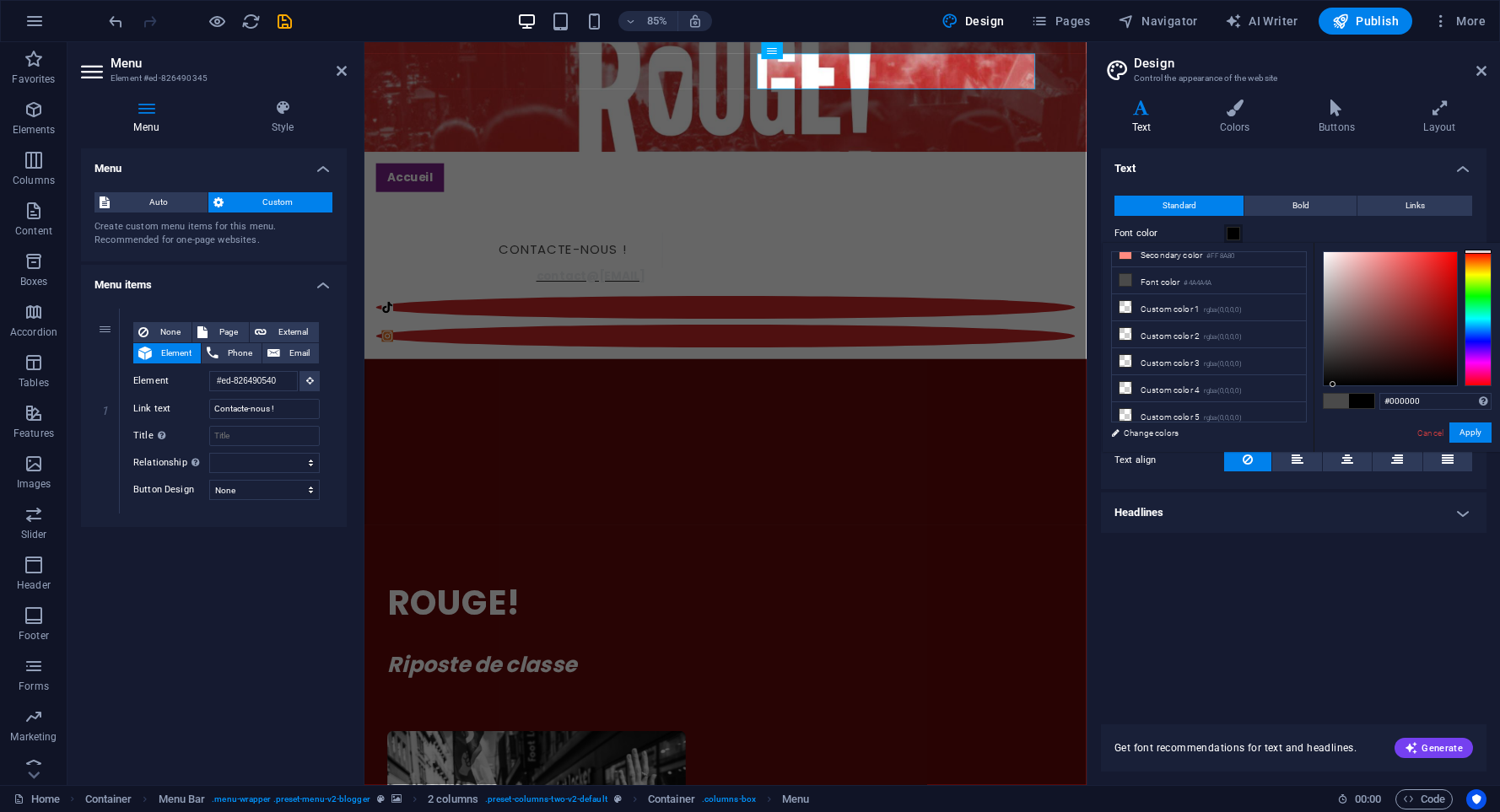 drag, startPoint x: 1335, startPoint y: 358, endPoint x: 1330, endPoint y: 392, distance: 34.3657 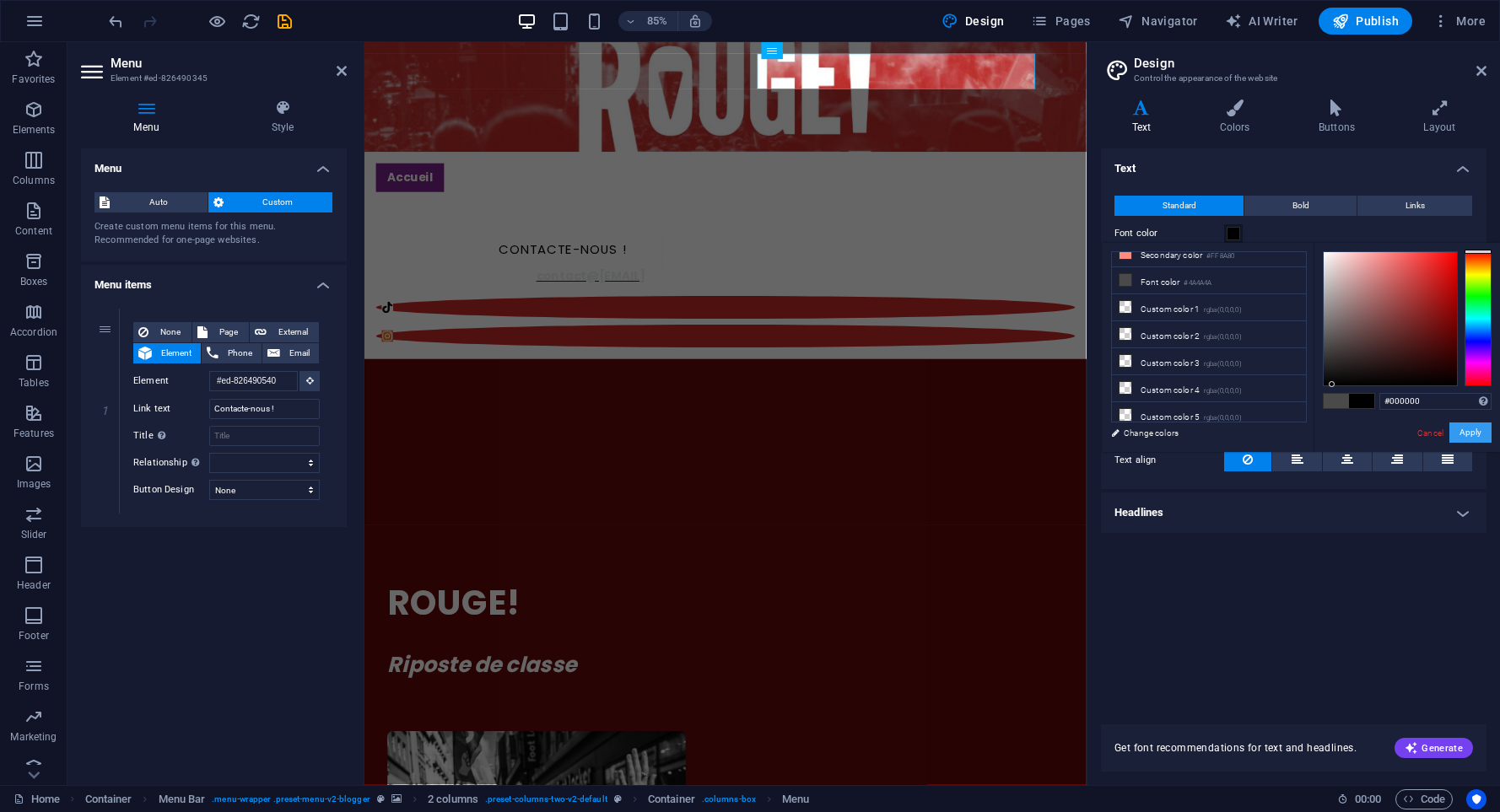 click on "Apply" at bounding box center (1470, 433) 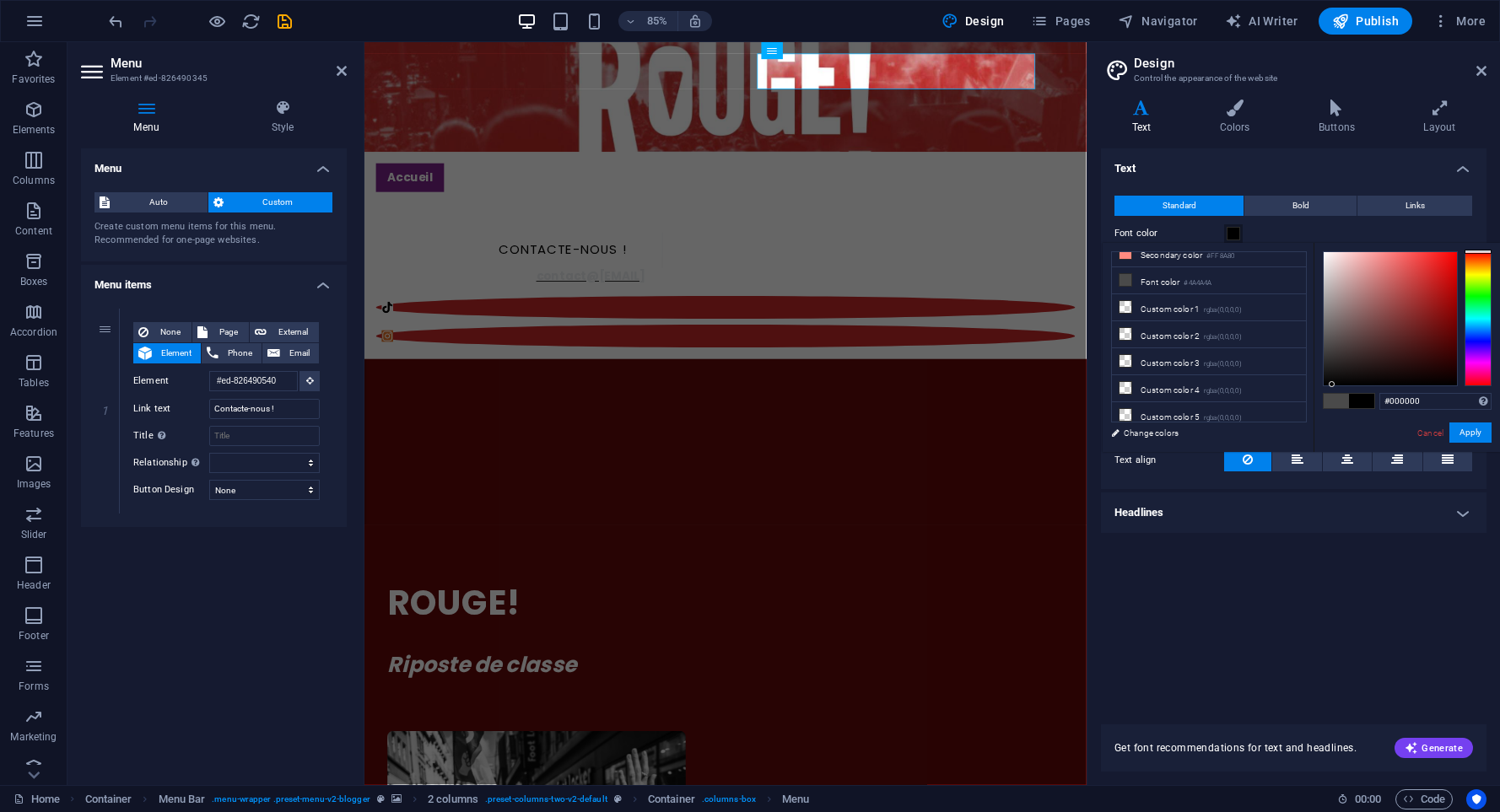 click on "Standard Bold Links Font color Font Poppins Font size 16 rem px Line height 1.5 Font weight To display the font weight correctly, it may need to be enabled.  Manage Fonts Thin, 100 Extra-light, 200 Light, 300 Regular, 400 Medium, 500 Semi-bold, 600 Bold, 700 Extra-bold, 800 Black, 900 Letter spacing 0 rem px Font style Text transform Tt TT tt Text align Font weight To display the font weight correctly, it may need to be enabled.  Manage Fonts Thin, 100 Extra-light, 200 Light, 300 Regular, 400 Medium, 500 Semi-bold, 600 Bold, 700 Extra-bold, 800 Black, 900 Default Hover / Active Font color Font color Decoration None Decoration None Transition duration 0.3 s Transition function Ease Ease In Ease Out Ease In/Ease Out Linear" at bounding box center (1293, 334) 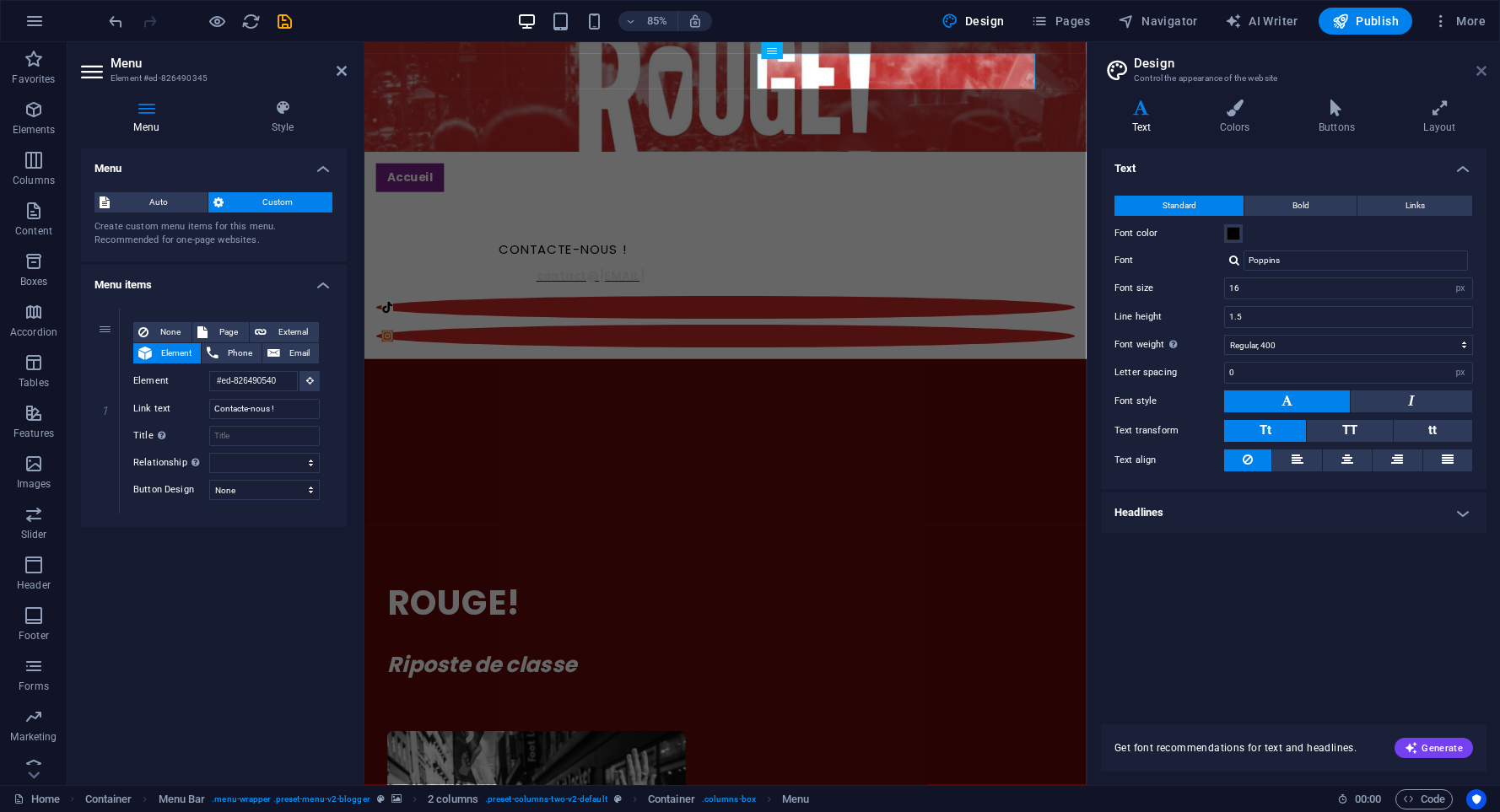 drag, startPoint x: 1479, startPoint y: 72, endPoint x: 1114, endPoint y: 28, distance: 367.64249 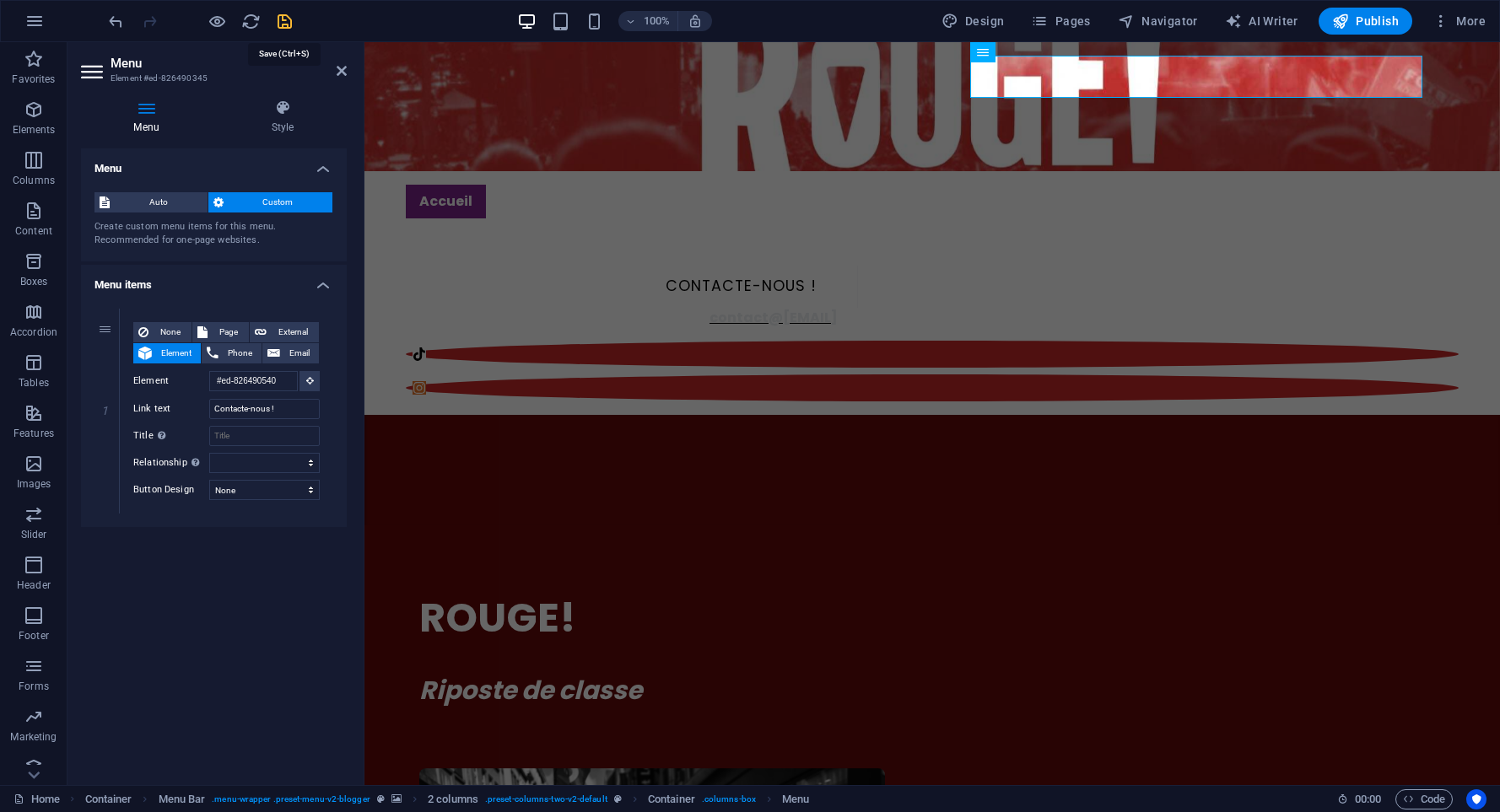 click at bounding box center (284, 21) 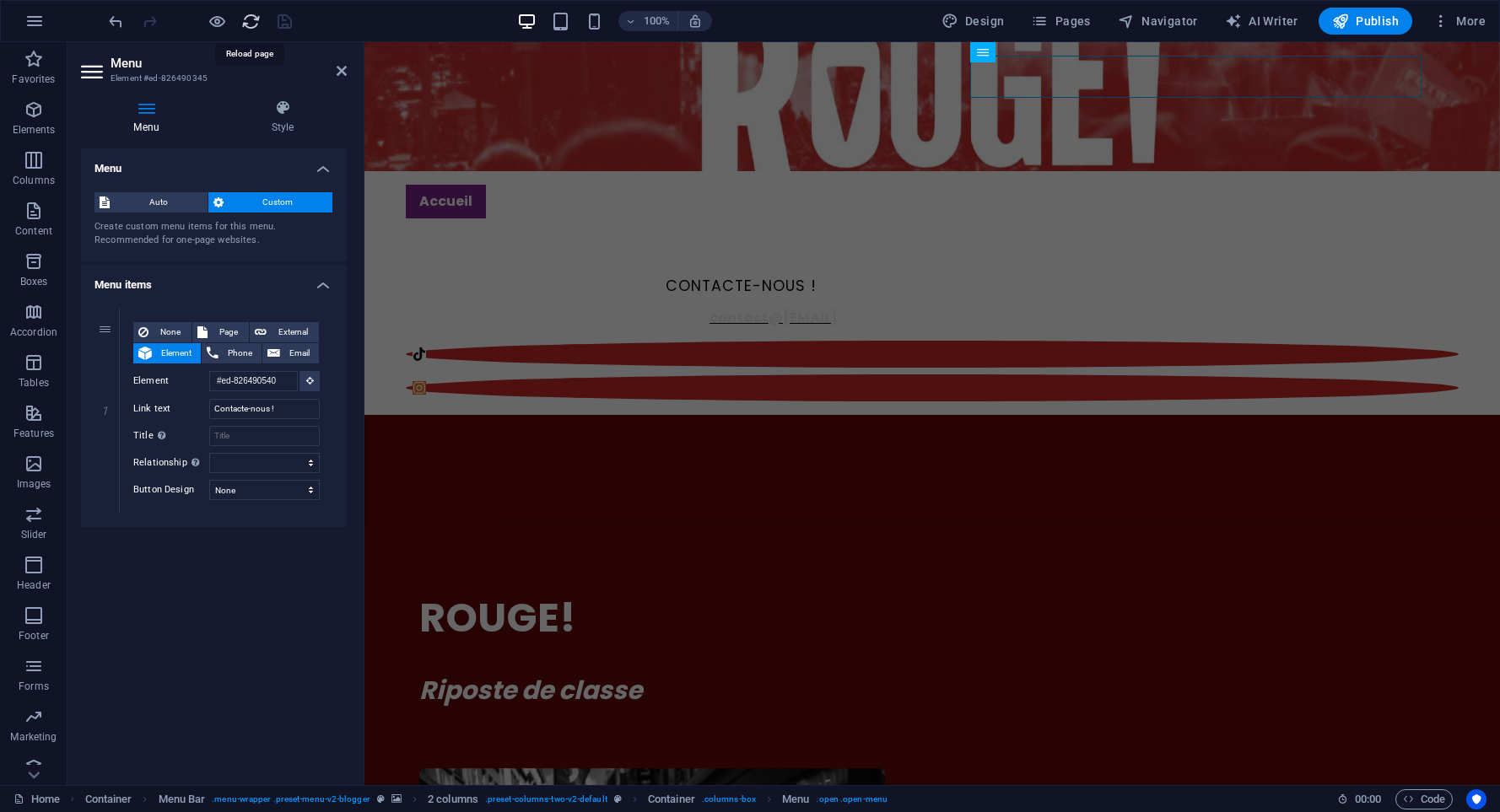 click at bounding box center [251, 21] 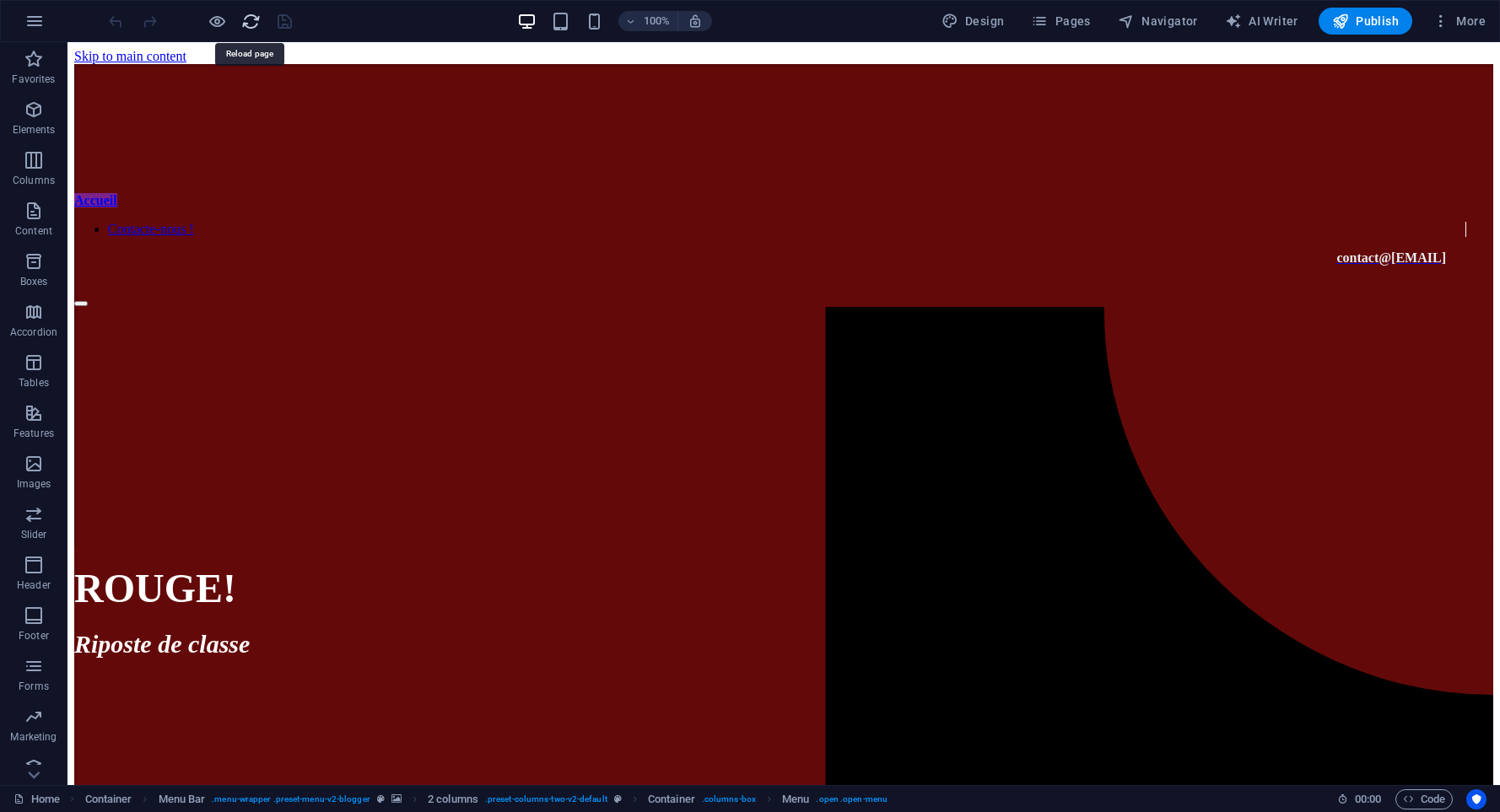 scroll, scrollTop: 0, scrollLeft: 0, axis: both 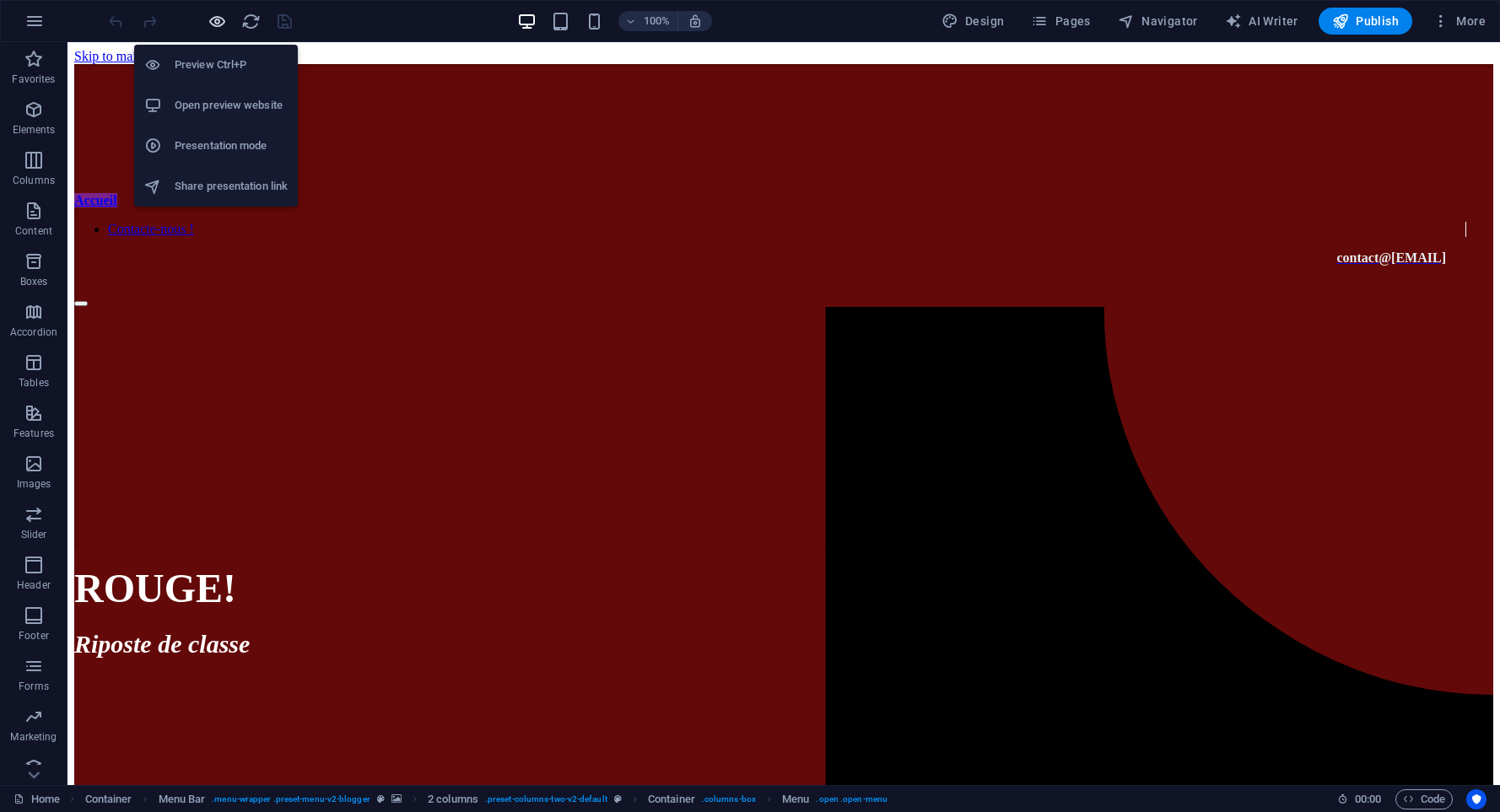 click at bounding box center (217, 21) 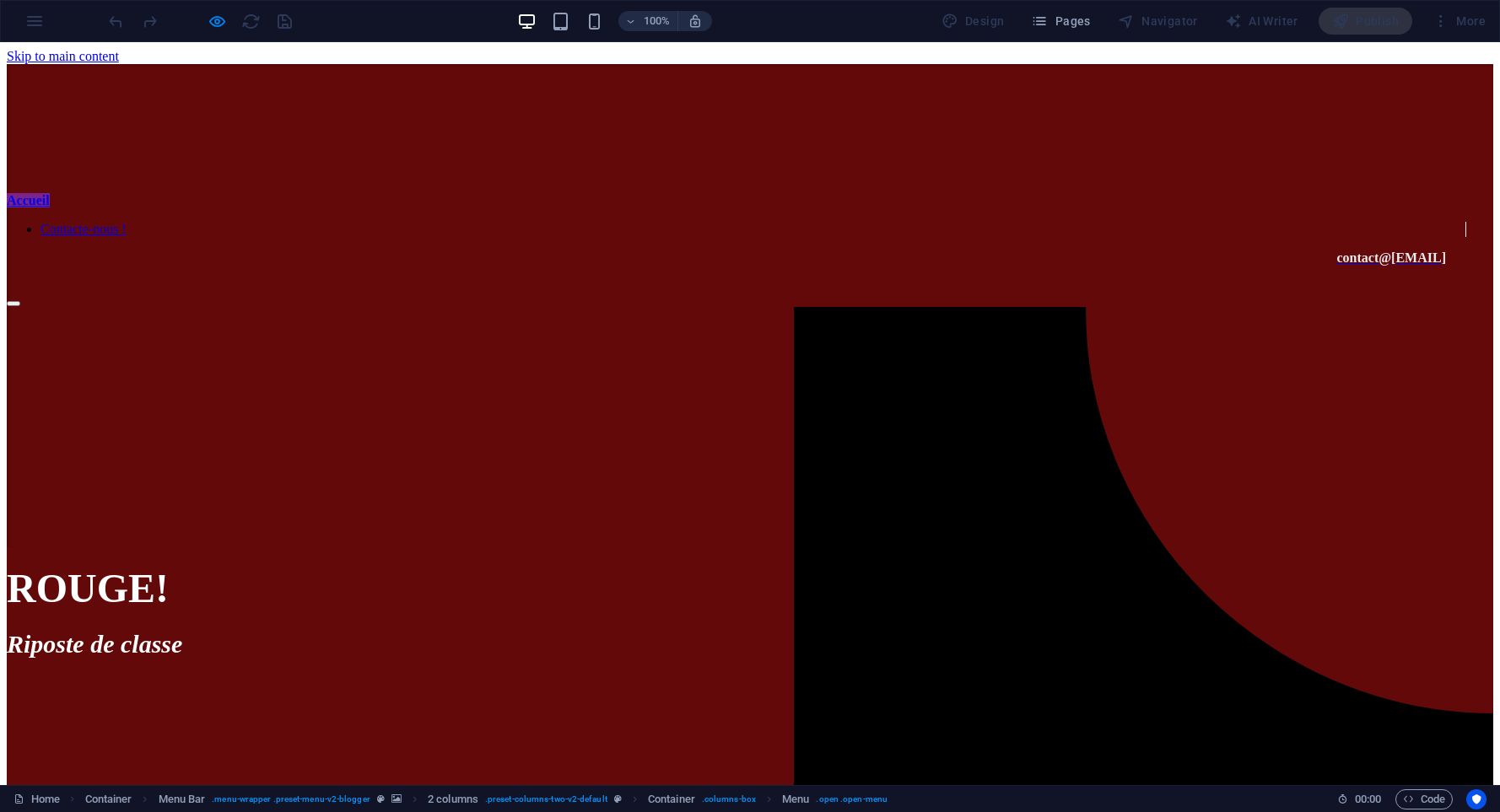 click on "Contacte-nous !" at bounding box center (84, 229) 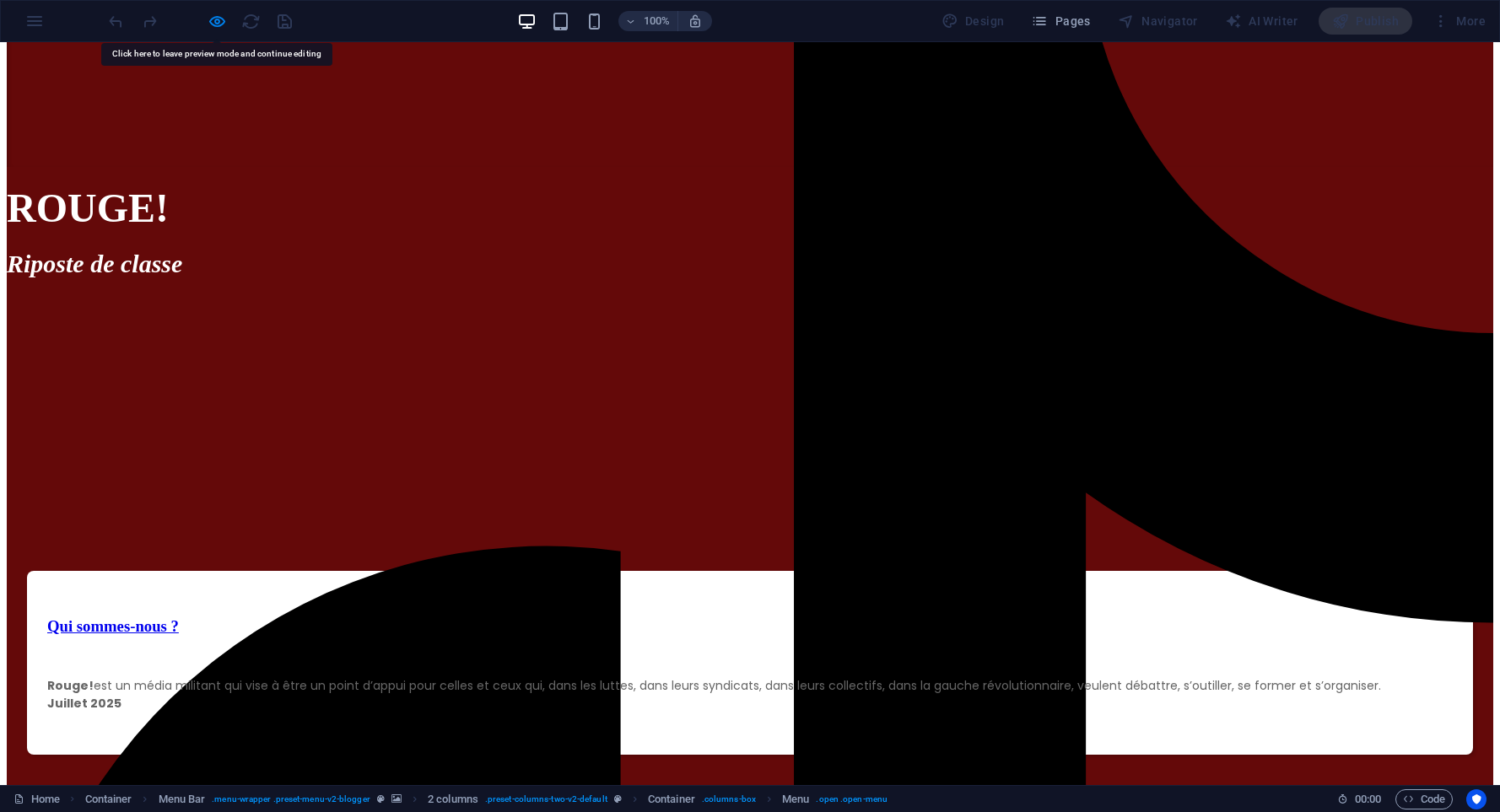 scroll, scrollTop: 0, scrollLeft: 0, axis: both 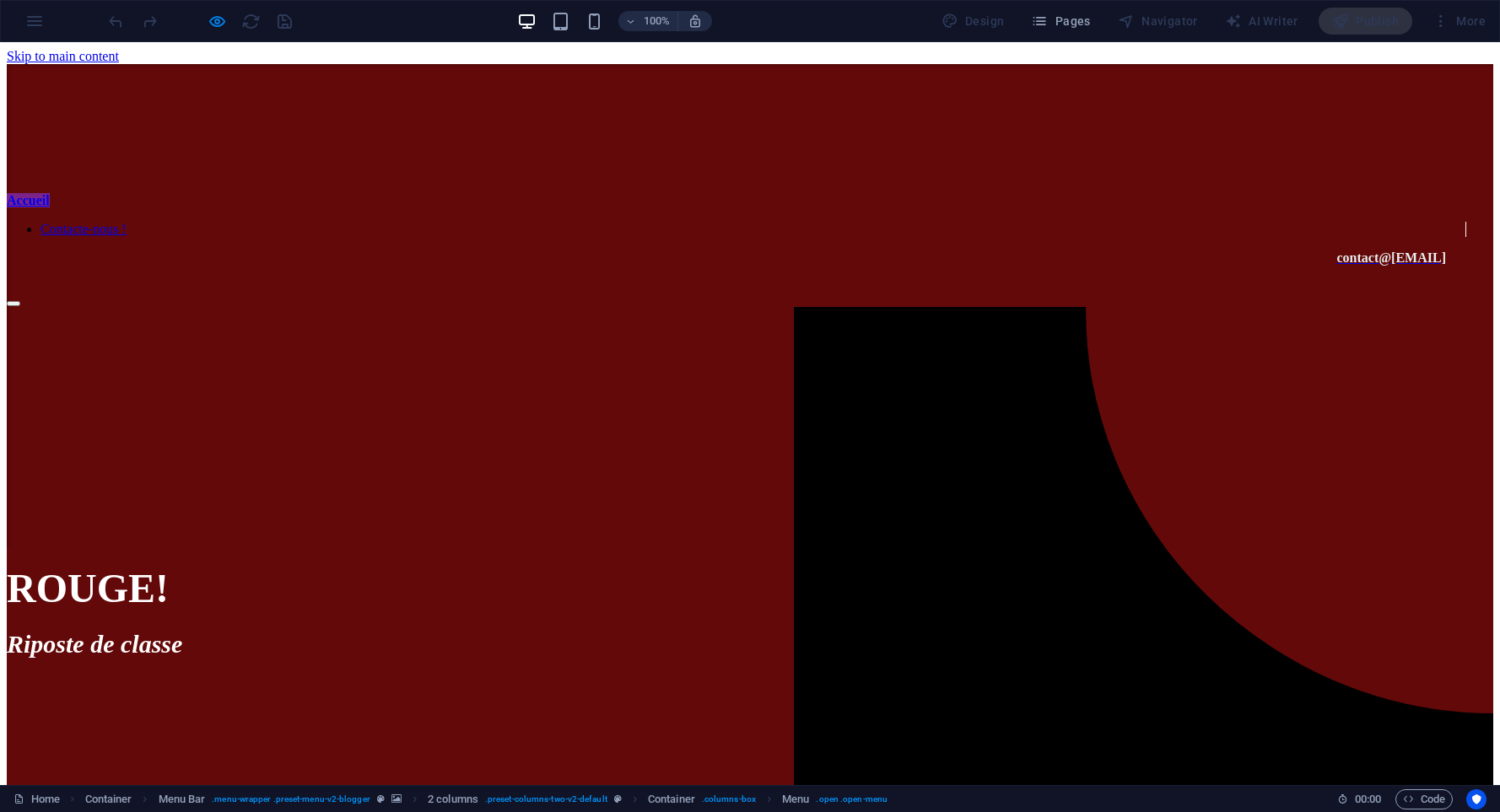 click on "100% Design Pages Navigator AI Writer Publish More" at bounding box center [750, 21] 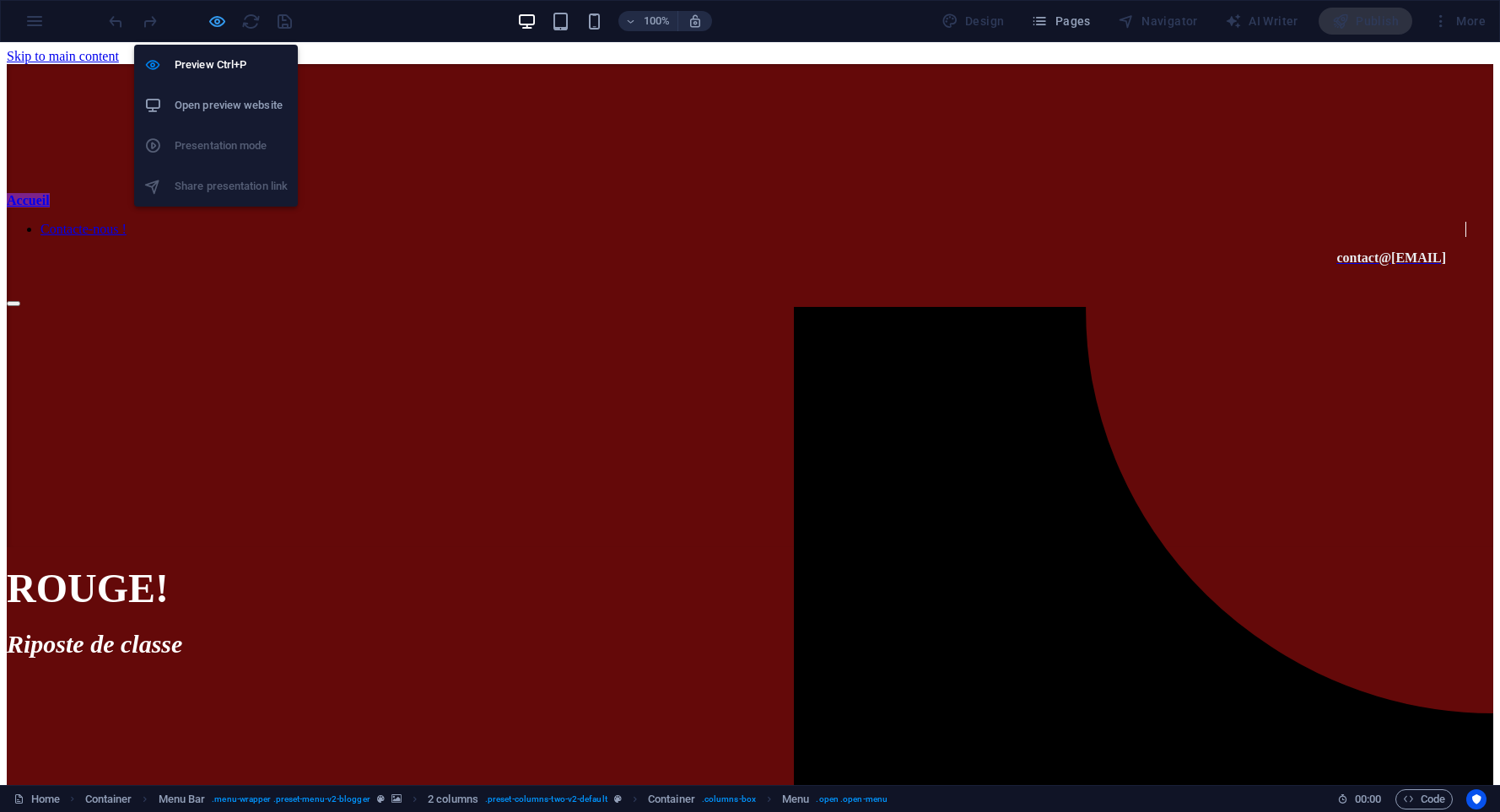 click at bounding box center [217, 21] 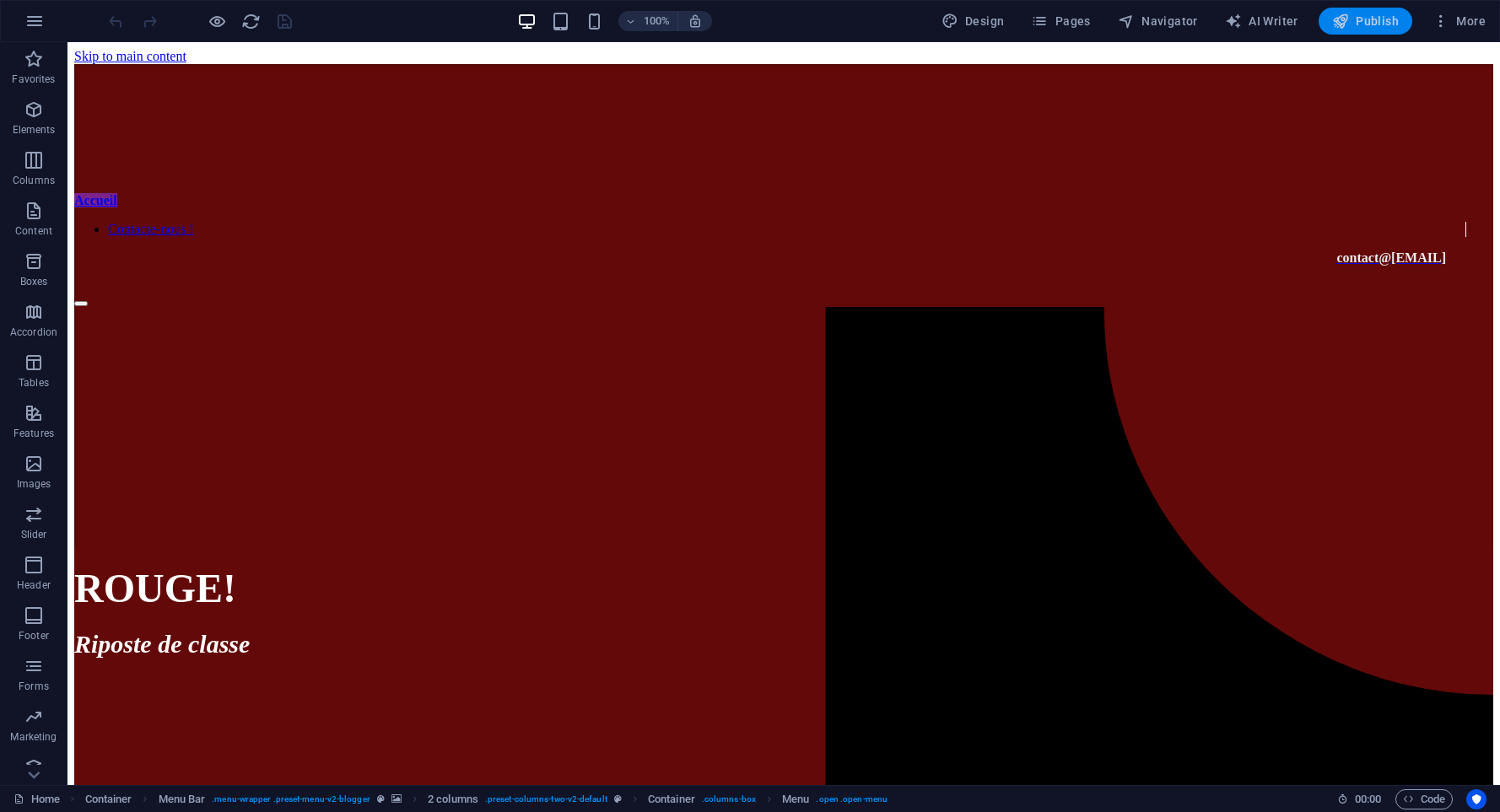 click on "Publish" at bounding box center [1365, 21] 